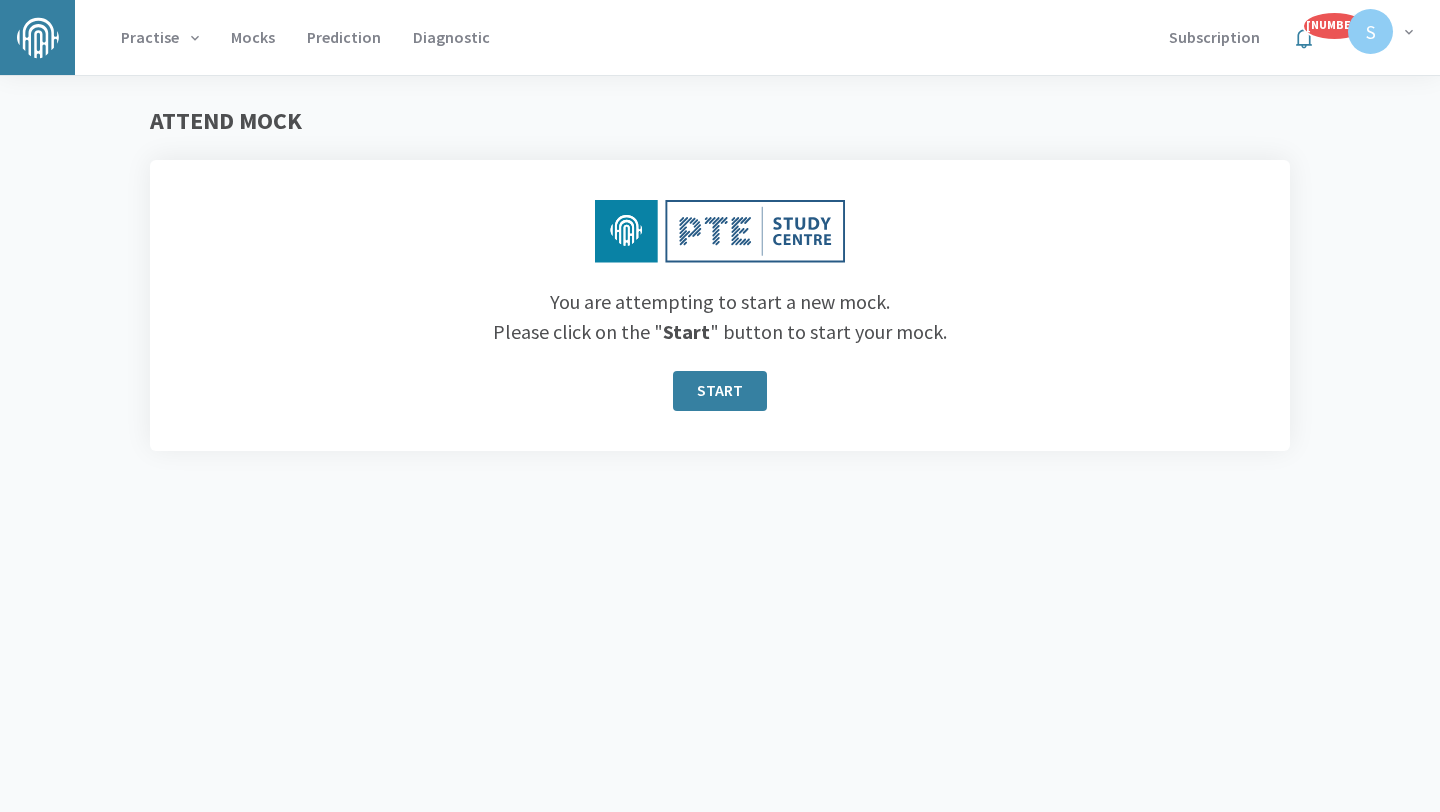 scroll, scrollTop: 0, scrollLeft: 0, axis: both 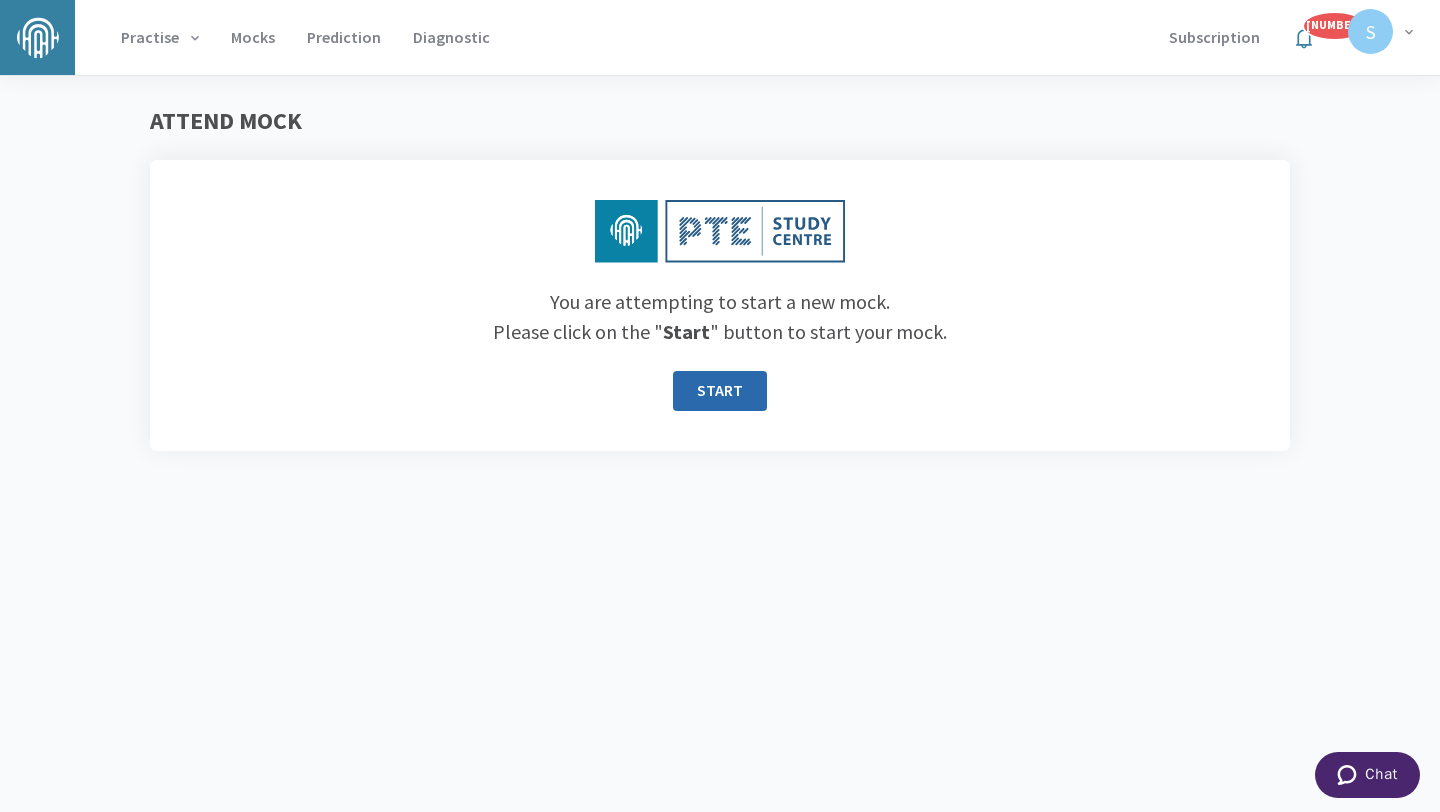 click on "START" at bounding box center [720, 391] 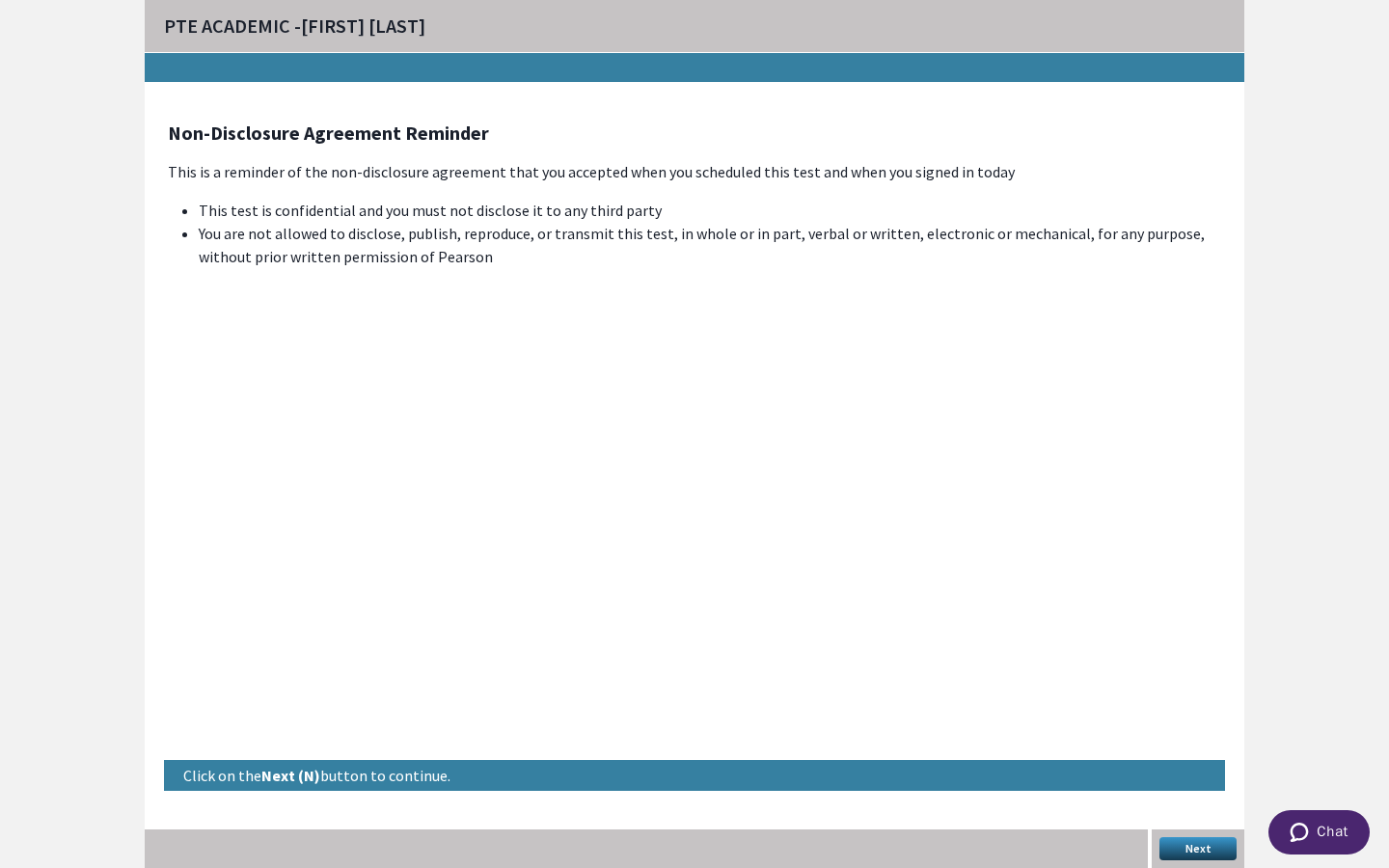 click on "Next" at bounding box center (1198, 849) 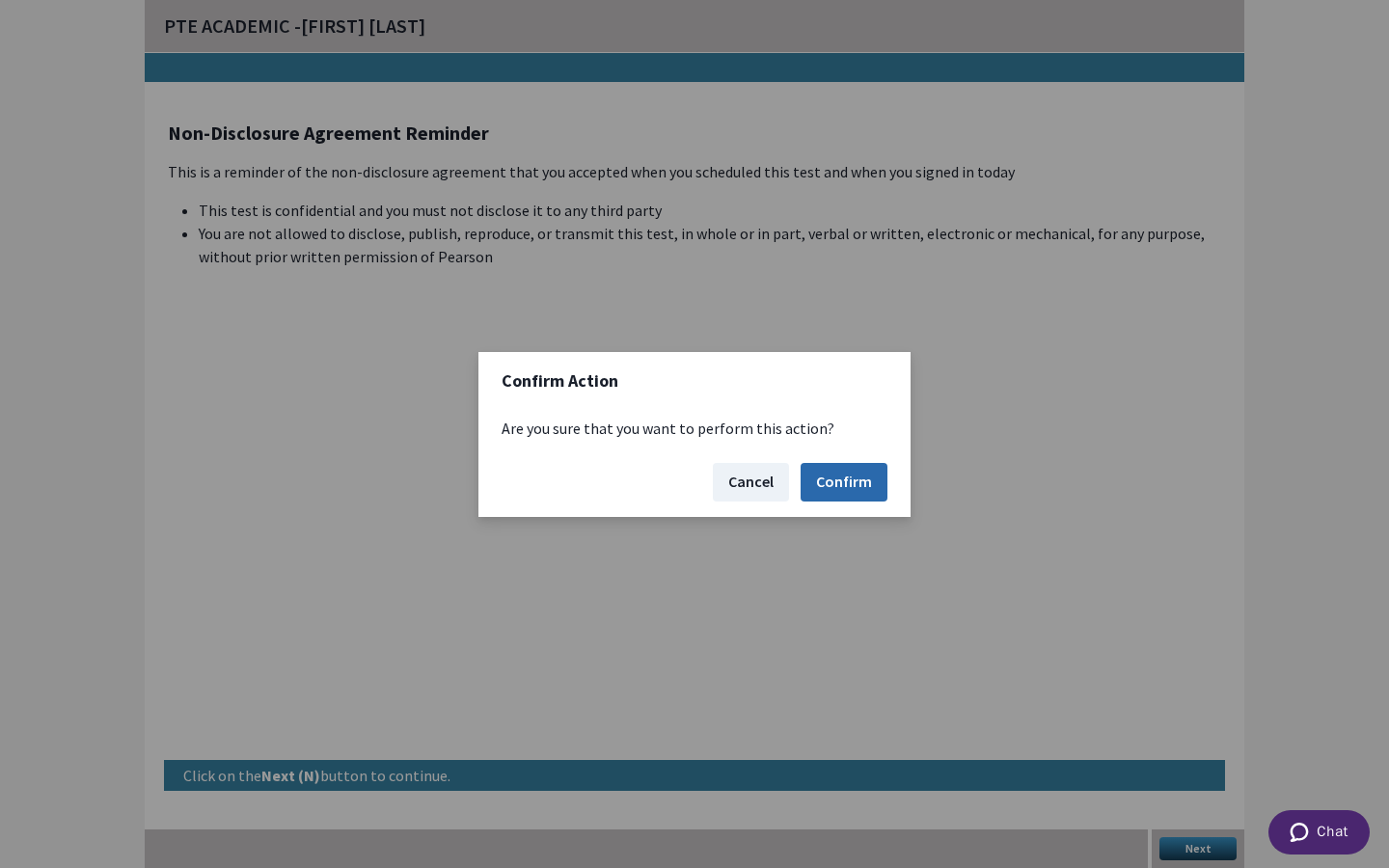 click on "Confirm" at bounding box center (844, 482) 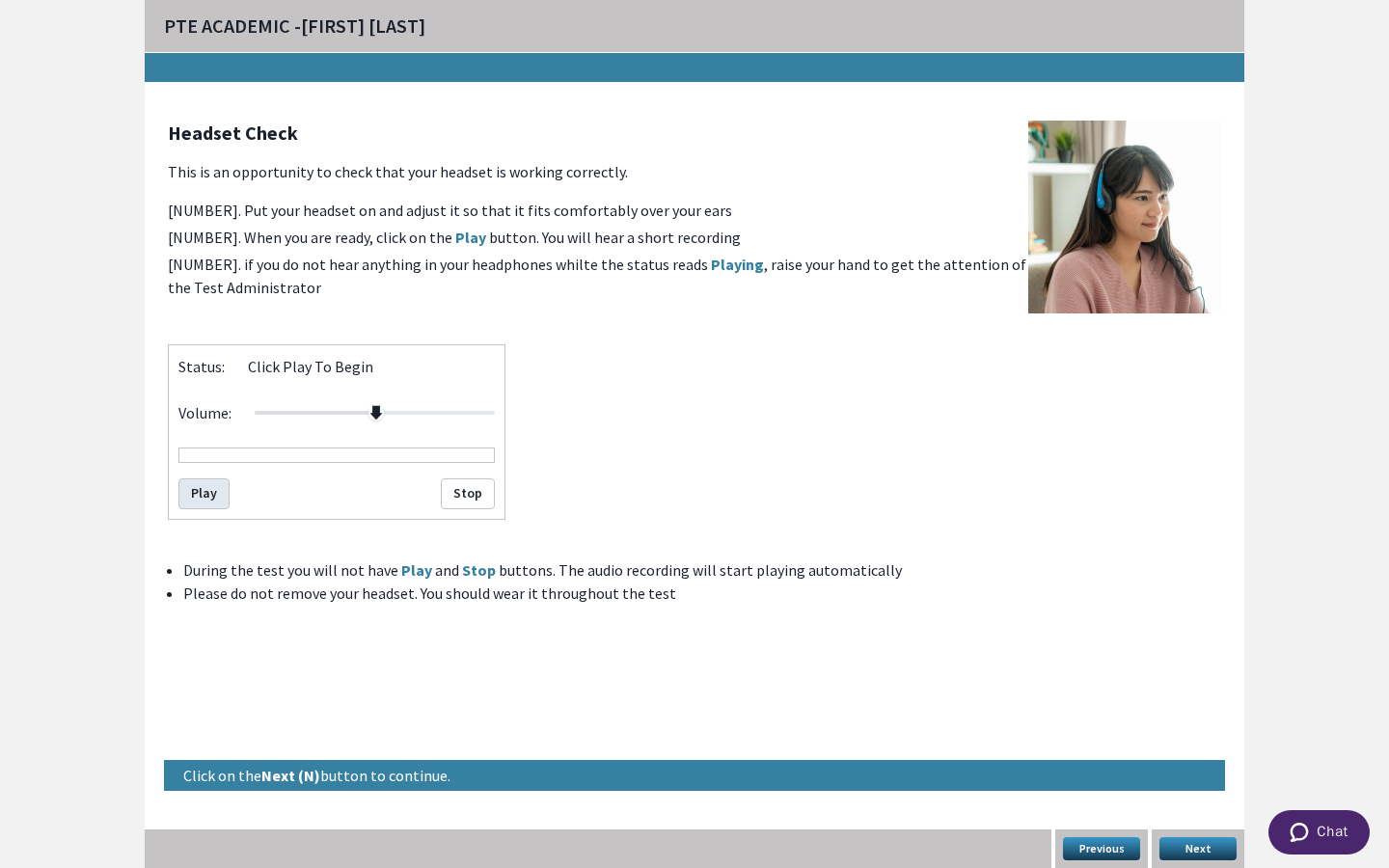 click on "Play" at bounding box center (204, 494) 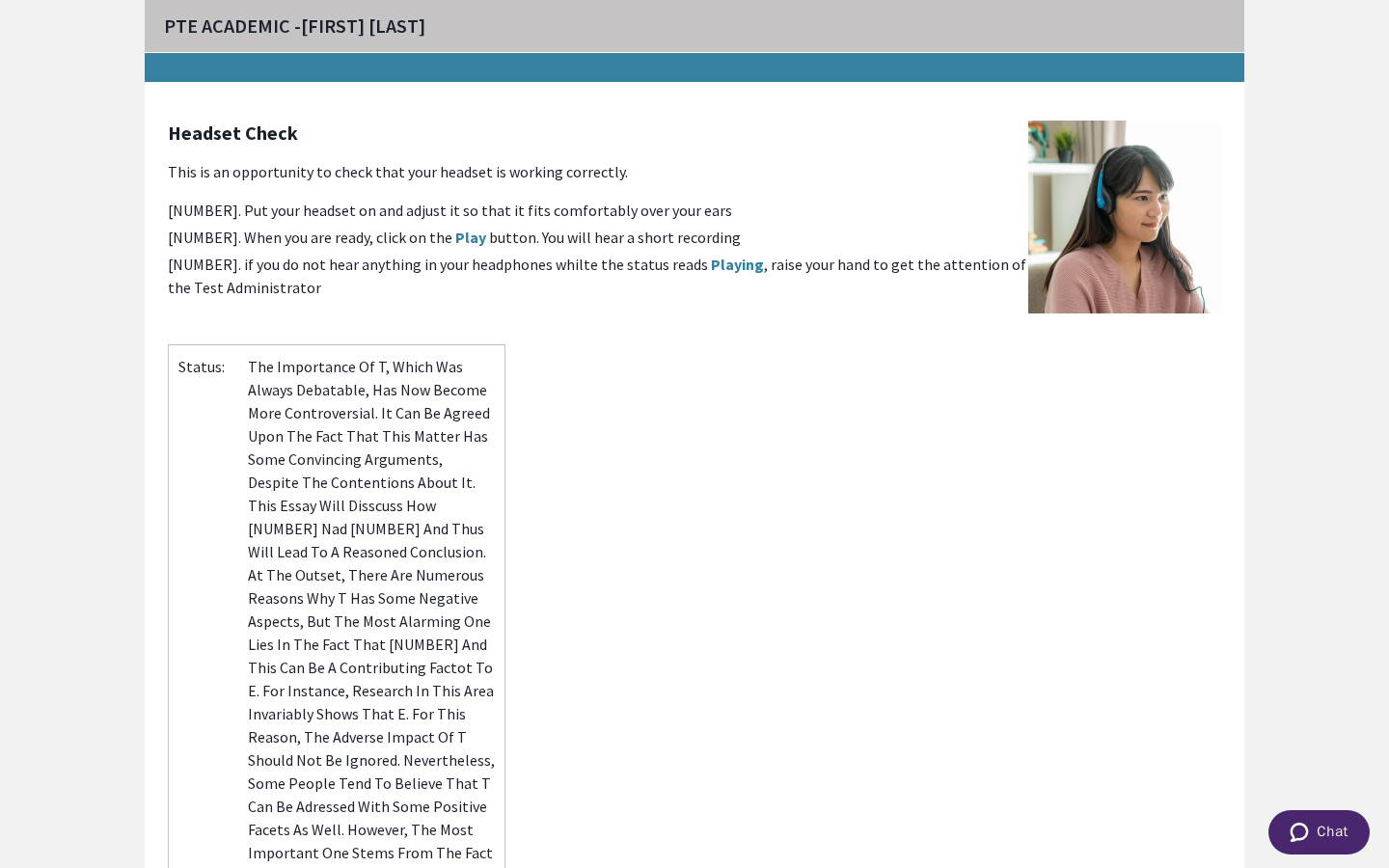 click at bounding box center [374, 1107] 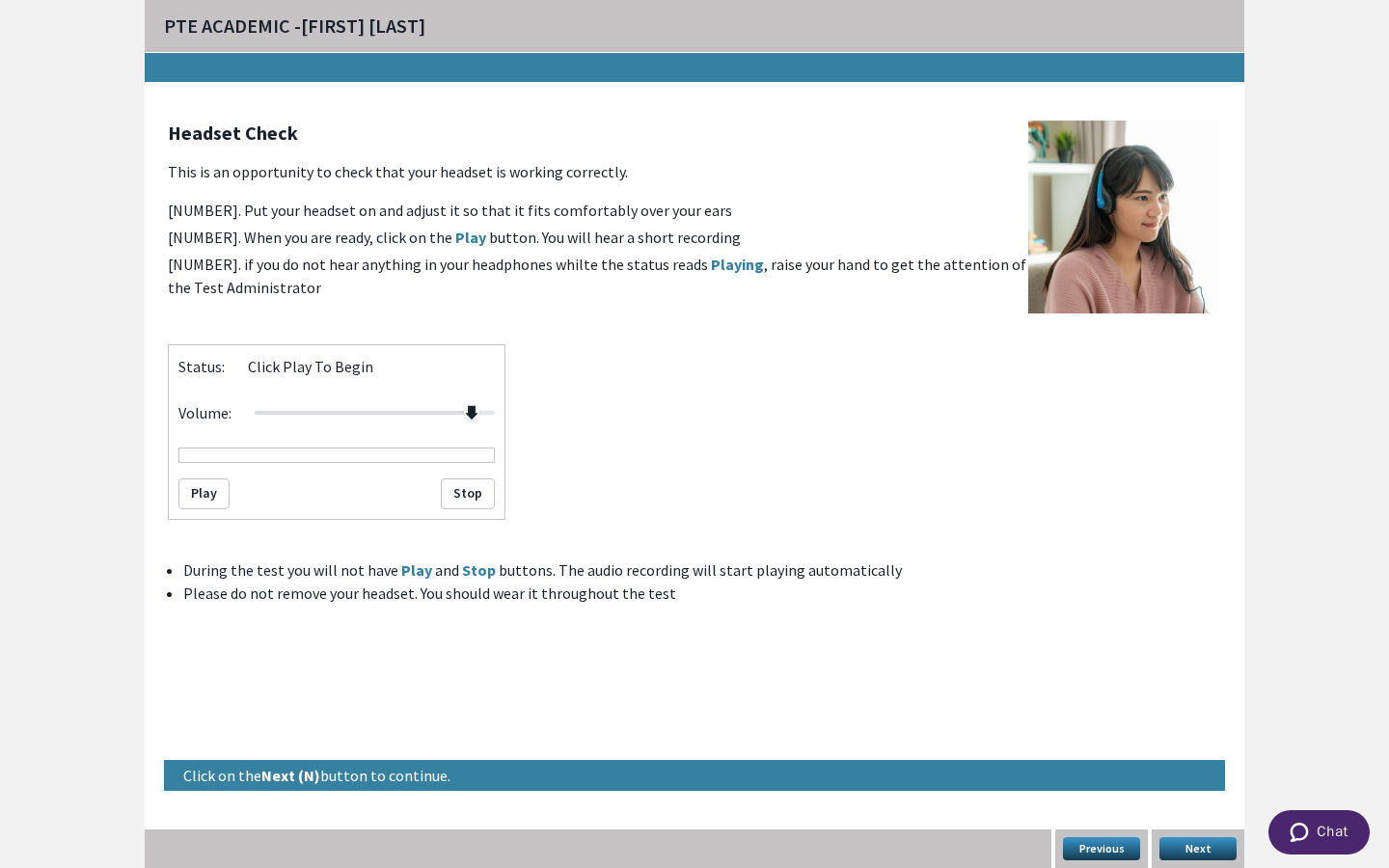 click on "Next" at bounding box center [1198, 849] 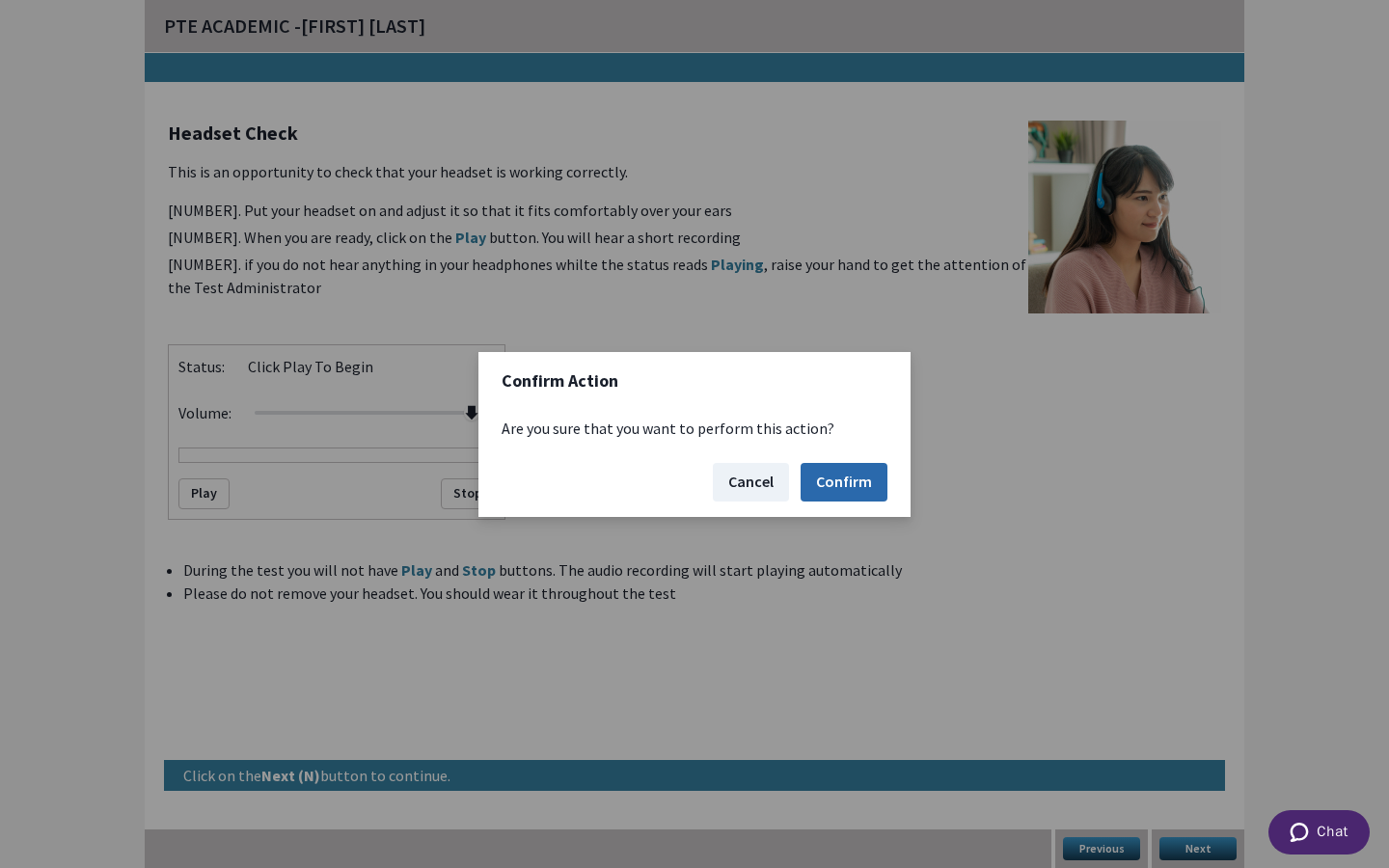 click on "Confirm" at bounding box center (844, 482) 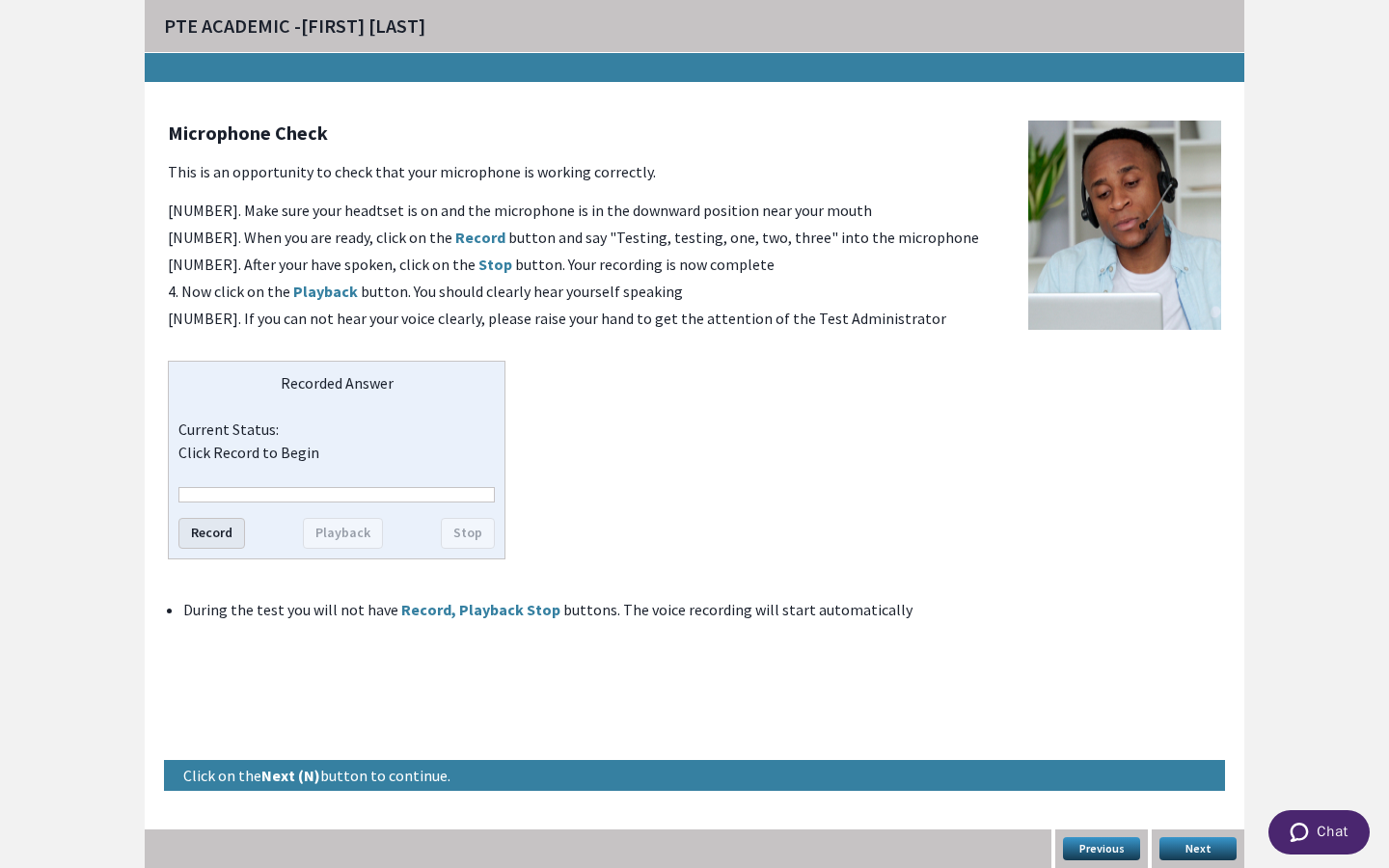 click on "Record" at bounding box center (211, 533) 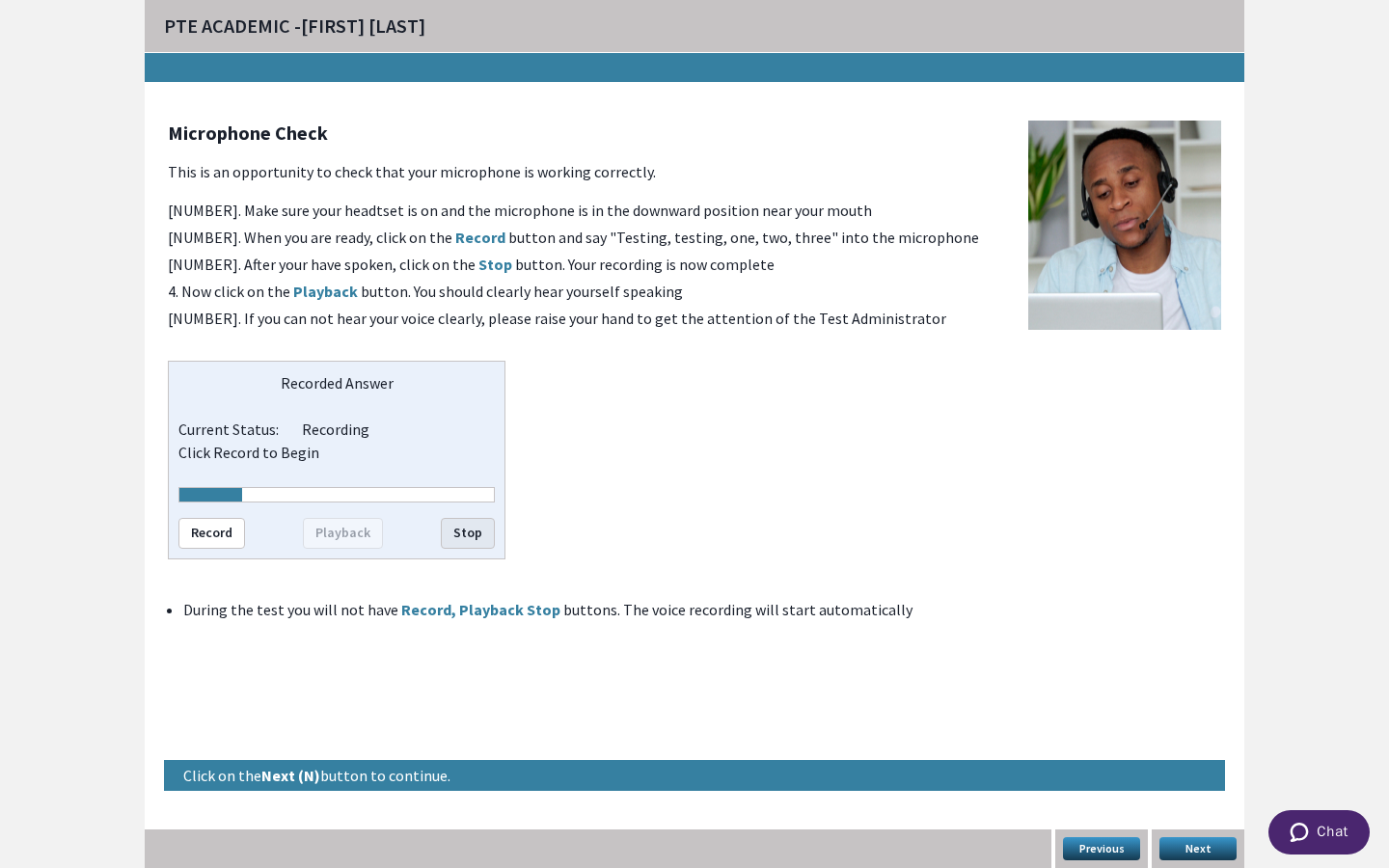 click on "Stop" at bounding box center (468, 533) 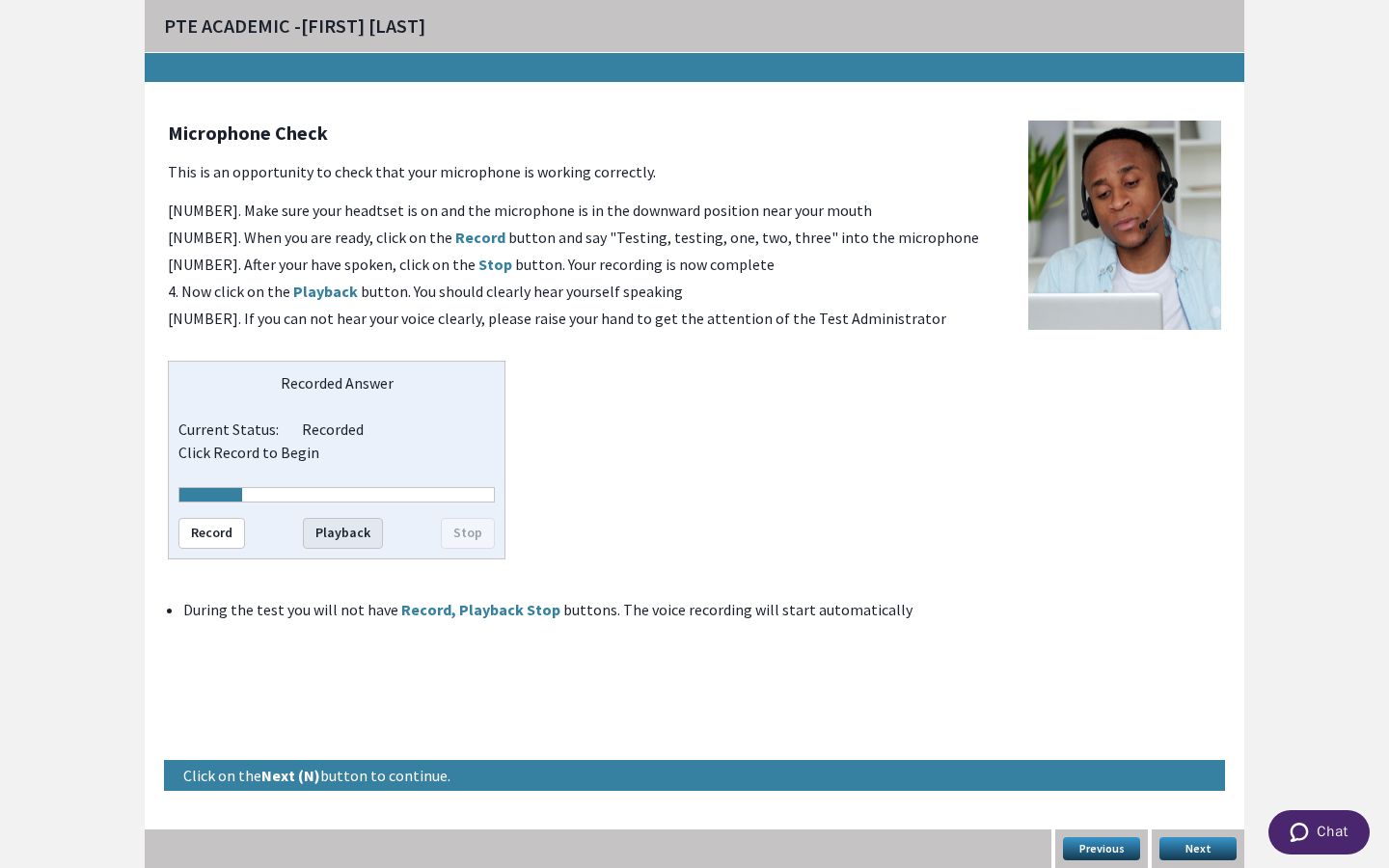 click on "Playback" at bounding box center [342, 533] 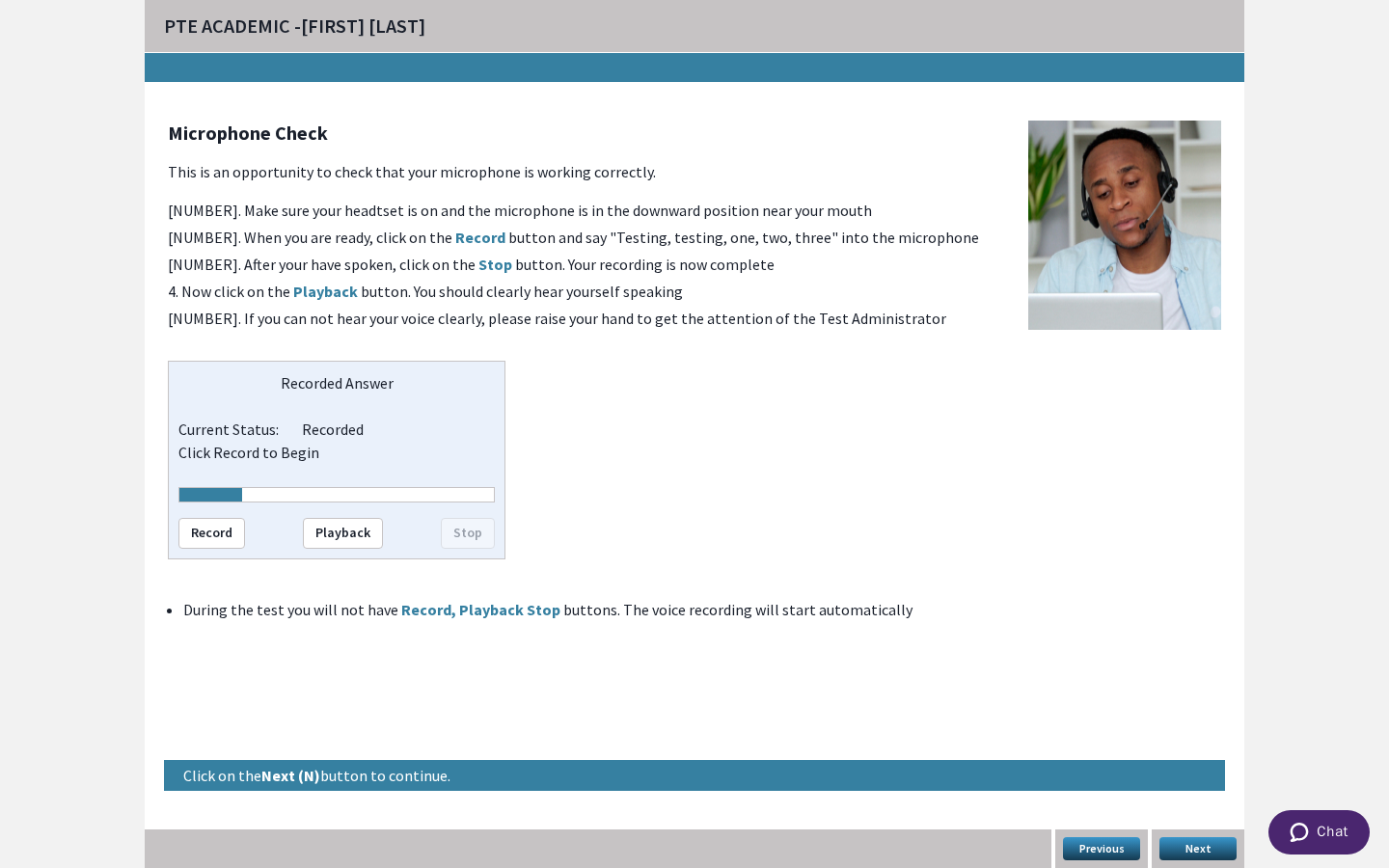click on "Next" at bounding box center [1198, 849] 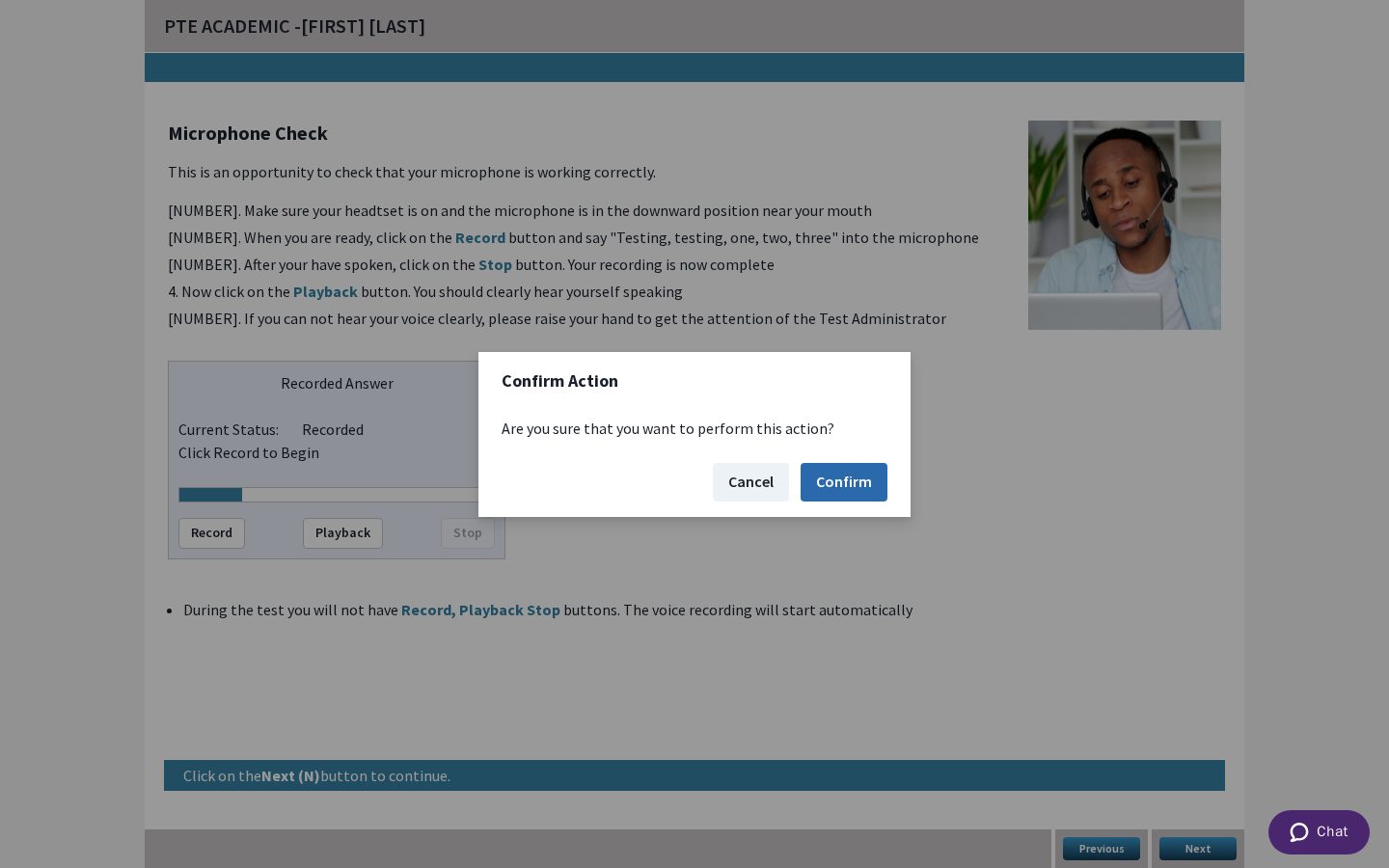 click on "Confirm" at bounding box center [844, 482] 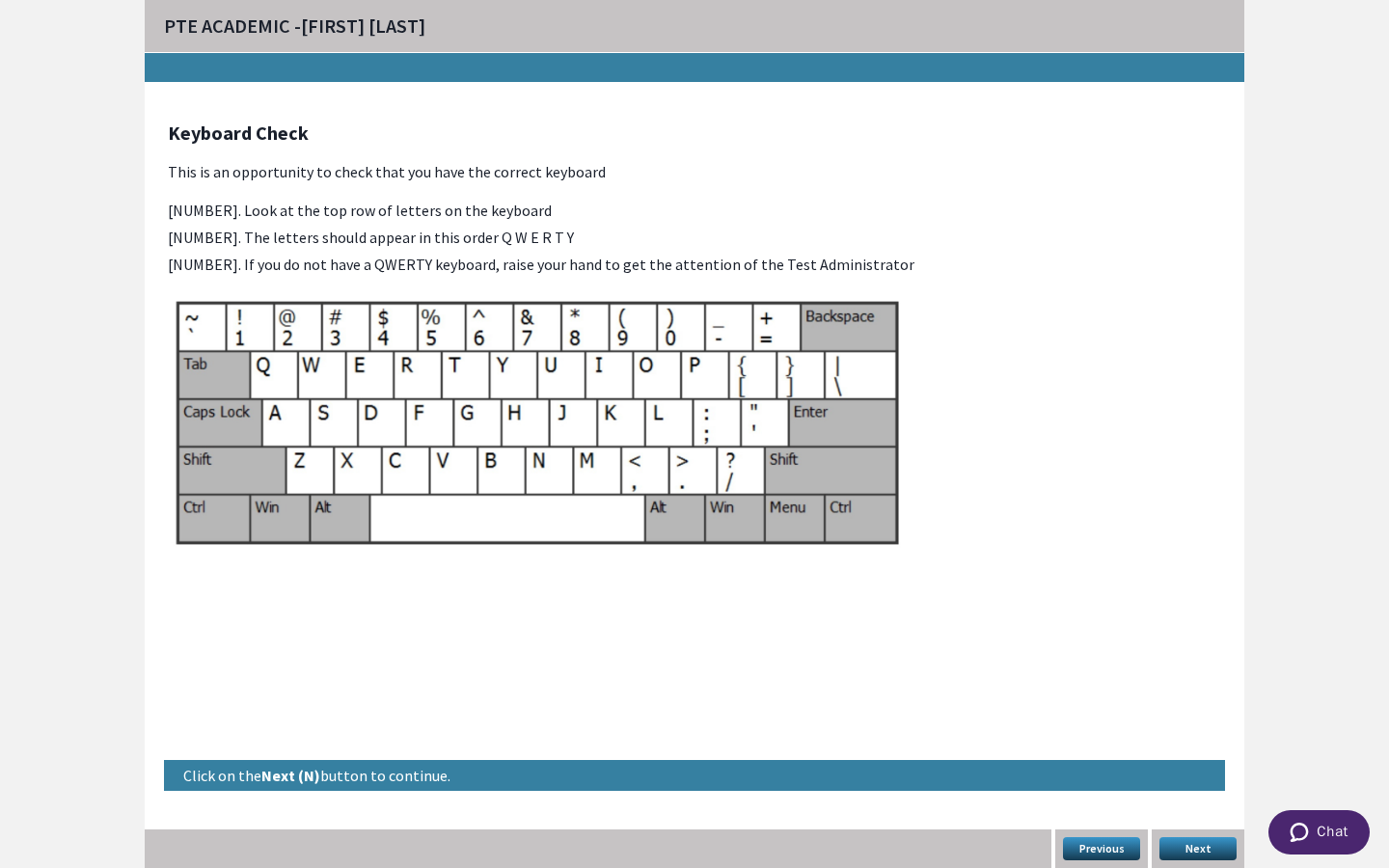 click on "Next" at bounding box center [1198, 849] 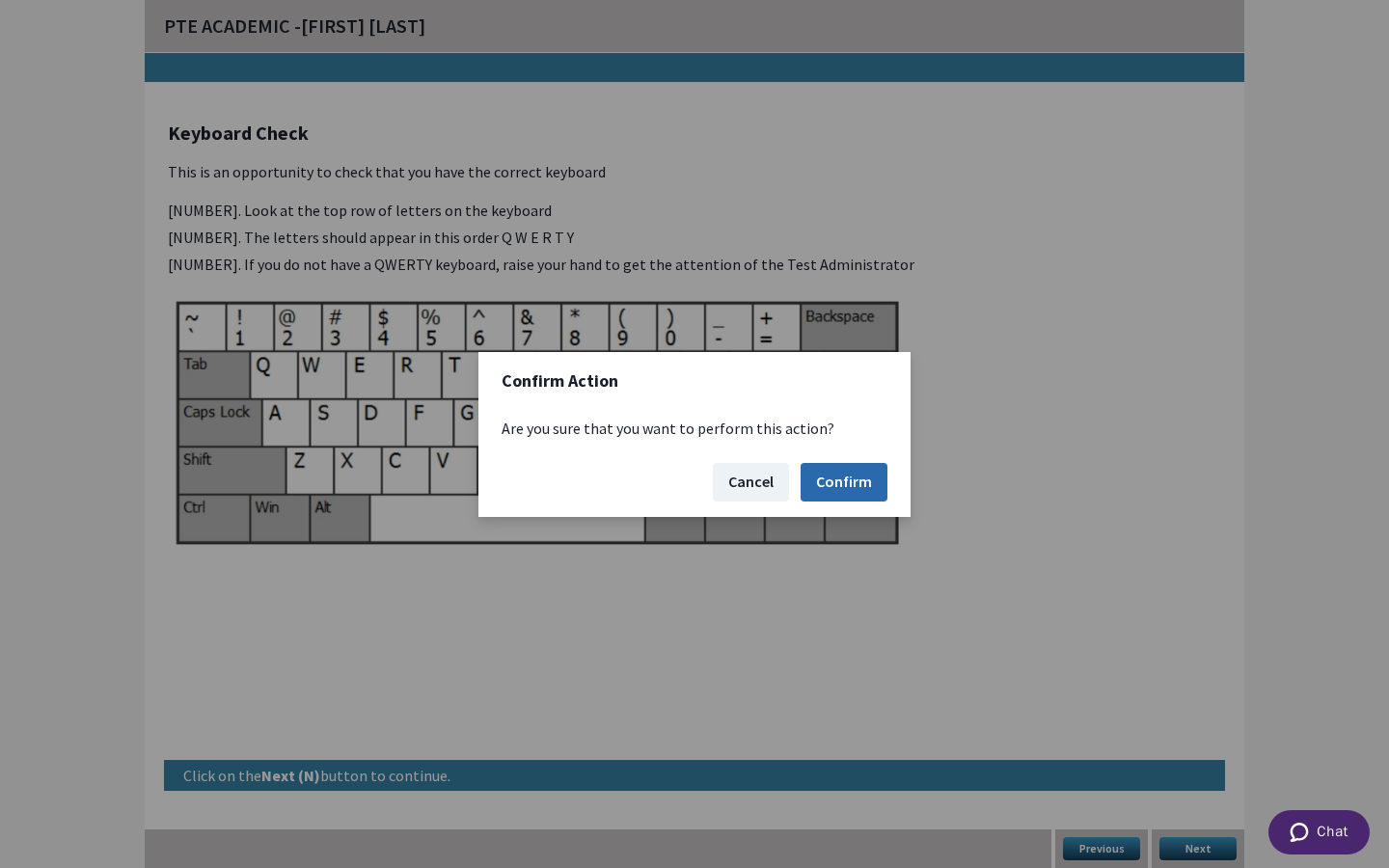 click on "Confirm" at bounding box center [844, 482] 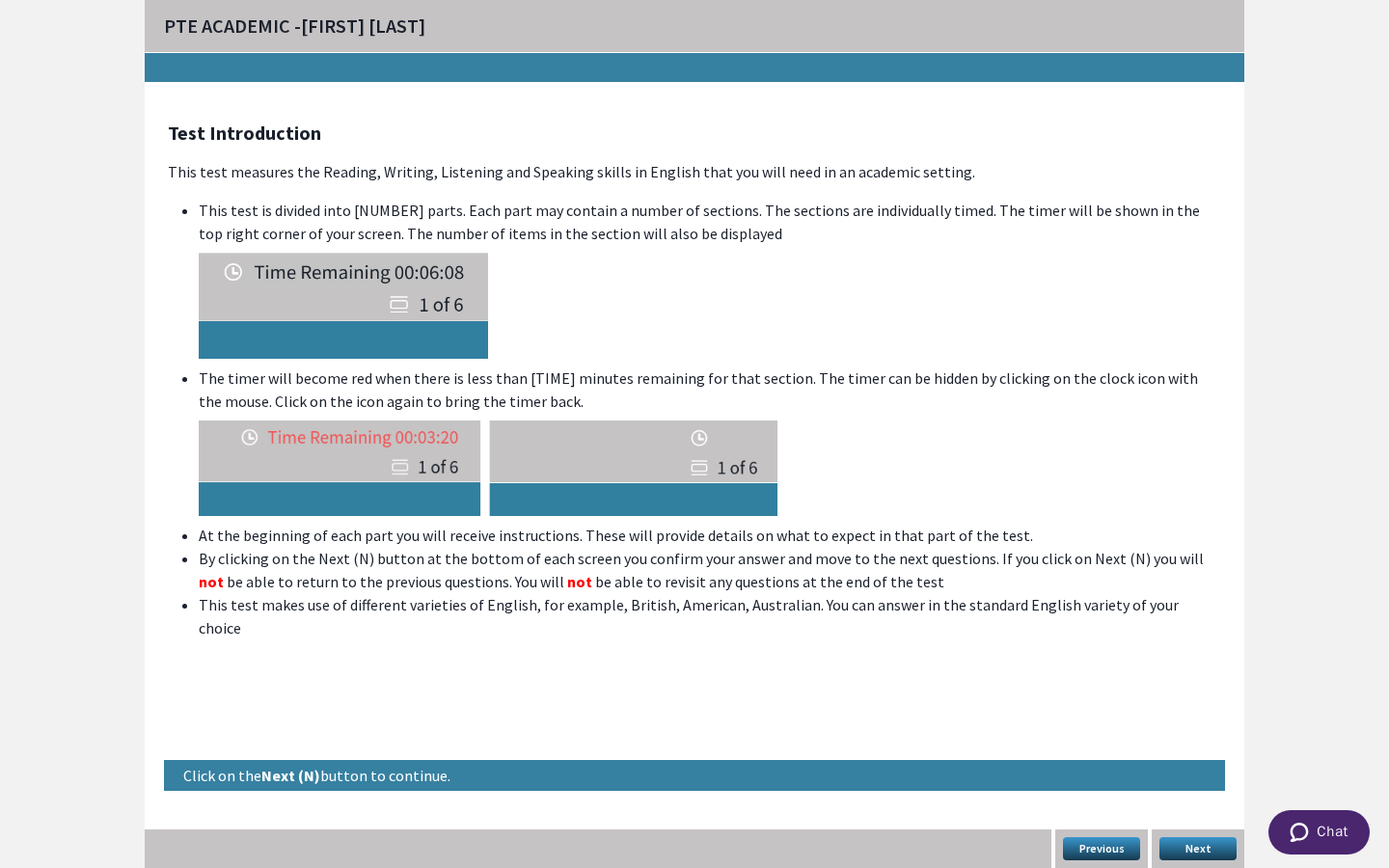 click on "Next" at bounding box center (1198, 849) 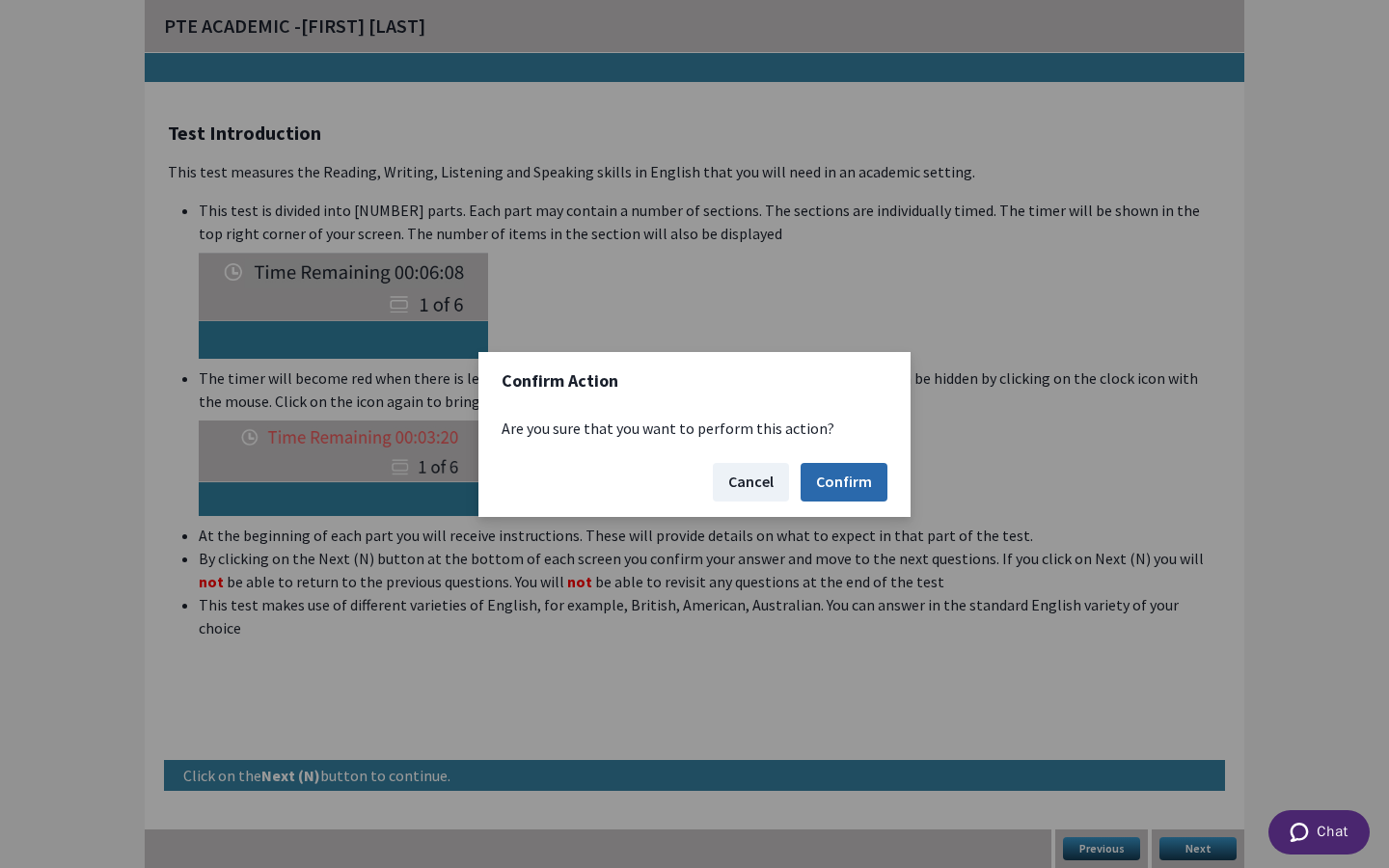 click on "Confirm" at bounding box center (844, 482) 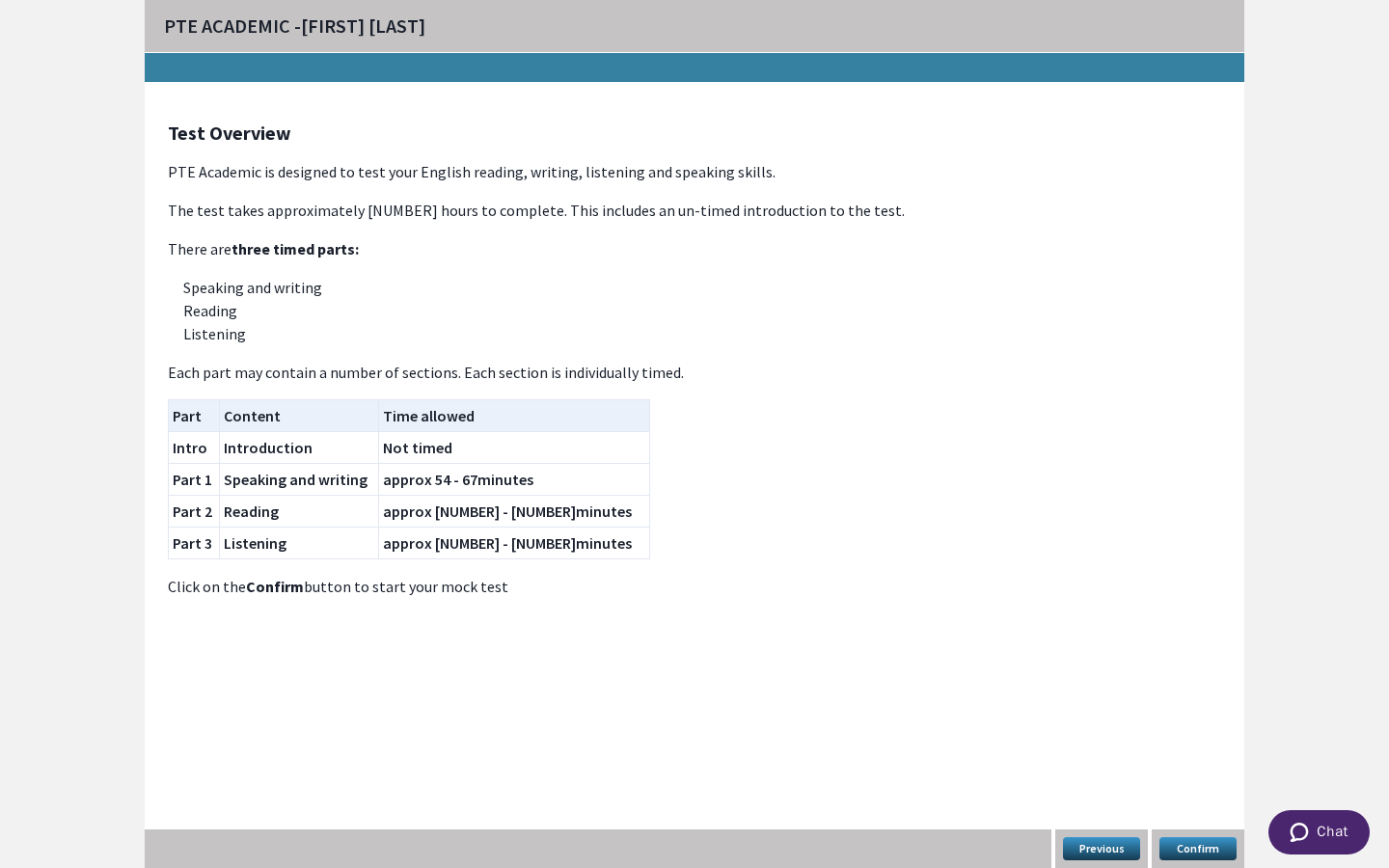 click on "Confirm" at bounding box center [1198, 849] 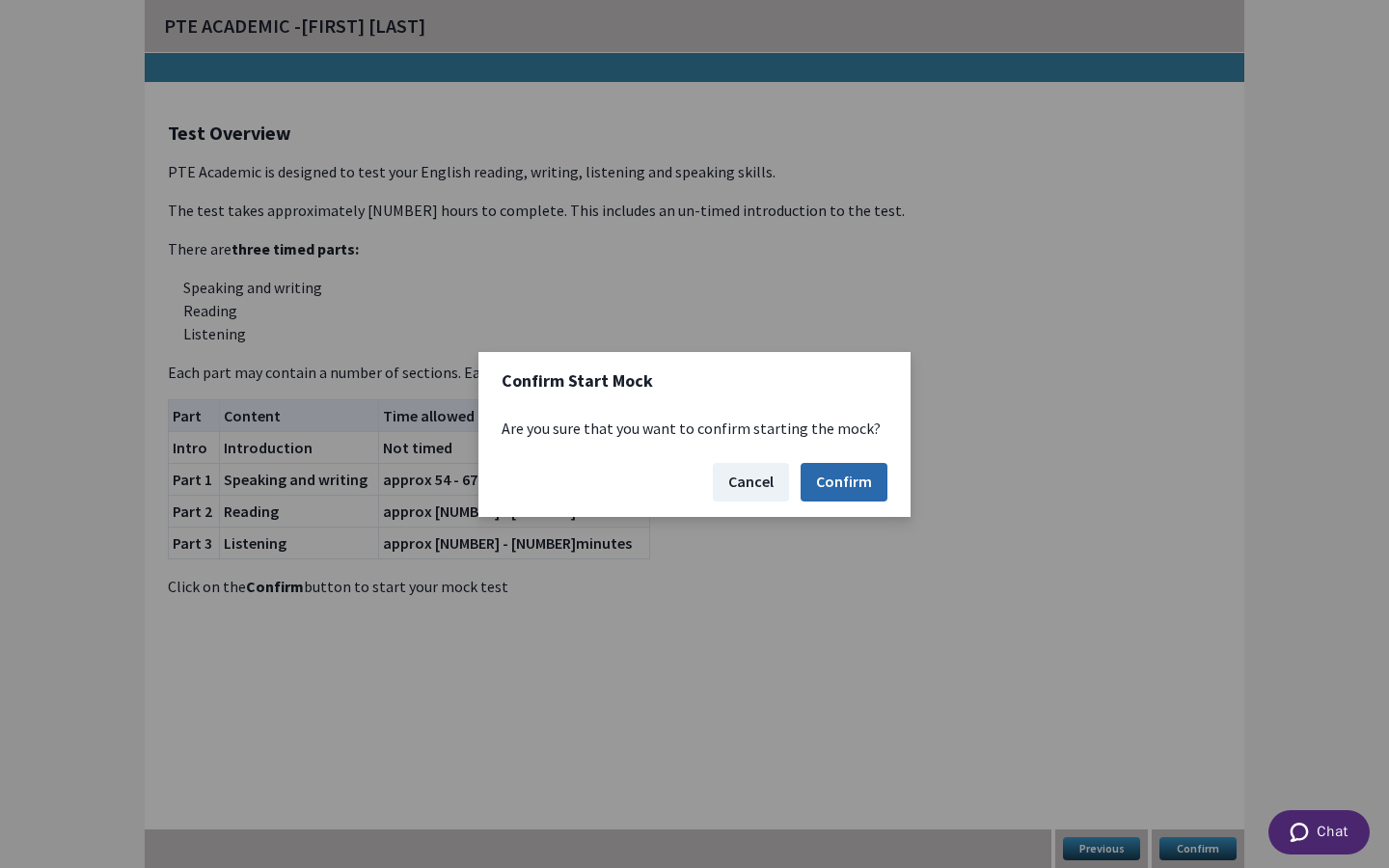click on "Confirm" at bounding box center (844, 482) 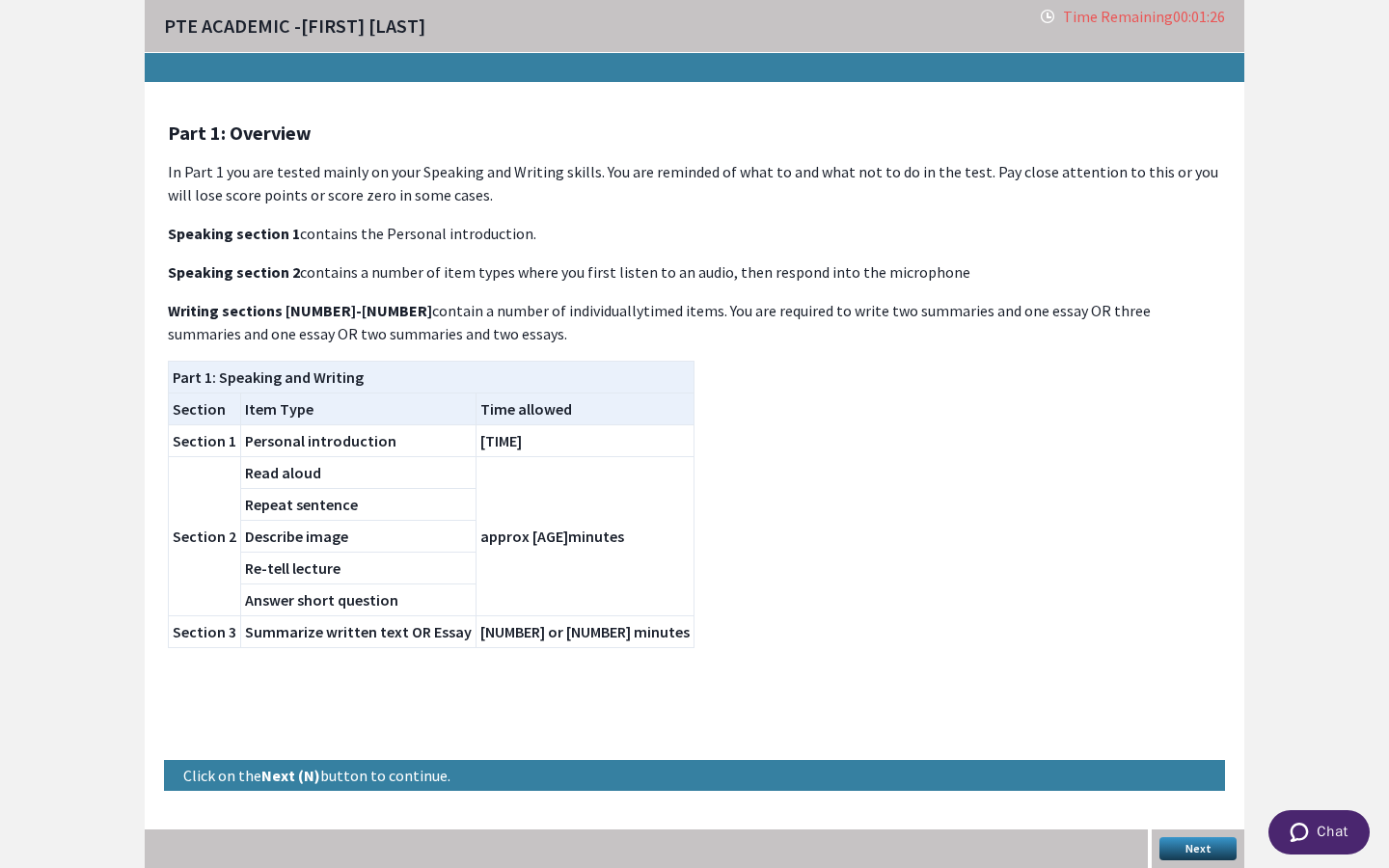 click on "Next" at bounding box center (1198, 849) 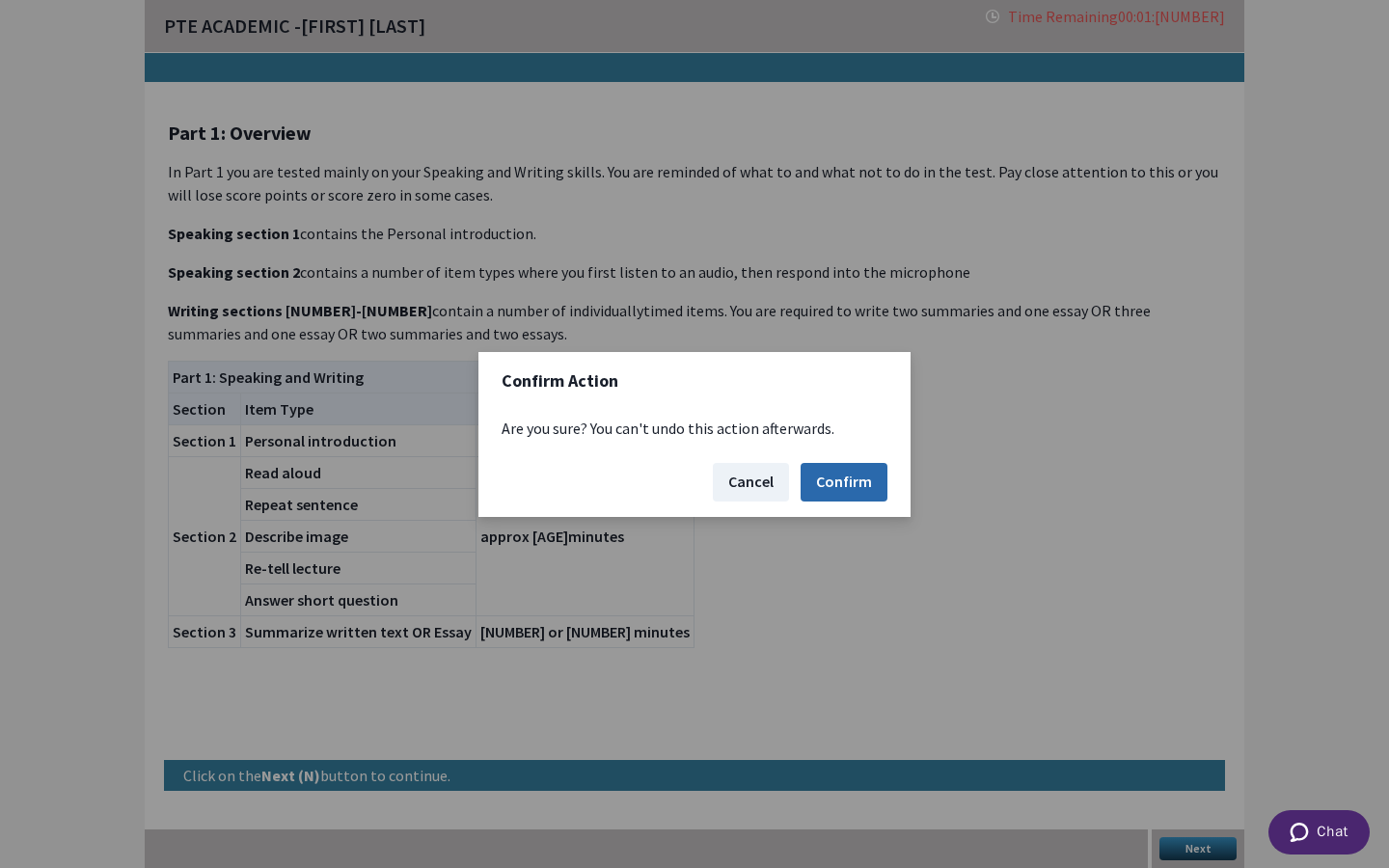 click on "Confirm" at bounding box center (844, 482) 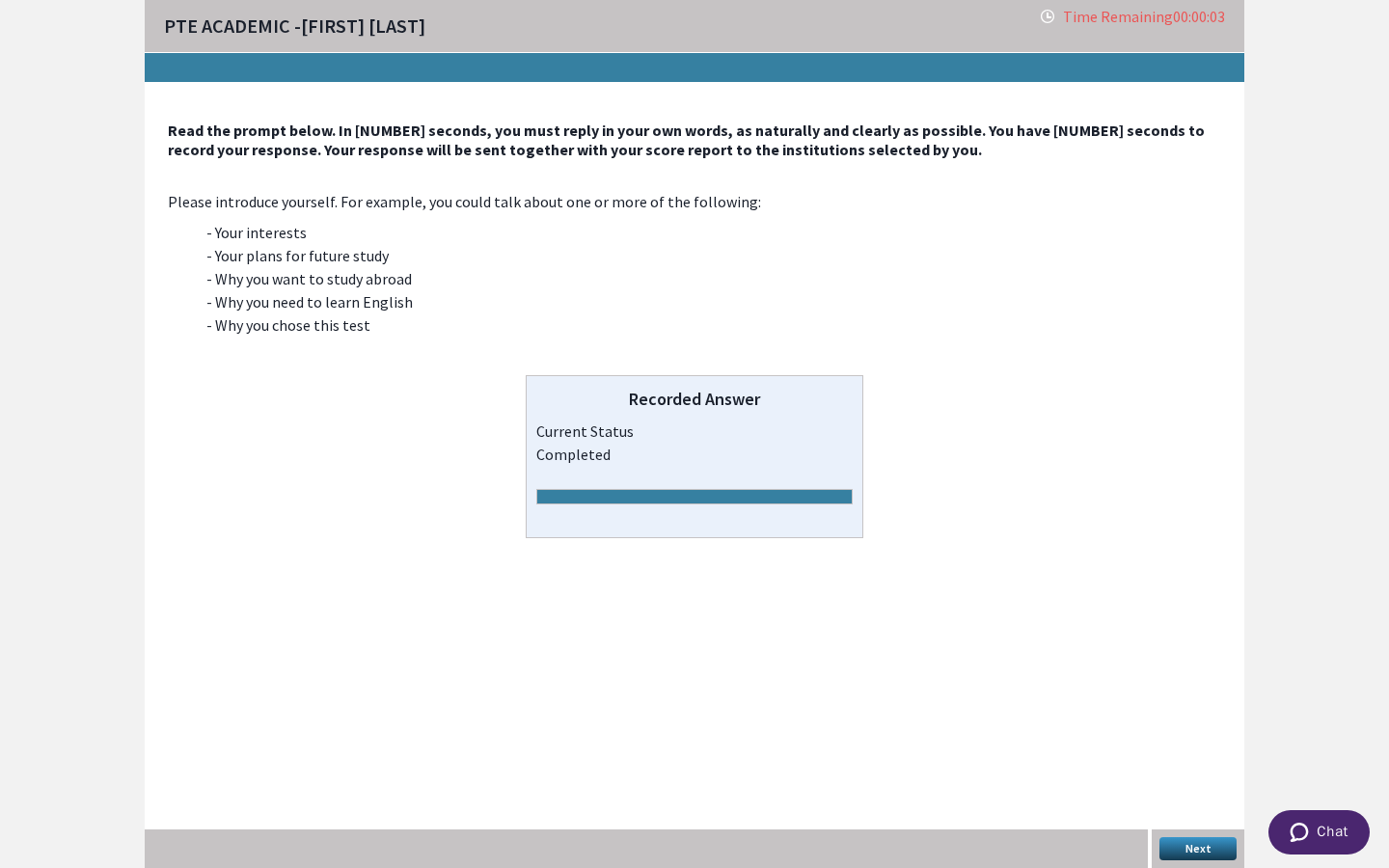 click on "Next" at bounding box center [1198, 849] 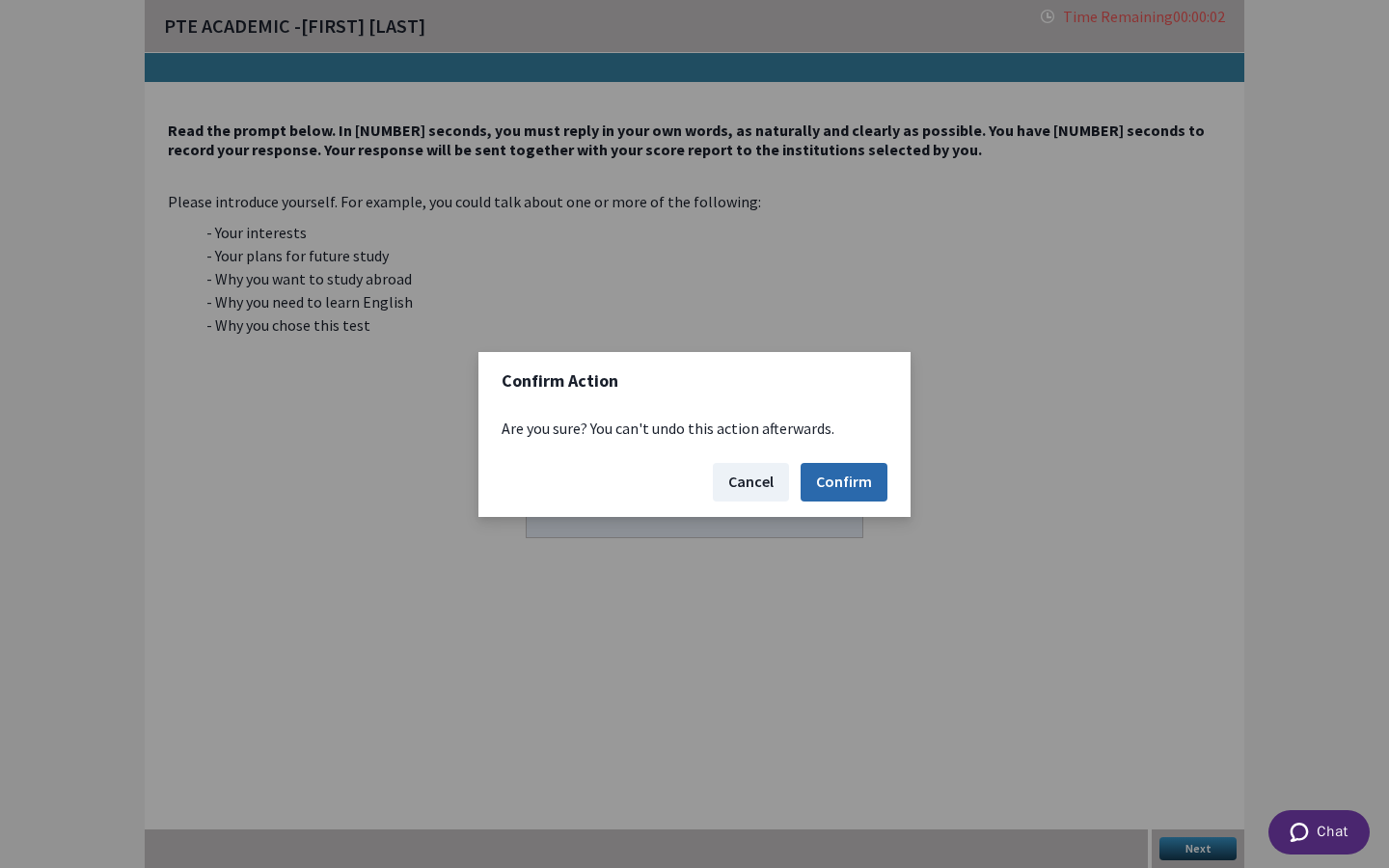 click on "Confirm" at bounding box center (844, 482) 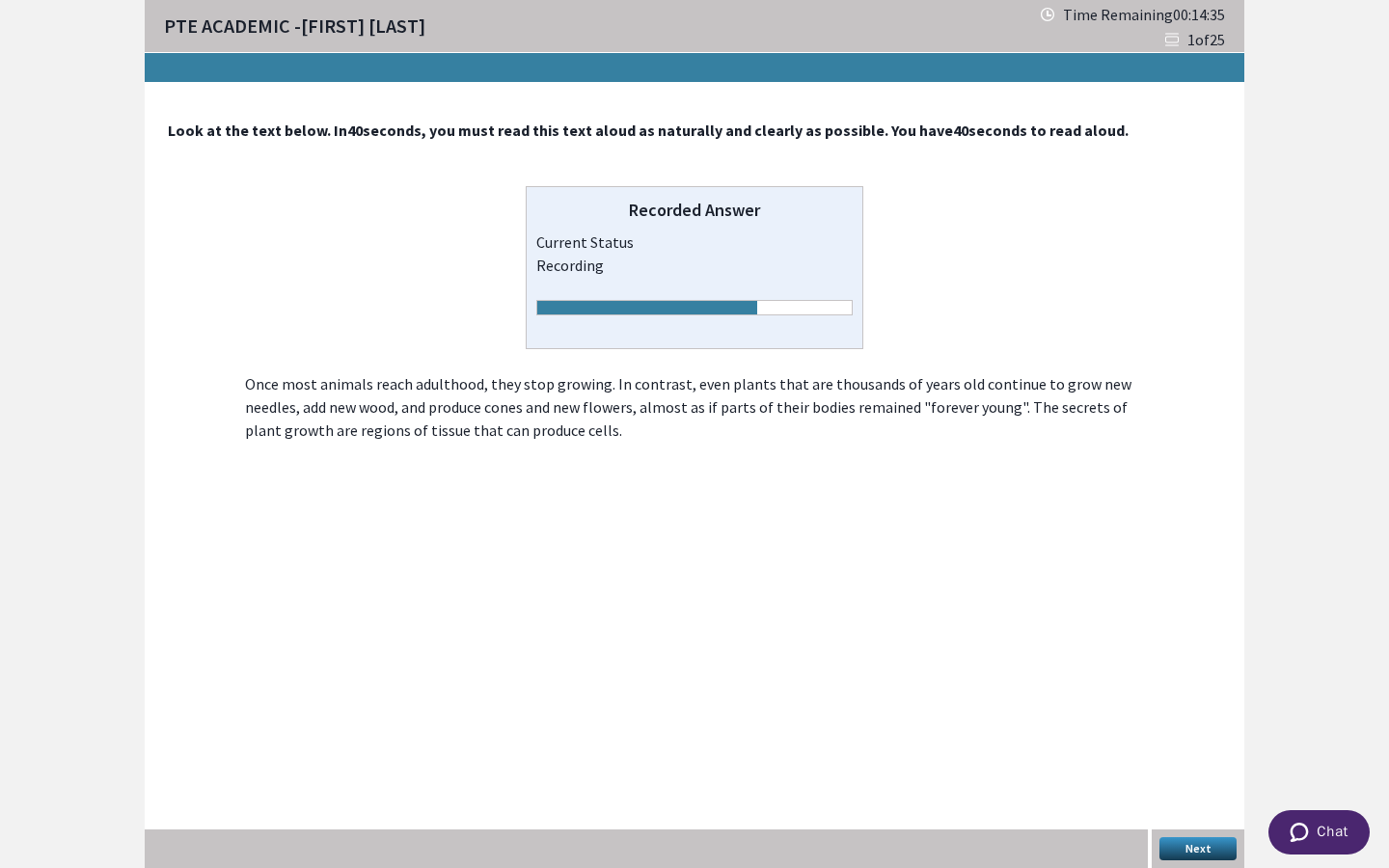 click on "Next" at bounding box center (1198, 849) 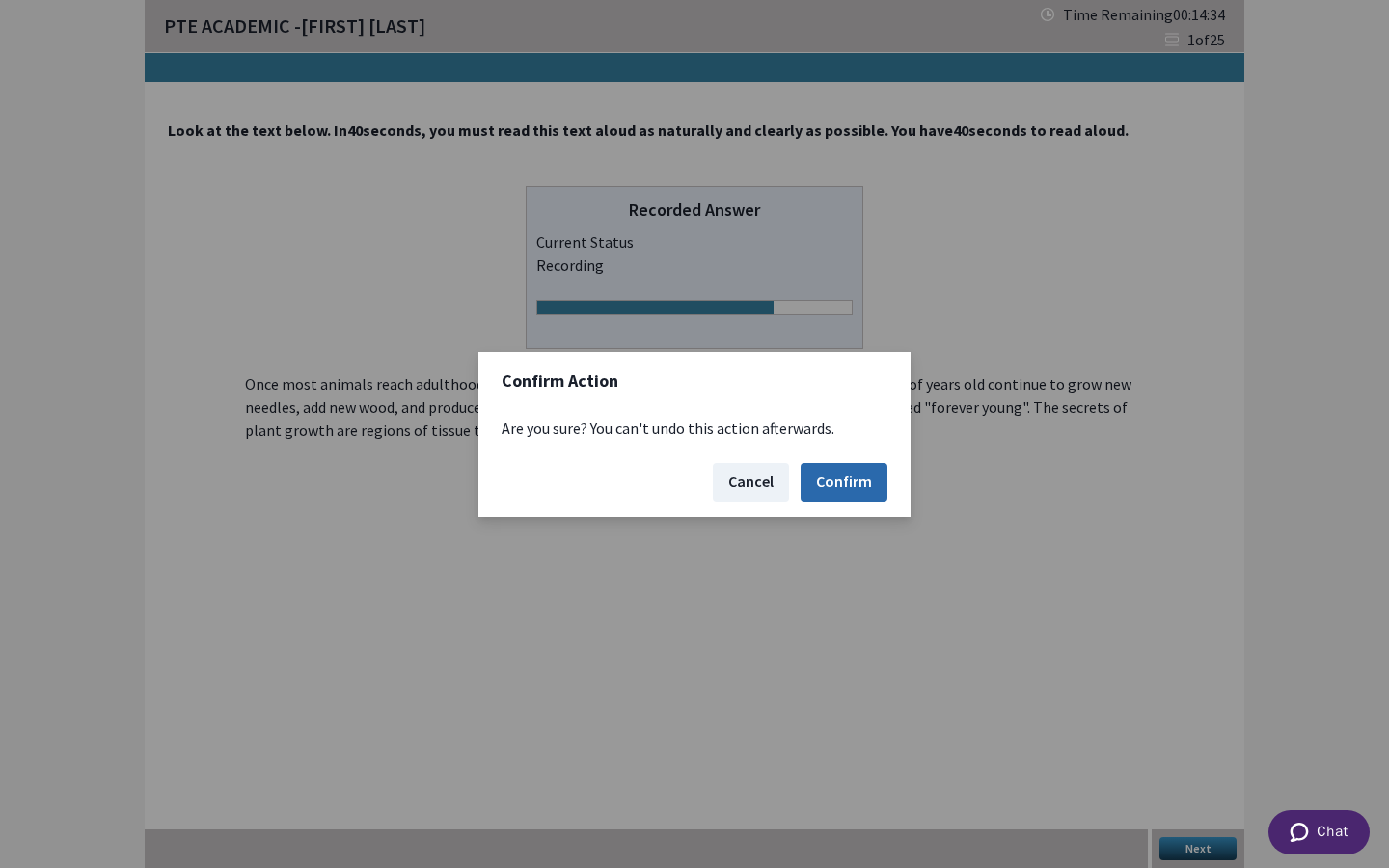click on "Confirm" at bounding box center [844, 482] 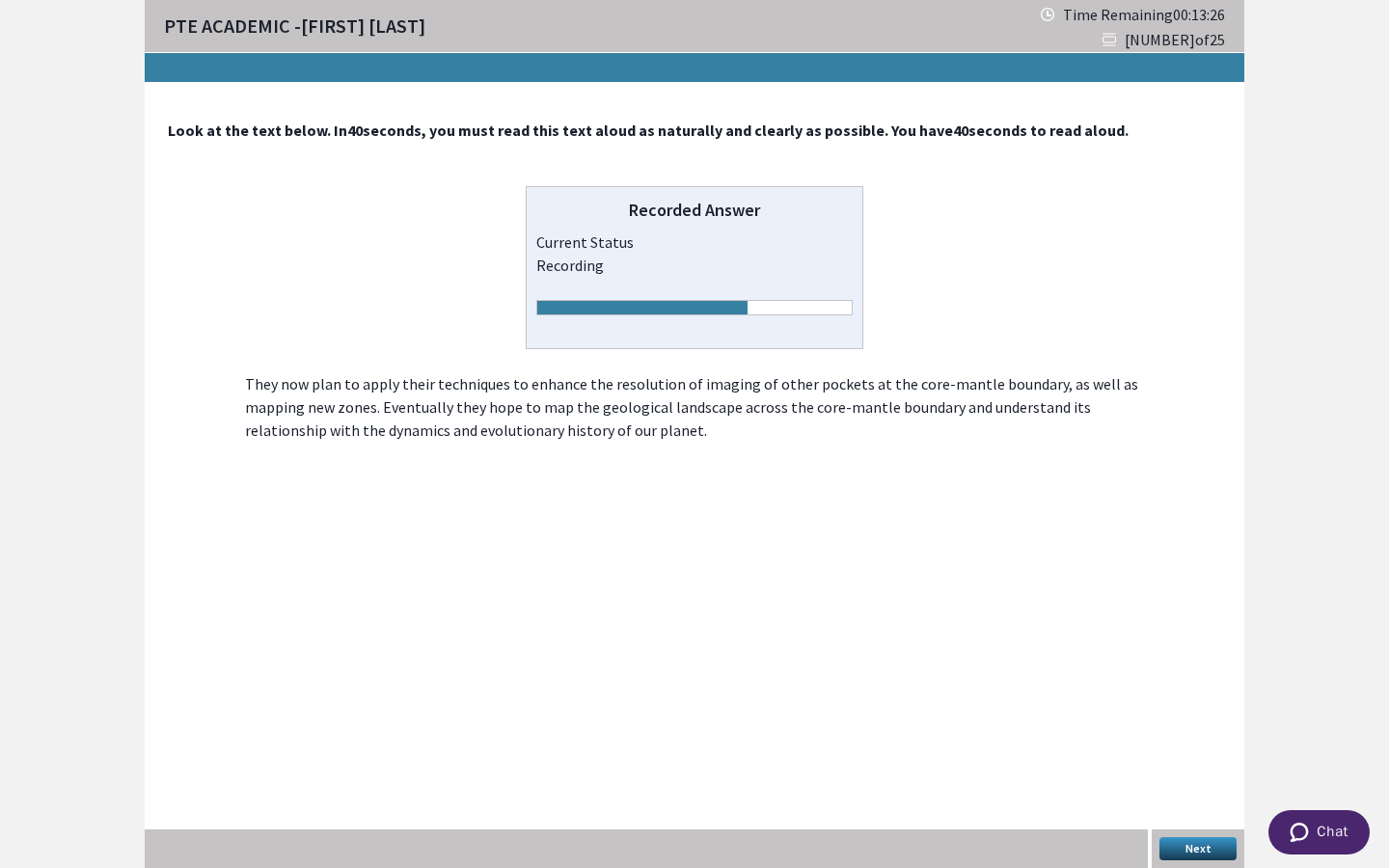 click on "Next" at bounding box center (1198, 849) 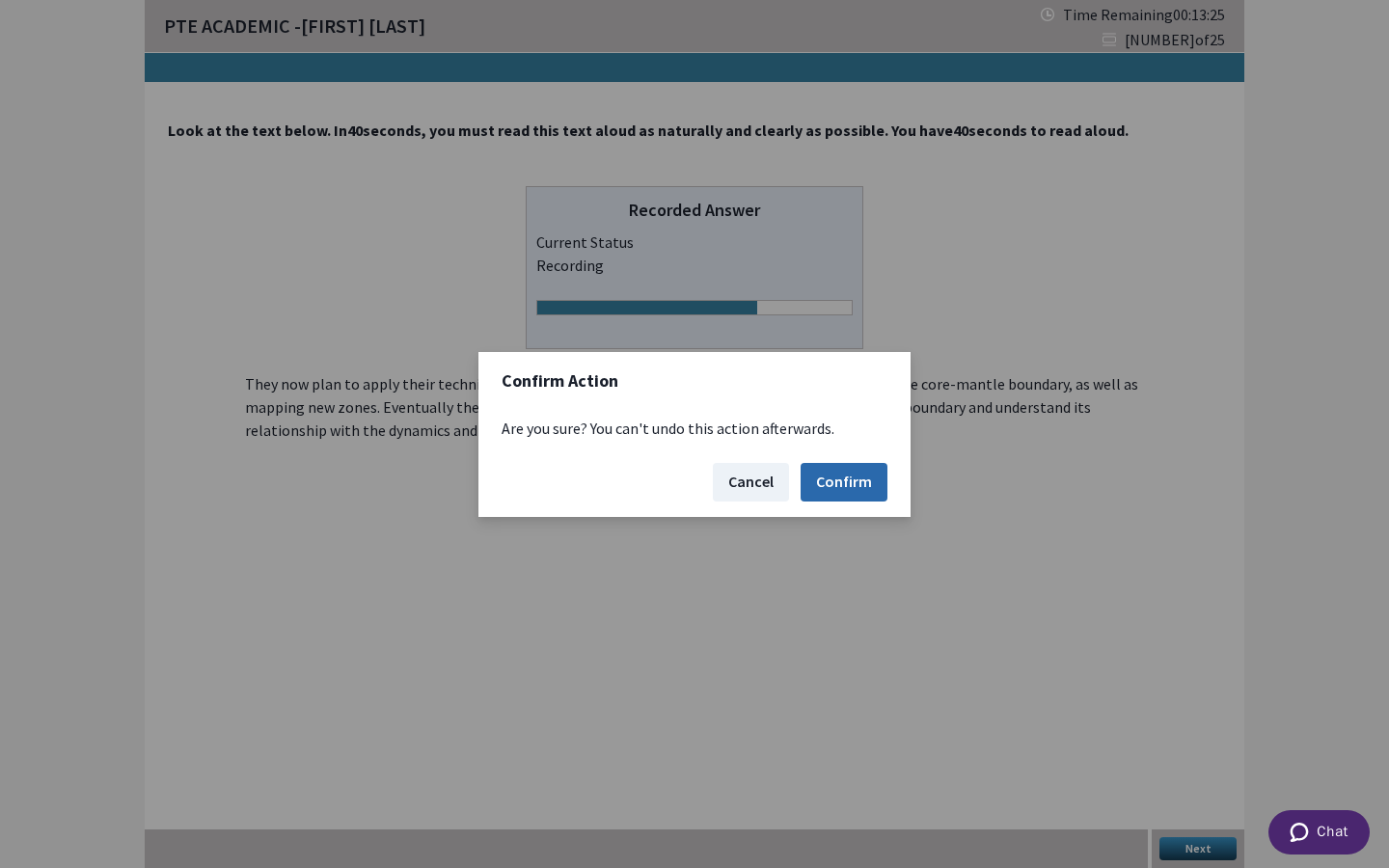 click on "Confirm" at bounding box center (844, 482) 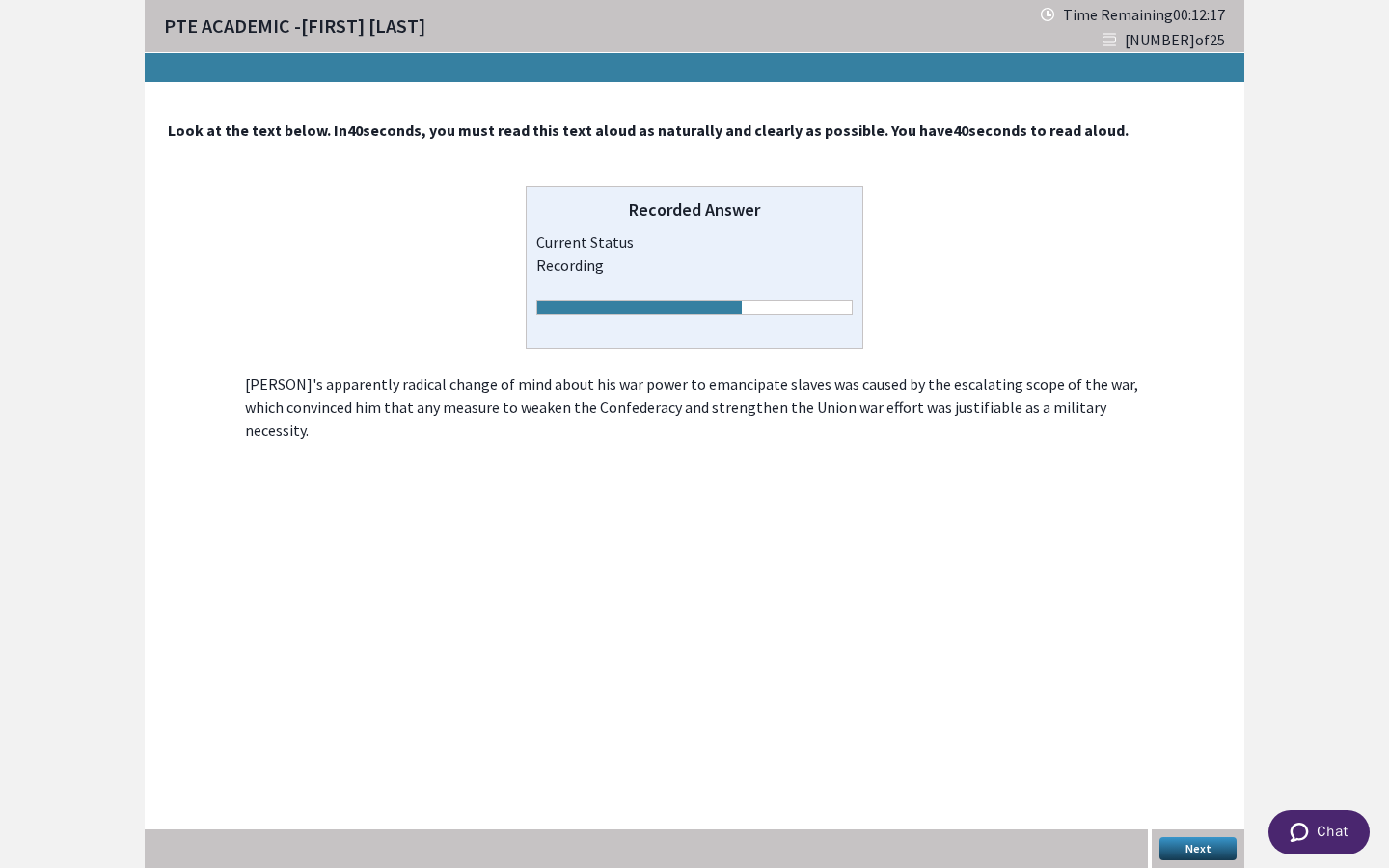 click on "Next" at bounding box center [1198, 849] 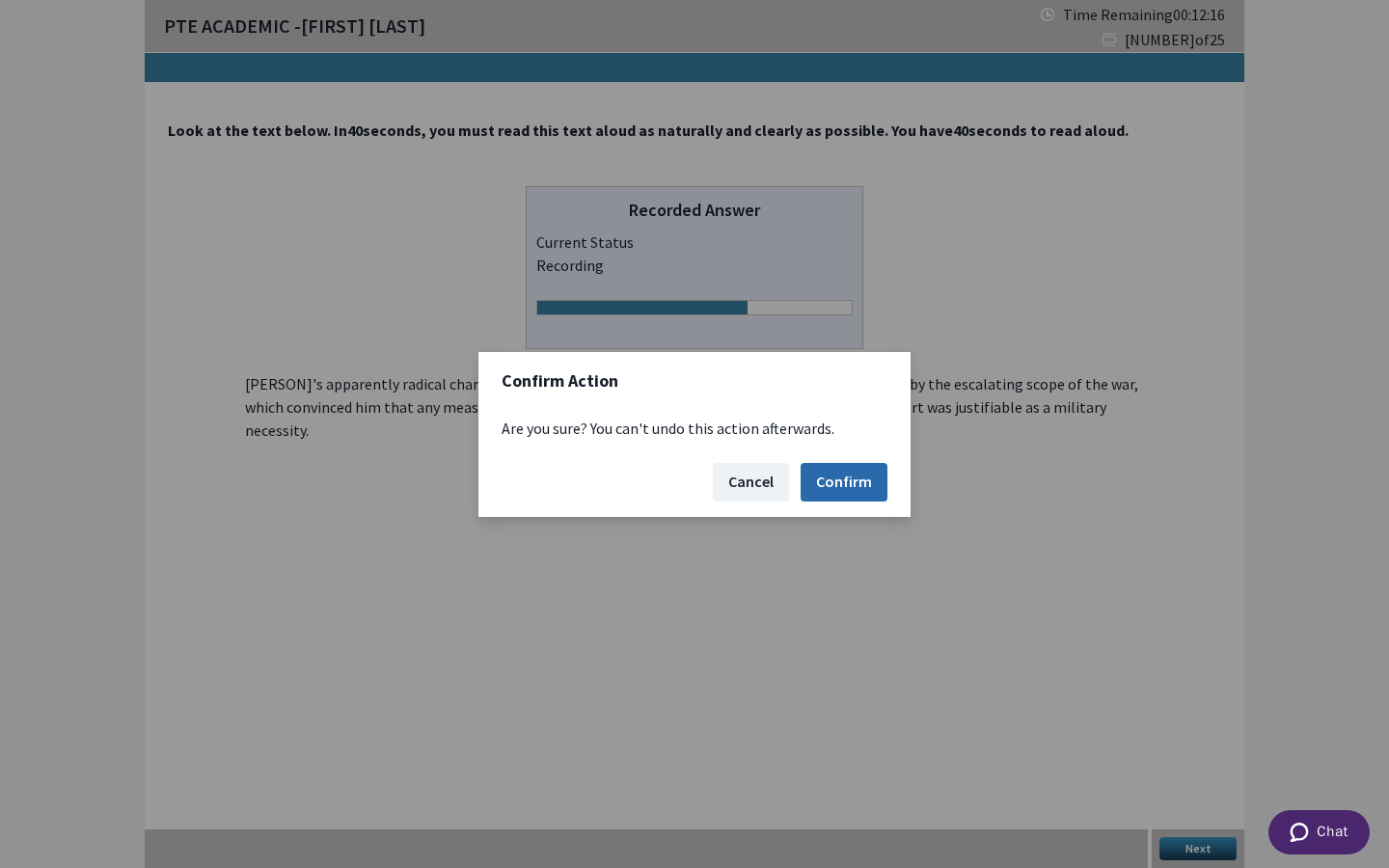 click on "Confirm" at bounding box center [844, 482] 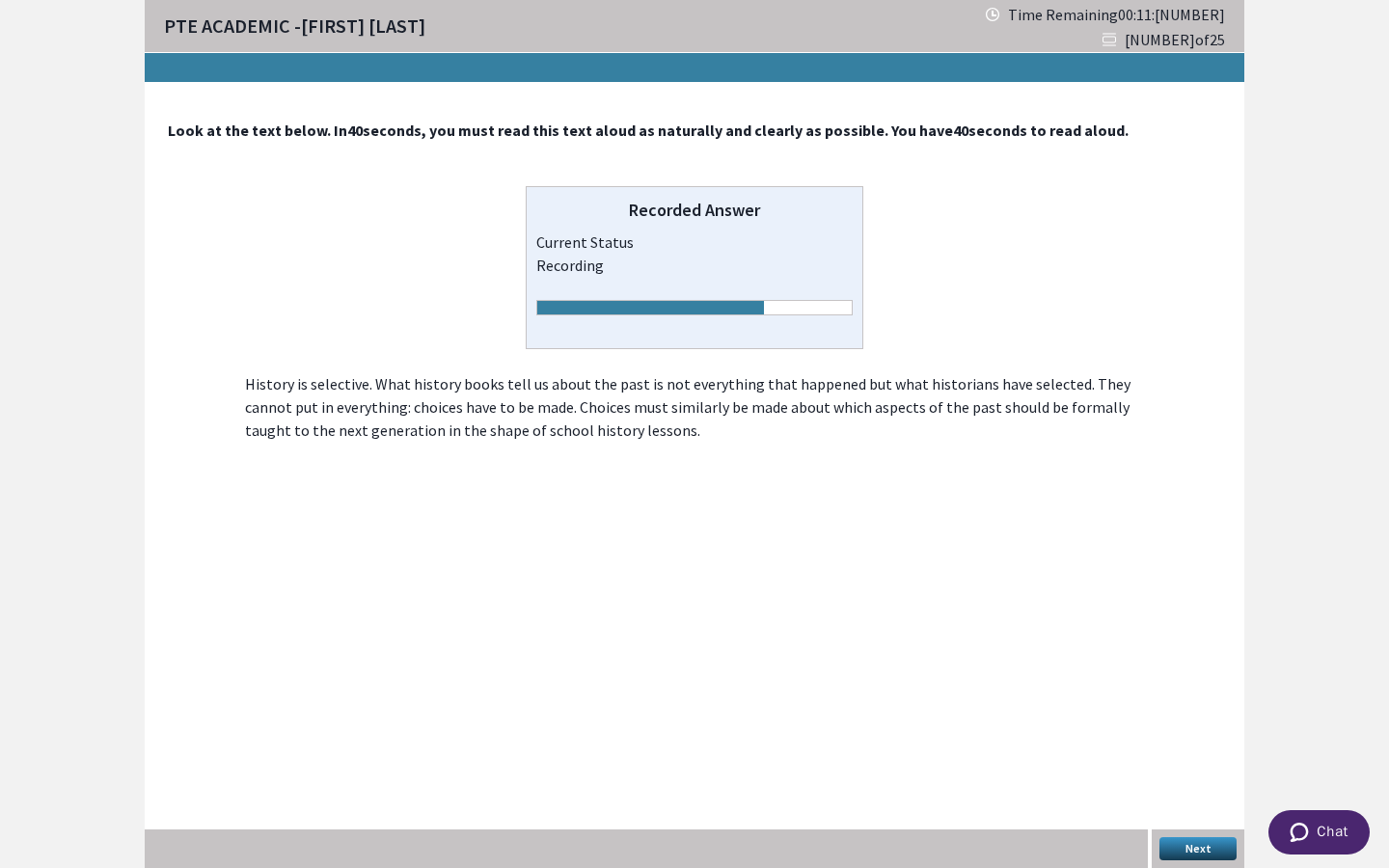click on "Next" at bounding box center (1198, 849) 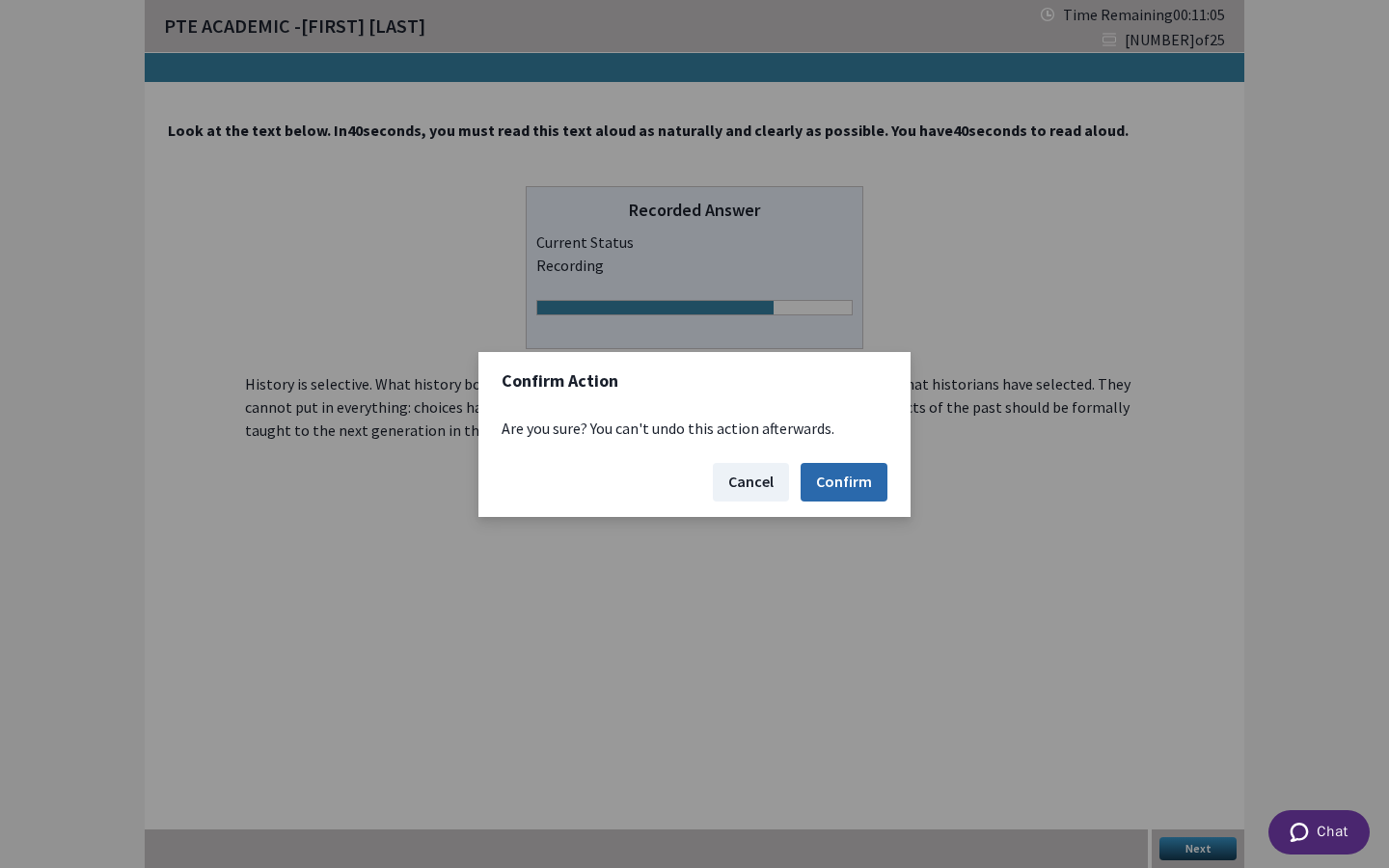click on "Confirm" at bounding box center [844, 482] 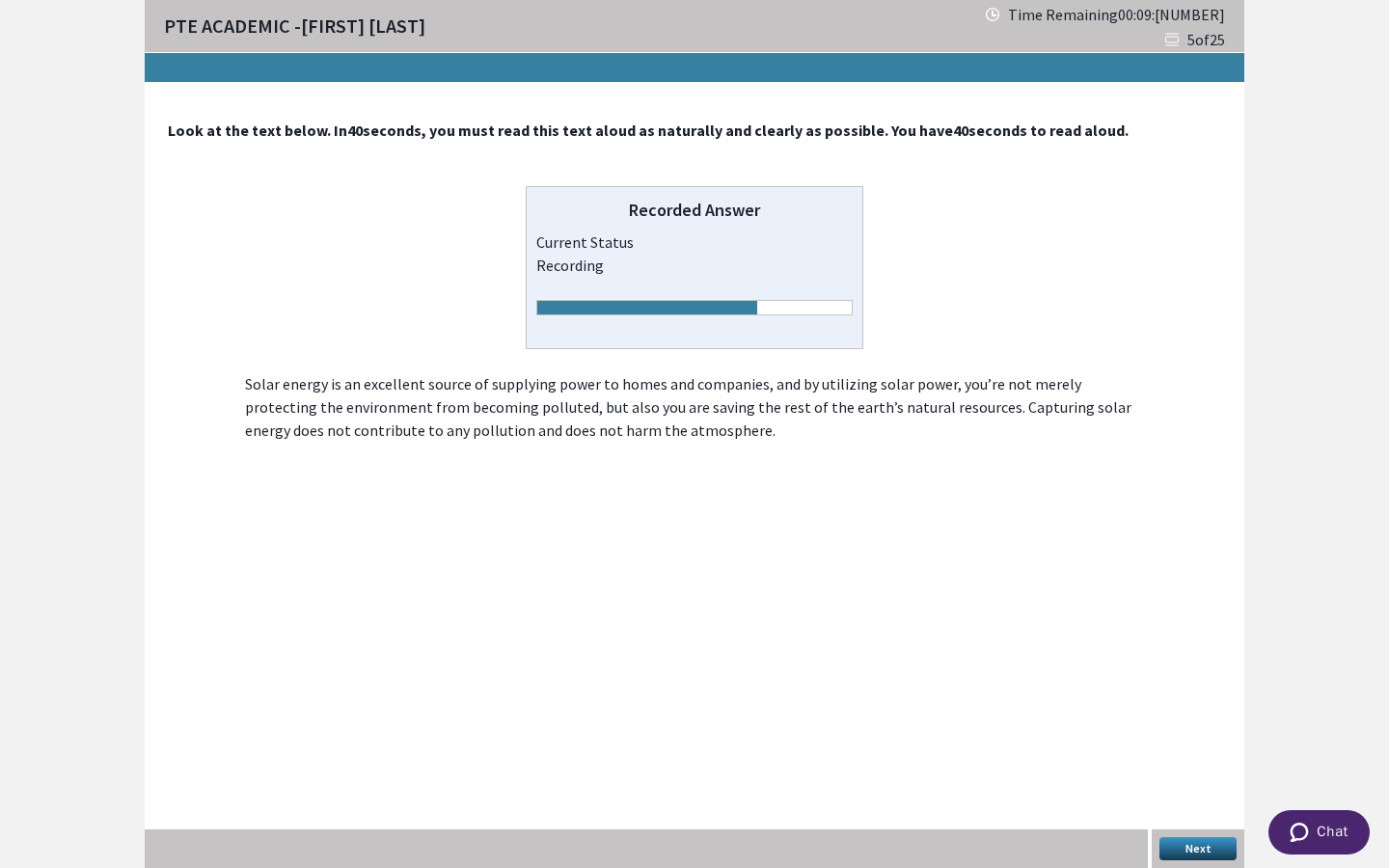 click on "Next" at bounding box center (1198, 849) 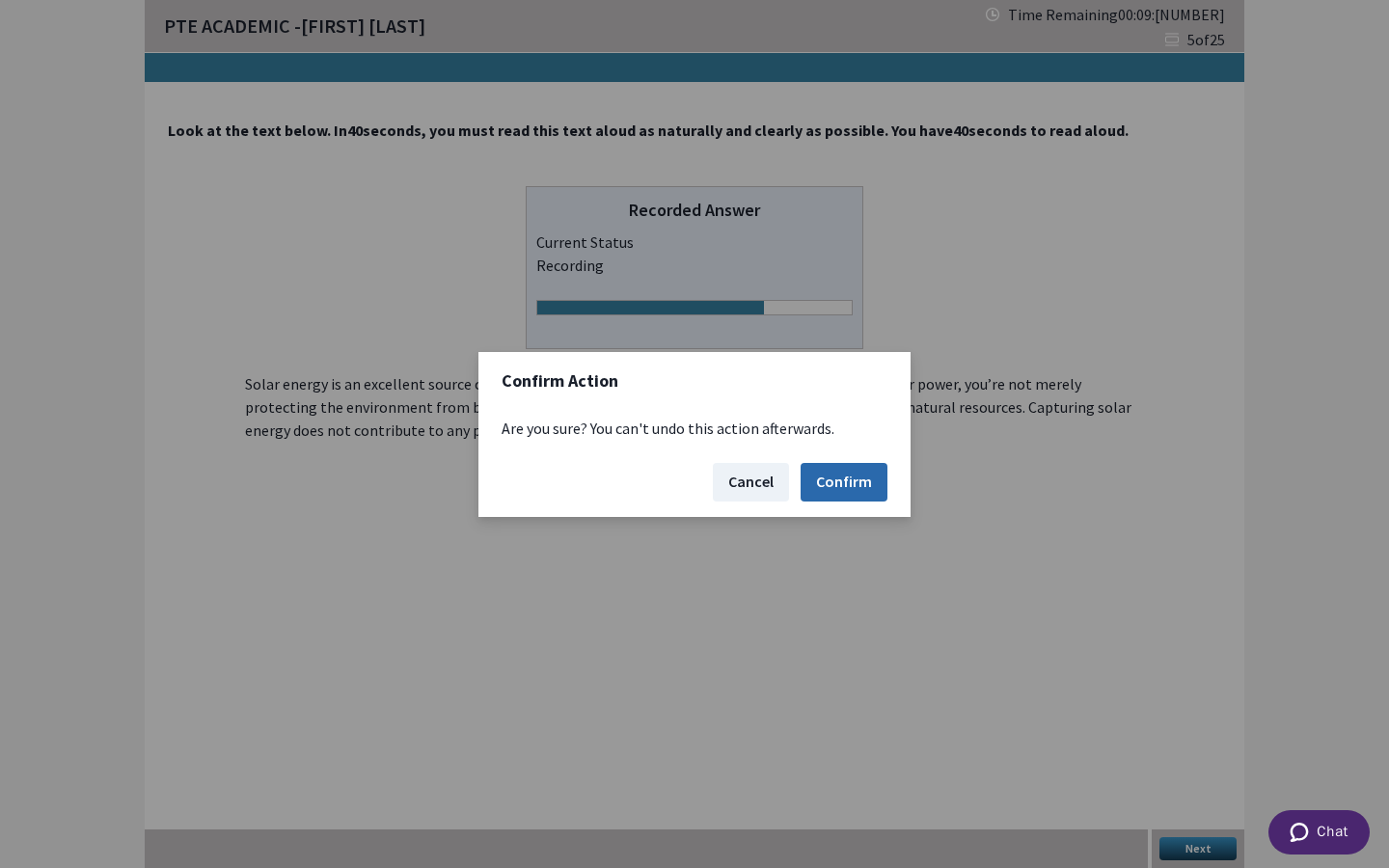 click on "Confirm" at bounding box center (844, 482) 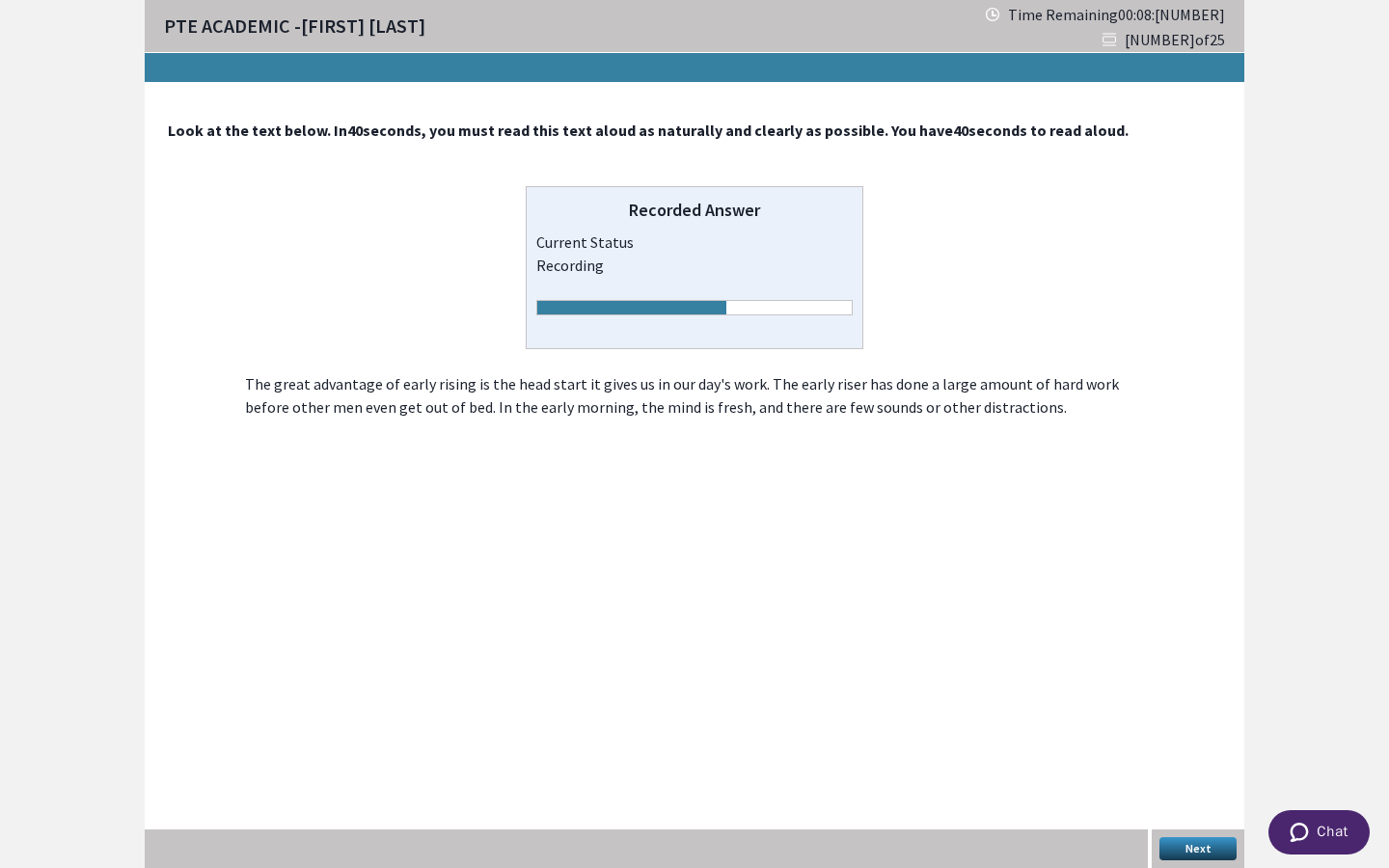 click on "Next" at bounding box center (1198, 849) 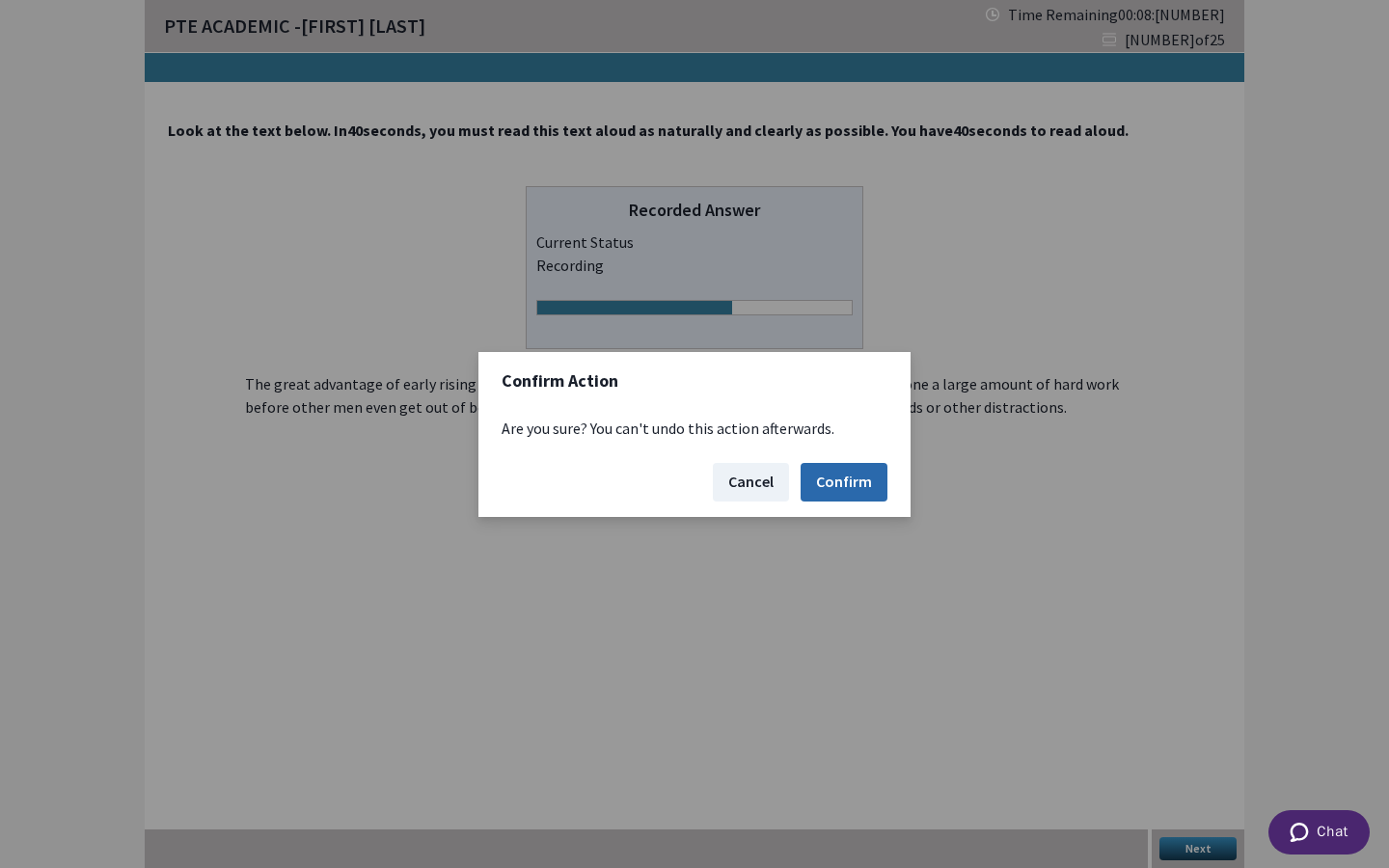 click on "Confirm" at bounding box center [844, 482] 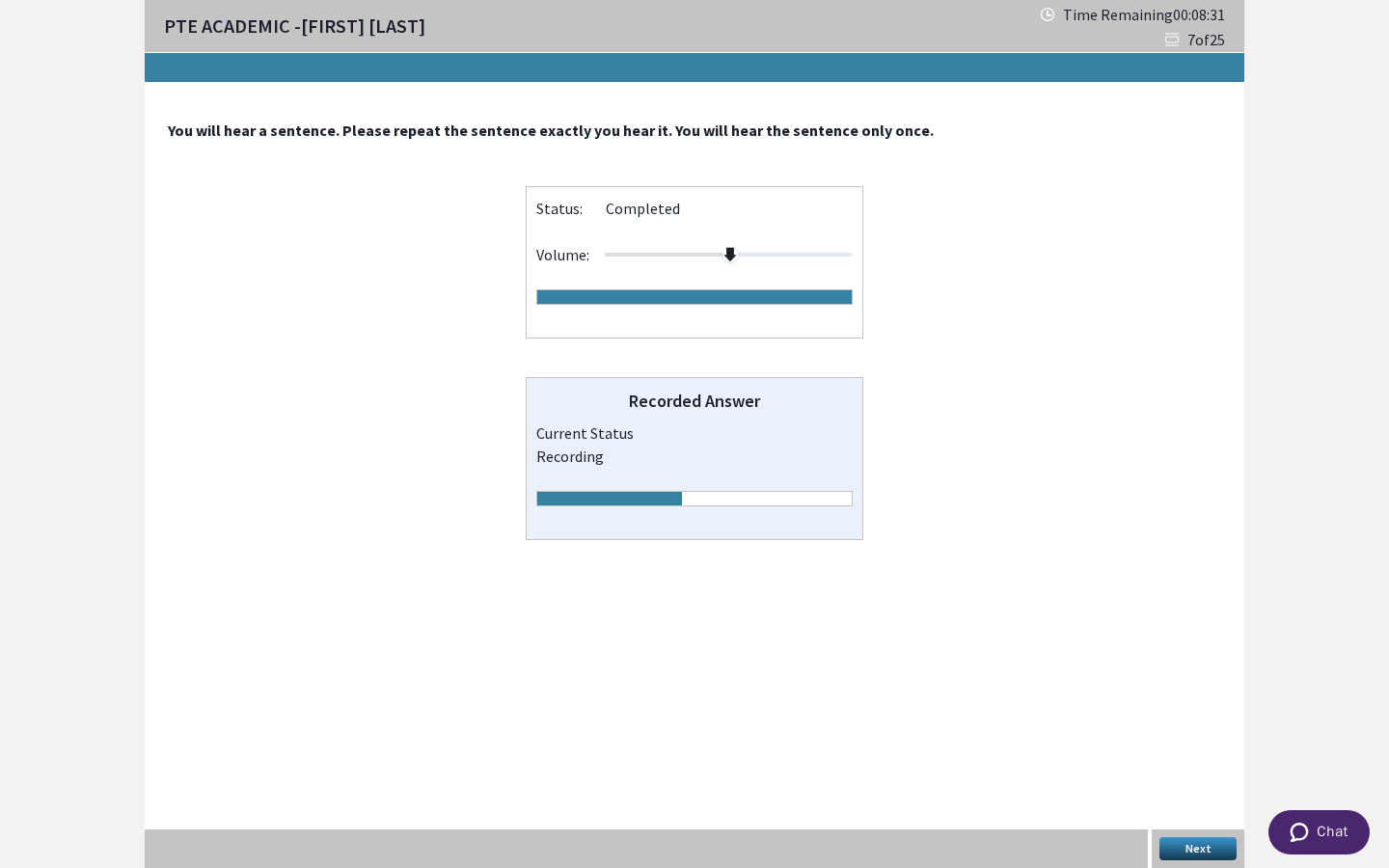 click on "Next" at bounding box center [1198, 849] 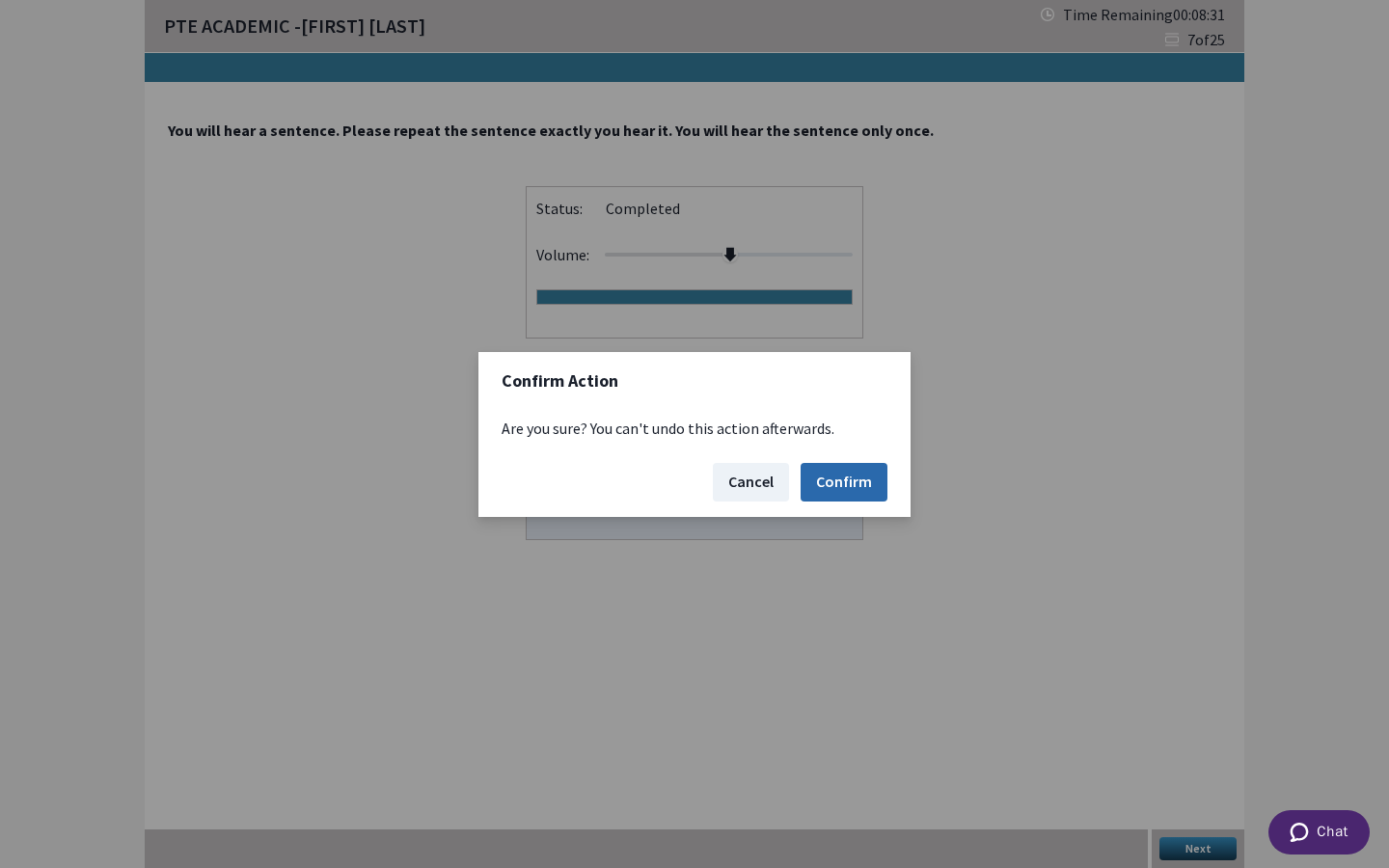 click on "Confirm" at bounding box center [844, 482] 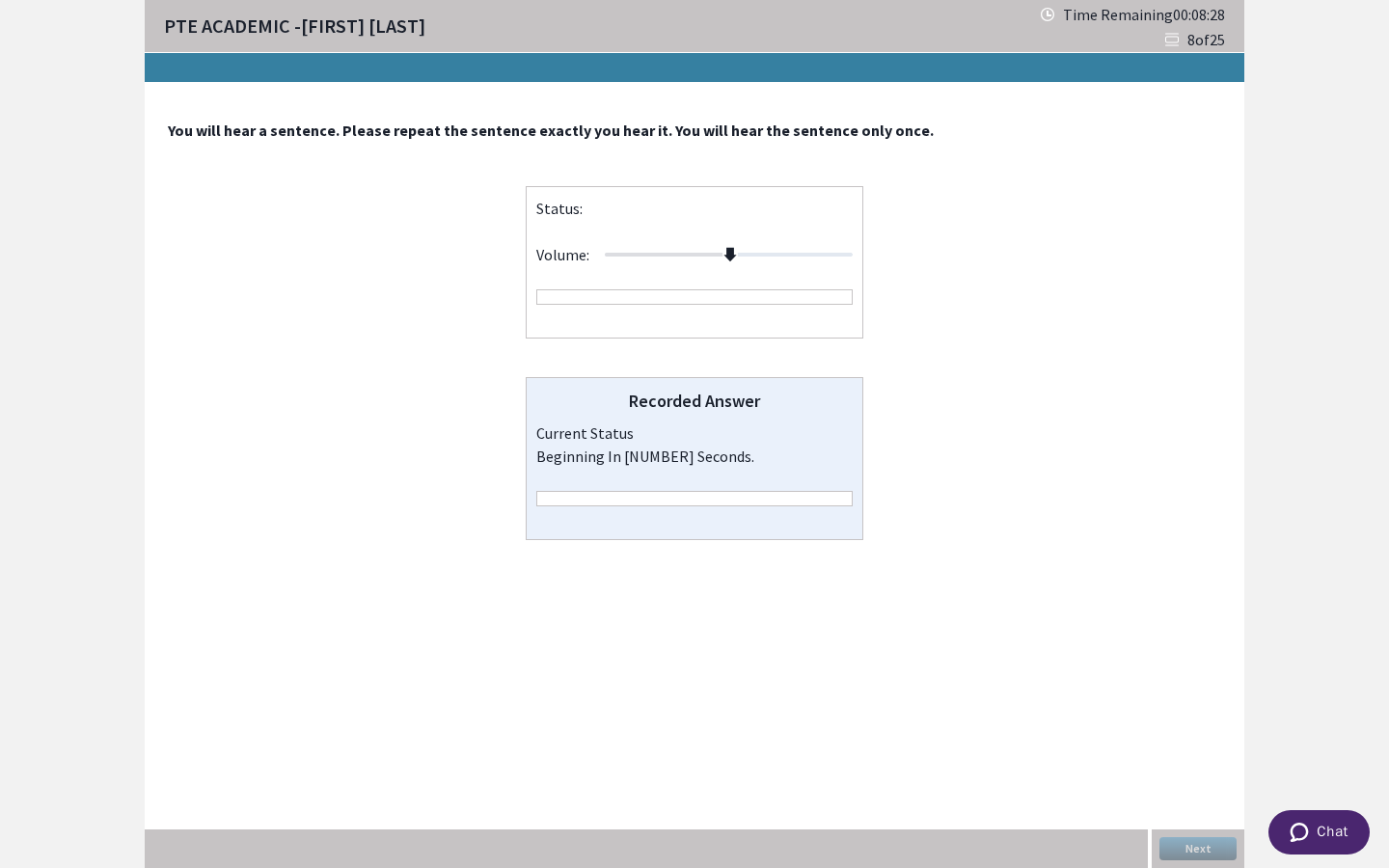 click at bounding box center (728, 255) 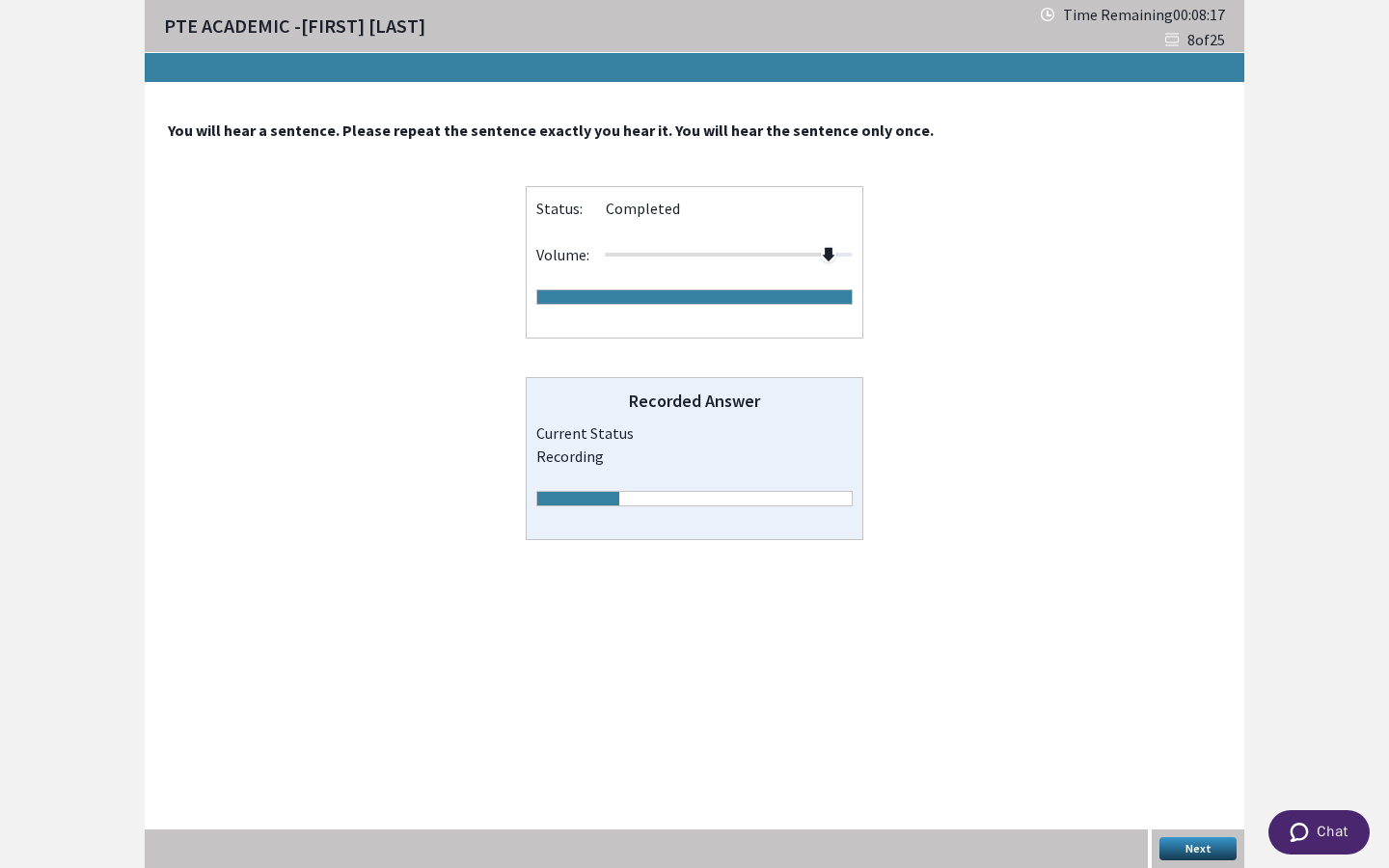 click on "Next" at bounding box center [1198, 849] 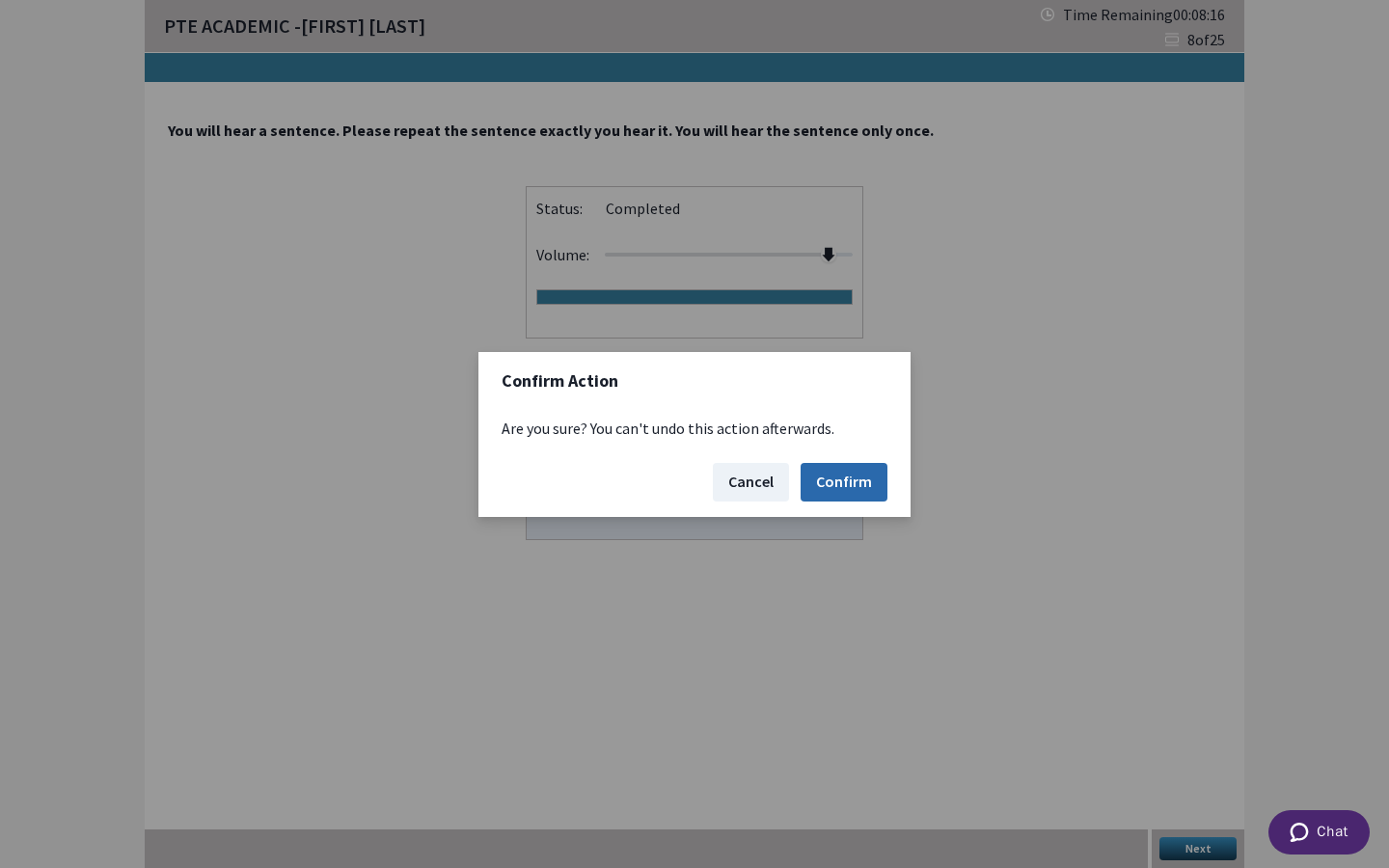 click on "Confirm" at bounding box center [844, 482] 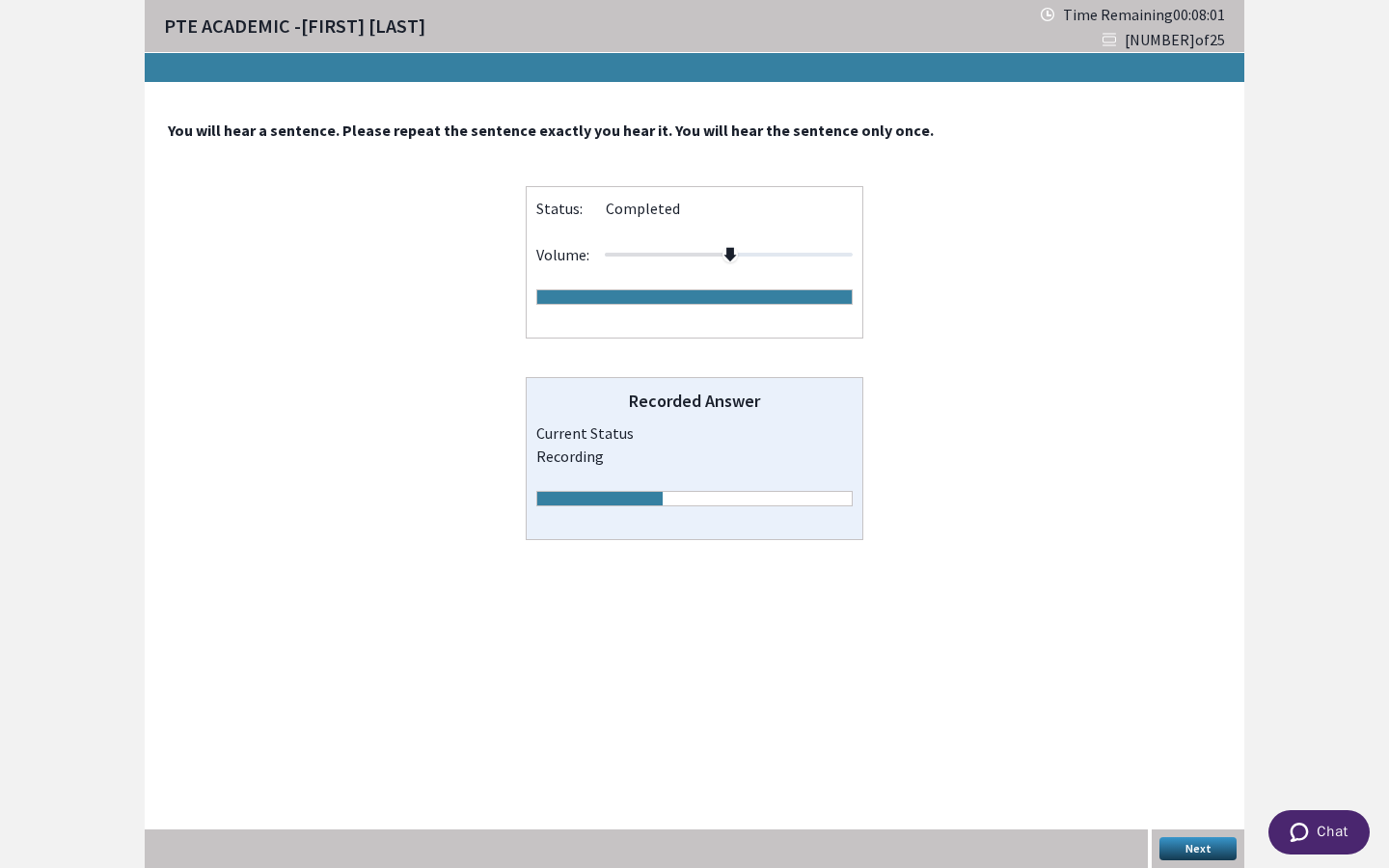 click on "Next" at bounding box center [1198, 849] 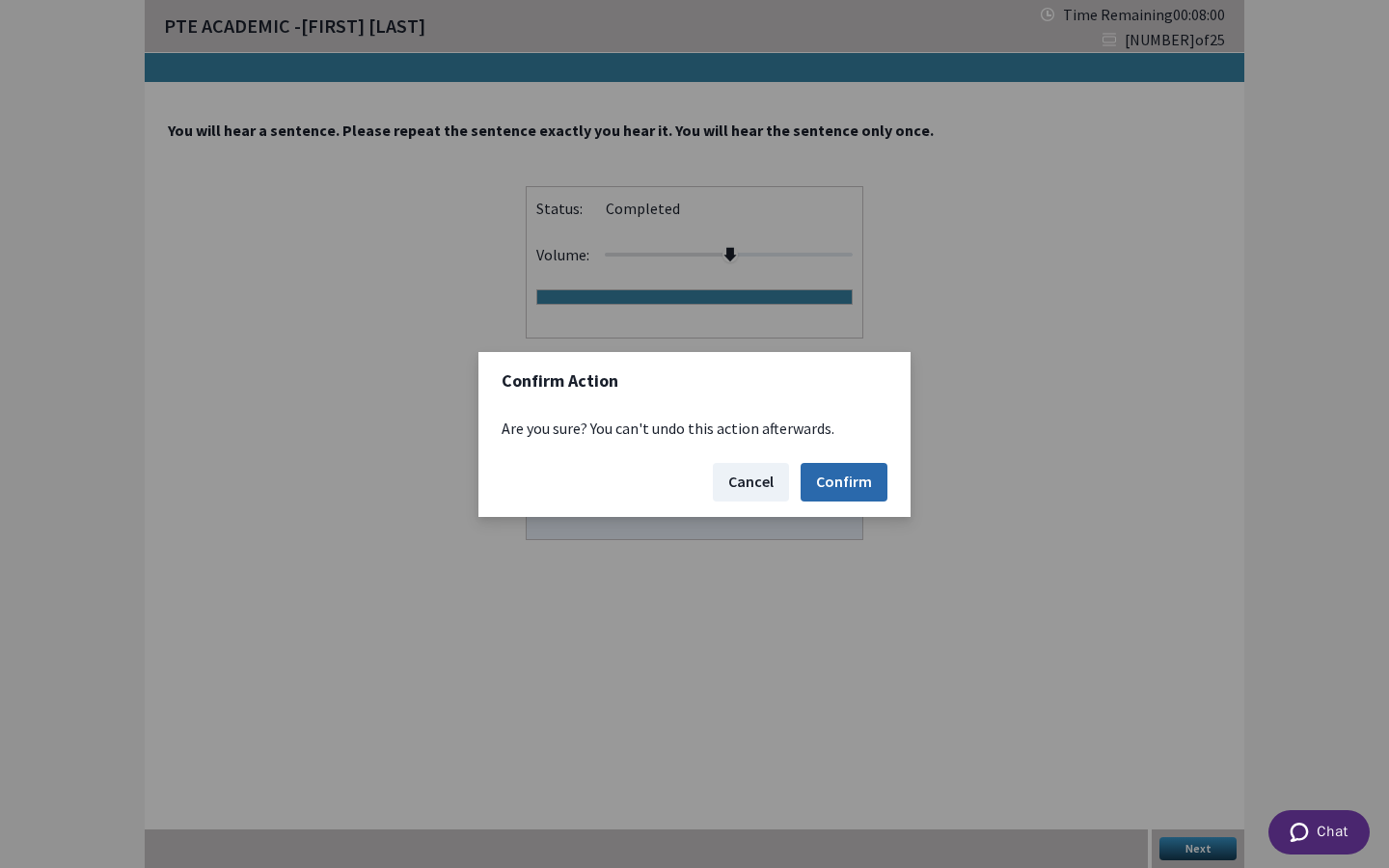 click on "Confirm" at bounding box center (844, 482) 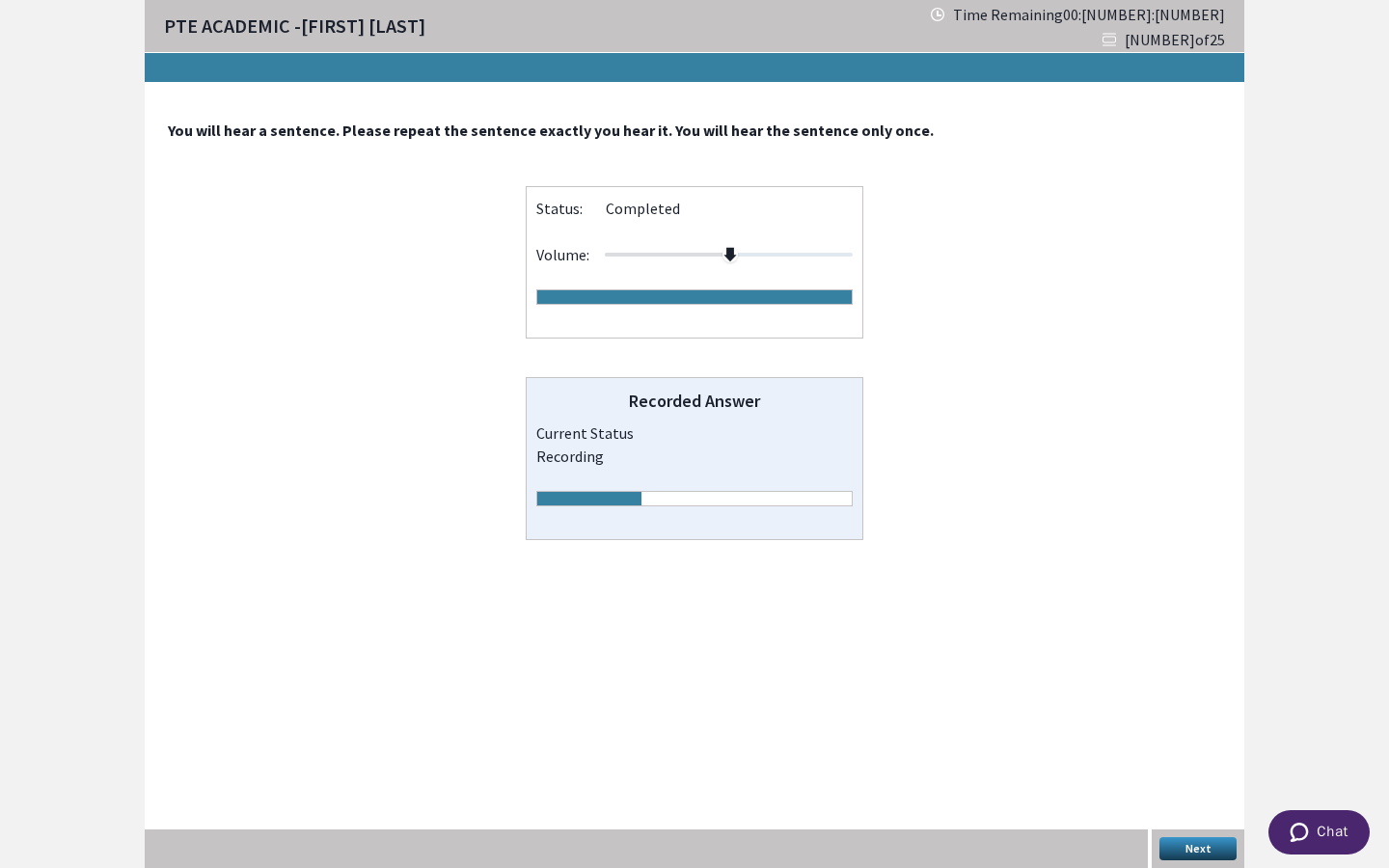 click on "Next" at bounding box center [1198, 849] 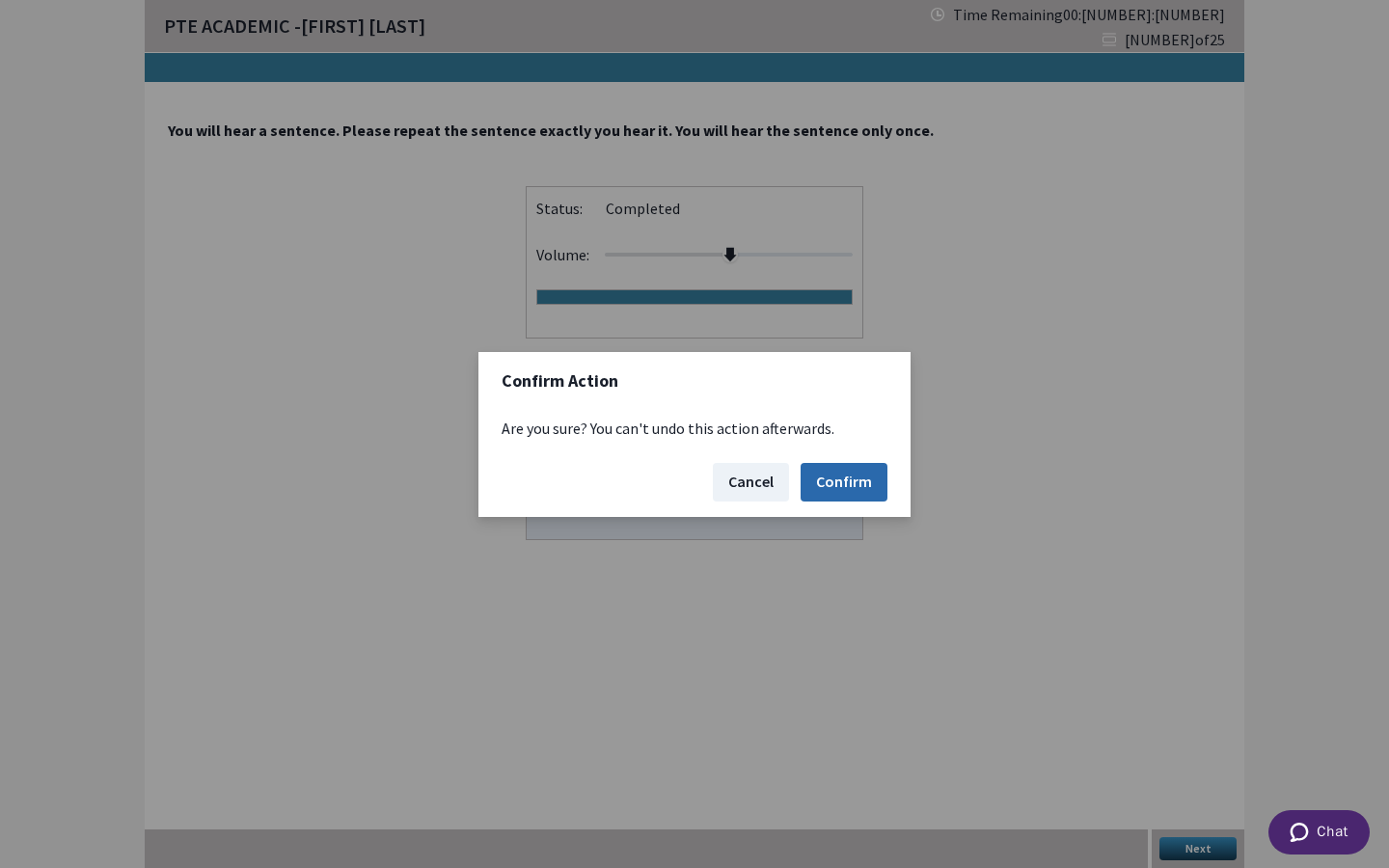 click on "Confirm" at bounding box center [844, 482] 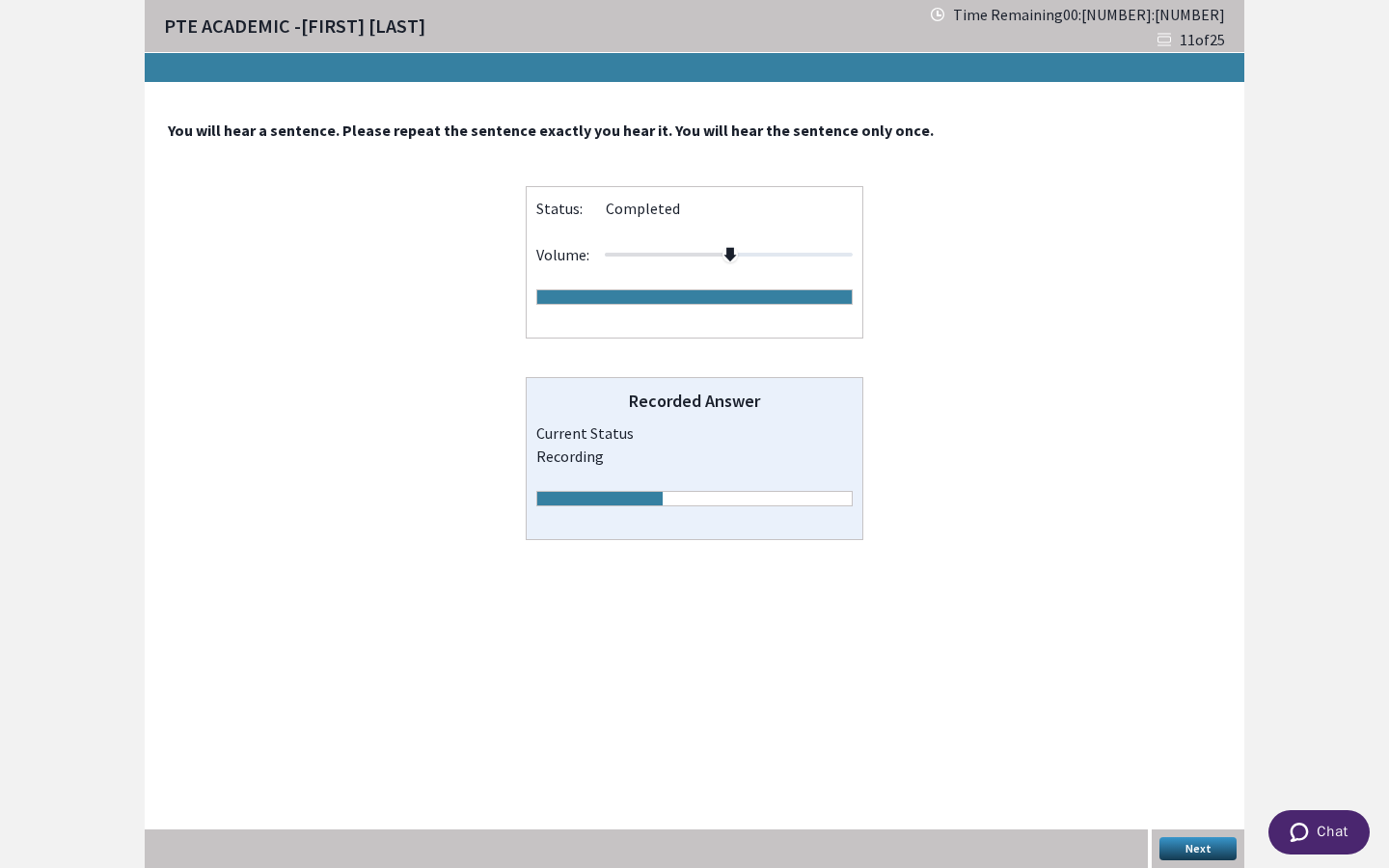 click on "Next" at bounding box center (1198, 849) 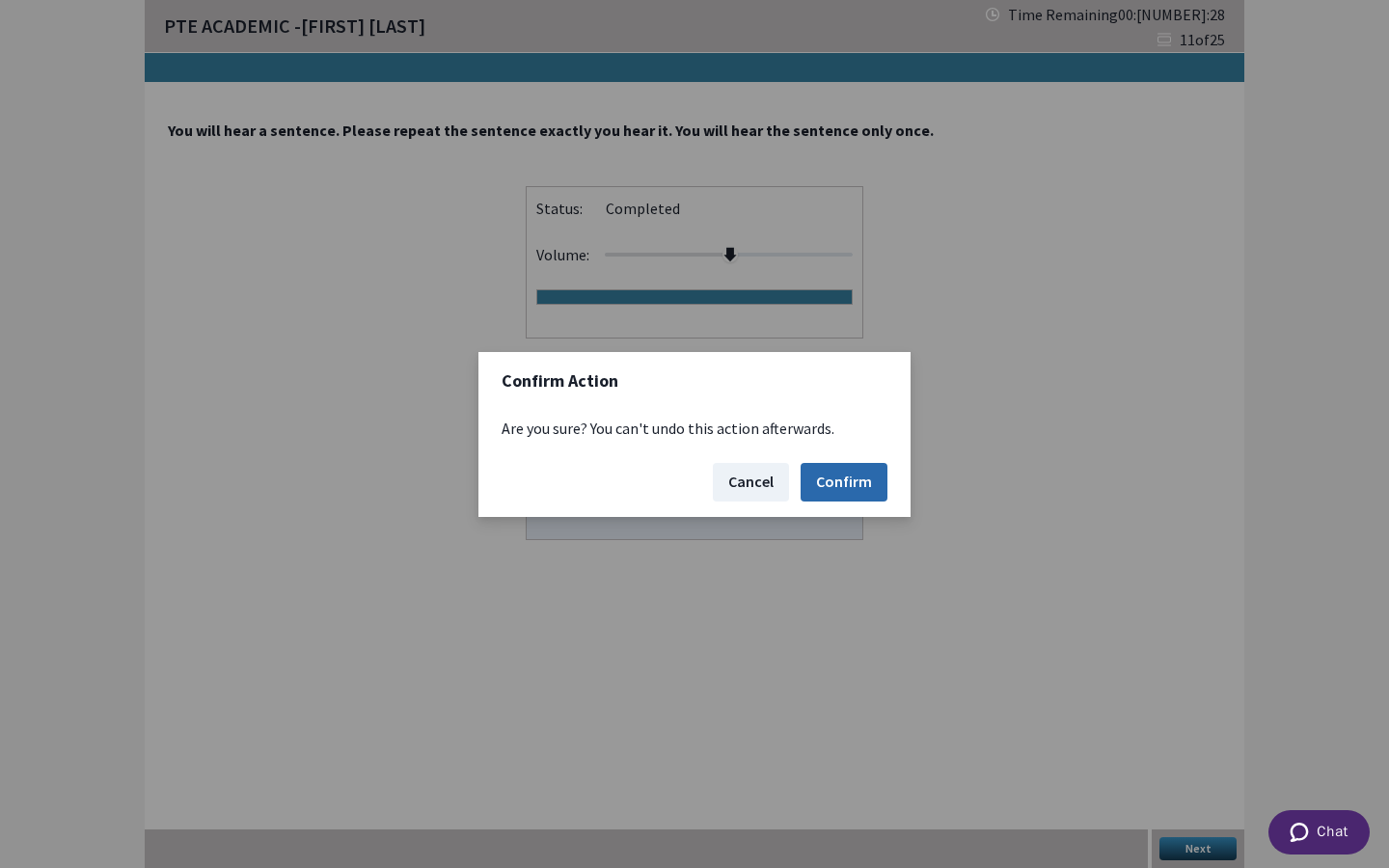 click on "Confirm" at bounding box center (844, 482) 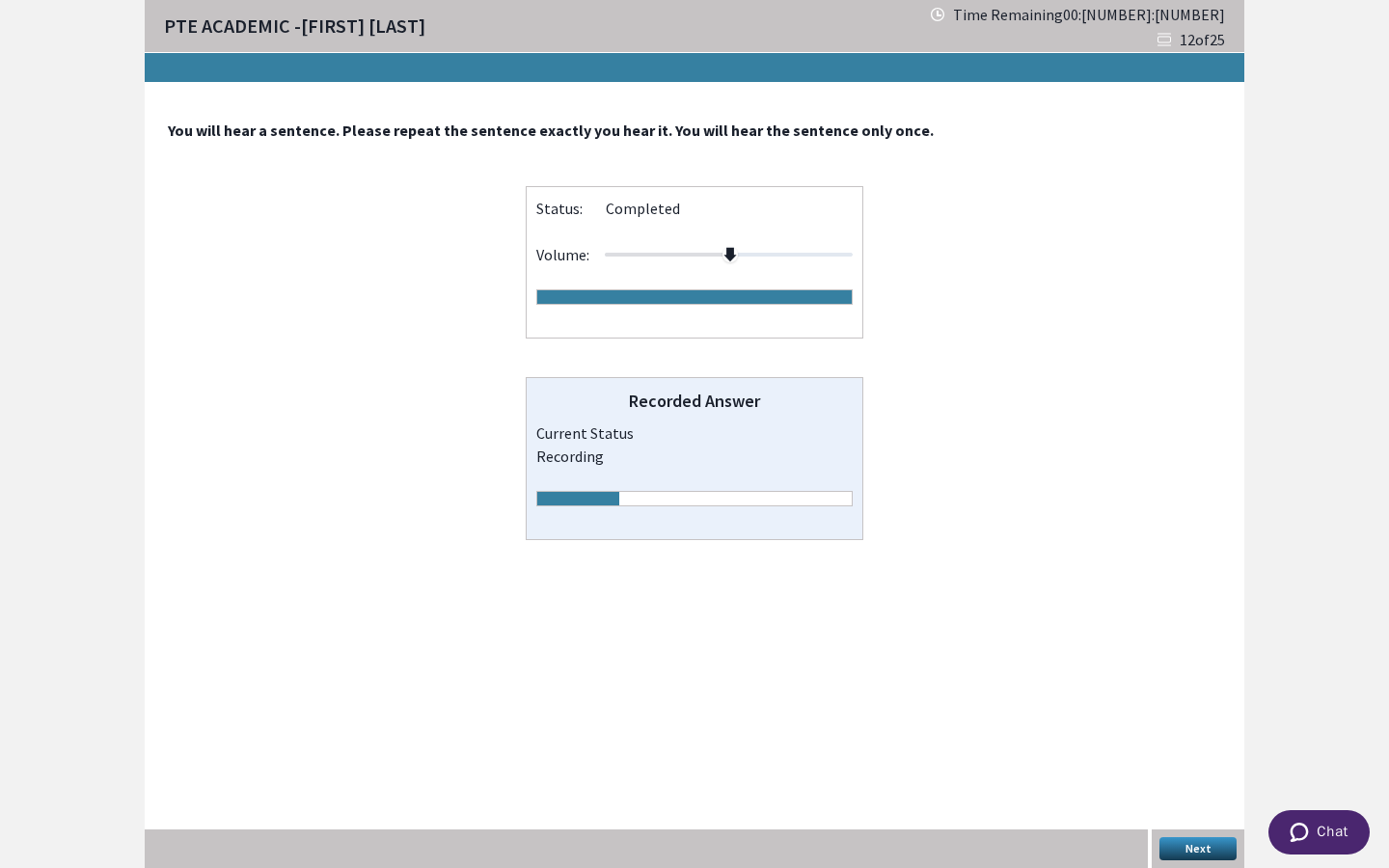 click on "Next" at bounding box center (1198, 849) 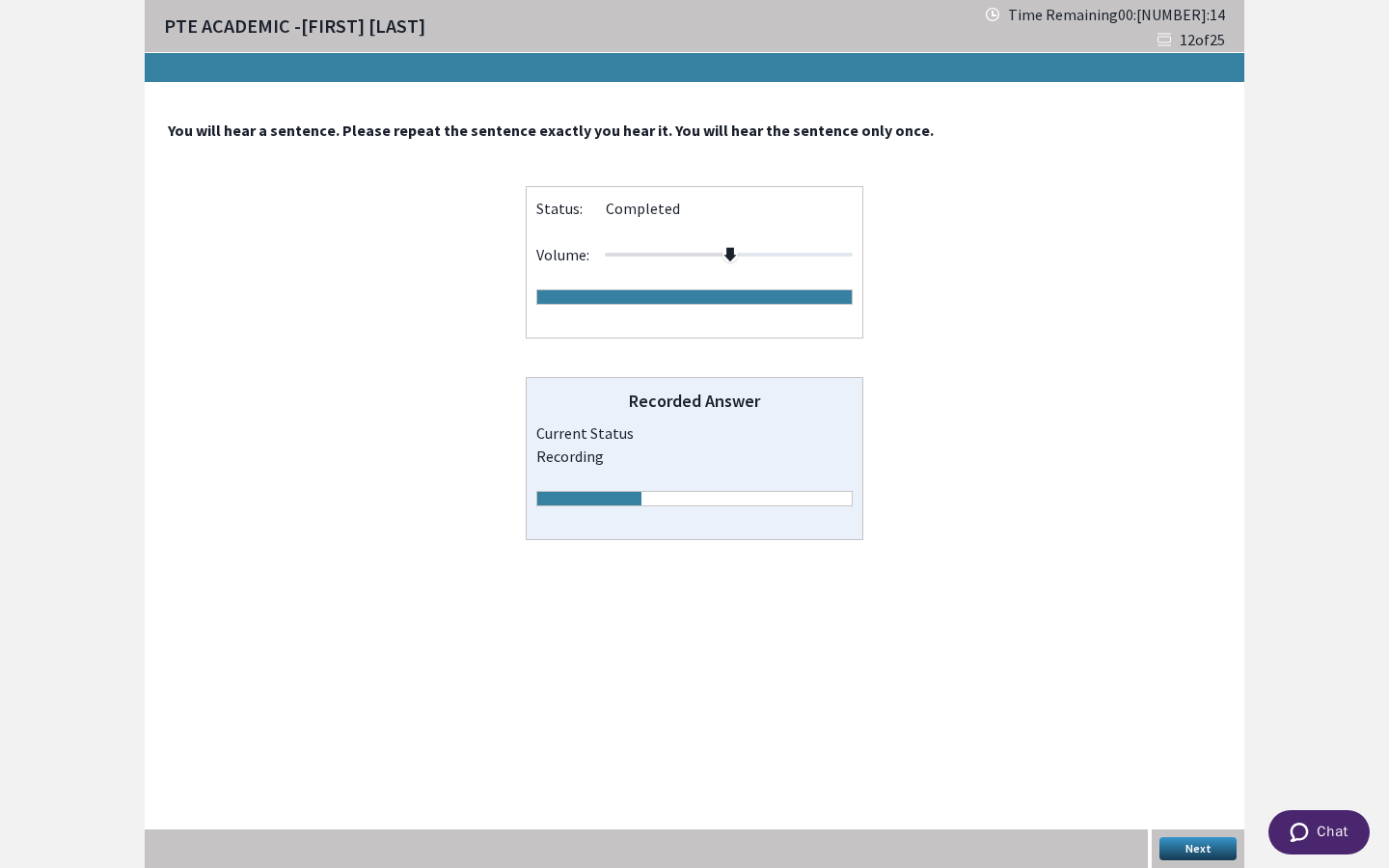 click on "Next" at bounding box center [1198, 849] 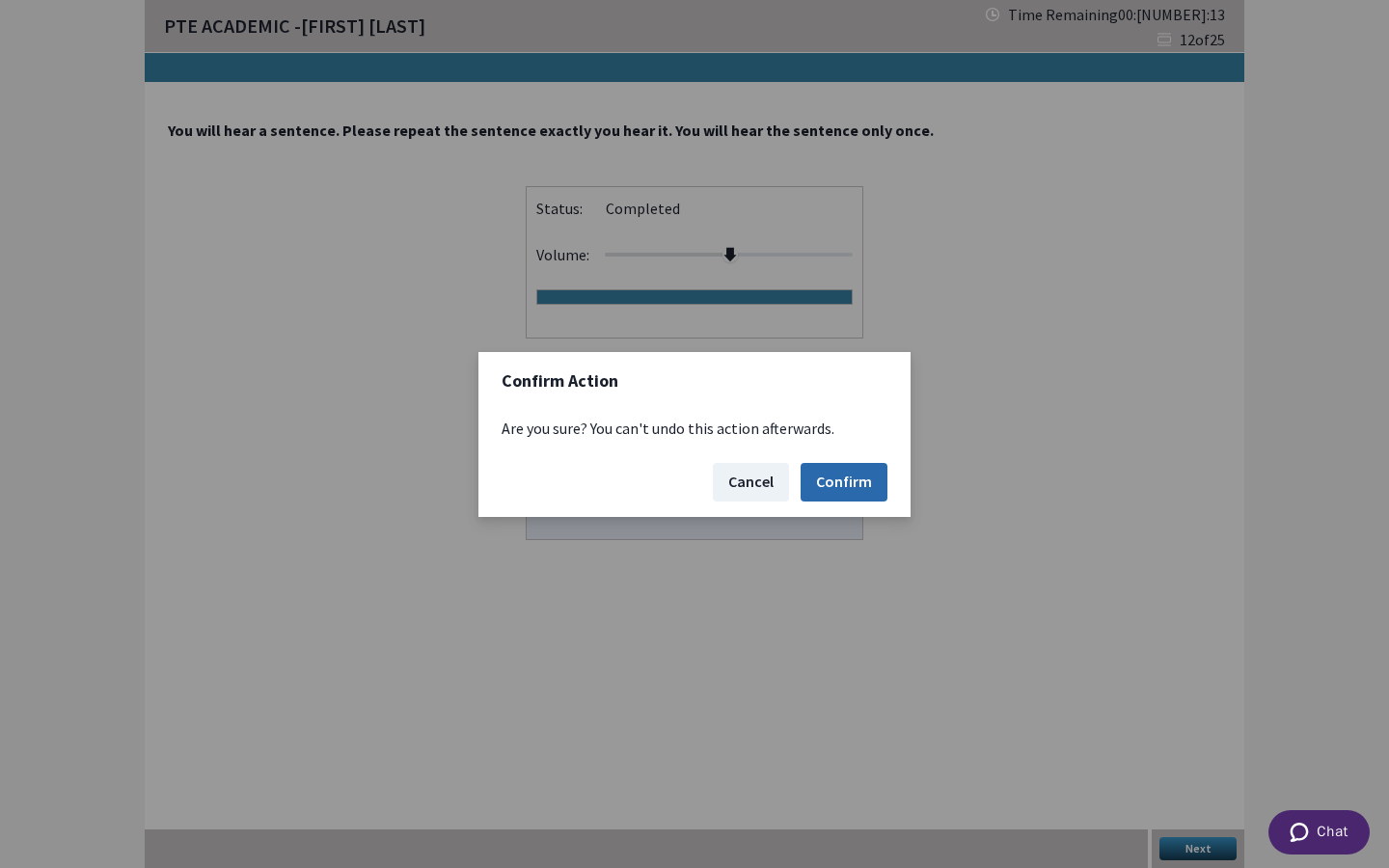 click on "Confirm" at bounding box center [844, 482] 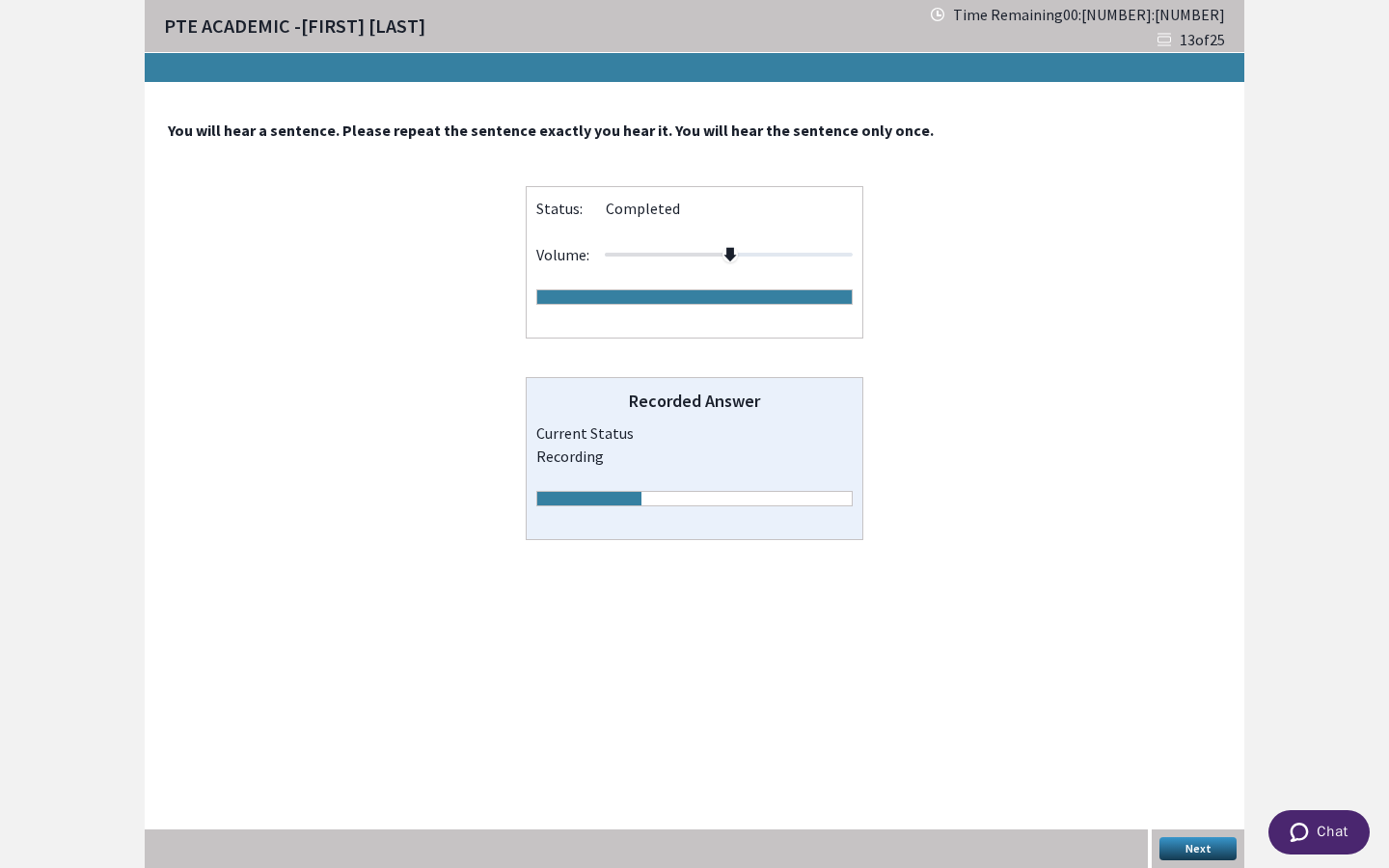 click on "Next" at bounding box center [1198, 849] 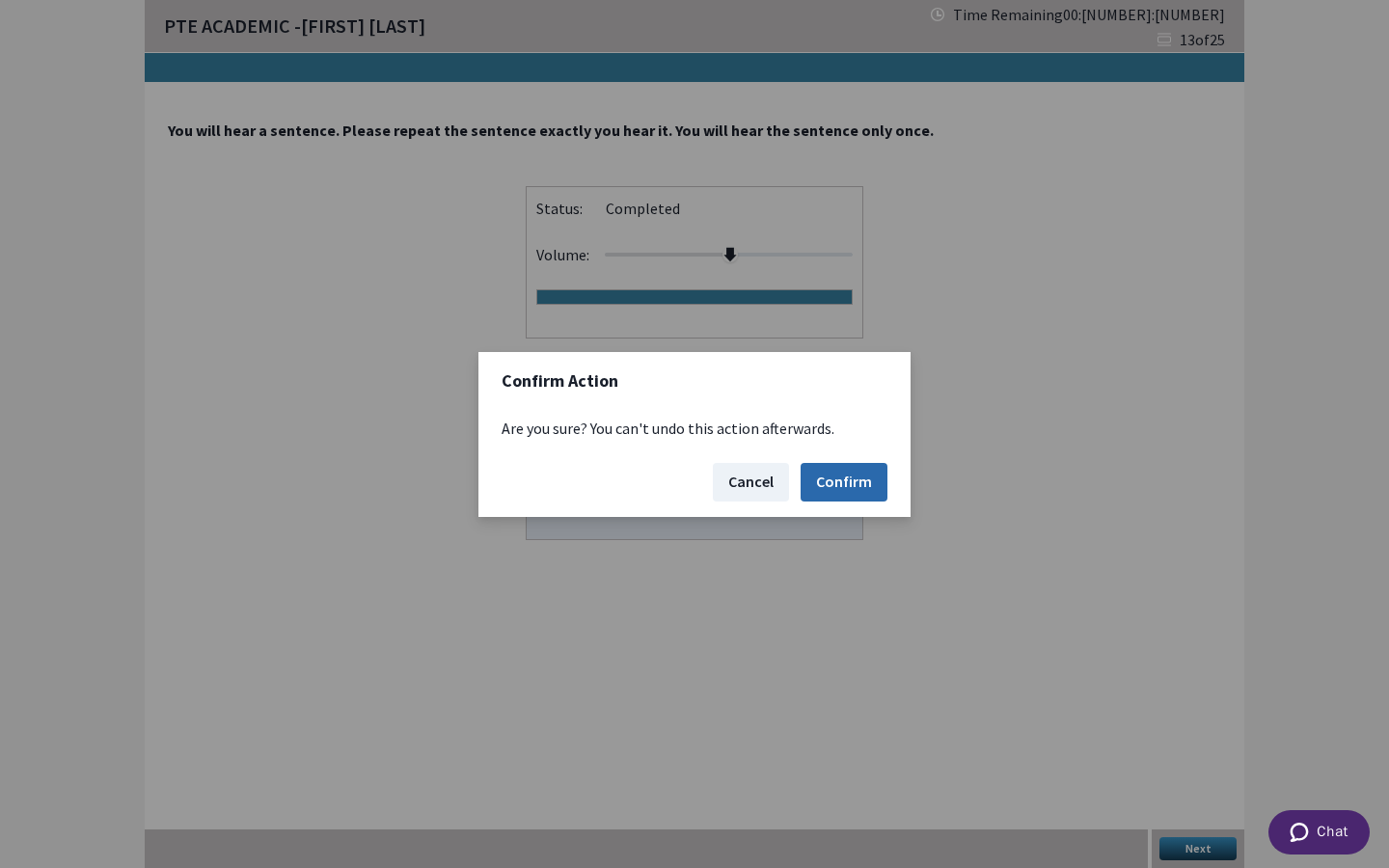 click on "Confirm" at bounding box center (844, 482) 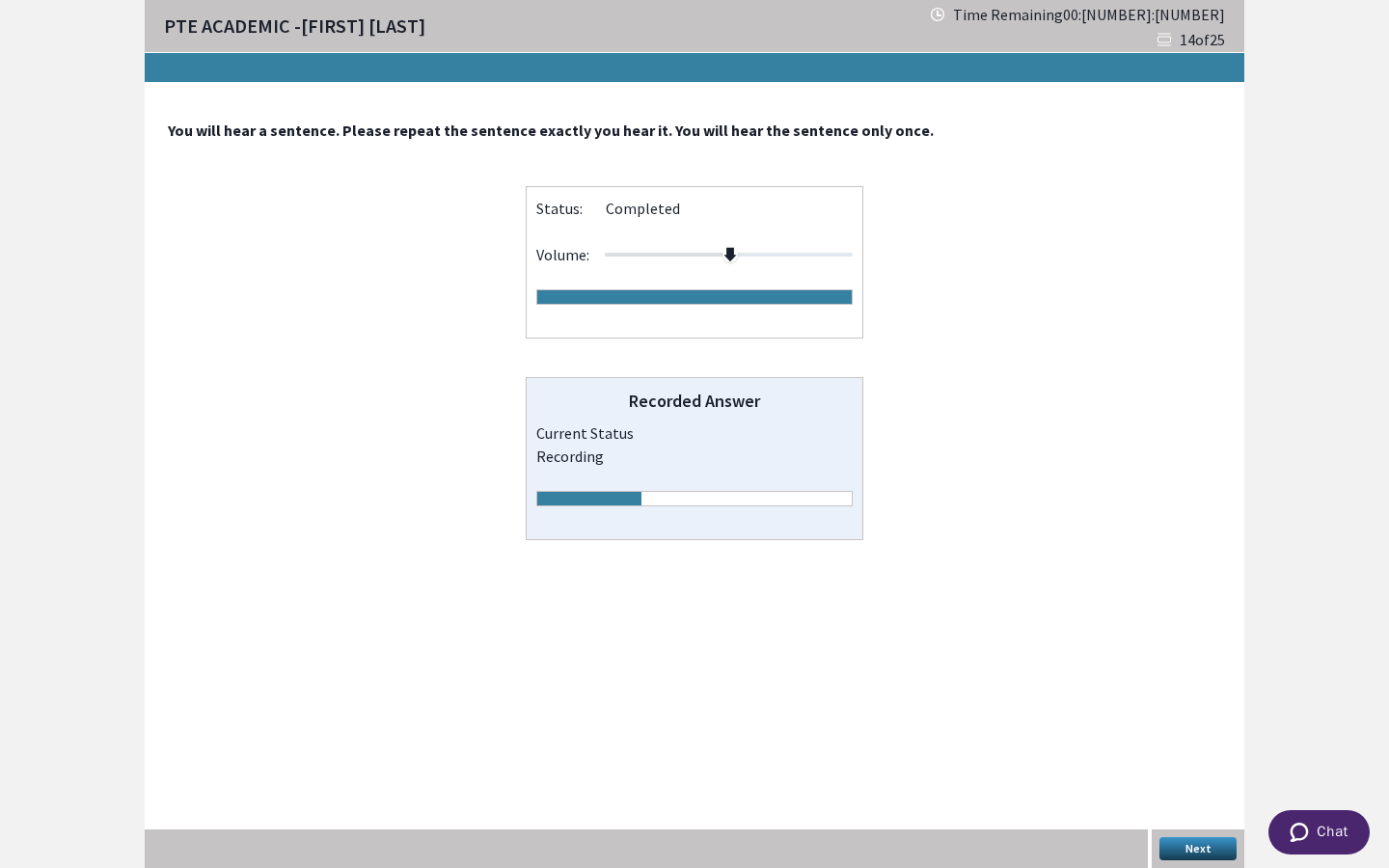 click on "Next" at bounding box center [1198, 849] 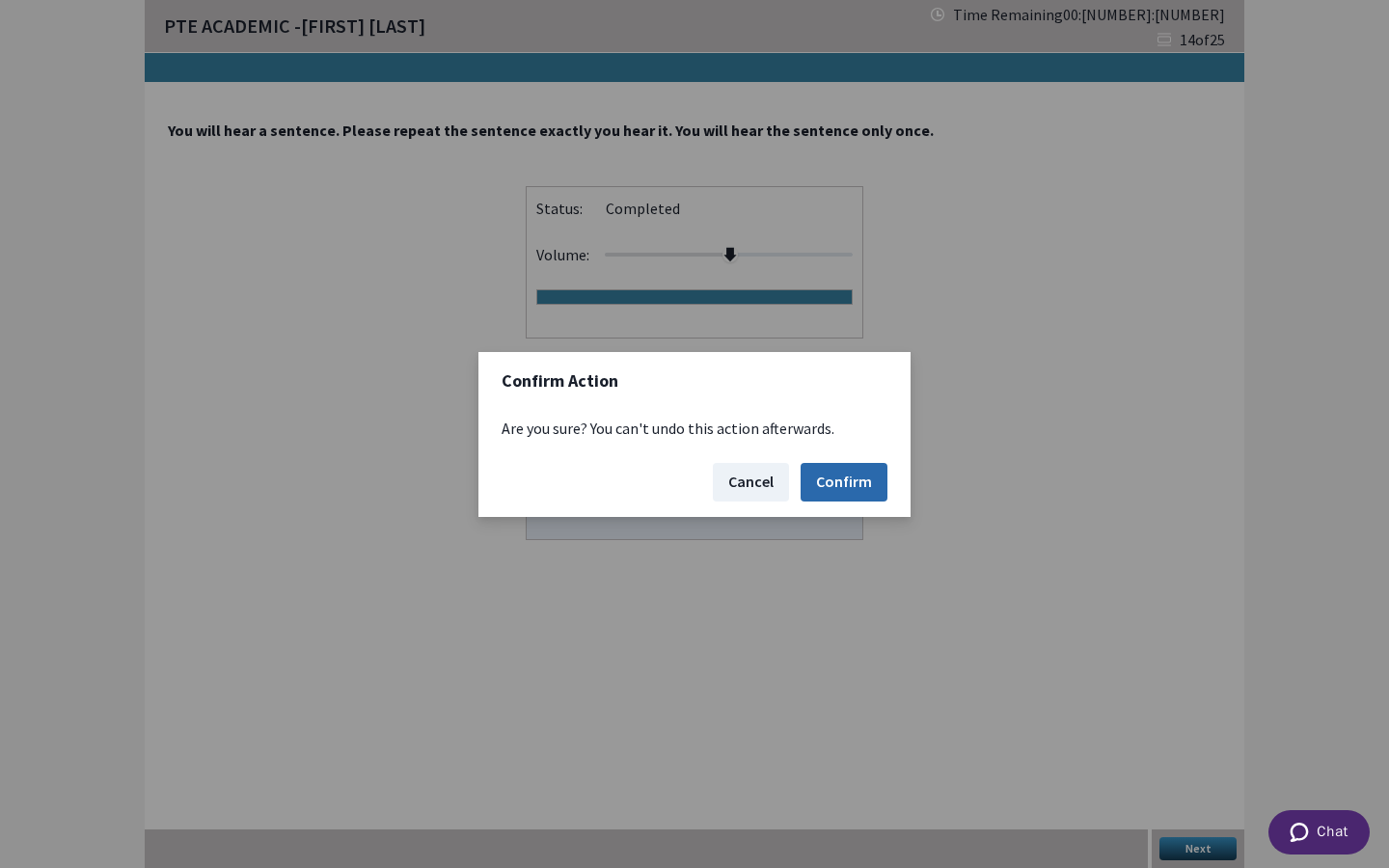 click on "Confirm" at bounding box center (844, 482) 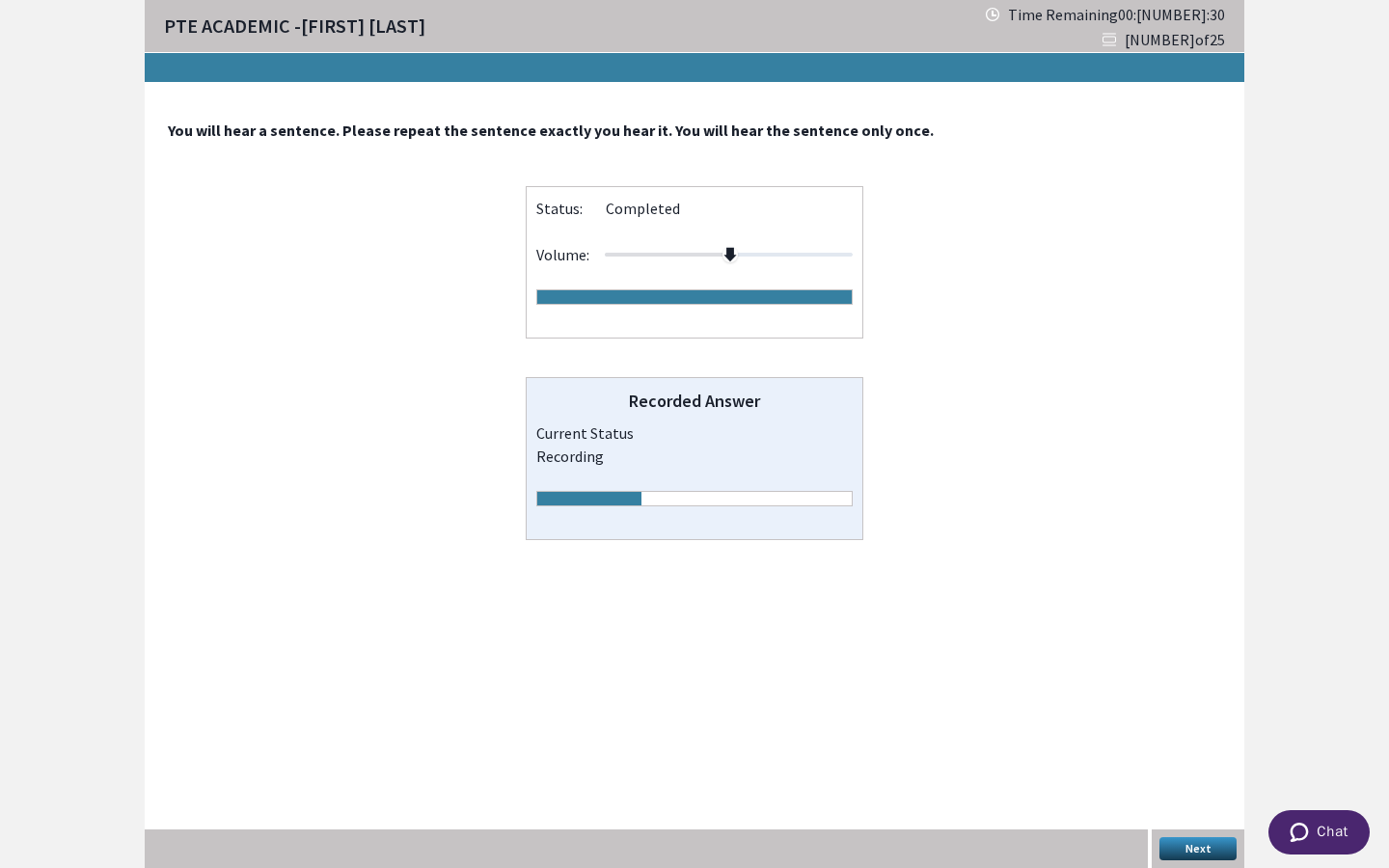 click on "Next" at bounding box center (1198, 849) 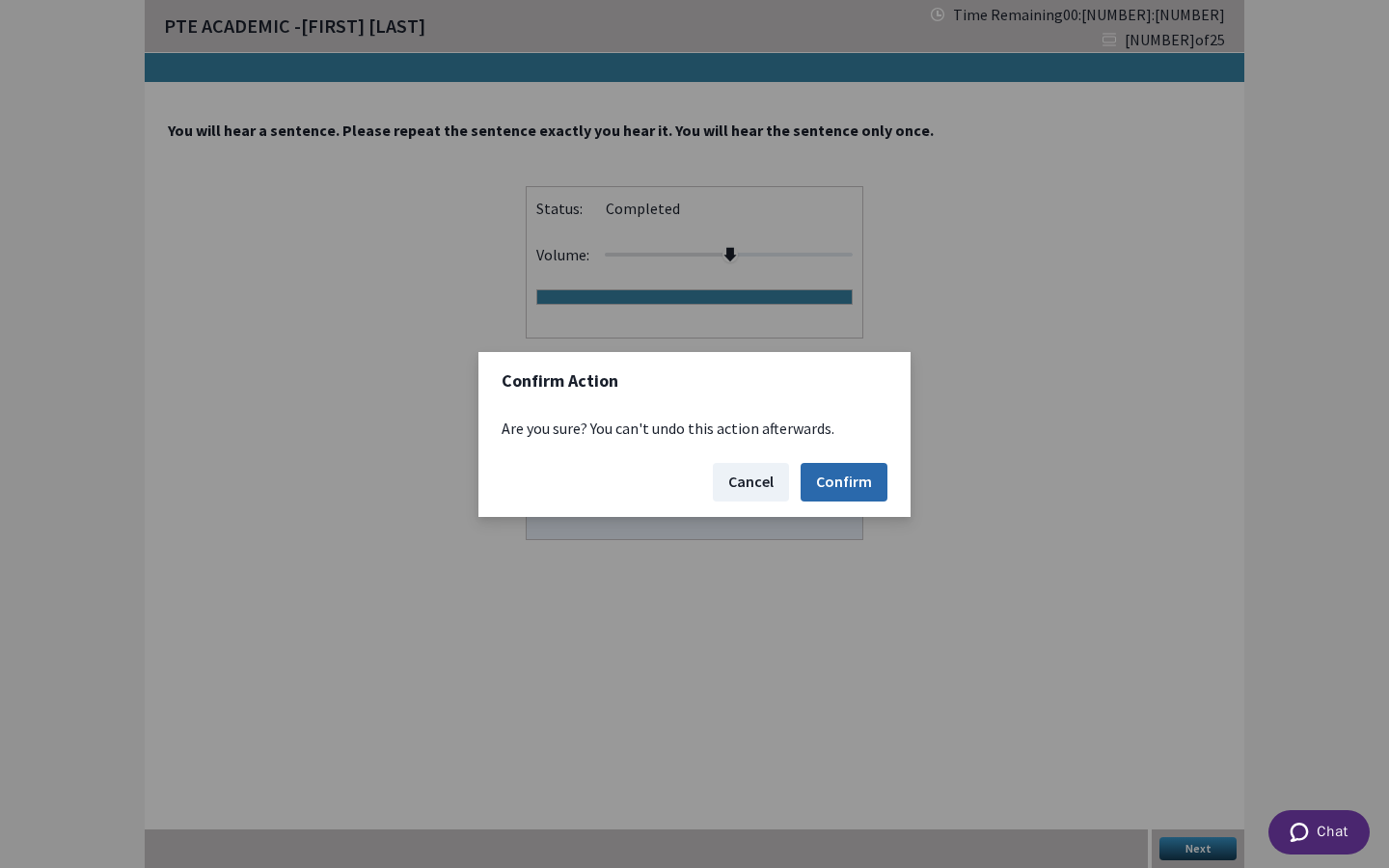 click on "Confirm" at bounding box center [844, 482] 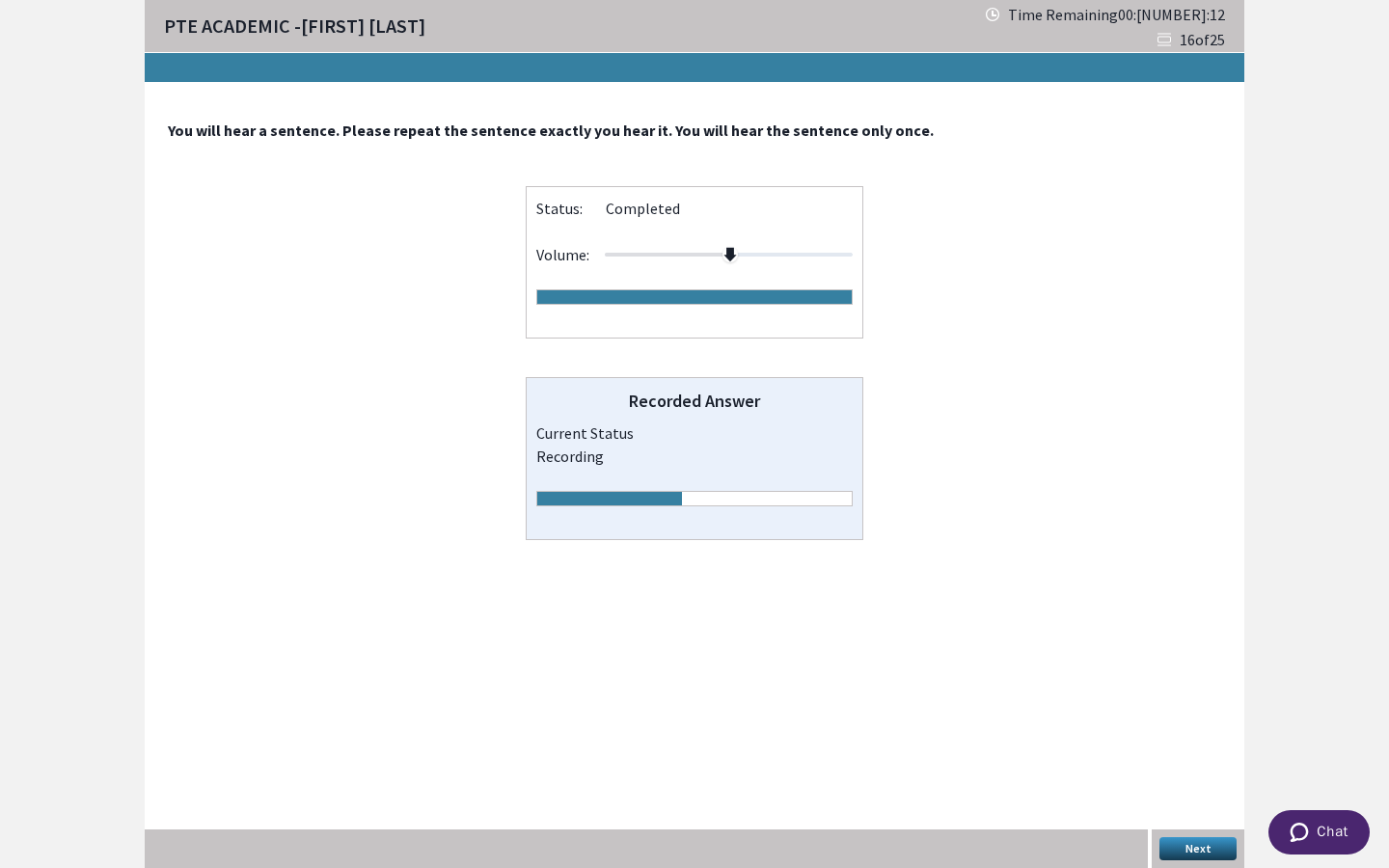 click on "Next" at bounding box center (1198, 849) 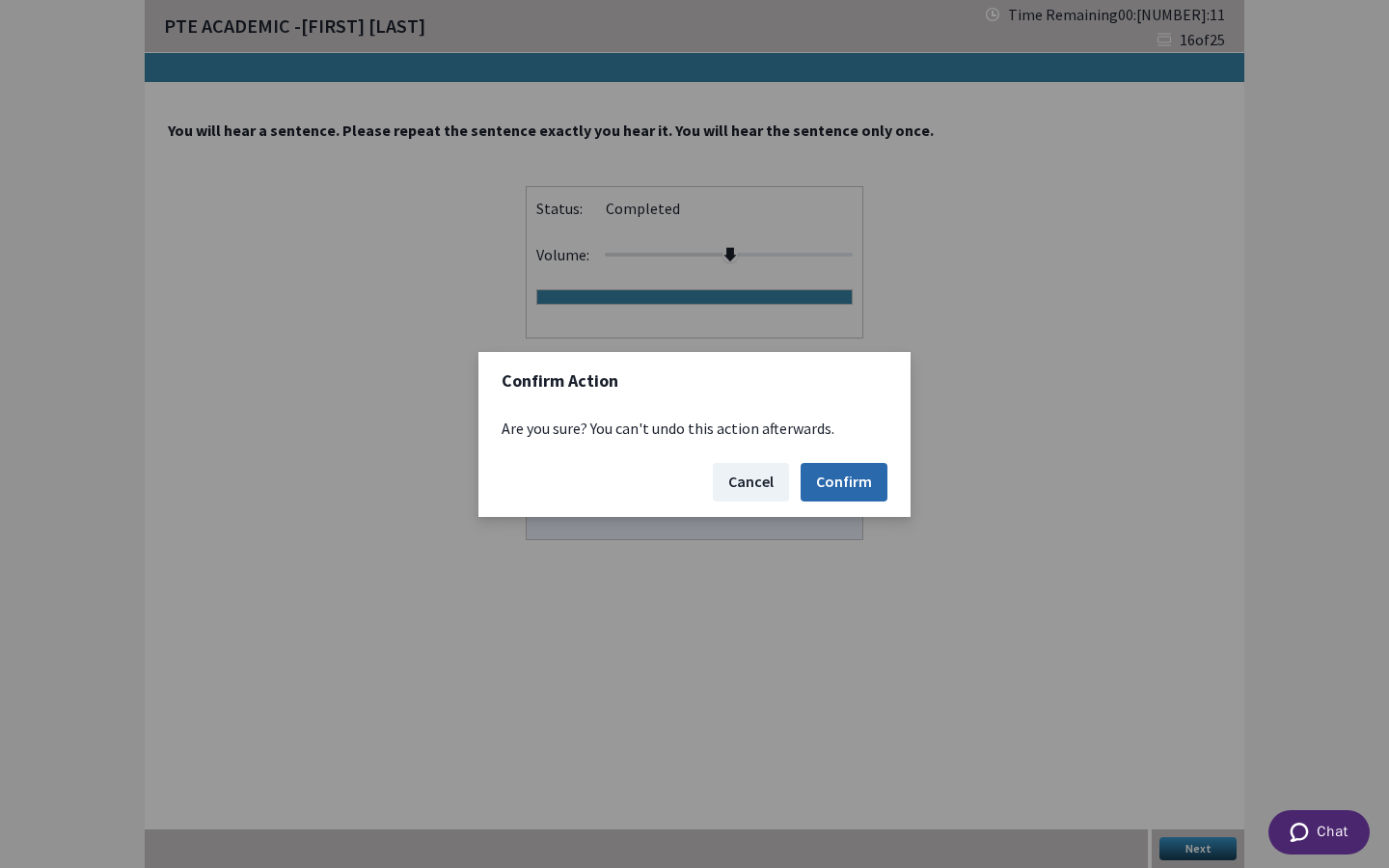 click on "Confirm" at bounding box center [844, 482] 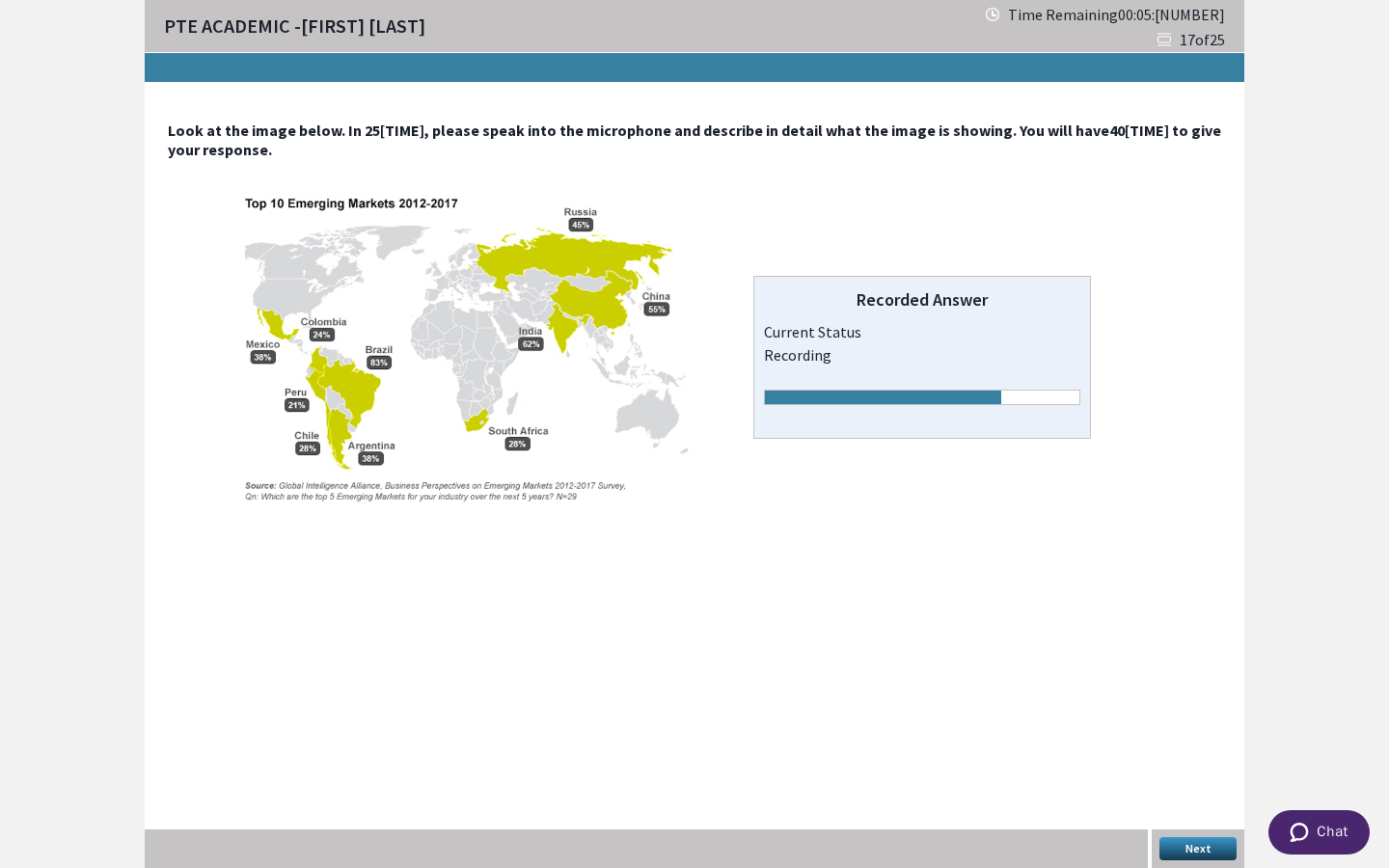 click on "Next" at bounding box center (1198, 849) 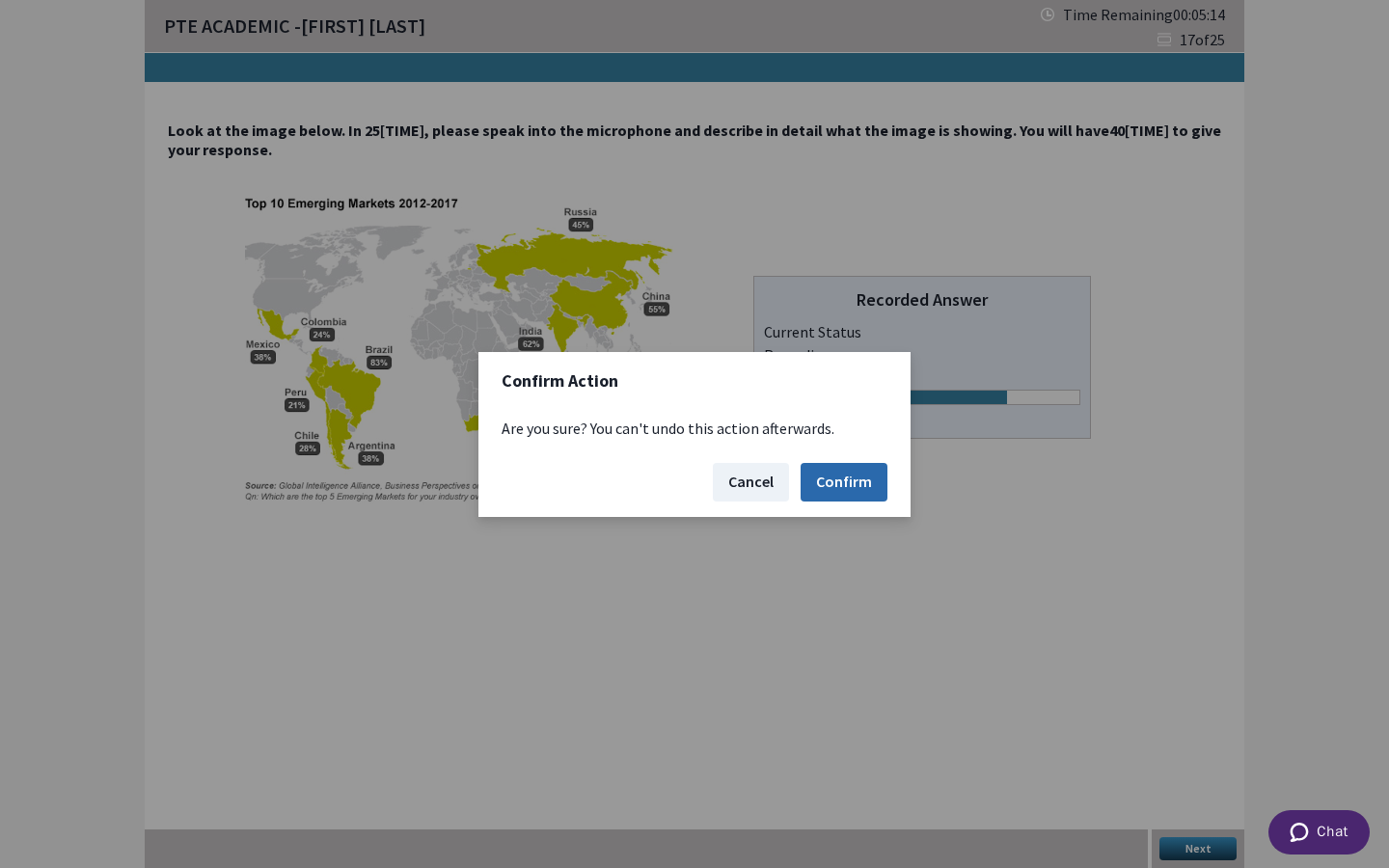 click on "Confirm" at bounding box center [844, 482] 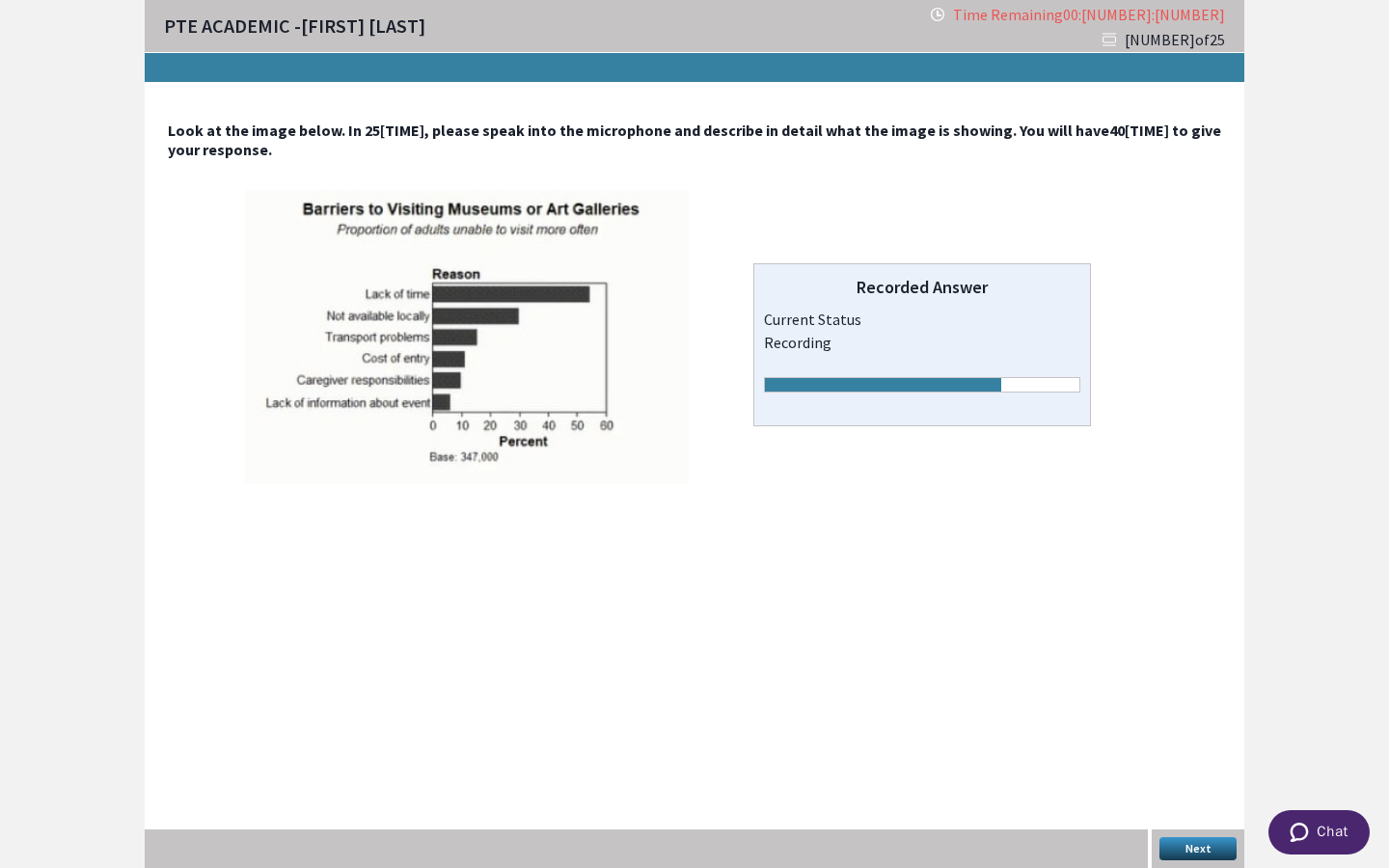 click on "Next" at bounding box center [1198, 849] 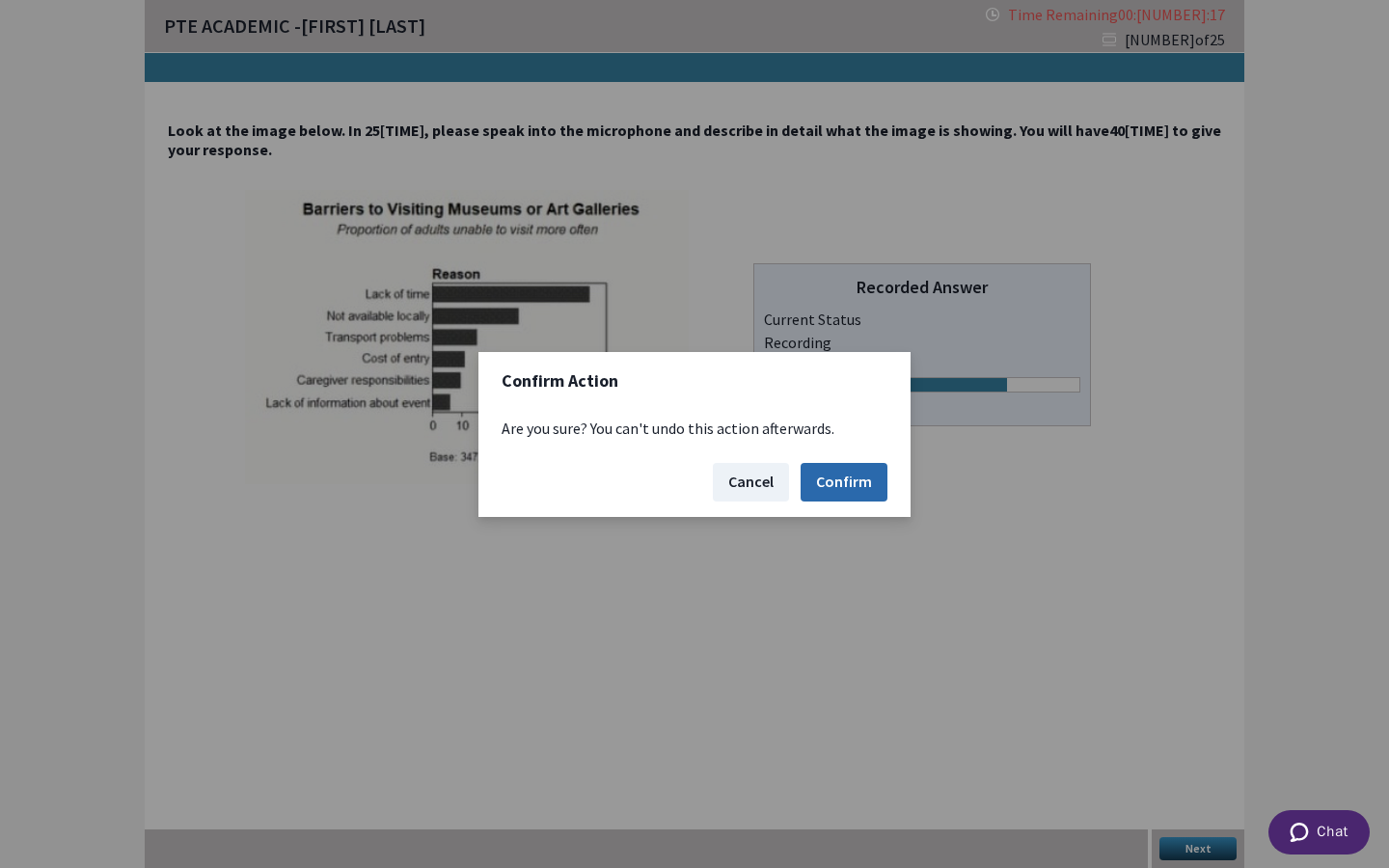 click on "Confirm" at bounding box center (844, 482) 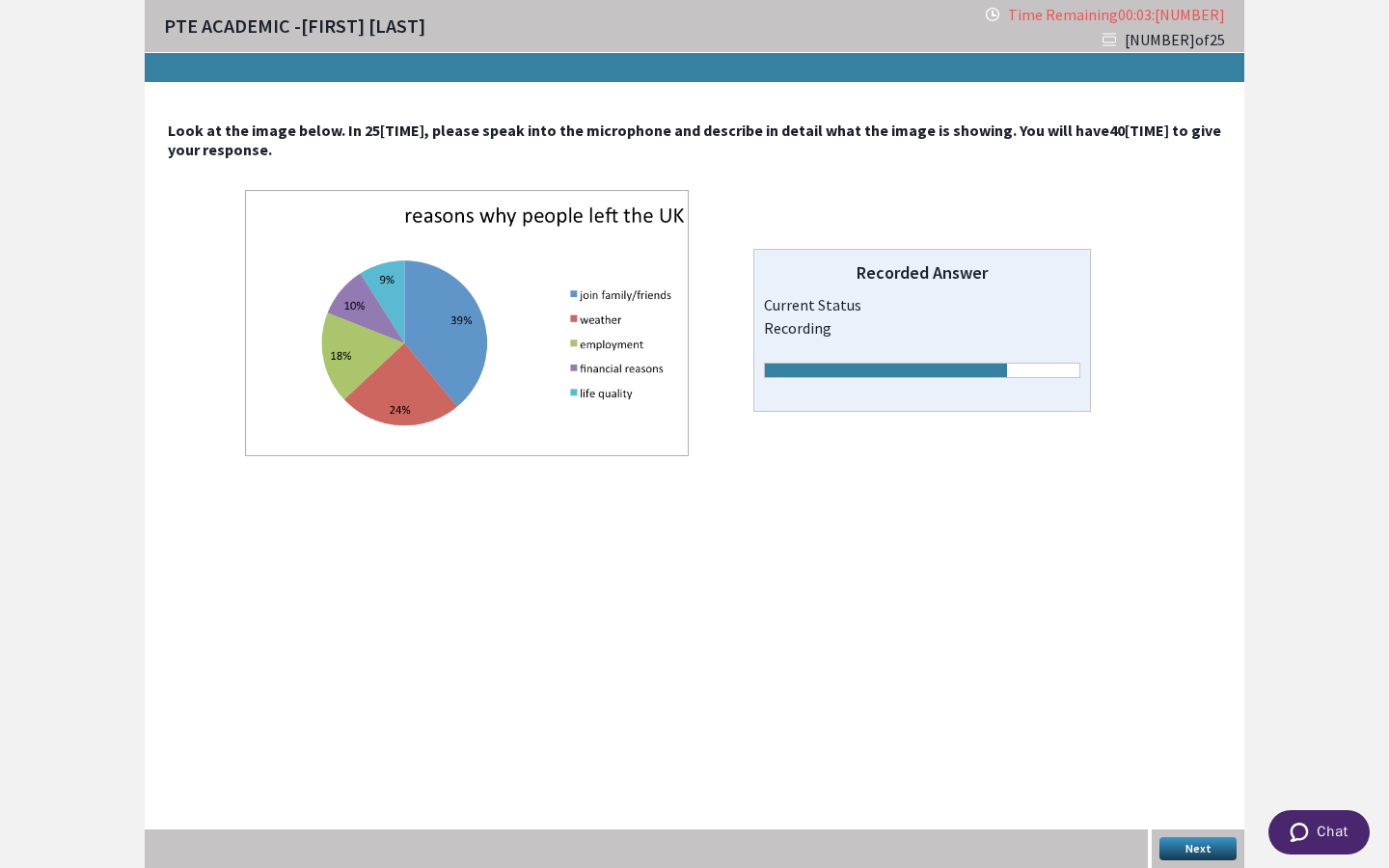 click on "Next" at bounding box center (1198, 849) 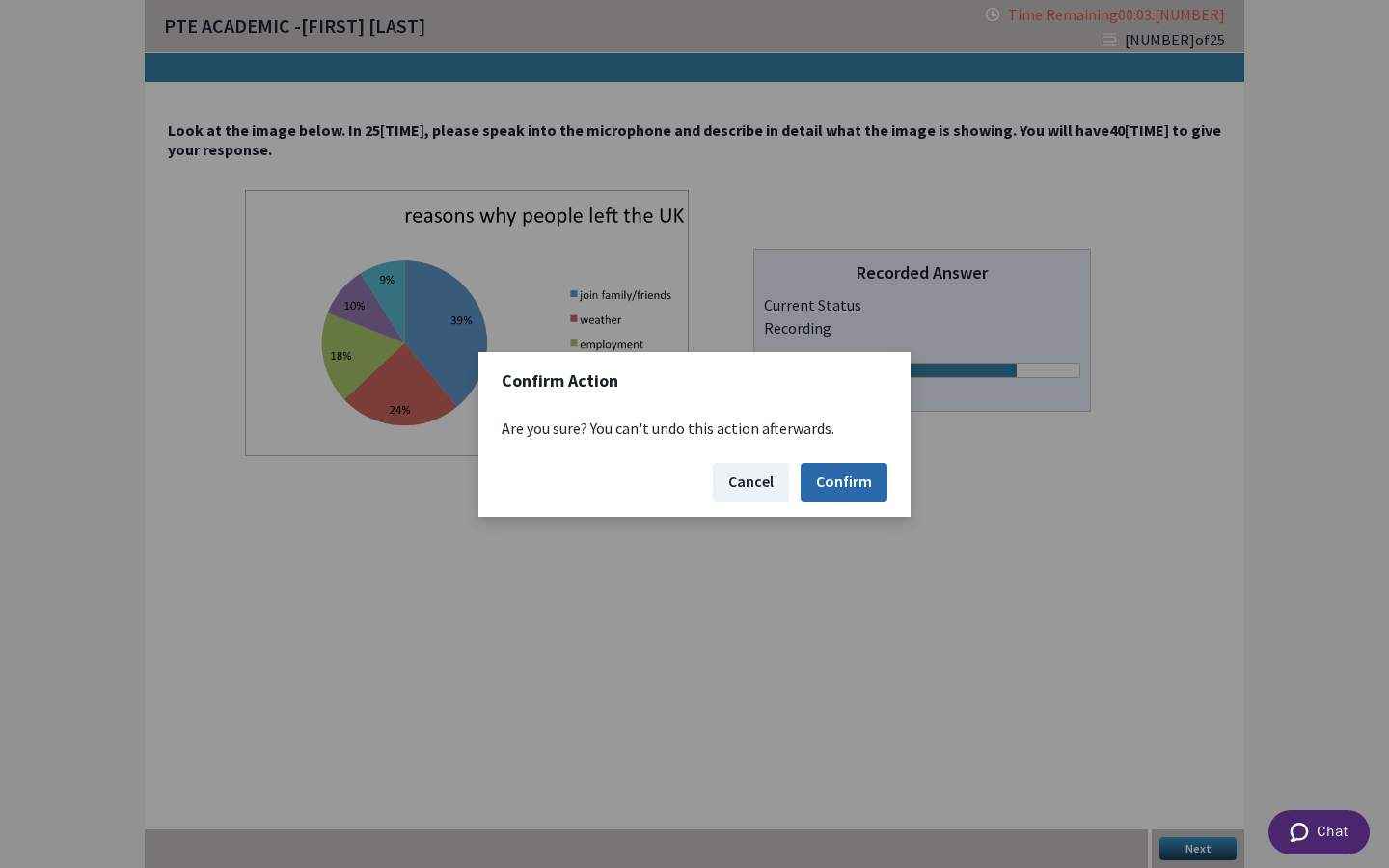 click on "Confirm" at bounding box center (844, 482) 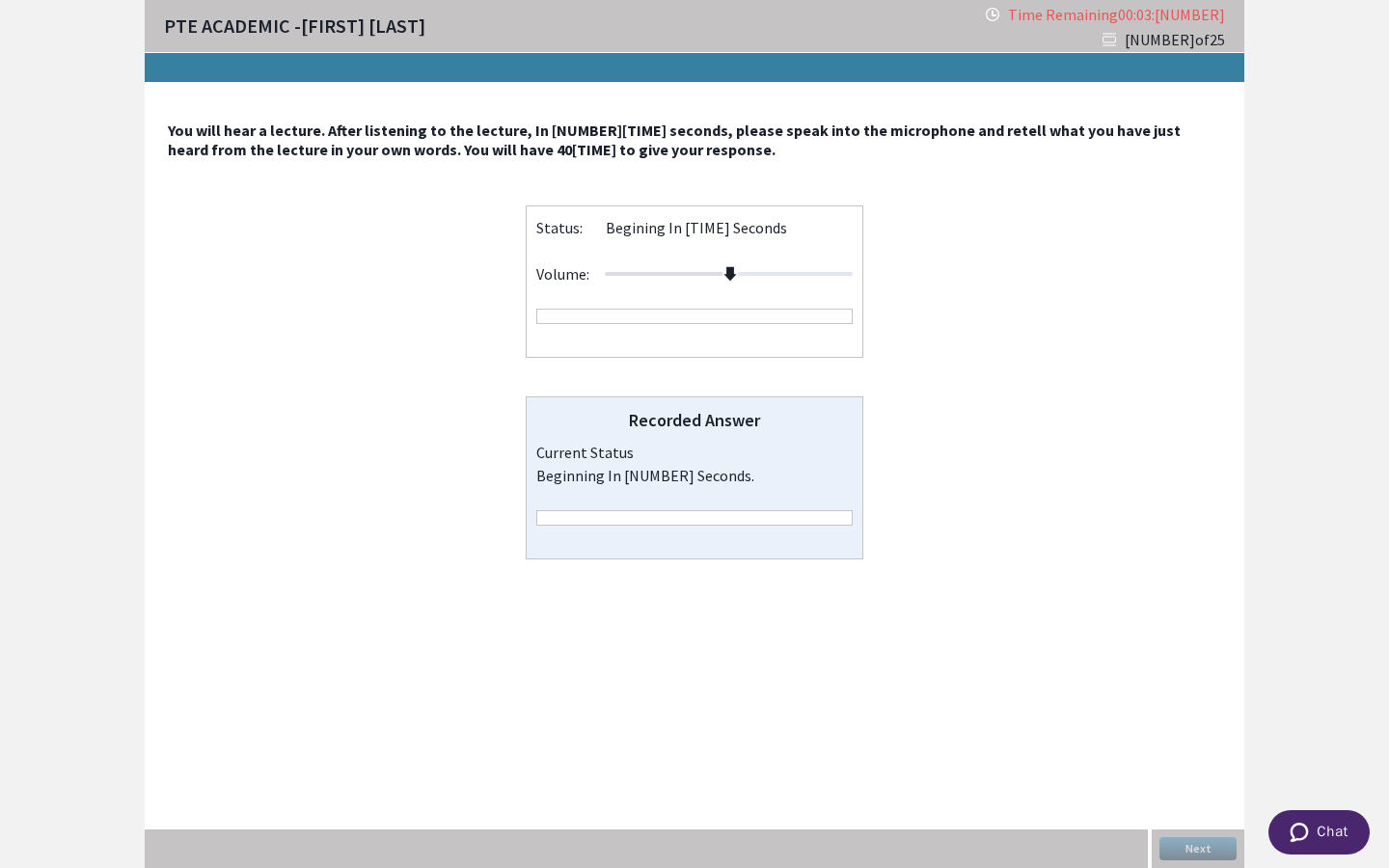 click at bounding box center [728, 274] 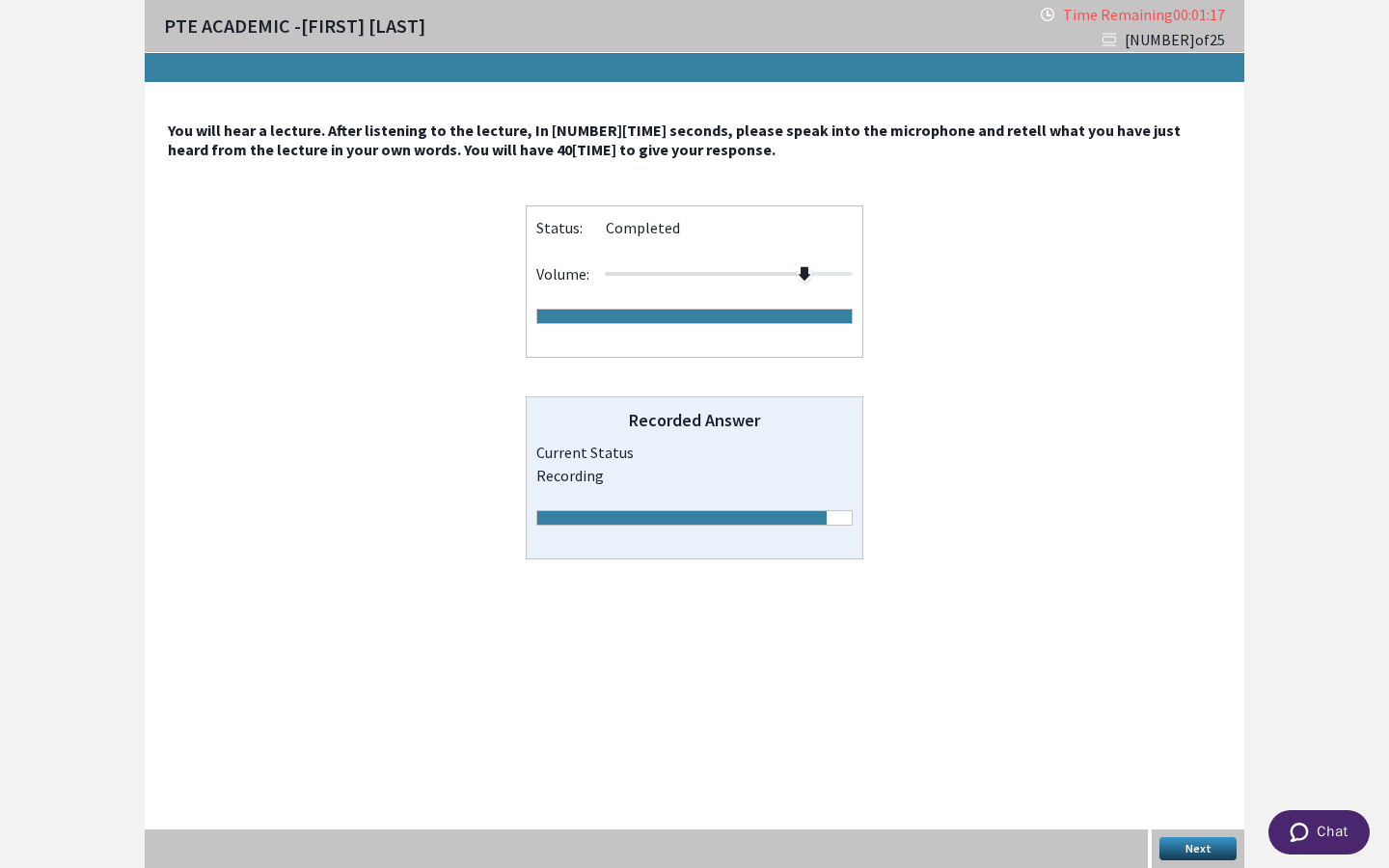 click on "Next" at bounding box center [1198, 849] 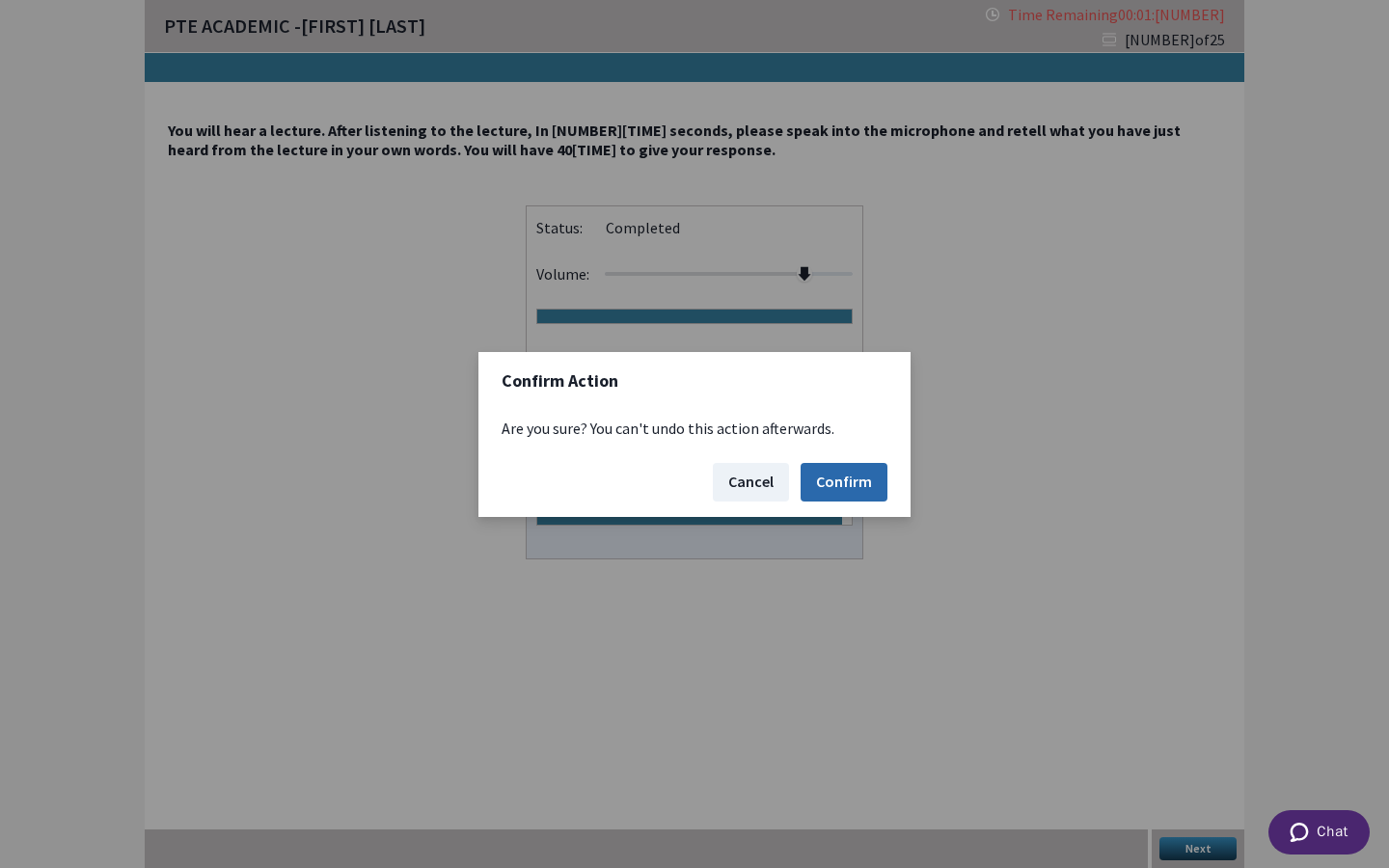 click on "Confirm" at bounding box center (844, 482) 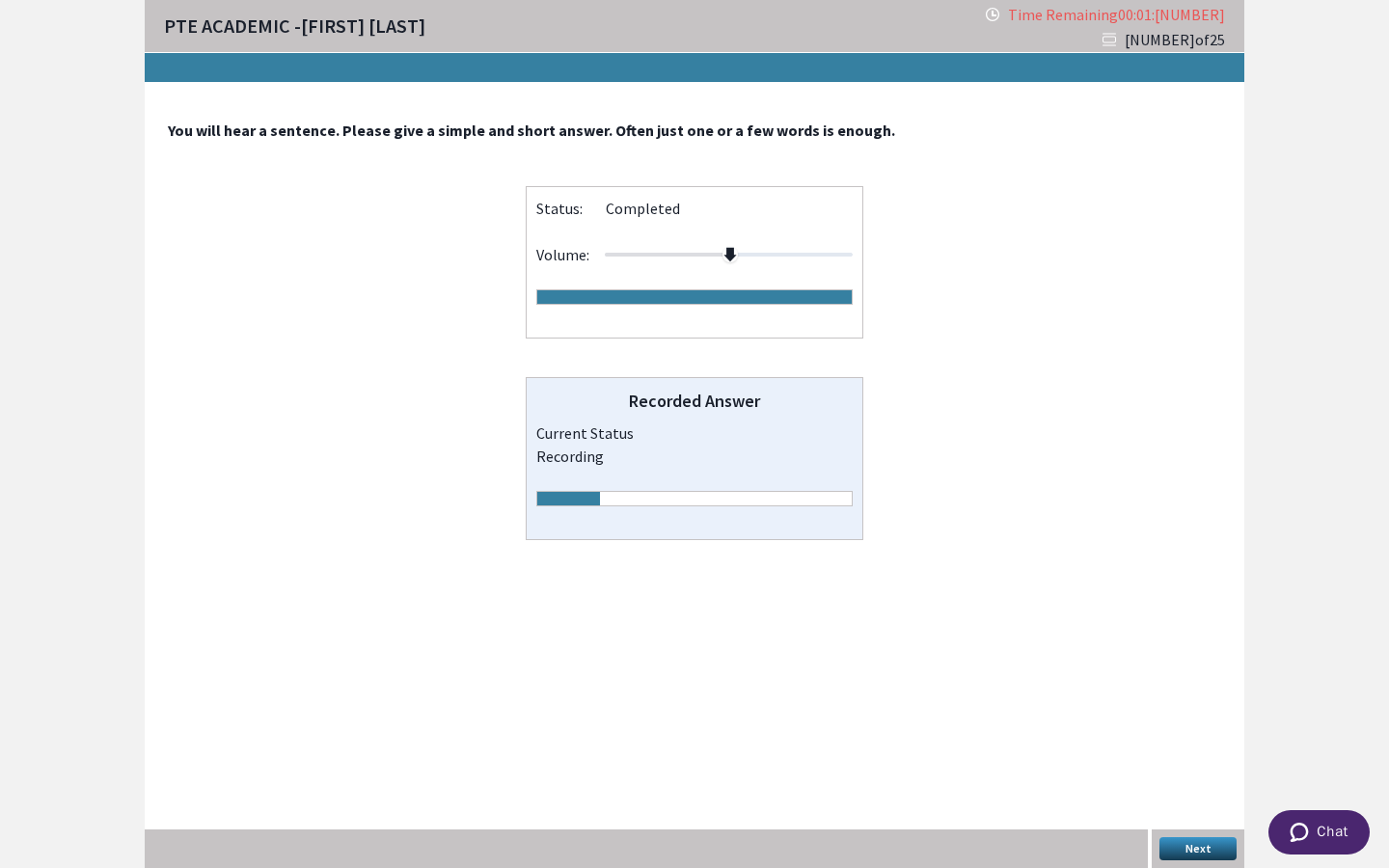 click on "Next" at bounding box center (1198, 849) 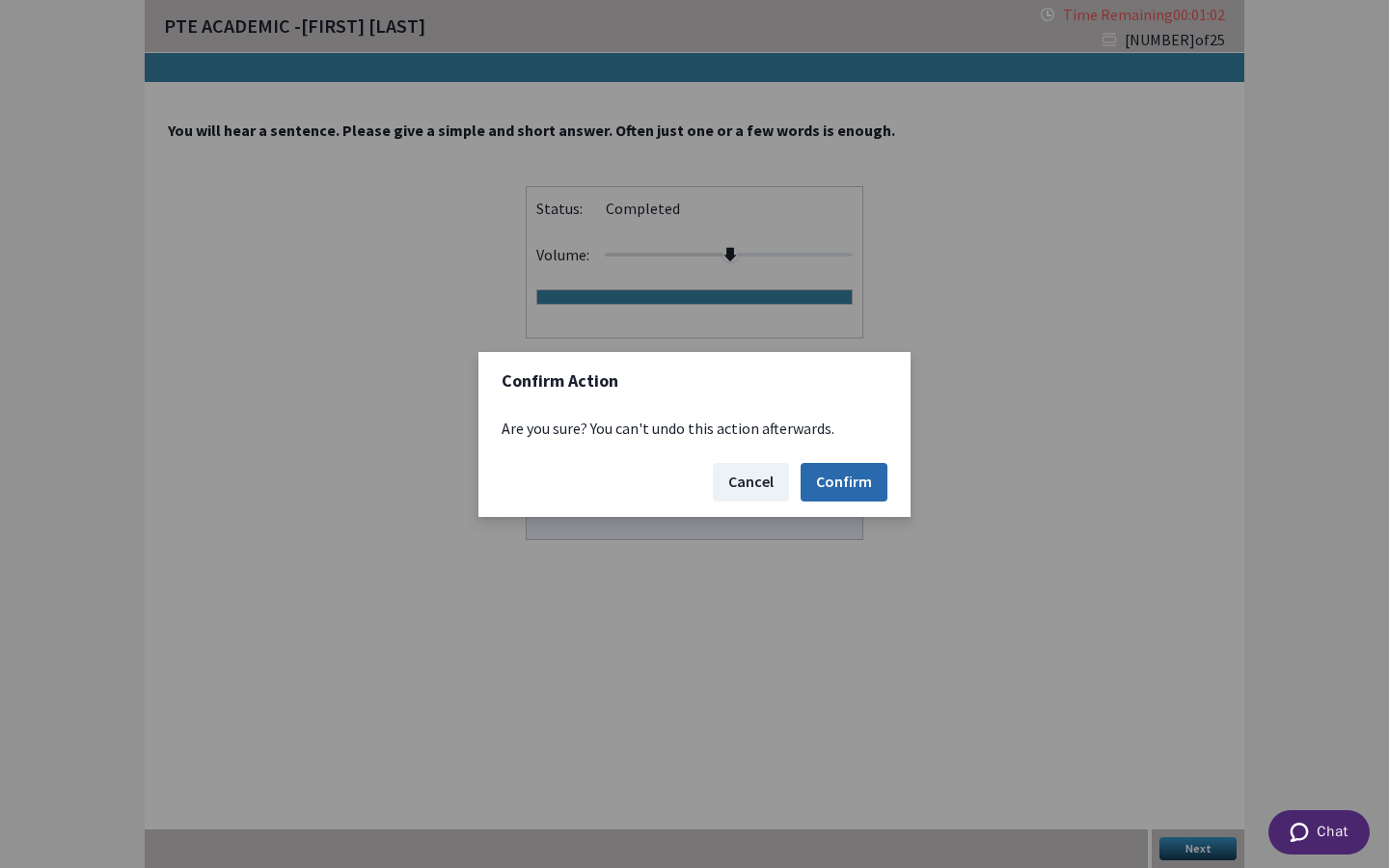 click on "Confirm" at bounding box center (844, 482) 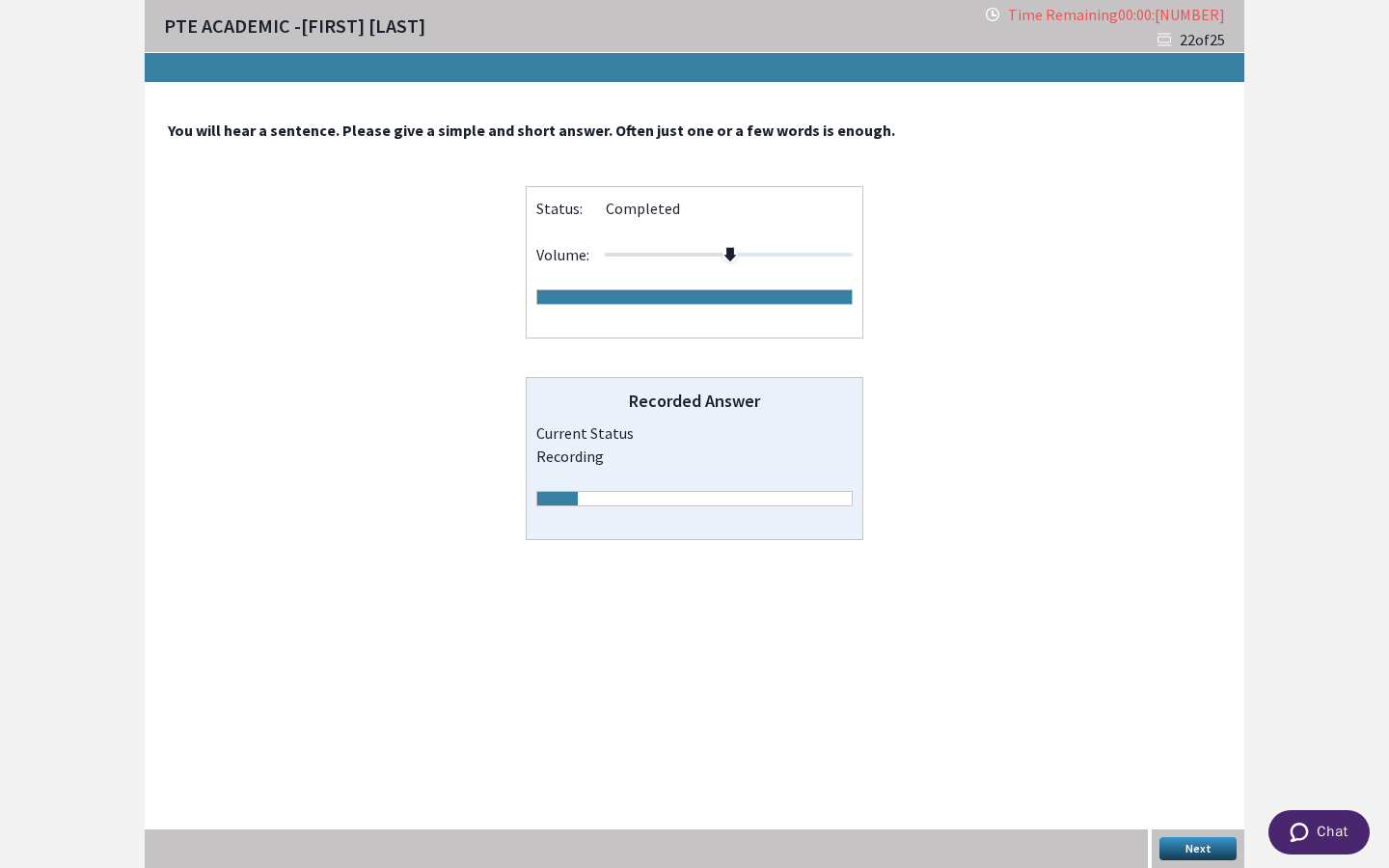 click on "Next" at bounding box center [1198, 849] 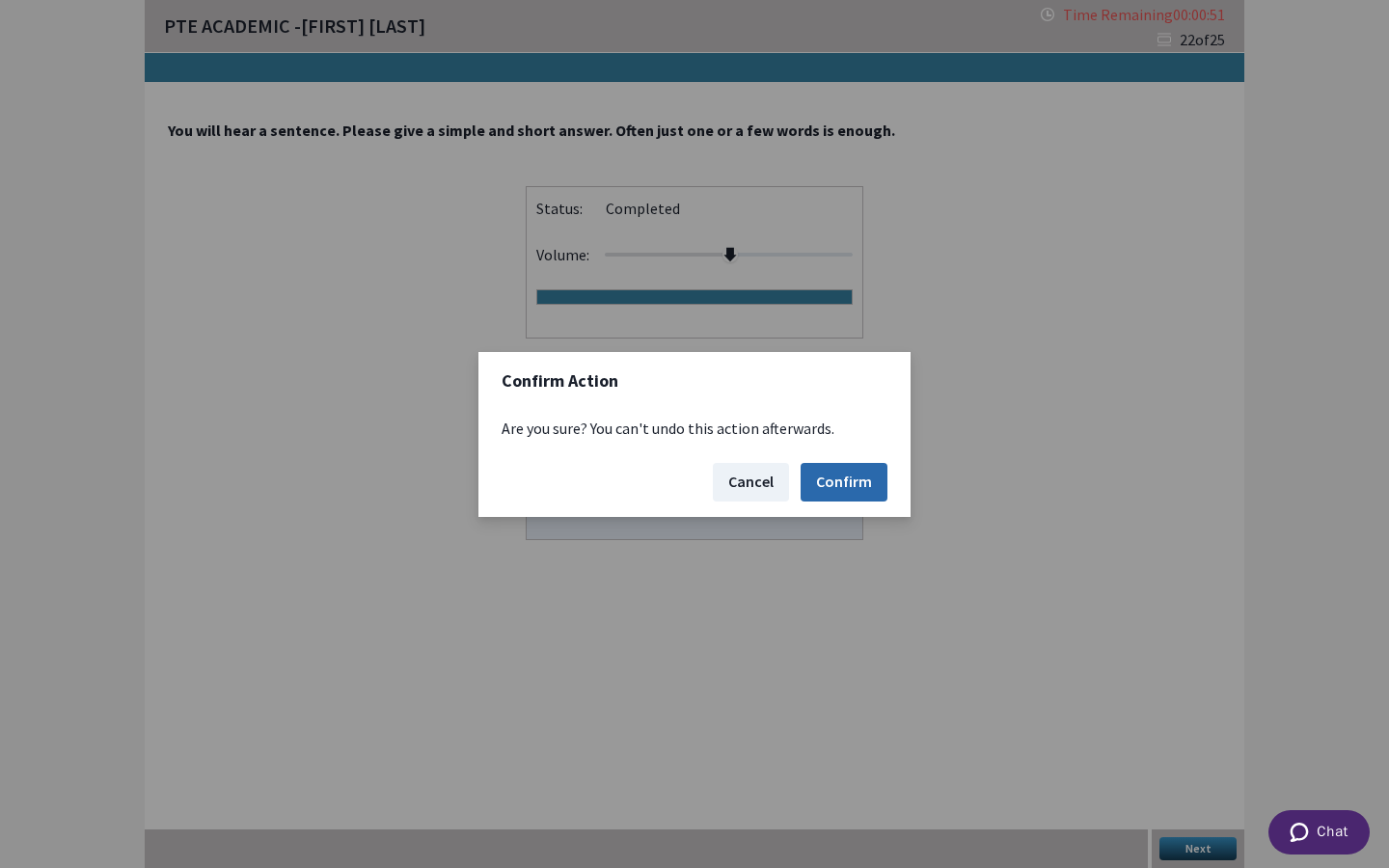 click on "Confirm" at bounding box center (844, 482) 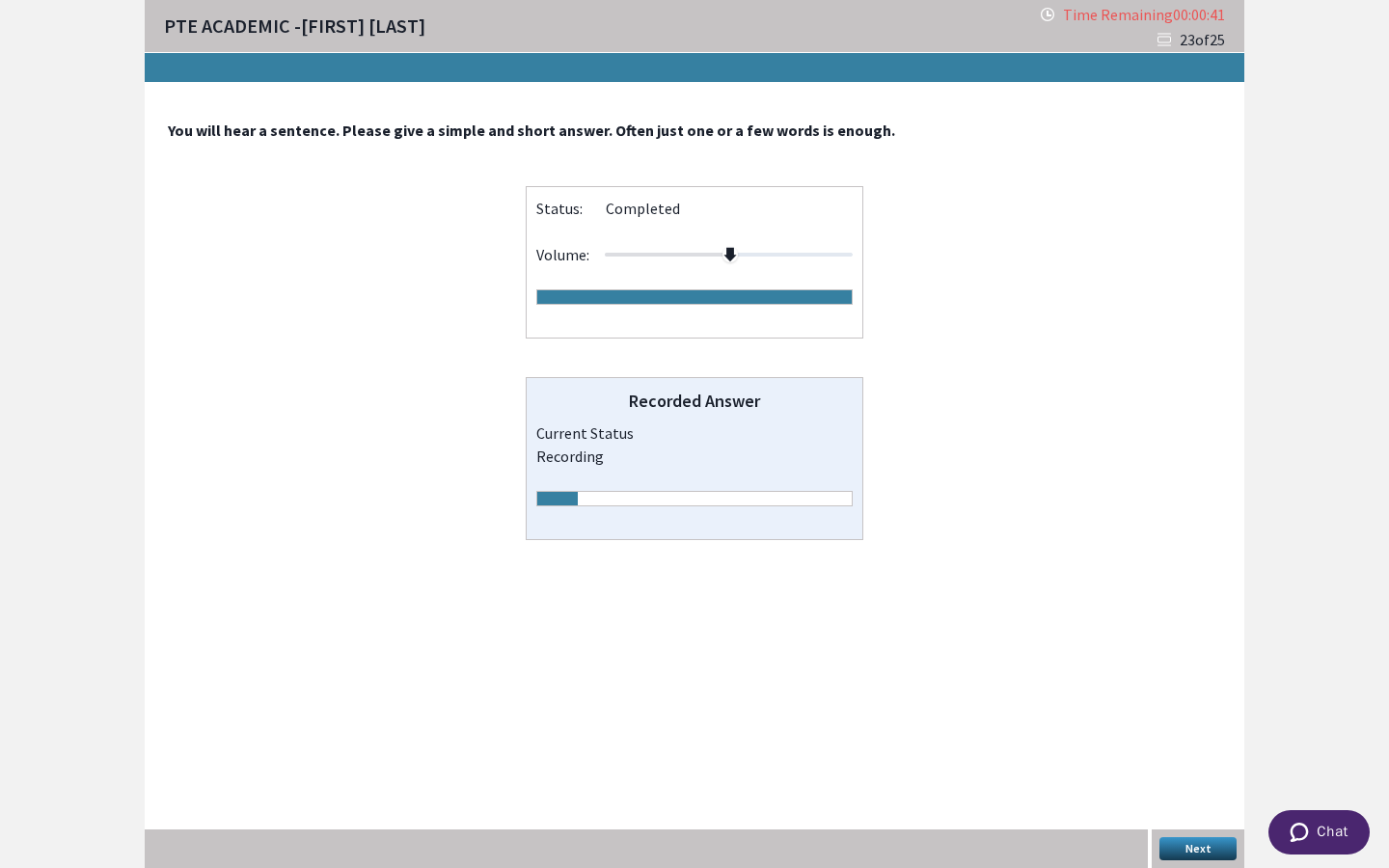 click on "Next" at bounding box center [1198, 849] 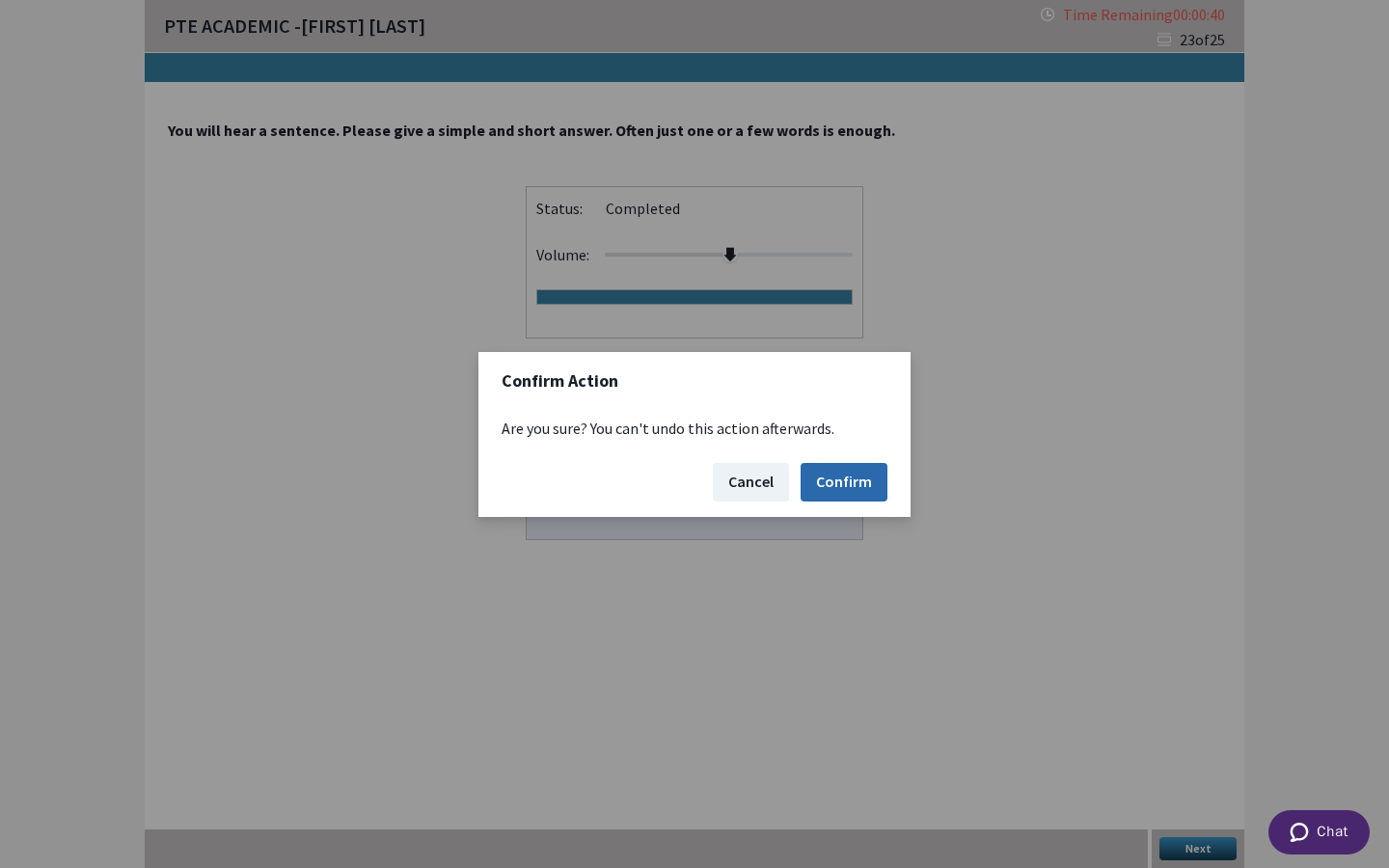click on "Confirm" at bounding box center [844, 482] 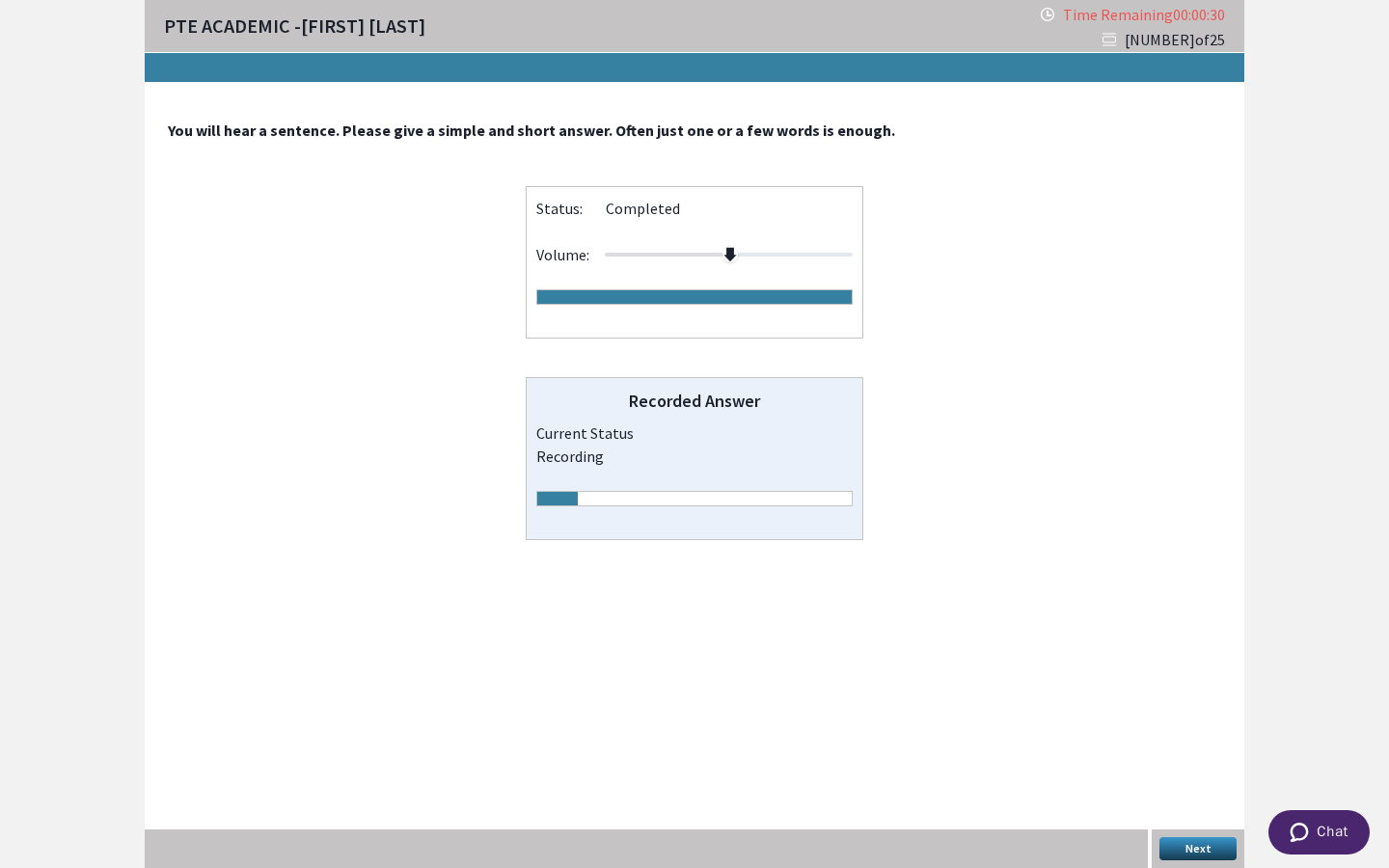 click on "Next" at bounding box center (1198, 849) 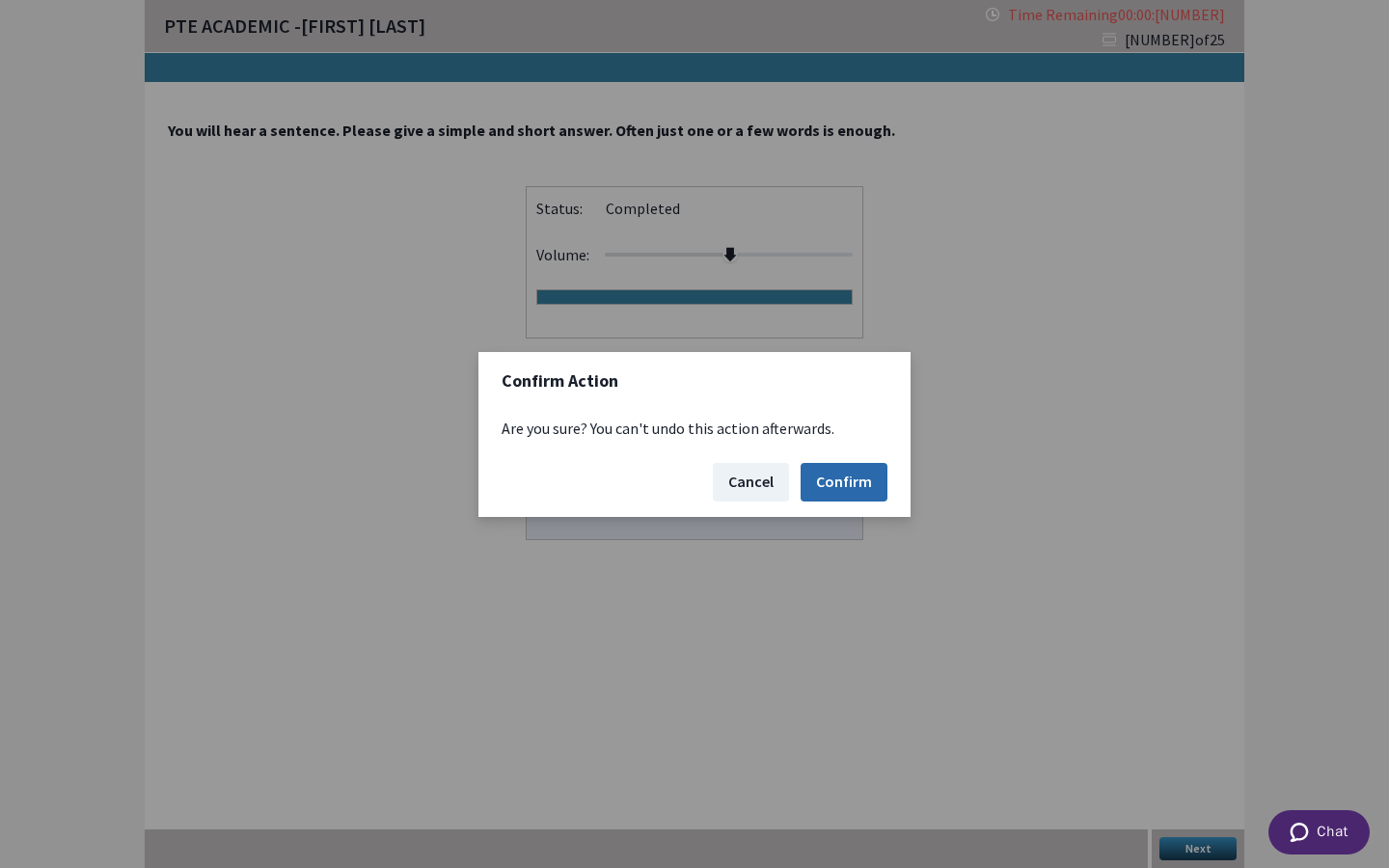 click on "Confirm" at bounding box center (844, 482) 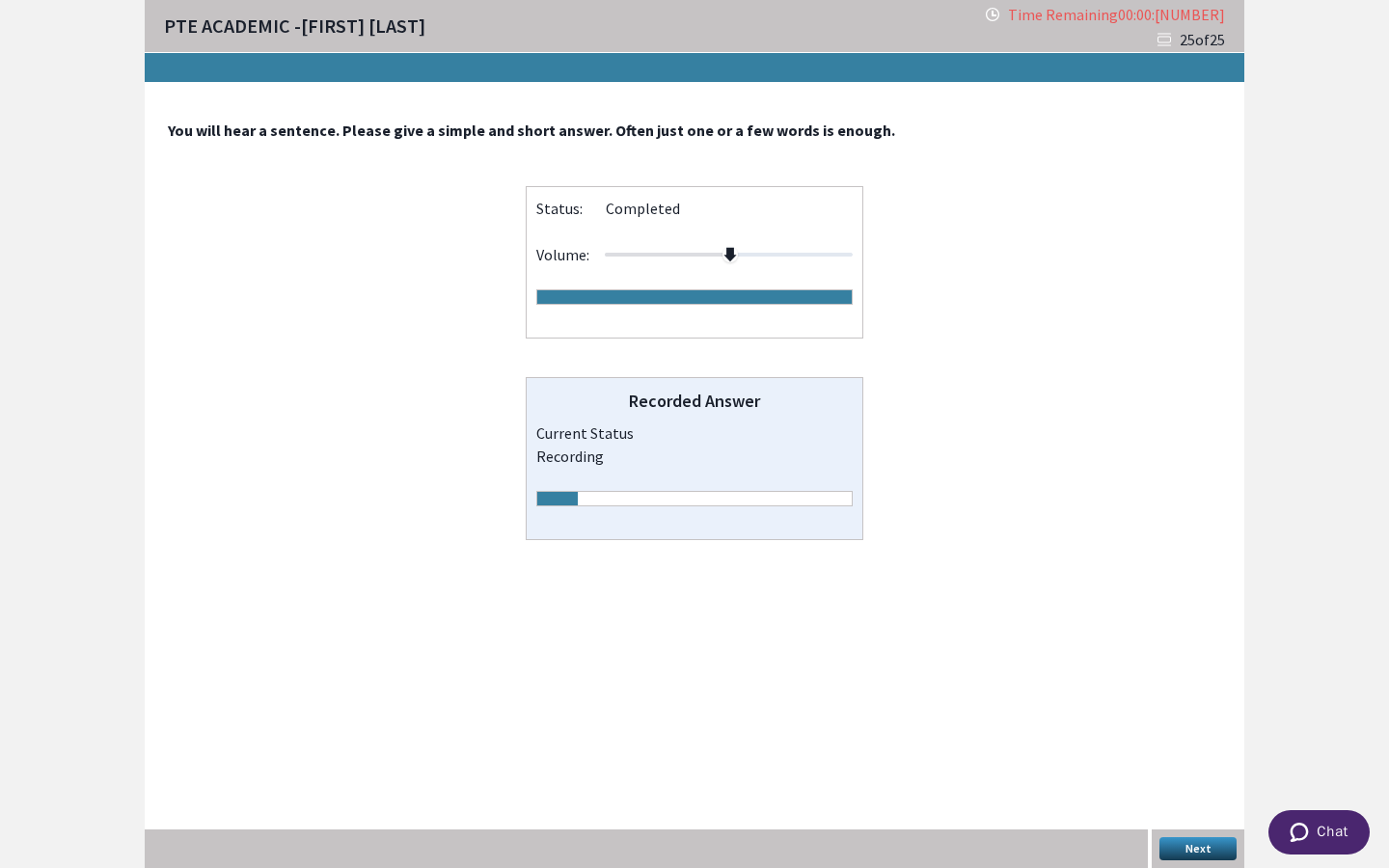 click on "Next" at bounding box center (1198, 849) 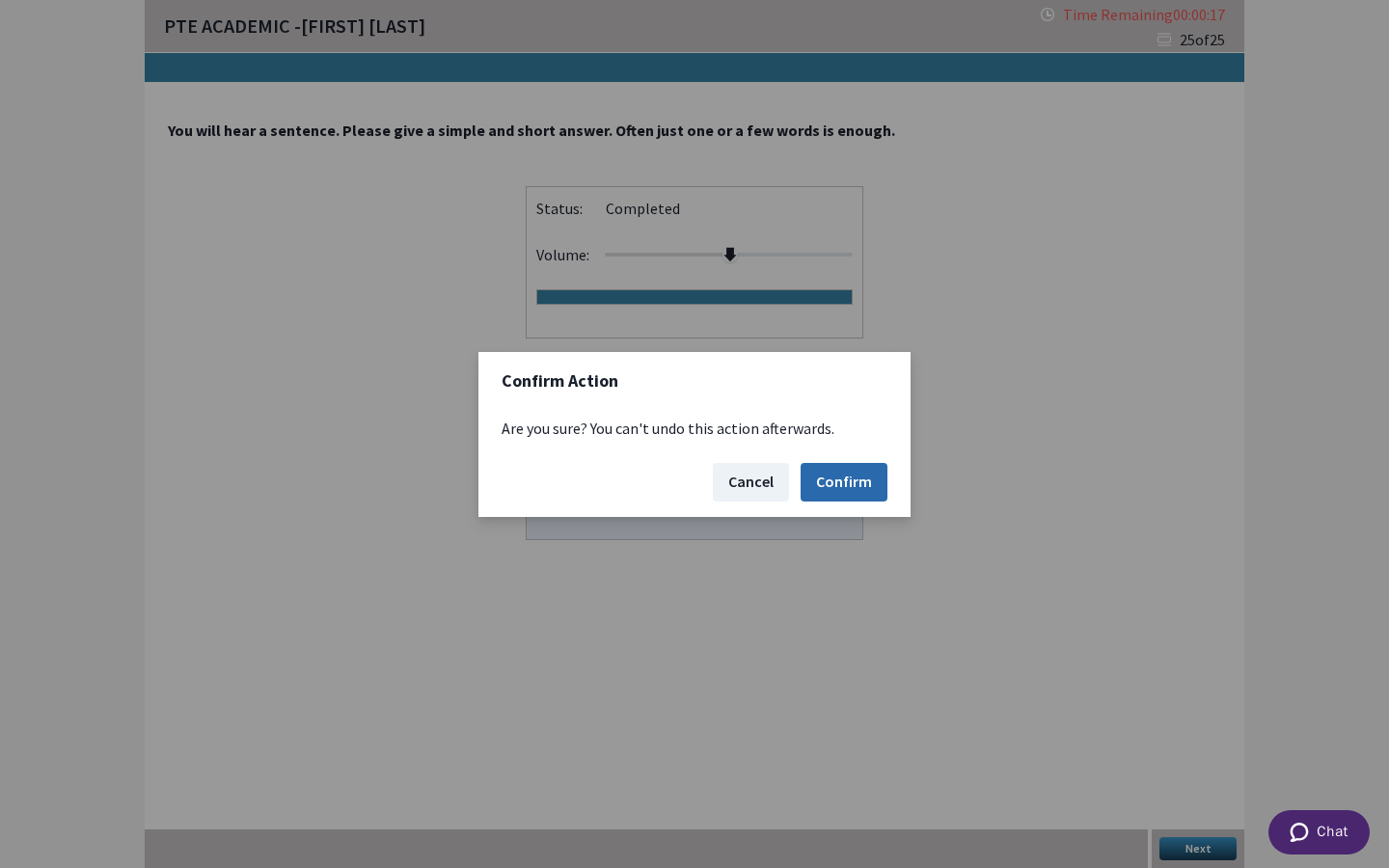 click on "Confirm" at bounding box center [844, 482] 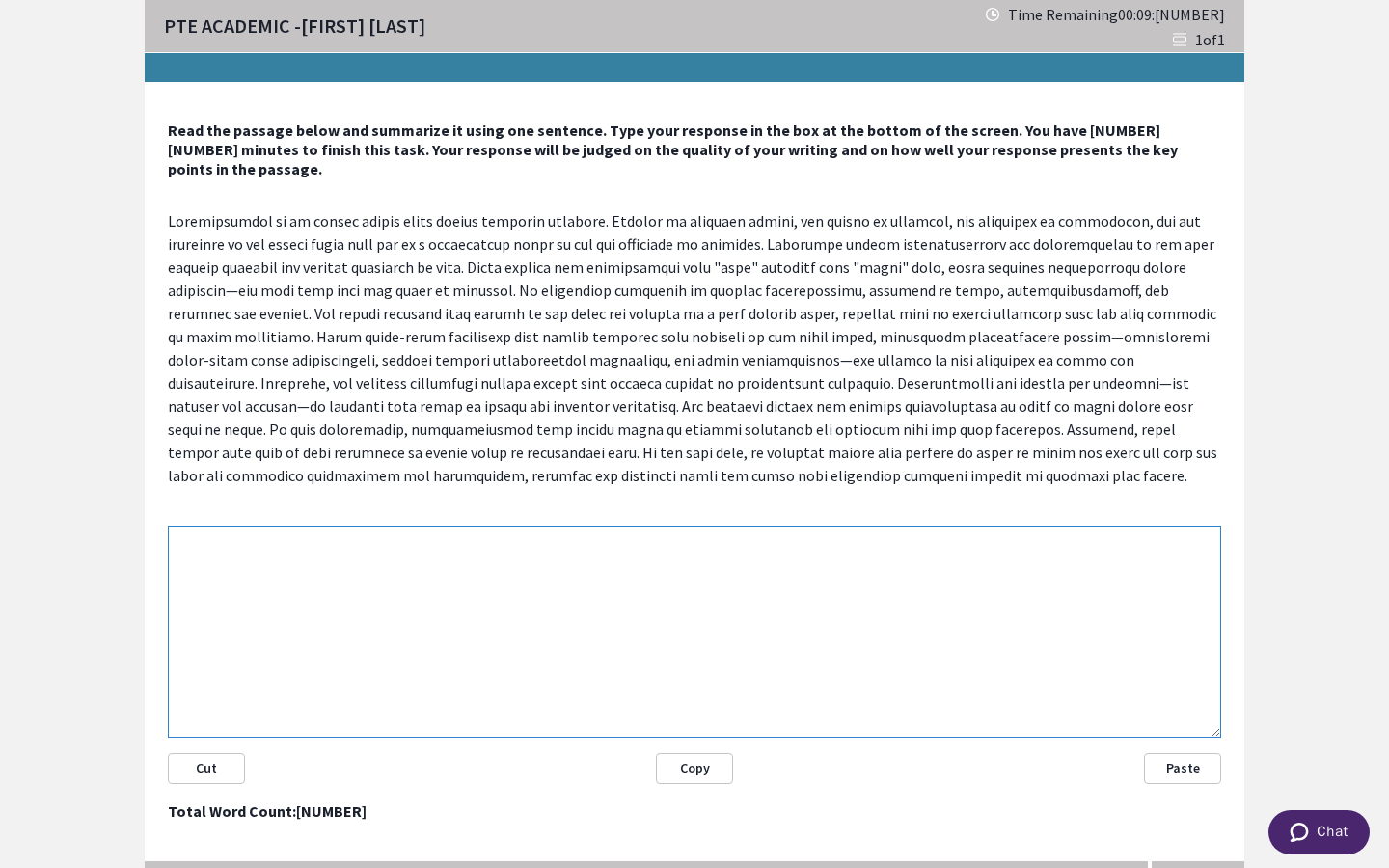click at bounding box center (694, 632) 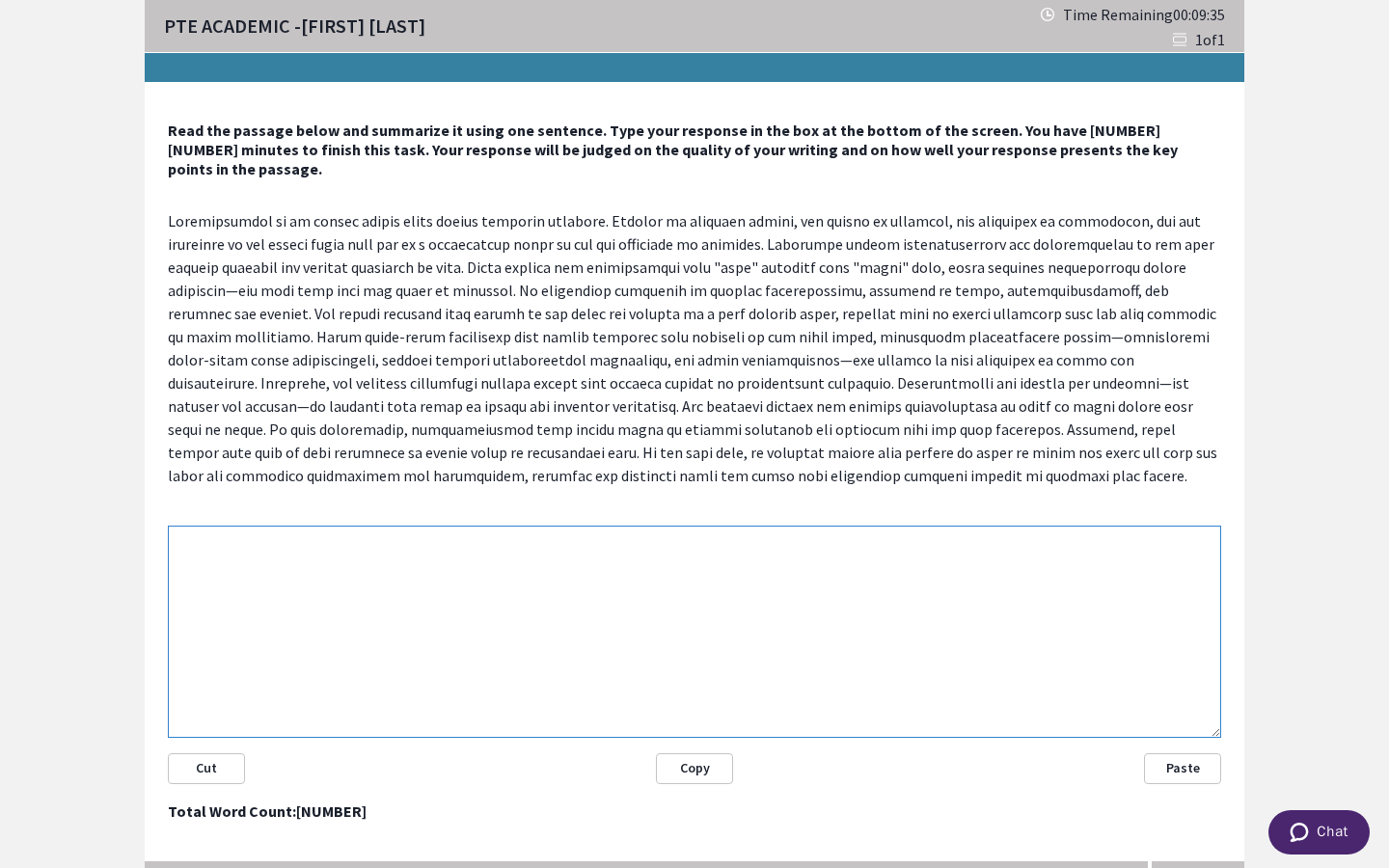 click at bounding box center [694, 632] 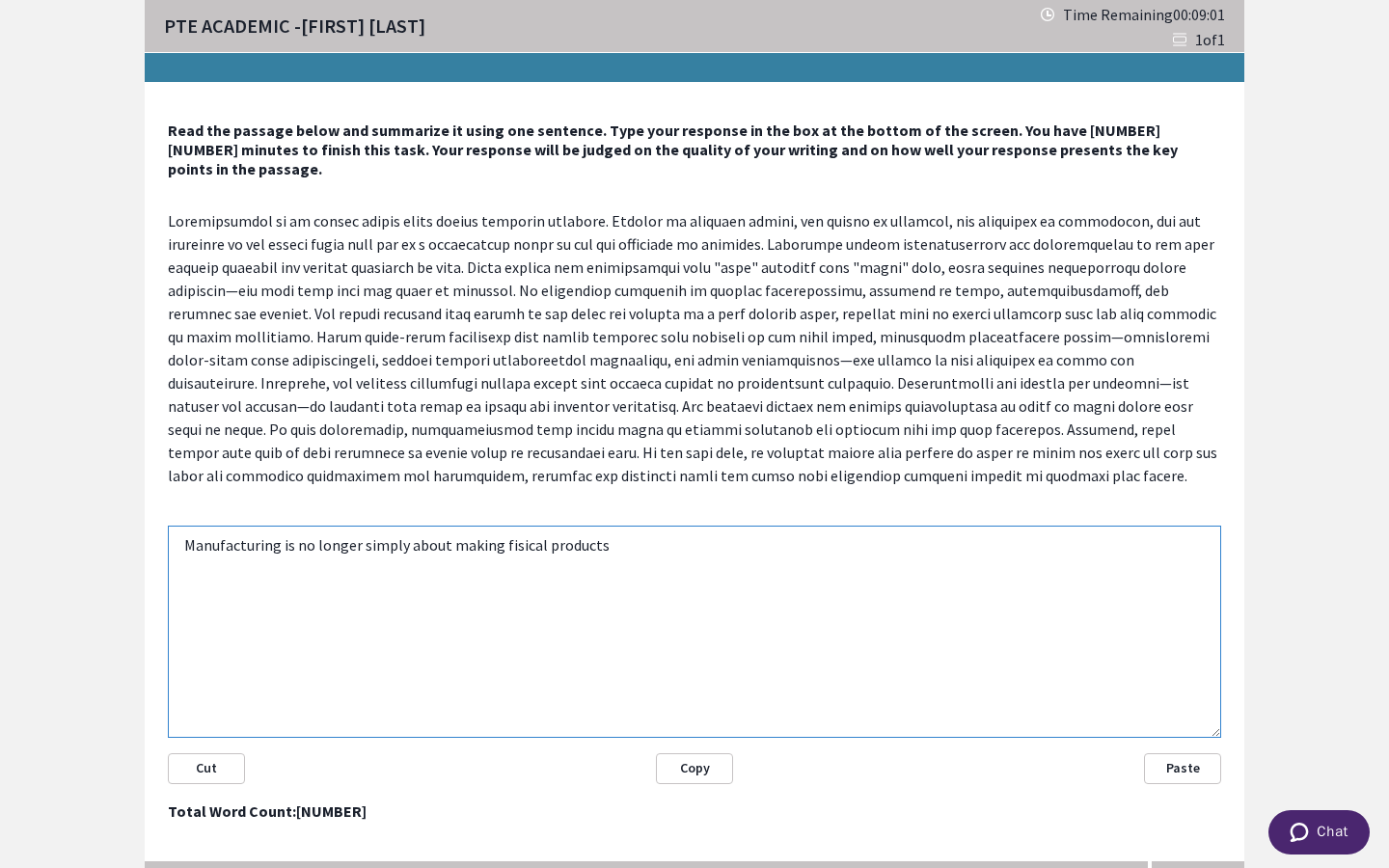 click on "Manufacturing is no longer simply about making fisical products" at bounding box center [694, 632] 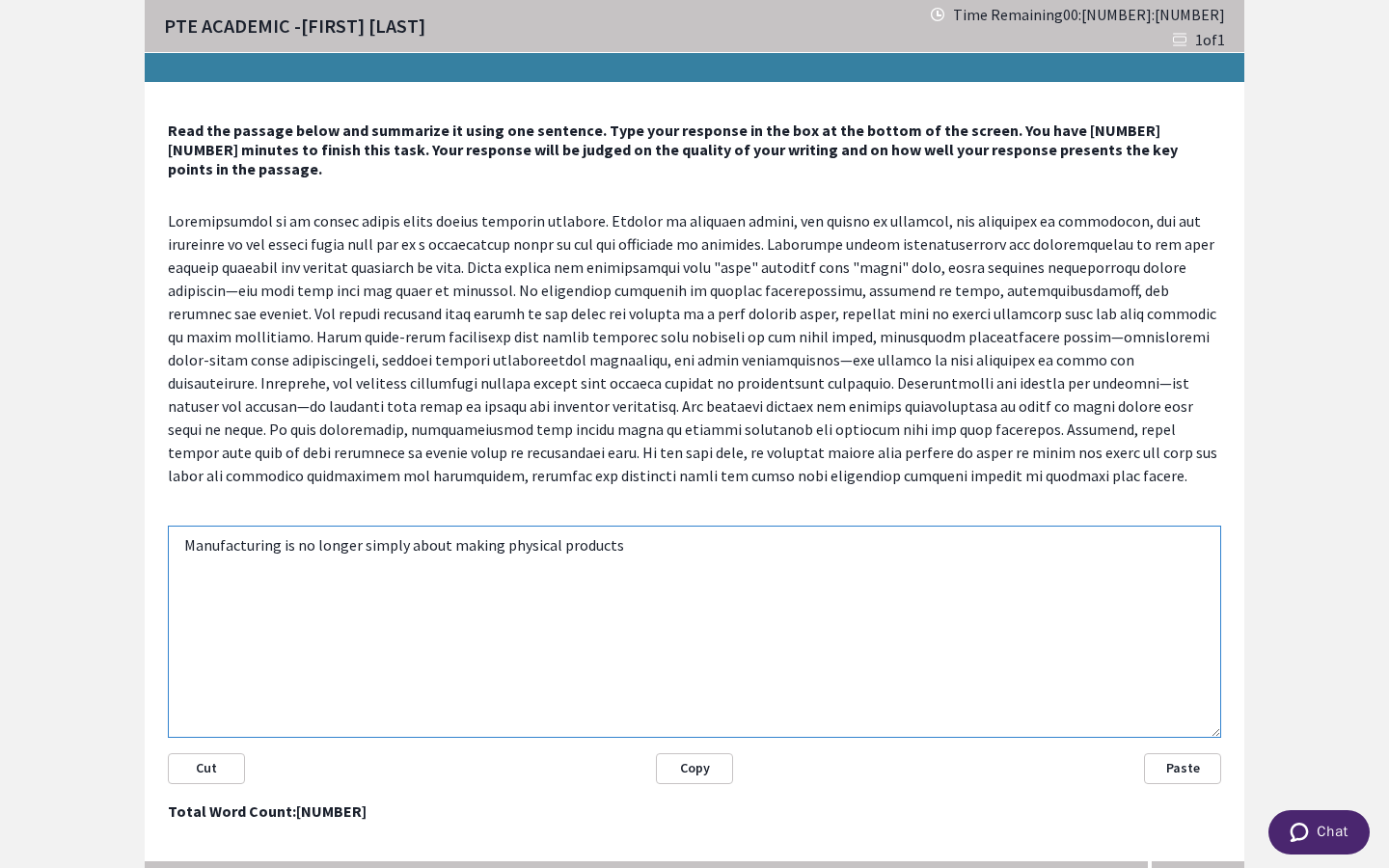 click on "Manufacturing is no longer simply about making physical products" at bounding box center [694, 632] 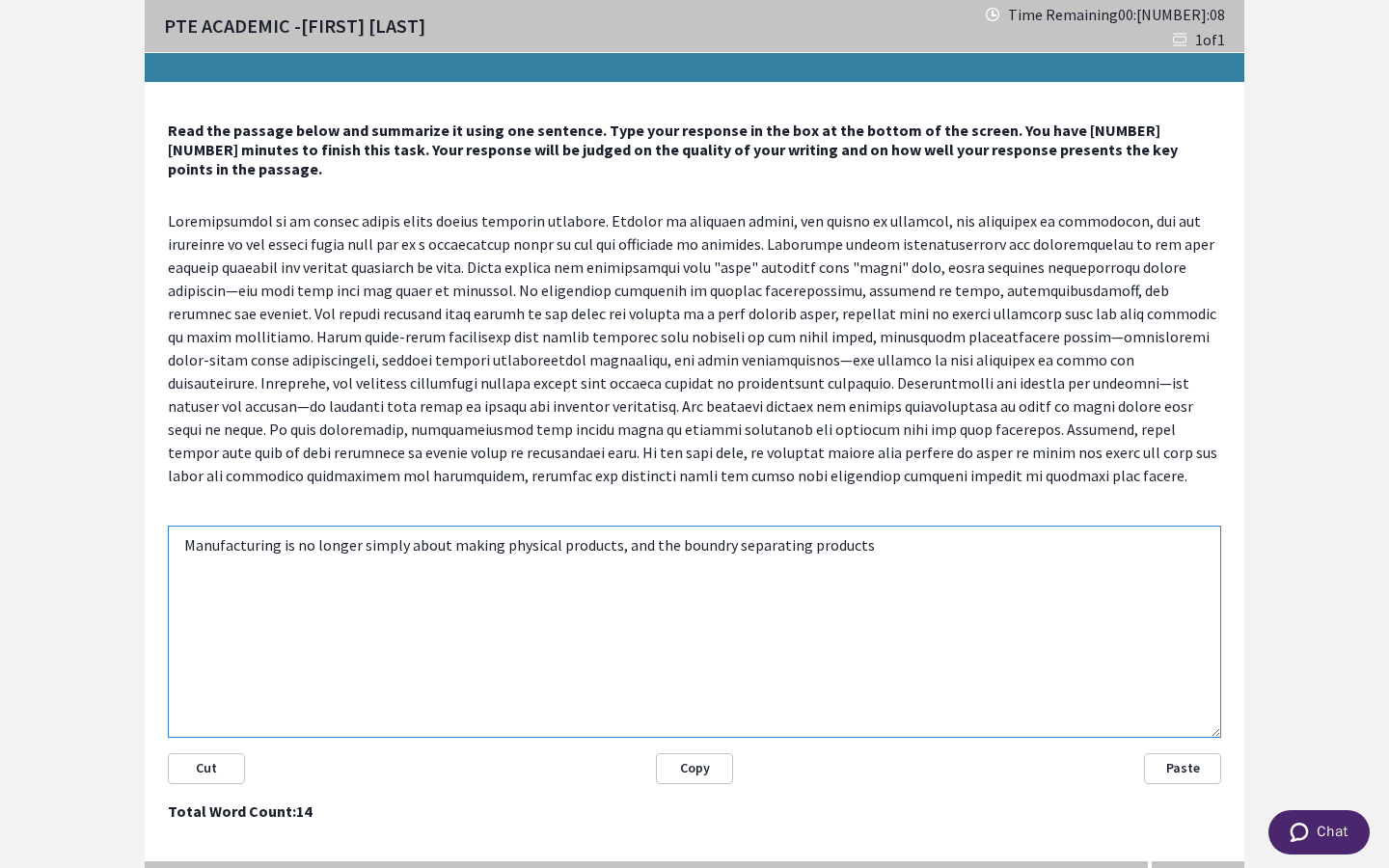 click on "Manufacturing is no longer simply about making physical products, and the boundry separating products" at bounding box center [694, 632] 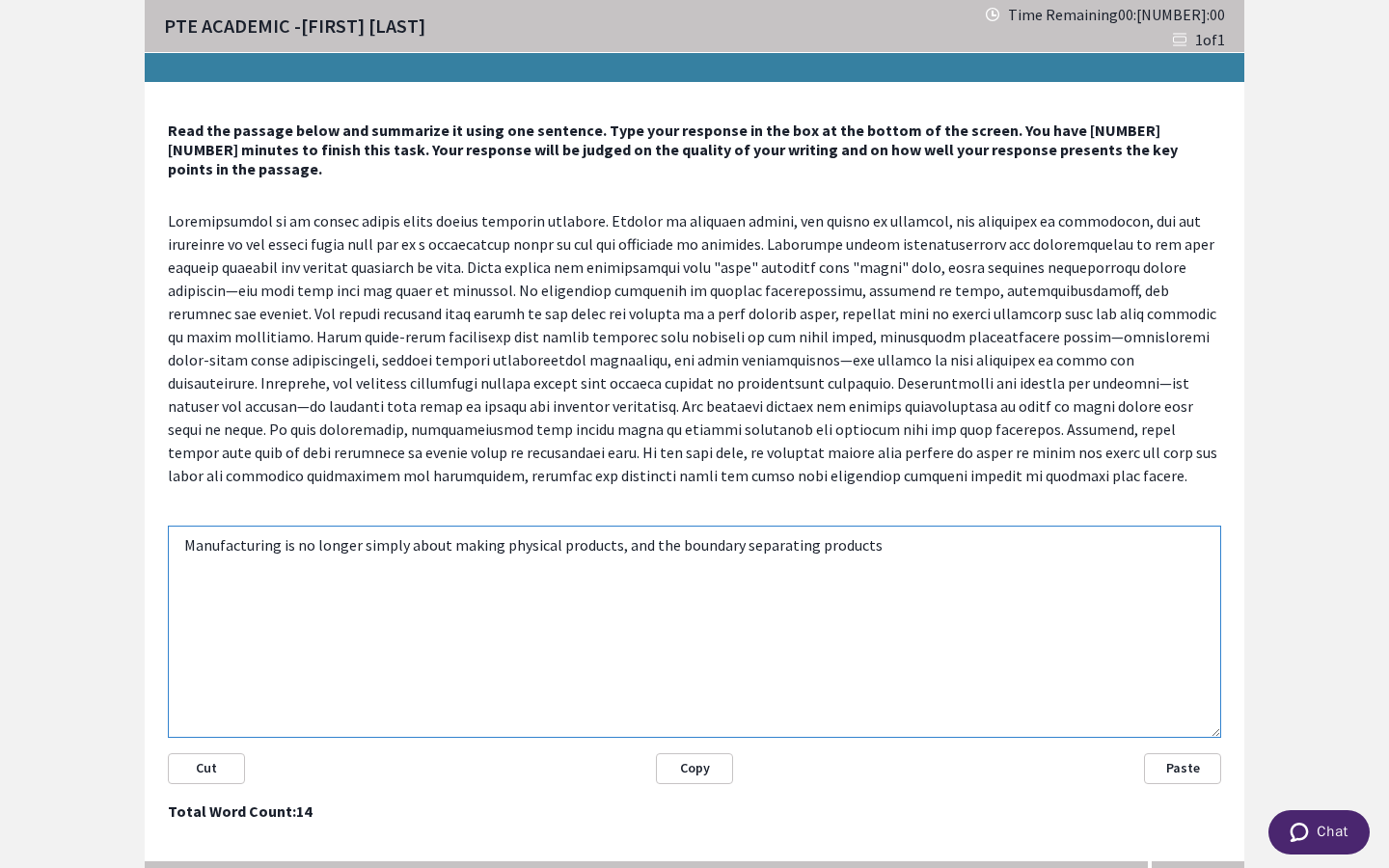 click on "Manufacturing is no longer simply about making physical products, and the boundary separating products" at bounding box center (694, 632) 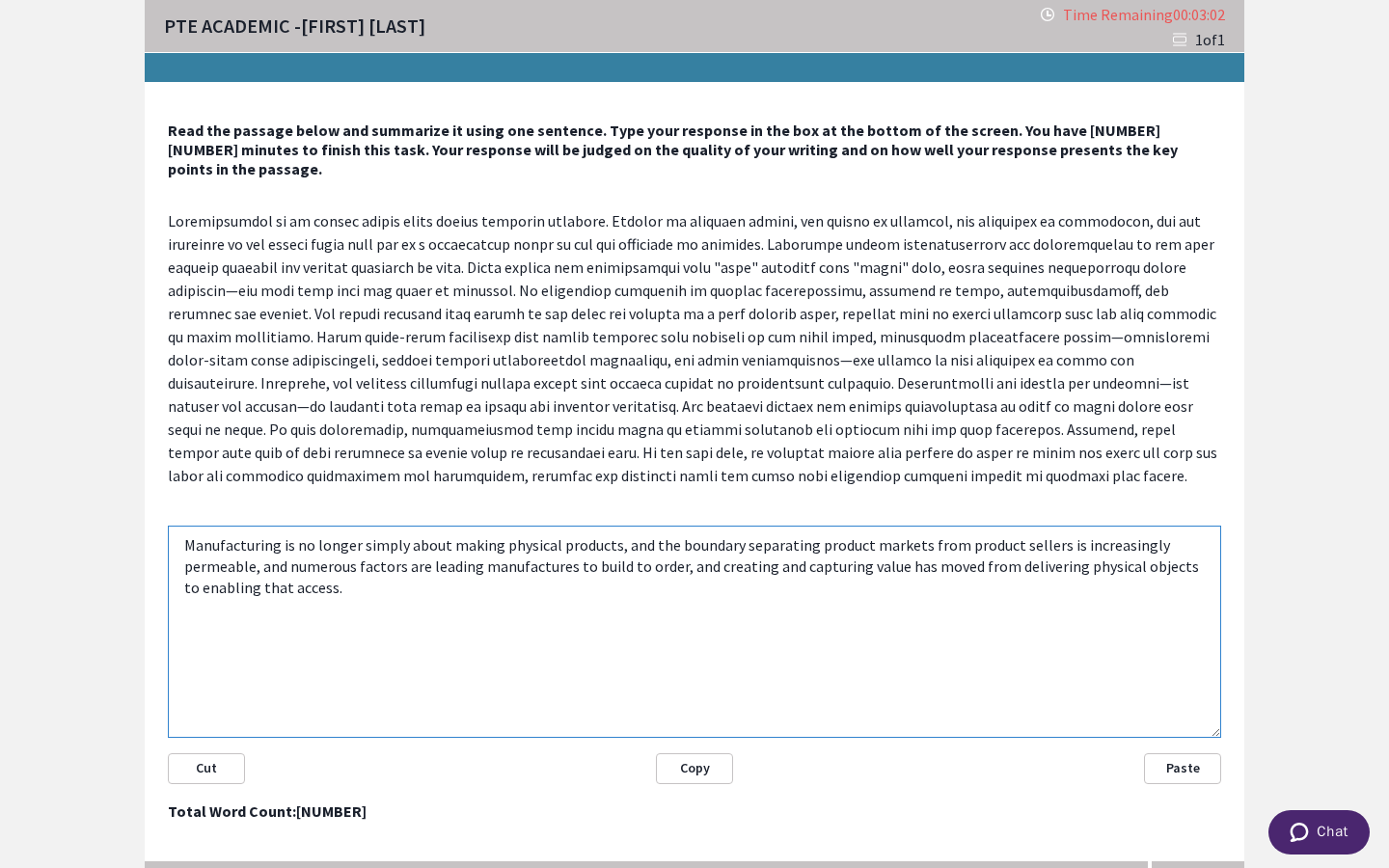 click on "Manufacturing is no longer simply about making physical products, and the boundary separating product markets from product sellers is increasingly permeable, and numerous factors are leading manufactures to build to order, and creating and capturing value has moved from delivering physical objects to enabling that access." at bounding box center (694, 632) 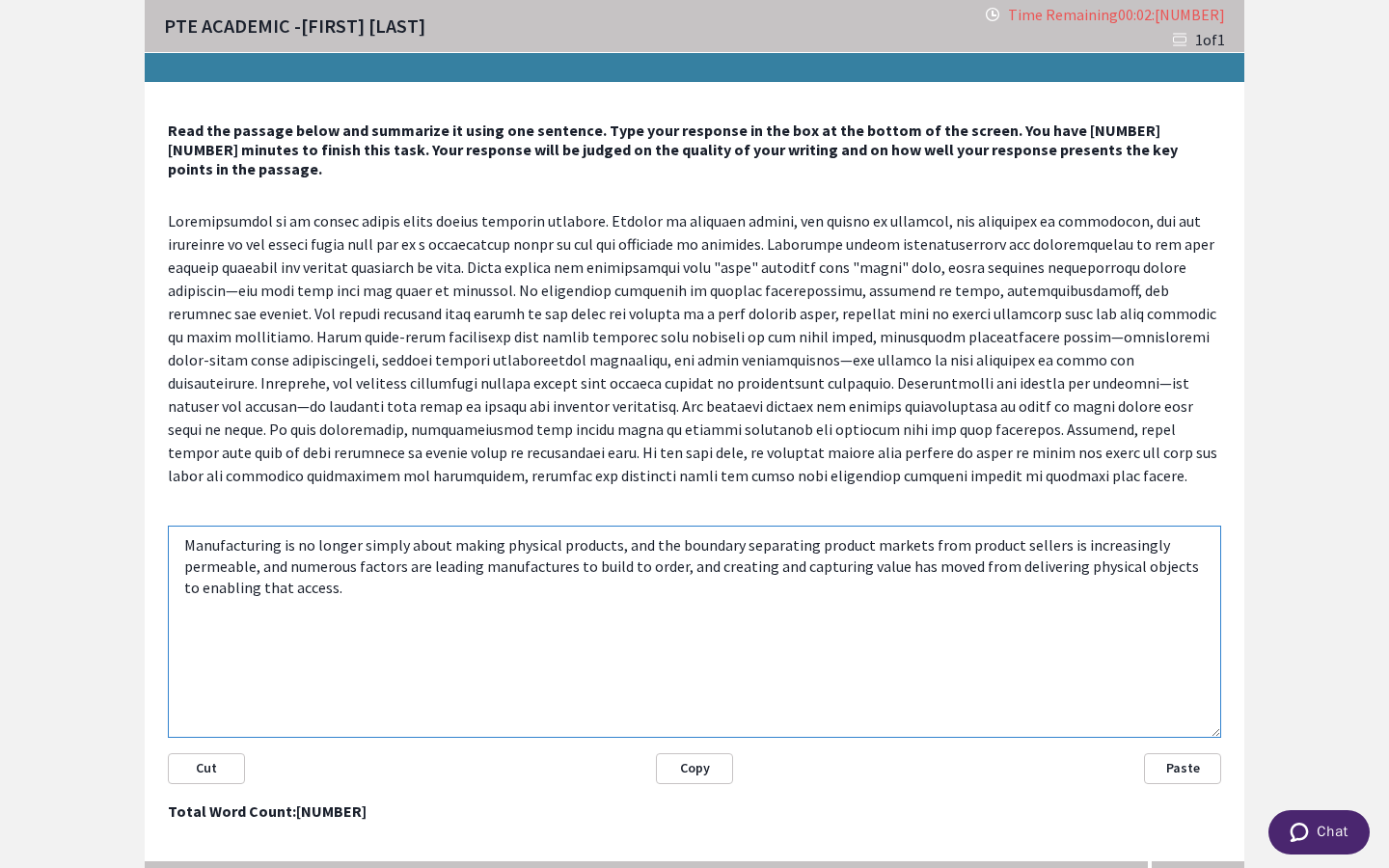 drag, startPoint x: 641, startPoint y: 526, endPoint x: 617, endPoint y: 522, distance: 24.33105 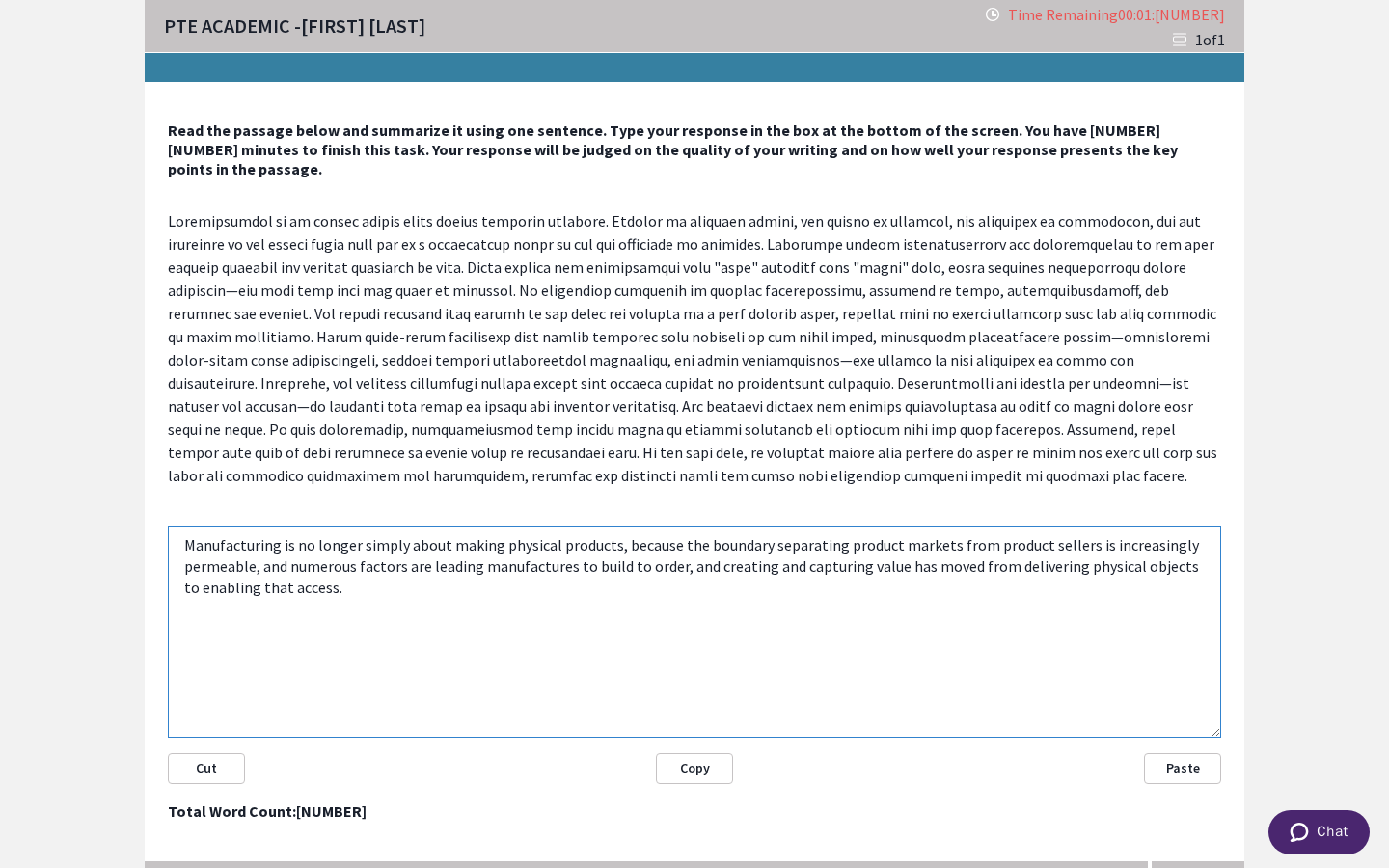 click on "Manufacturing is no longer simply about making physical products, because the boundary separating product markets from product sellers is increasingly permeable, and numerous factors are leading manufactures to build to order, and creating and capturing value has moved from delivering physical objects to enabling that access." at bounding box center (694, 632) 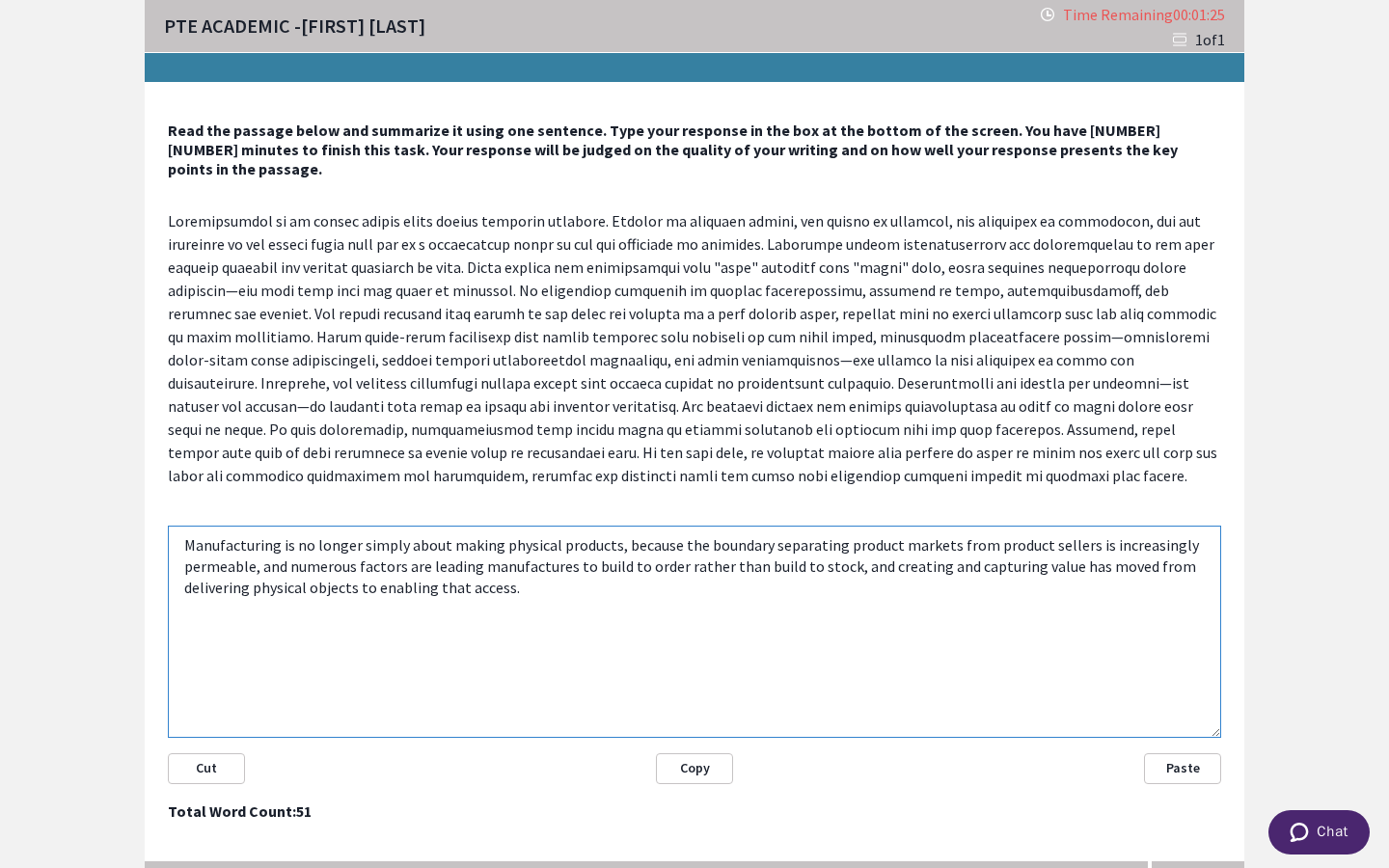click on "Manufacturing is no longer simply about making physical products, because the boundary separating product markets from product sellers is increasingly permeable, and numerous factors are leading manufactures to build to order rather than build to stock, and creating and capturing value has moved from delivering physical objects to enabling that access." at bounding box center [694, 632] 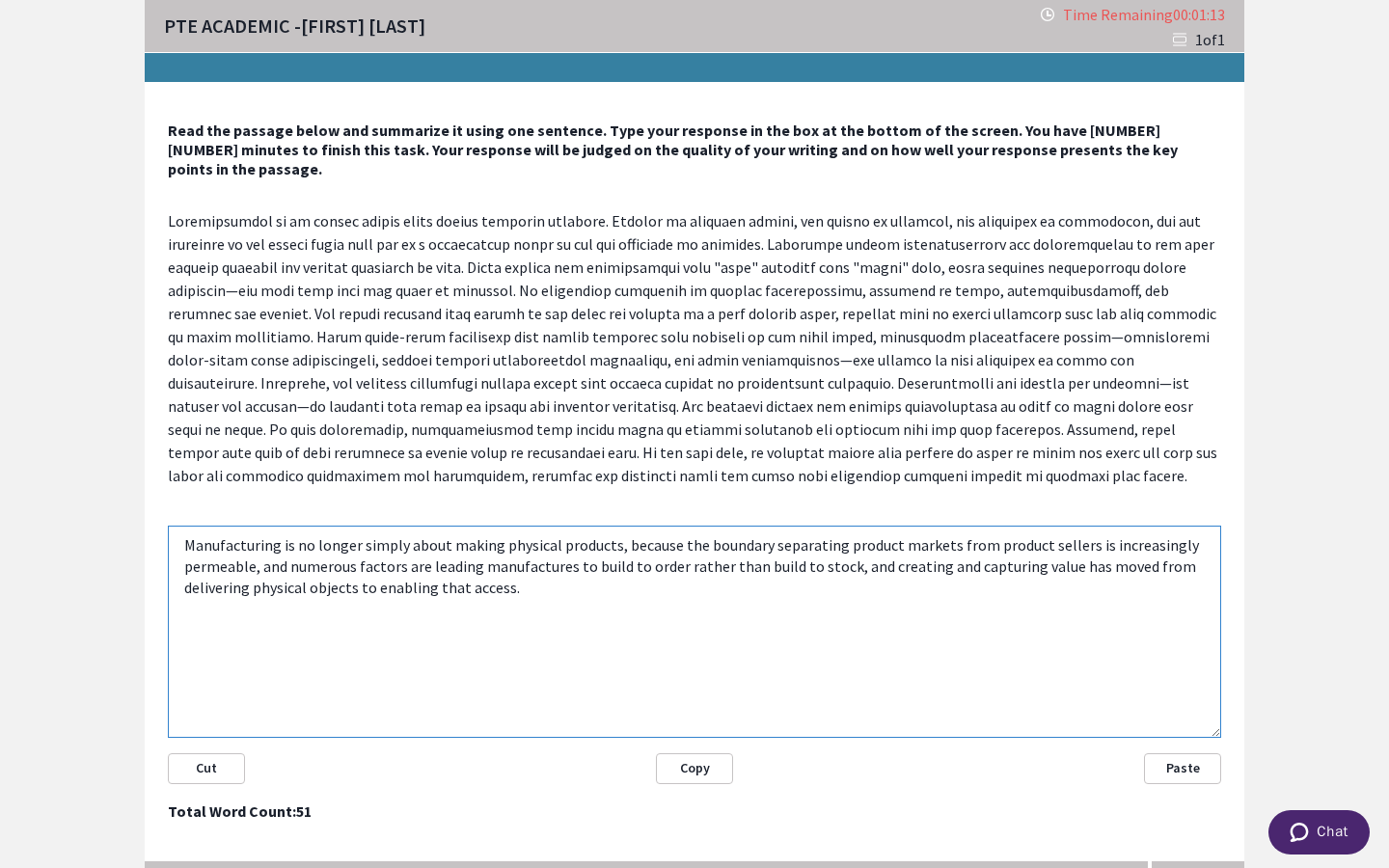 drag, startPoint x: 549, startPoint y: 529, endPoint x: 565, endPoint y: 529, distance: 16 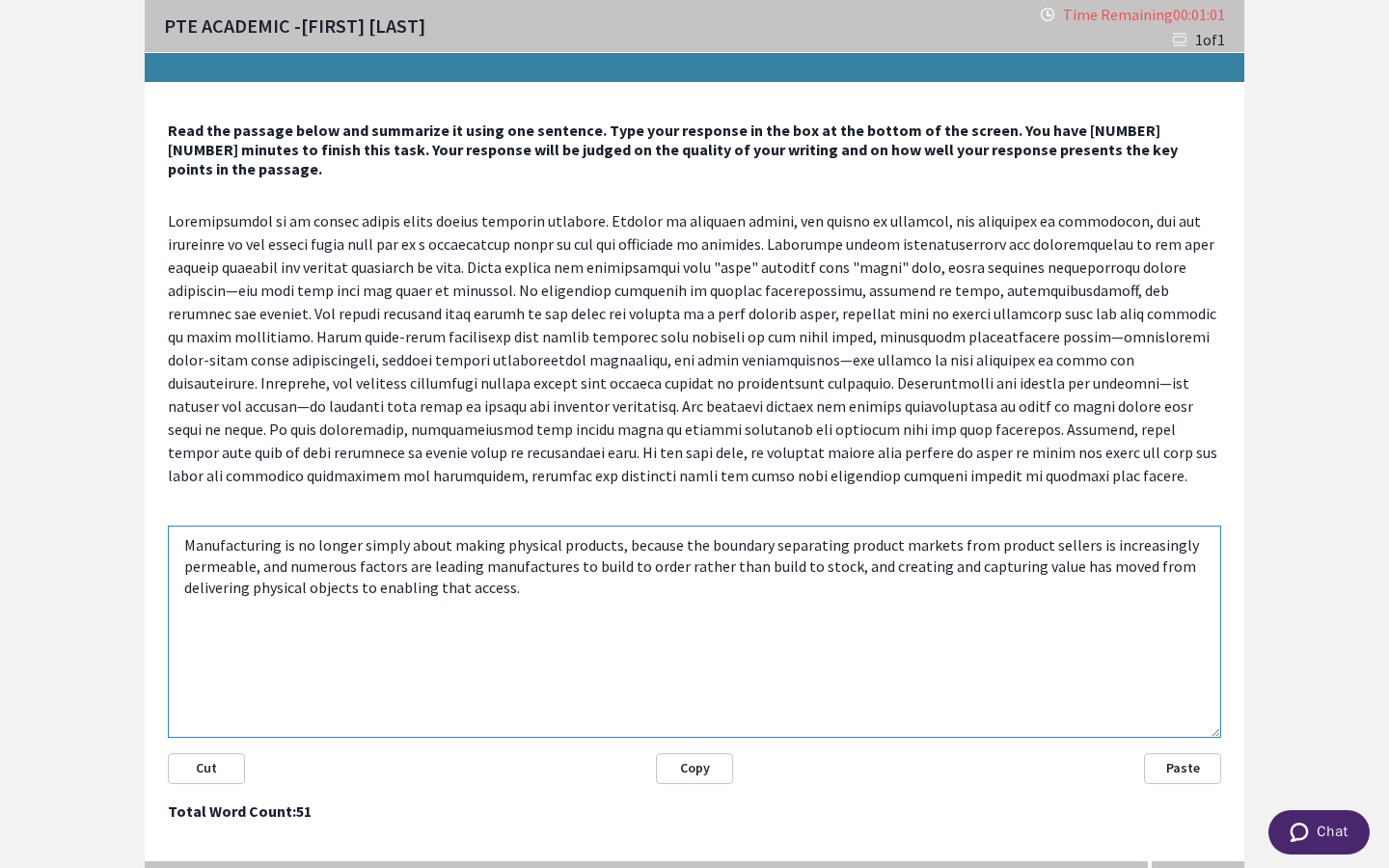 click on "Manufacturing is no longer simply about making physical products, because the boundary separating product markets from product sellers is increasingly permeable, and numerous factors are leading manufactures to build to order rather than build to stock, and creating and capturing value has moved from delivering physical objects to enabling that access." at bounding box center (694, 632) 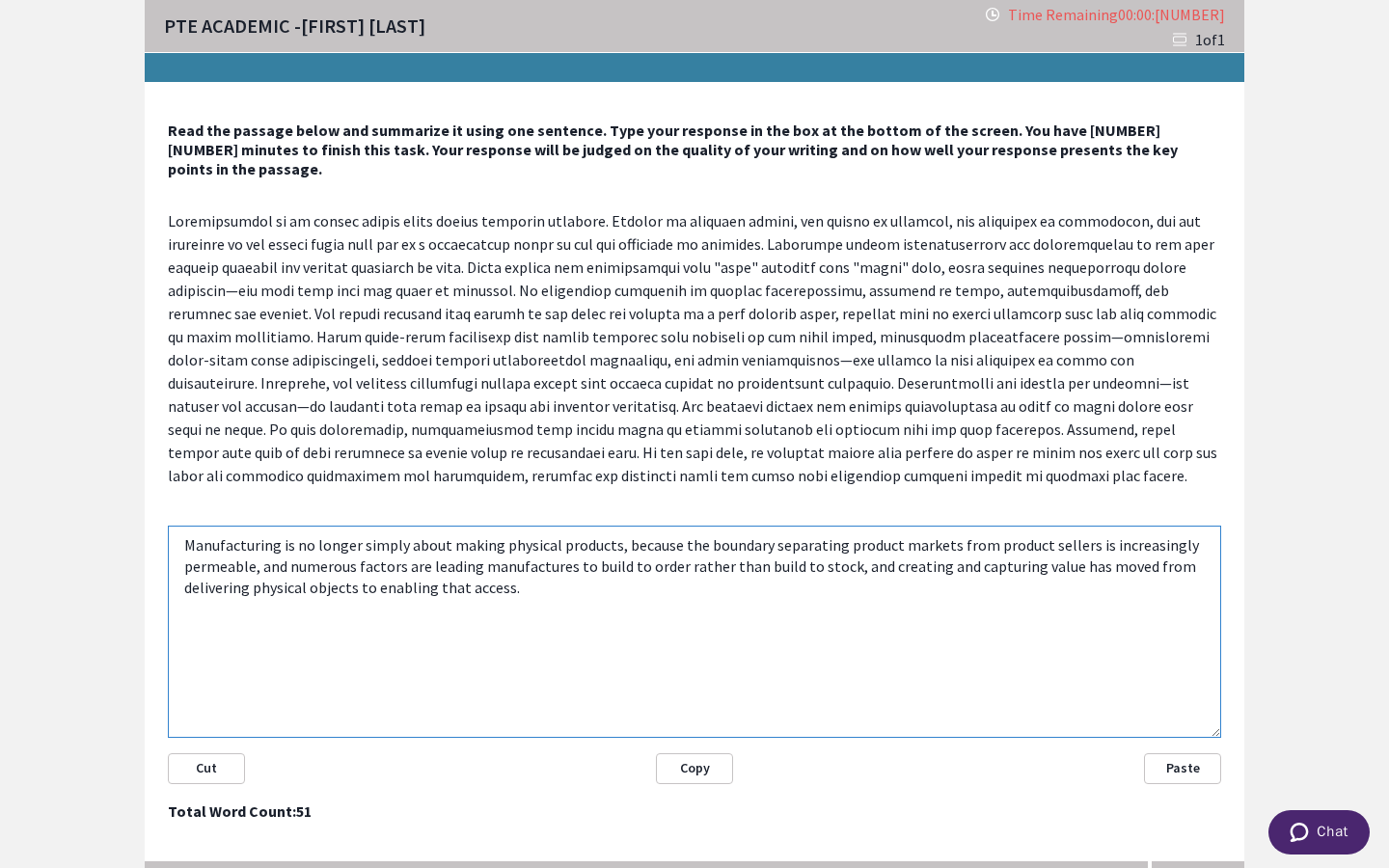 click on "Manufacturing is no longer simply about making physical products, because the boundary separating product markets from product sellers is increasingly permeable, and numerous factors are leading manufactures to build to order rather than build to stock, and creating and capturing value has moved from delivering physical objects to enabling that access." at bounding box center (694, 632) 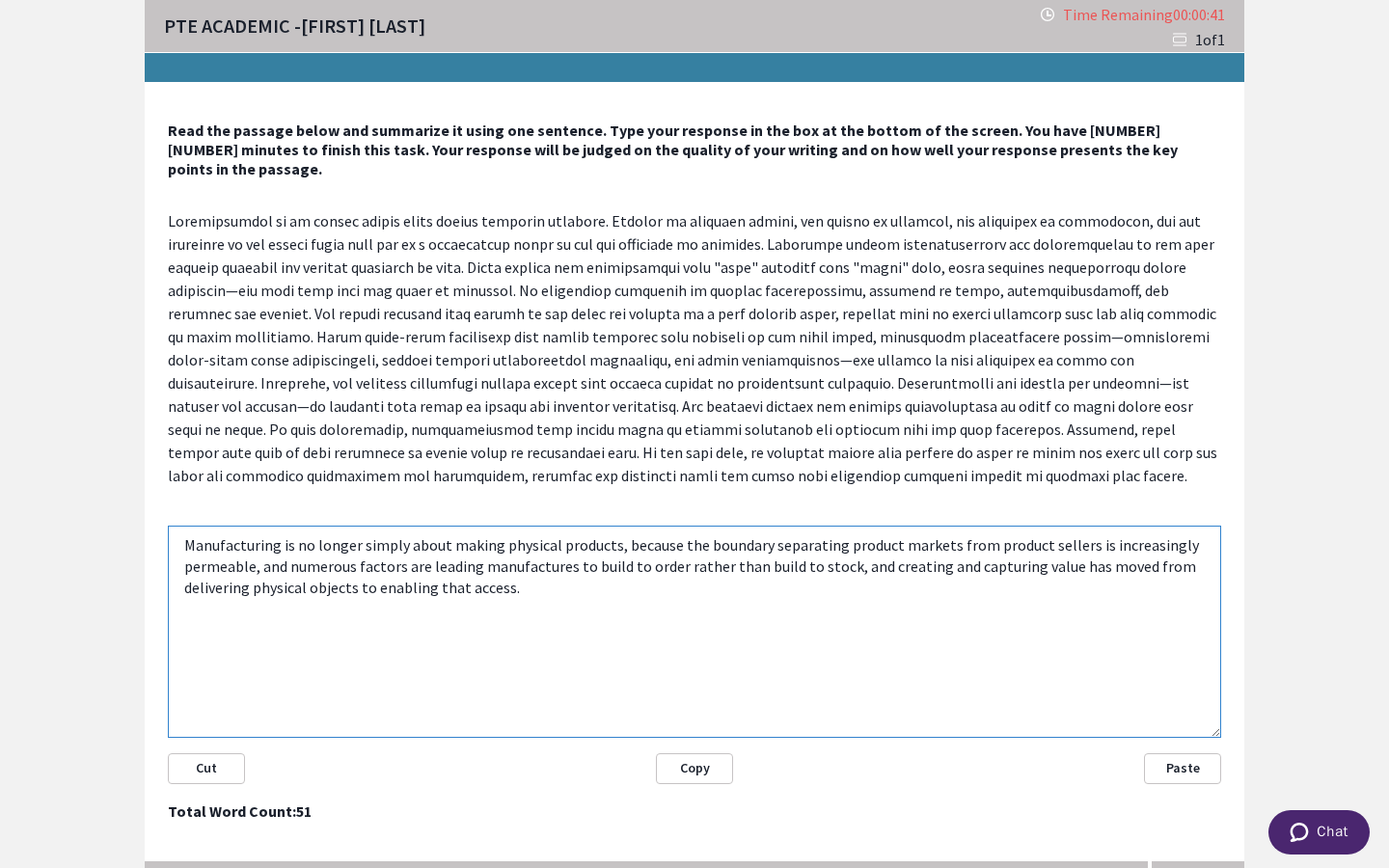click on "Manufacturing is no longer simply about making physical products, because the boundary separating product markets from product sellers is increasingly permeable, and numerous factors are leading manufactures to build to order rather than build to stock, and creating and capturing value has moved from delivering physical objects to enabling that access." at bounding box center [694, 632] 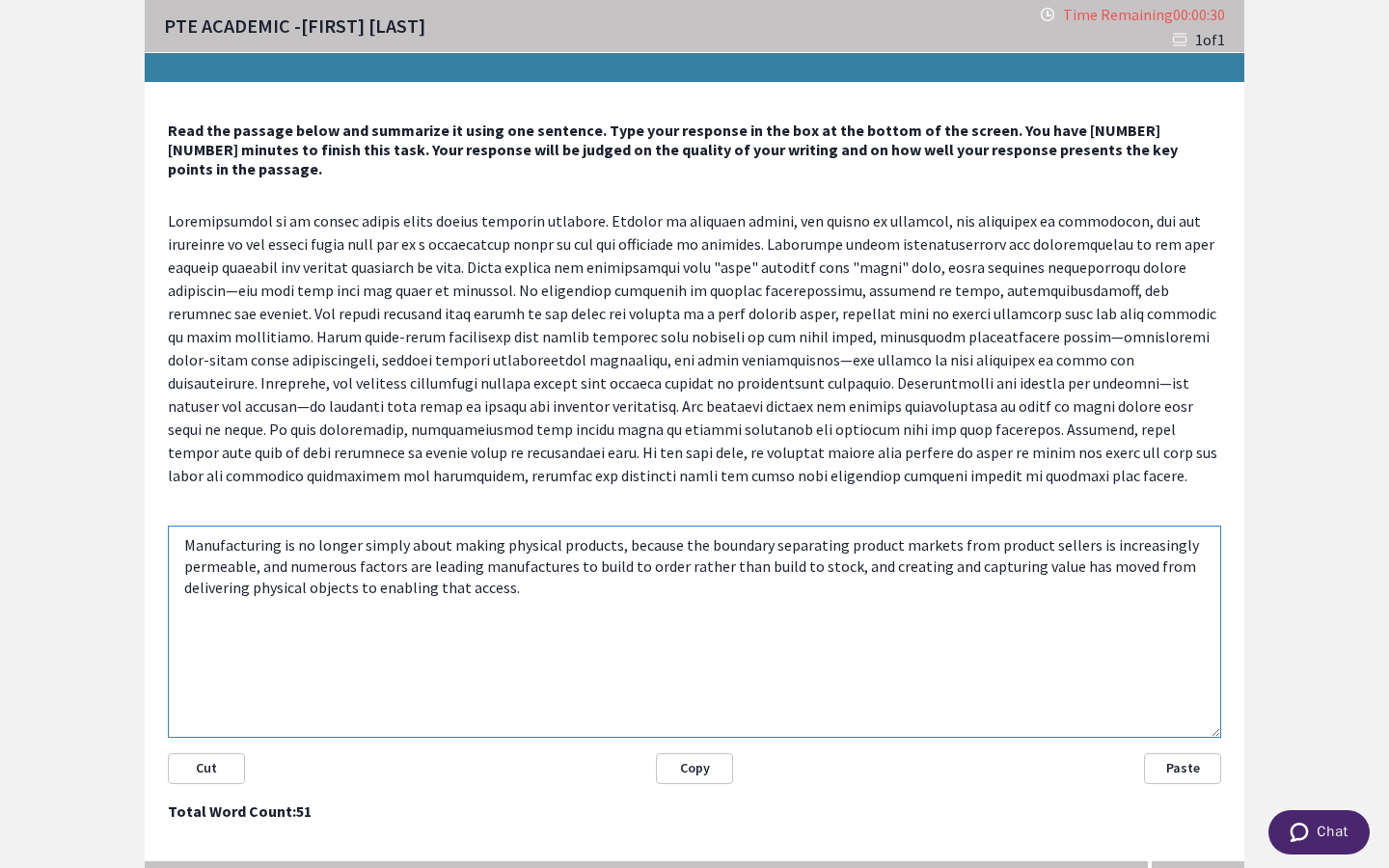 scroll, scrollTop: 12, scrollLeft: 0, axis: vertical 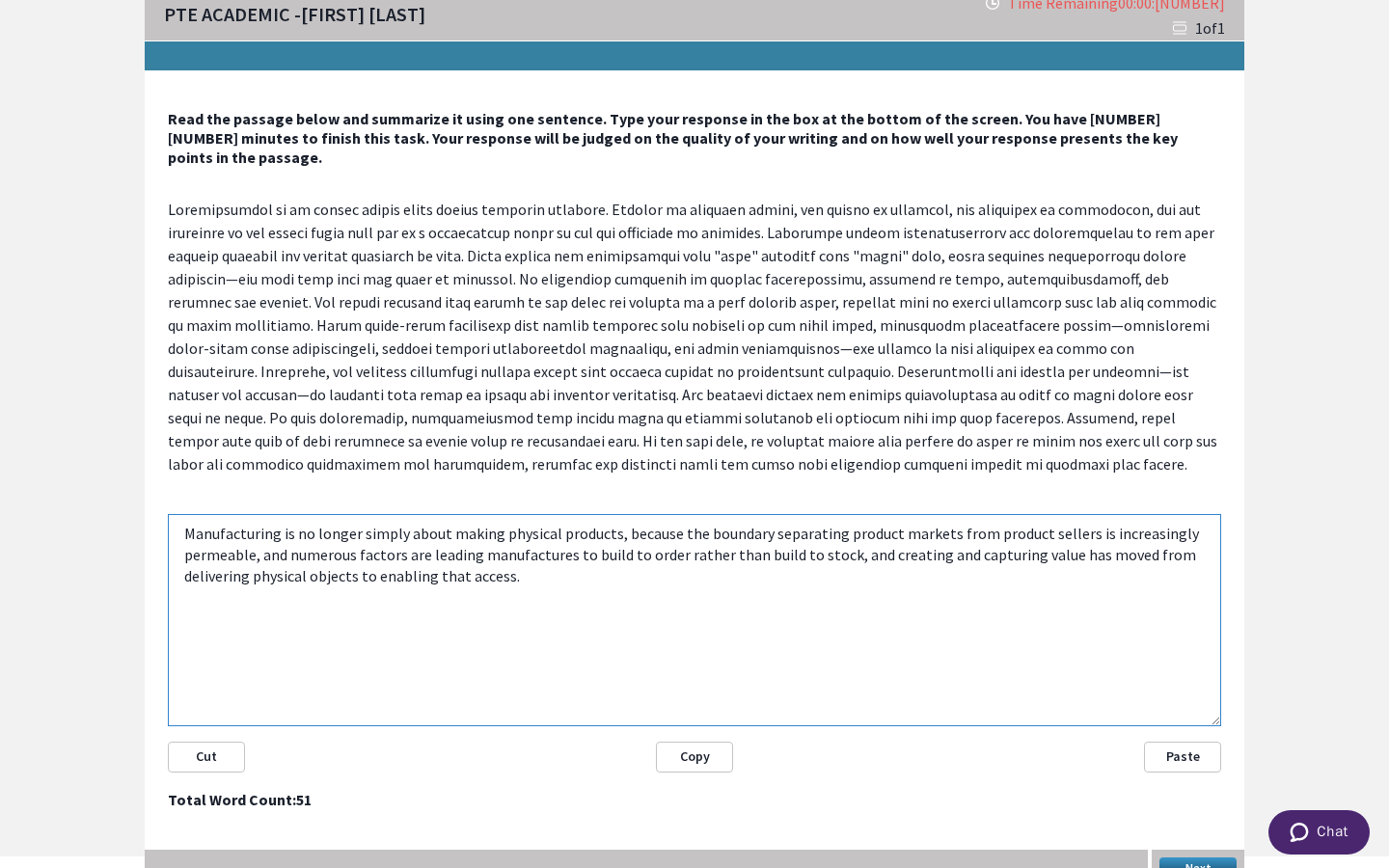 type on "Manufacturing is no longer simply about making physical products, because the boundary separating product markets from product sellers is increasingly permeable, and numerous factors are leading manufactures to build to order rather than build to stock, and creating and capturing value has moved from delivering physical objects to enabling that access." 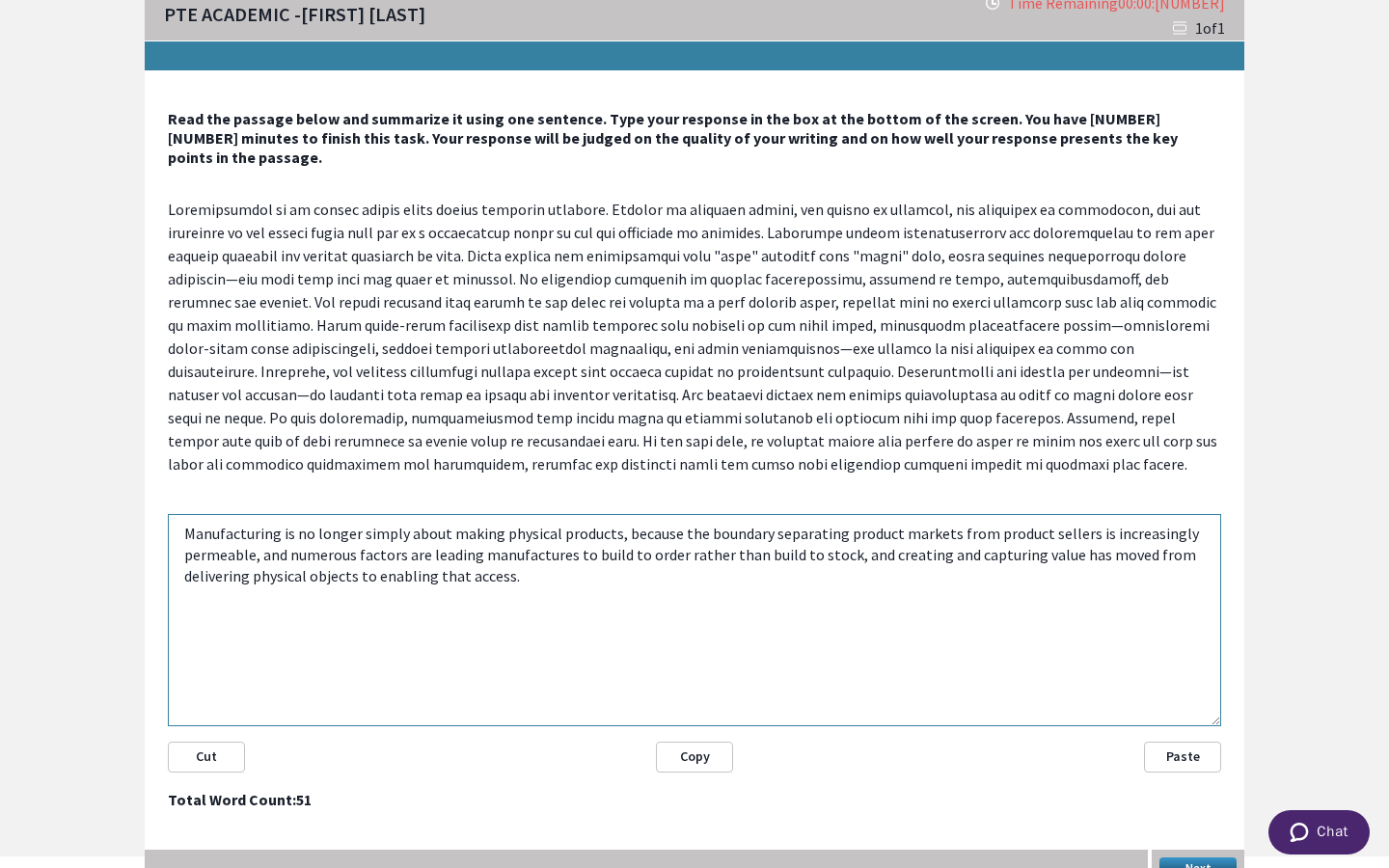 click on "Next" at bounding box center (1198, 869) 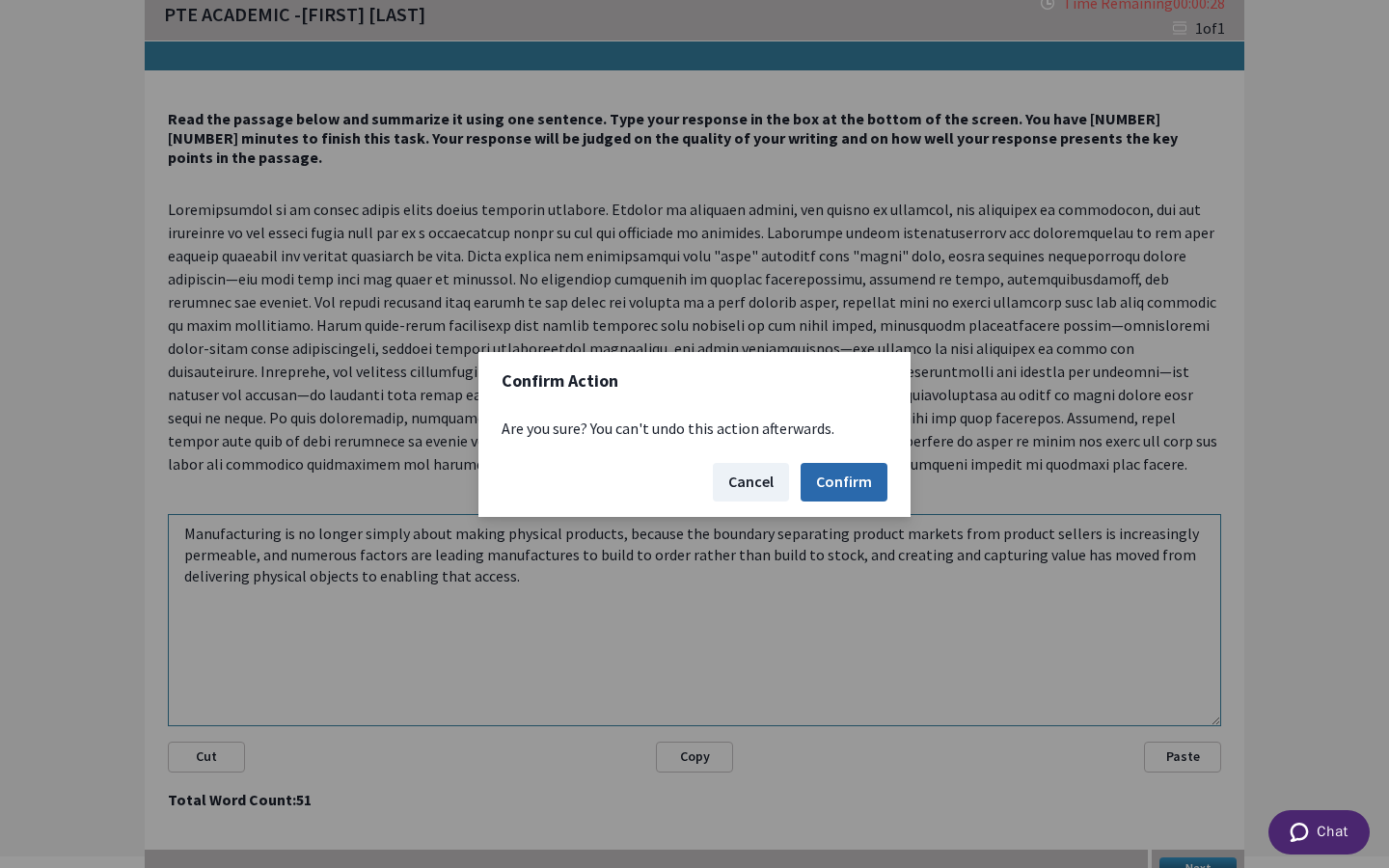 click on "Confirm" at bounding box center (844, 482) 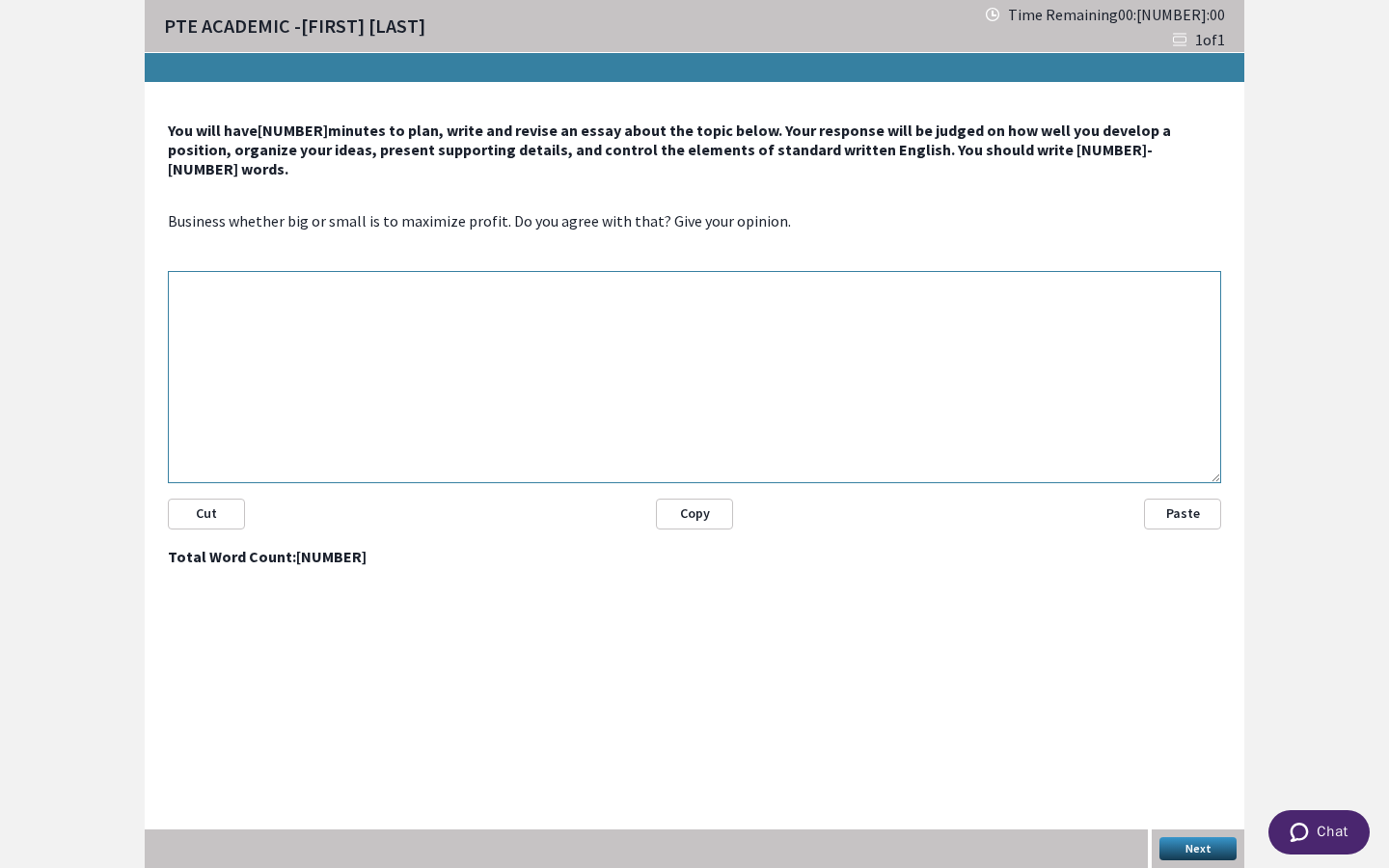scroll, scrollTop: 0, scrollLeft: 0, axis: both 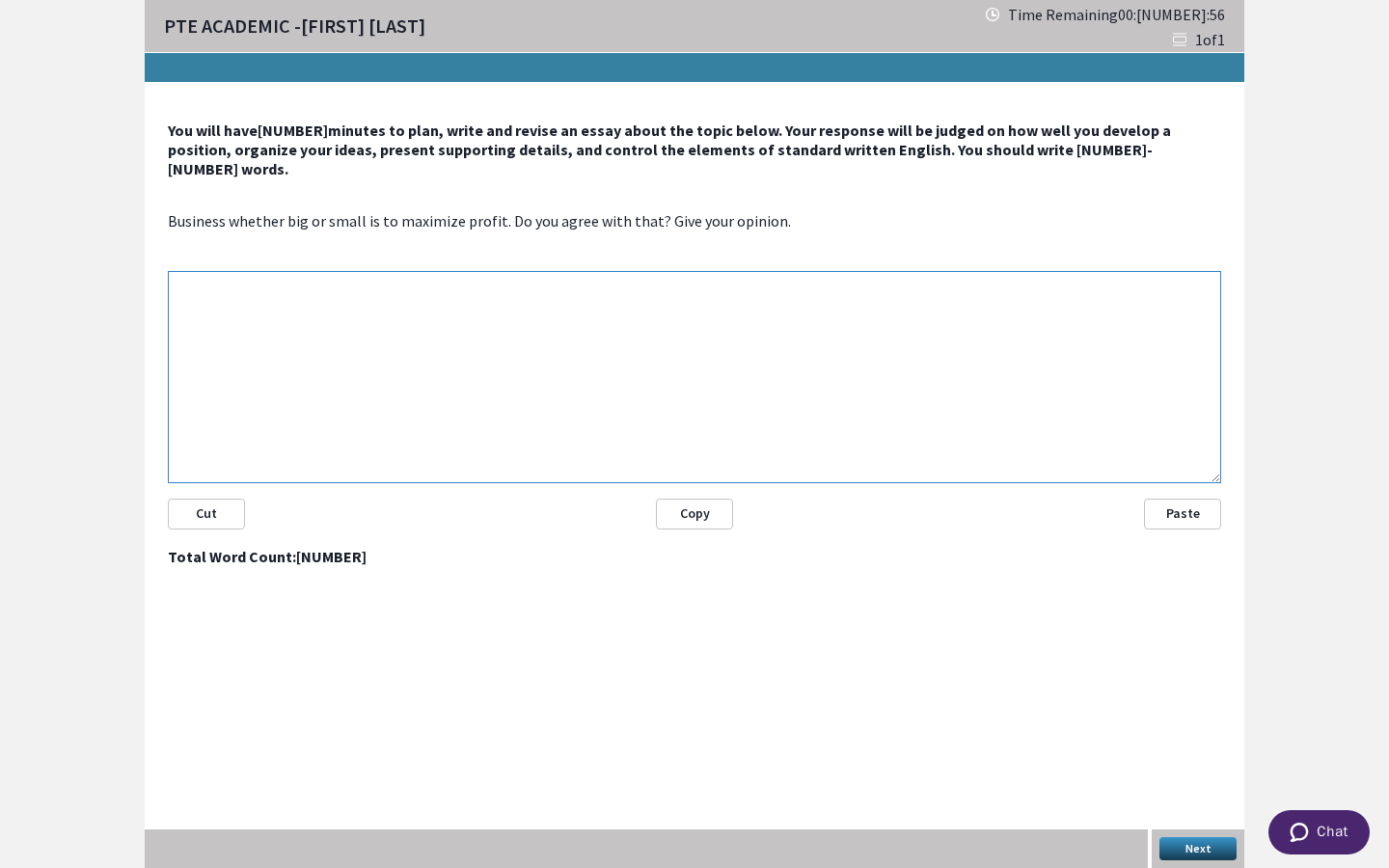 click at bounding box center [694, 377] 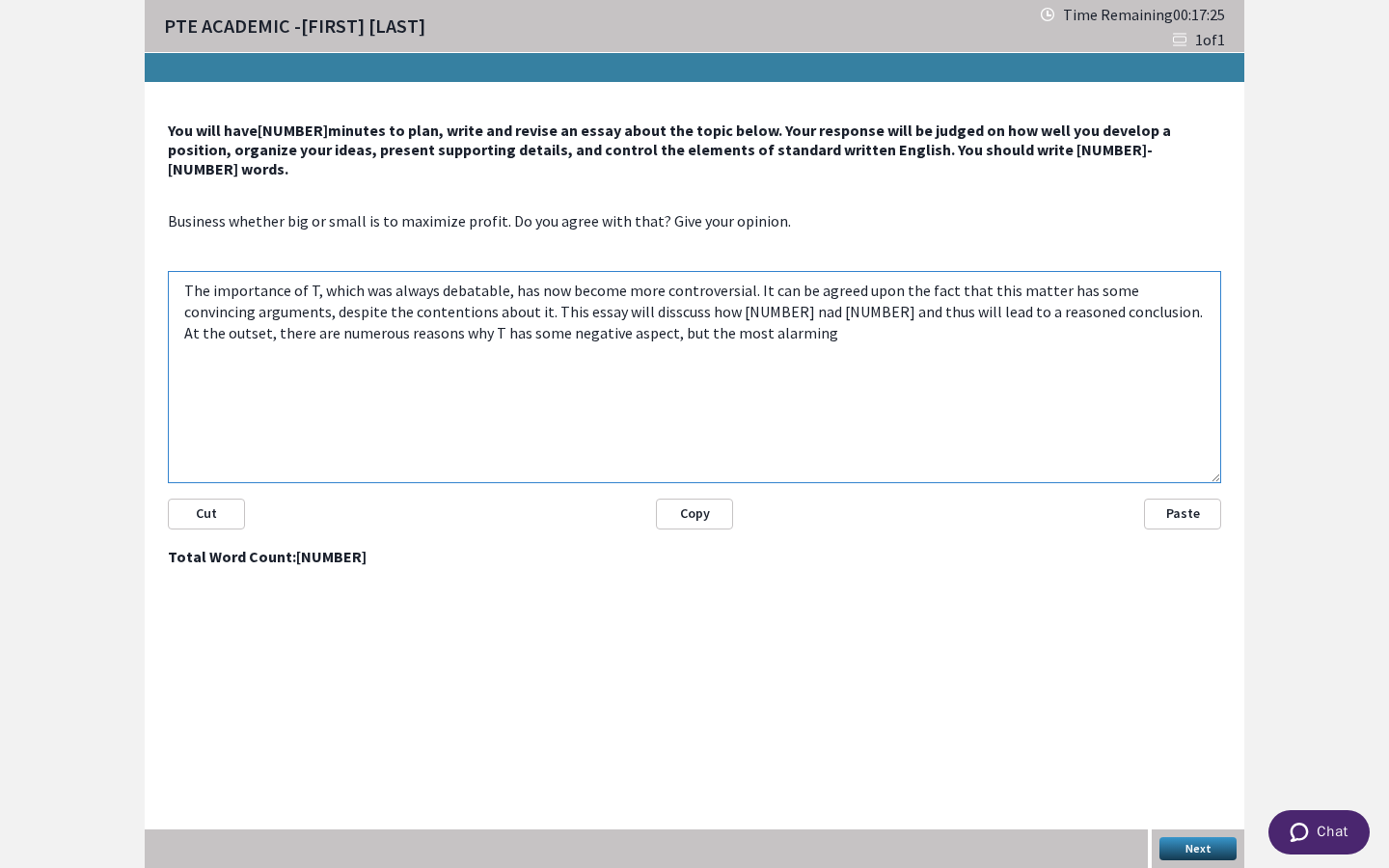 click on "The importance of T, which was always debatable, has now become more controversial. It can be agreed upon the fact that this matter has some convincing arguments, despite the contentions about it. This essay will disscuss how [NUMBER] nad [NUMBER] and thus will lead to a reasoned conclusion.
At the outset, there are numerous reasons why T has some negative aspect, but the most alarming" at bounding box center (694, 377) 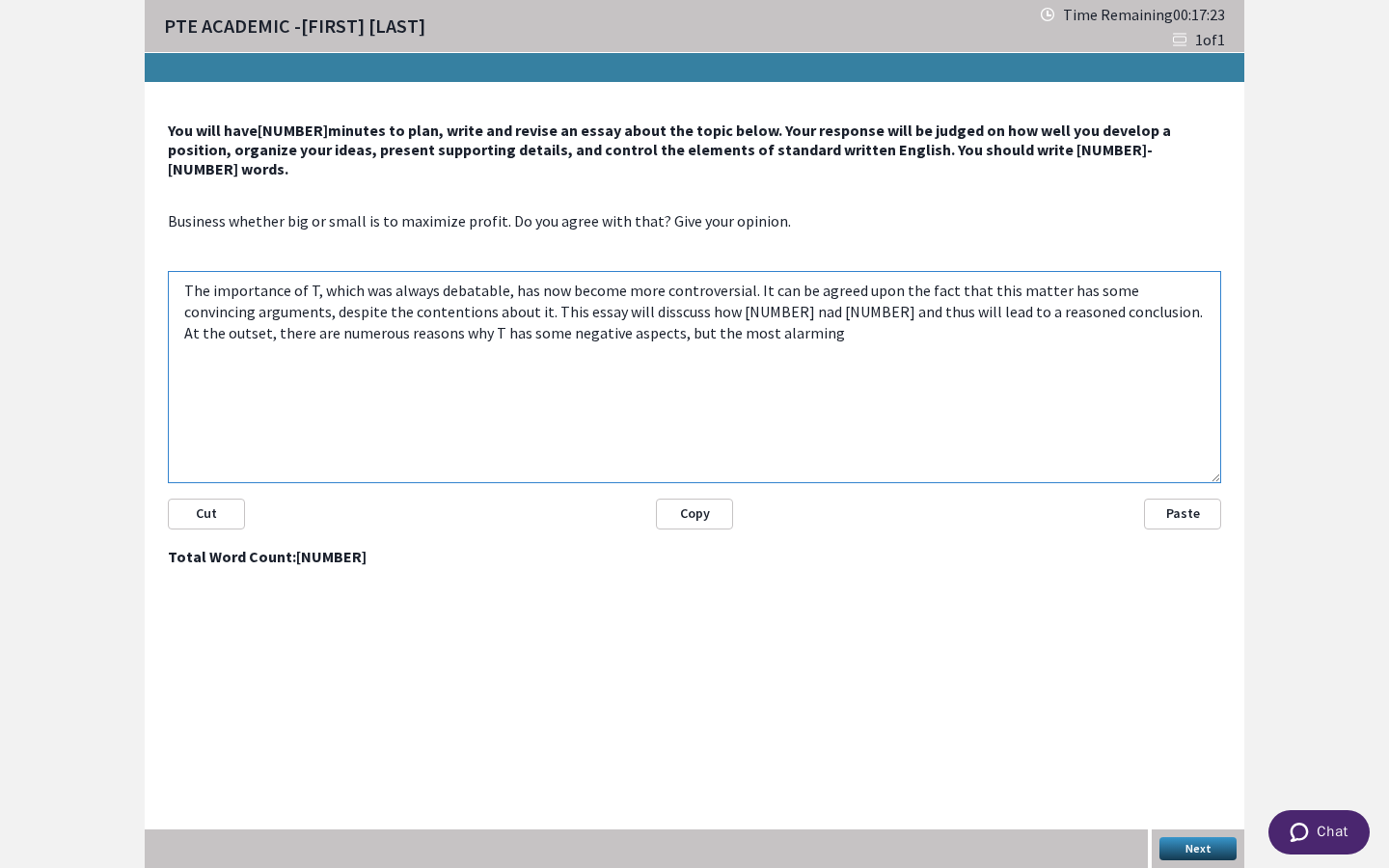 click on "The importance of T, which was always debatable, has now become more controversial. It can be agreed upon the fact that this matter has some convincing arguments, despite the contentions about it. This essay will disscuss how [NUMBER] nad [NUMBER] and thus will lead to a reasoned conclusion.
At the outset, there are numerous reasons why T has some negative aspects, but the most alarming" at bounding box center (694, 377) 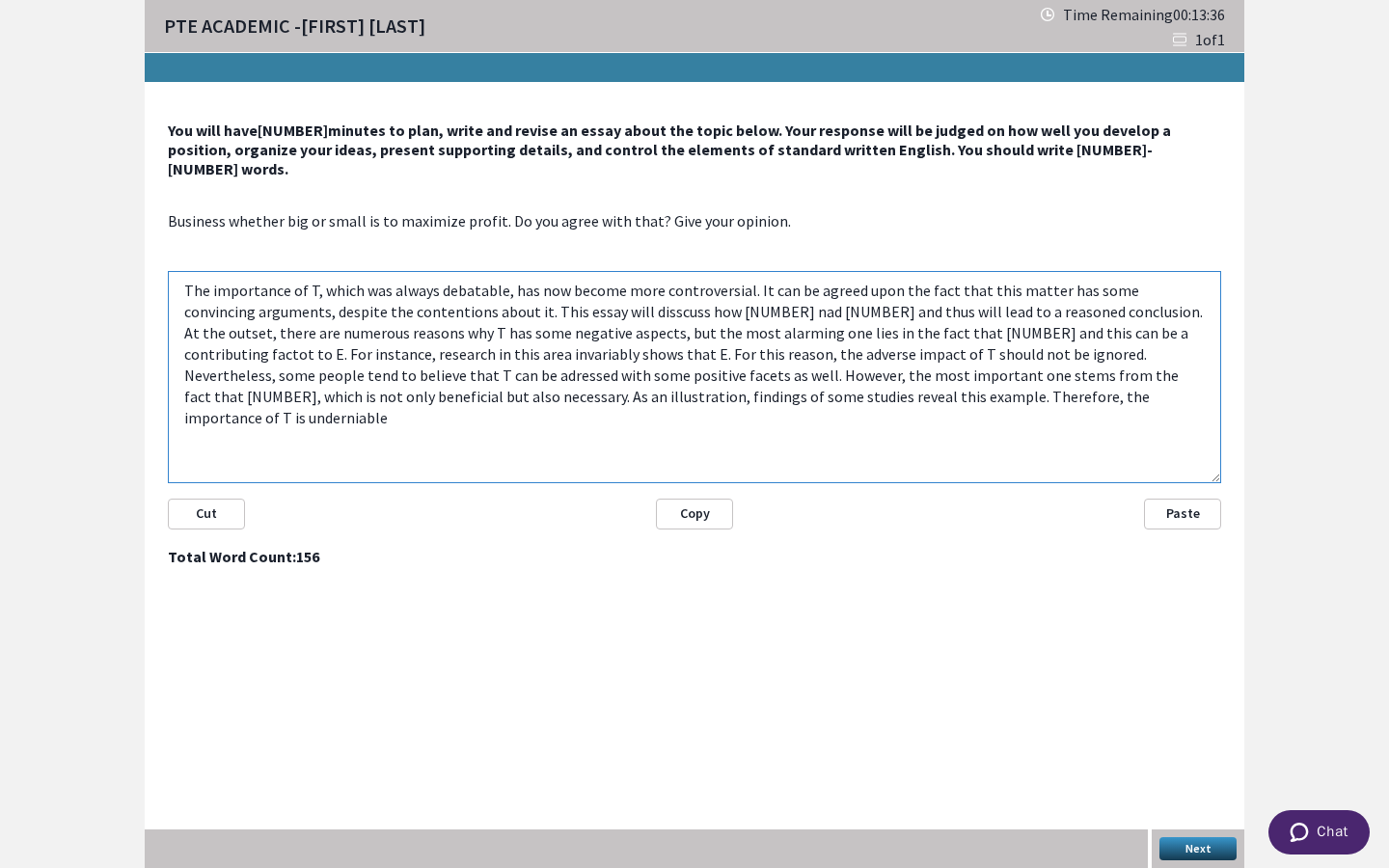 drag, startPoint x: 947, startPoint y: 355, endPoint x: 1012, endPoint y: 362, distance: 65.37584 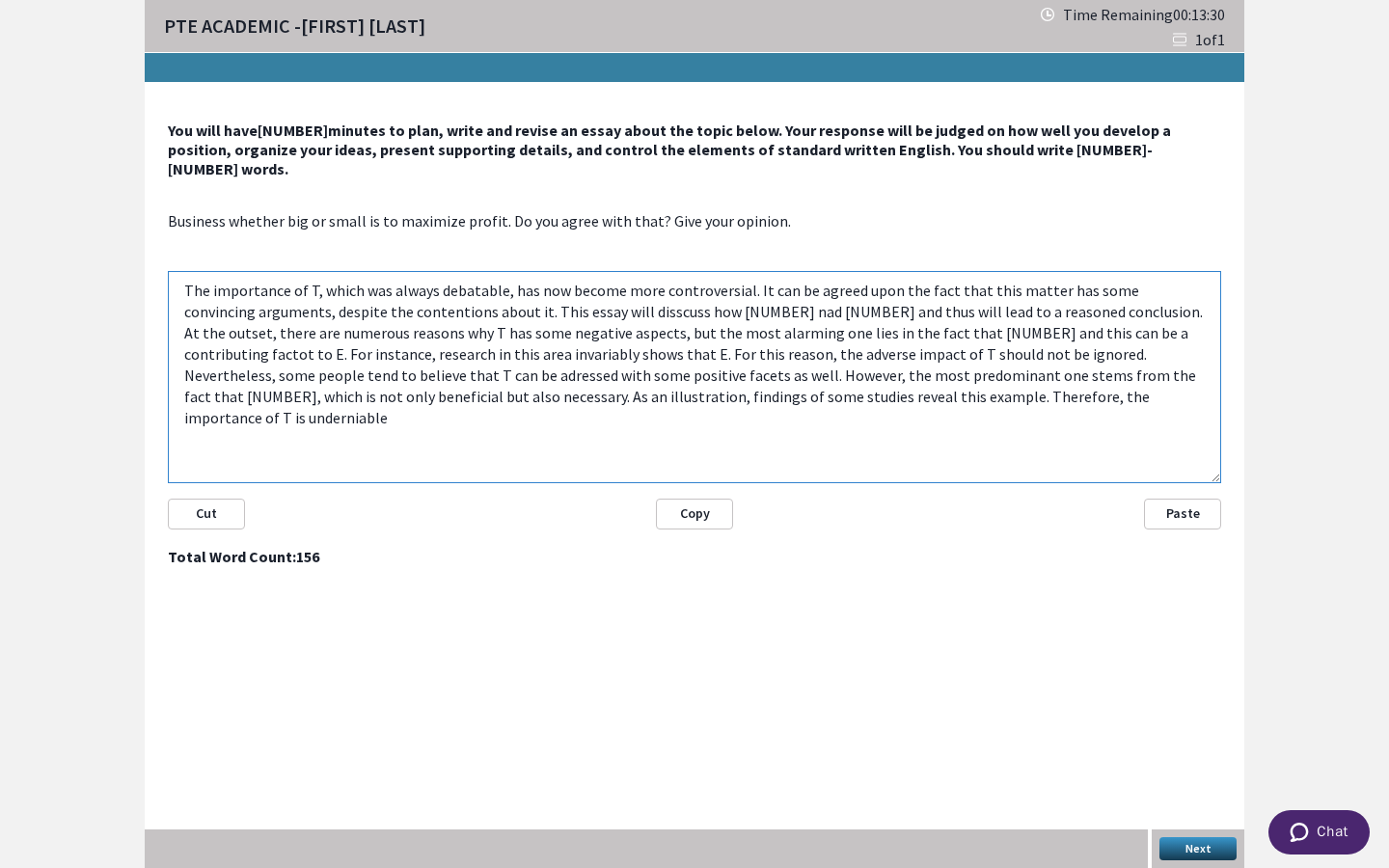 click on "The importance of T, which was always debatable, has now become more controversial. It can be agreed upon the fact that this matter has some convincing arguments, despite the contentions about it. This essay will disscuss how [NUMBER] nad [NUMBER] and thus will lead to a reasoned conclusion.
At the outset, there are numerous reasons why T has some negative aspects, but the most alarming one lies in the fact that [NUMBER] and this can be a contributing factot to E. For instance, research in this area invariably shows that E. For this reason, the adverse impact of T should not be ignored.
Nevertheless, some people tend to believe that T can be adressed with some positive facets as well. However, the most predominant one stems from the fact that [NUMBER], which is not only beneficial but also necessary. As an illustration, findings of some studies reveal this example. Therefore, the importance of T is underniable" at bounding box center [694, 377] 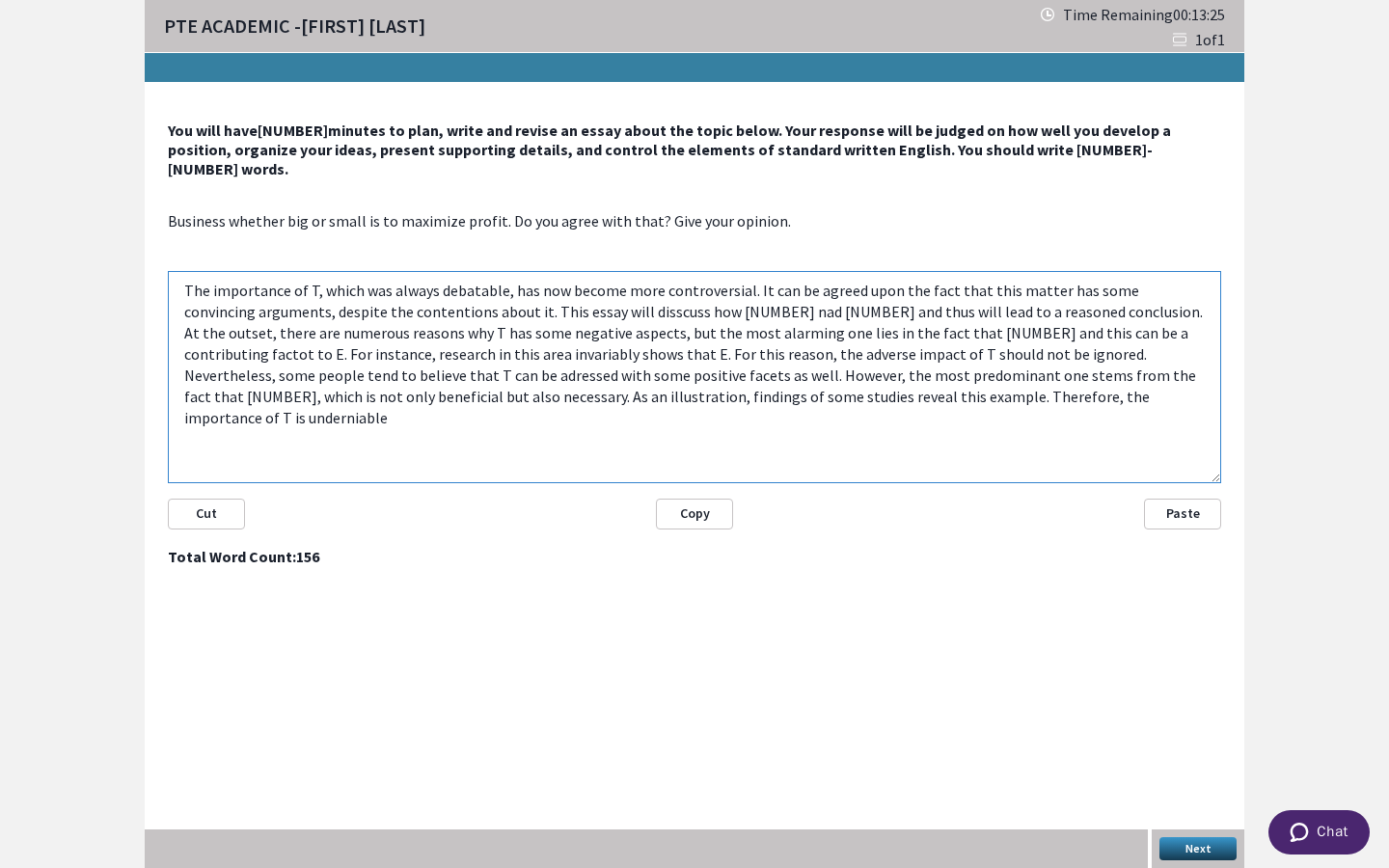 click on "The importance of T, which was always debatable, has now become more controversial. It can be agreed upon the fact that this matter has some convincing arguments, despite the contentions about it. This essay will disscuss how [NUMBER] nad [NUMBER] and thus will lead to a reasoned conclusion.
At the outset, there are numerous reasons why T has some negative aspects, but the most alarming one lies in the fact that [NUMBER] and this can be a contributing factot to E. For instance, research in this area invariably shows that E. For this reason, the adverse impact of T should not be ignored.
Nevertheless, some people tend to believe that T can be adressed with some positive facets as well. However, the most predominant one stems from the fact that [NUMBER], which is not only beneficial but also necessary. As an illustration, findings of some studies reveal this example. Therefore, the importance of T is underniable" at bounding box center (694, 377) 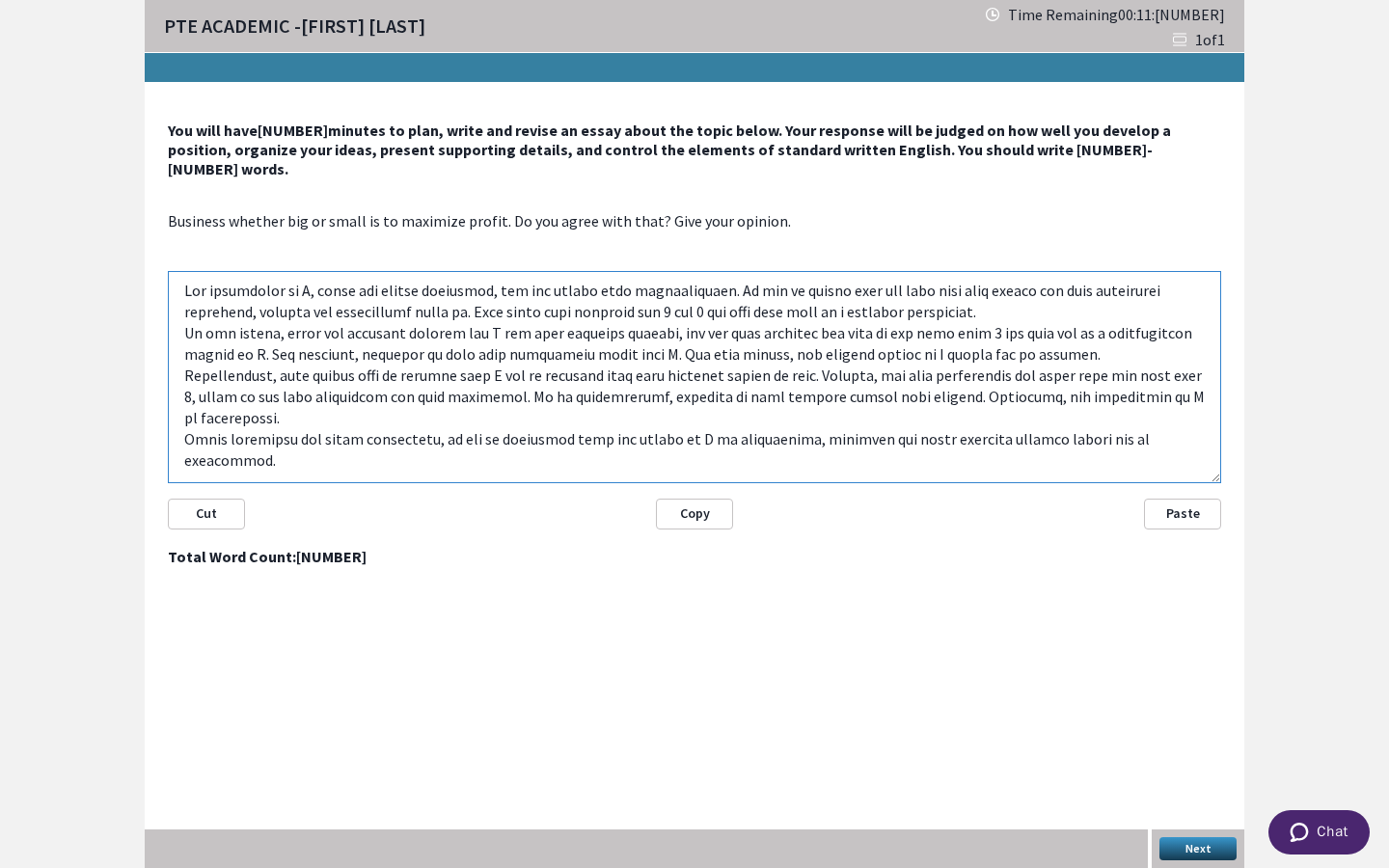 click at bounding box center (694, 377) 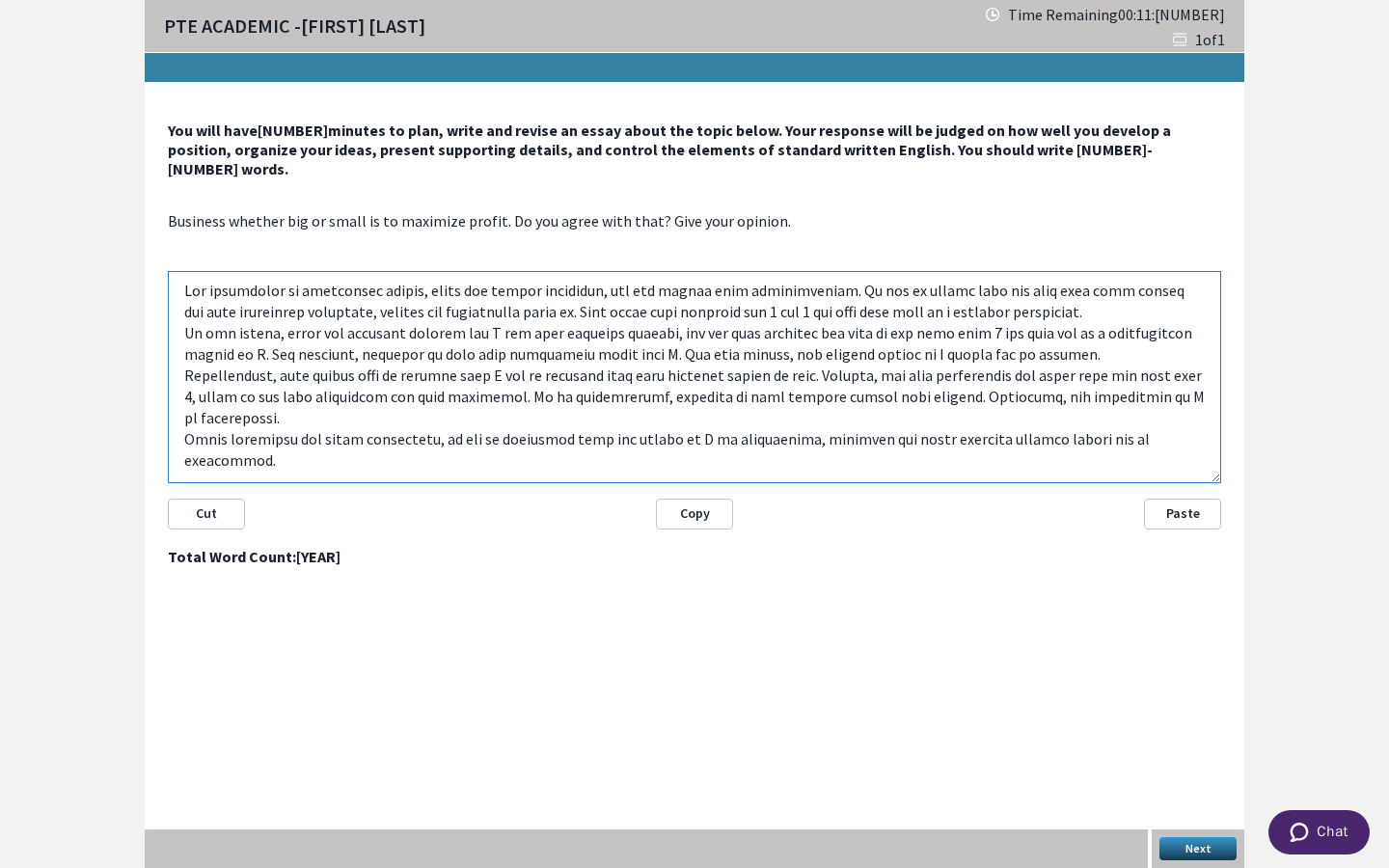 click at bounding box center [694, 377] 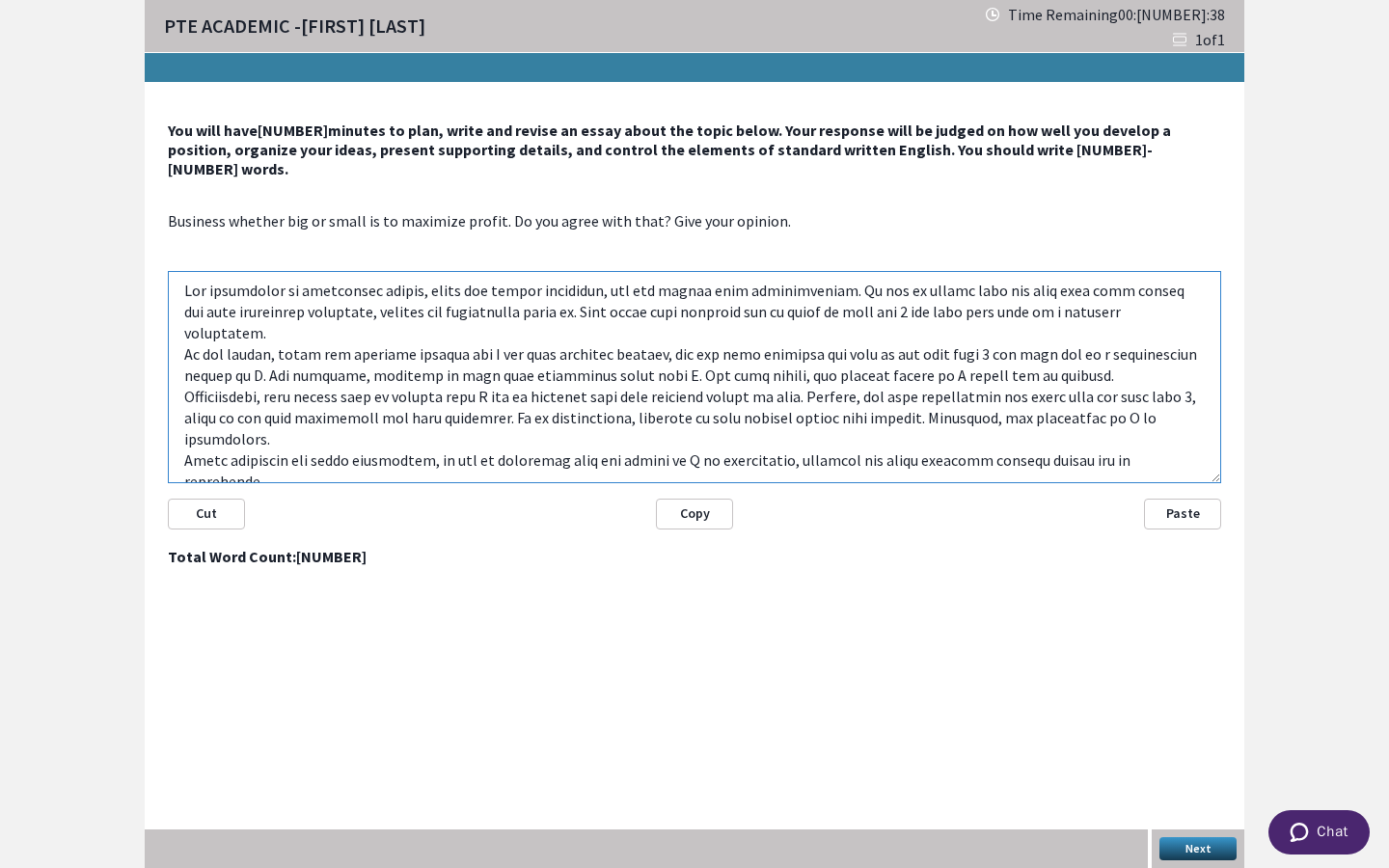 drag, startPoint x: 867, startPoint y: 290, endPoint x: 832, endPoint y: 290, distance: 35 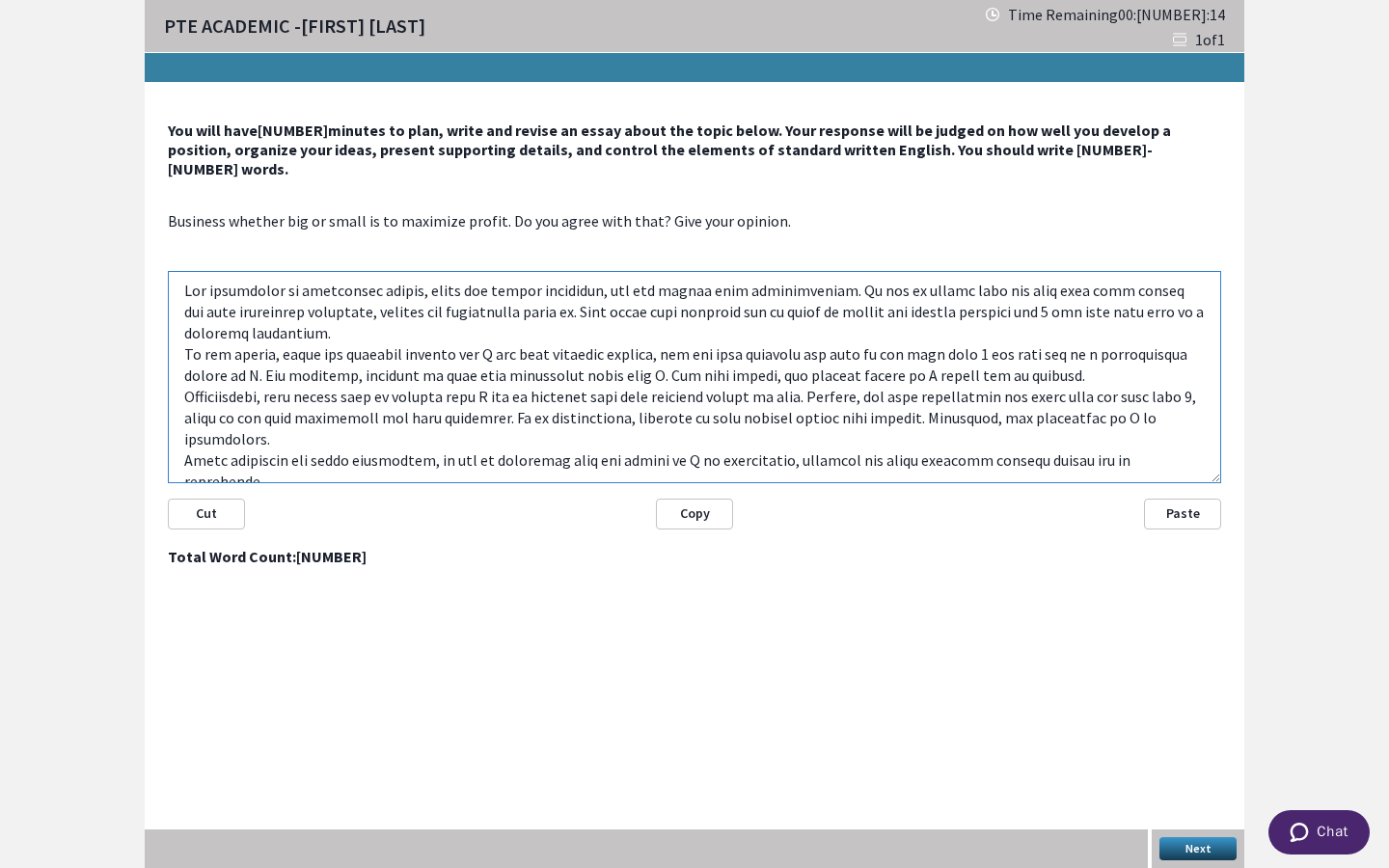 click at bounding box center (694, 377) 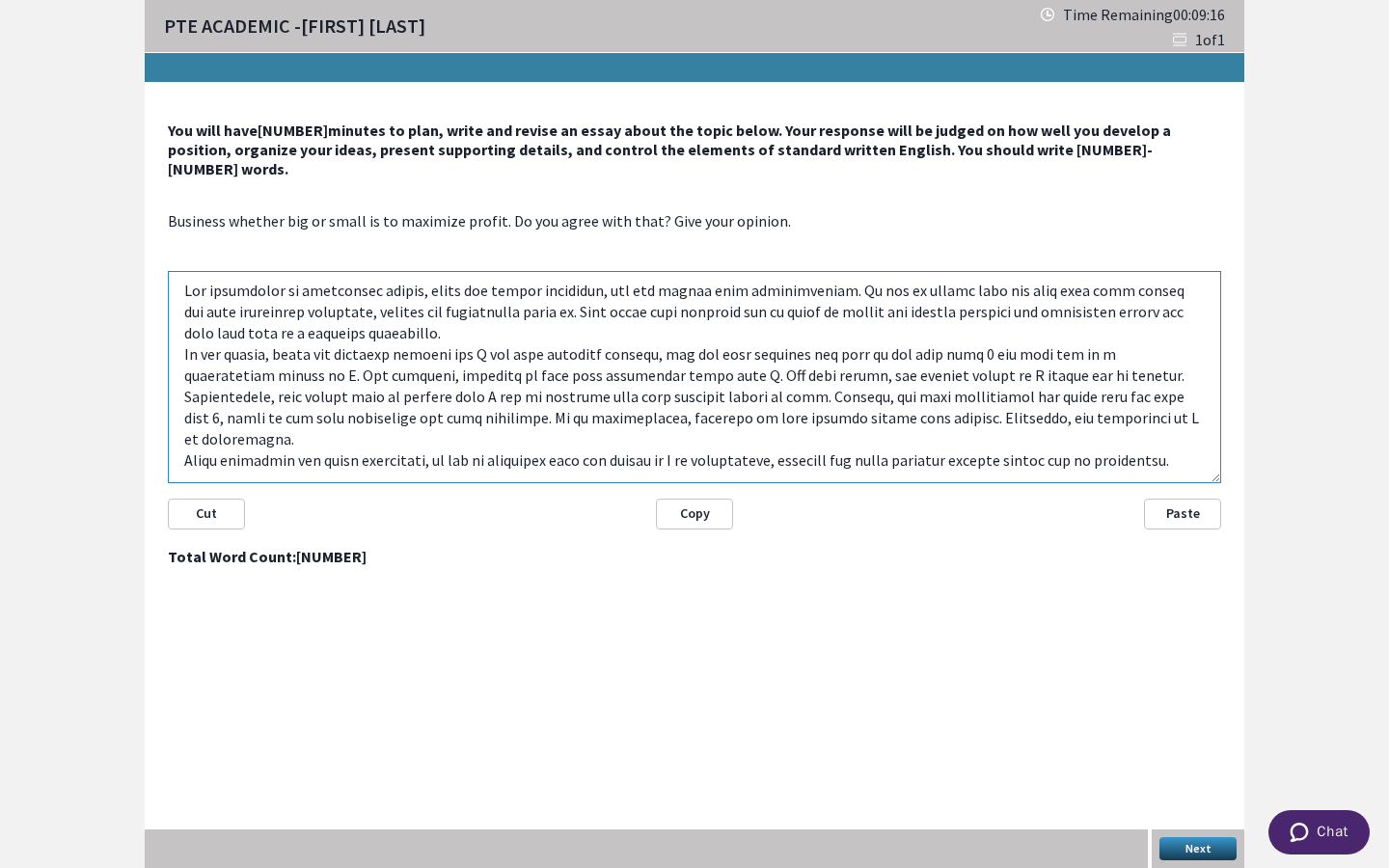 drag, startPoint x: 307, startPoint y: 272, endPoint x: 420, endPoint y: 268, distance: 113.07077 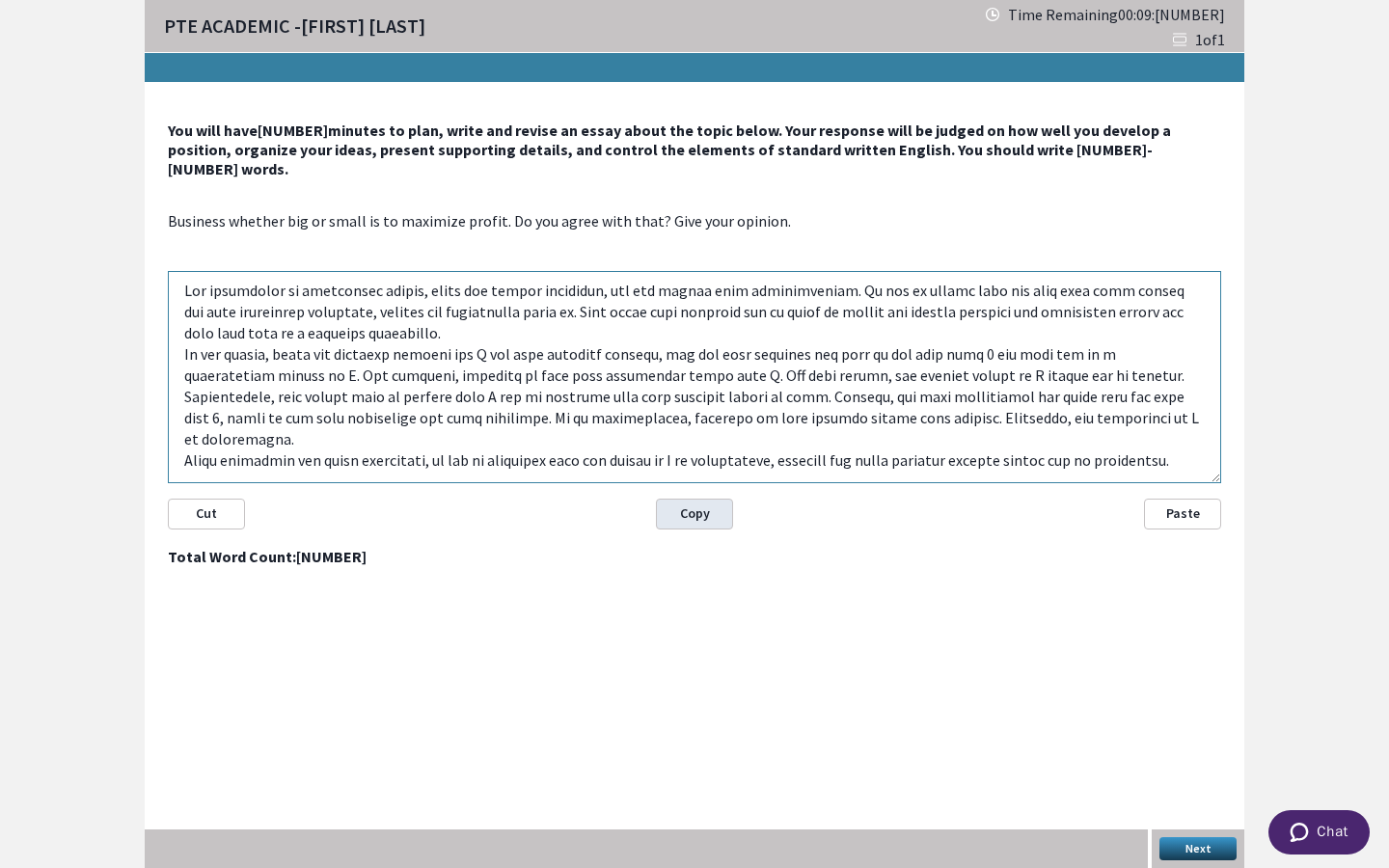 click on "Copy" at bounding box center [694, 514] 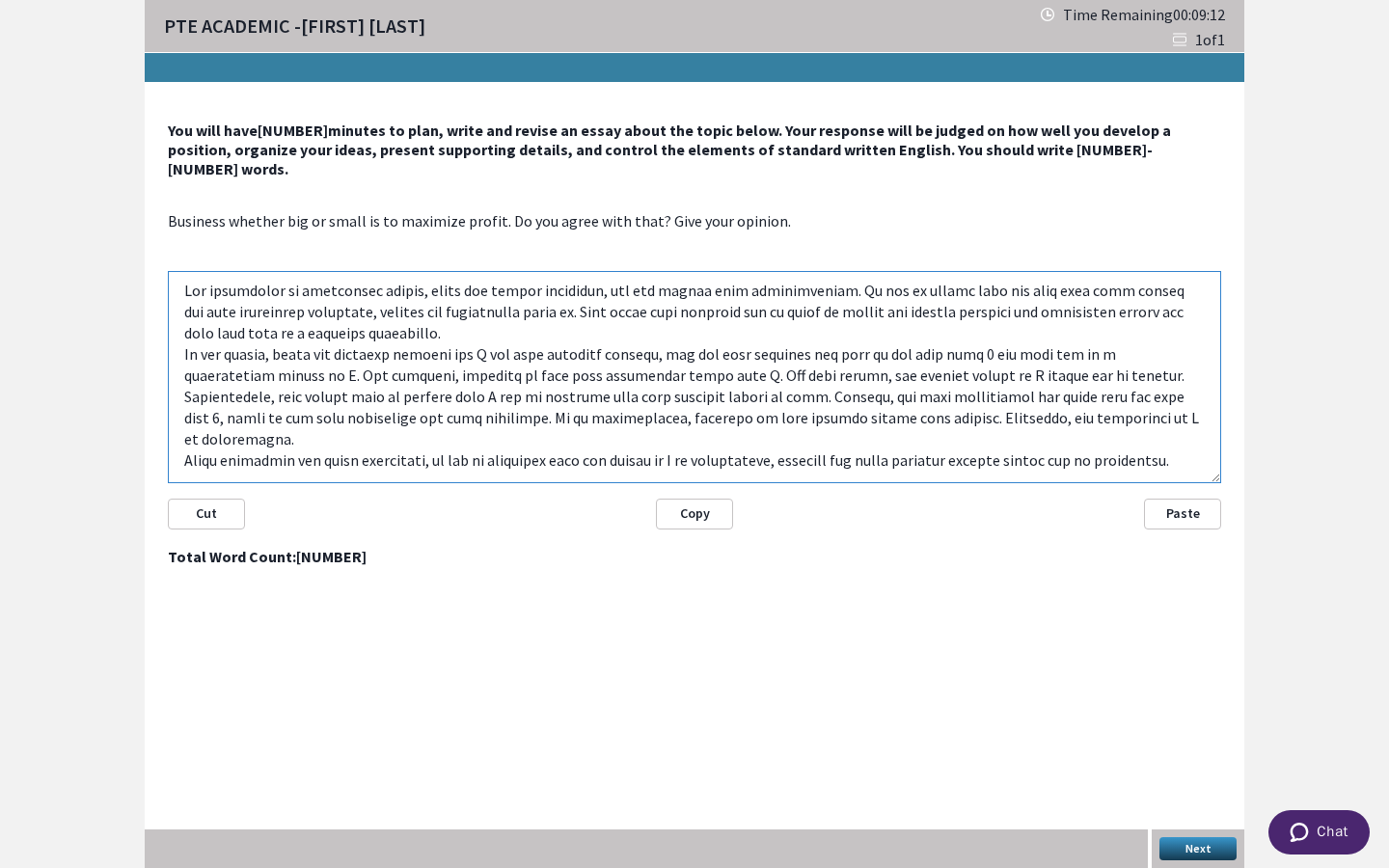 click at bounding box center [694, 377] 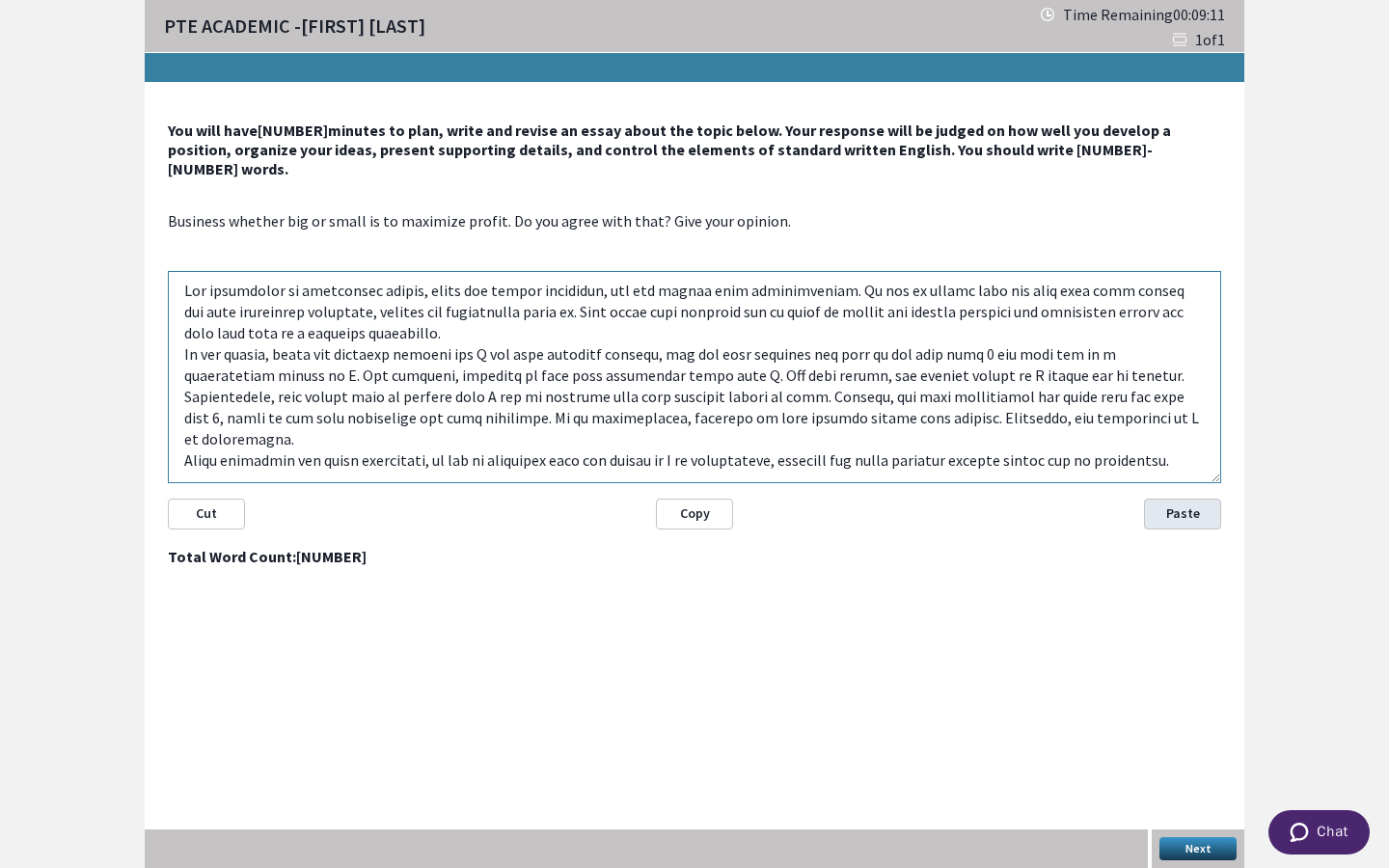 click on "Paste" at bounding box center [1183, 514] 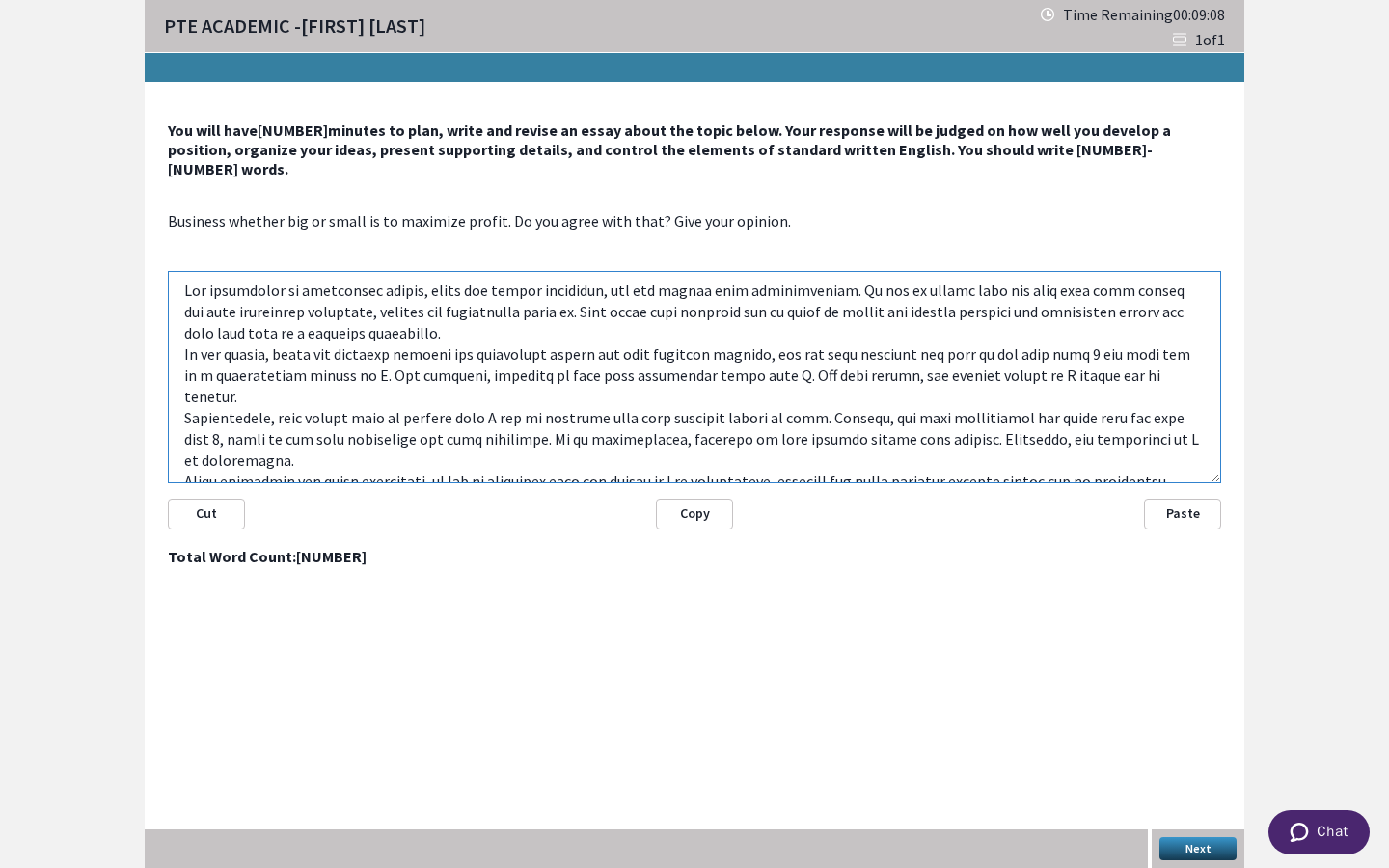 click at bounding box center (694, 377) 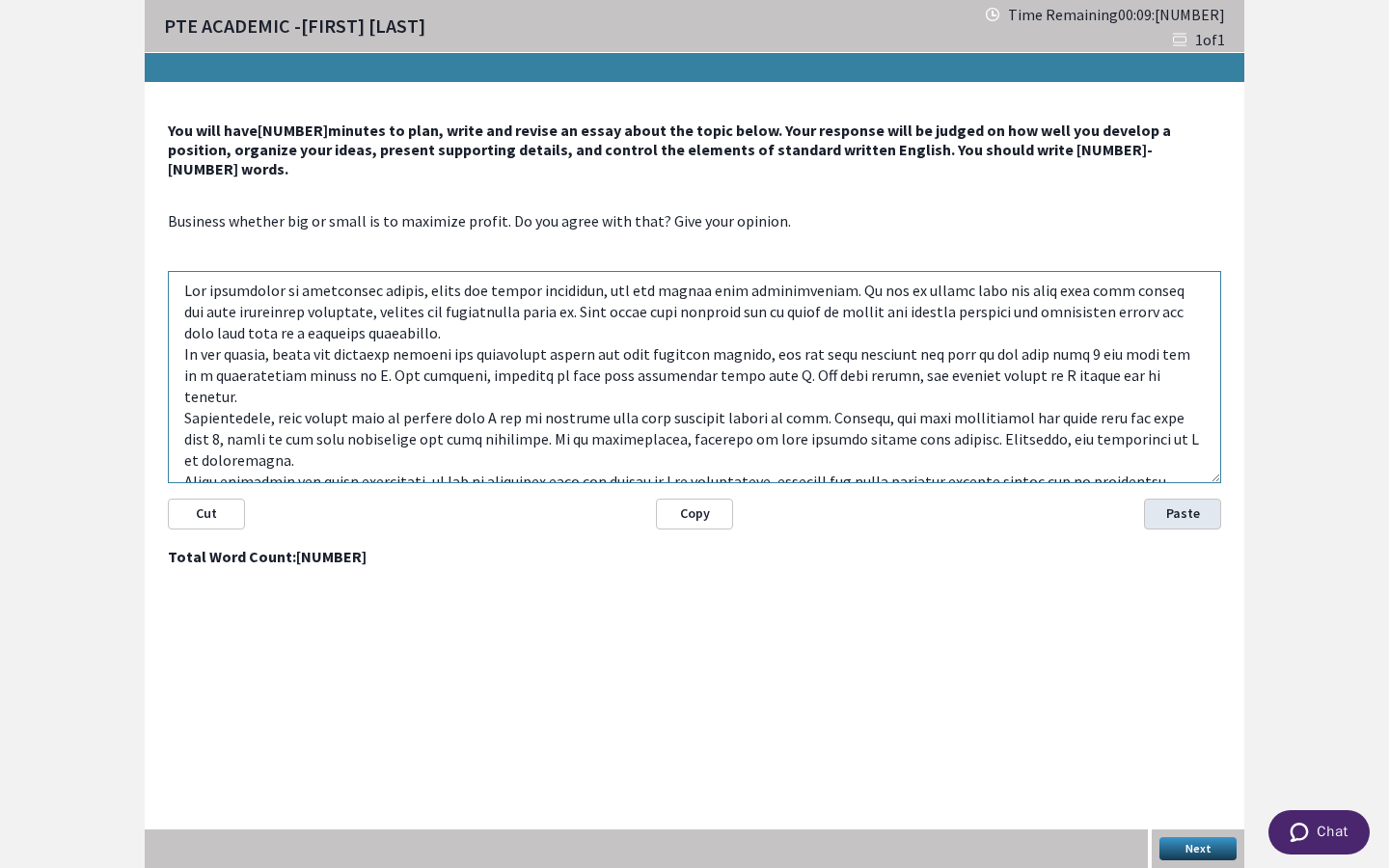 click on "Paste" at bounding box center [1183, 514] 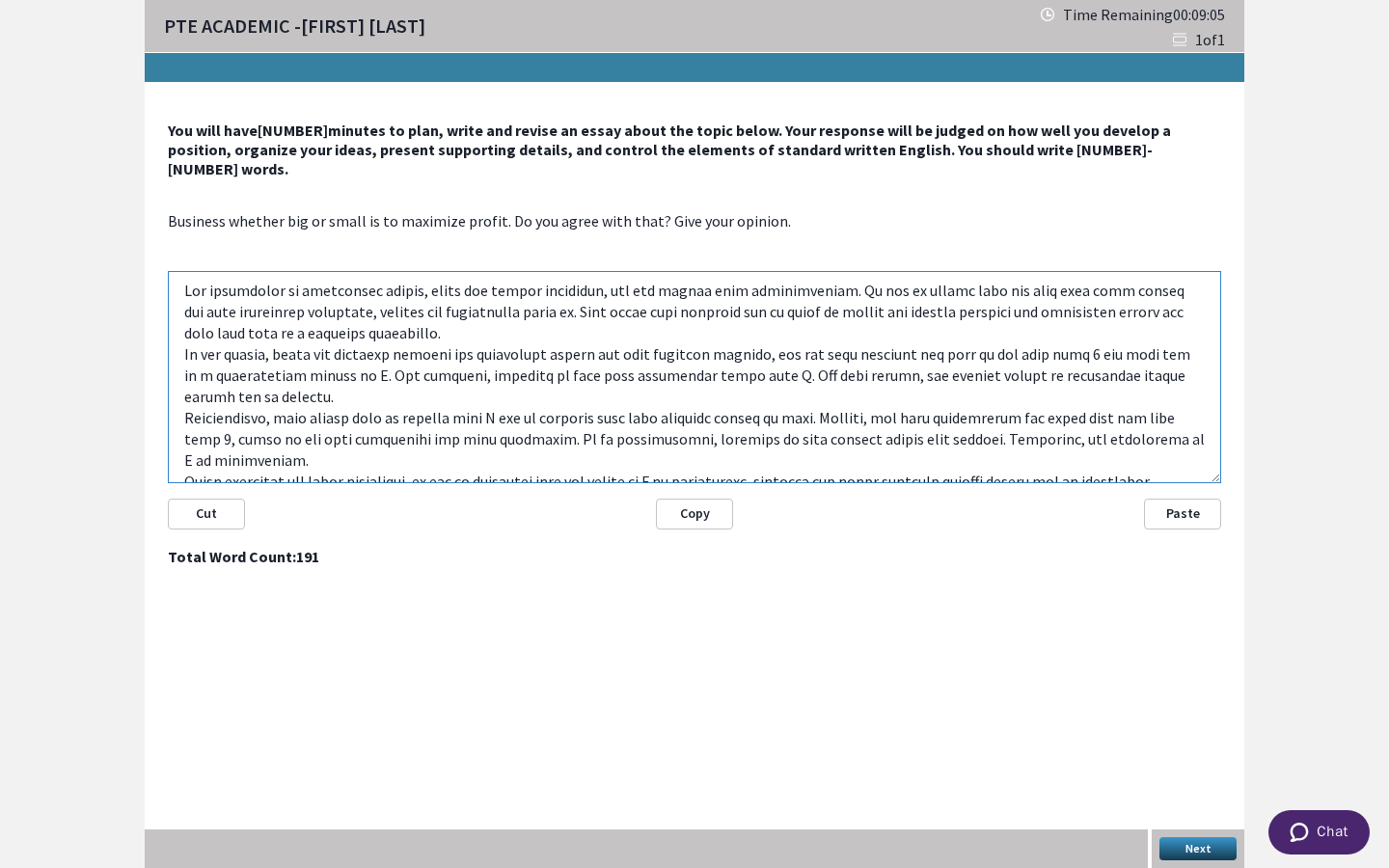 scroll, scrollTop: 17, scrollLeft: 0, axis: vertical 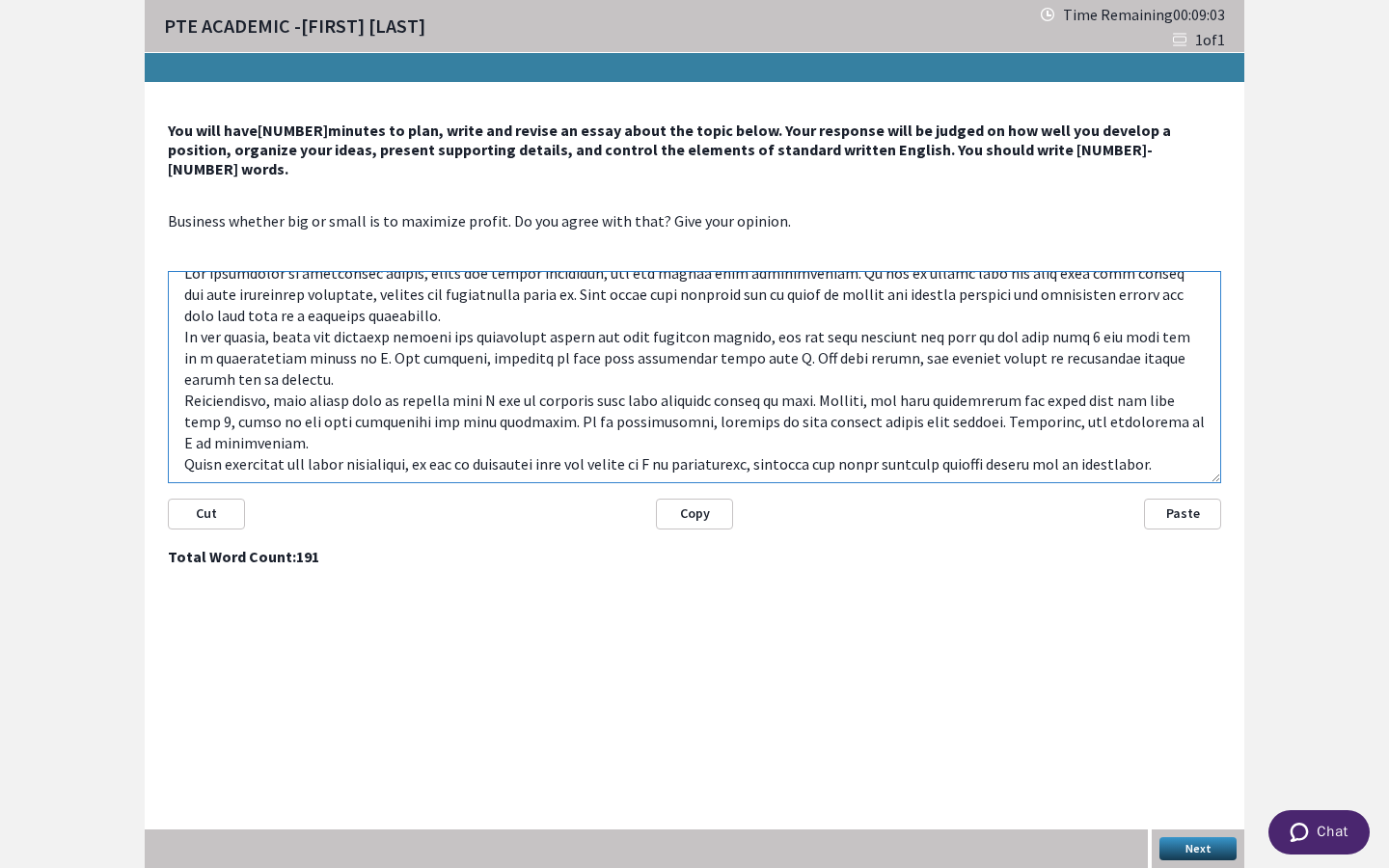 click at bounding box center [694, 377] 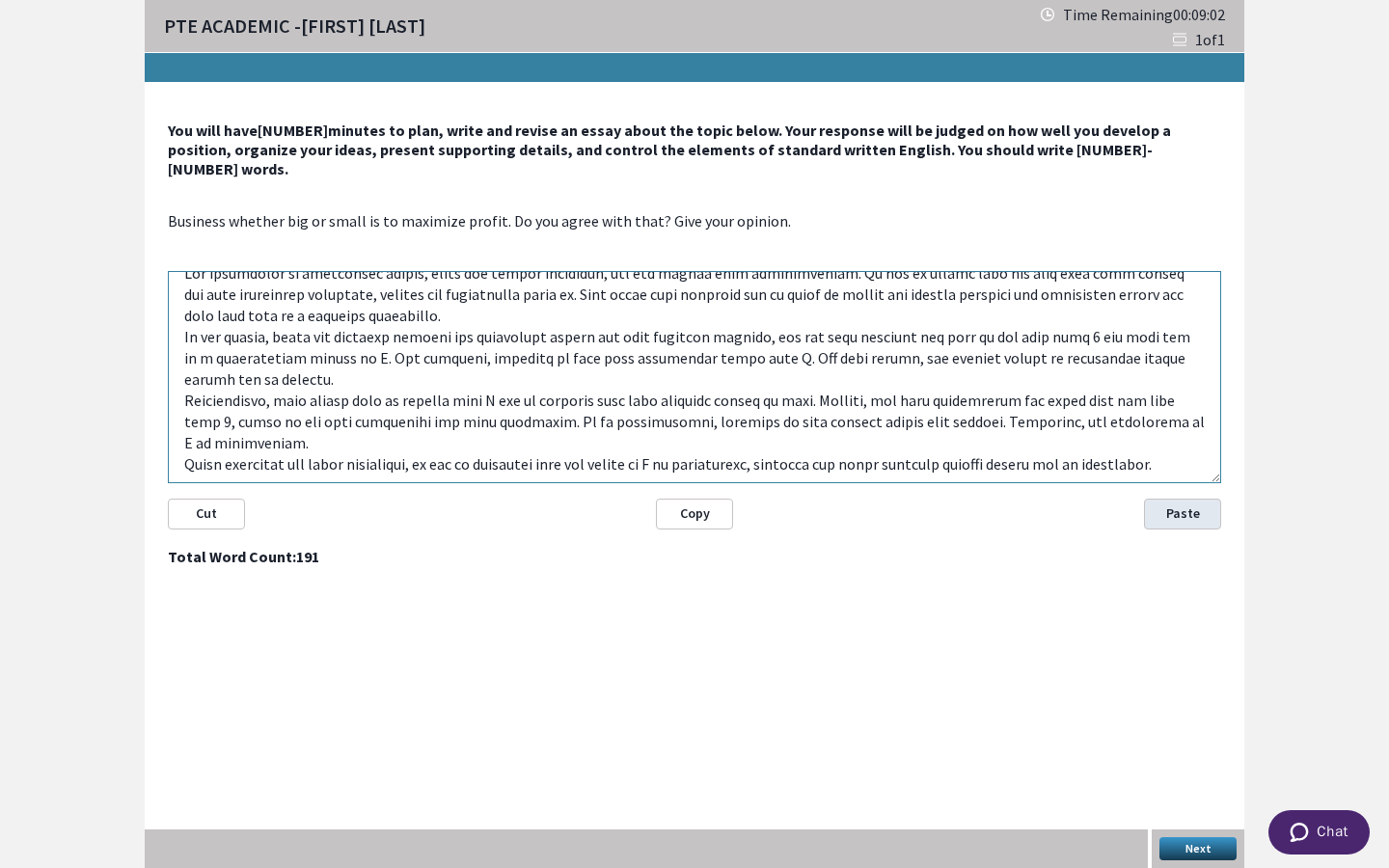 click on "Paste" at bounding box center (1183, 514) 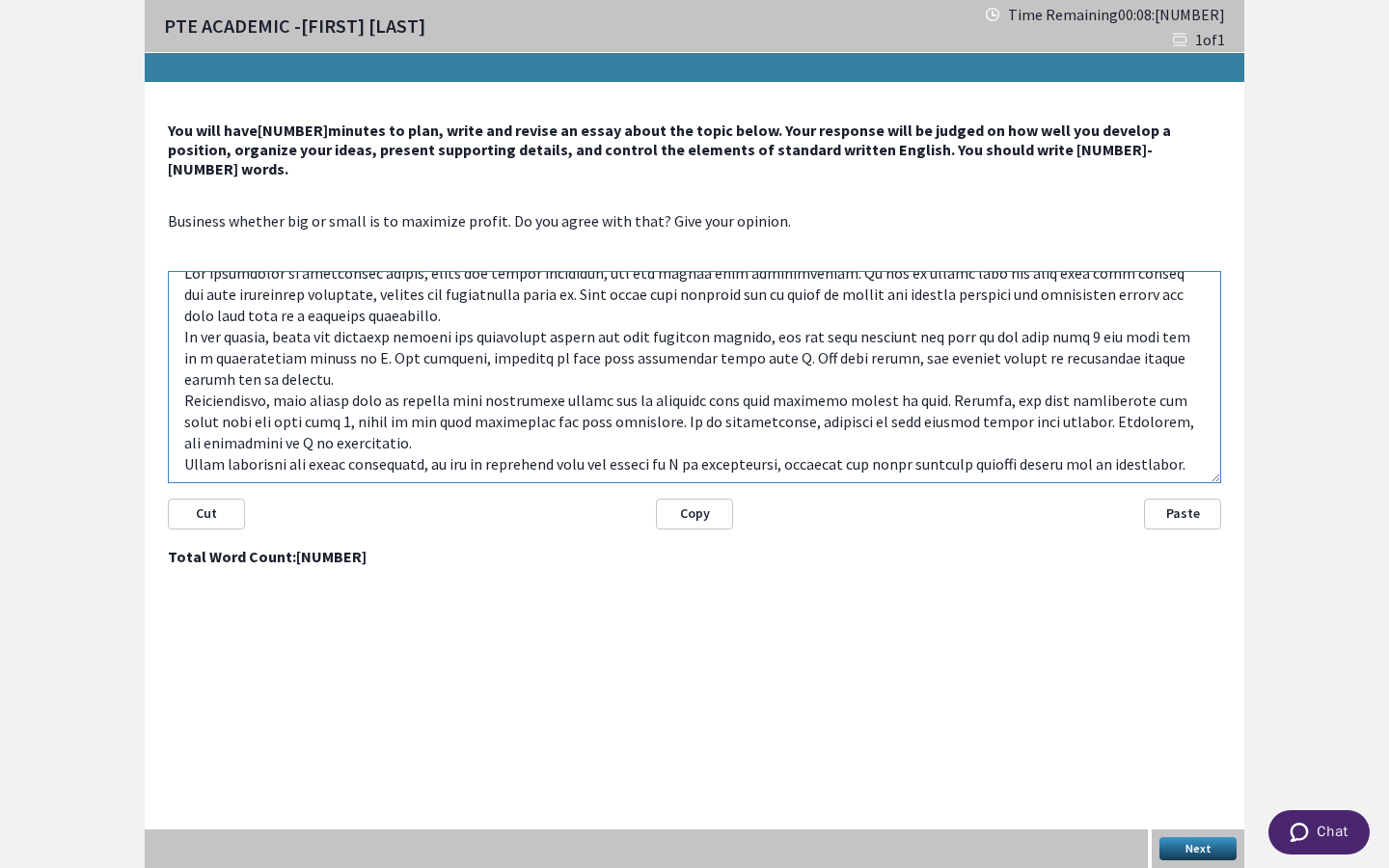 click at bounding box center (694, 377) 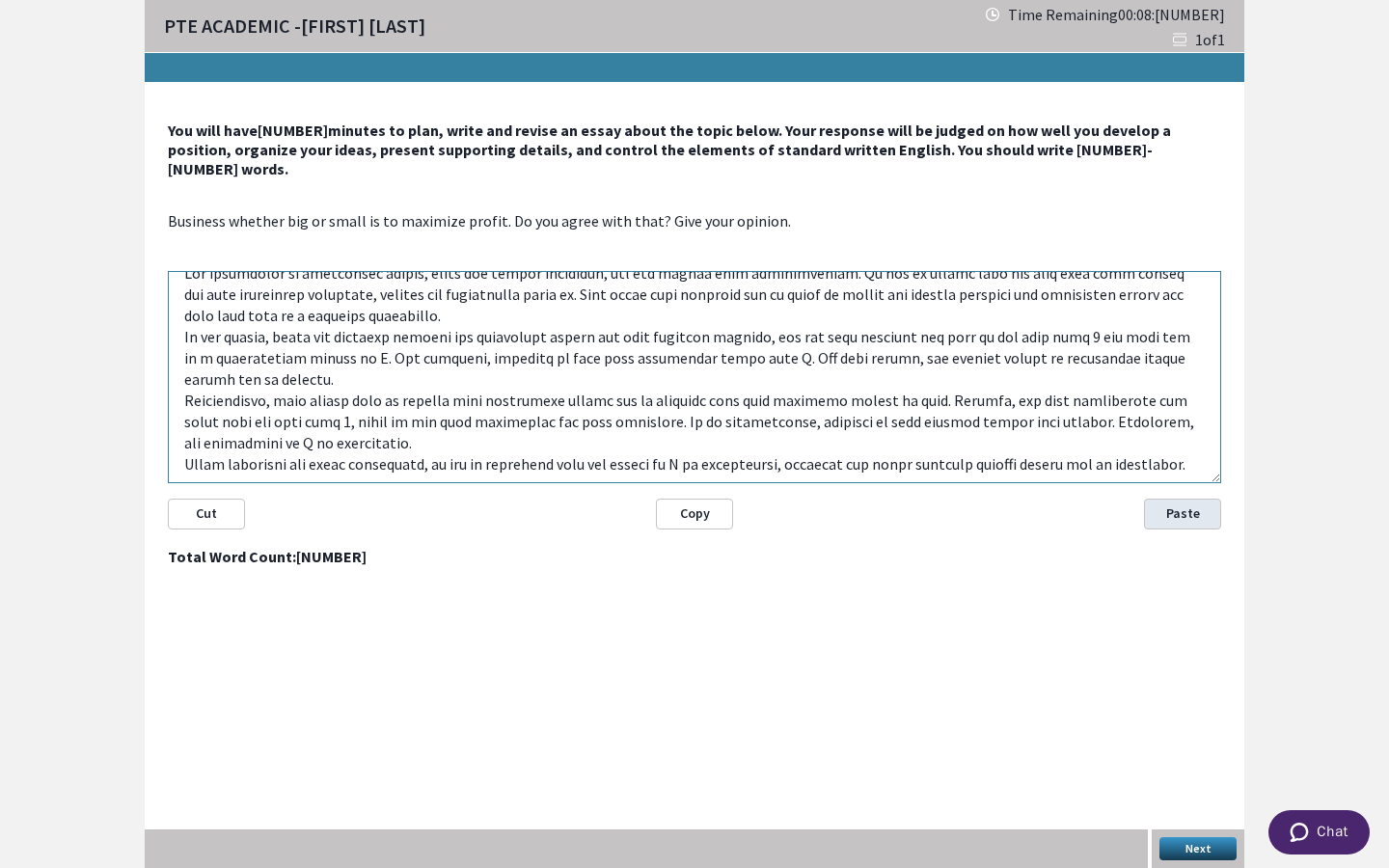 click on "Paste" at bounding box center [1183, 514] 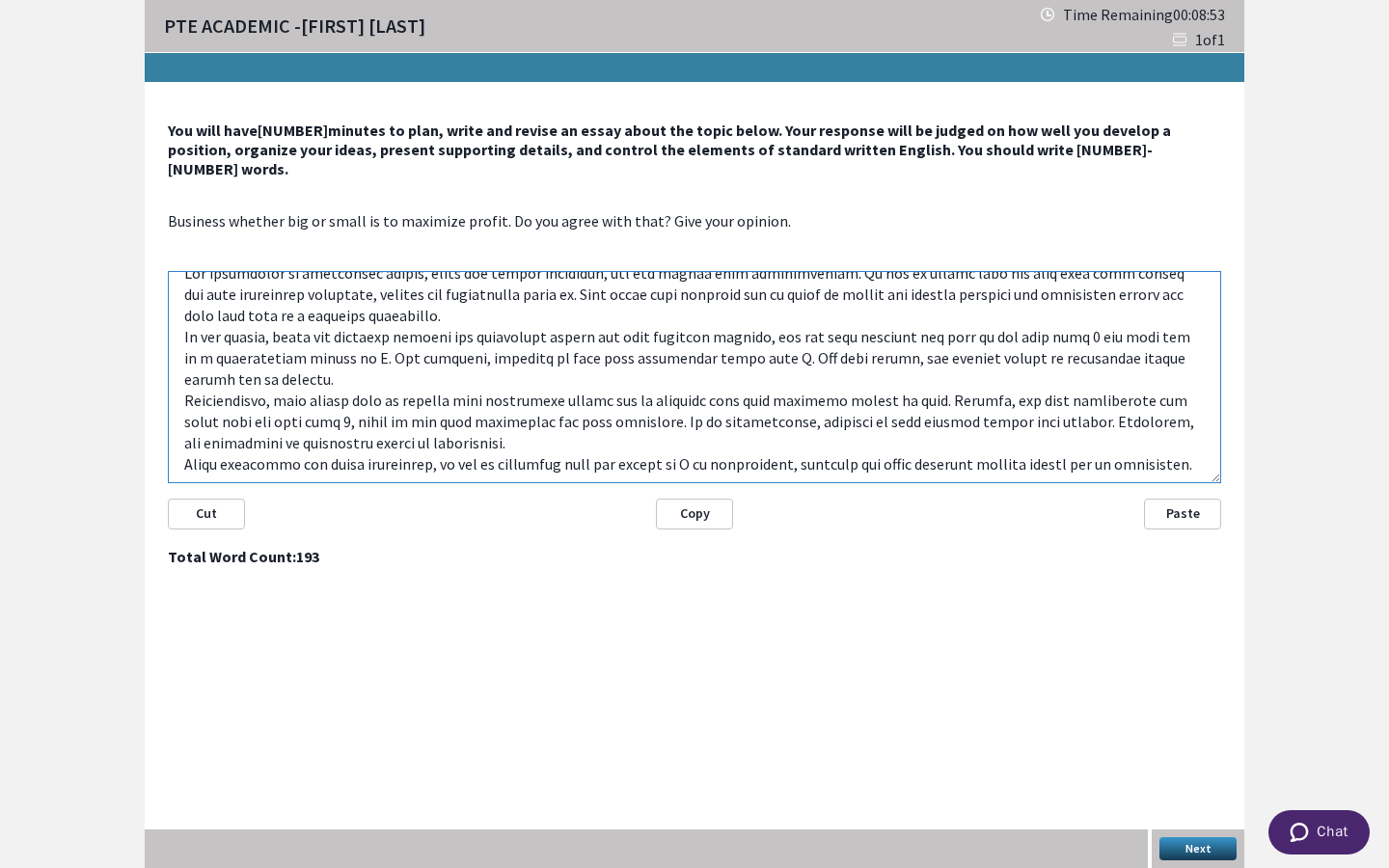 click at bounding box center [694, 377] 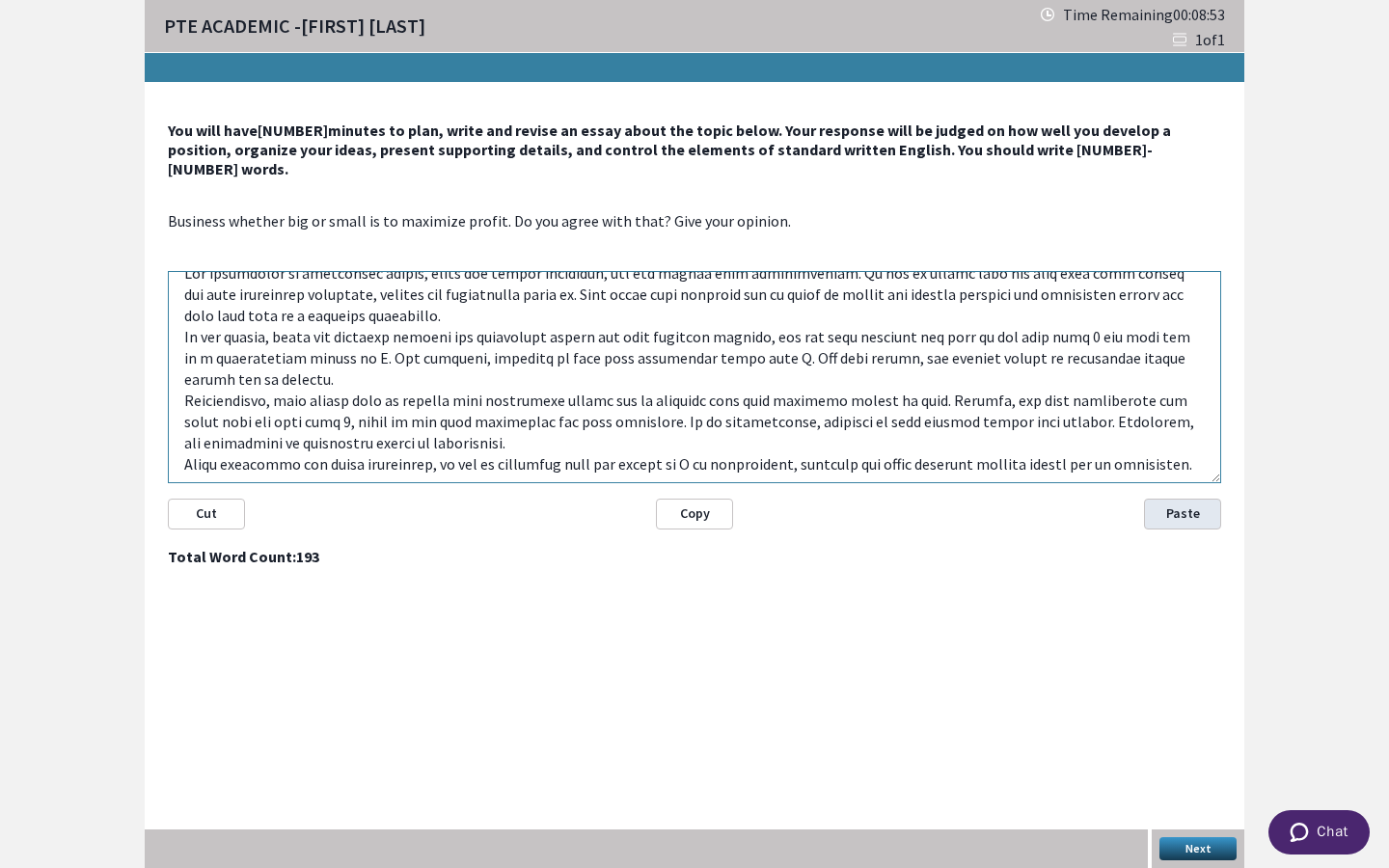 click on "Paste" at bounding box center [1183, 514] 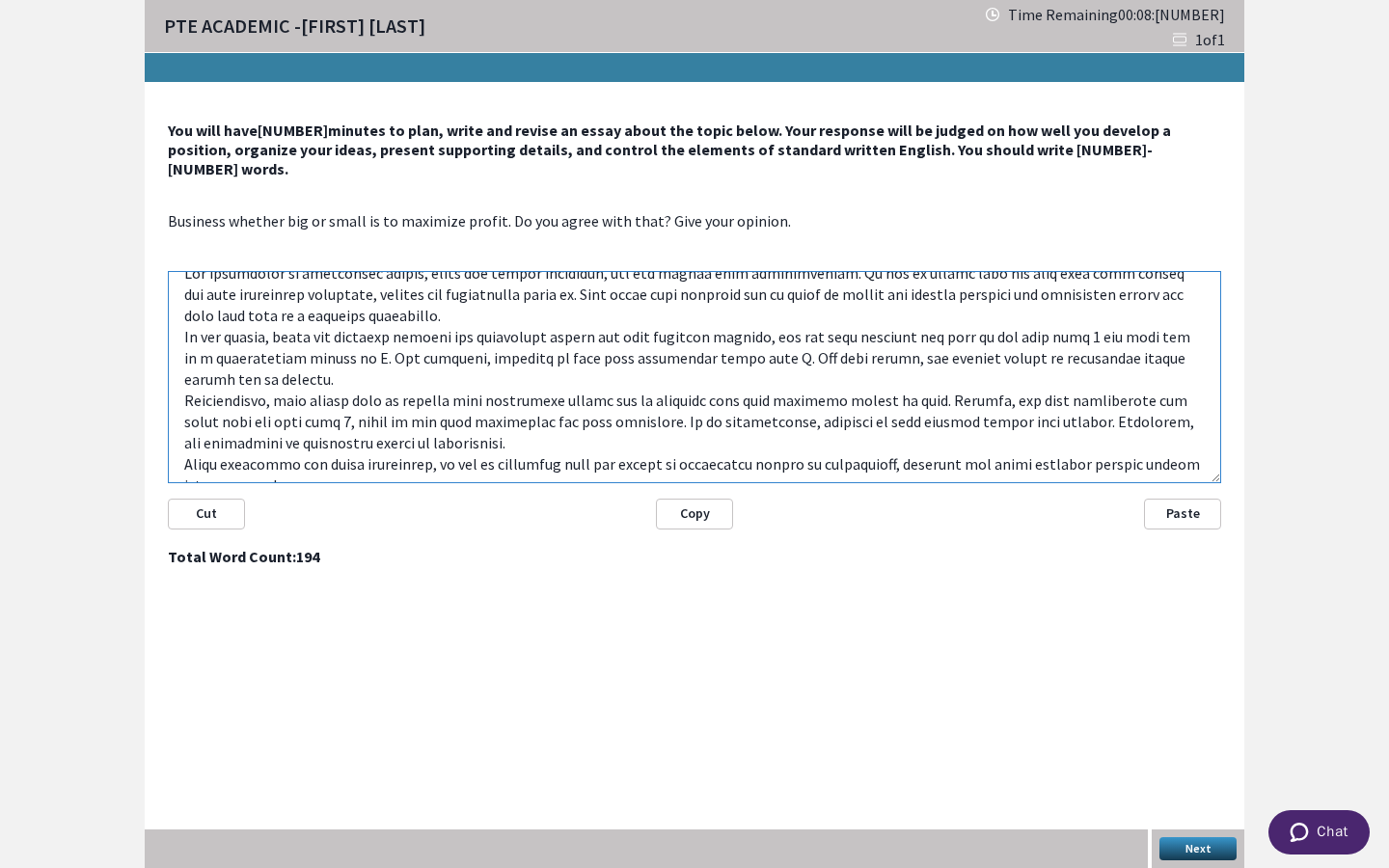 scroll, scrollTop: 0, scrollLeft: 0, axis: both 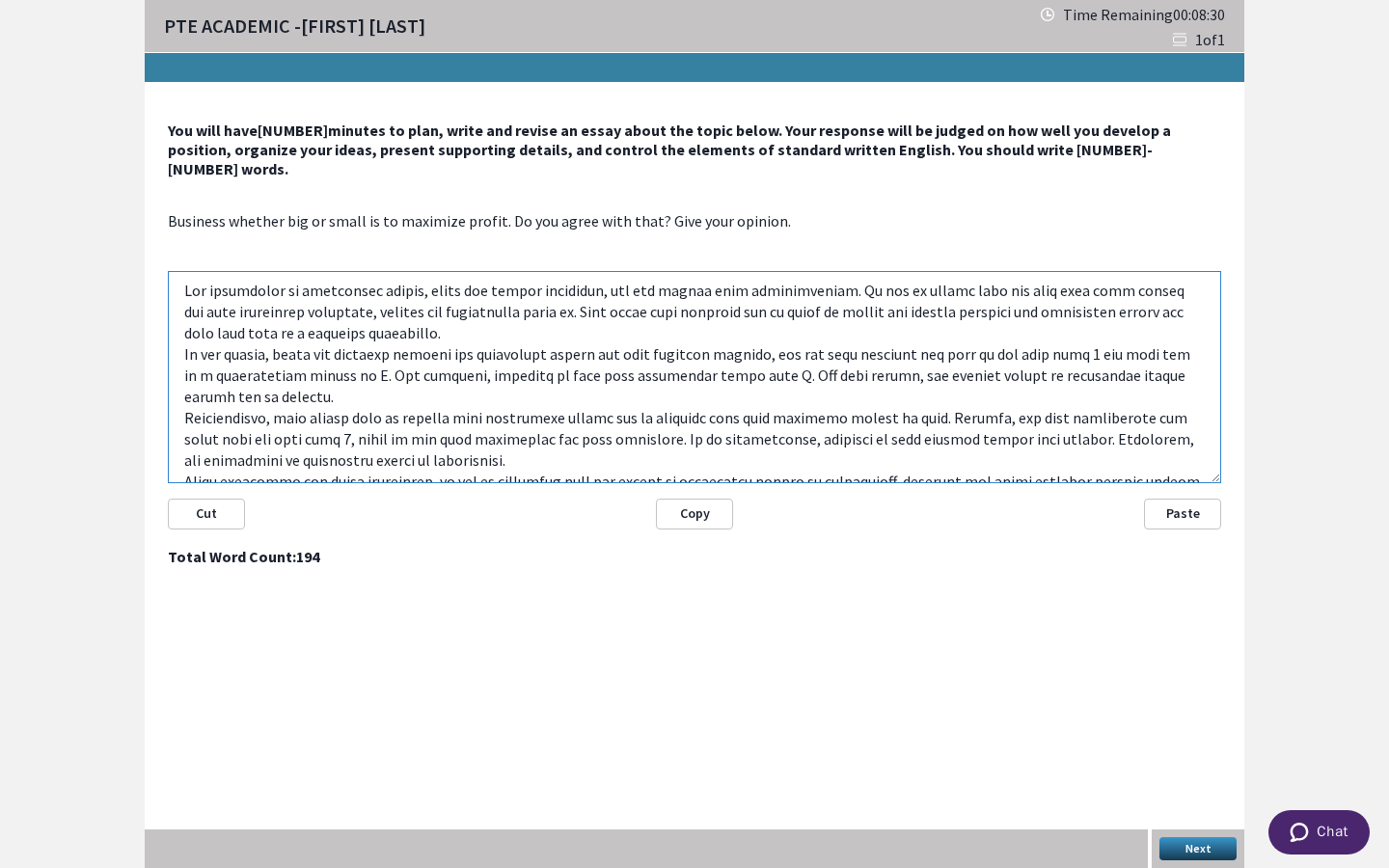 drag, startPoint x: 767, startPoint y: 292, endPoint x: 1015, endPoint y: 294, distance: 248.00806 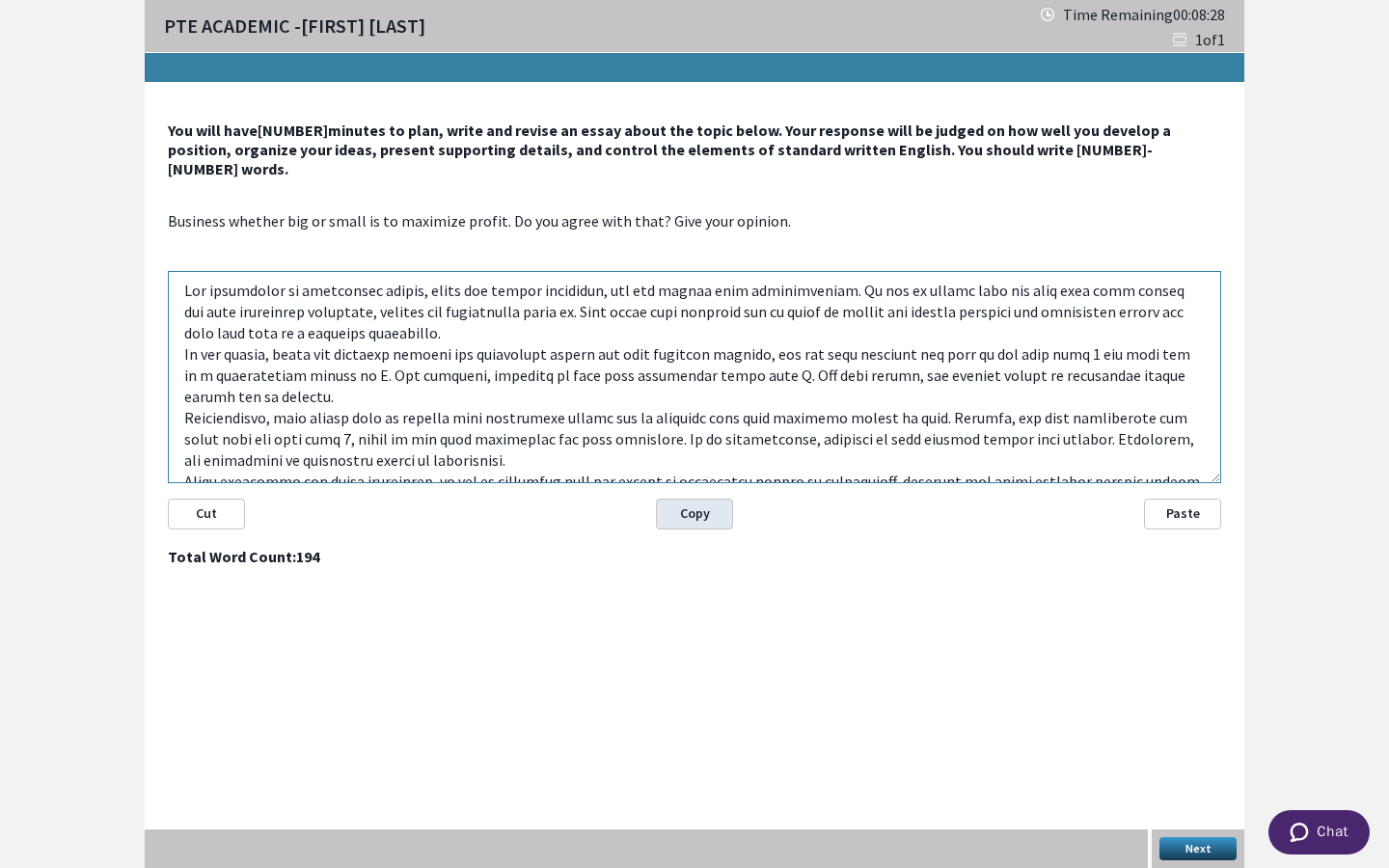 click on "Copy" at bounding box center [694, 514] 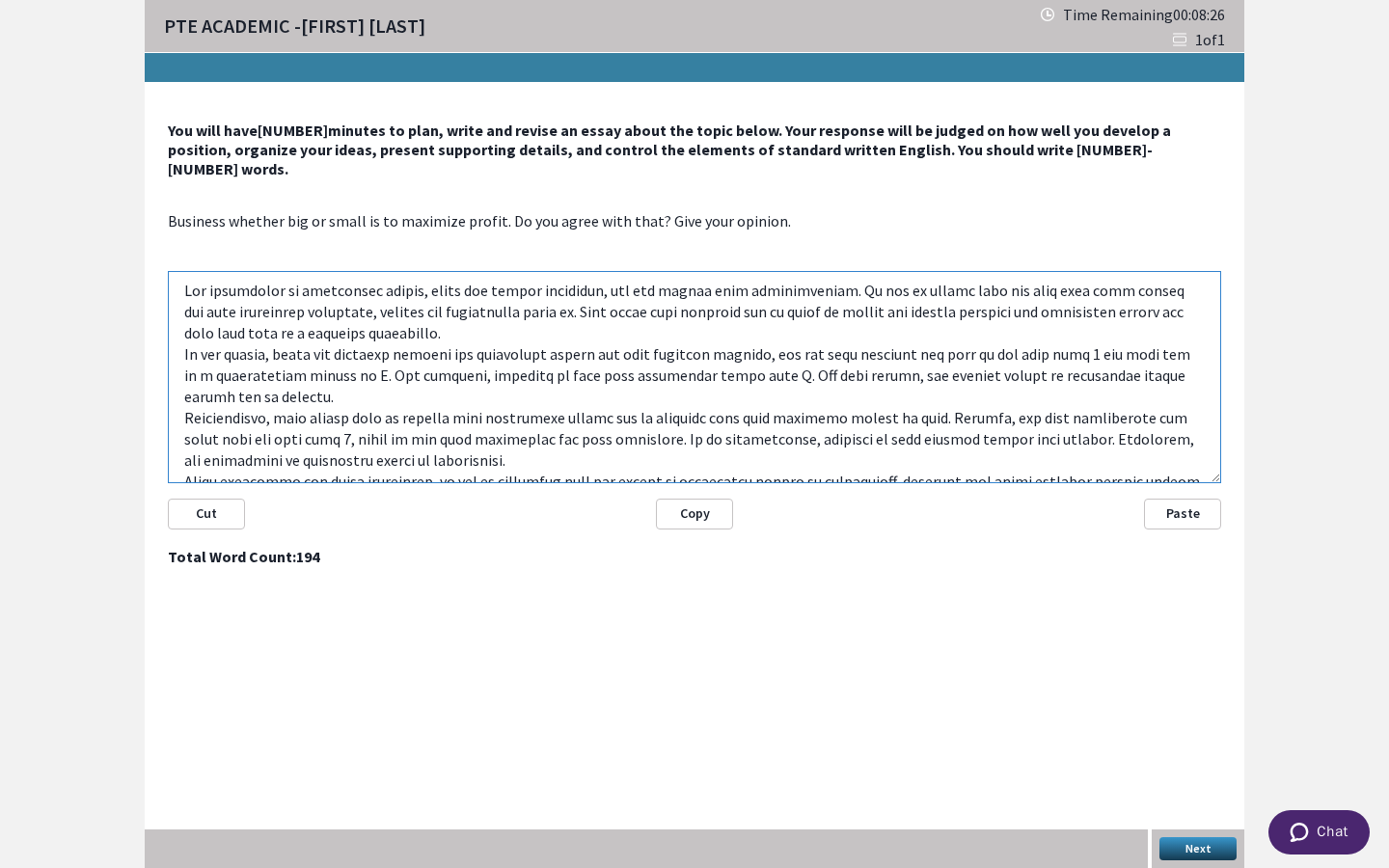 click at bounding box center (694, 377) 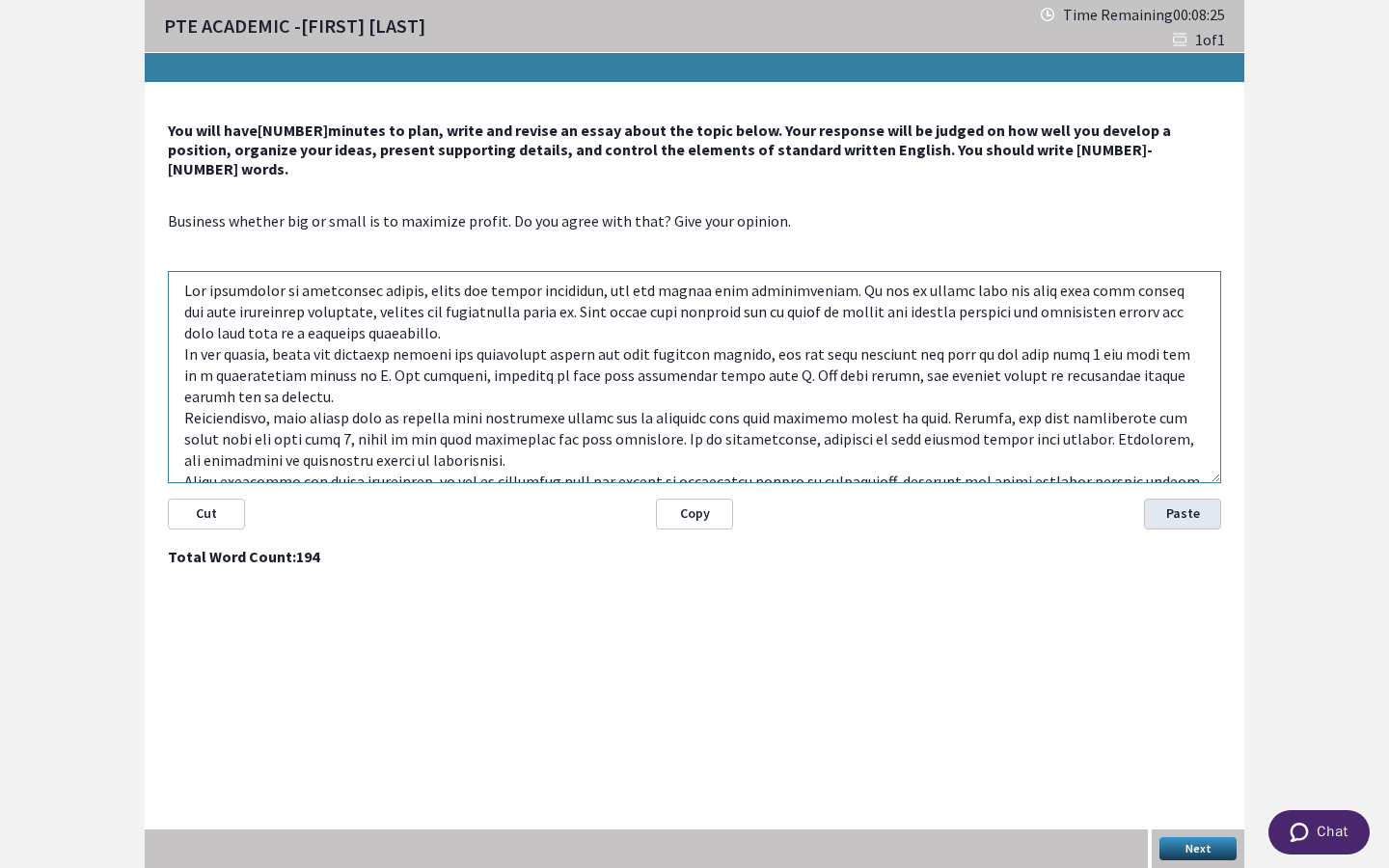 click on "Paste" at bounding box center (1183, 514) 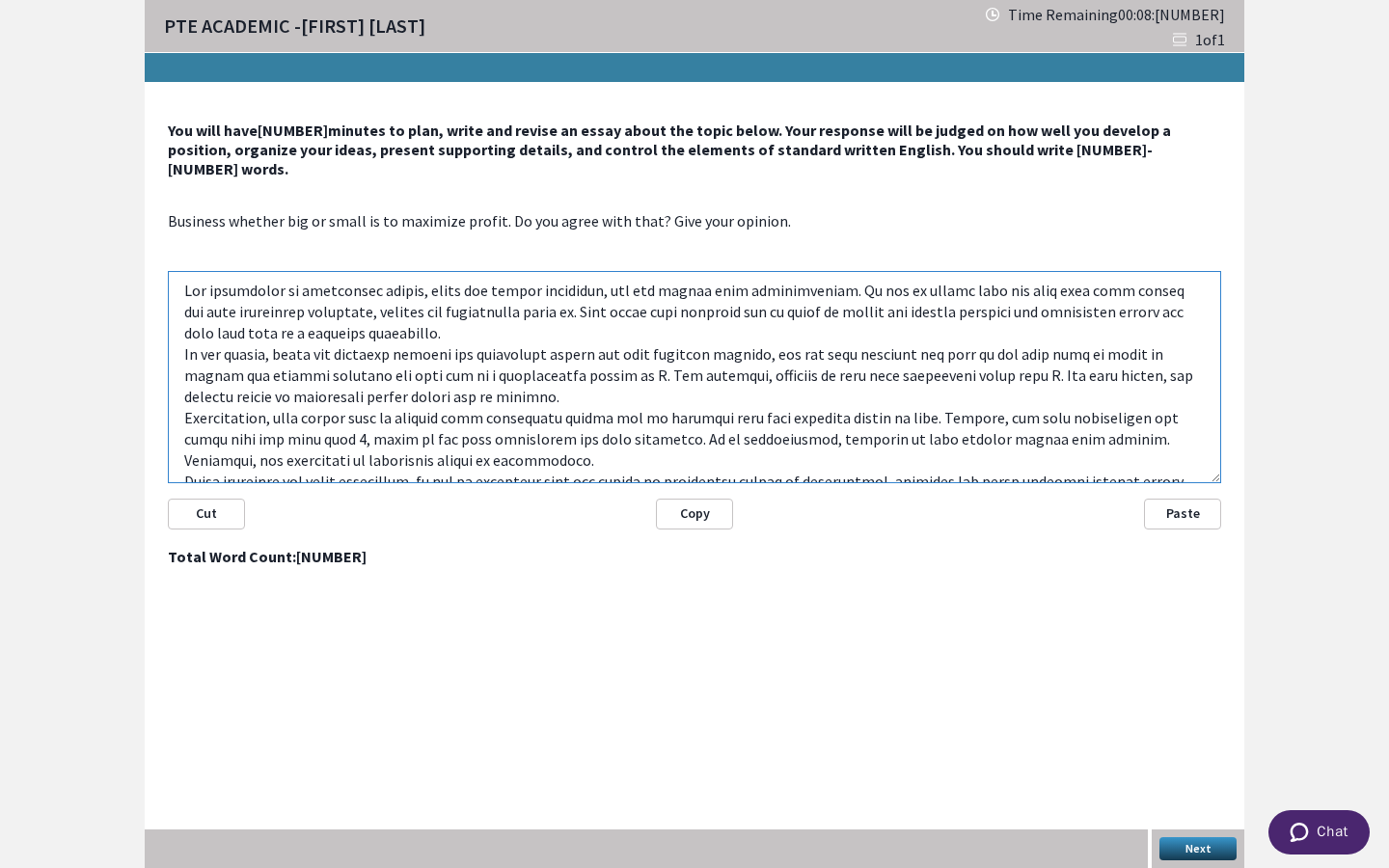click at bounding box center (694, 377) 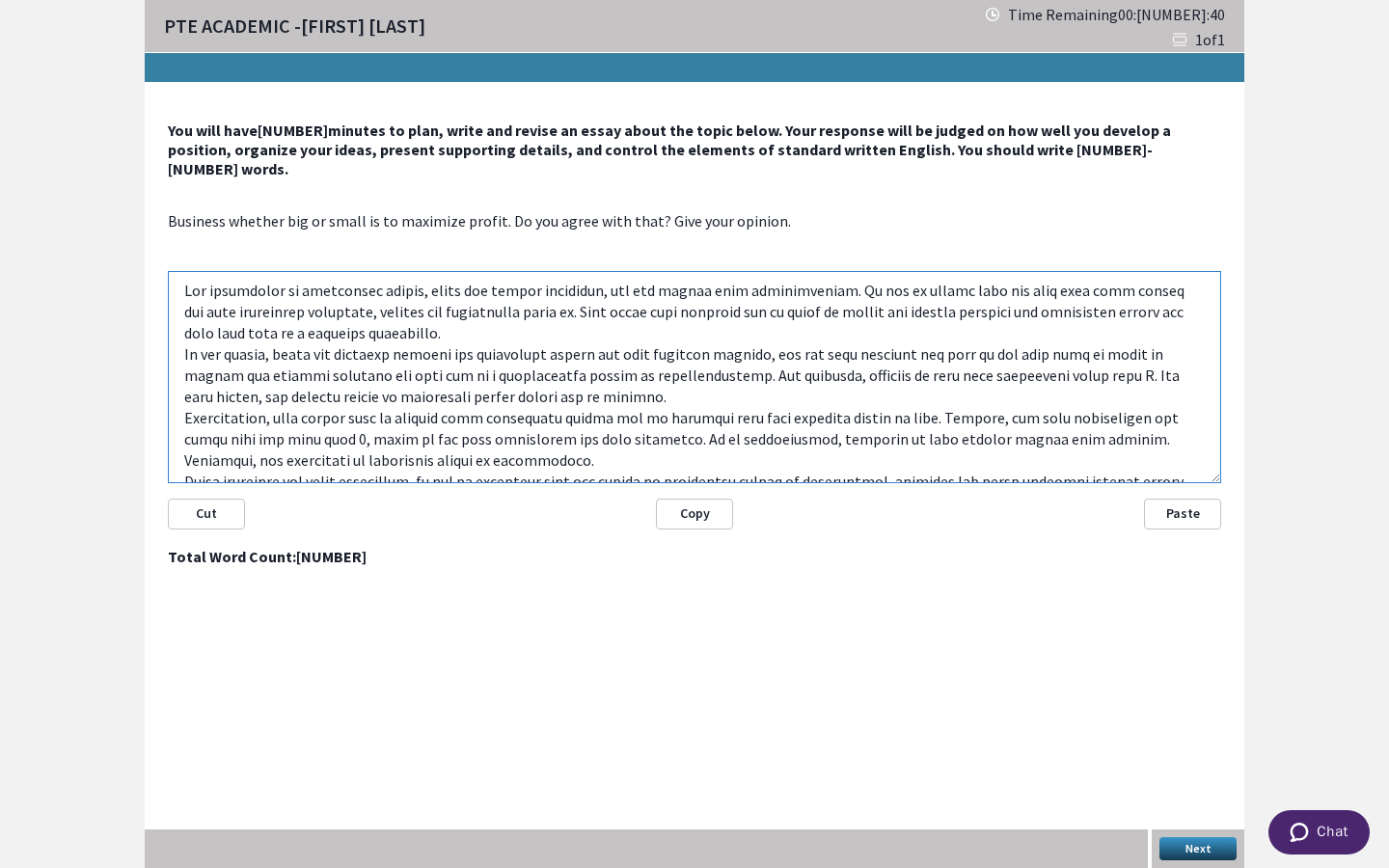 click at bounding box center [694, 377] 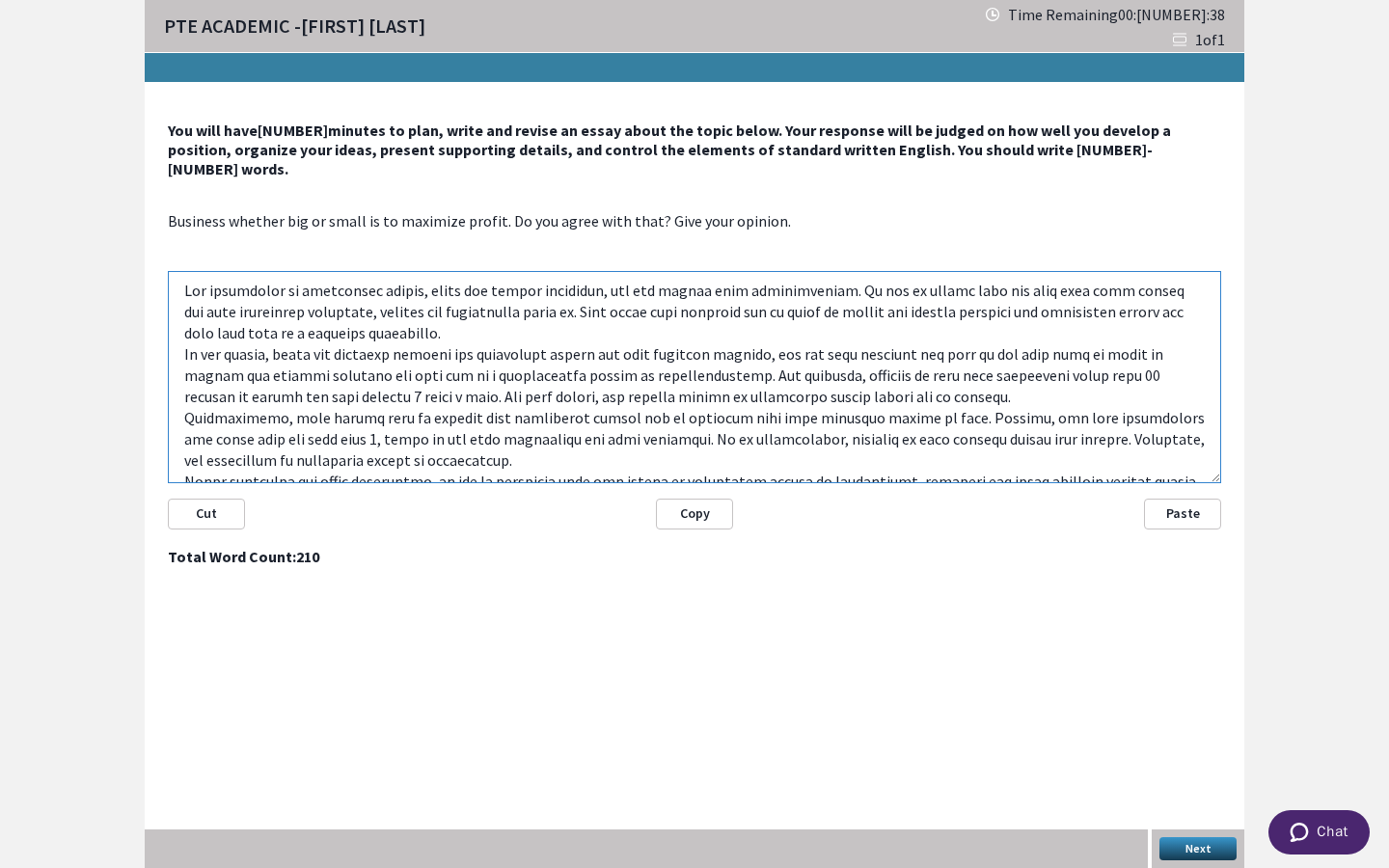 click at bounding box center (694, 377) 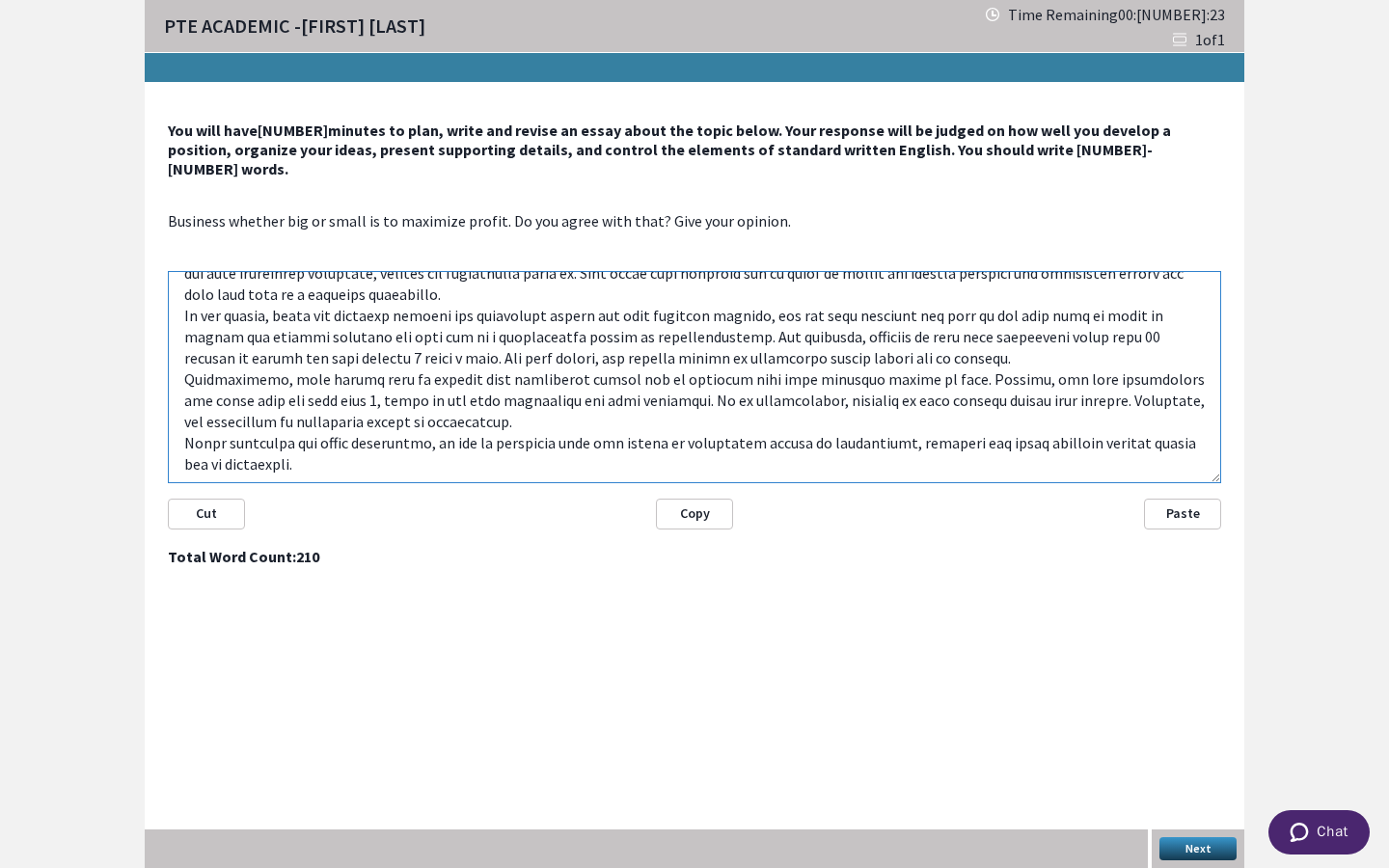 scroll, scrollTop: 0, scrollLeft: 0, axis: both 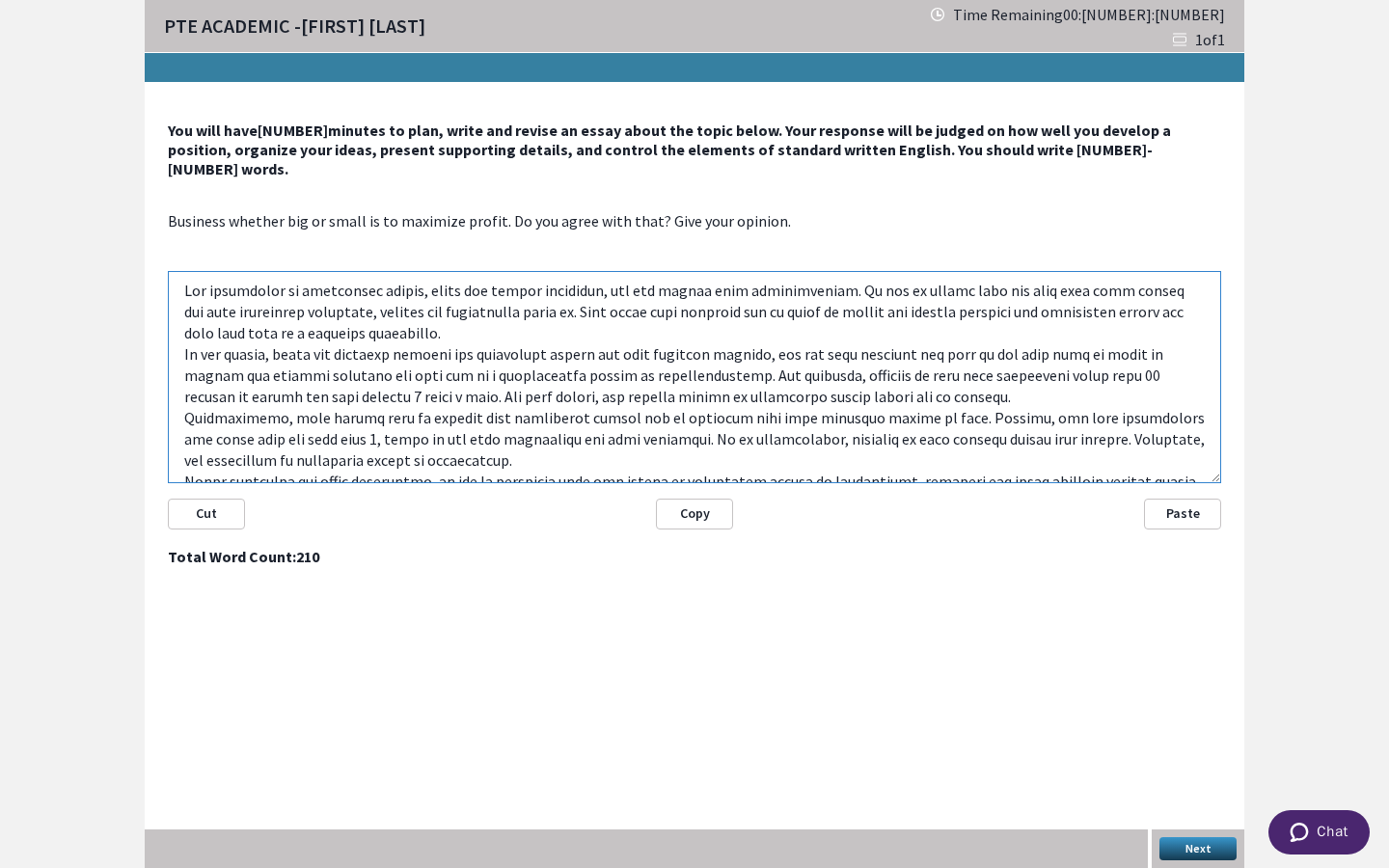 drag, startPoint x: 1050, startPoint y: 293, endPoint x: 1157, endPoint y: 297, distance: 107.0747 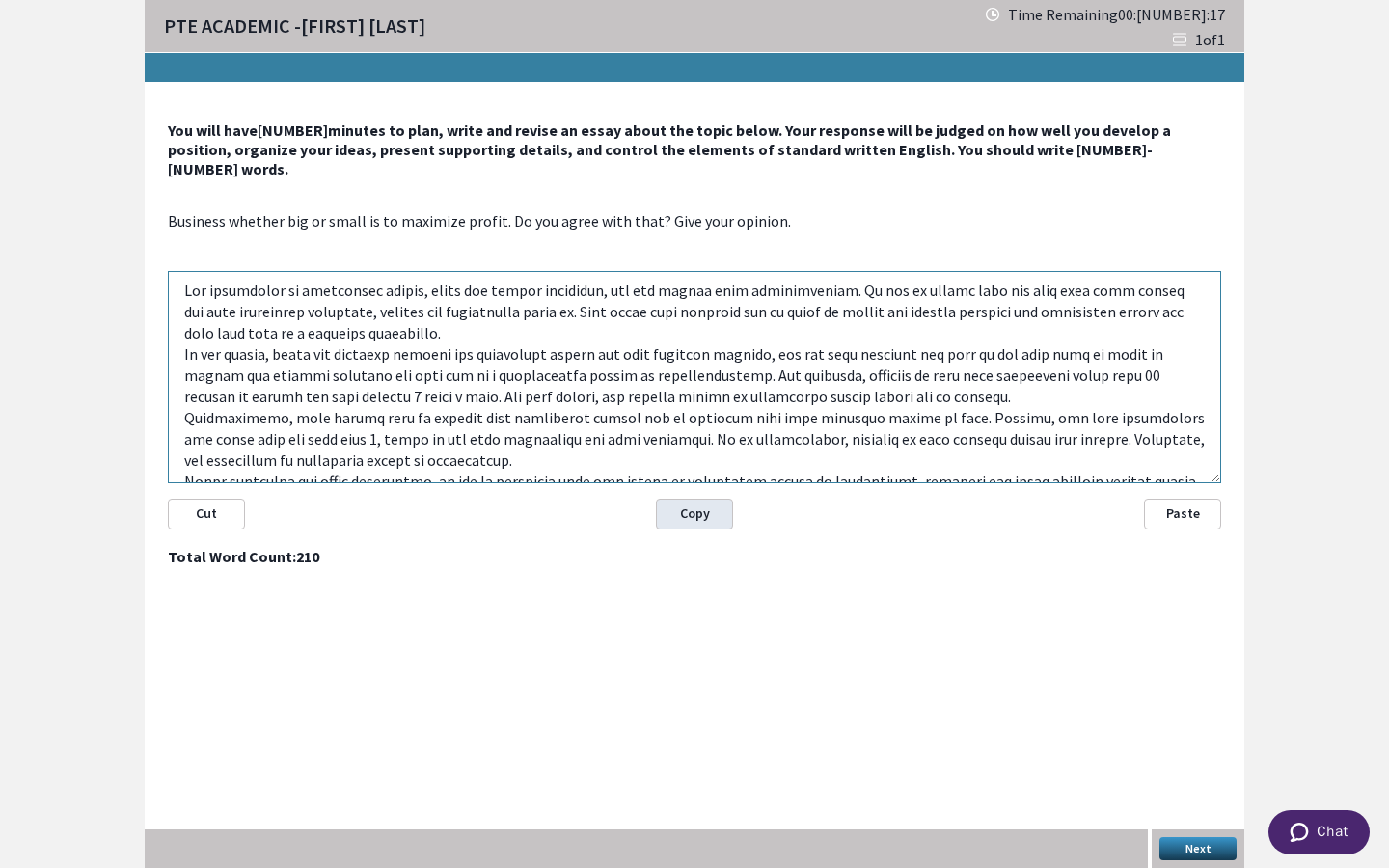 click on "Copy" at bounding box center (694, 514) 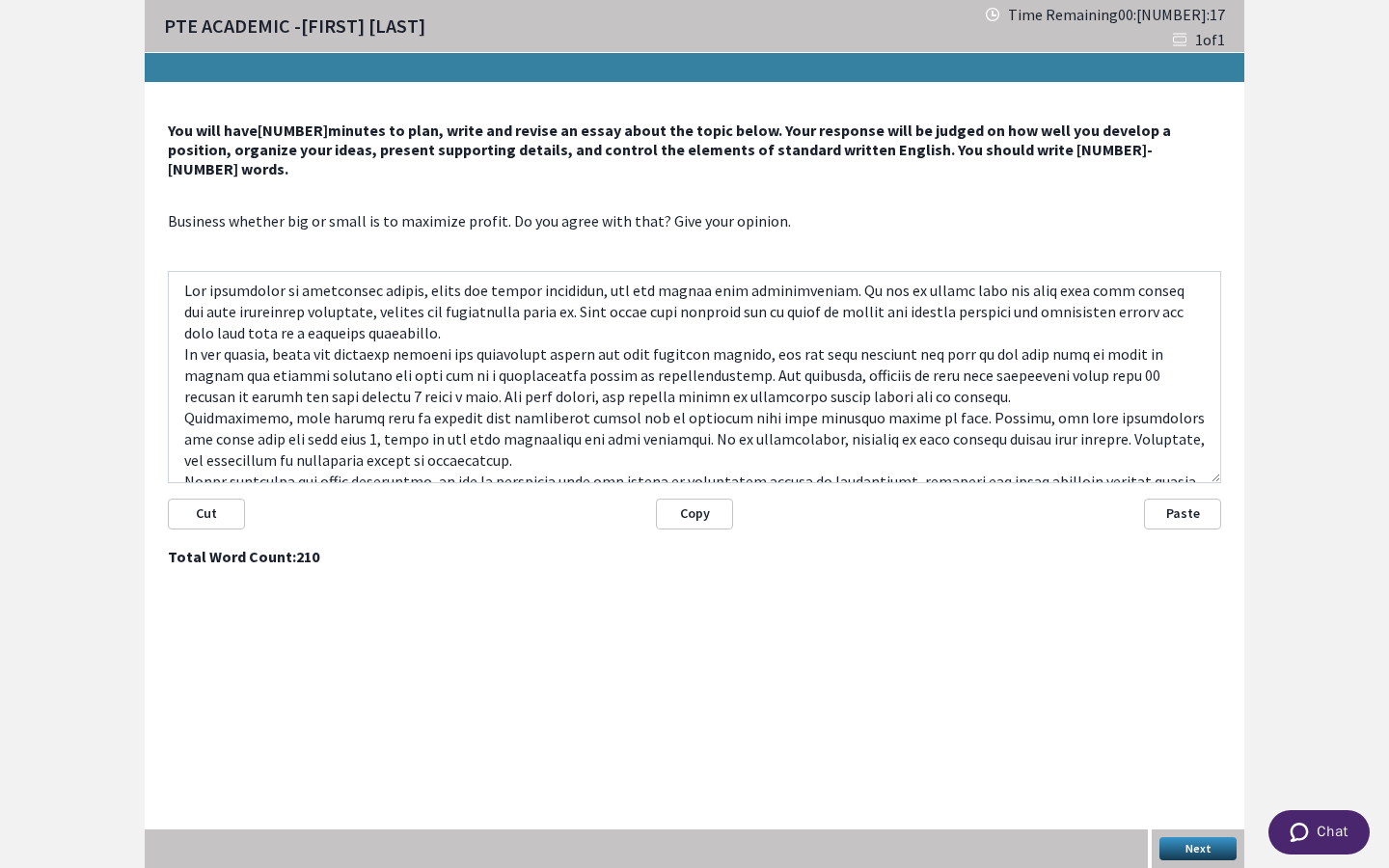 scroll, scrollTop: 39, scrollLeft: 0, axis: vertical 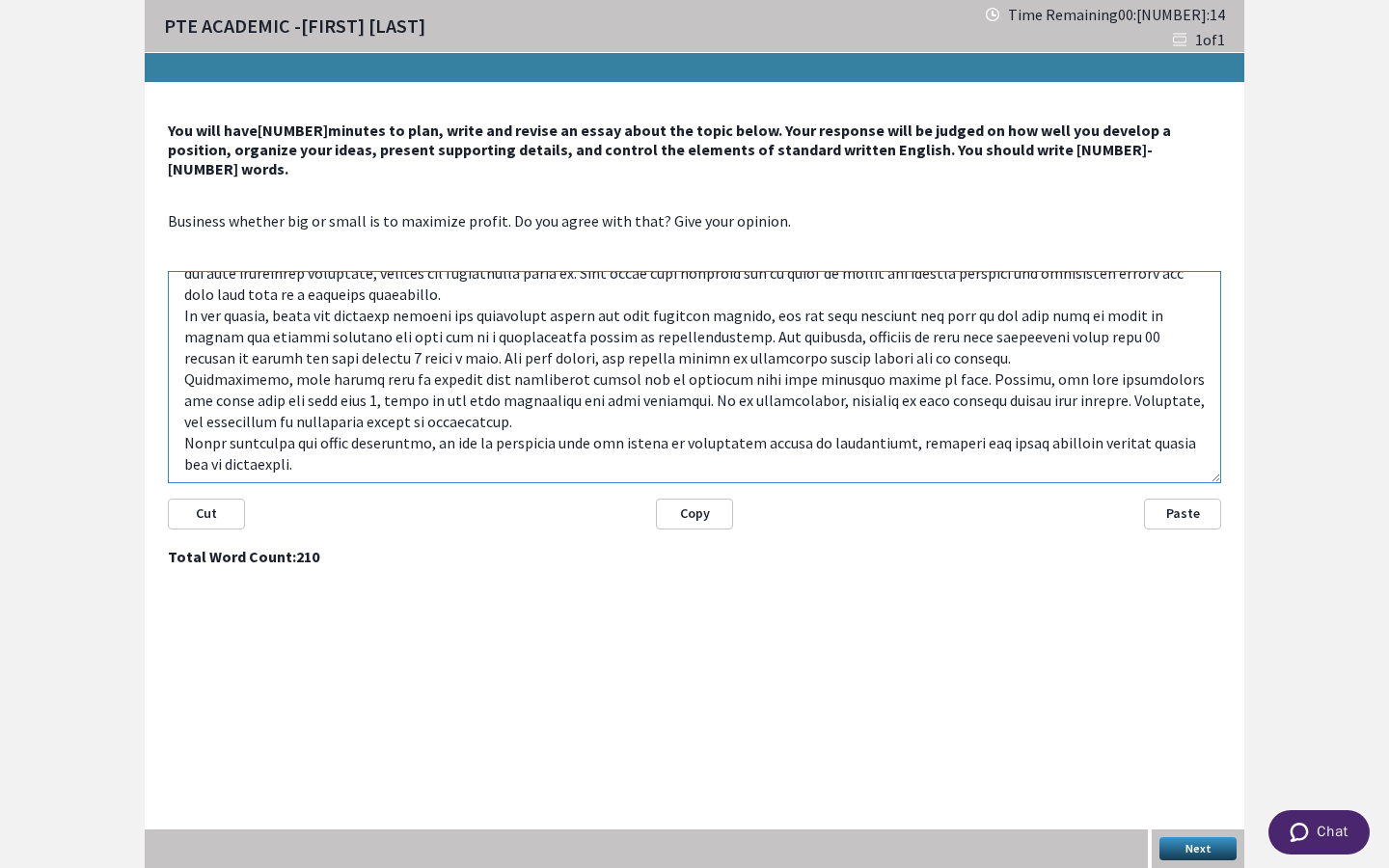 click at bounding box center [694, 377] 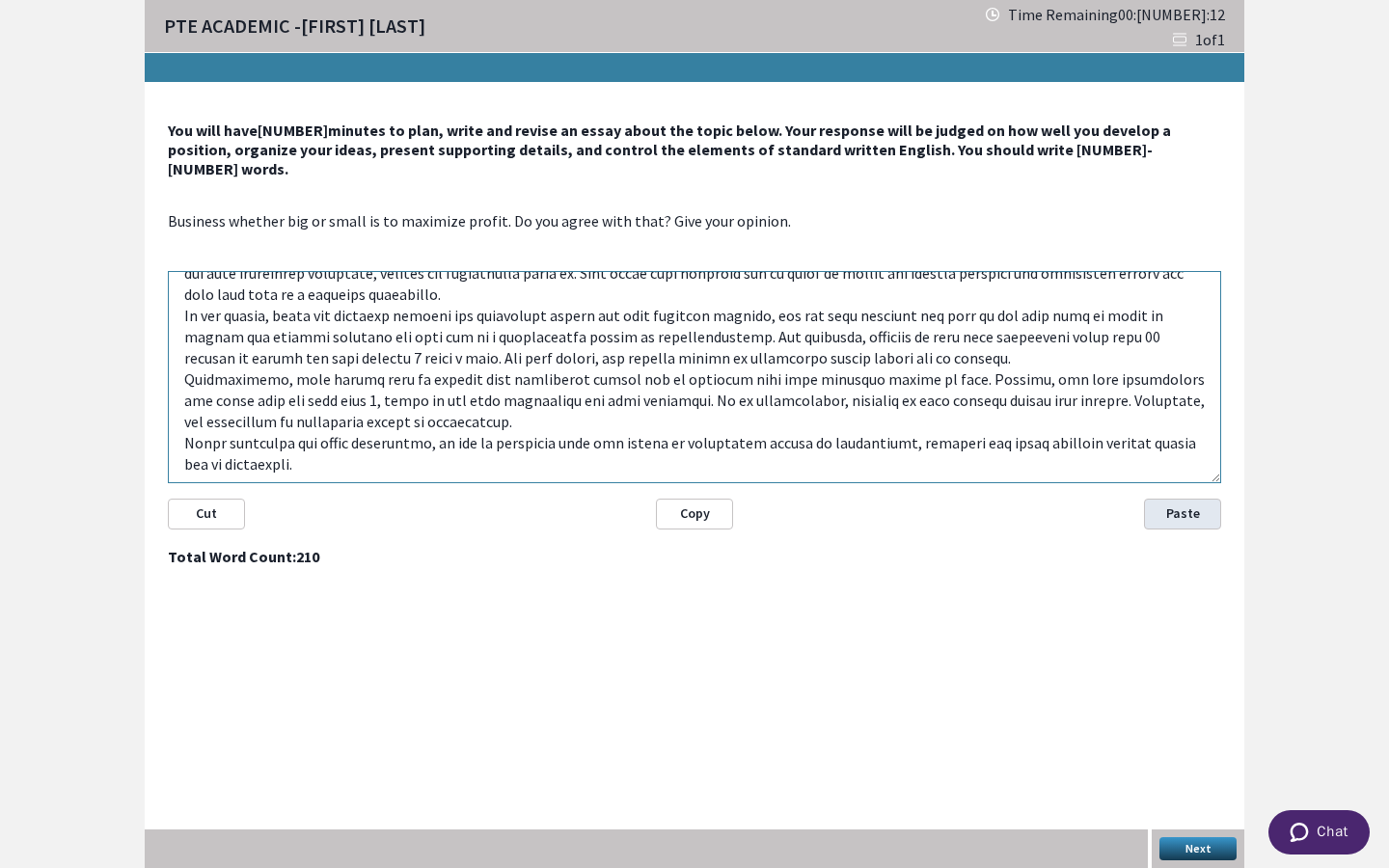 click on "Paste" at bounding box center (1183, 514) 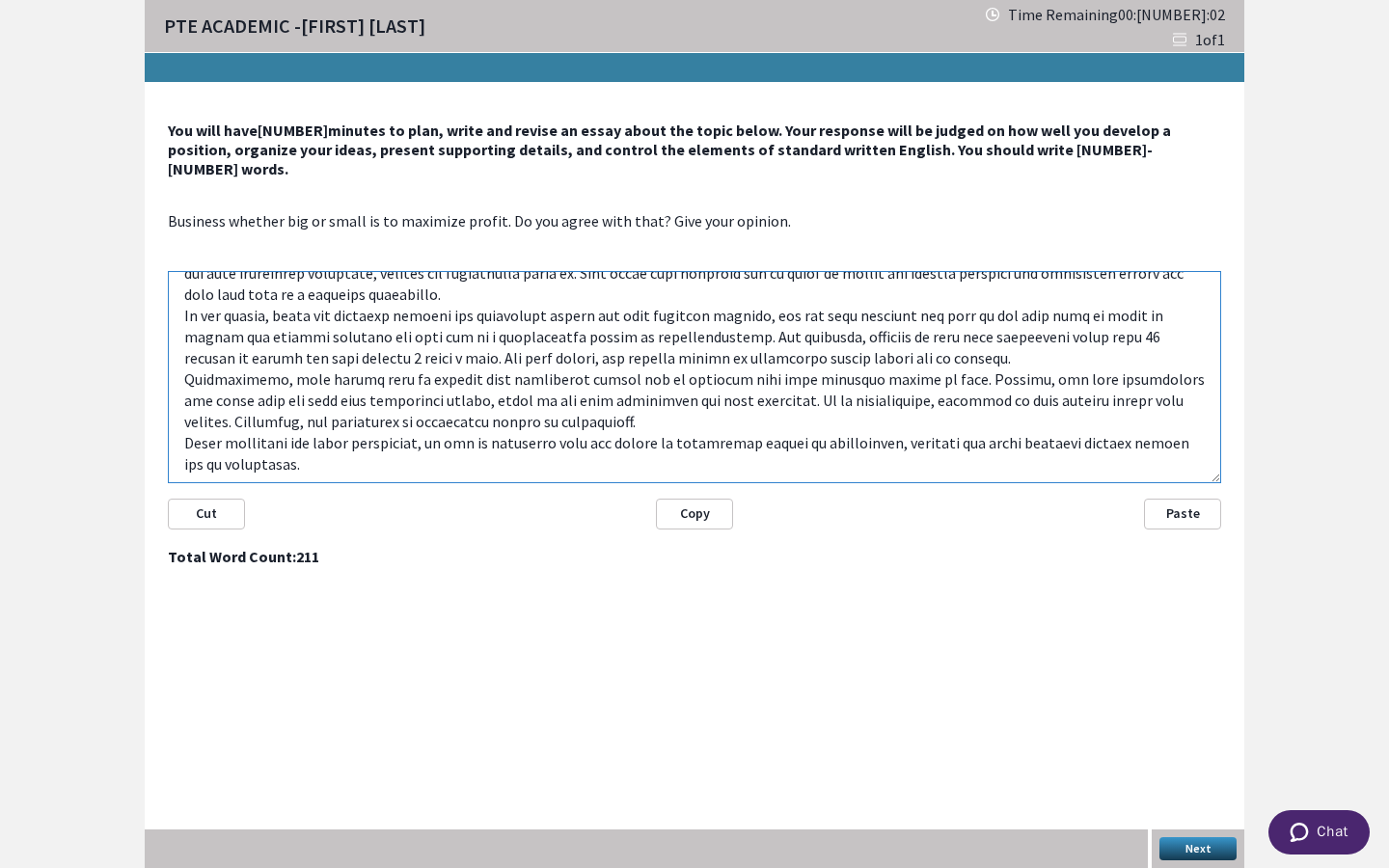 drag, startPoint x: 1101, startPoint y: 381, endPoint x: 1155, endPoint y: 385, distance: 54.147945 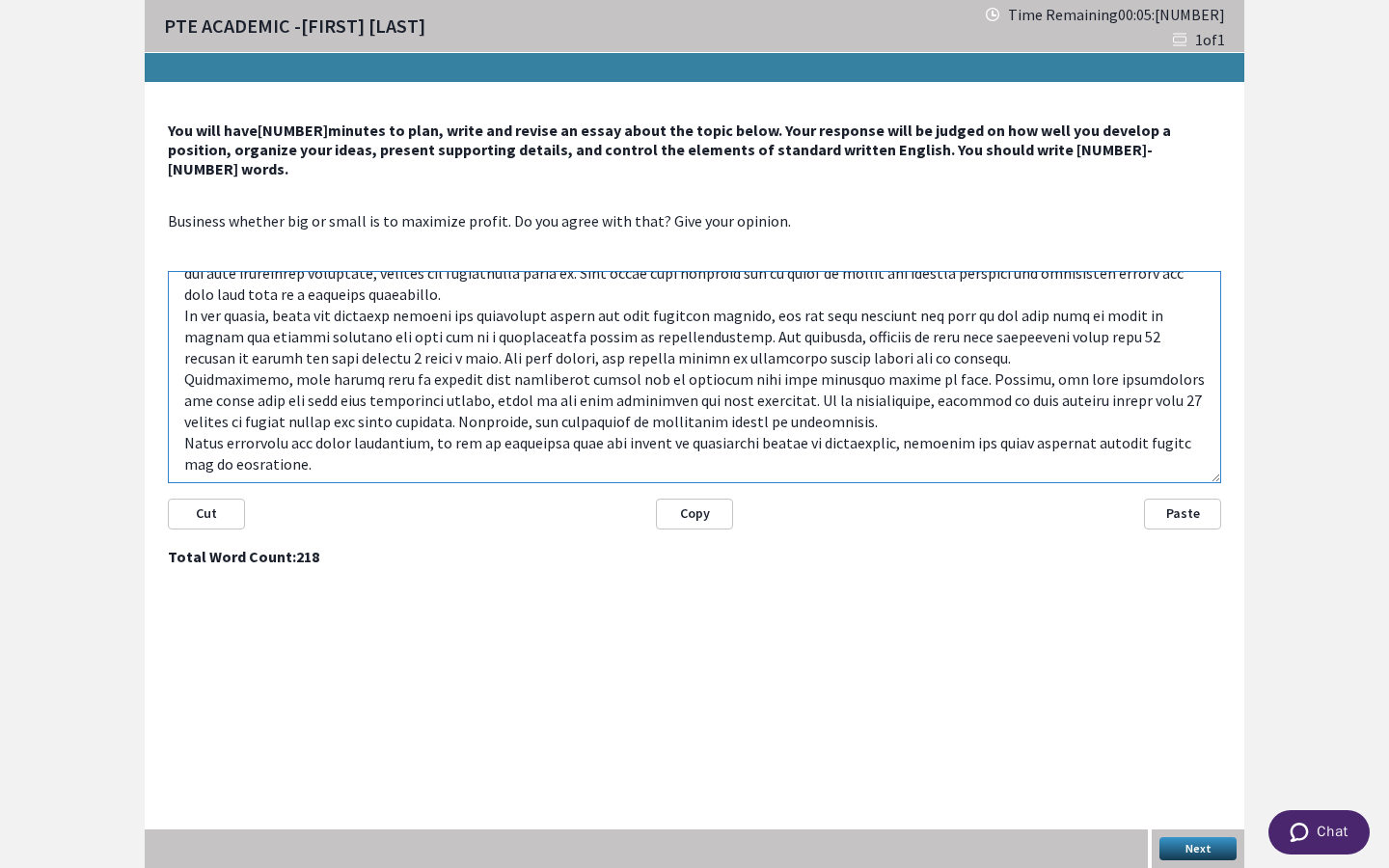 drag, startPoint x: 1098, startPoint y: 383, endPoint x: 1088, endPoint y: 381, distance: 10.198039 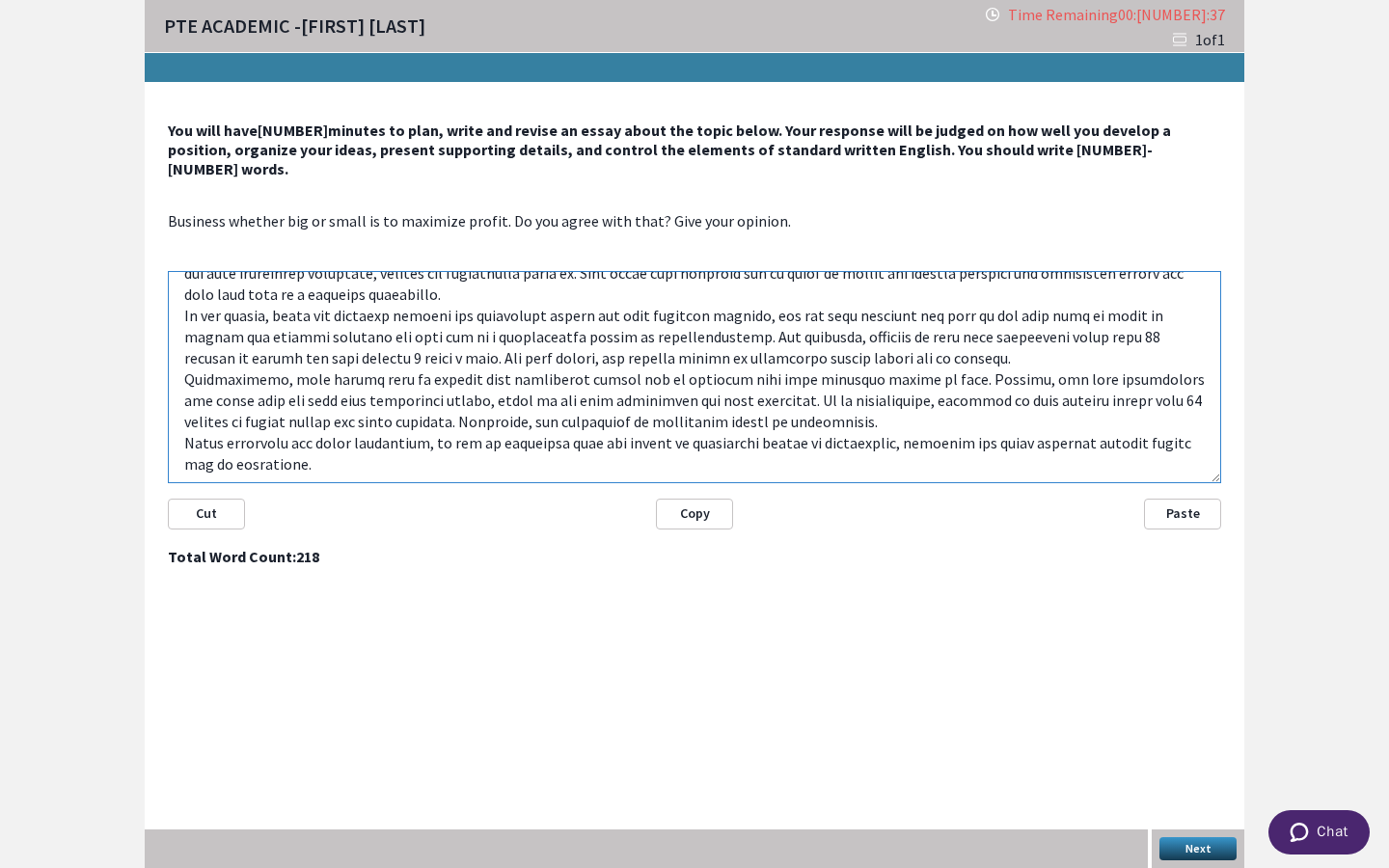 click at bounding box center (694, 377) 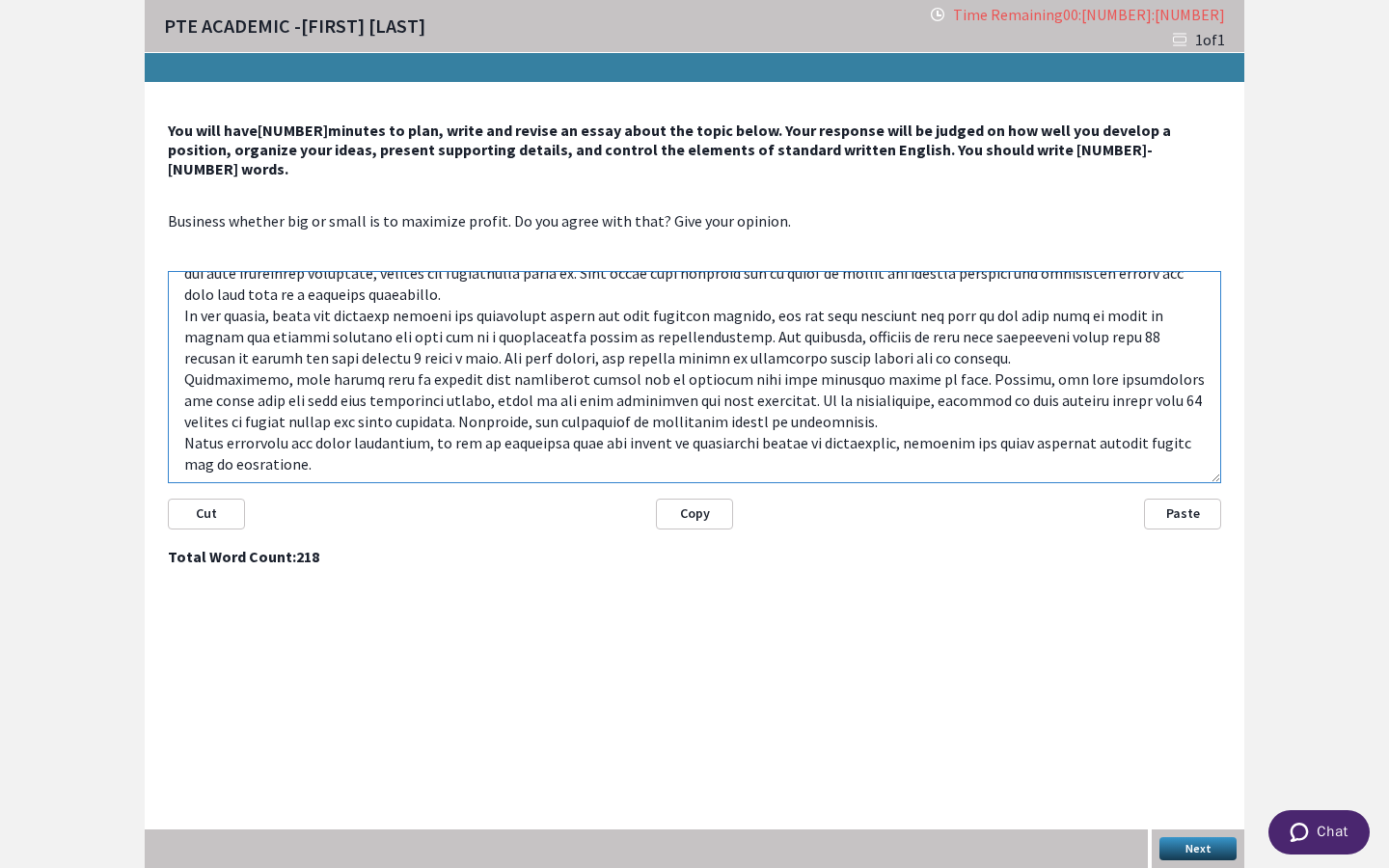 scroll, scrollTop: 0, scrollLeft: 0, axis: both 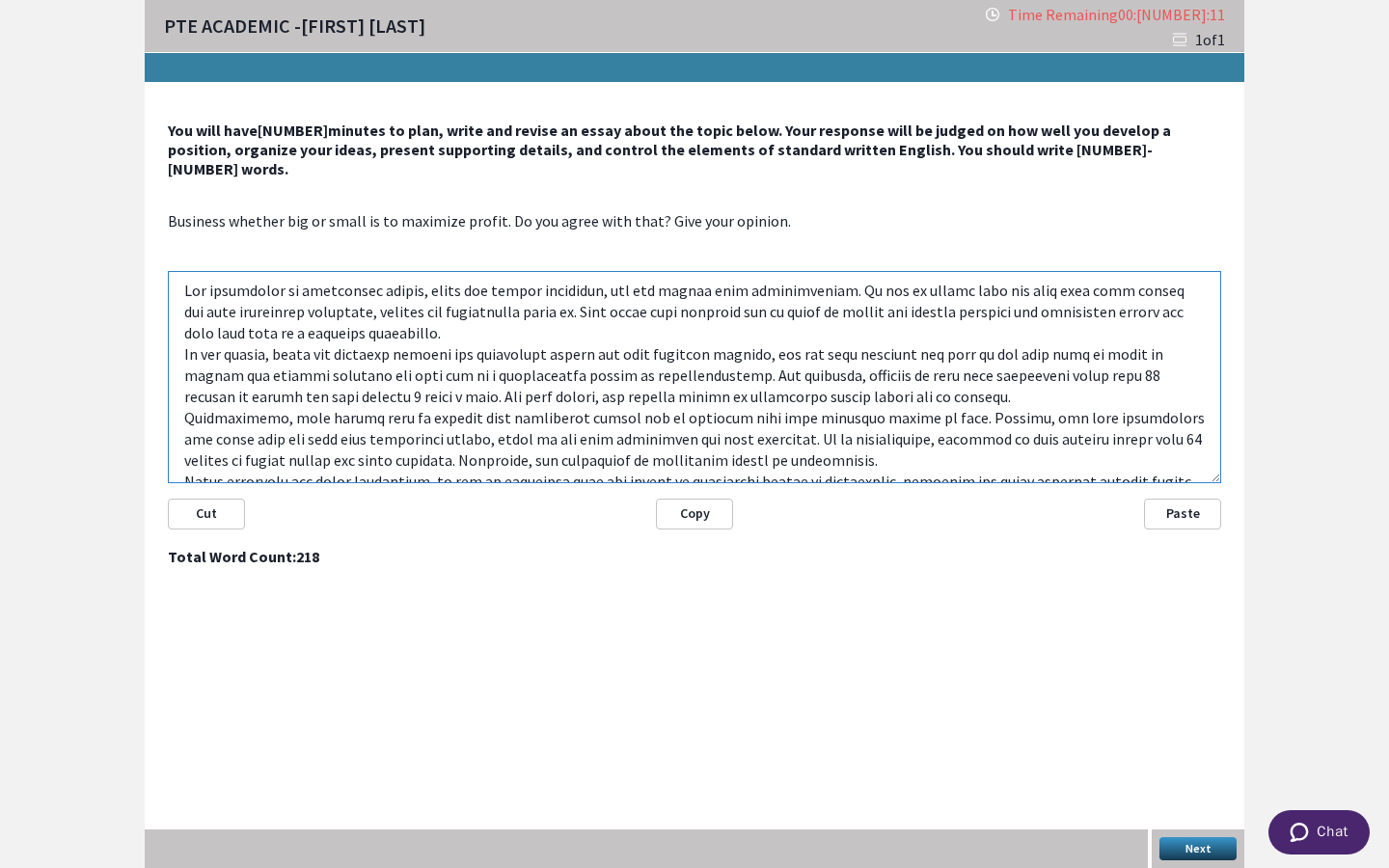 click at bounding box center [694, 377] 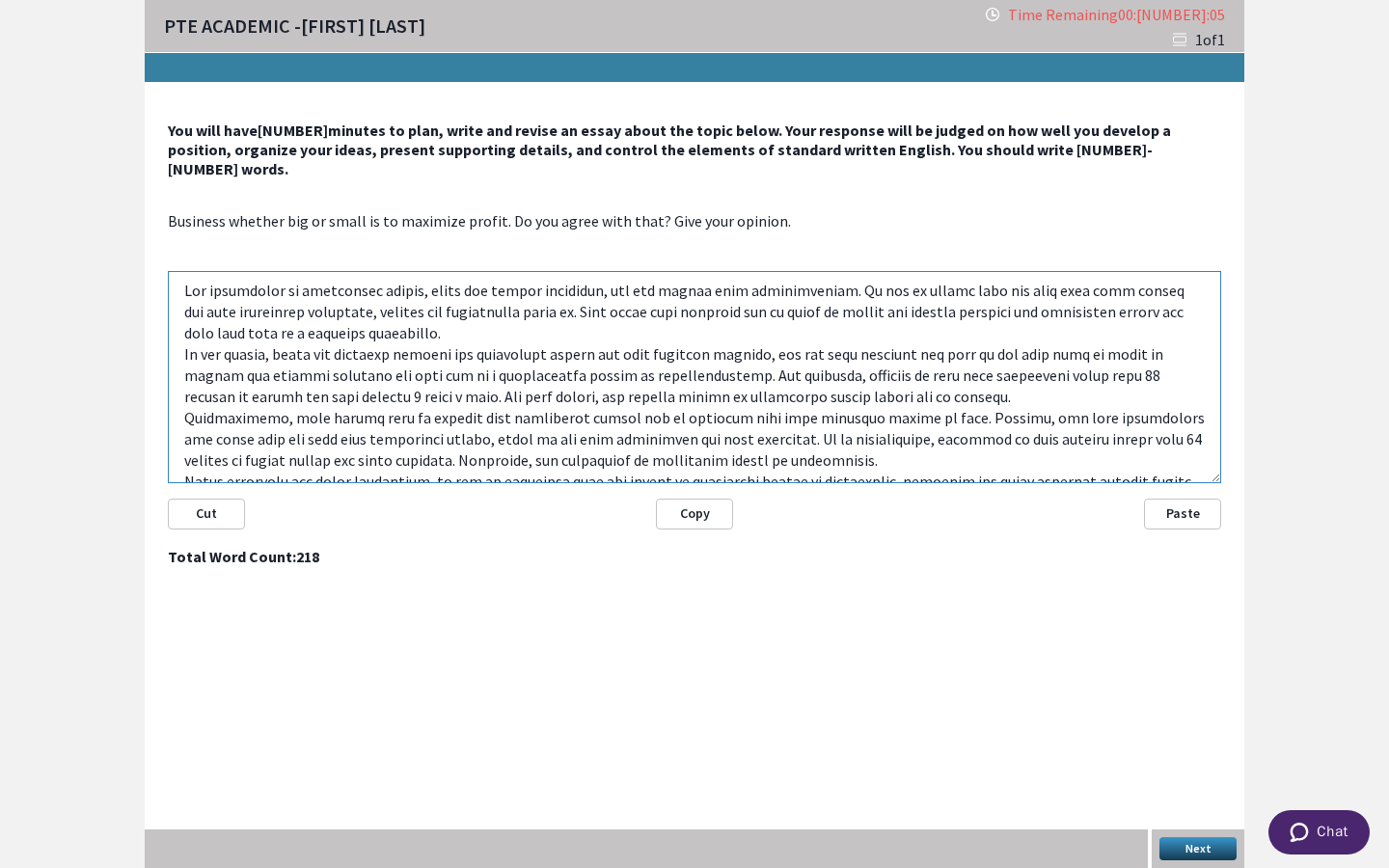 click at bounding box center [694, 377] 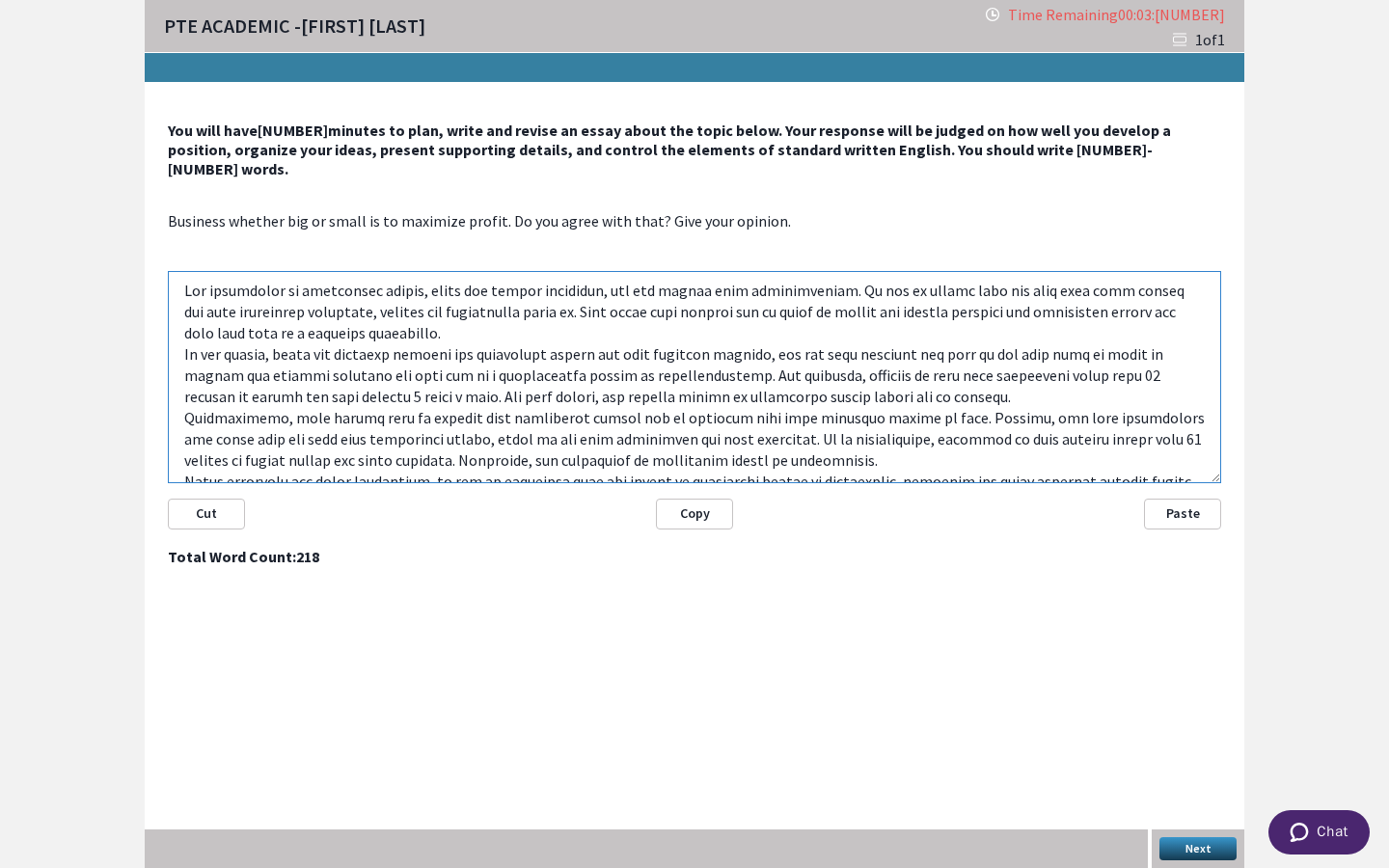 click at bounding box center [694, 377] 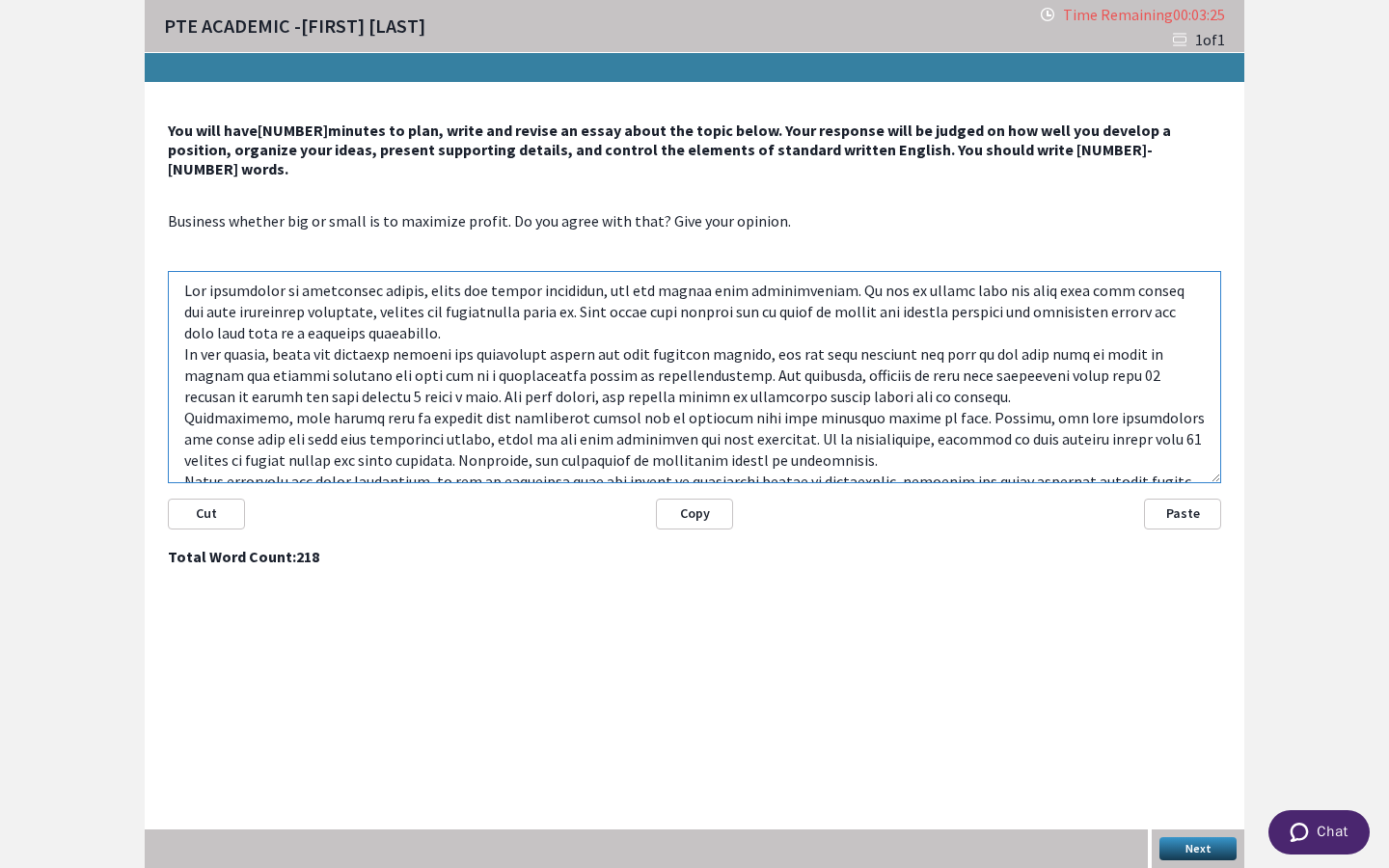 click at bounding box center (694, 377) 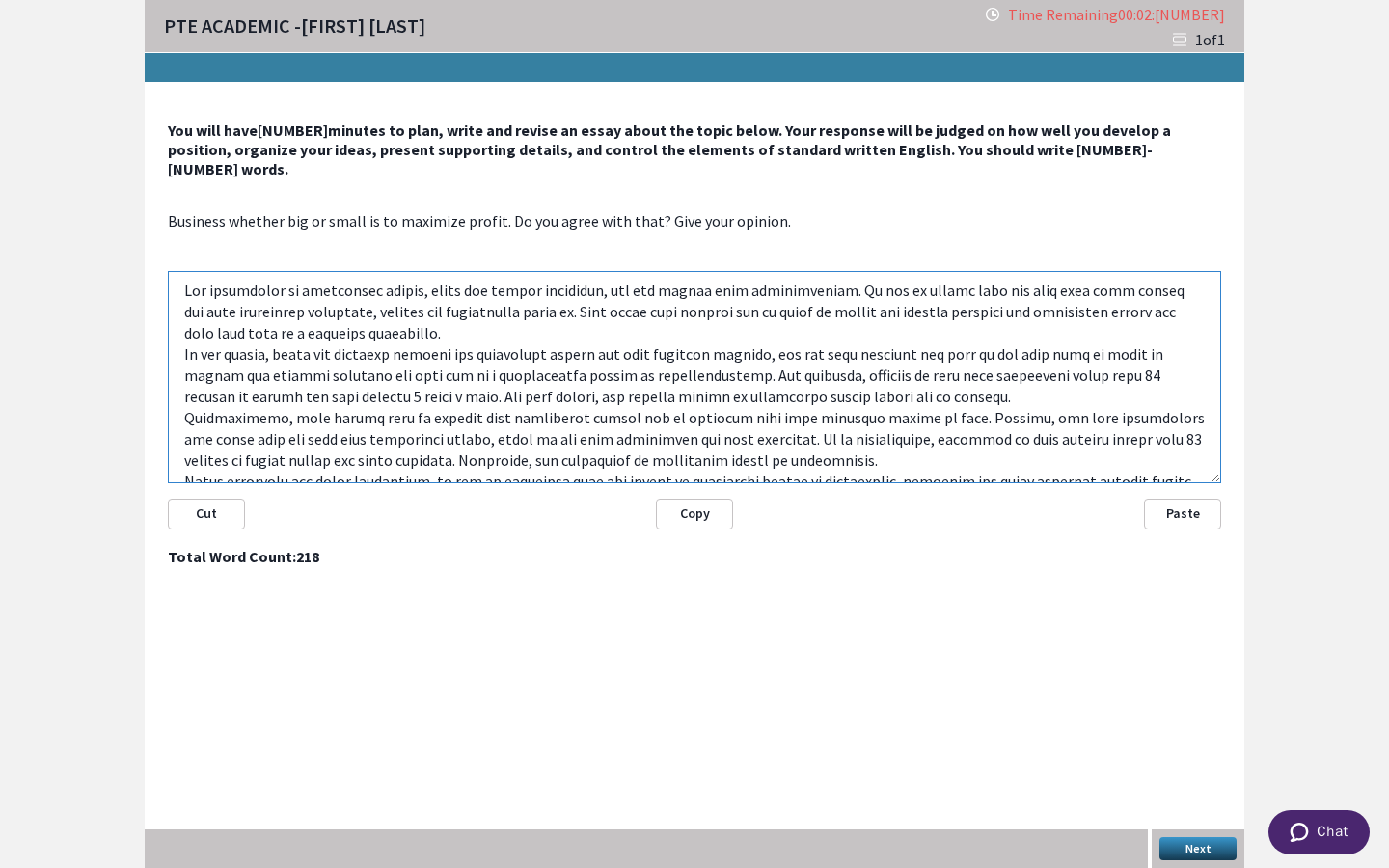 click at bounding box center (694, 377) 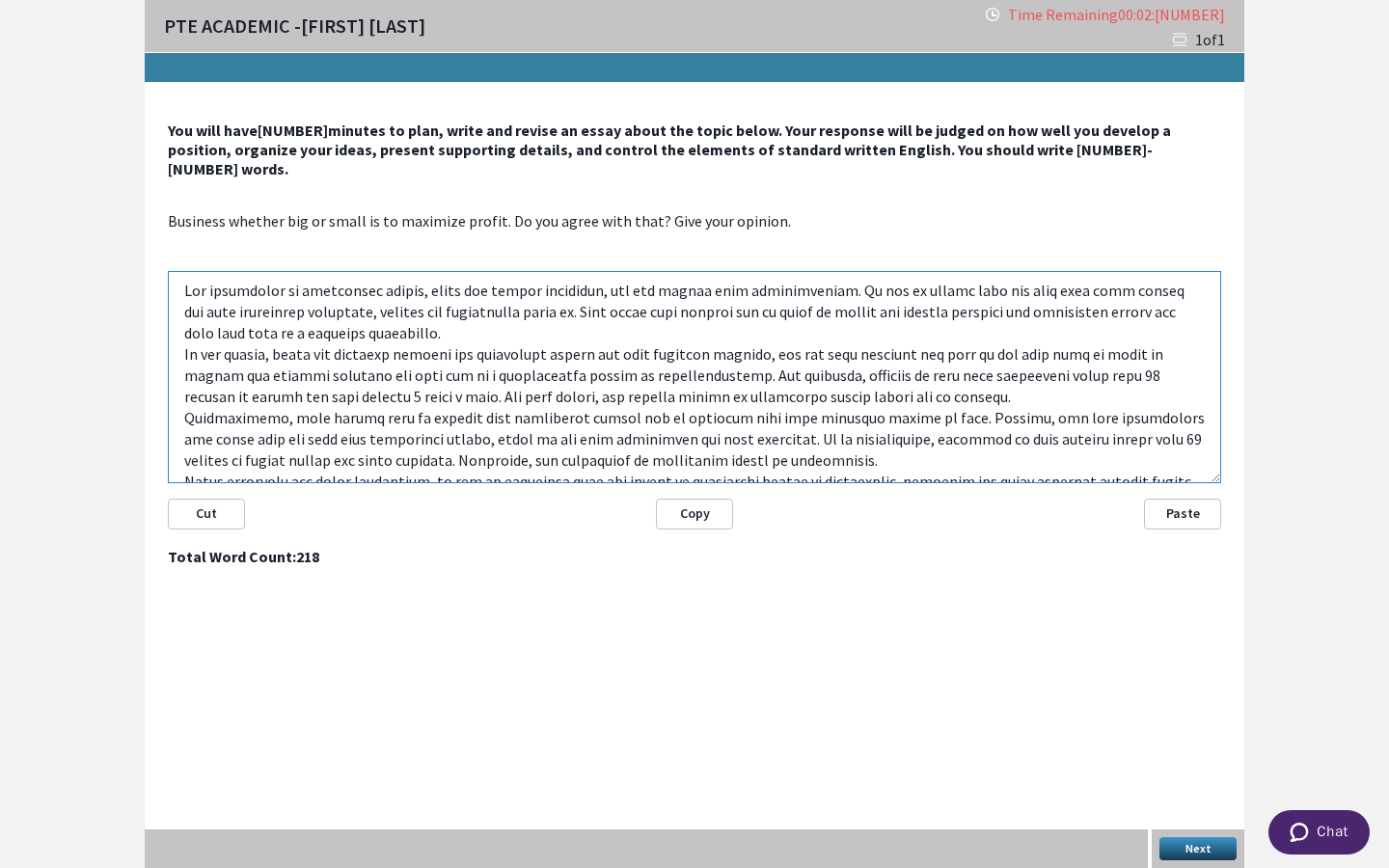 drag, startPoint x: 259, startPoint y: 401, endPoint x: 277, endPoint y: 402, distance: 18.027756 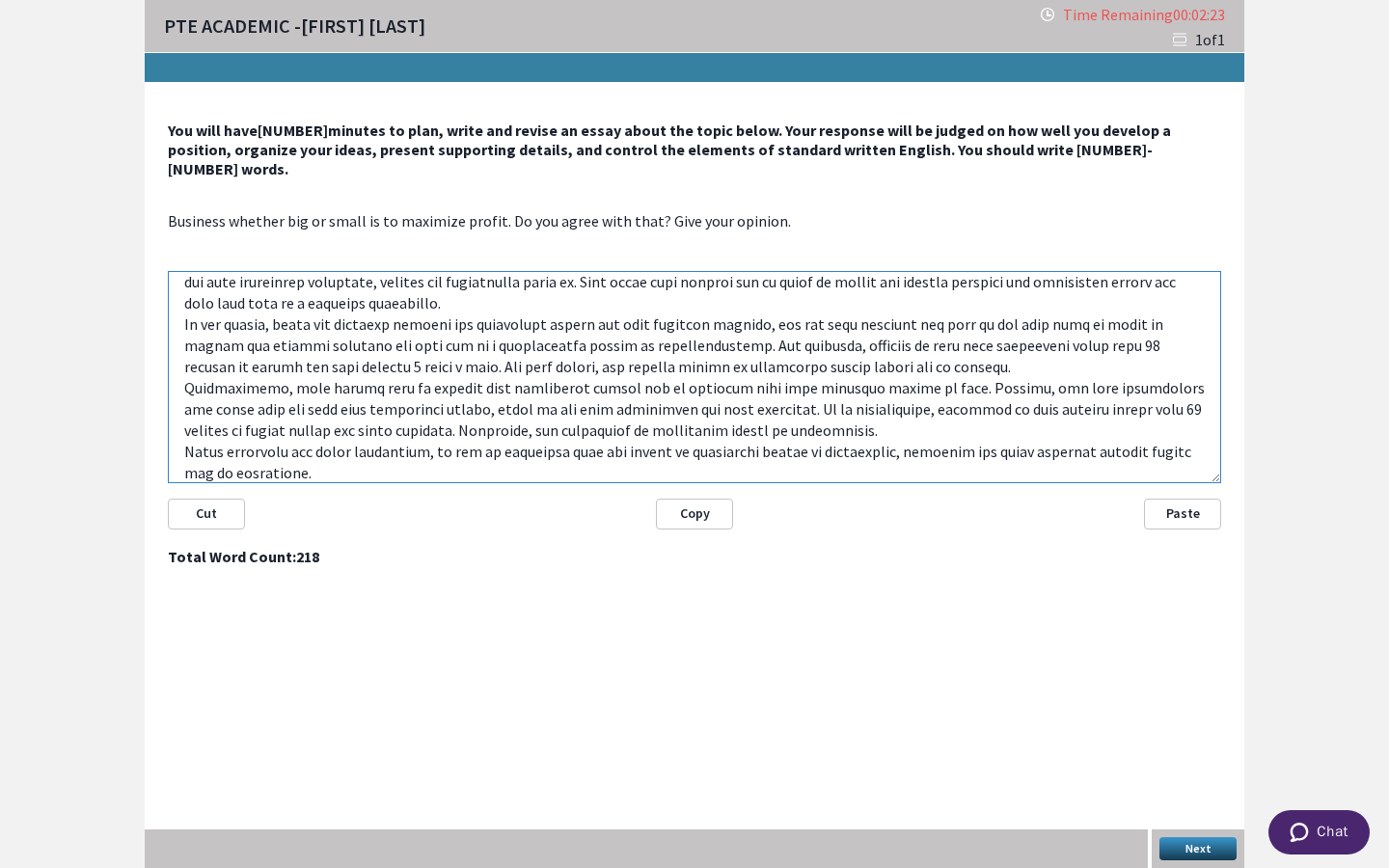 scroll, scrollTop: 39, scrollLeft: 0, axis: vertical 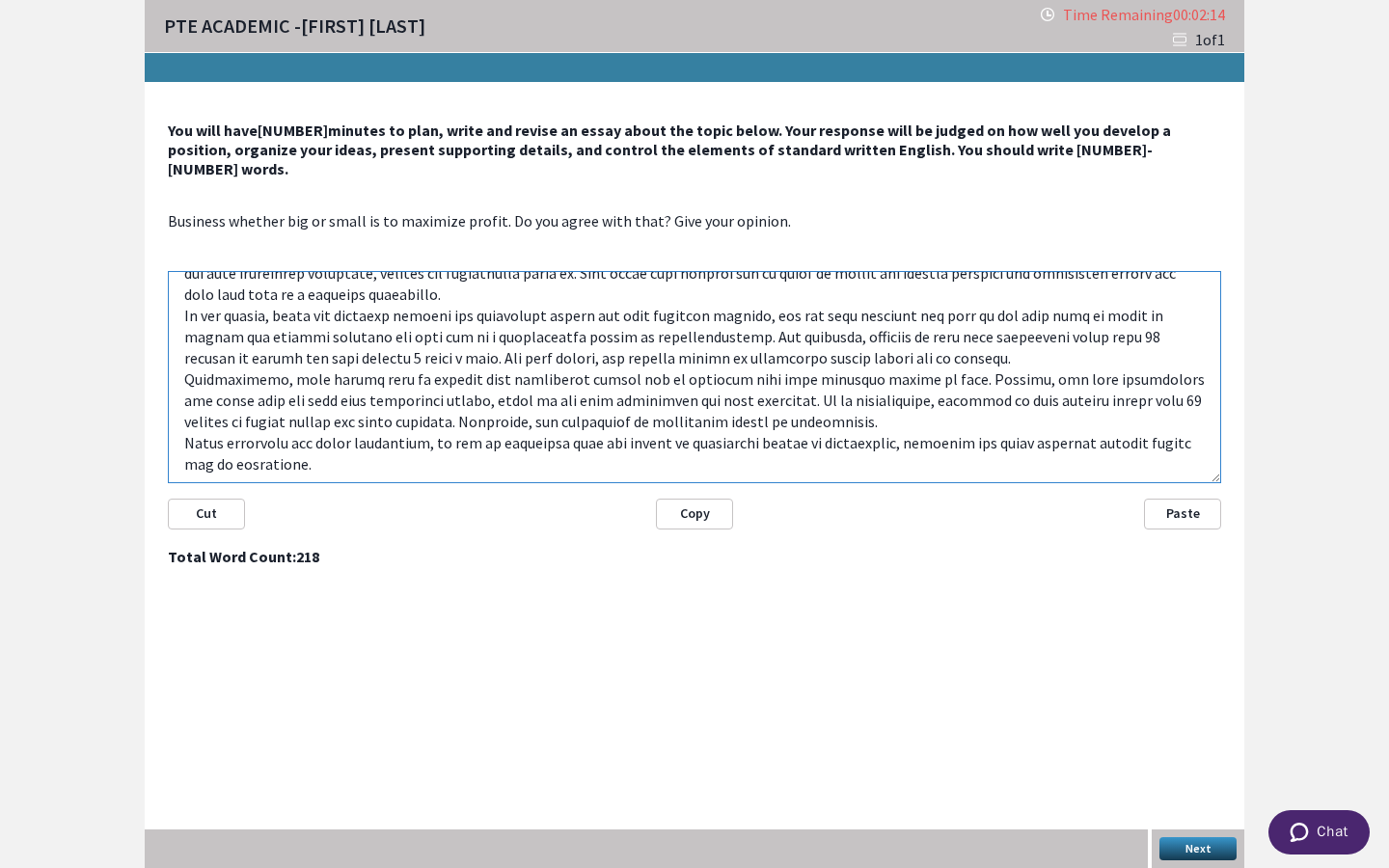 click at bounding box center (694, 377) 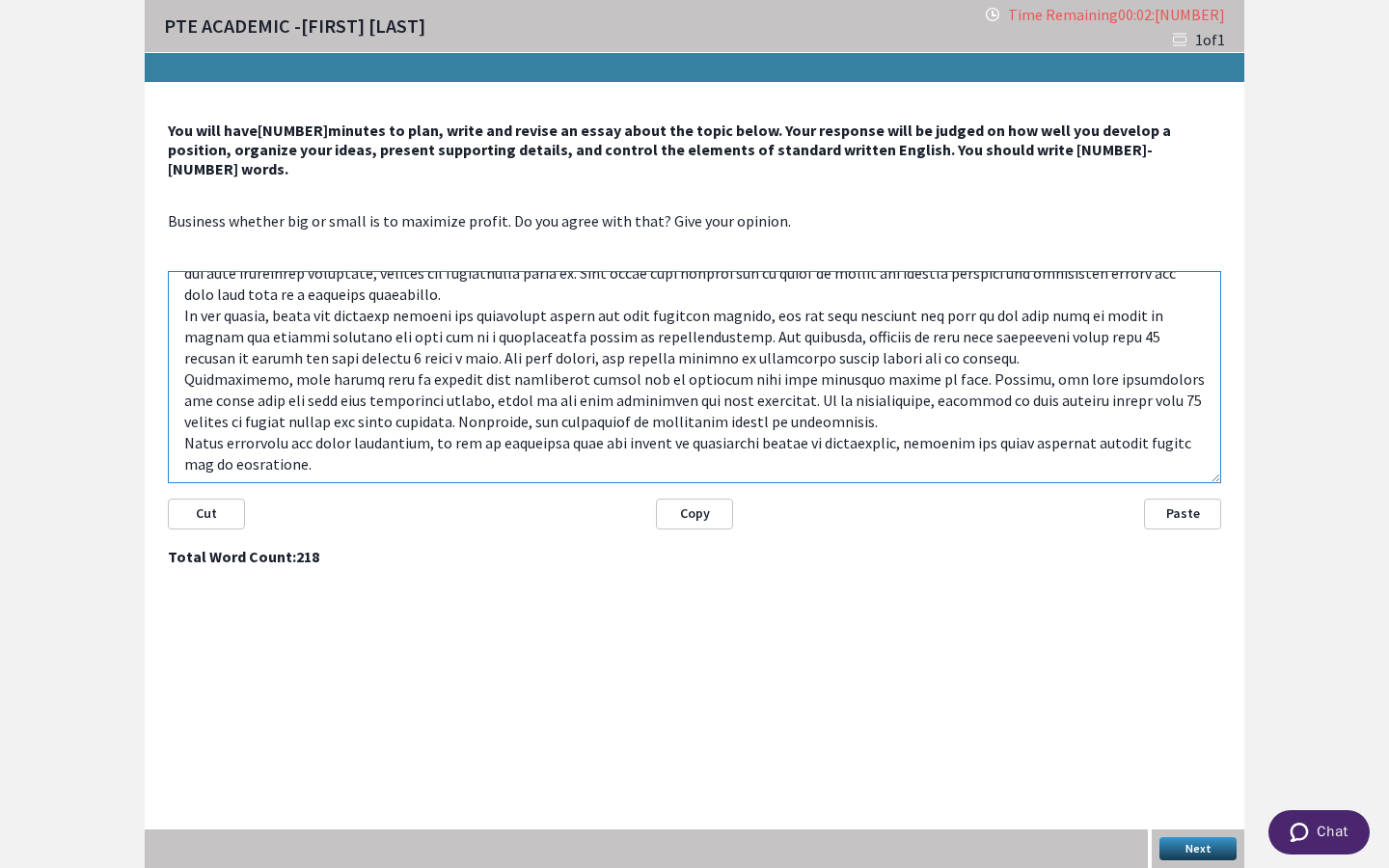 drag, startPoint x: 302, startPoint y: 366, endPoint x: 466, endPoint y: 365, distance: 164.00305 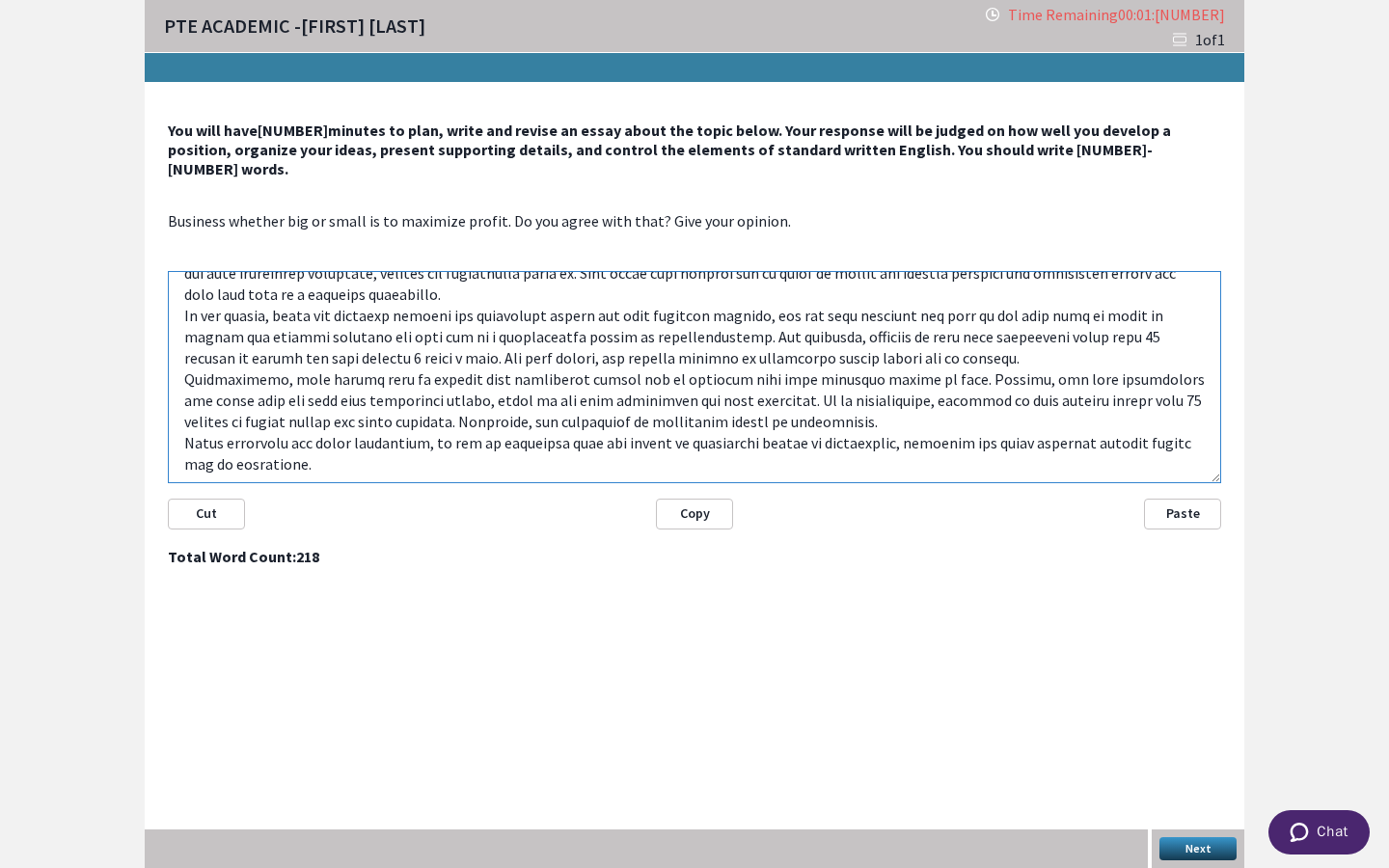click at bounding box center [694, 377] 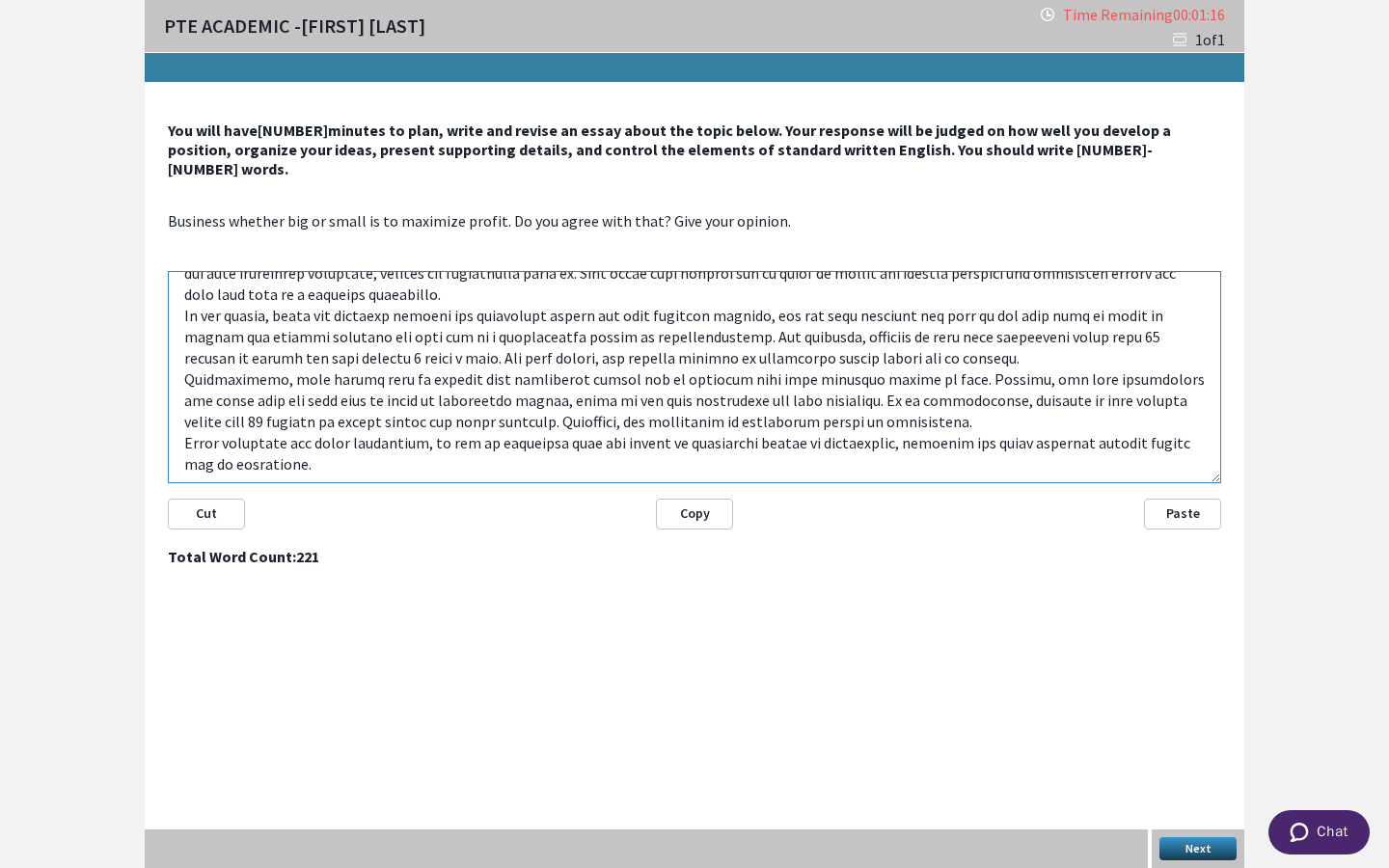 click at bounding box center [694, 377] 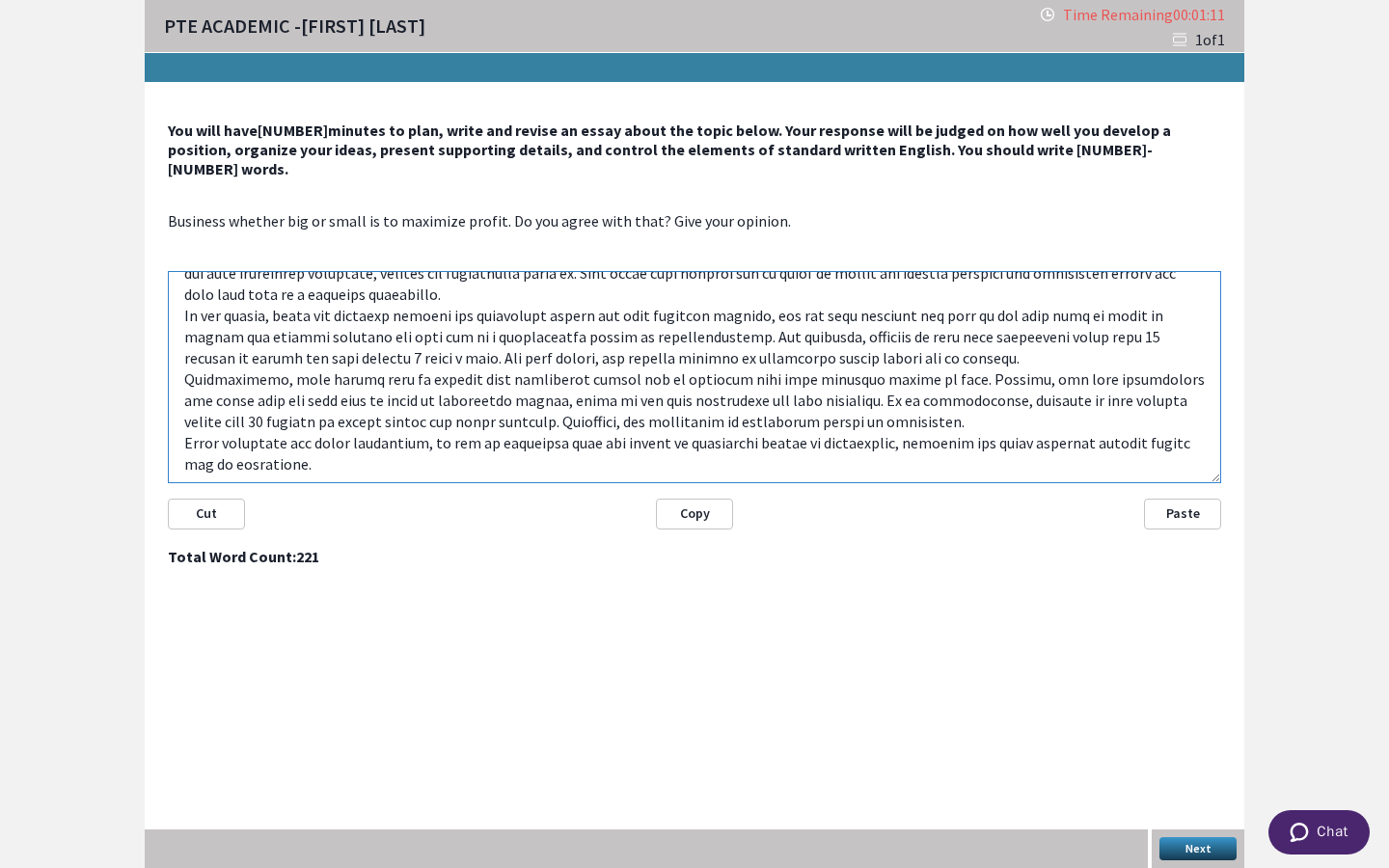 click at bounding box center [694, 377] 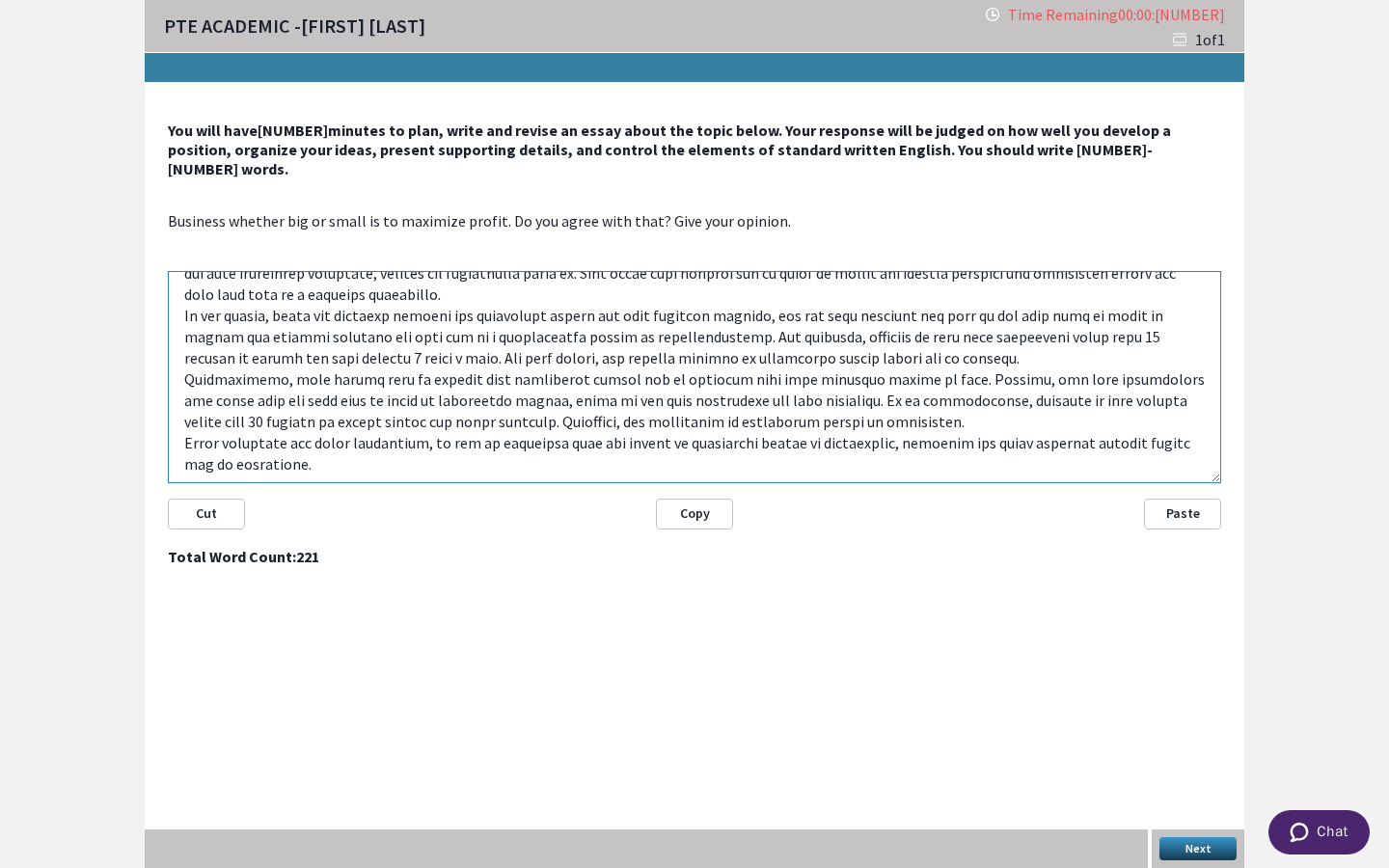 type on "The importance of maximazing profit, which was always debatable, has now become more controversial. It can be agreed upon the fact that this matter has some convincing arguments, despite the contentions about it. This essay will discuss how it leads to making low quality products and affordable prices and thus will lead to a reasoned conclusion.
At the outset, there are numerous reasons why maximazing profit has some negative aspects, but the most alarming one lies in the fact that it leads to making low quality products and this can be a contributing factor to overconsumption. For instance, research in this area invariably shows that [NUMBER] percent of people buy same product [NUMBER] times a year. For this reason, the adverse impacts of maximazing profit should not be ignored.
Nevertheless, some people tend to believe that maximazing profit can be adressed with some positive facets as well. However, the most predominant one stems from the fact that it leads to affordable prices, which is not only beneficial but als..." 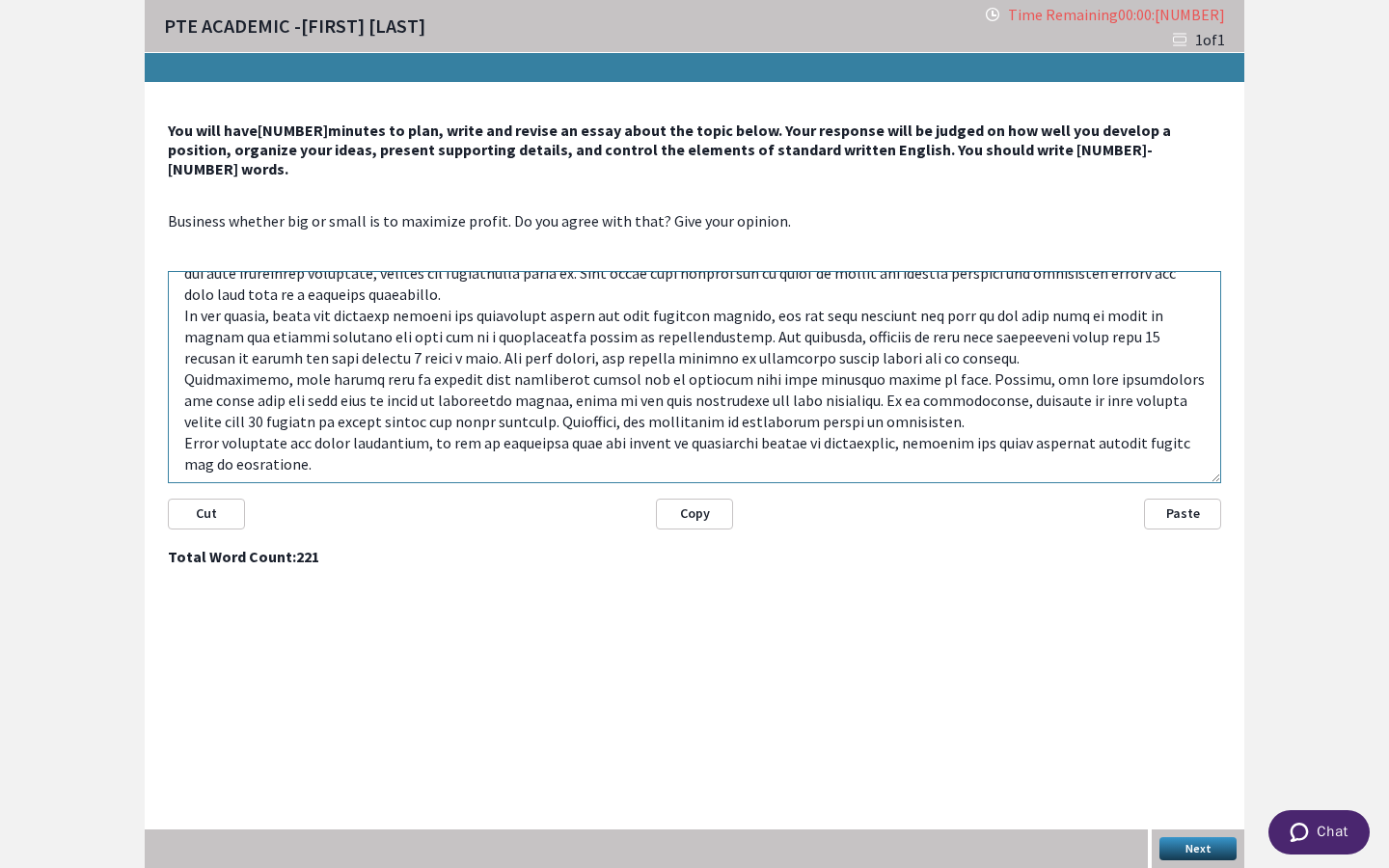 click on "Next" at bounding box center (1198, 849) 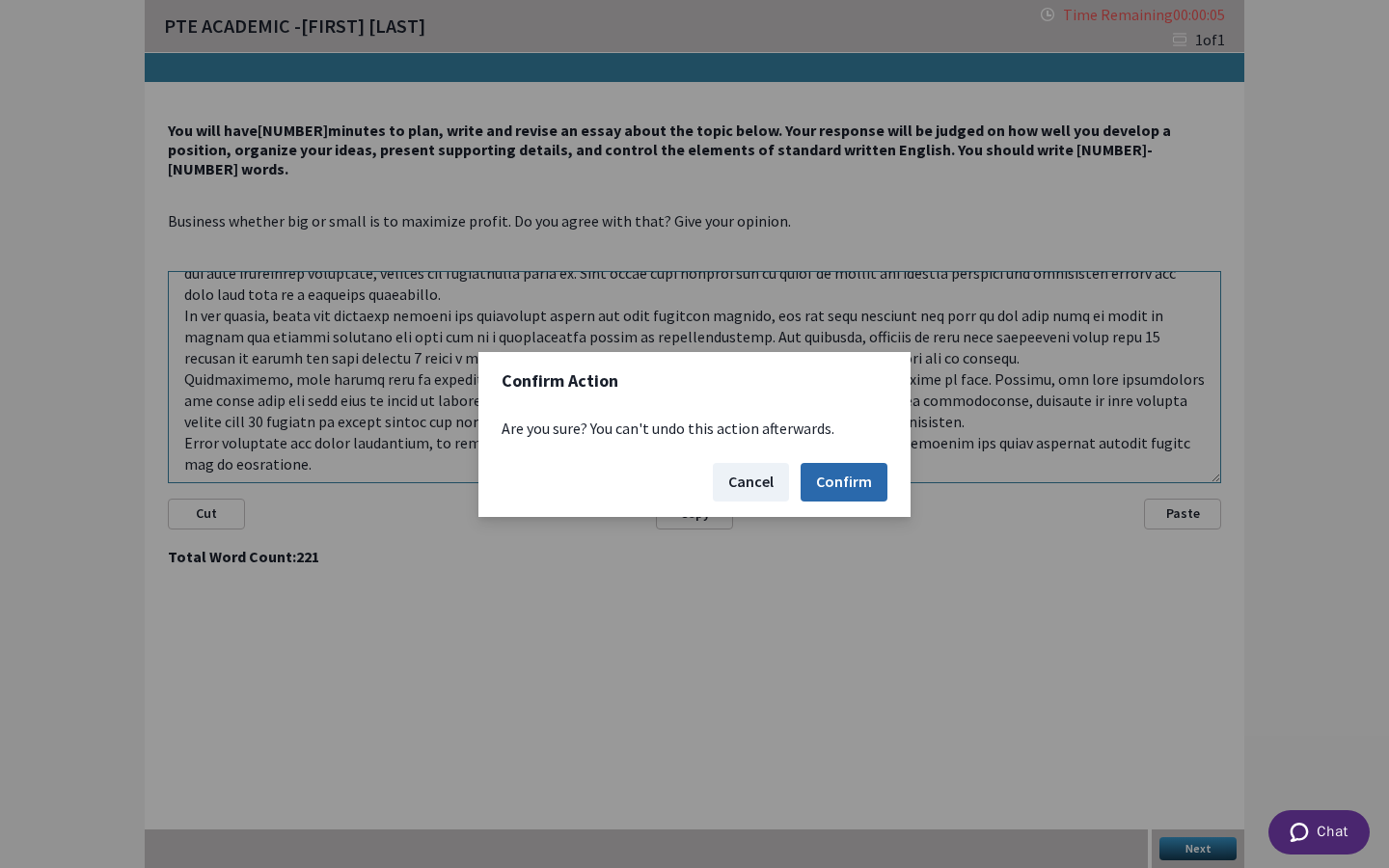 click on "Confirm" at bounding box center [844, 482] 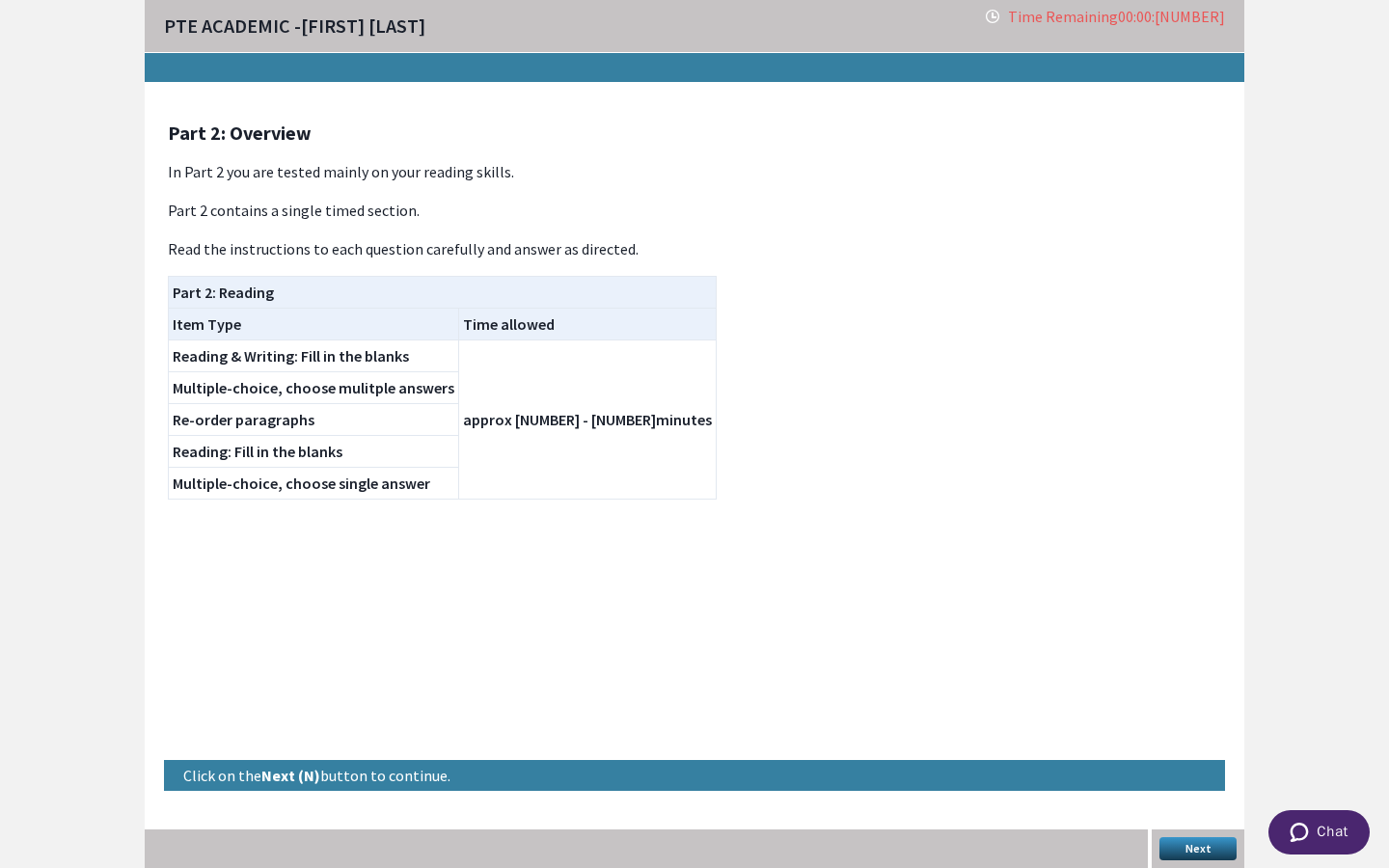 click on "Next" at bounding box center (1198, 849) 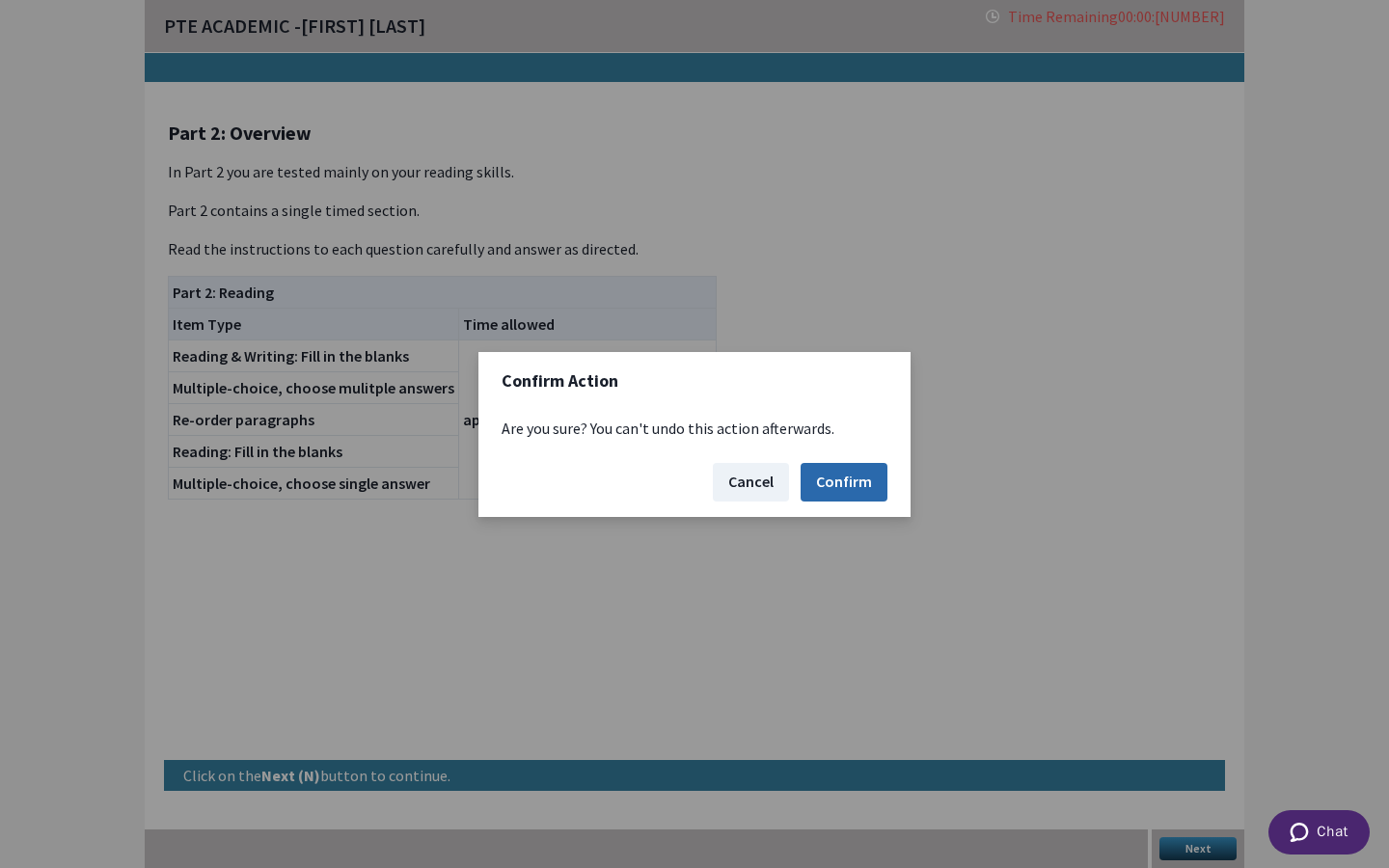 click on "Confirm" at bounding box center [844, 482] 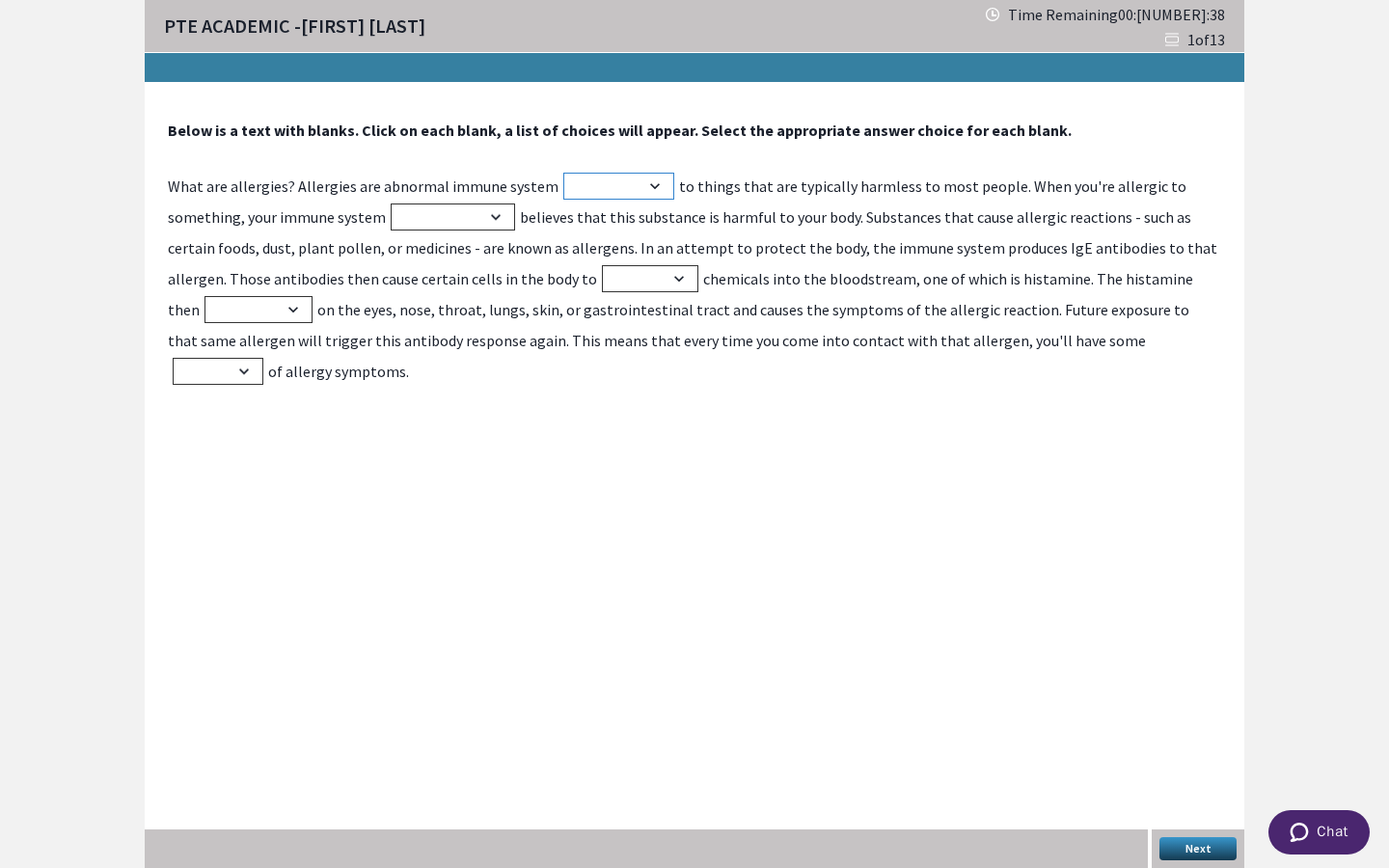 click on "anxiety virus concern reactions" at bounding box center (618, 186) 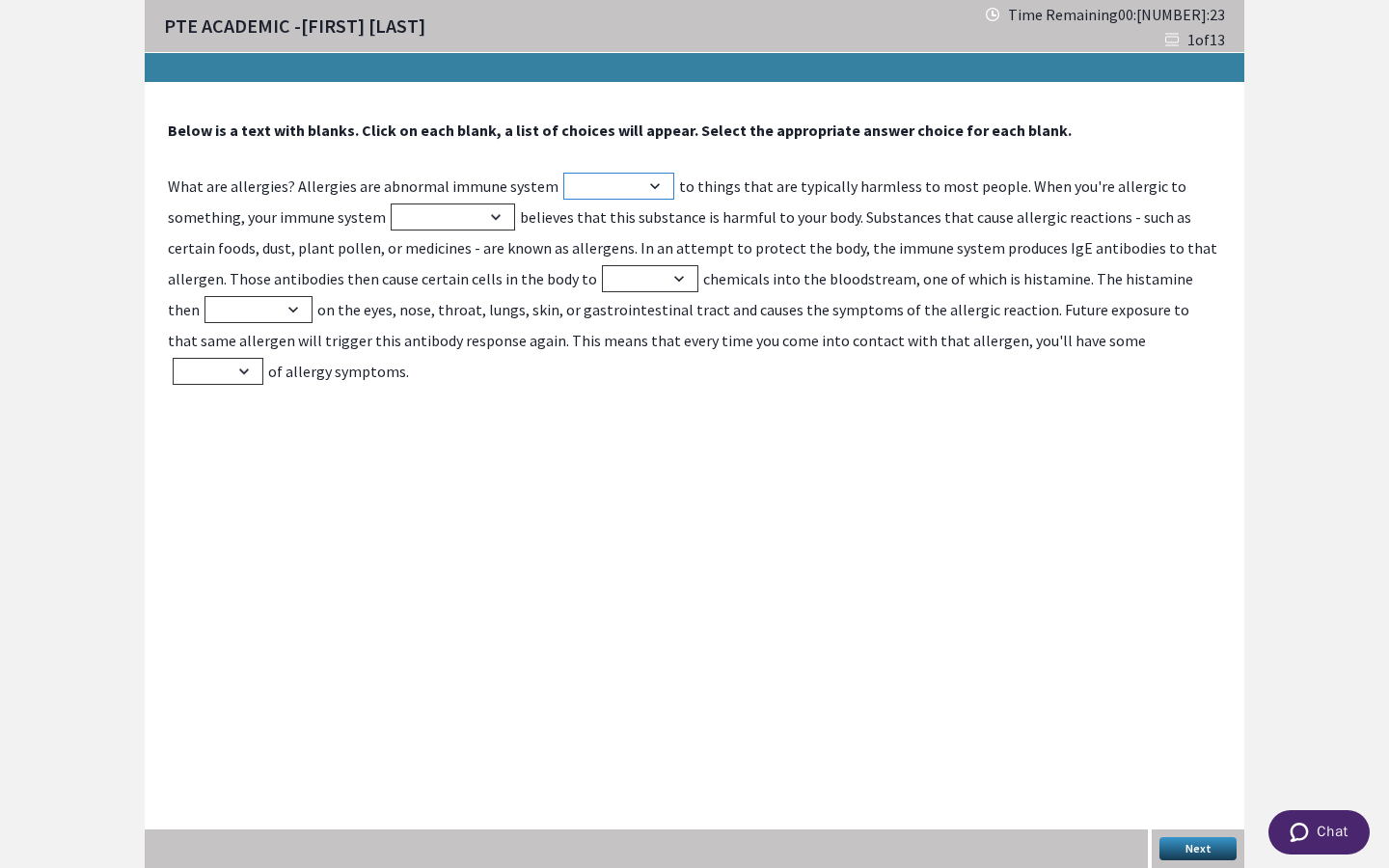 select on "reactions" 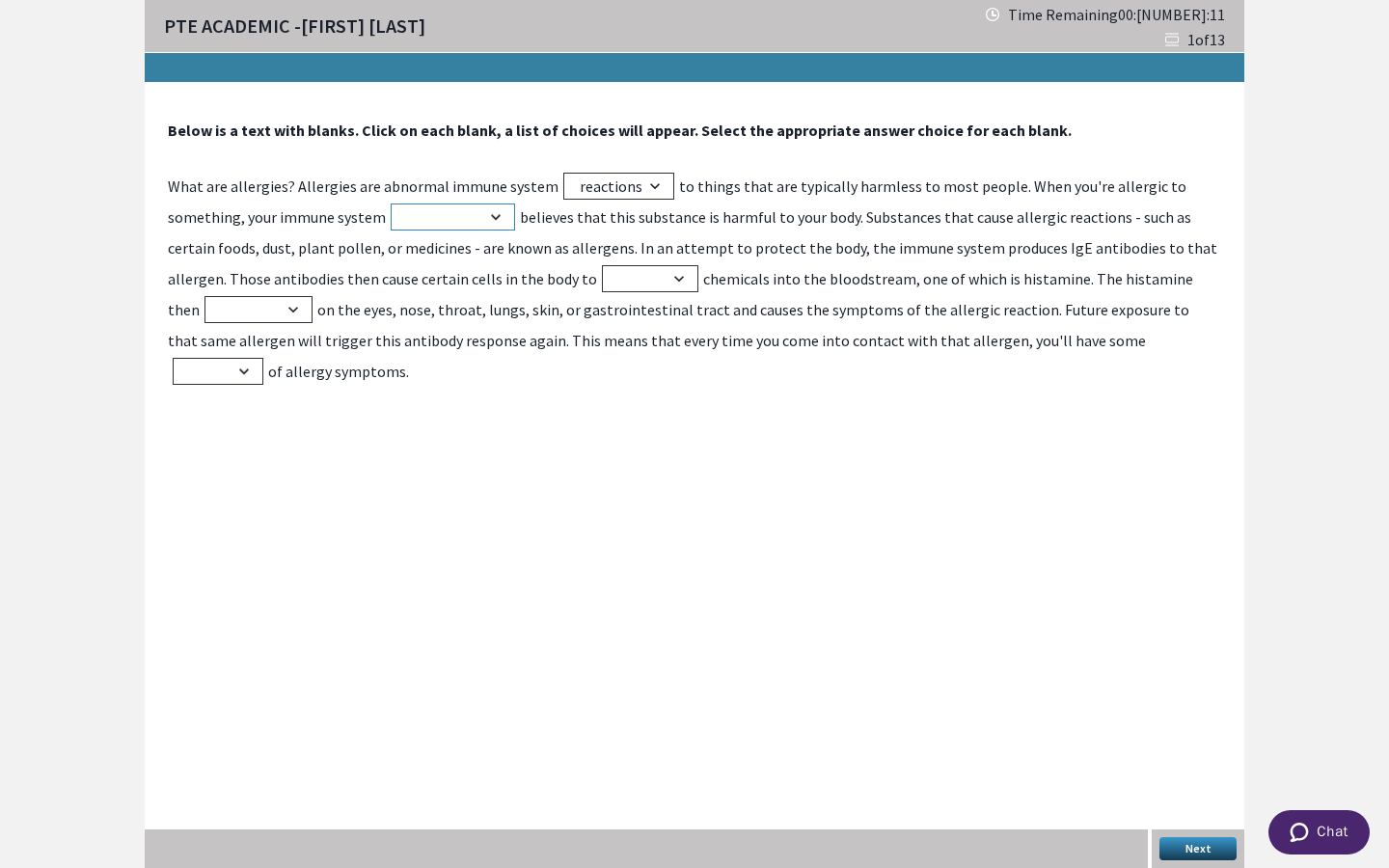 click on "genuinely completely mistakenly always" at bounding box center [452, 217] 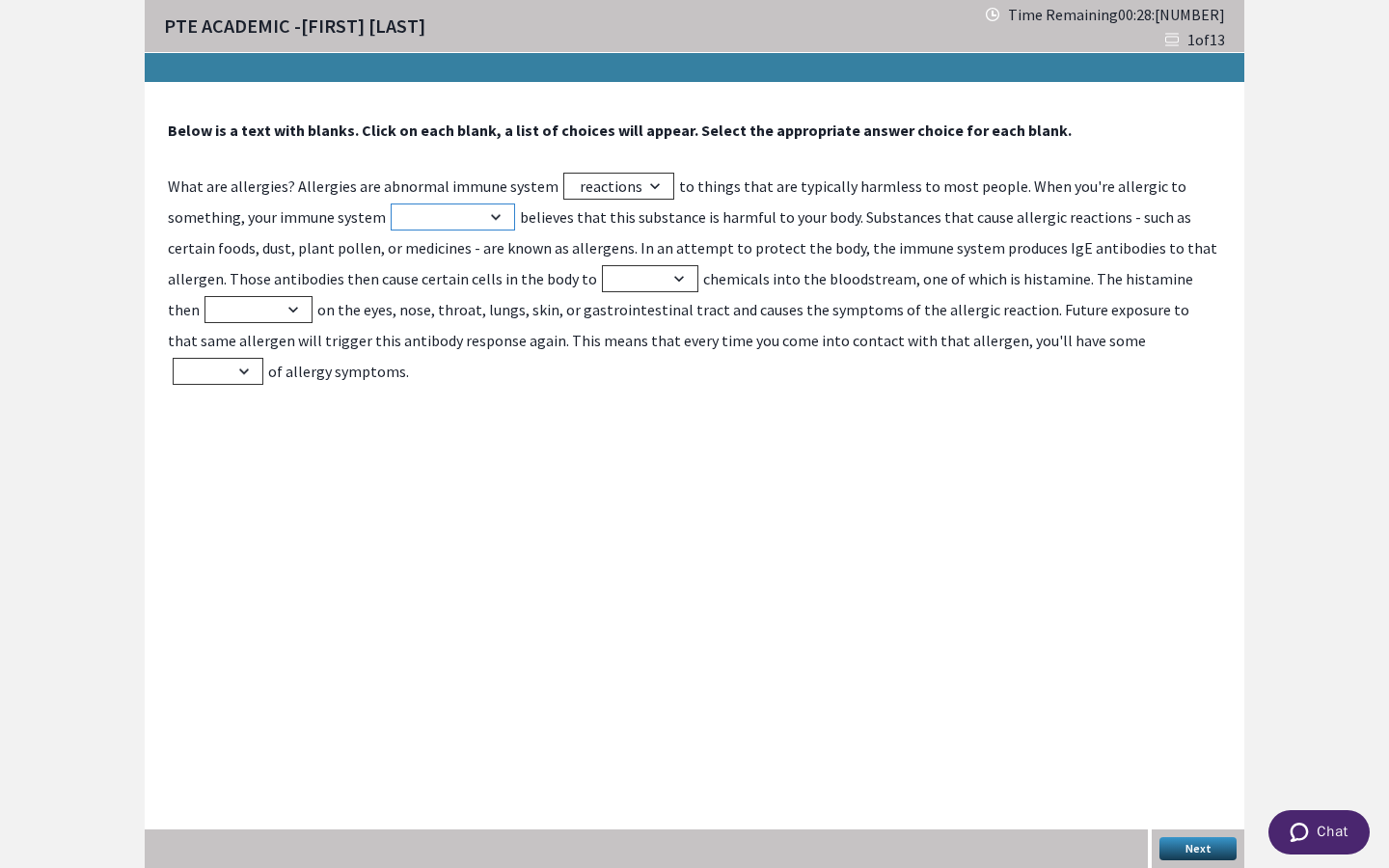 select on "mistakenly" 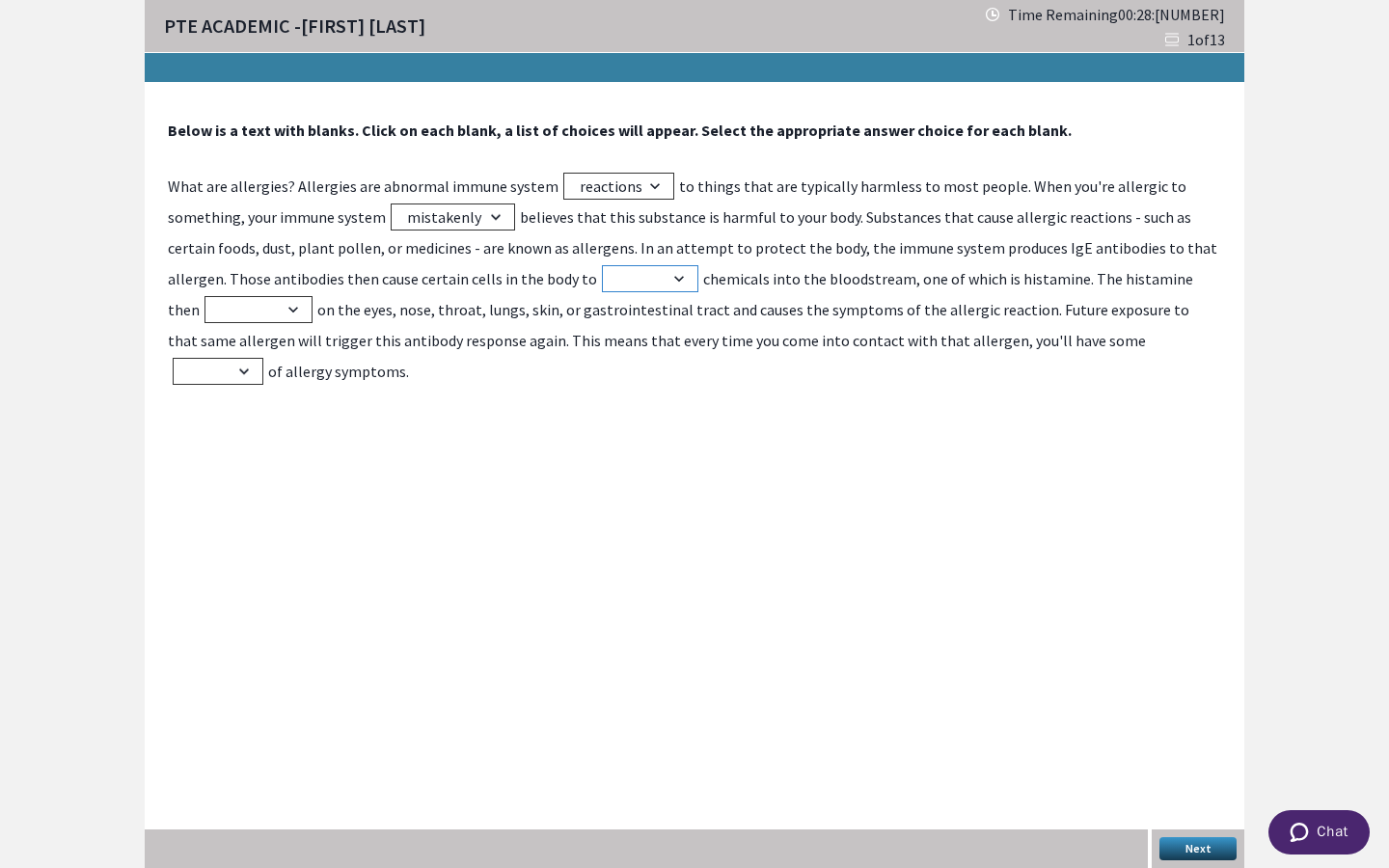 click on "change transit stock release" at bounding box center [650, 279] 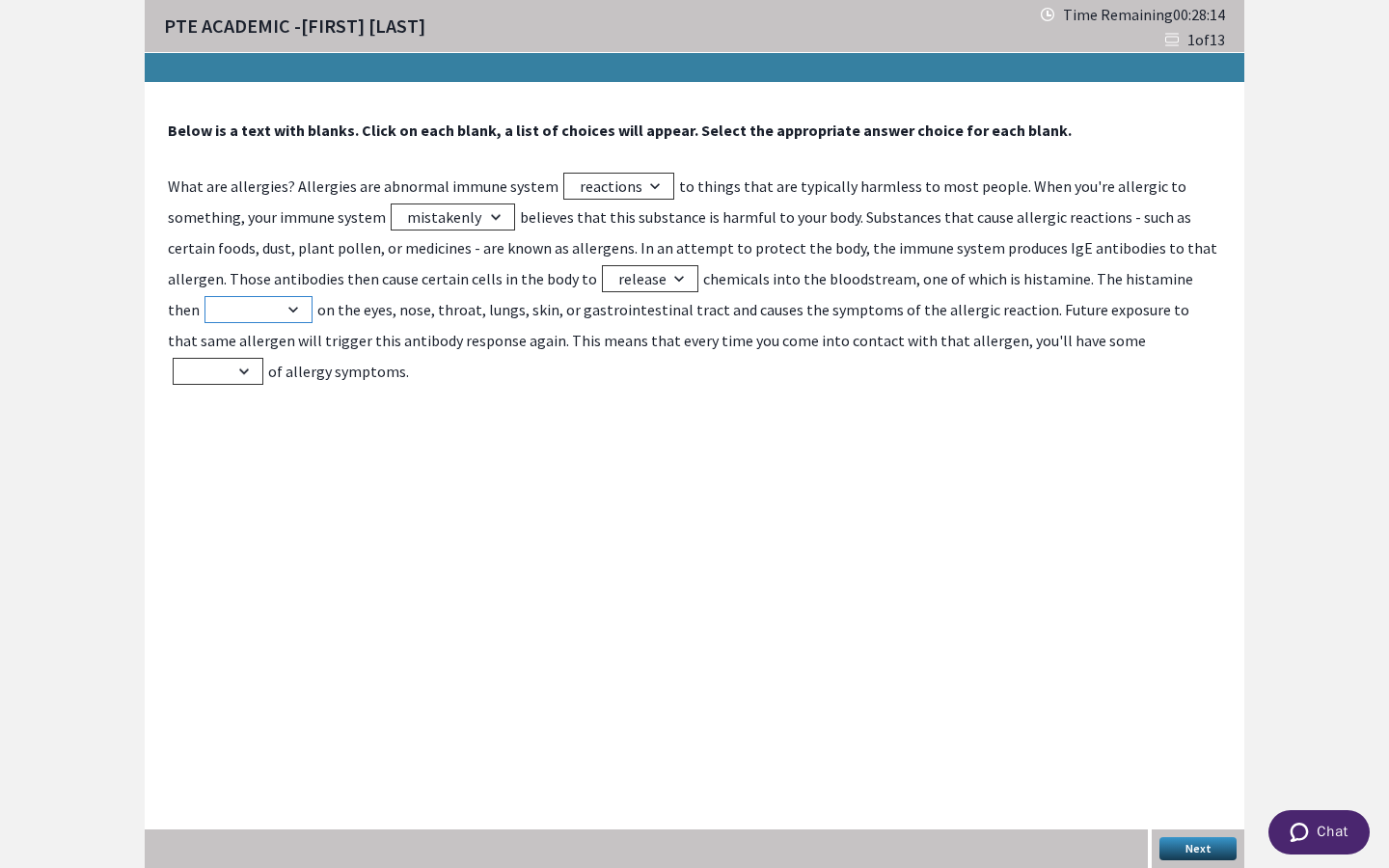 click on "proceeds acts gets behaves" at bounding box center (259, 310) 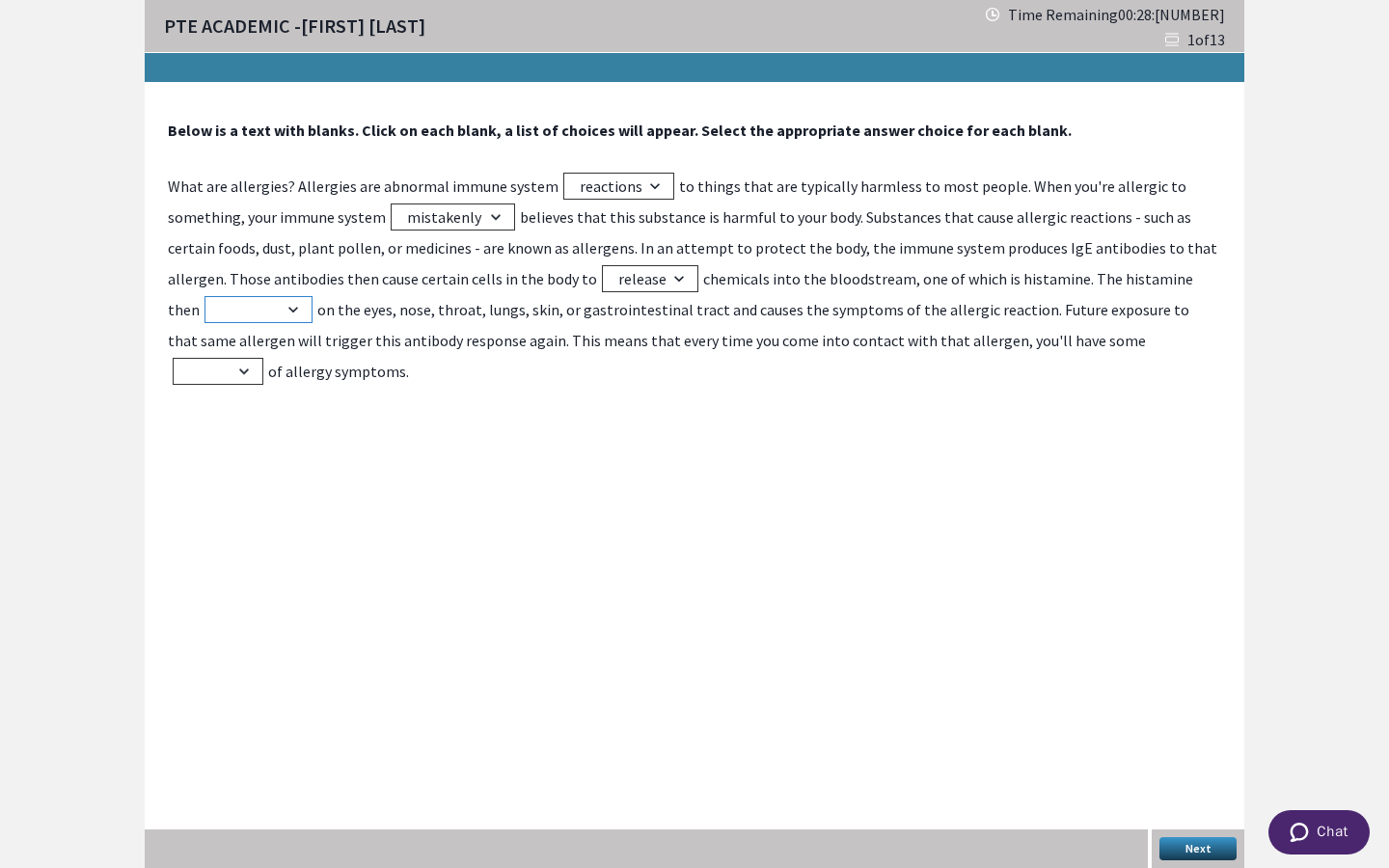 select on "proceeds" 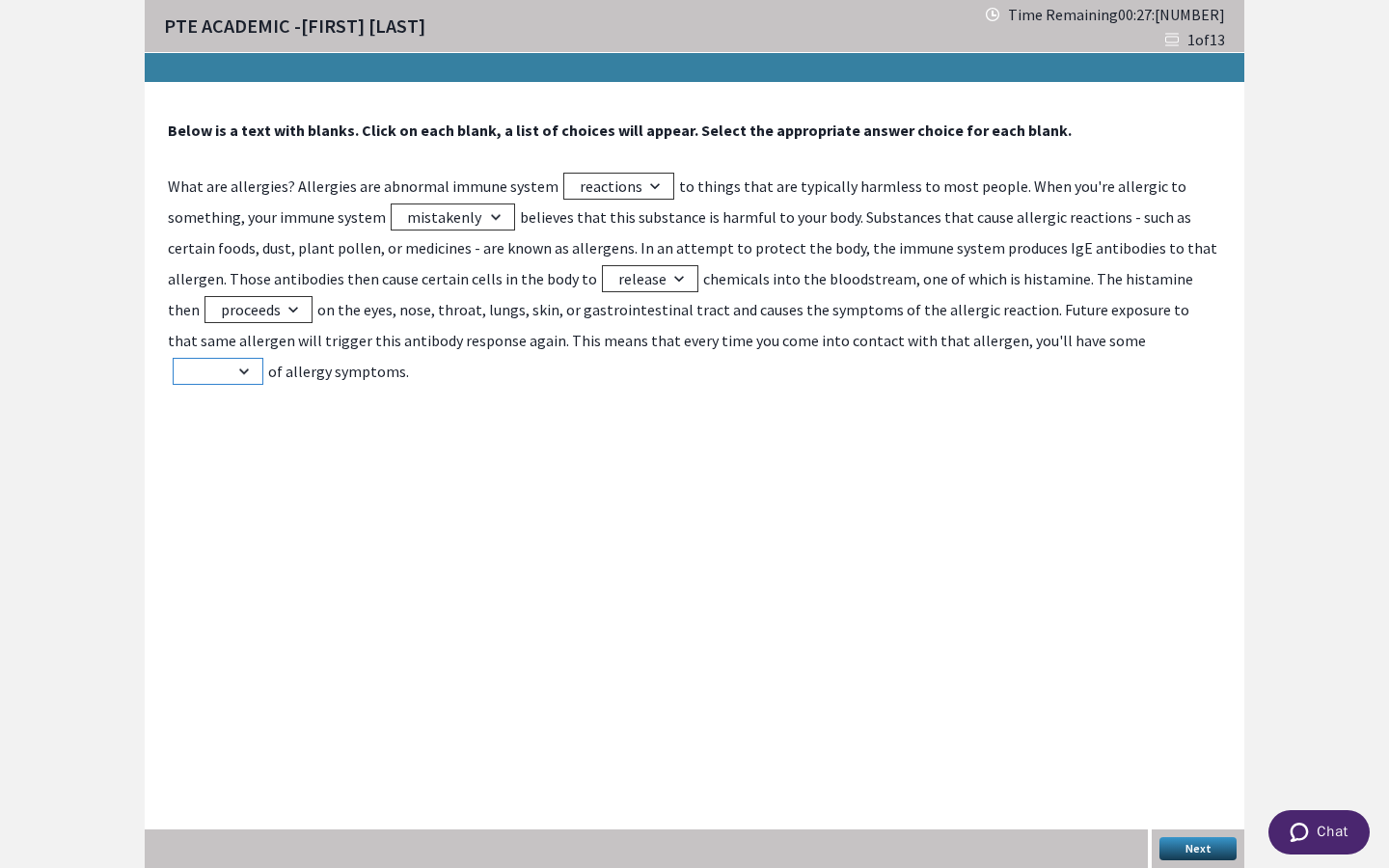 click on "form style model frame" at bounding box center [218, 371] 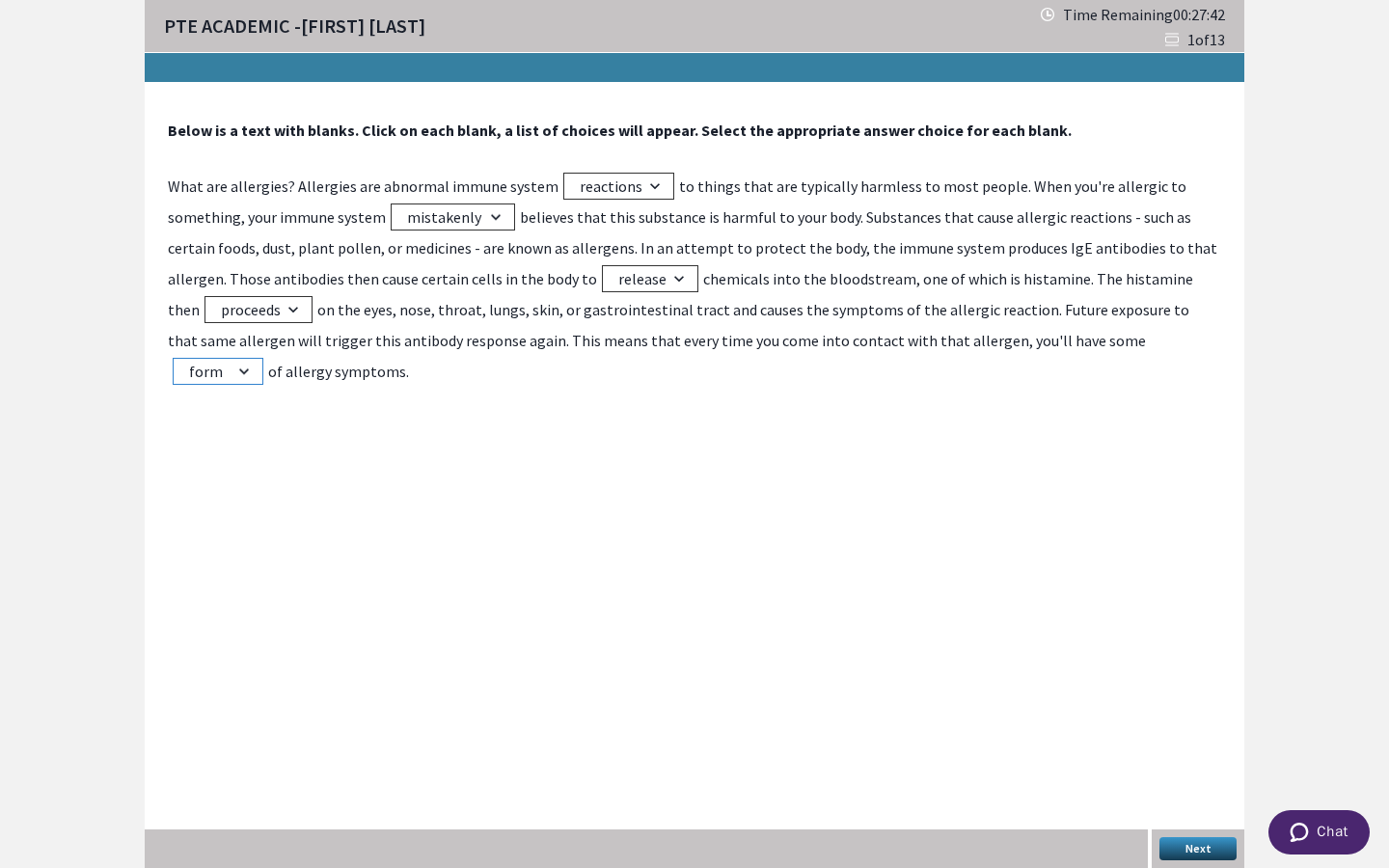 click on "form style model frame" at bounding box center [218, 371] 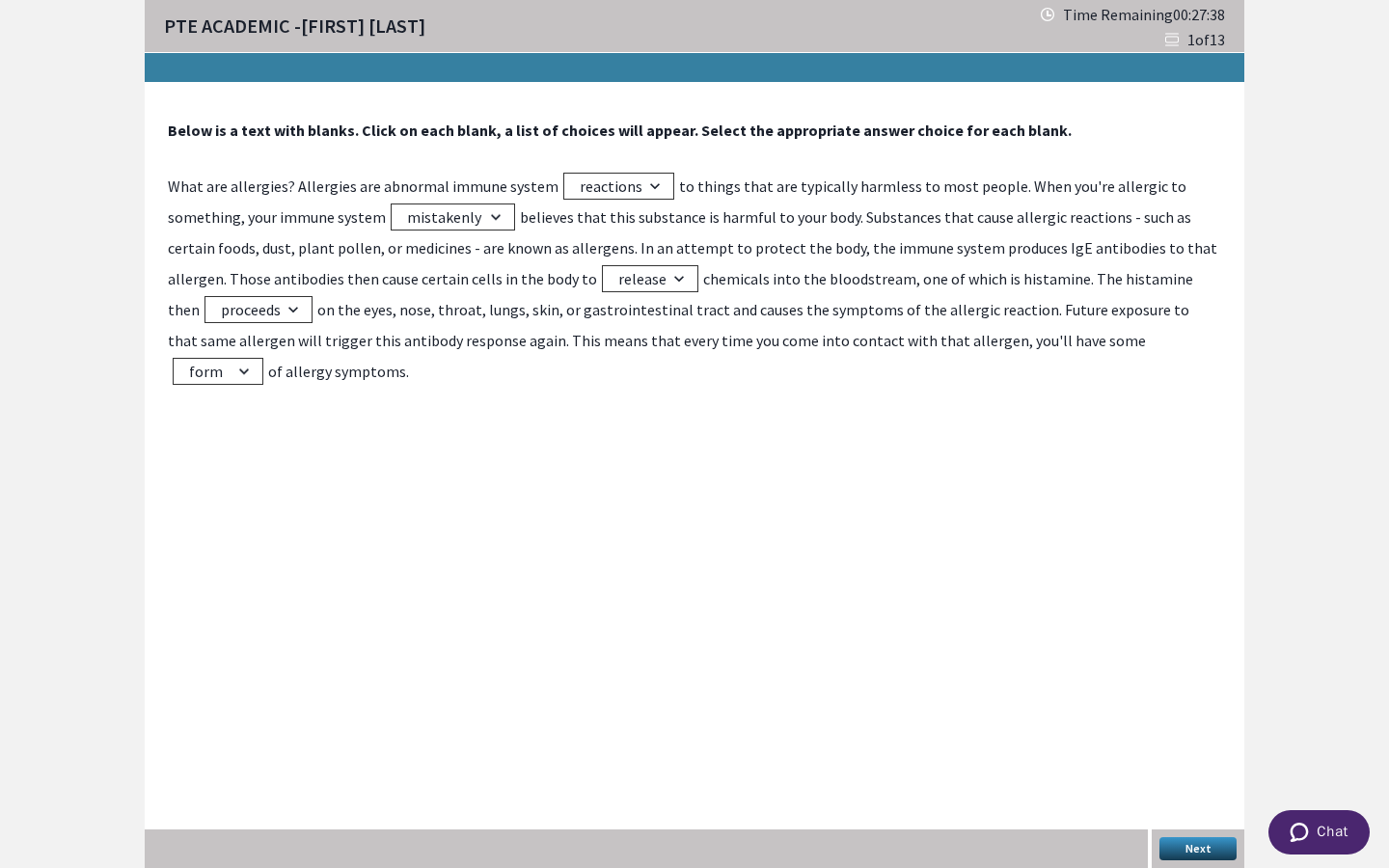 click on "Next" at bounding box center (1198, 849) 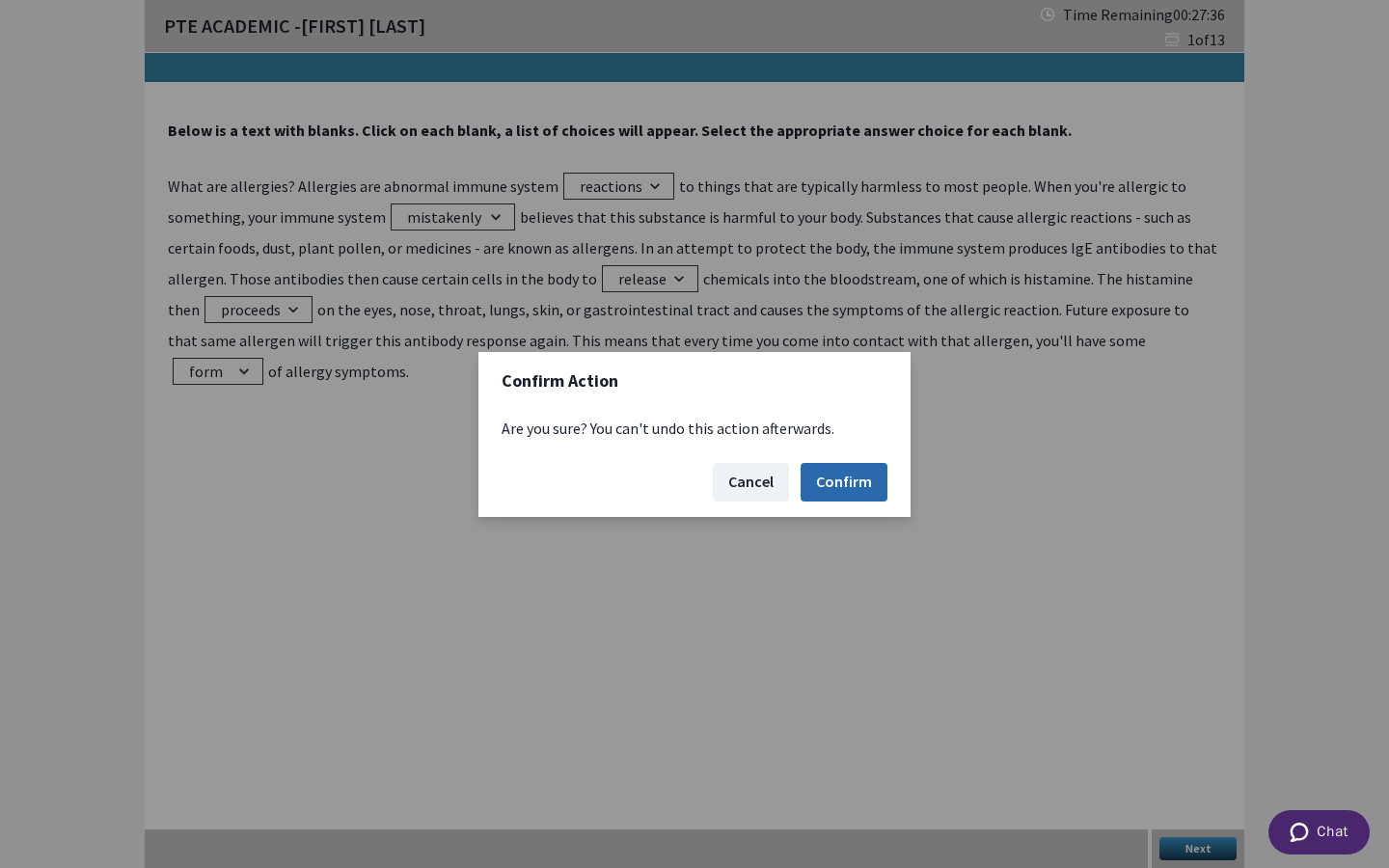 click on "Confirm" at bounding box center [844, 482] 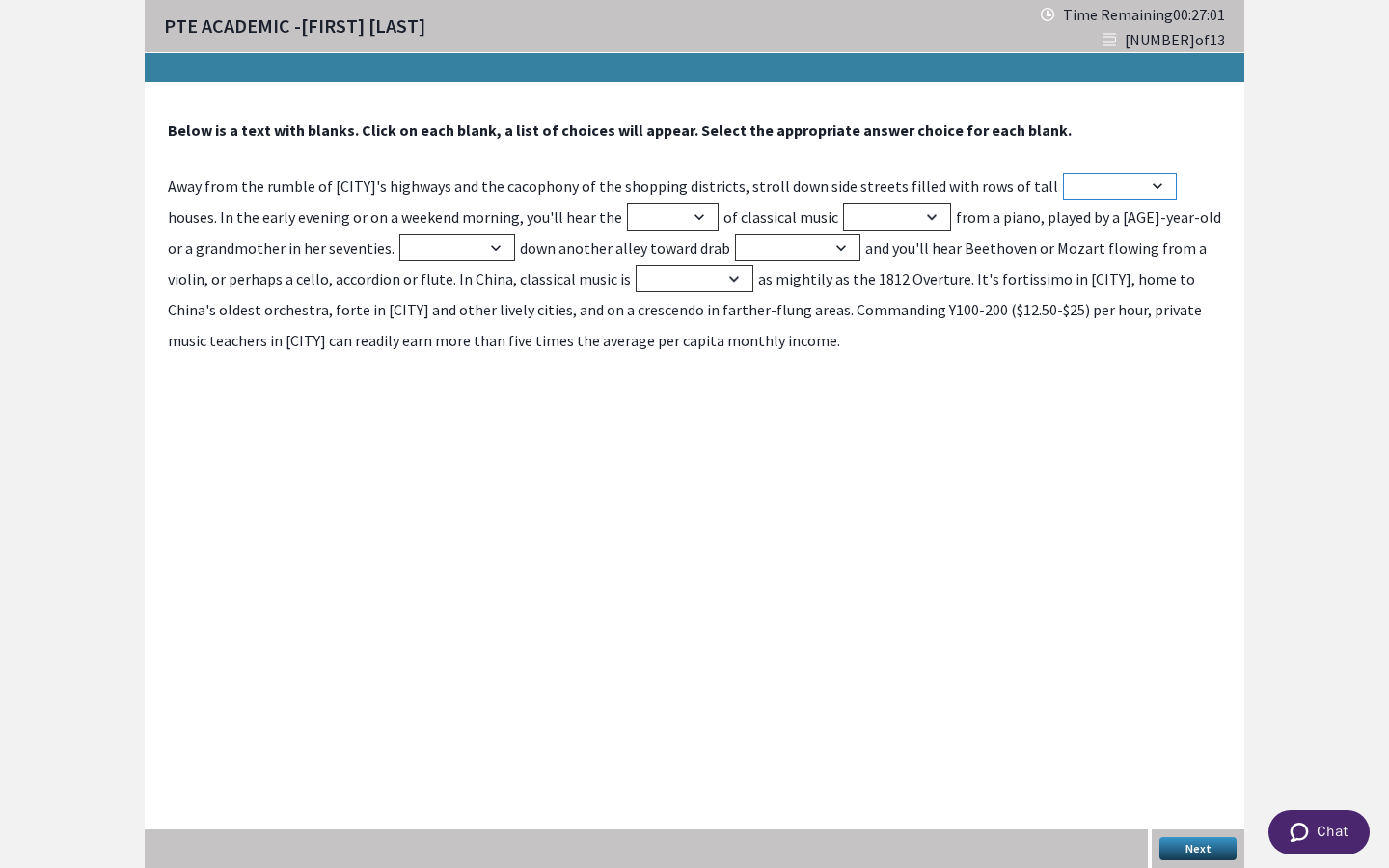 click on "cube brick solid brickwork" at bounding box center (1120, 186) 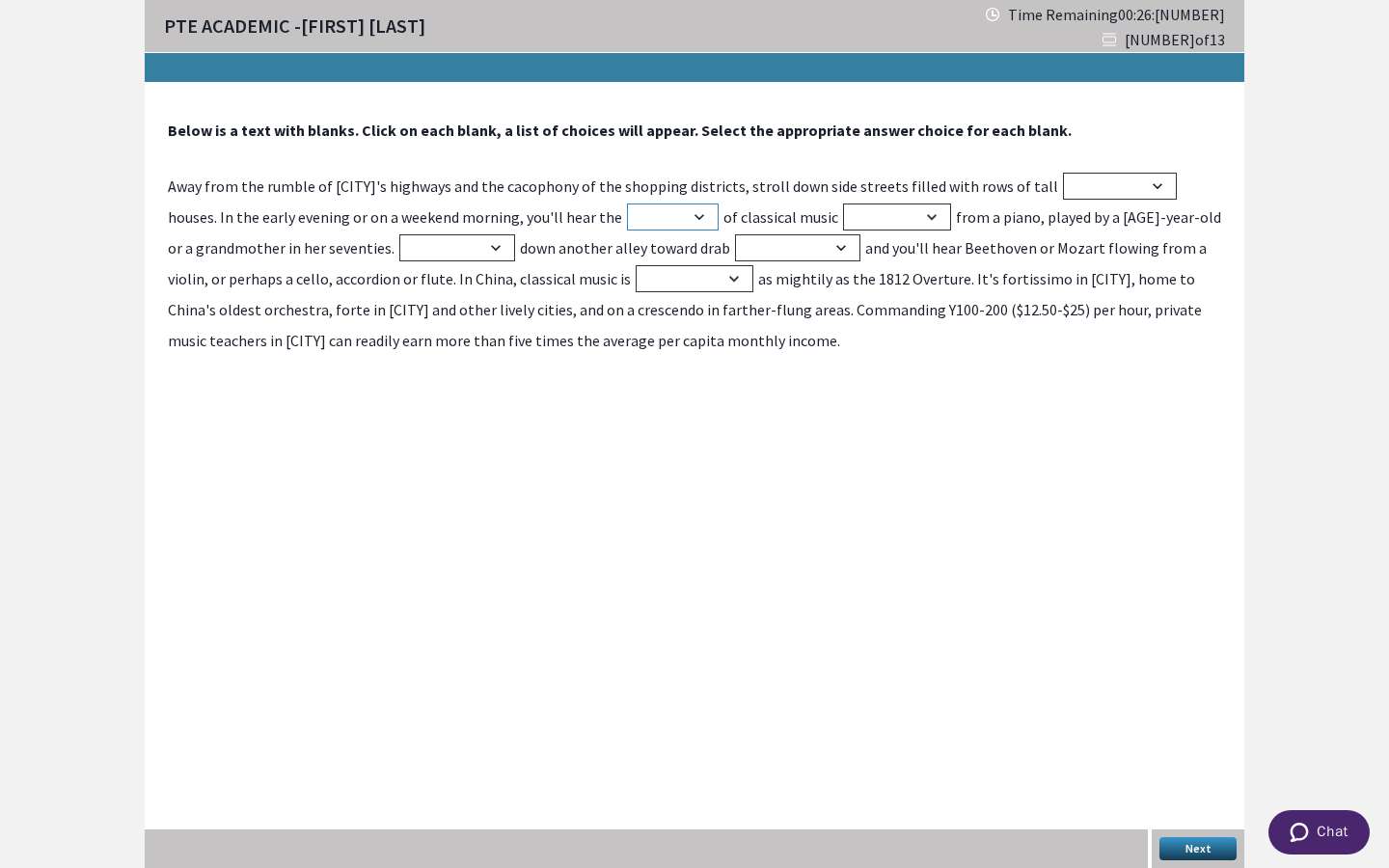 click on "sound pitch report racket" at bounding box center (672, 217) 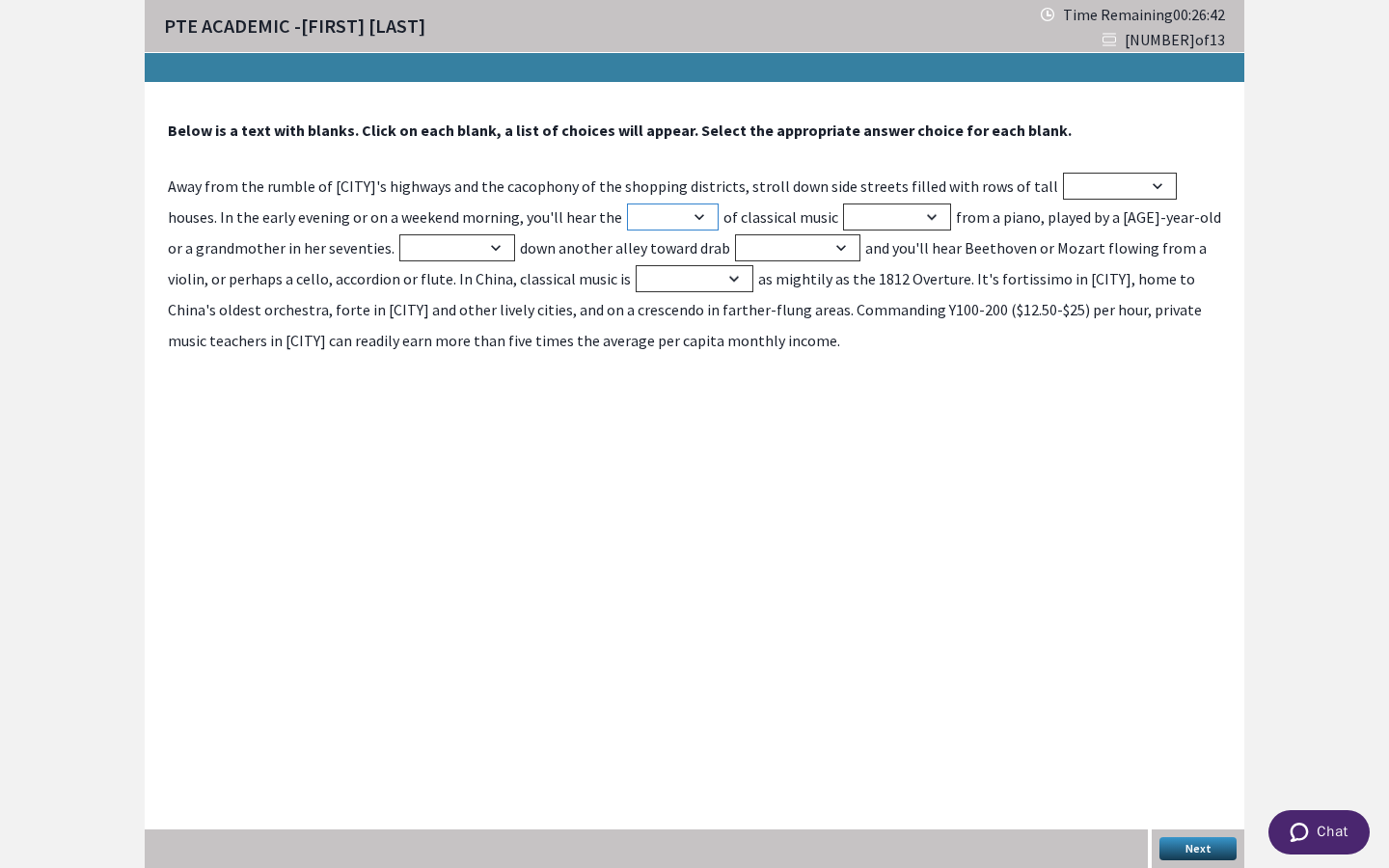 select on "sound" 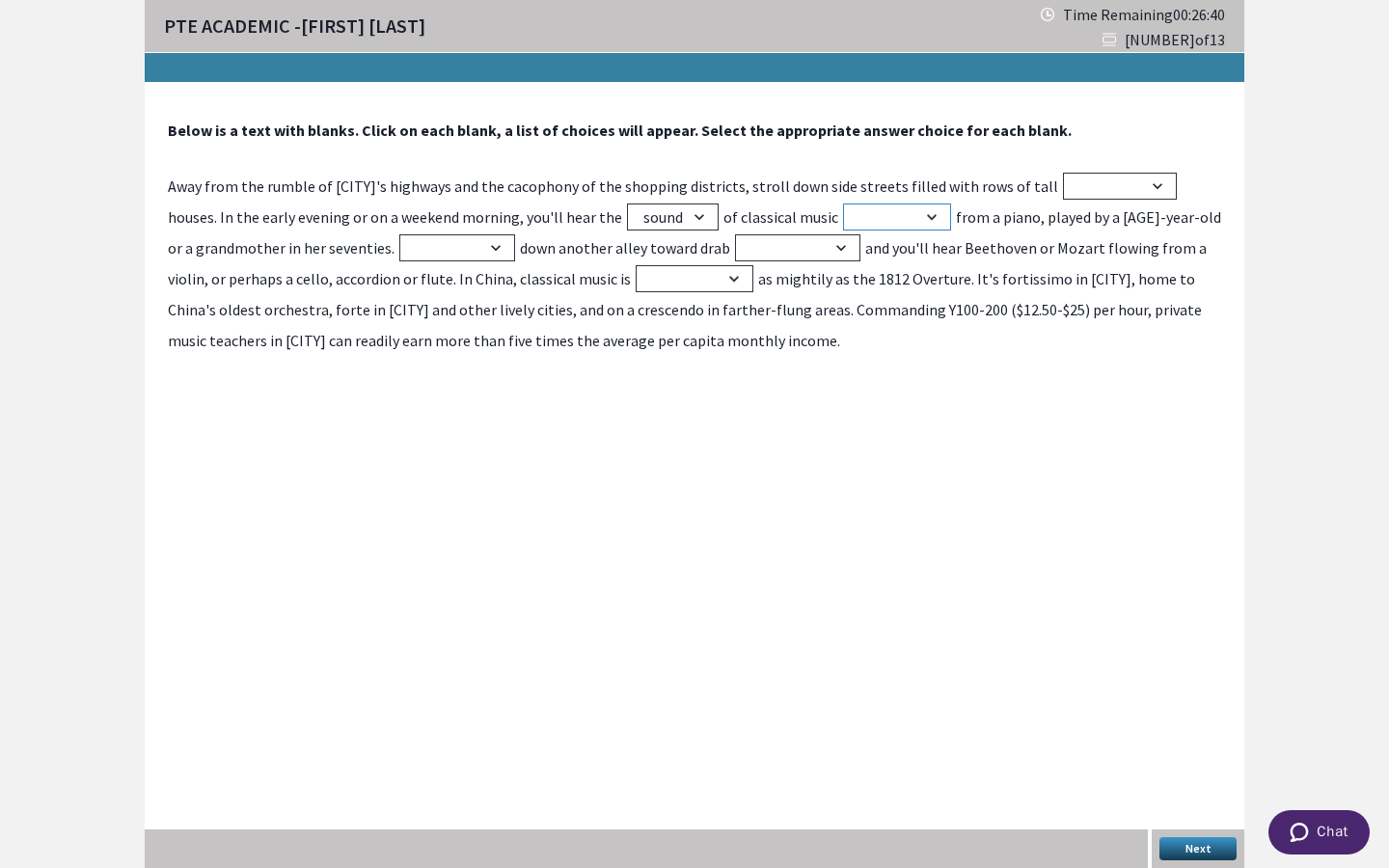 click on "drifting setting guiding directing" at bounding box center (897, 217) 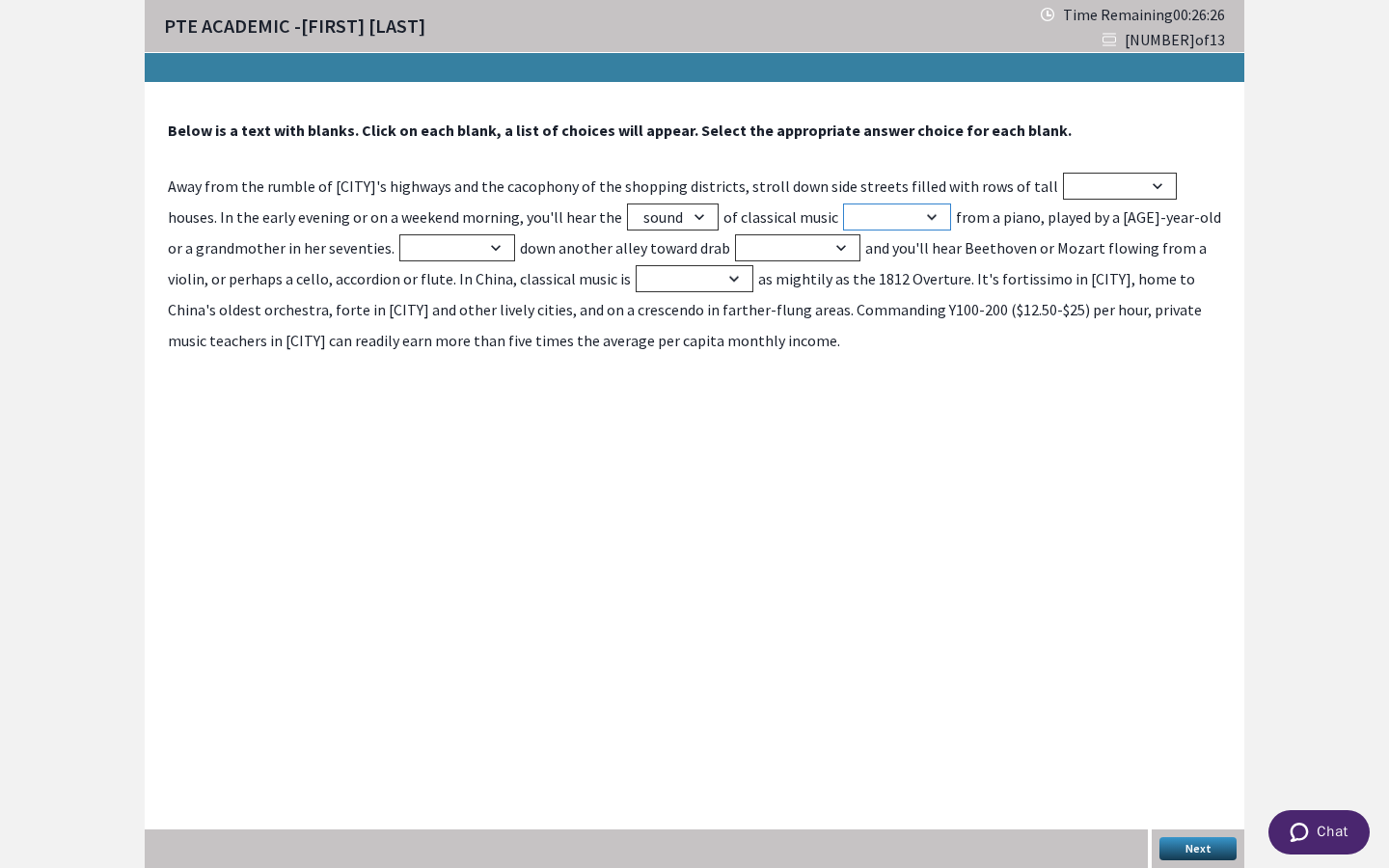 select on "drifting" 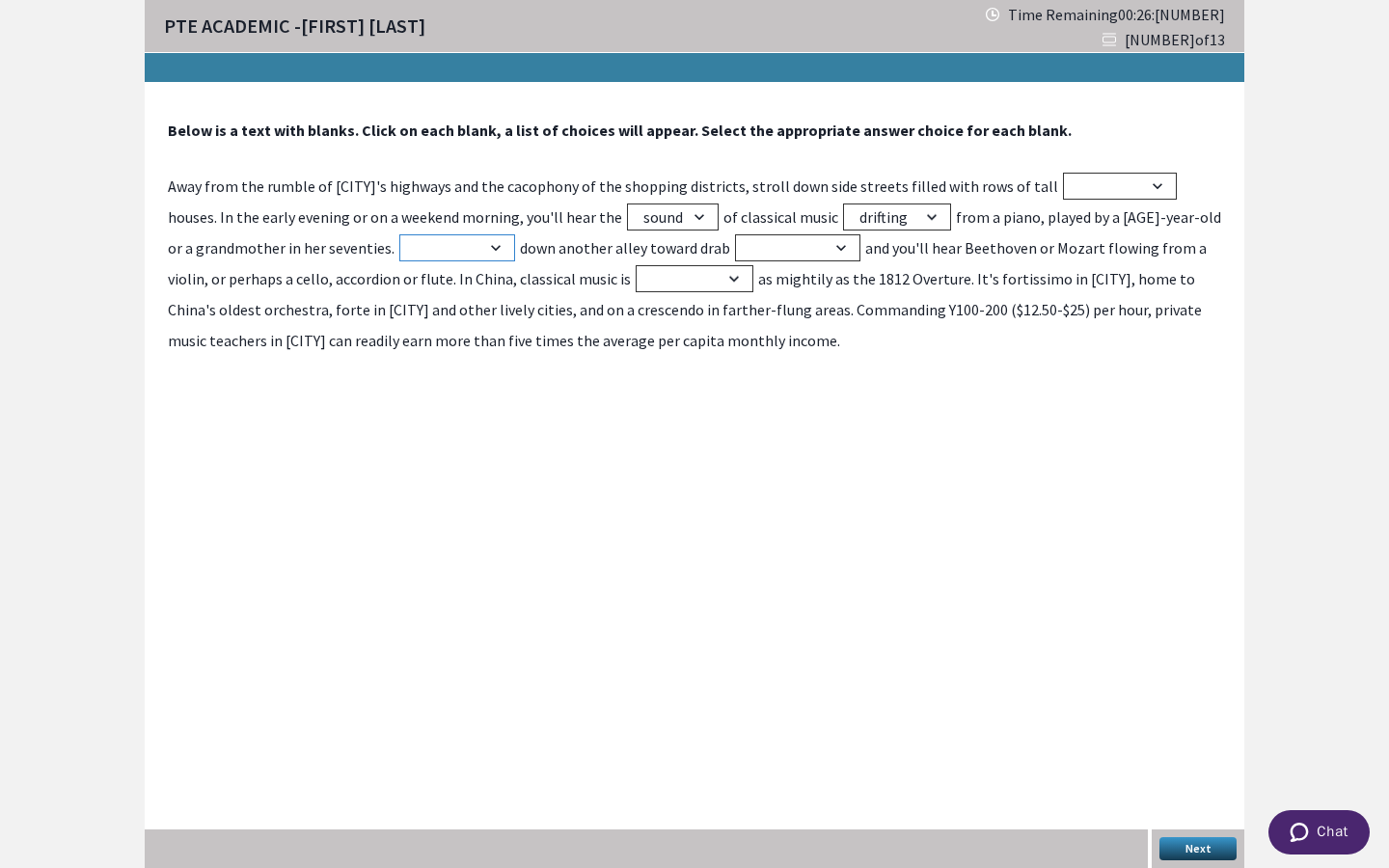 click on "Stay Wander Maunder Tramp" at bounding box center (457, 248) 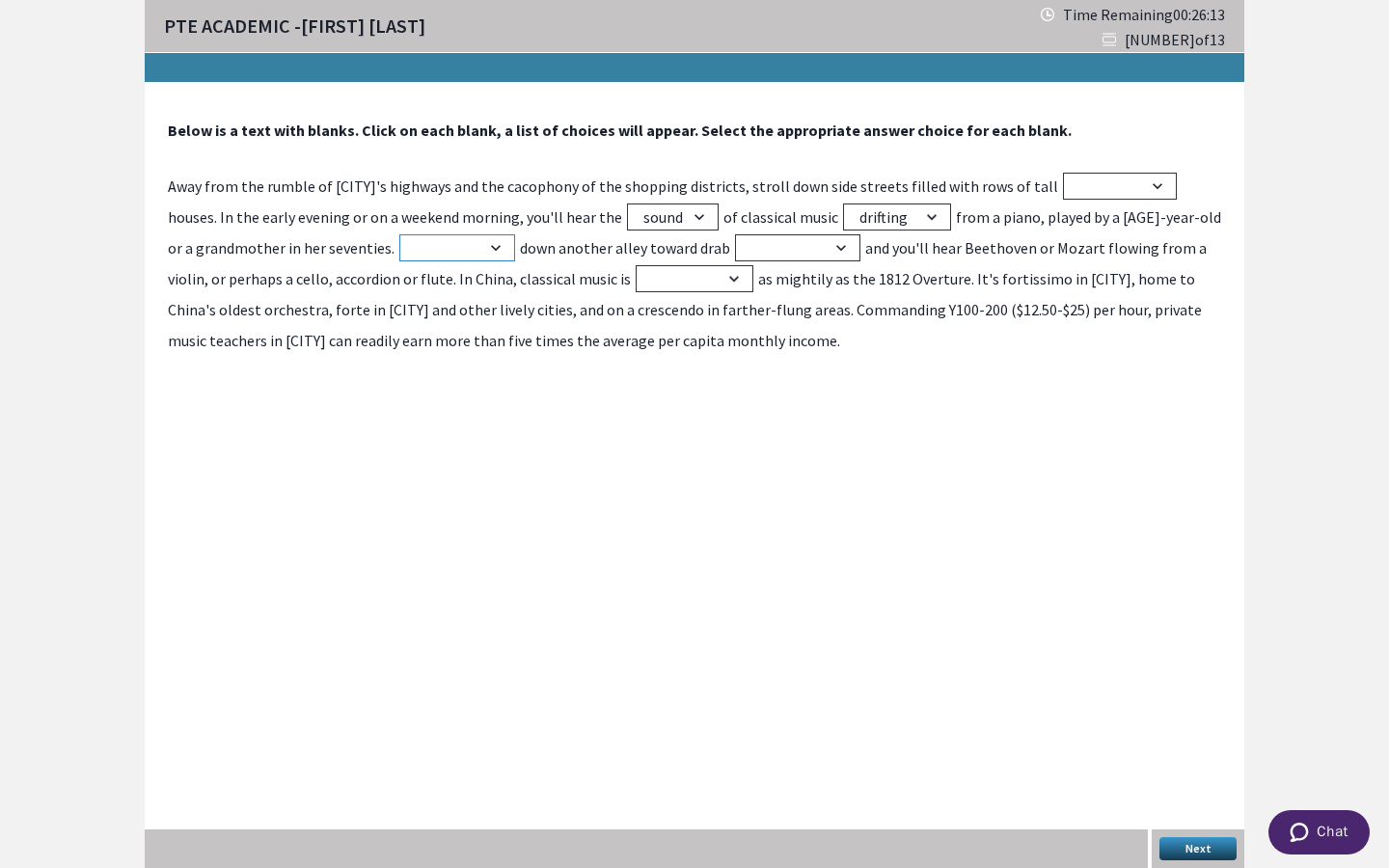 select on "Stay" 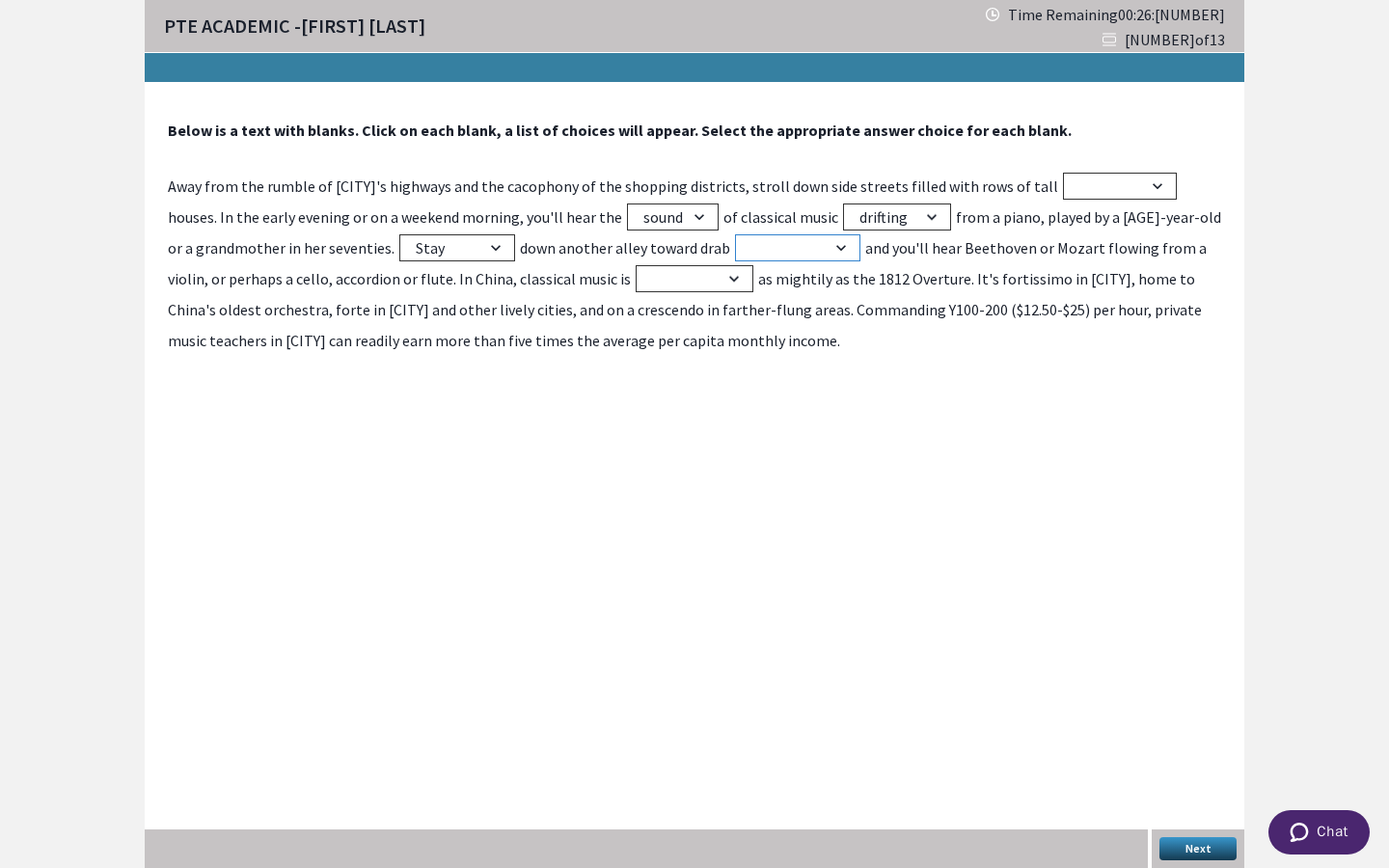 click on "skyscrapers house pile fabrics" at bounding box center (798, 248) 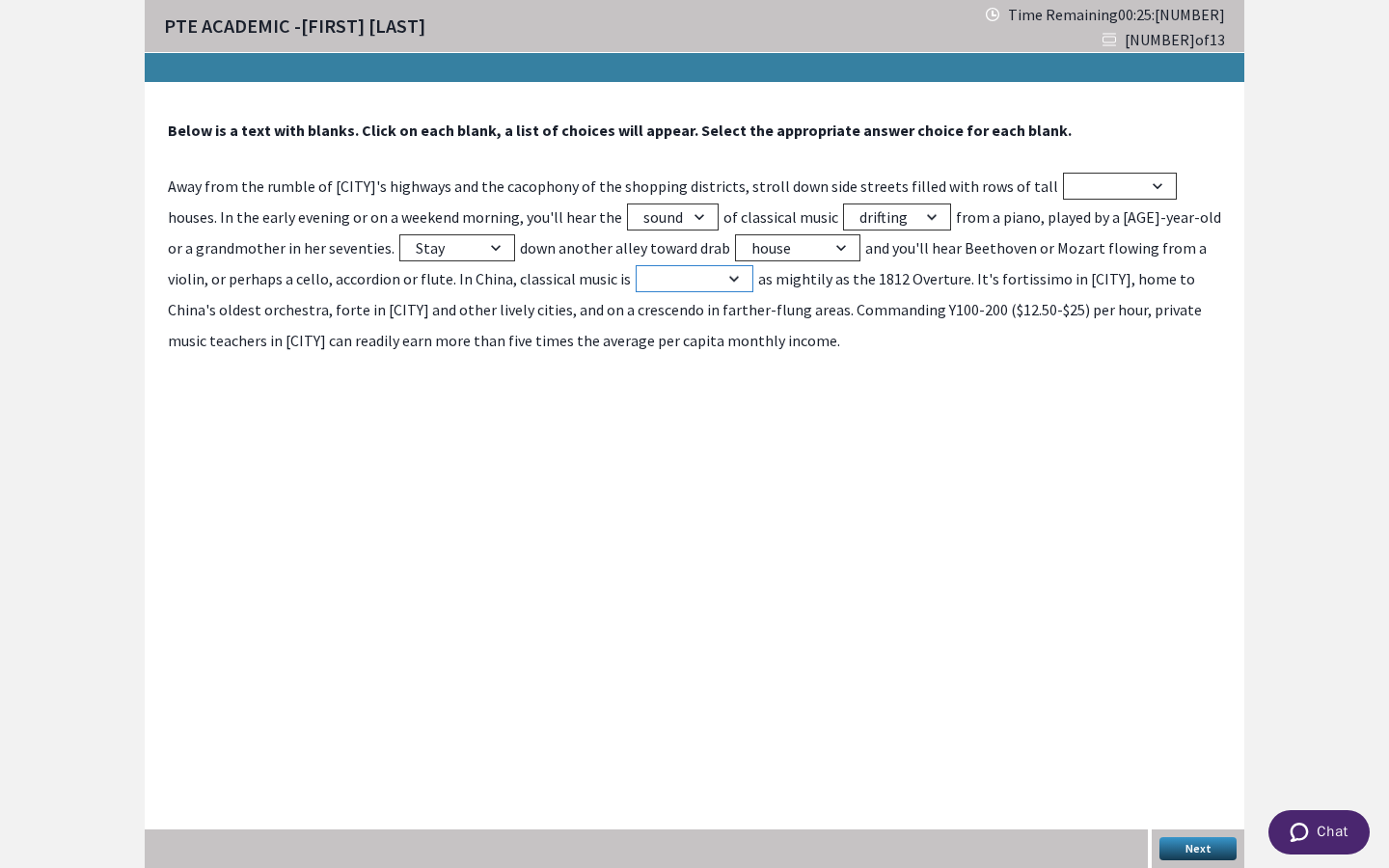 click on "successful screaming noisy booming" at bounding box center (694, 279) 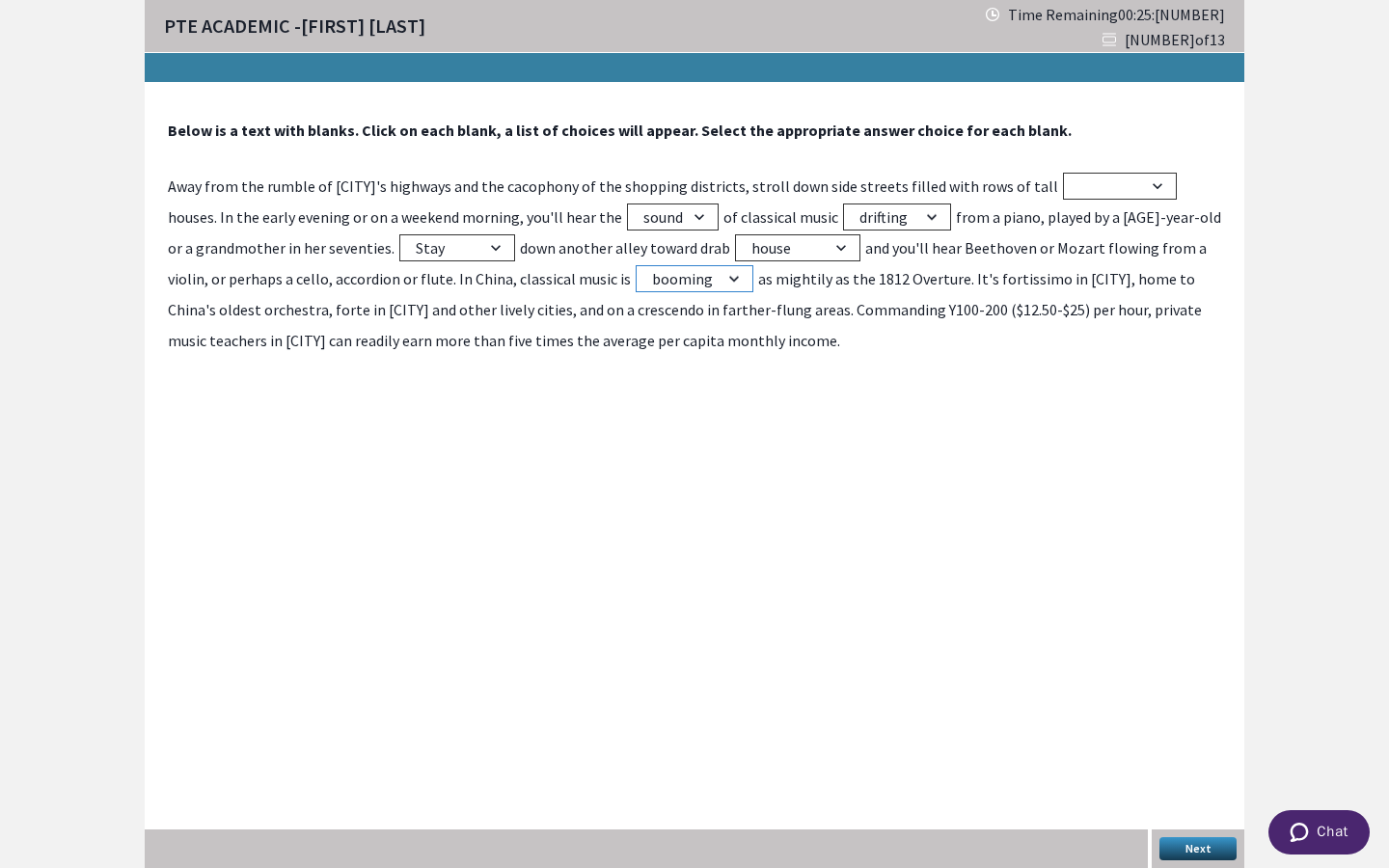 click on "successful screaming noisy booming" at bounding box center [694, 279] 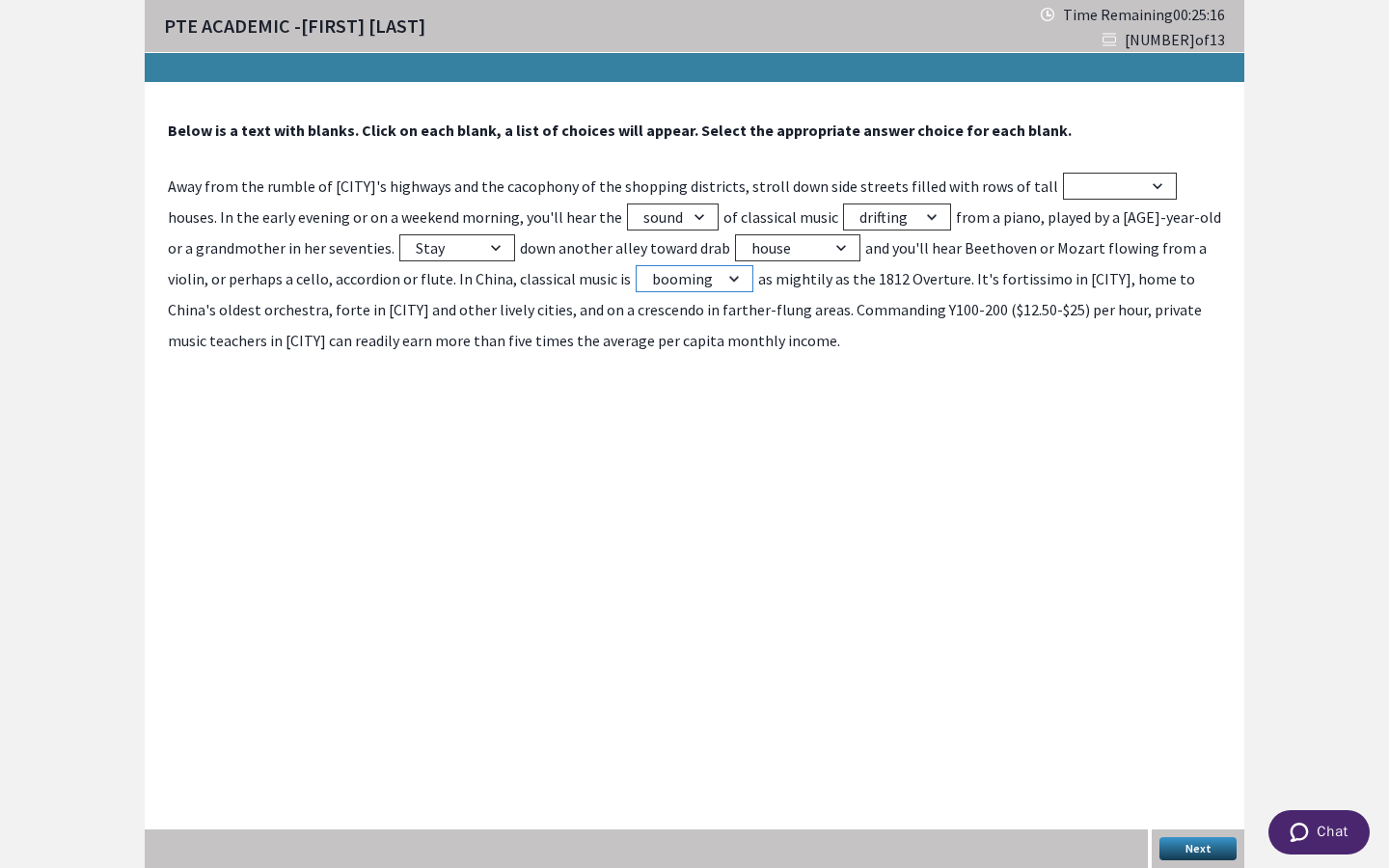select on "noisy" 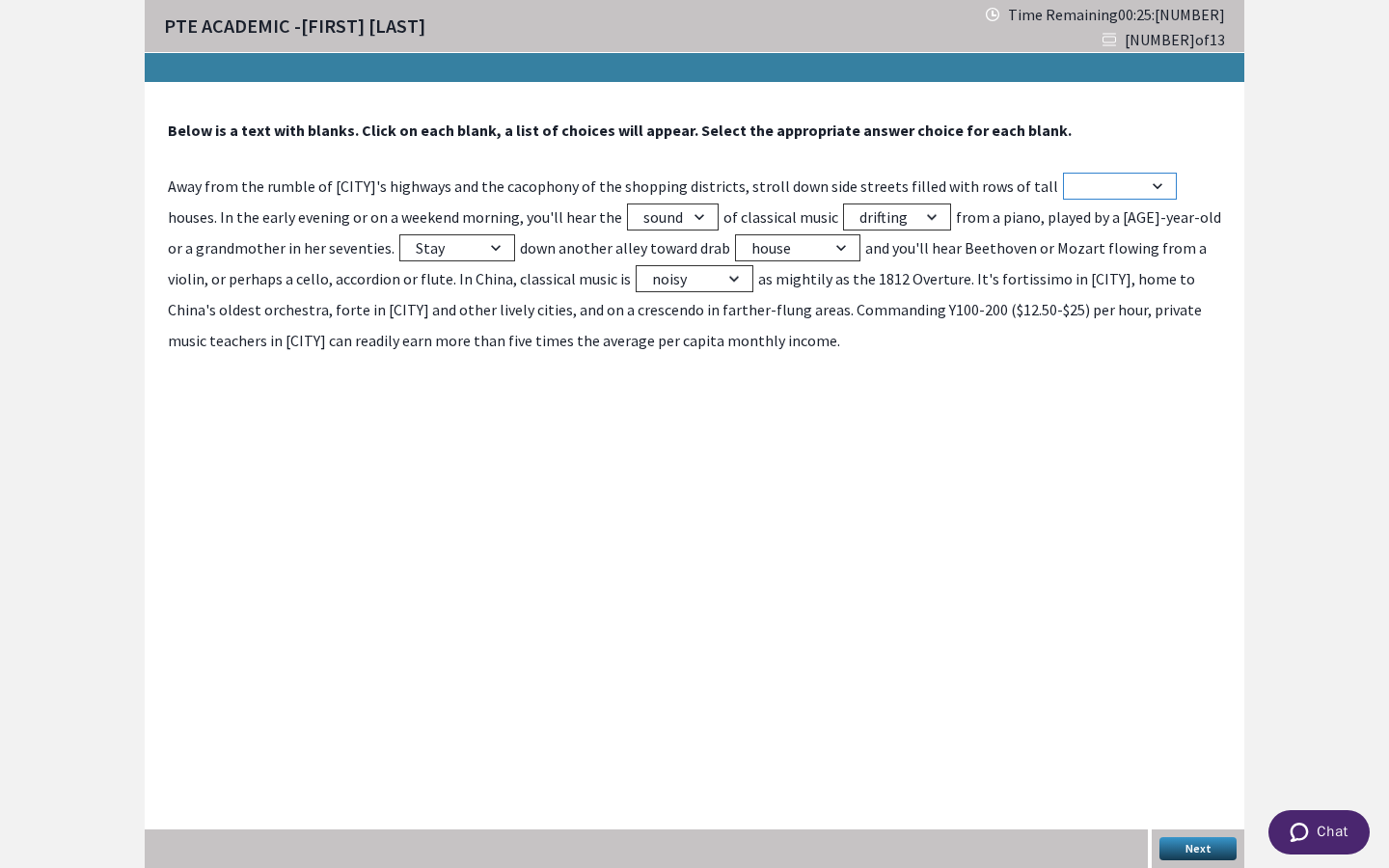 click on "cube brick solid brickwork" at bounding box center [1120, 186] 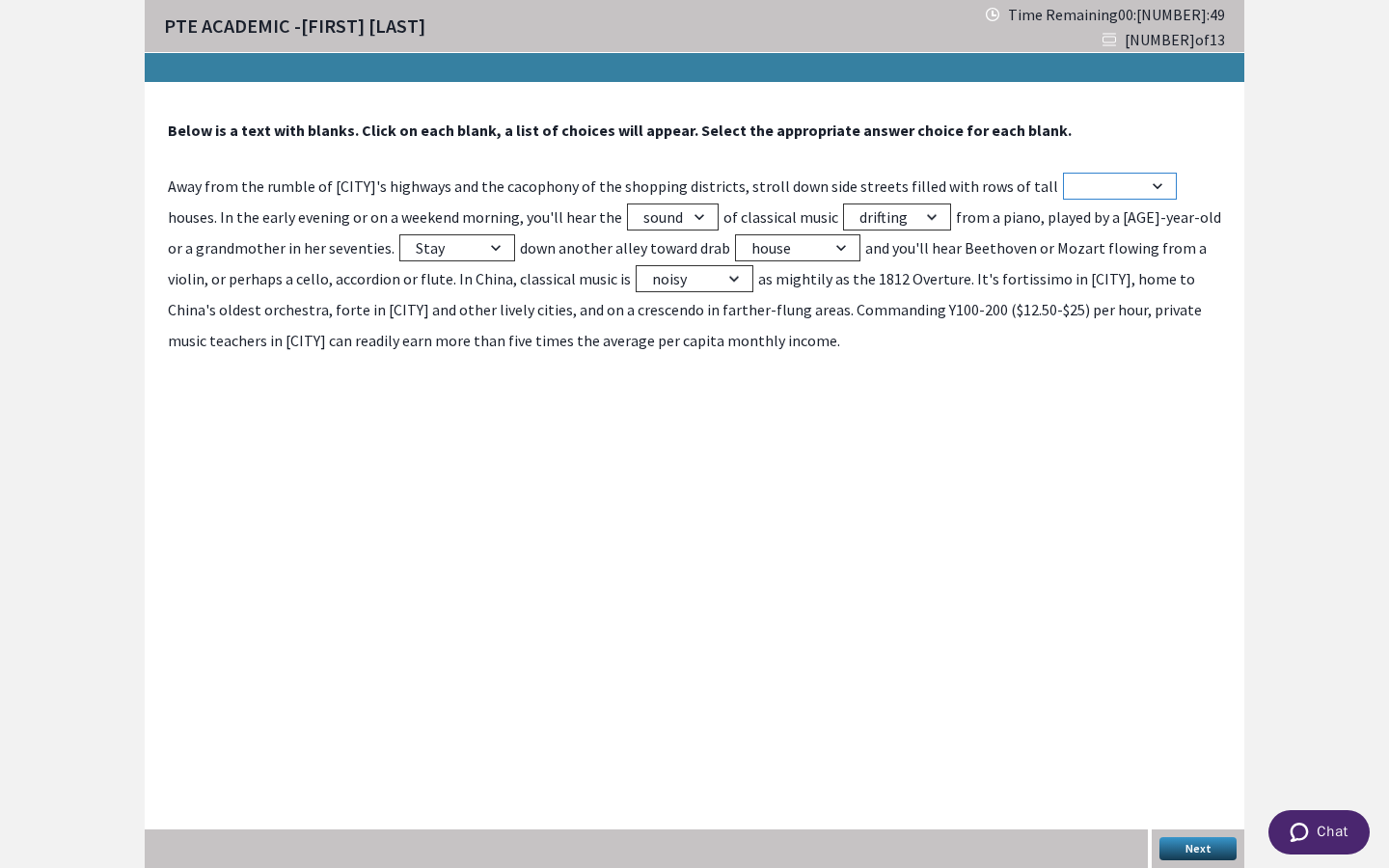 click on "cube brick solid brickwork" at bounding box center (1120, 186) 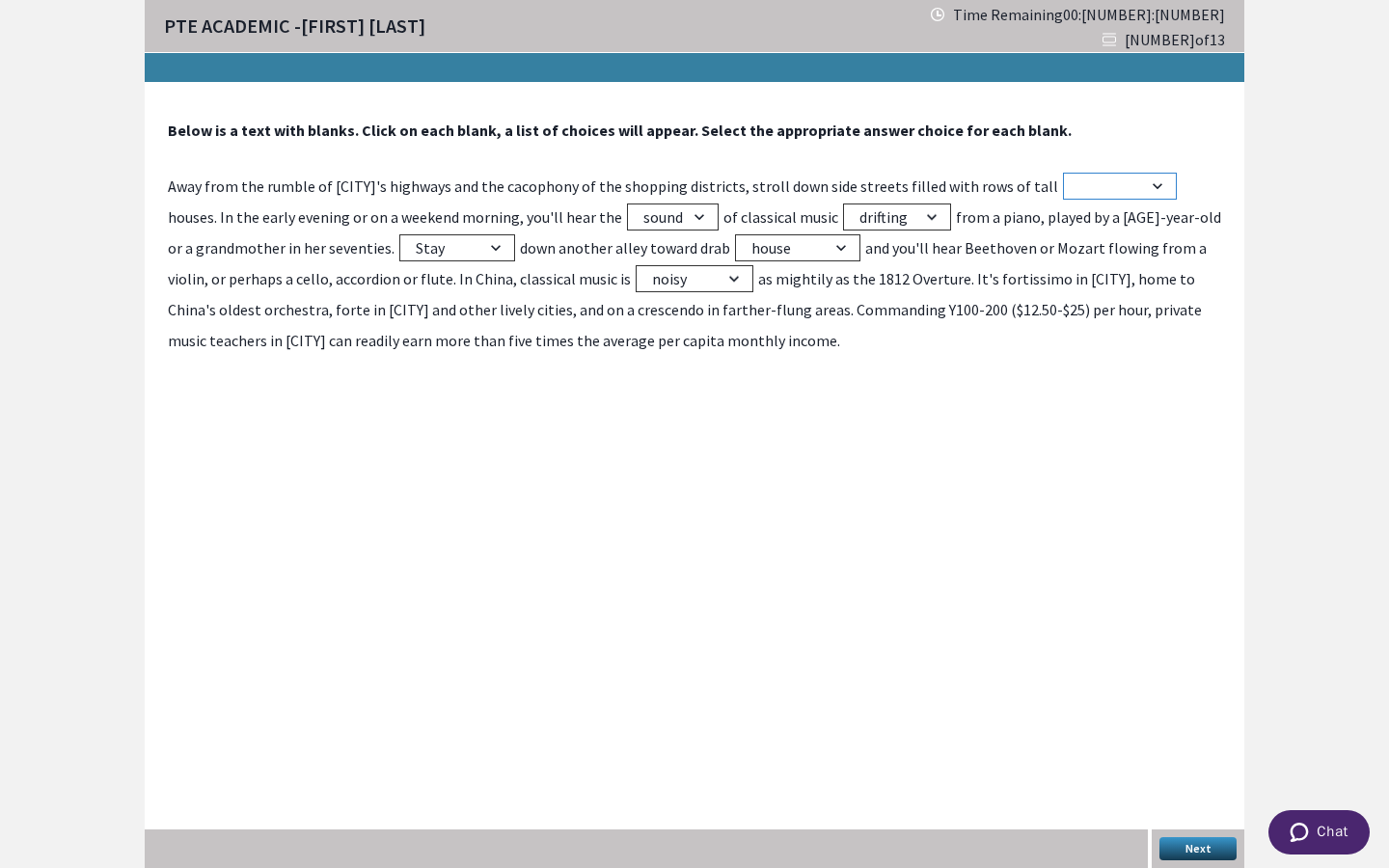 select on "brick" 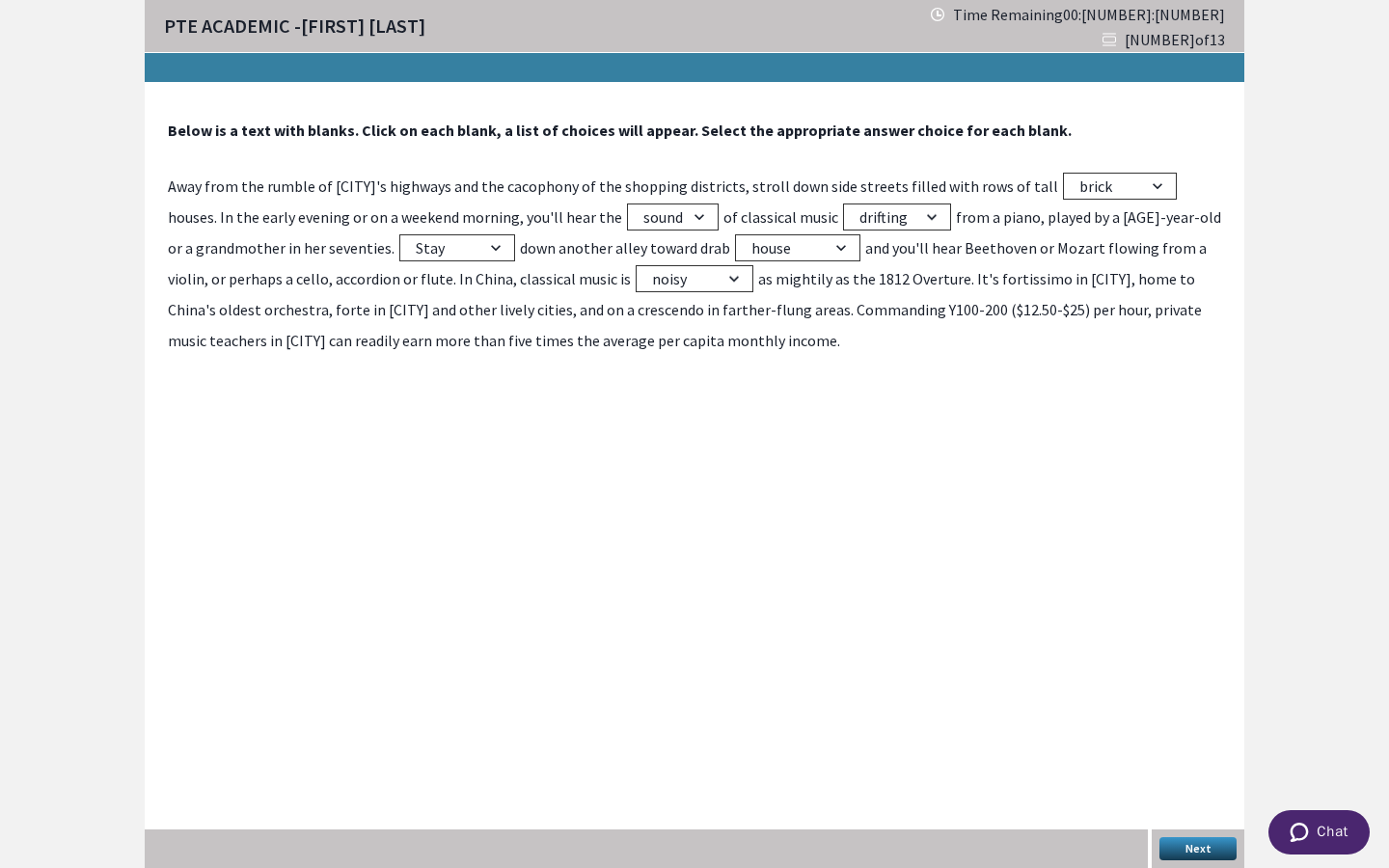 click on "Next" at bounding box center [1198, 849] 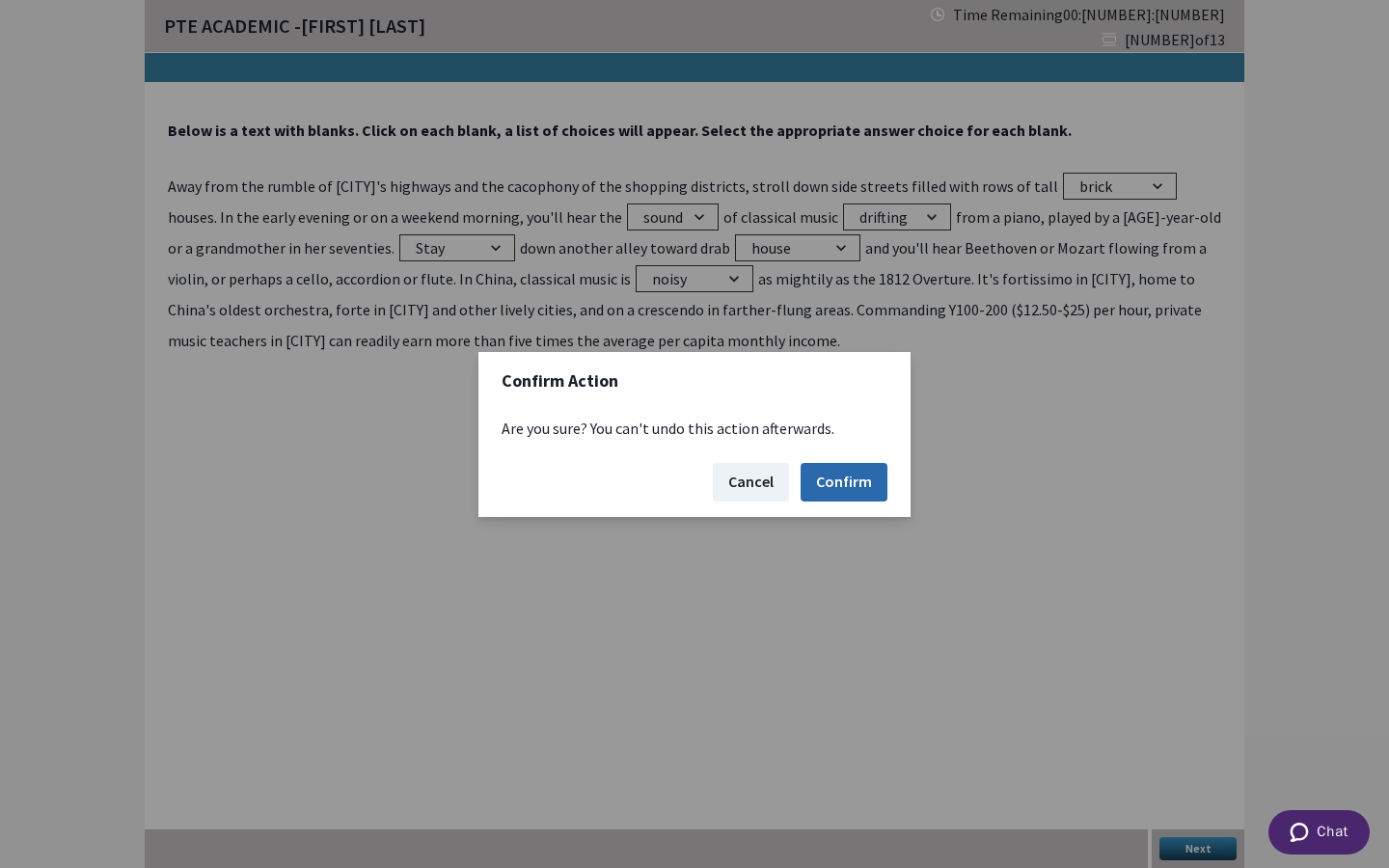 click on "Confirm" at bounding box center [844, 482] 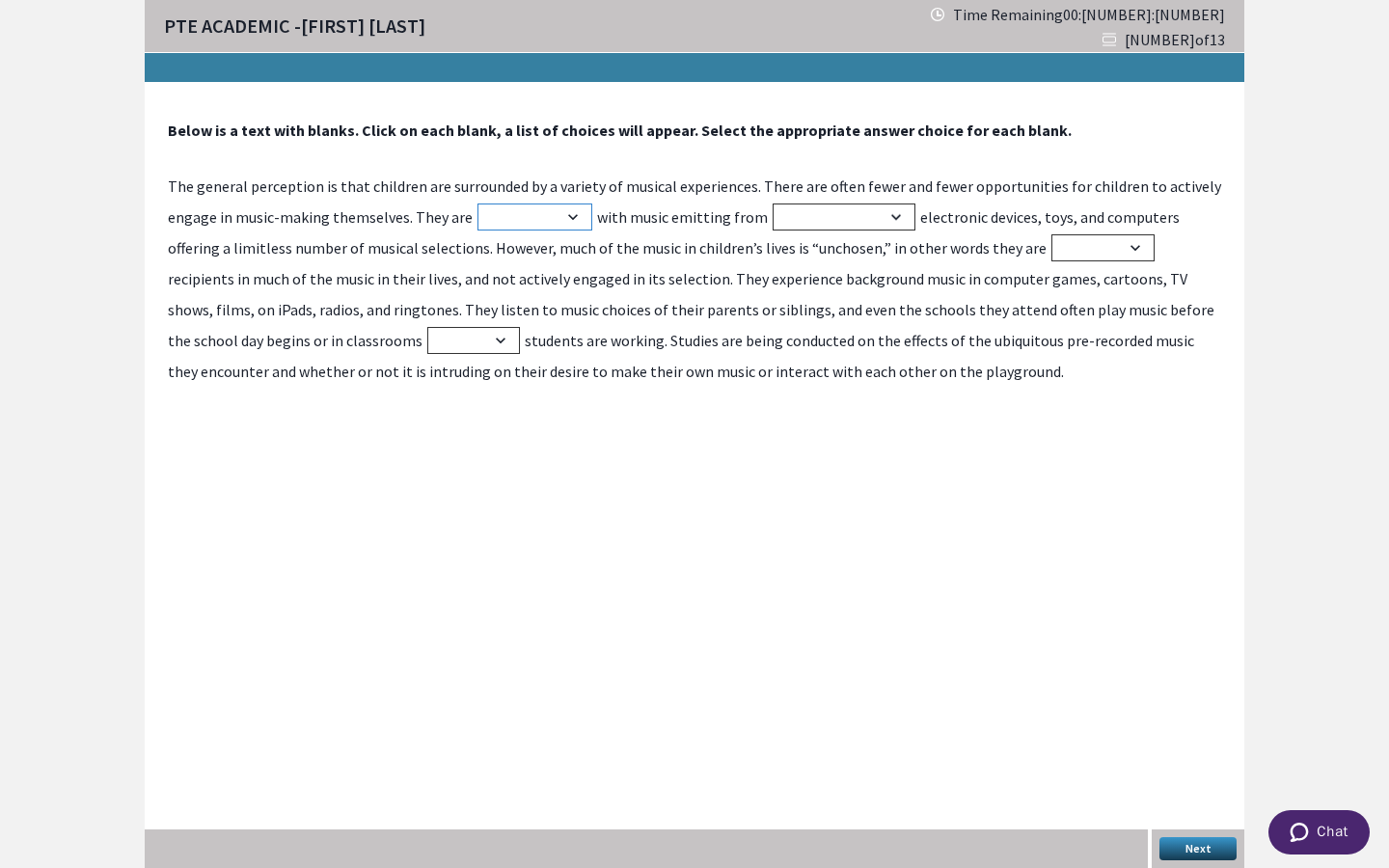 click on "oriented confused inundated mixed" at bounding box center (534, 217) 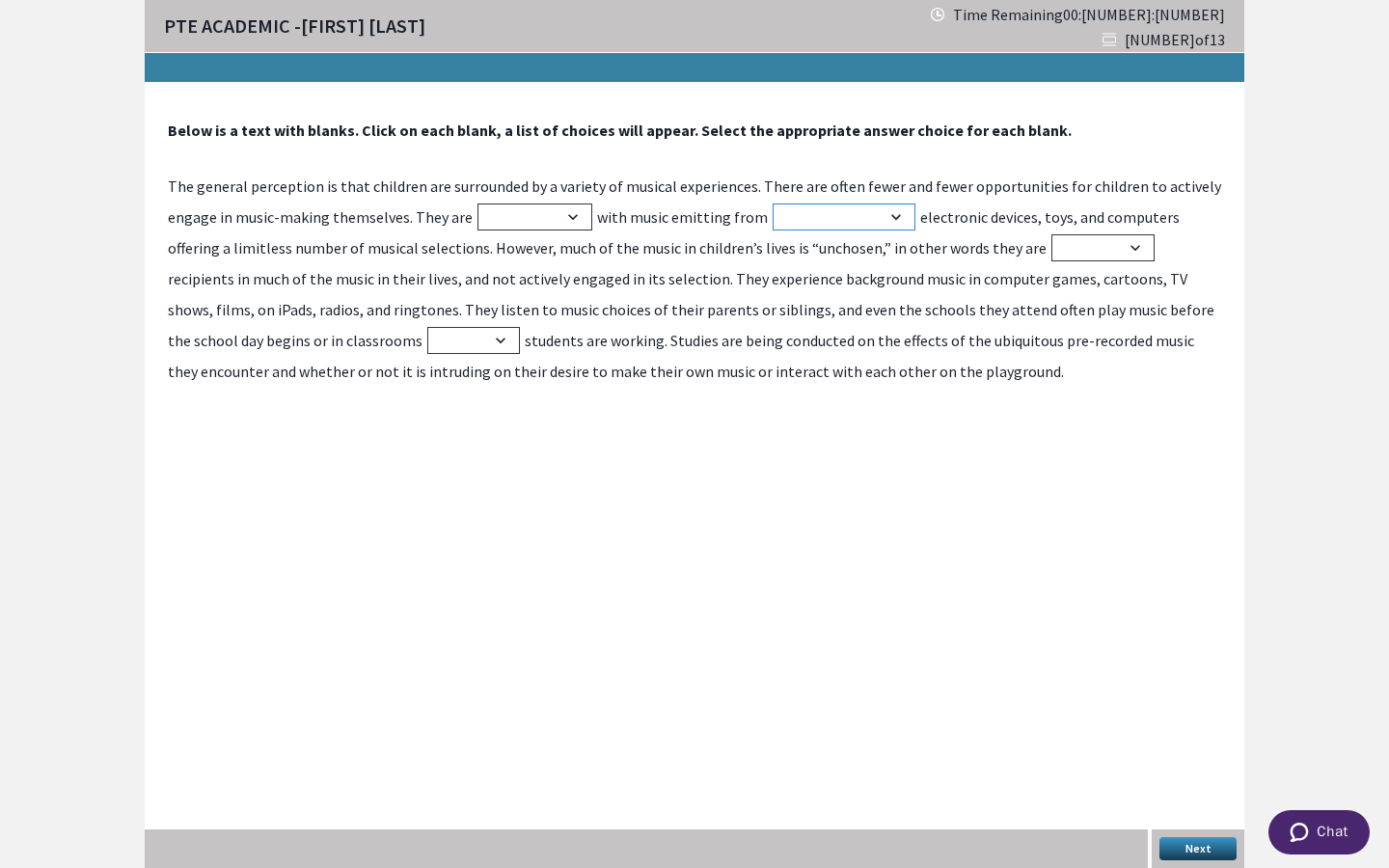 click on "a wide array of parts more selection" at bounding box center [844, 217] 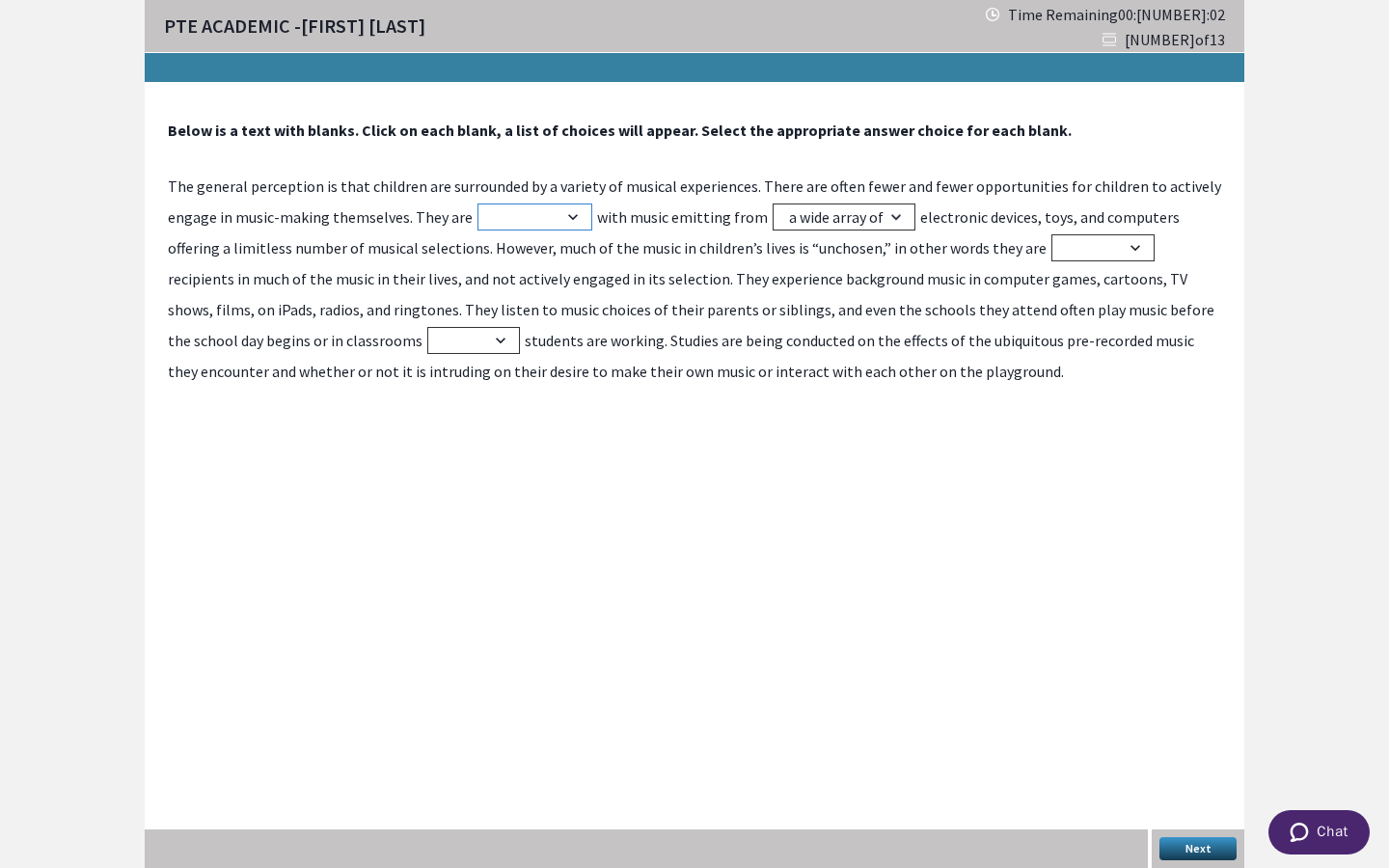 click on "oriented confused inundated mixed" at bounding box center [534, 217] 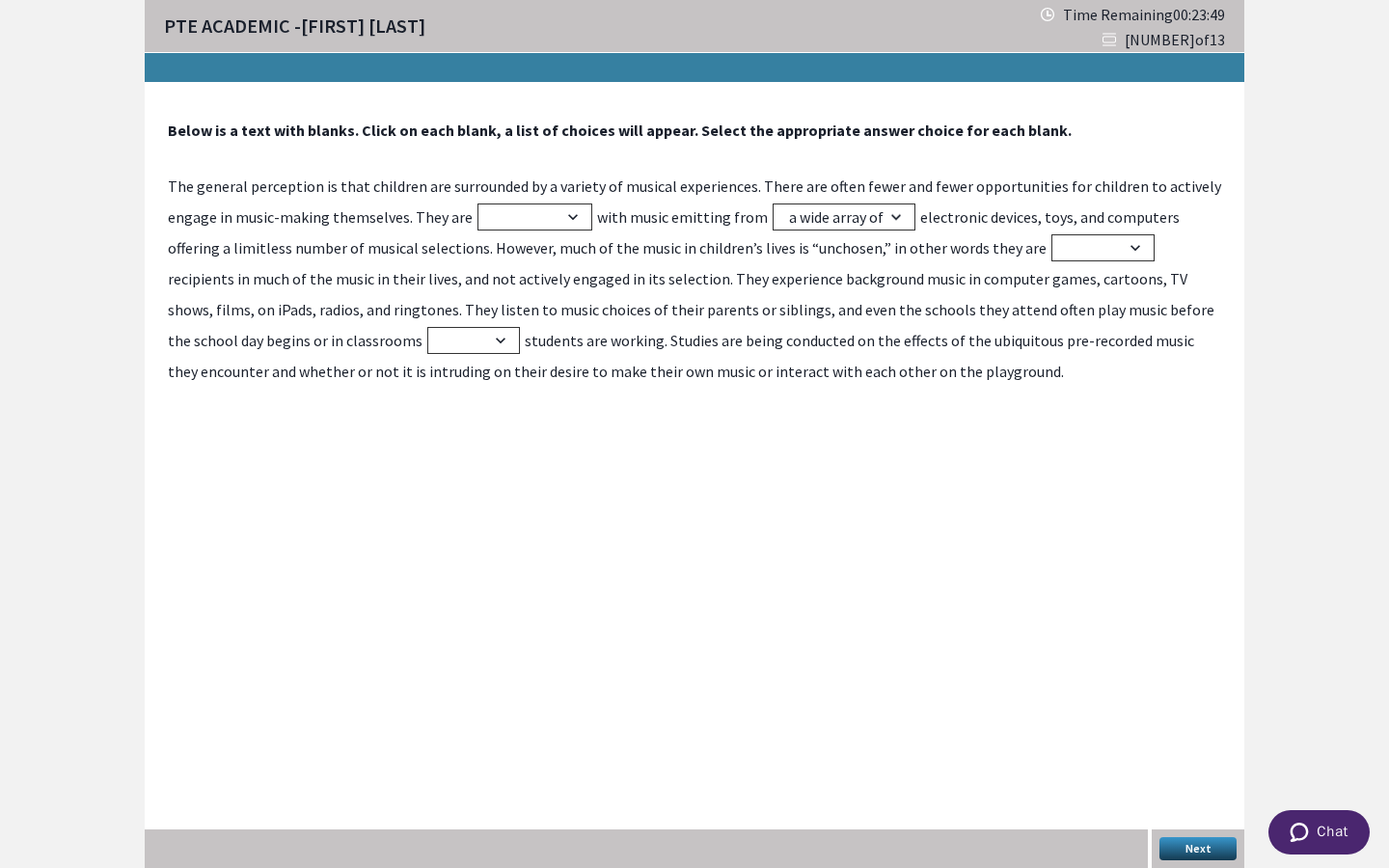 click on "The general perception is that children are surrounded by a variety of musical experiences. There are often fewer and fewer opportunities for children to actively engage in music-making themselves. They are  oriented confused inundated mixed  with music emitting from  a wide array of parts more selection  electronic devices, toys, and computers offering a limitless number of musical selections. However, much of the music in children’s lives is “unchosen,” in other words they are  growing passive alive active  recipients in much of the music in their lives, and not actively engaged in its selection. They experience background music in computer games, cartoons, TV shows, films, on iPads, radios, and ringtones. They listen to music choices of their parents or siblings, and even the schools they attend often play music before the school day begins or in classrooms  while before if after" at bounding box center (694, 279) 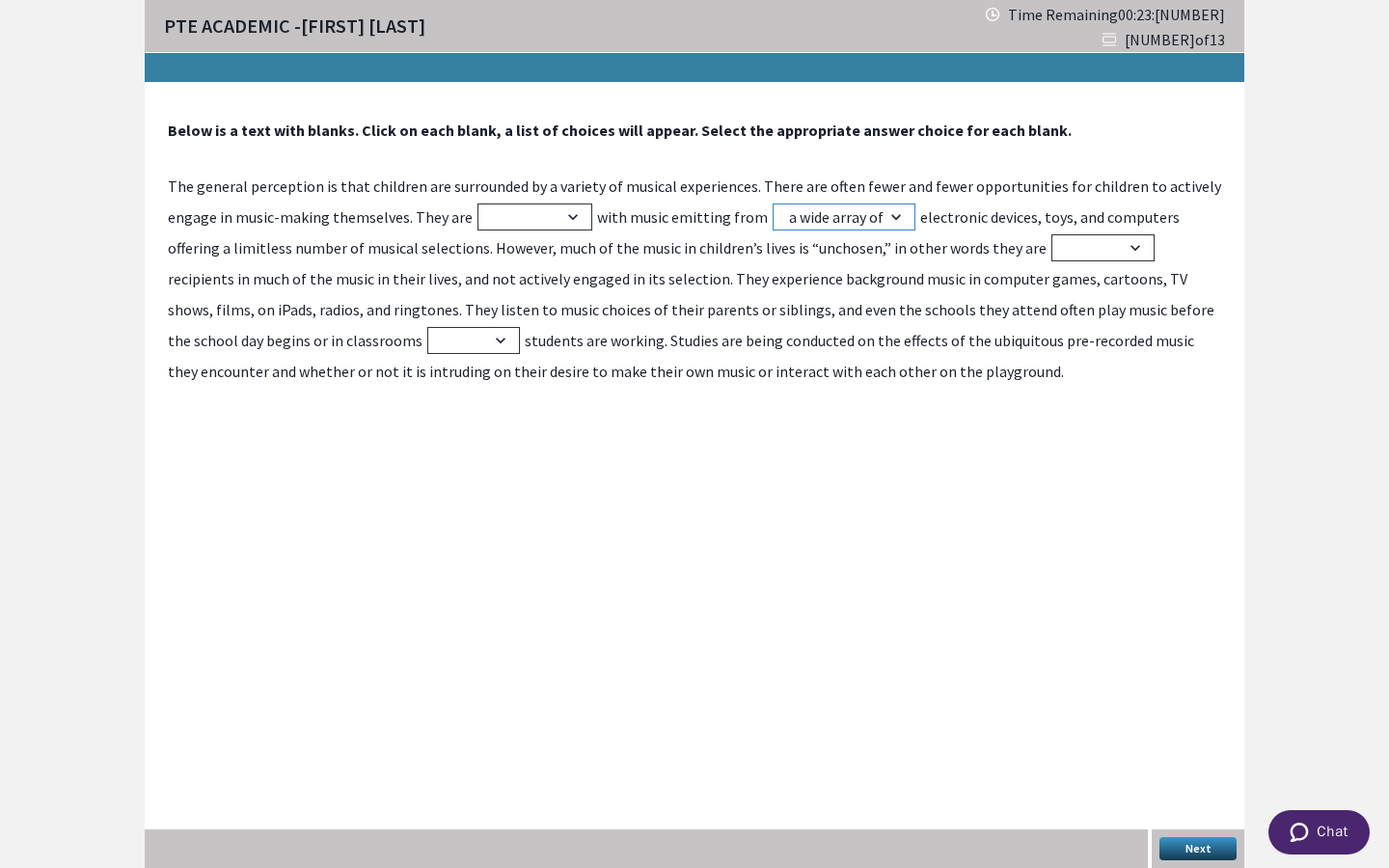 click on "a wide array of parts more selection" at bounding box center [844, 217] 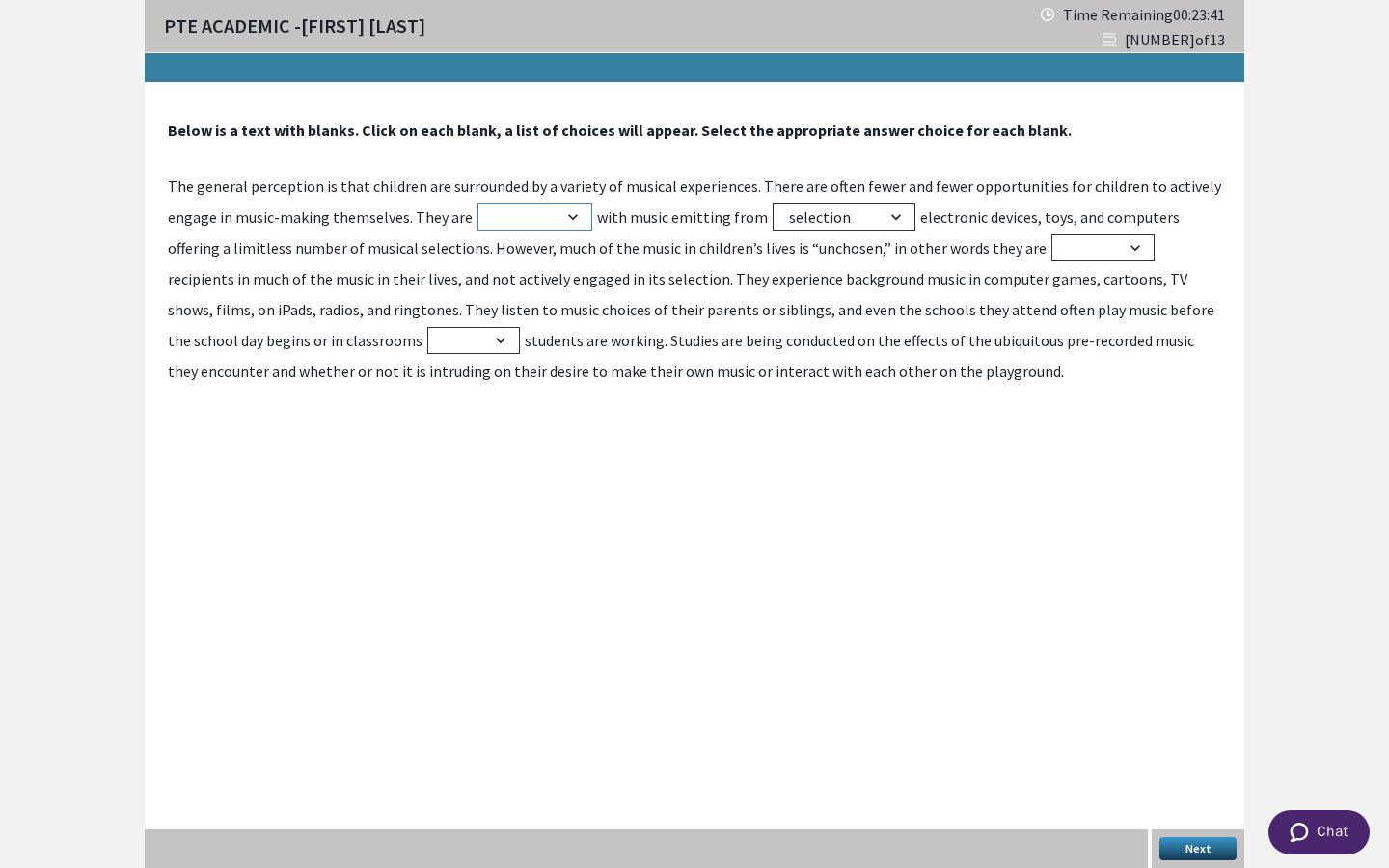 click on "oriented confused inundated mixed" at bounding box center (534, 217) 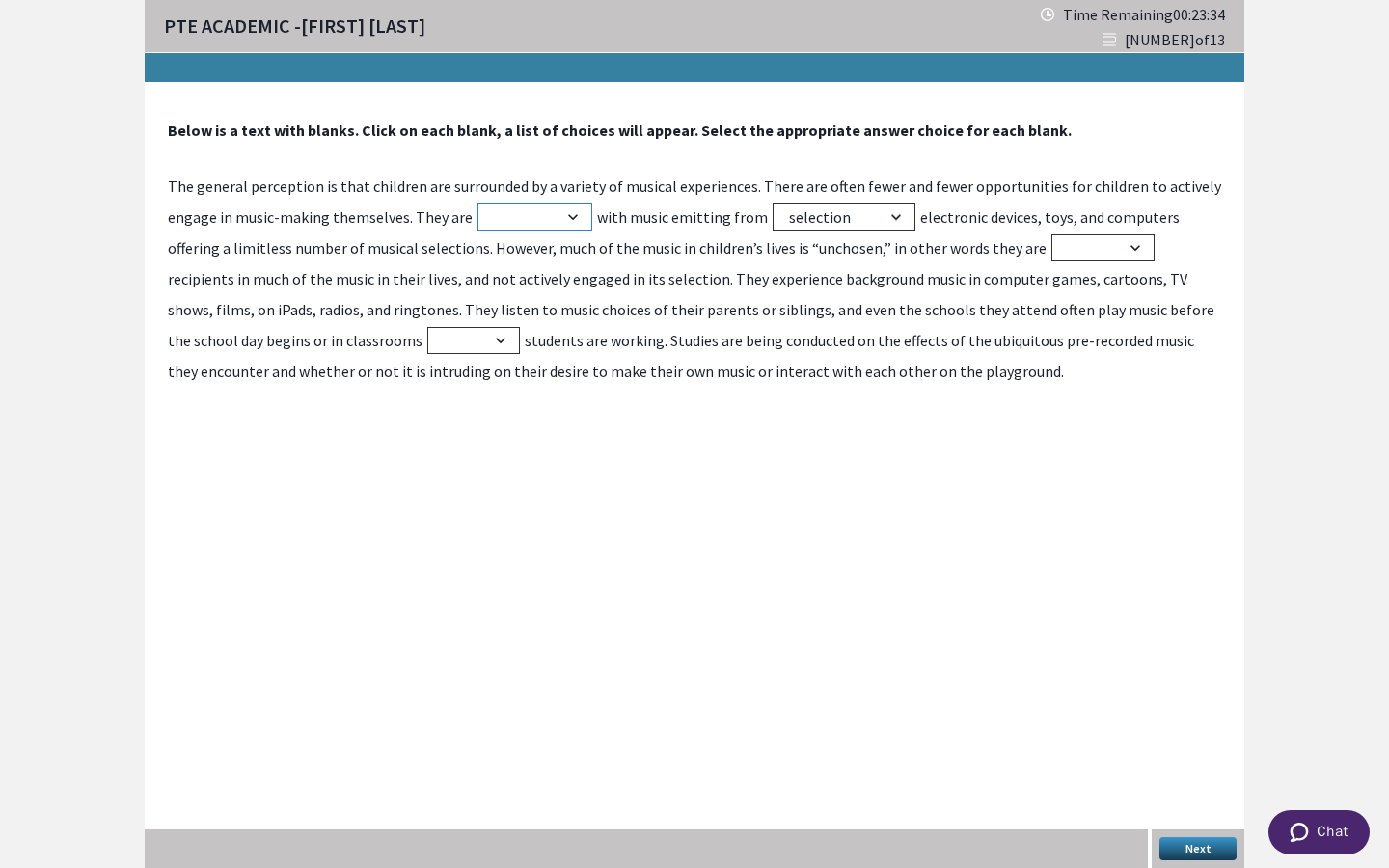 select on "confused" 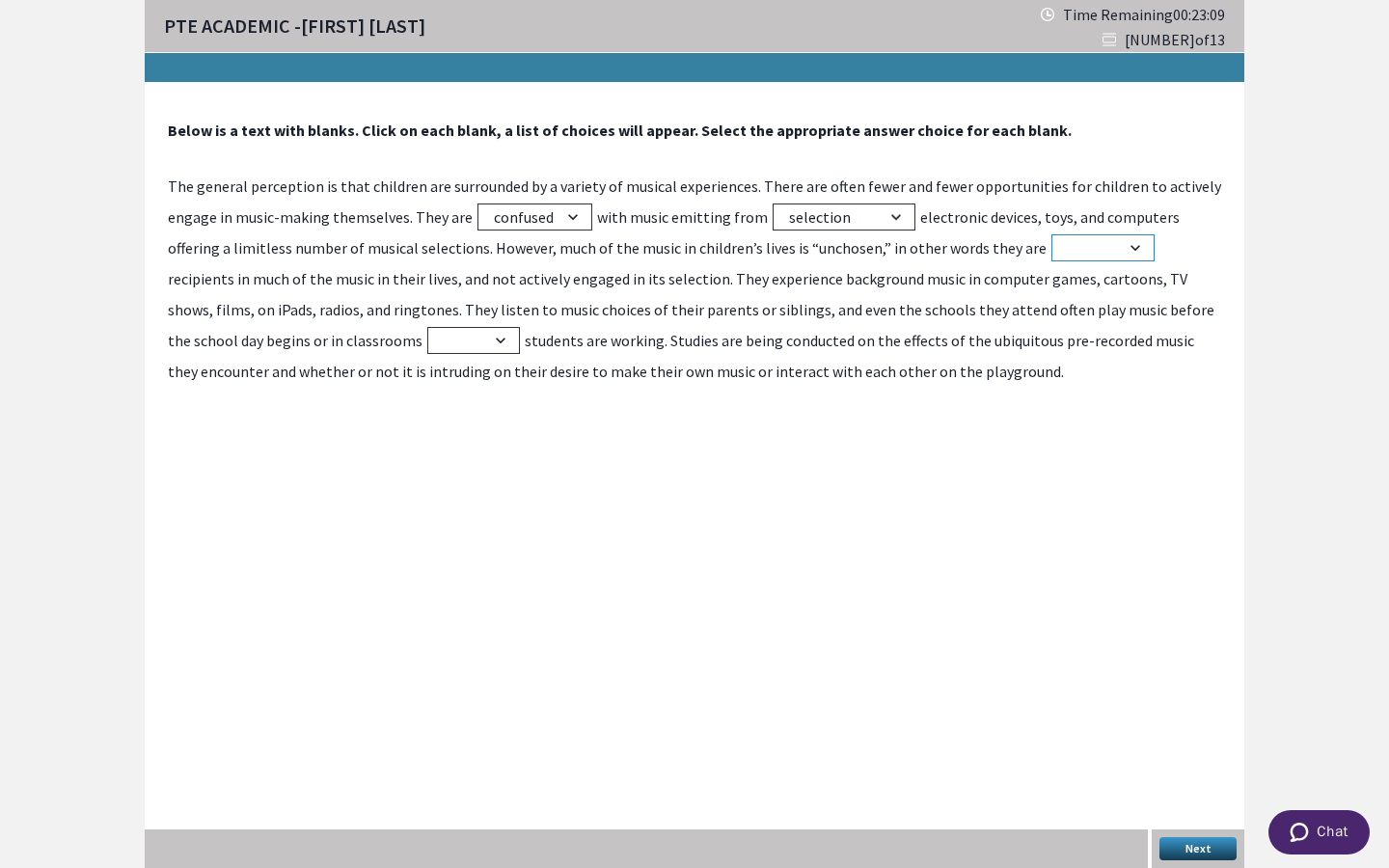 click on "growing passive alive active" at bounding box center (1103, 248) 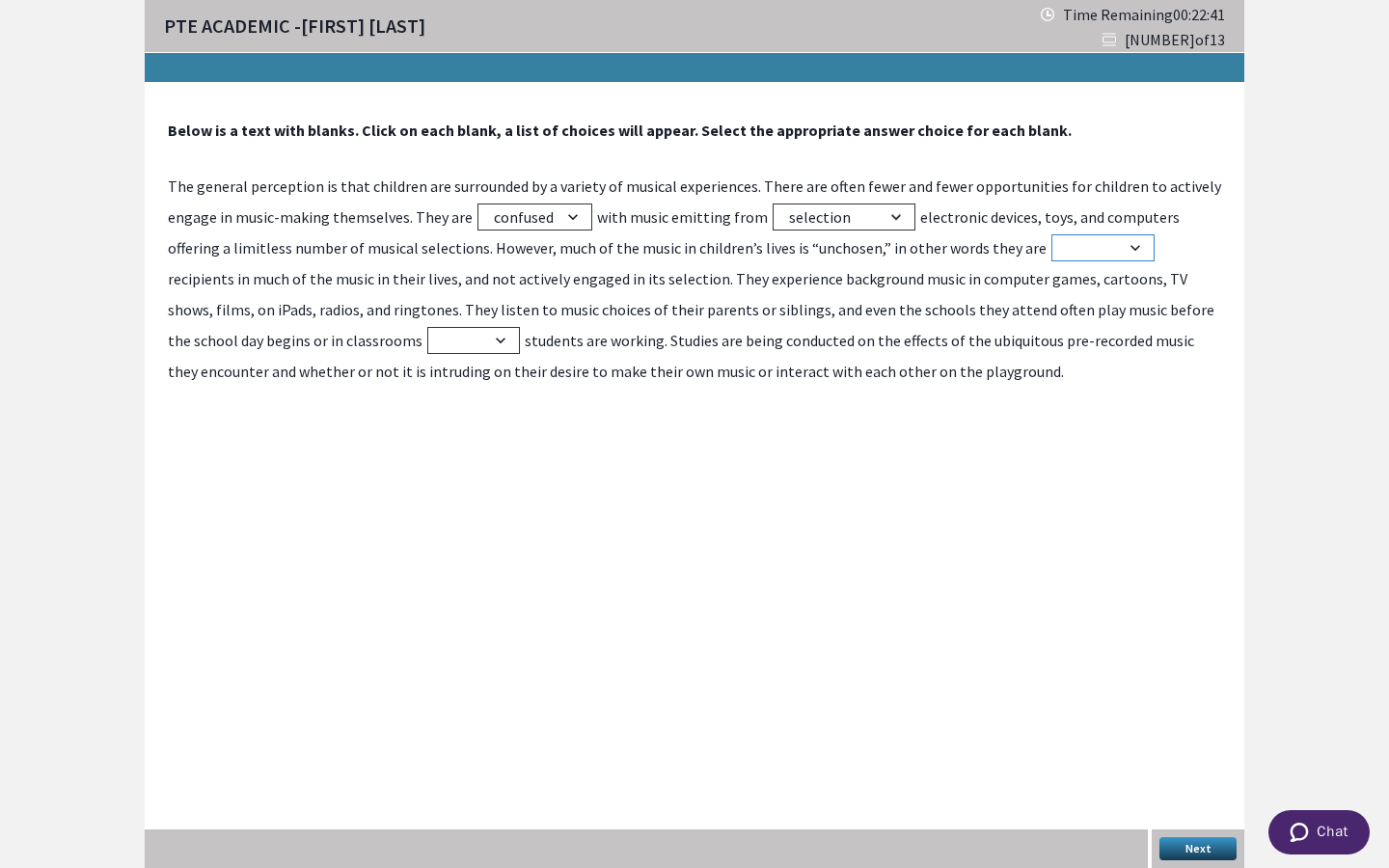 select on "passive" 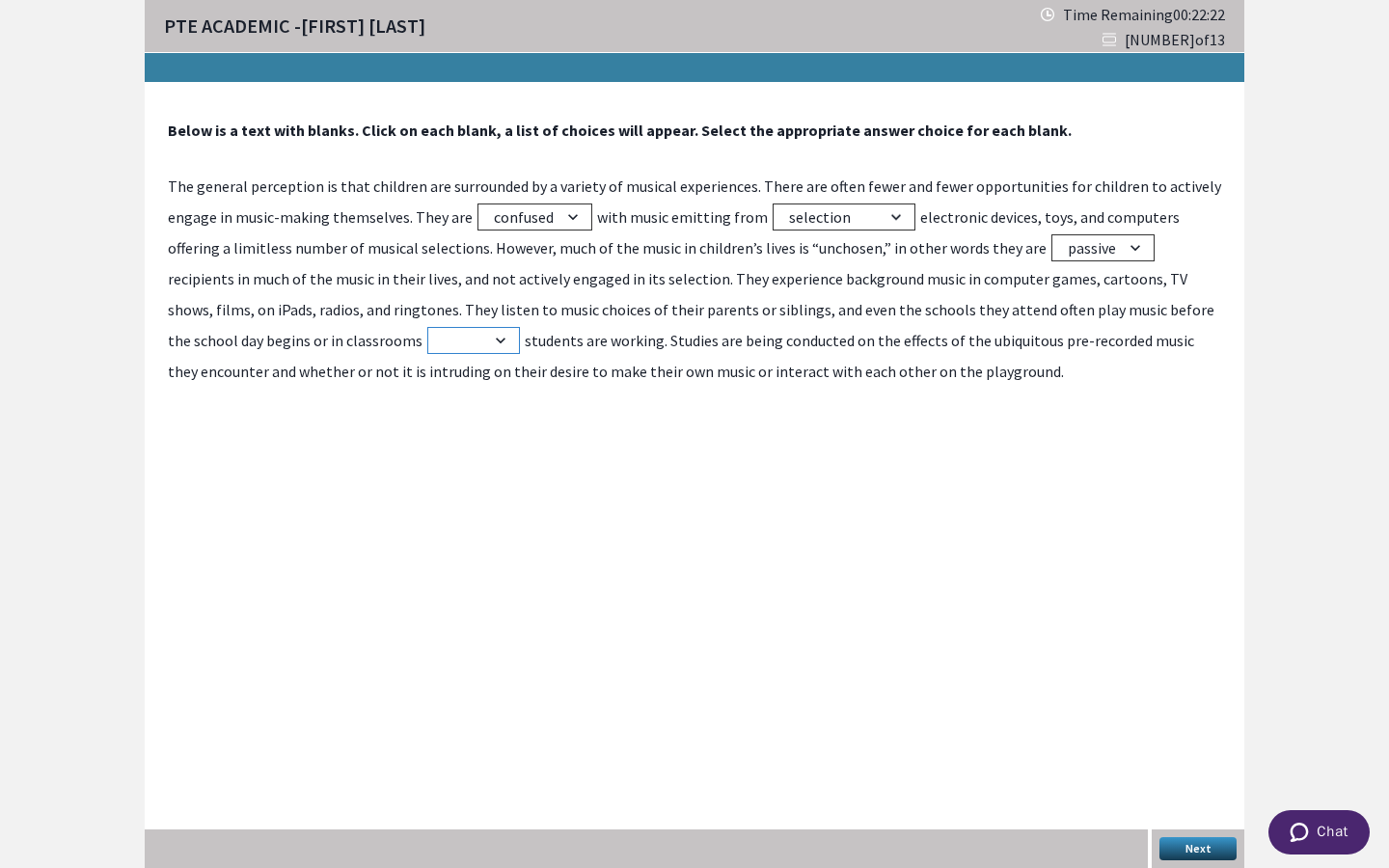 click on "while before if after" at bounding box center [474, 340] 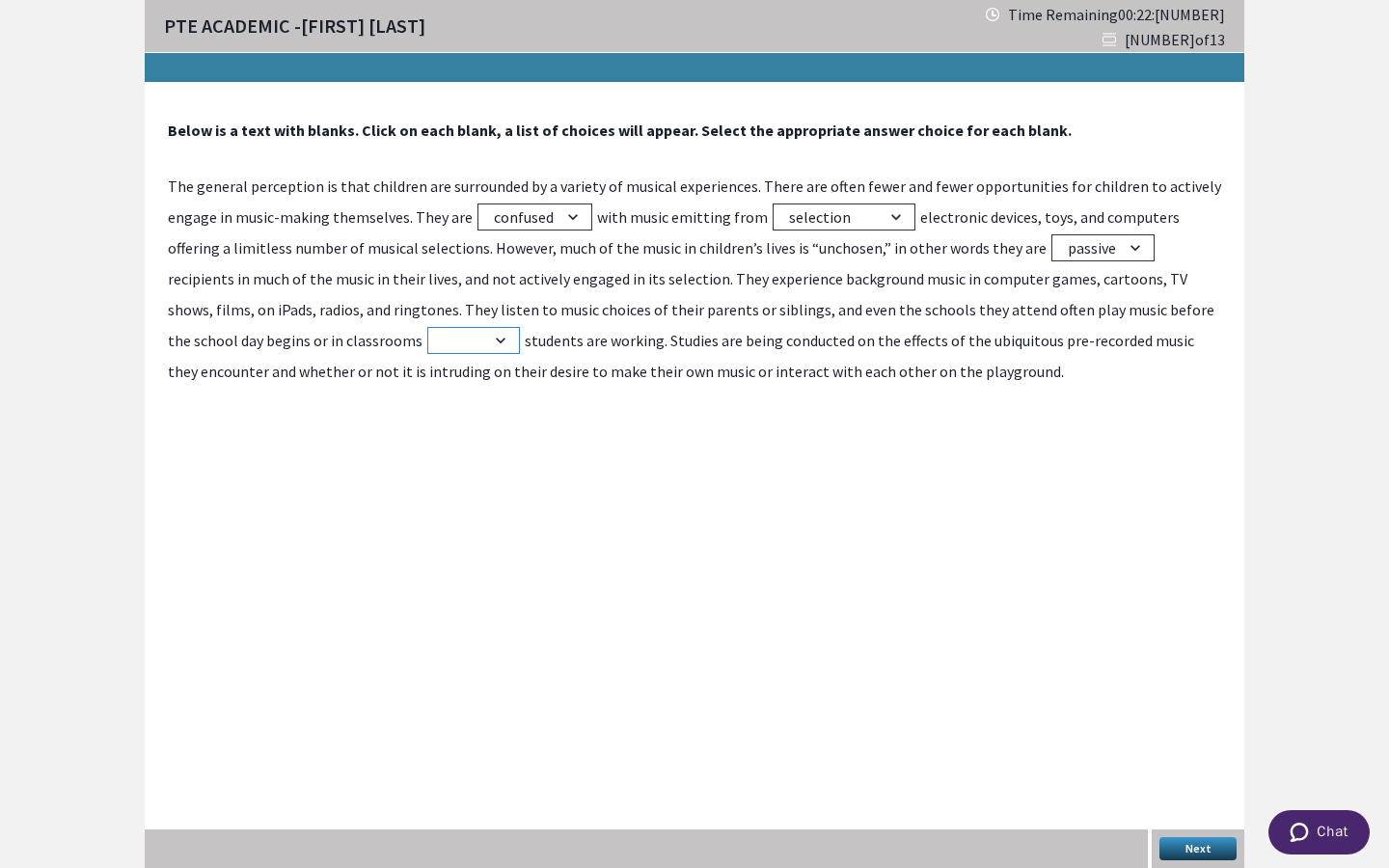 select on "while" 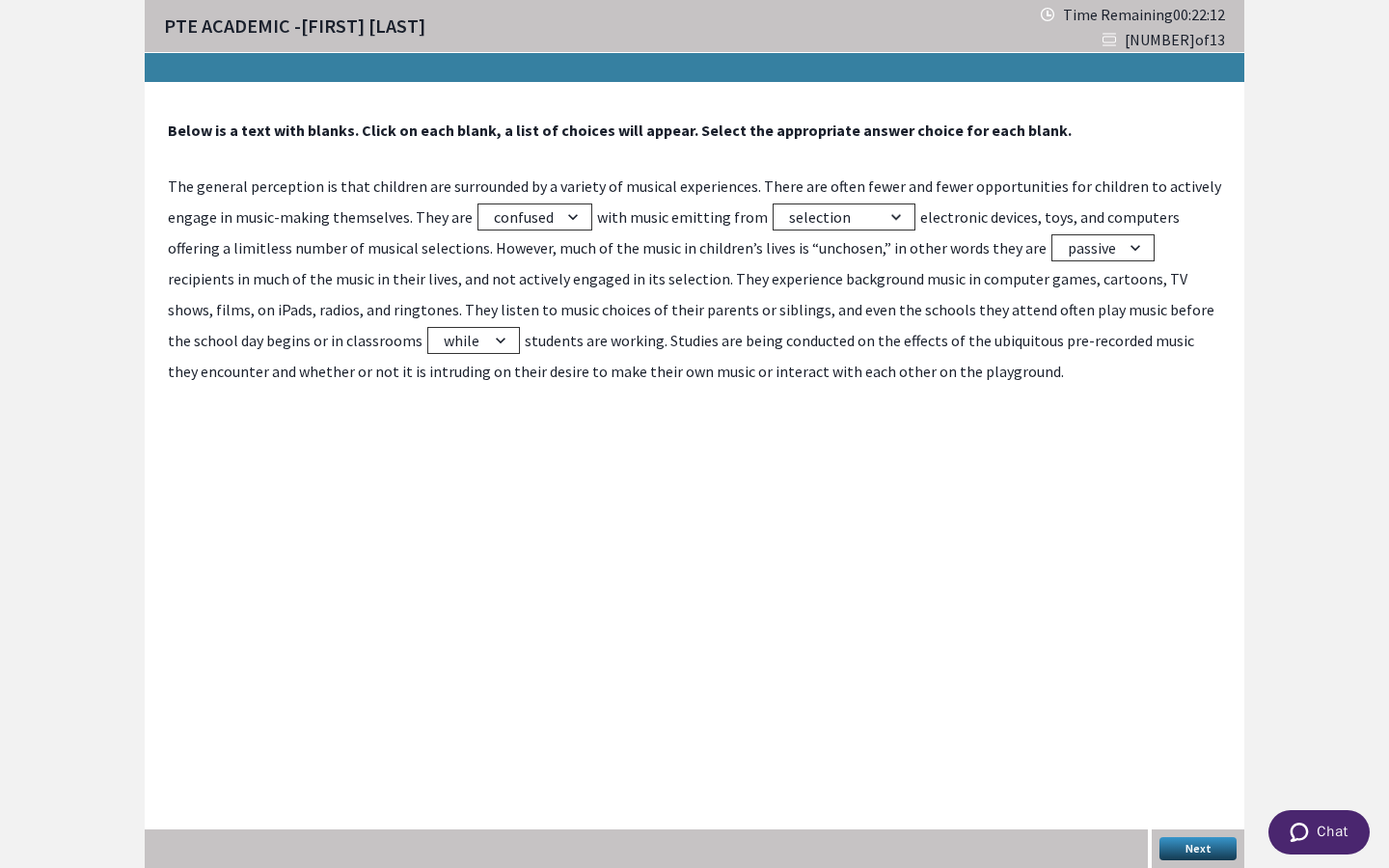click on "Next" at bounding box center [1198, 849] 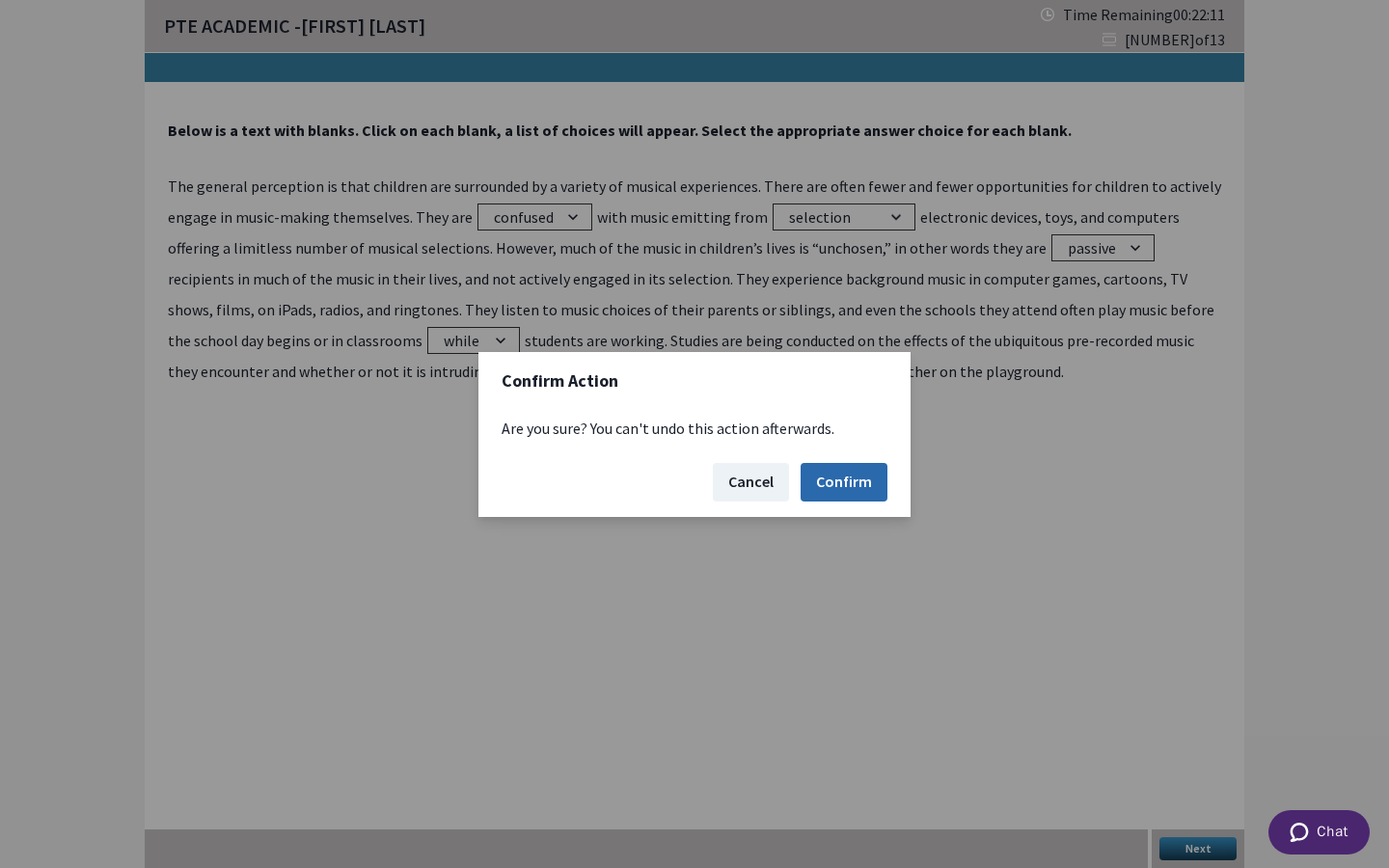 click on "Confirm" at bounding box center (844, 482) 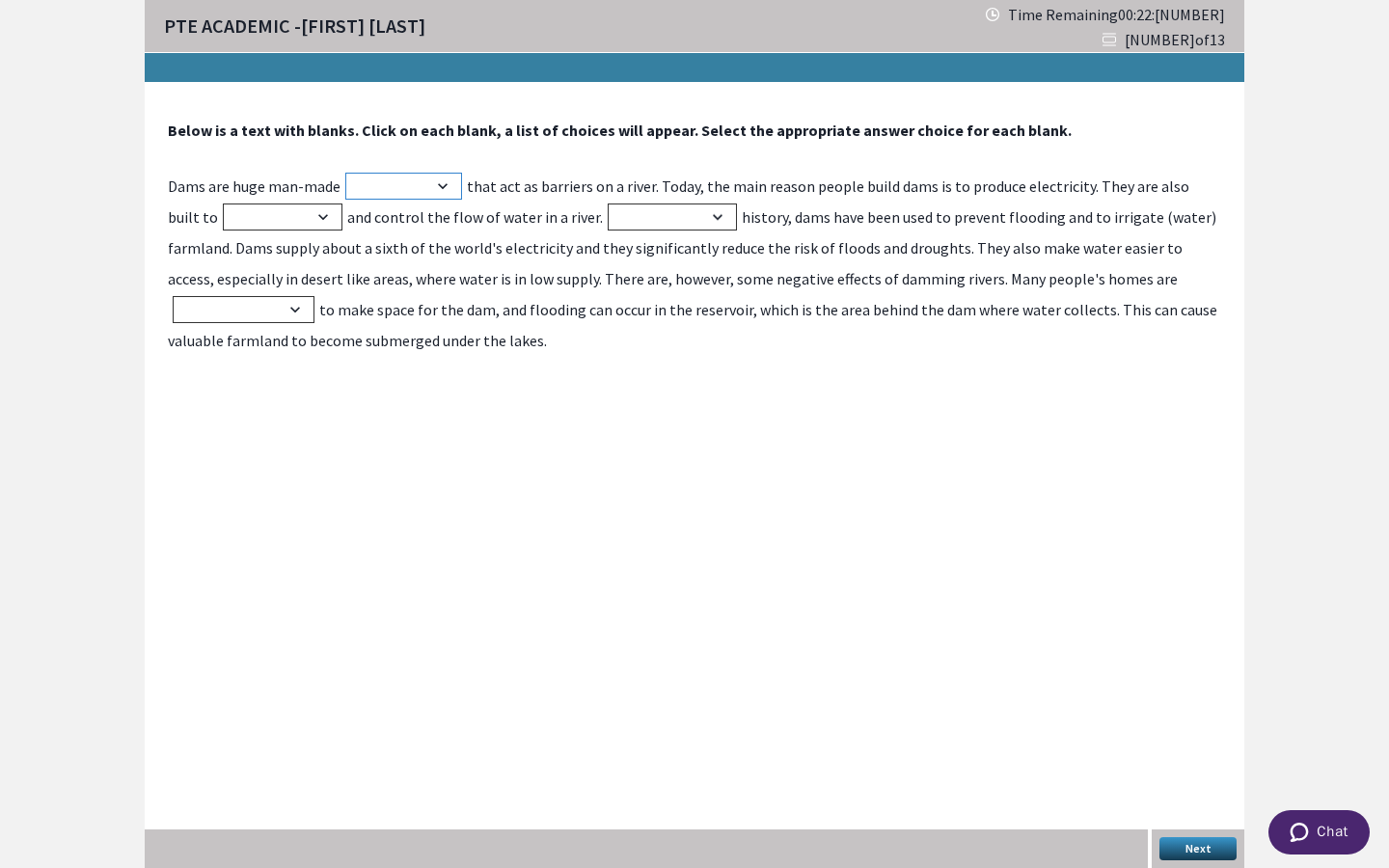 click on "stems stifle stuffed structures" at bounding box center [403, 186] 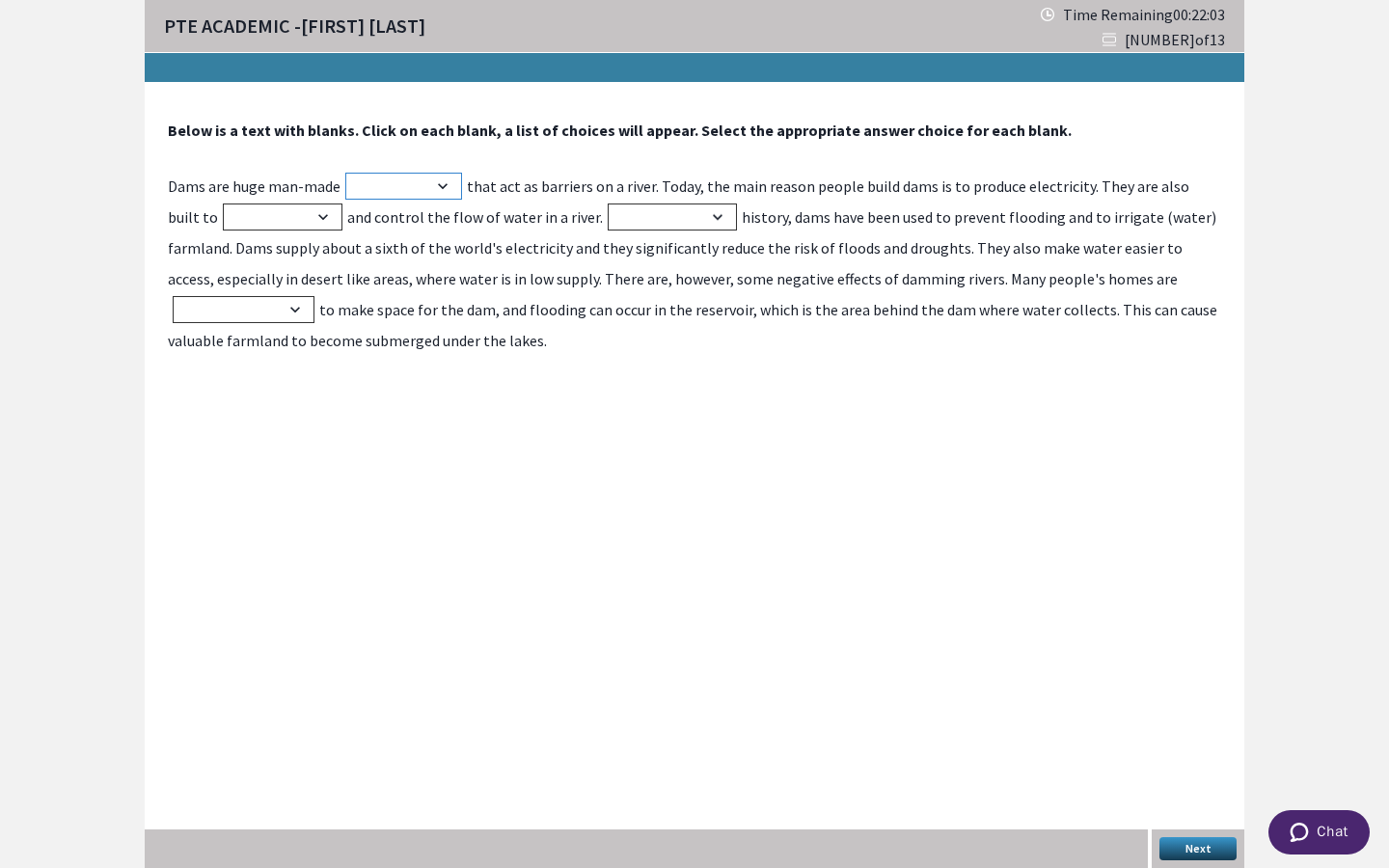 select on "structures" 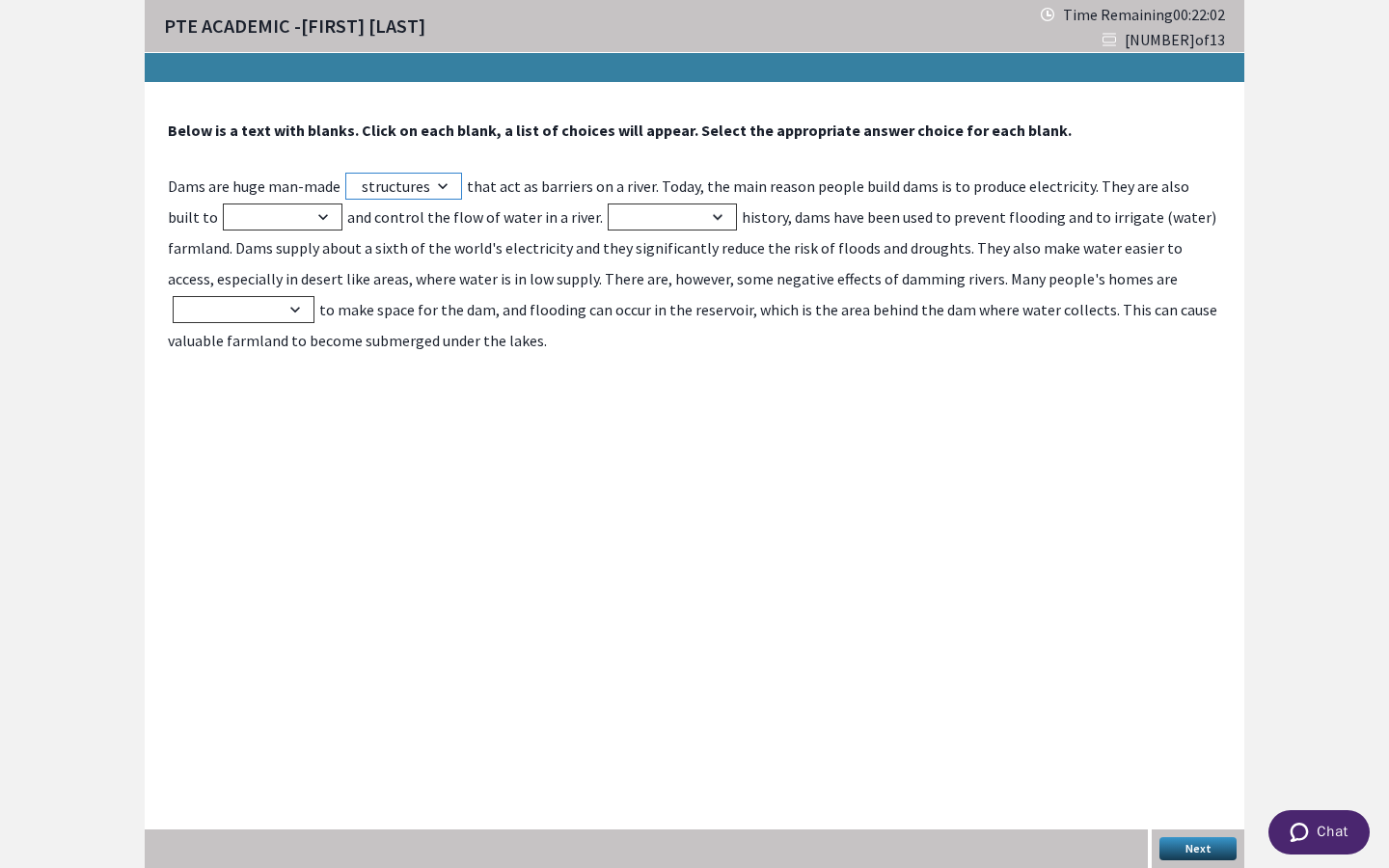 click on "stems stifle stuffed structures" at bounding box center (403, 186) 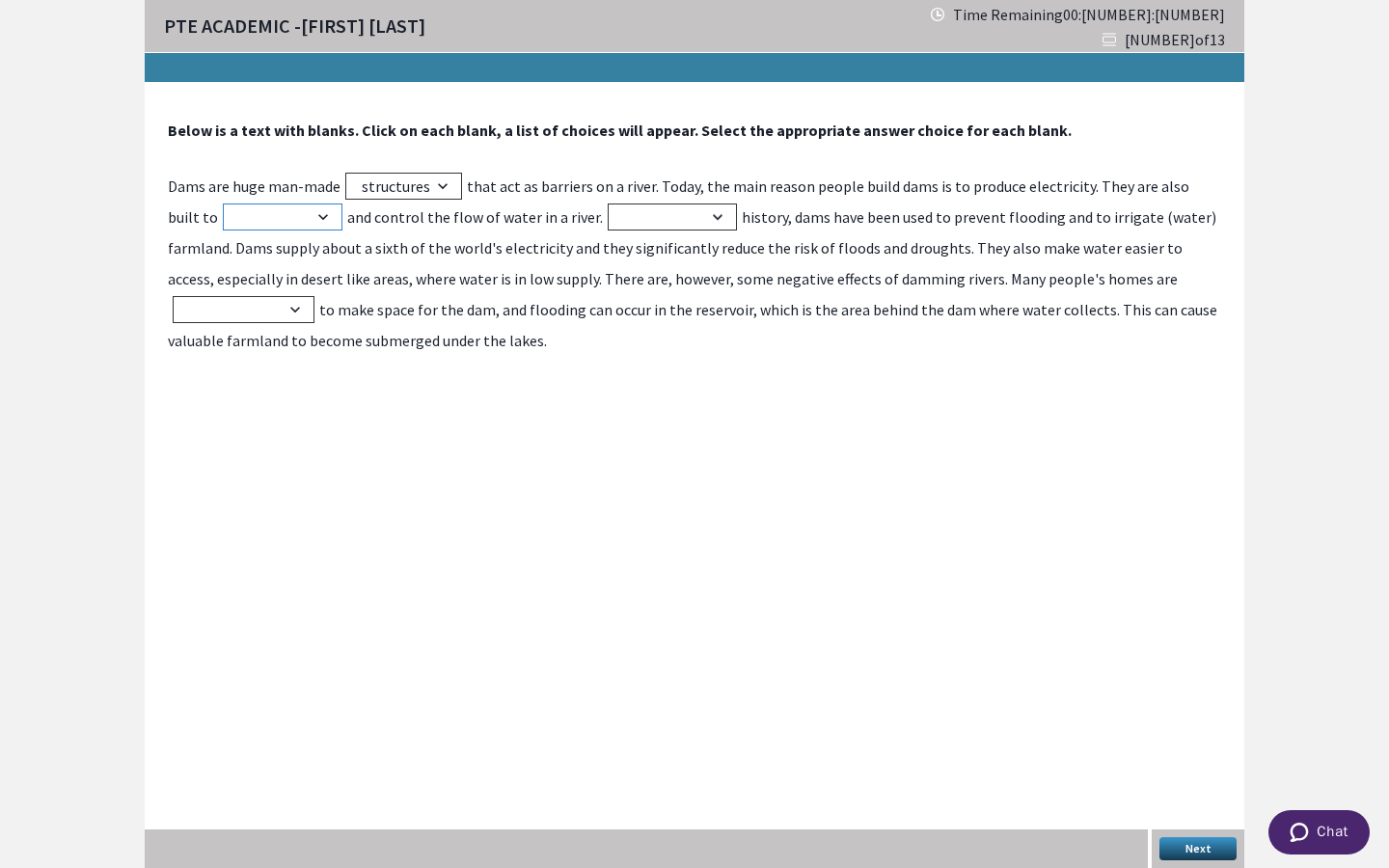 click on "cross span restricting restrict" at bounding box center [283, 217] 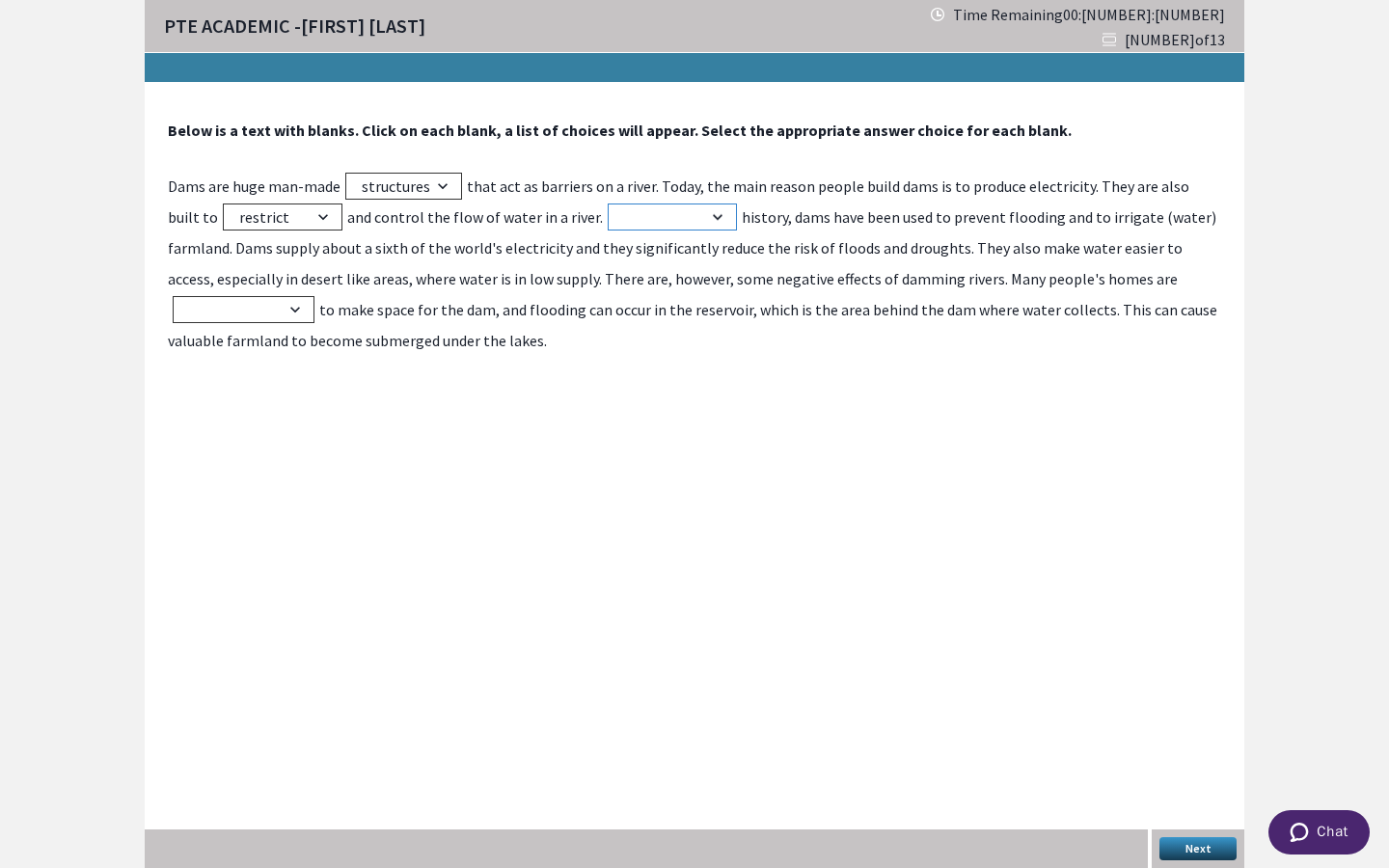 click on "Throughout However Meanwhile Despite" at bounding box center [672, 217] 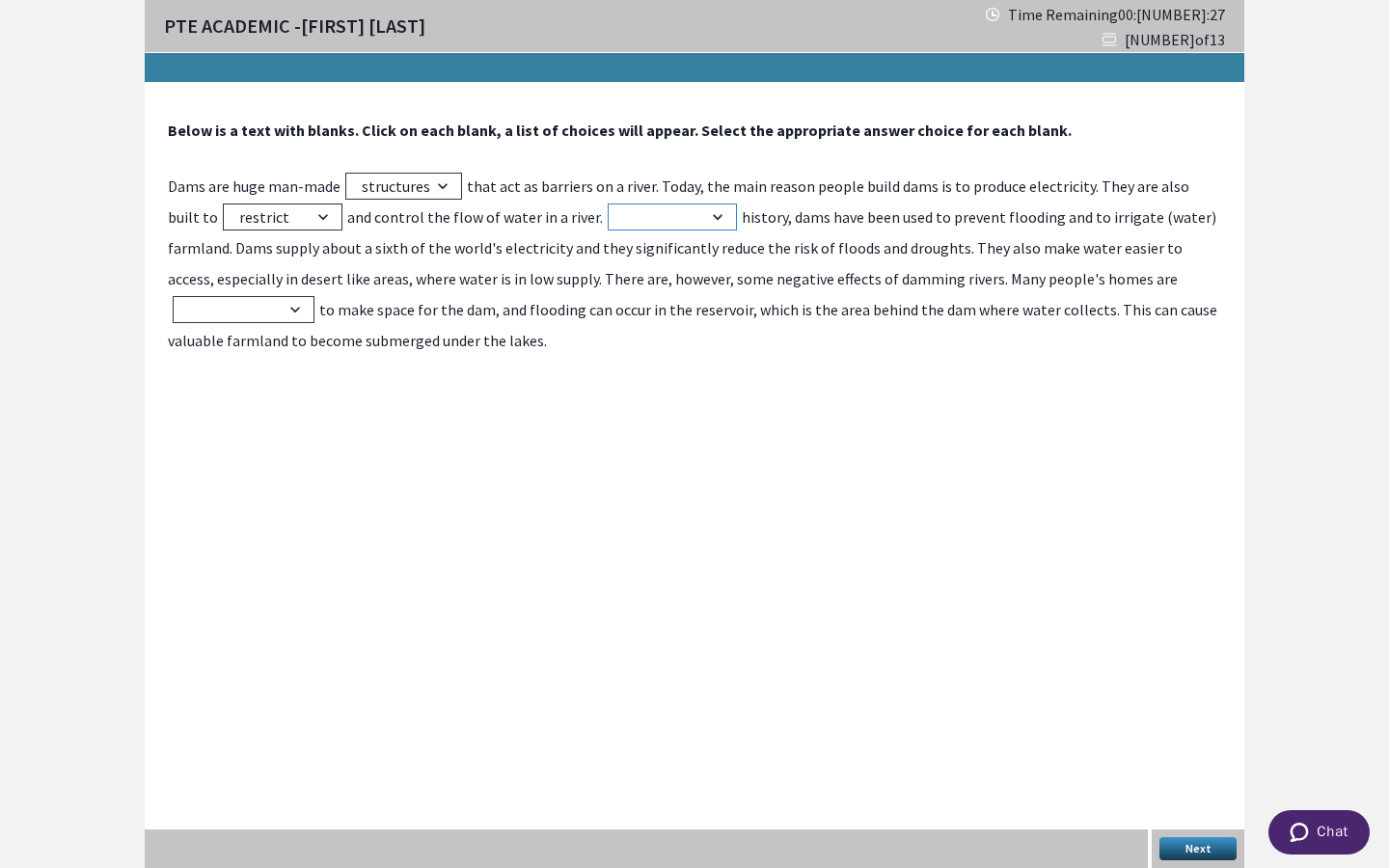 select on "Throughout" 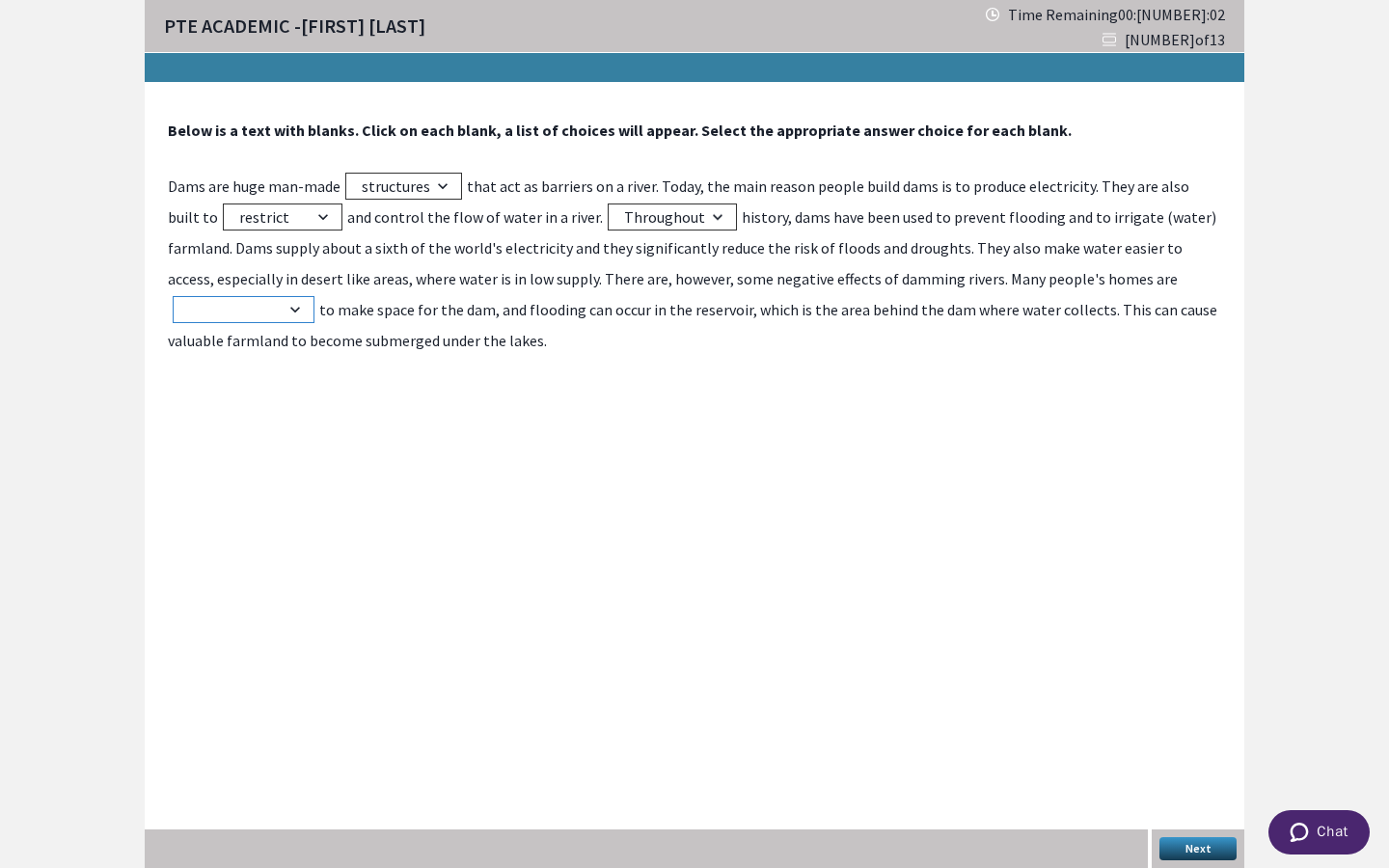 click on "making sure knocked down will abort has affected" at bounding box center (243, 310) 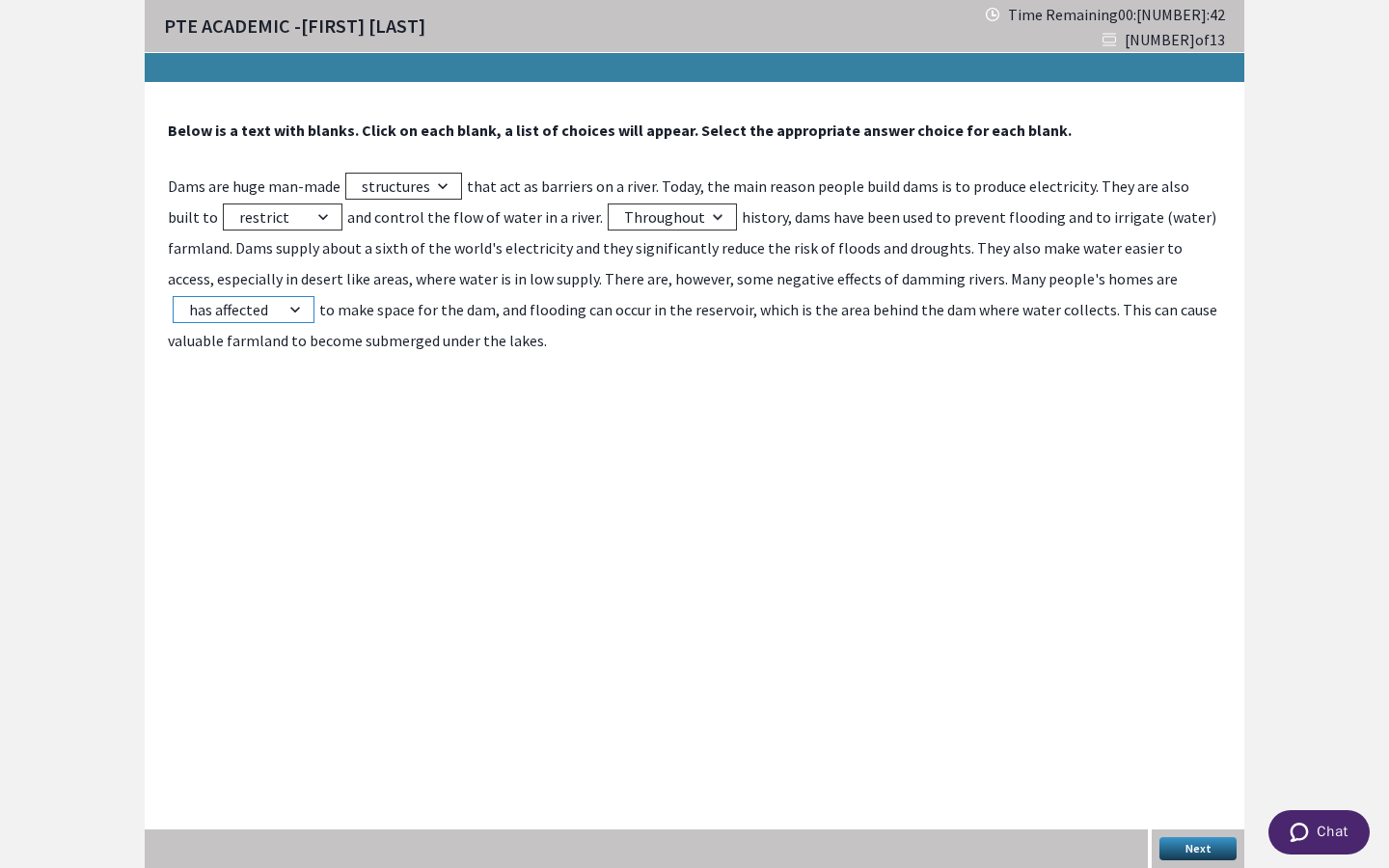 click on "making sure knocked down will abort has affected" at bounding box center (243, 310) 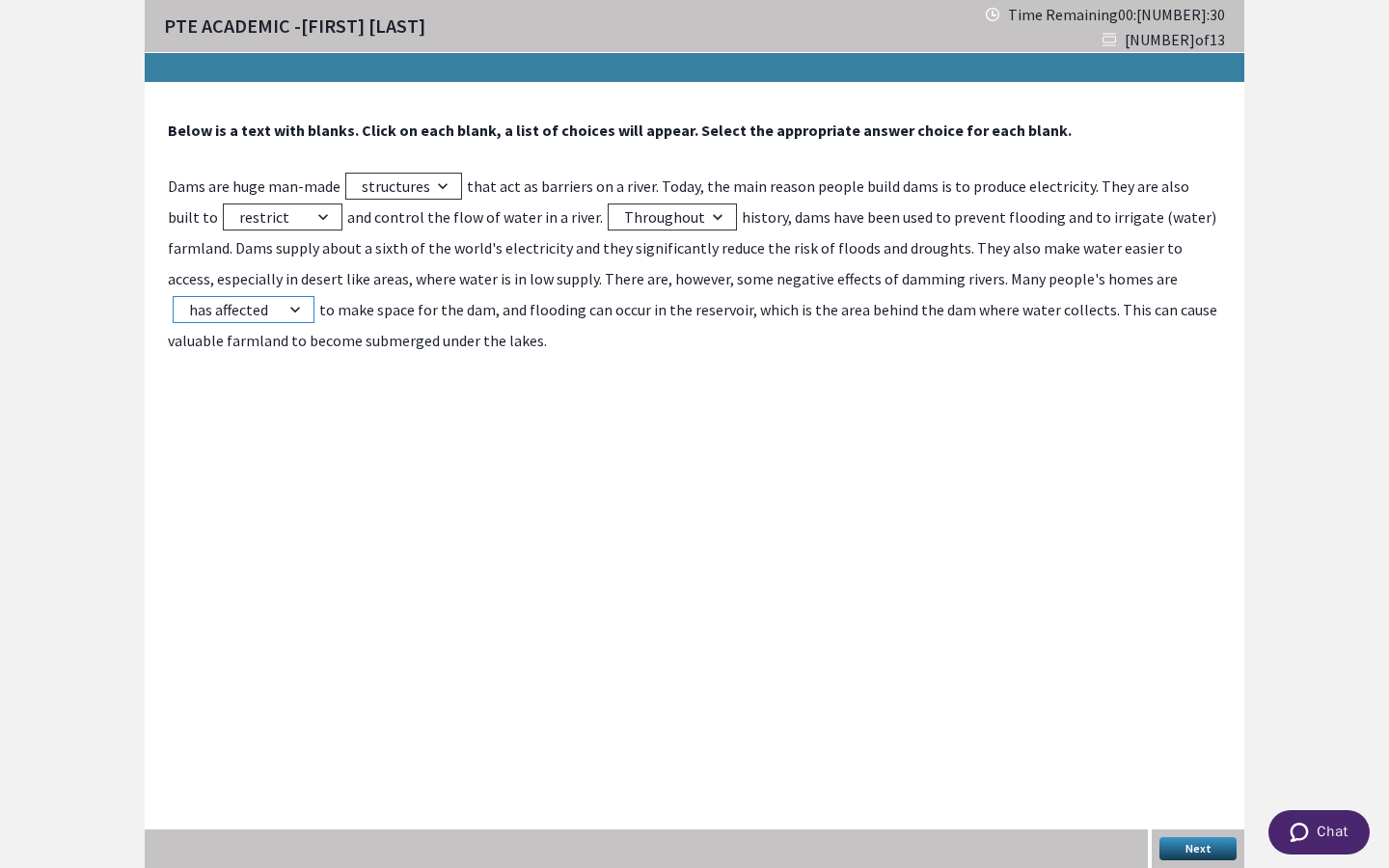 select on "knocked down" 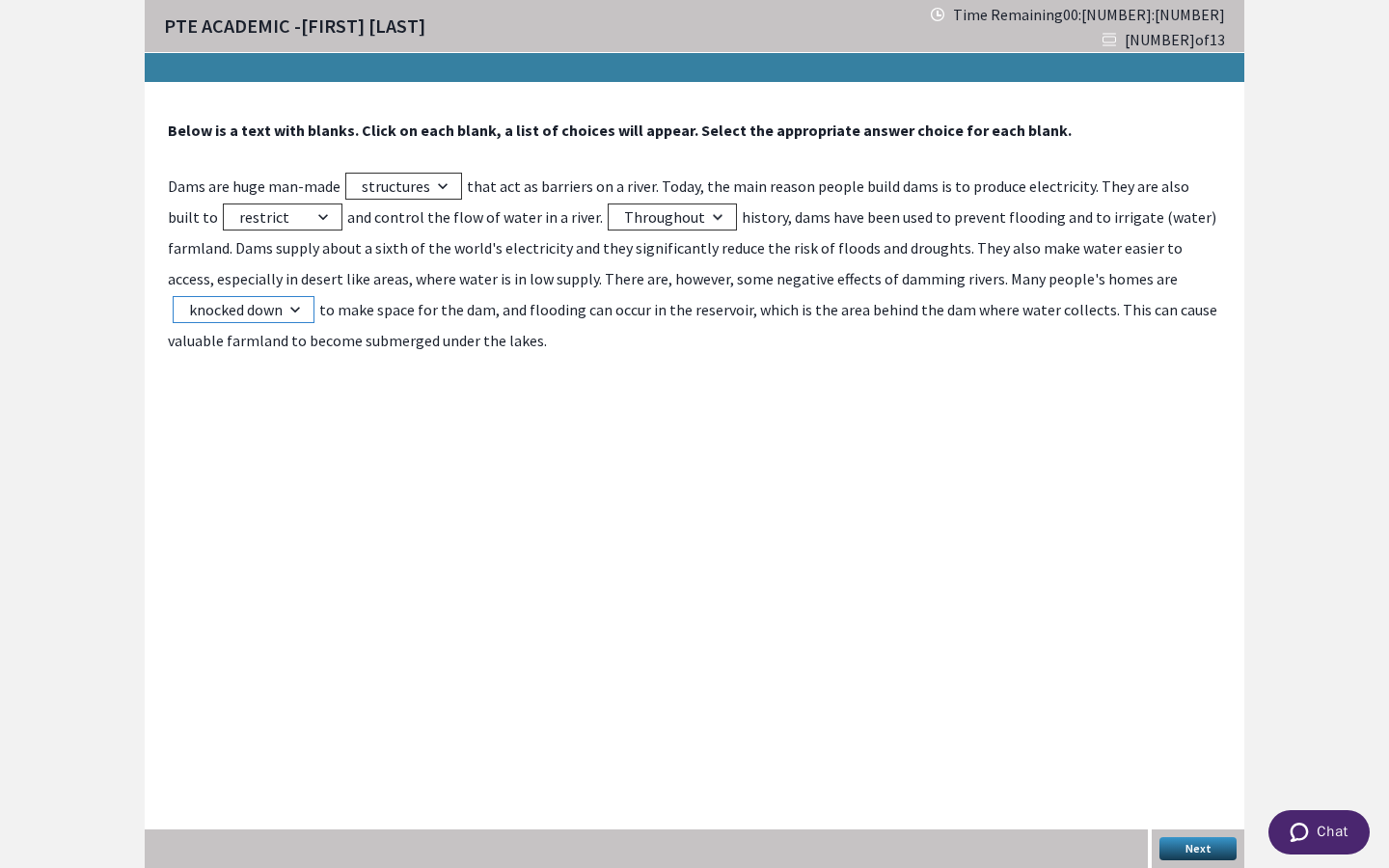 click on "making sure knocked down will abort has affected" at bounding box center [243, 310] 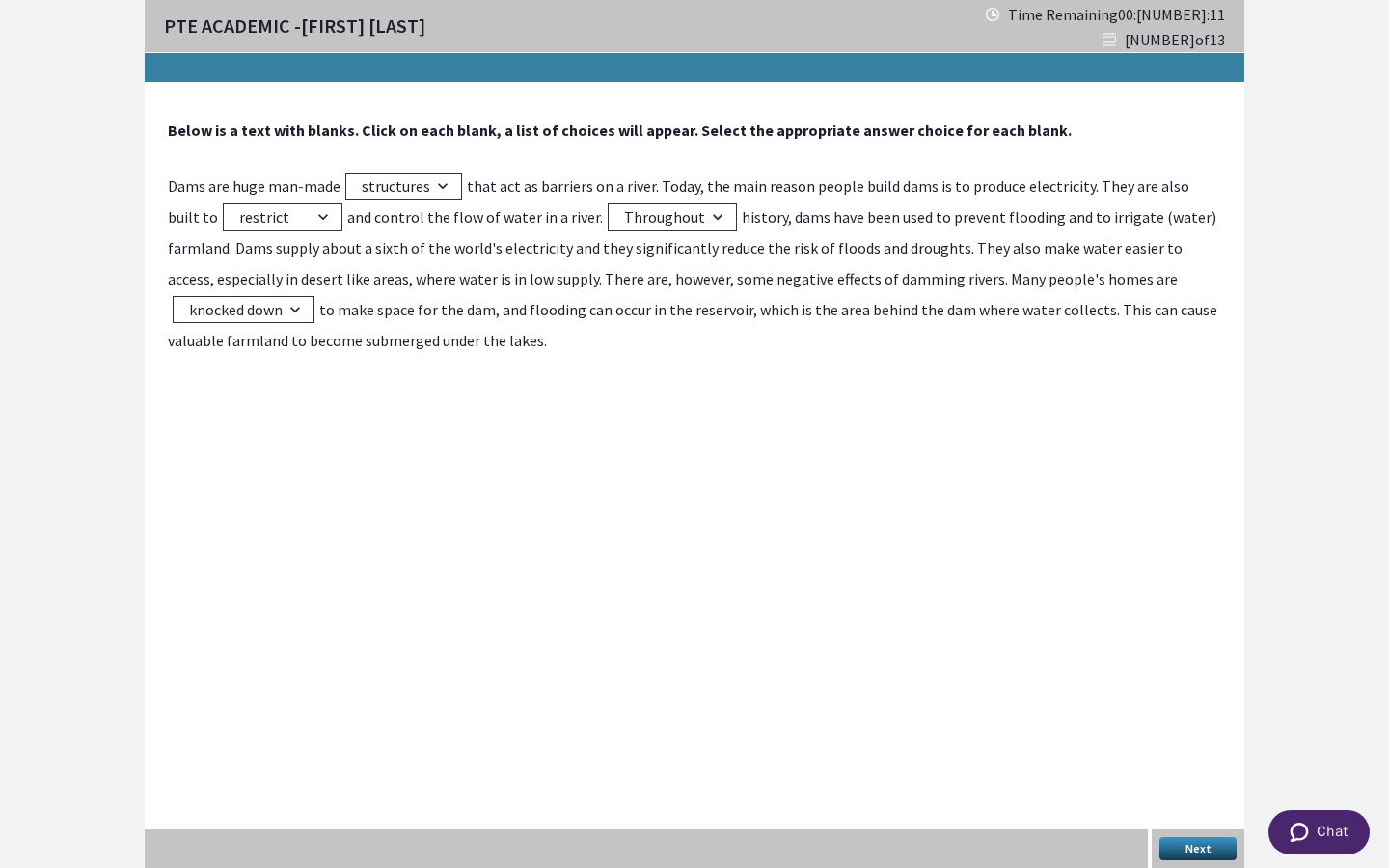 click on "Next" at bounding box center (1198, 849) 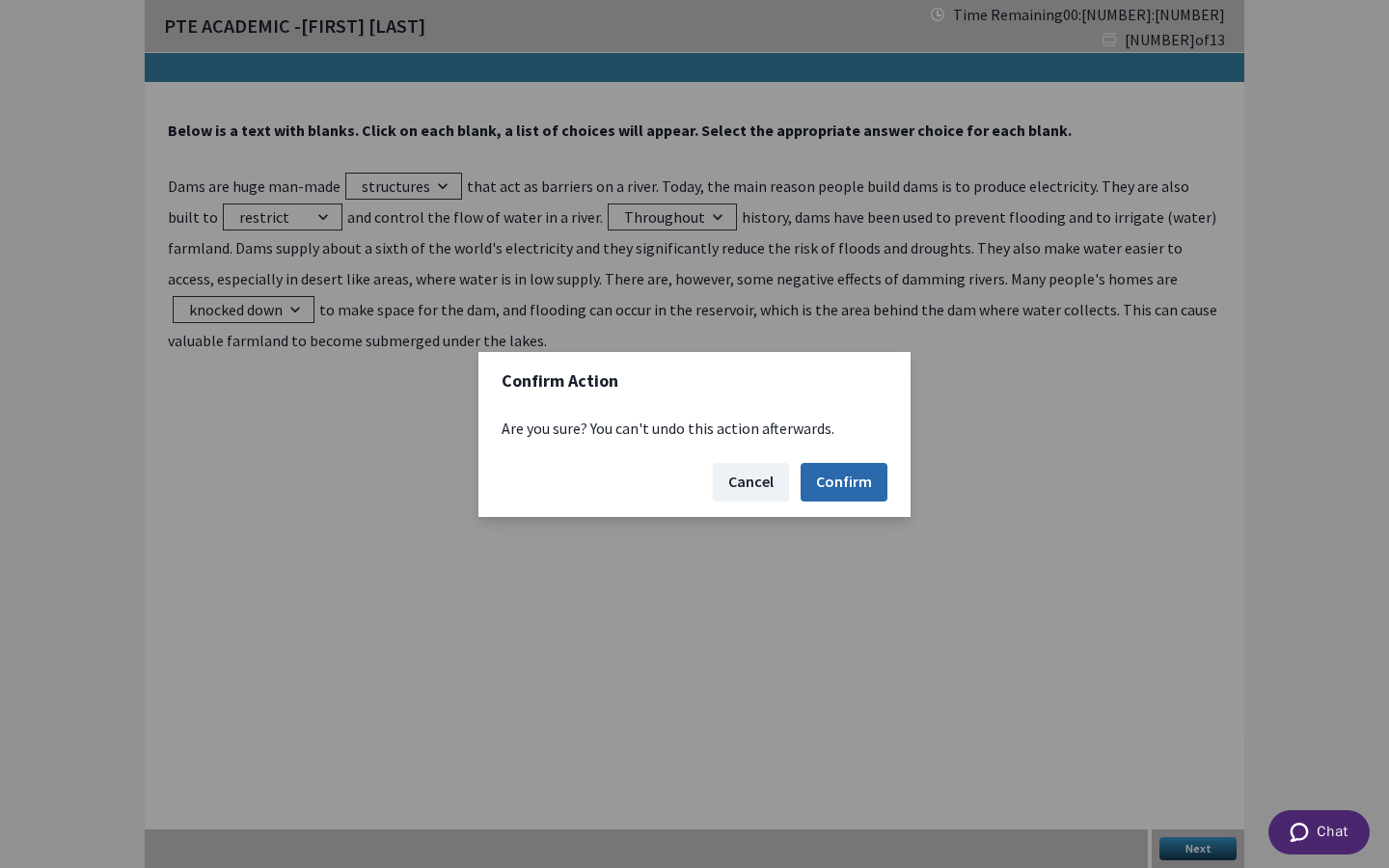click on "Confirm" at bounding box center (844, 482) 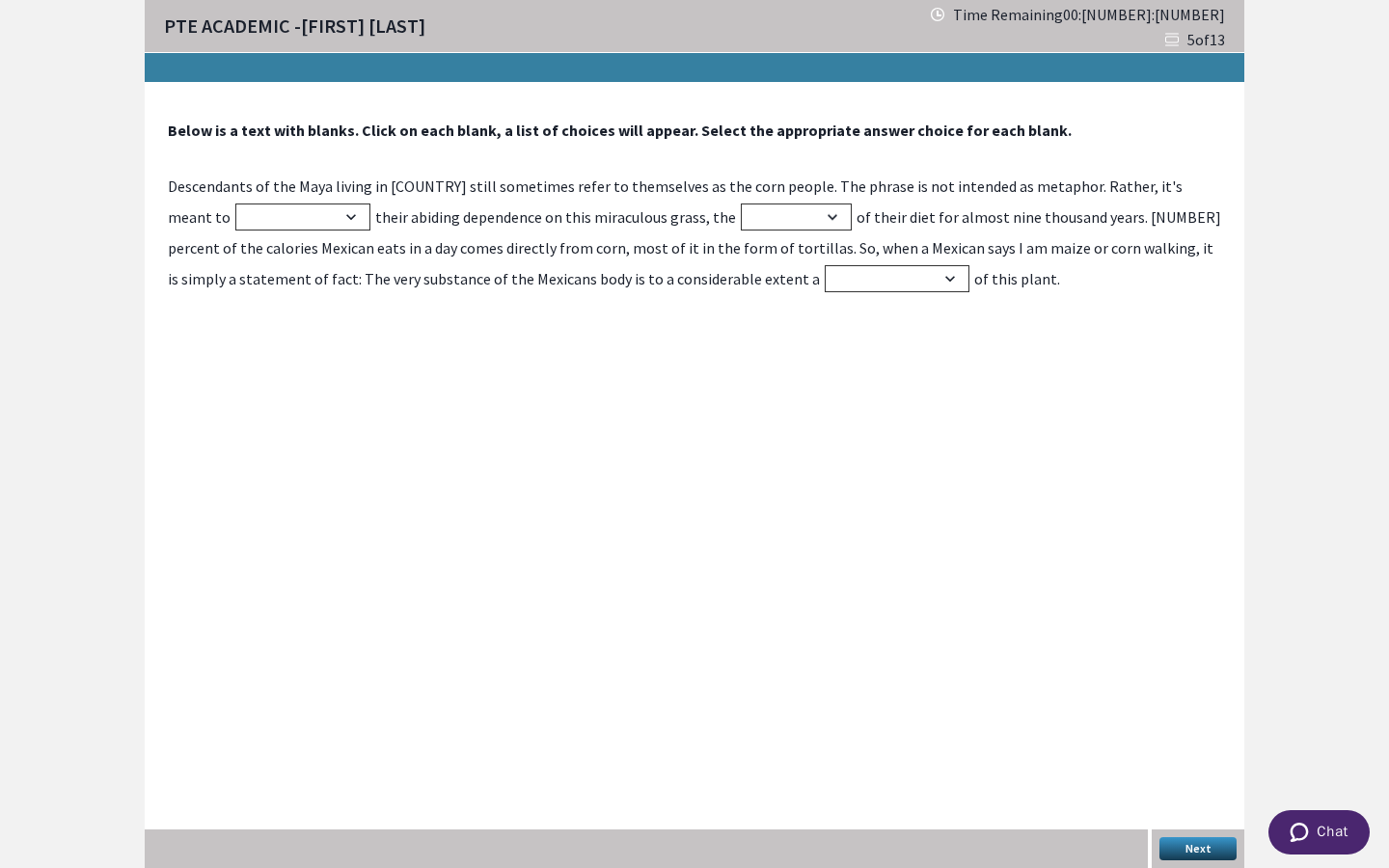 drag, startPoint x: 531, startPoint y: 177, endPoint x: 618, endPoint y: 180, distance: 87.05171 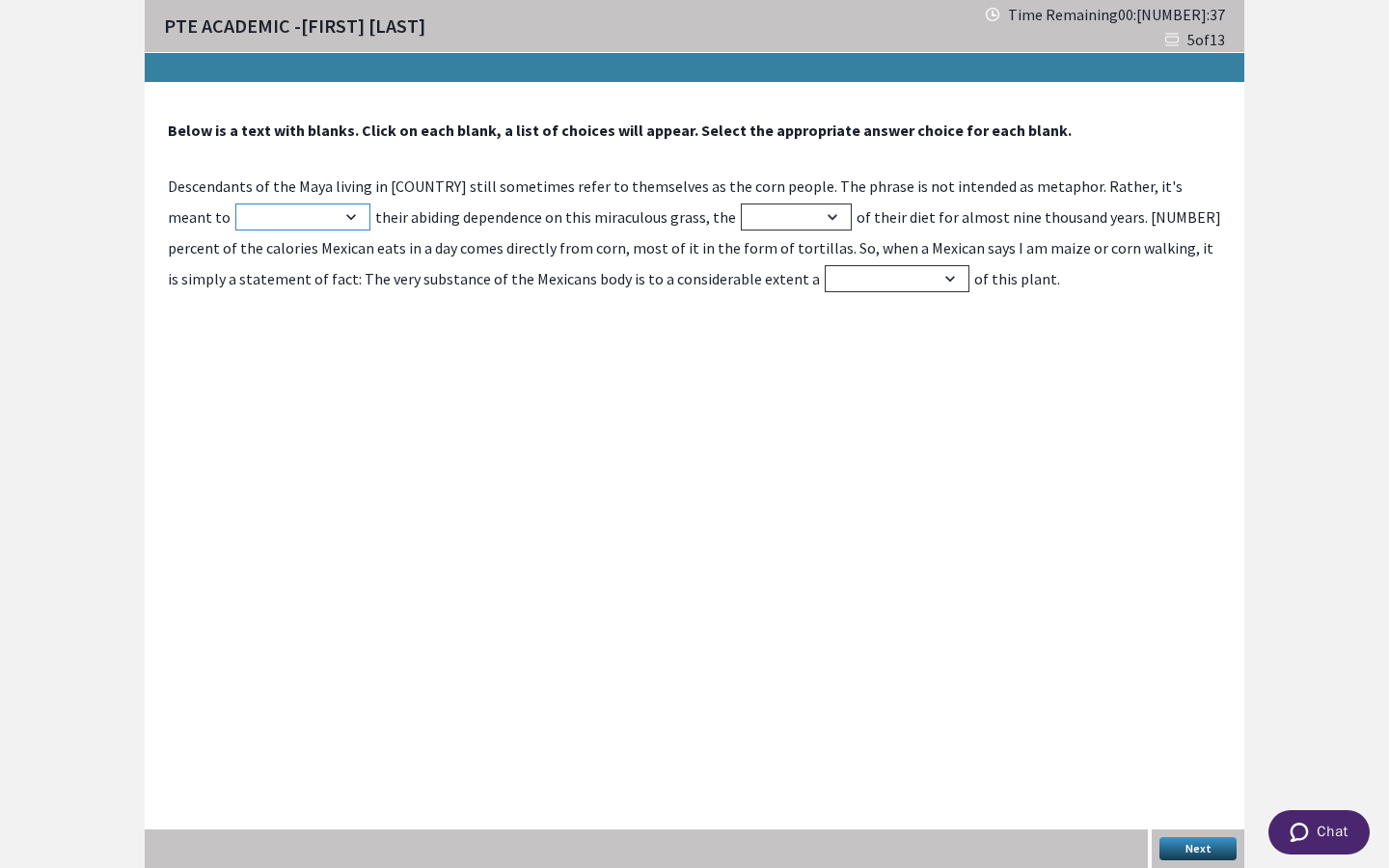 click on "discourage proved acknowledge reject" at bounding box center [303, 217] 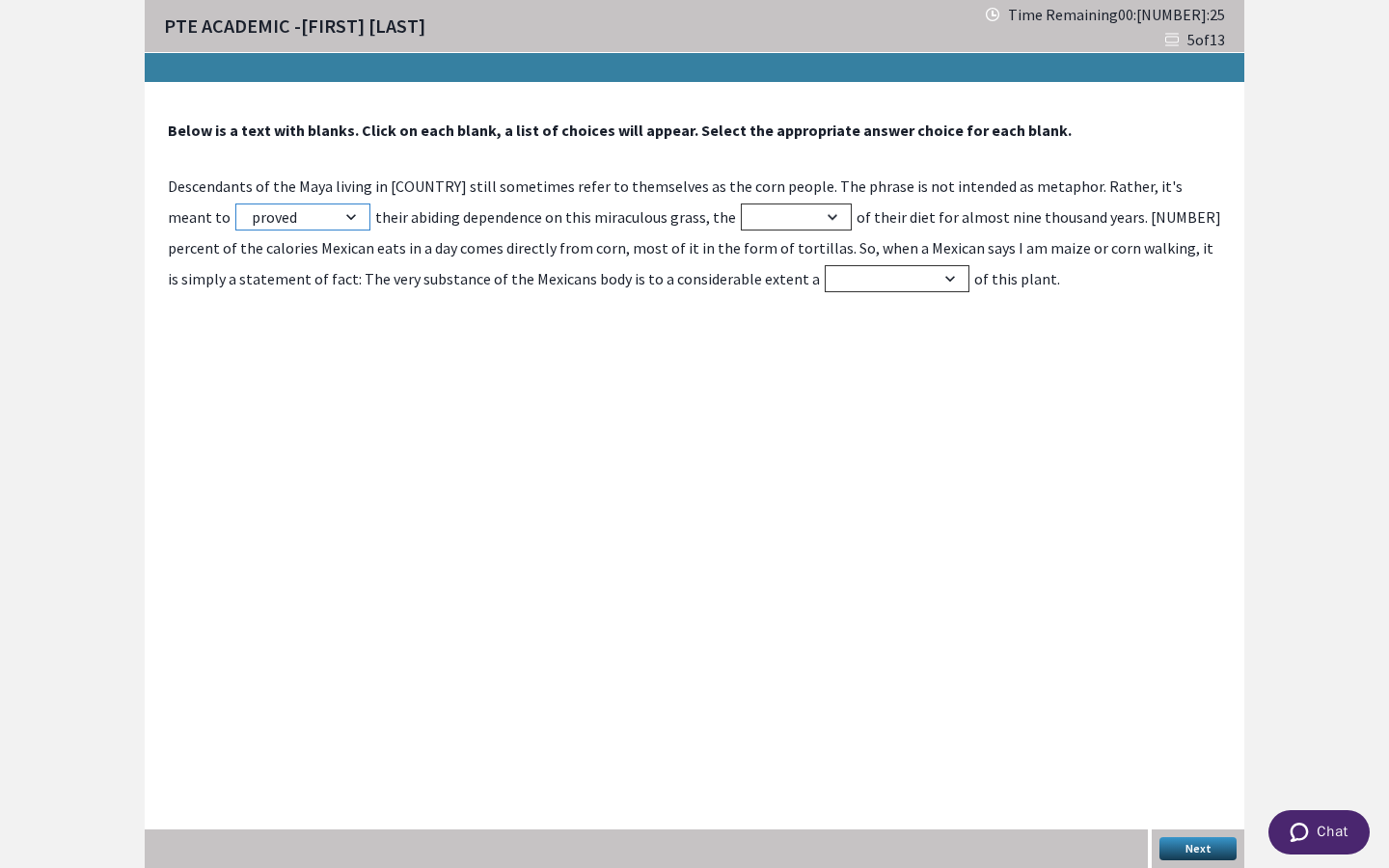 click on "discourage proved acknowledge reject" at bounding box center [303, 217] 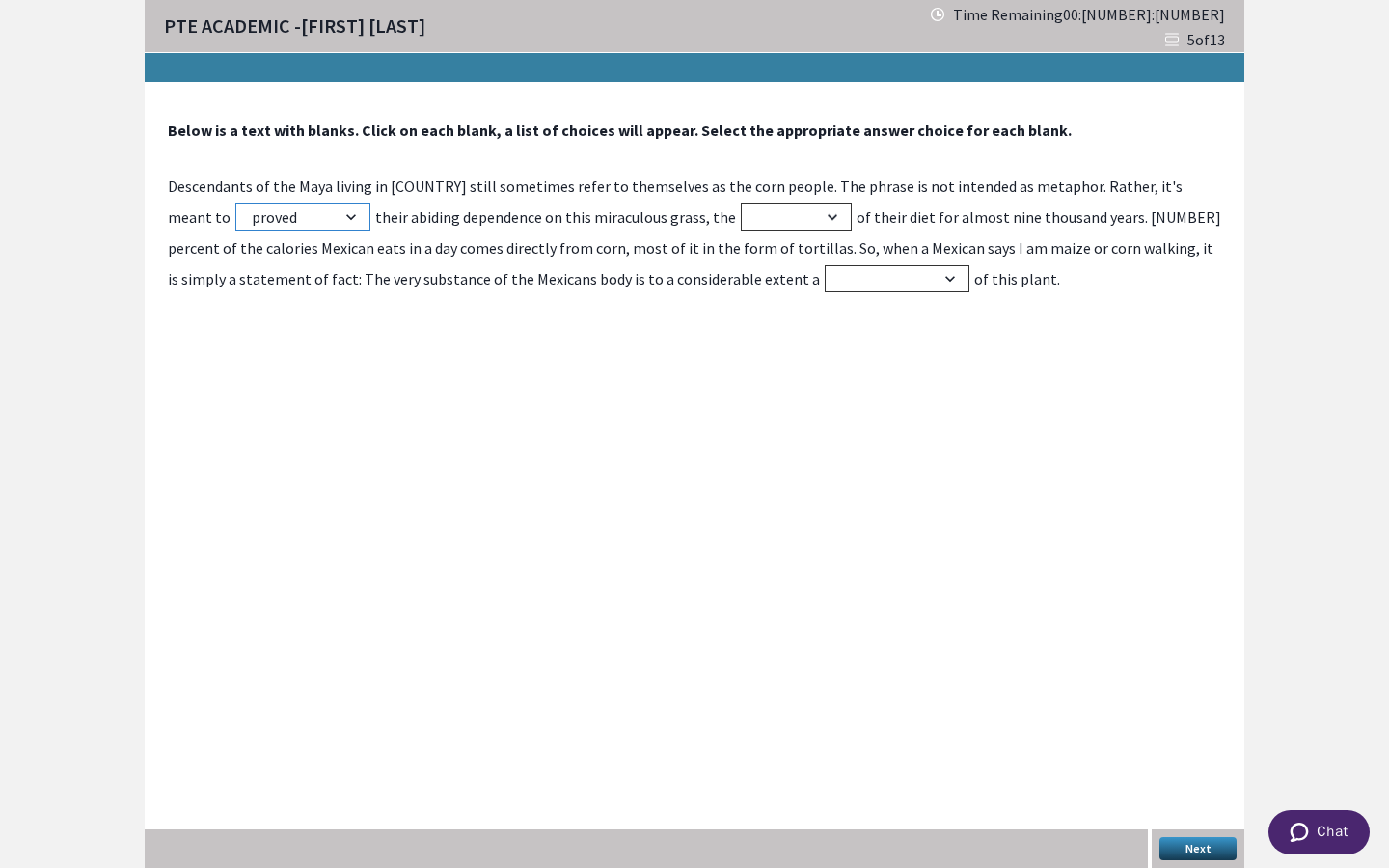 select on "acknowledge" 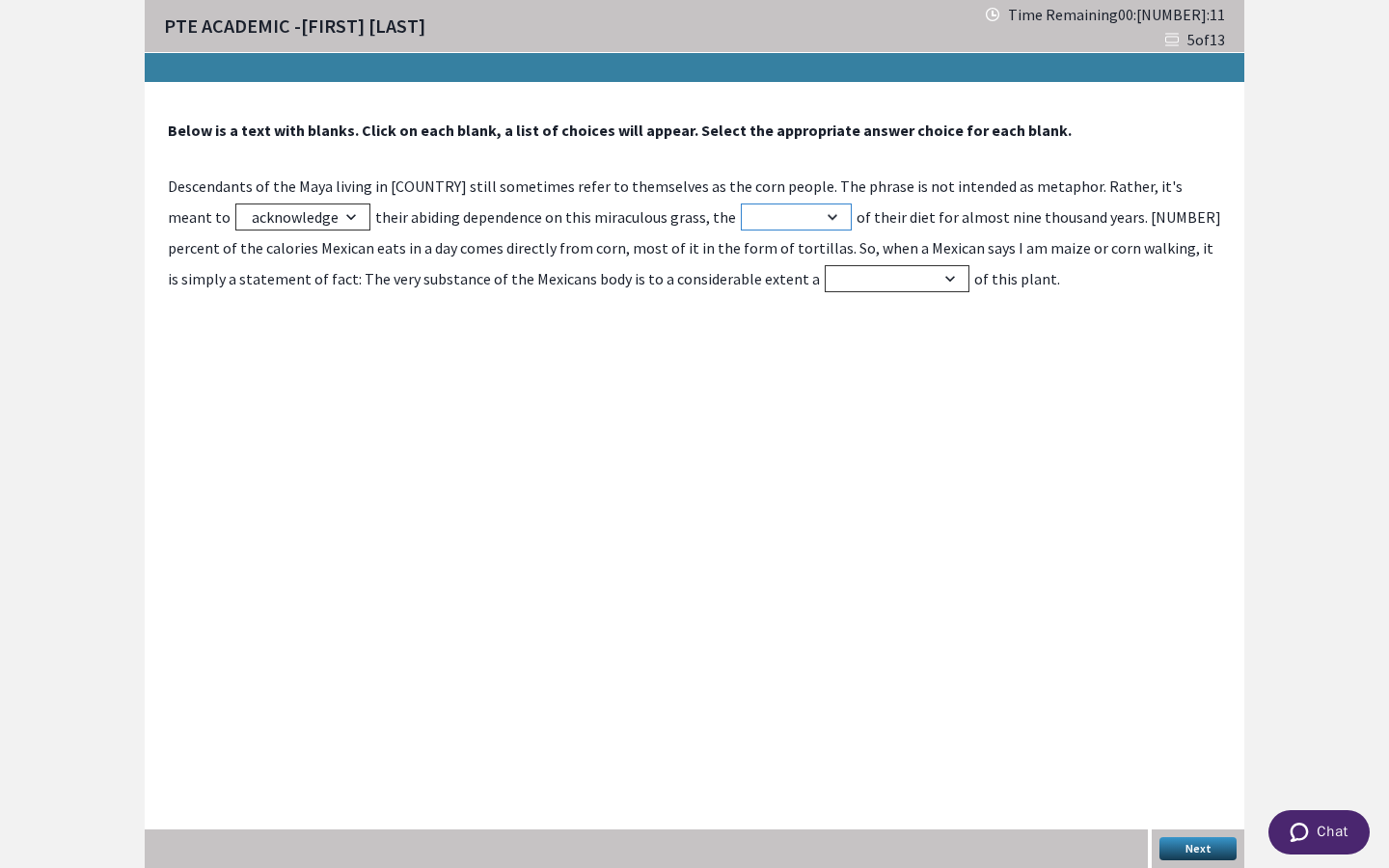 click on "staple habit nutrients veggies" at bounding box center (796, 217) 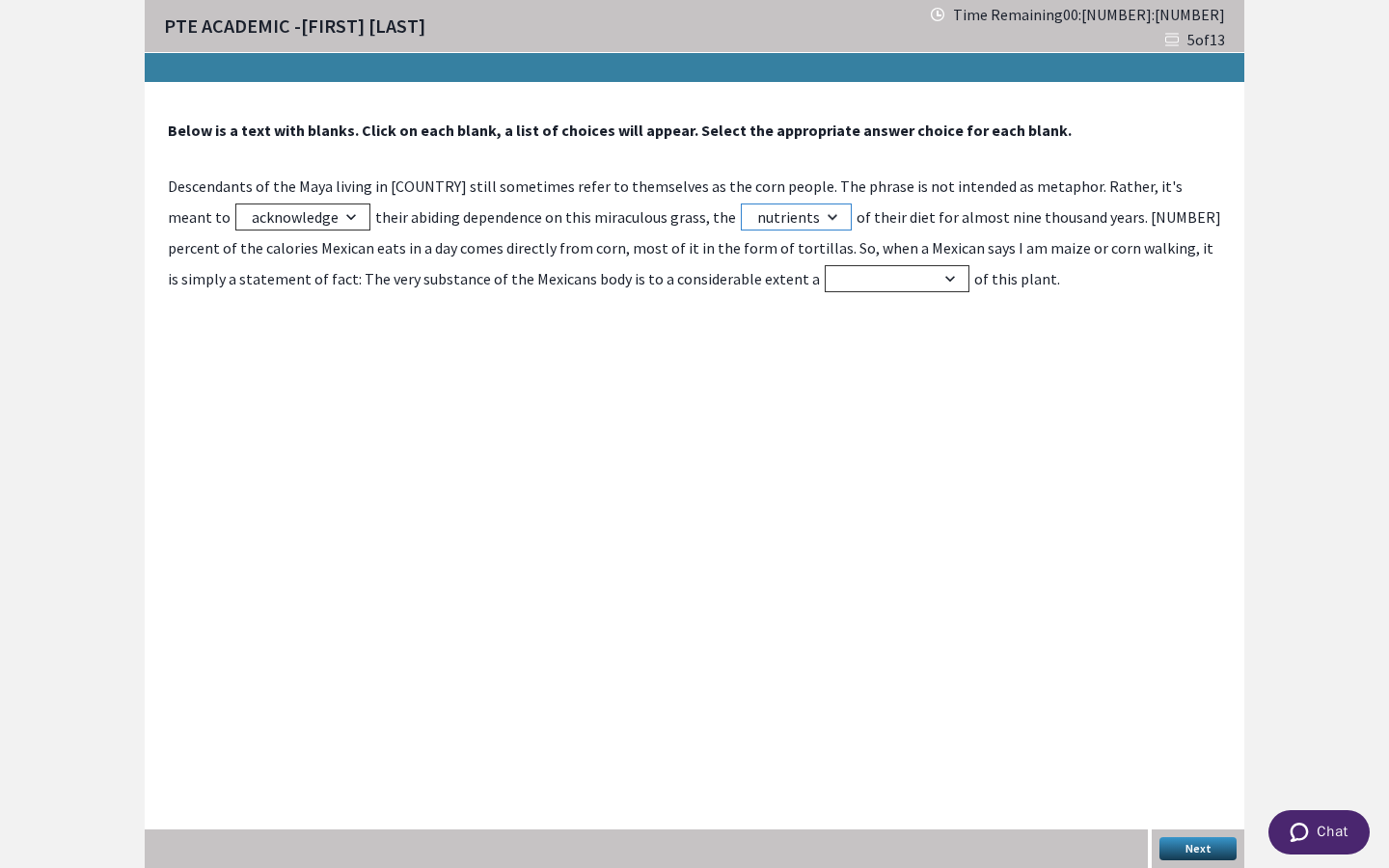 click on "staple habit nutrients veggies" at bounding box center (796, 217) 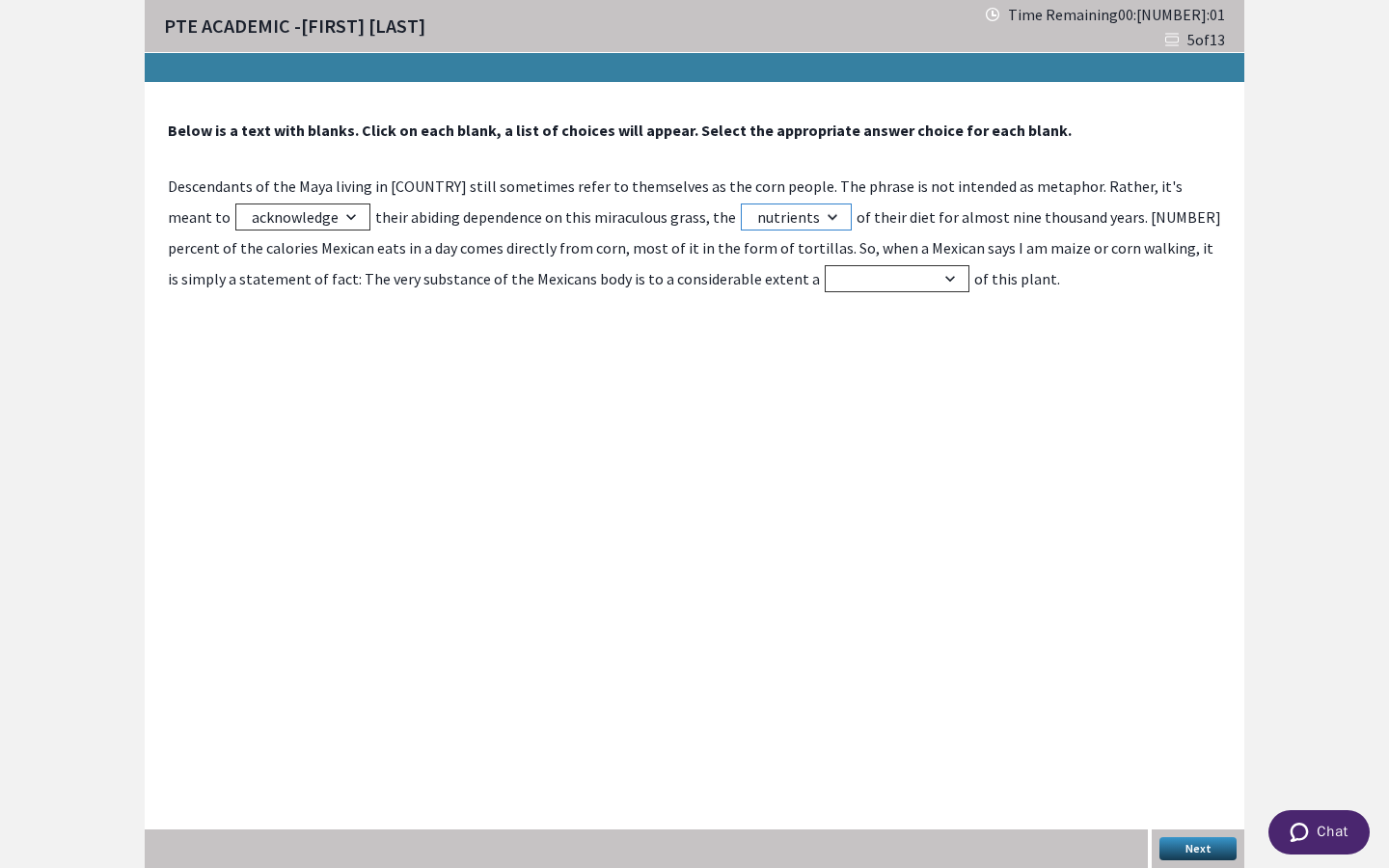 select on "veggies" 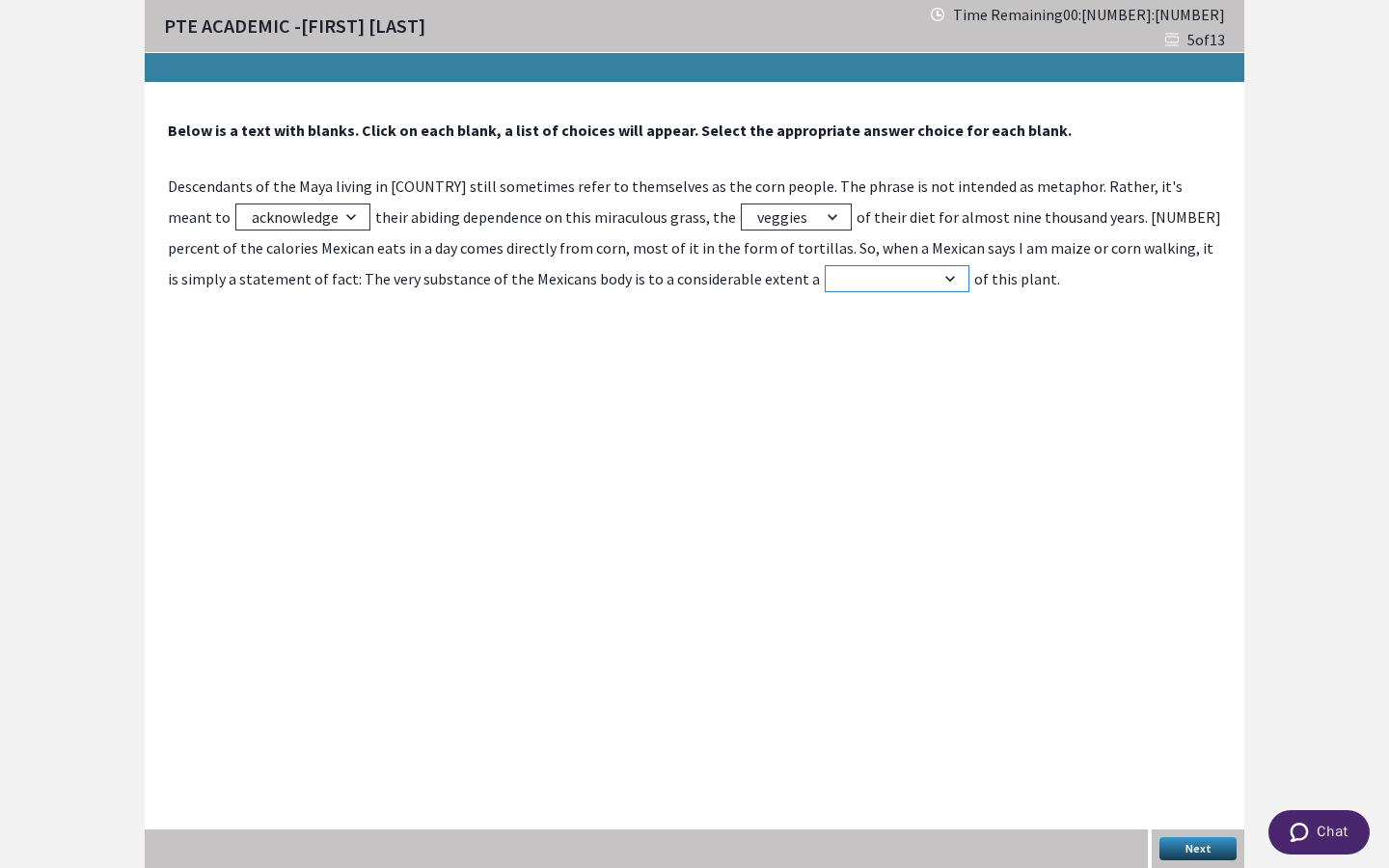 click on "color manifestation corn moving" at bounding box center [897, 279] 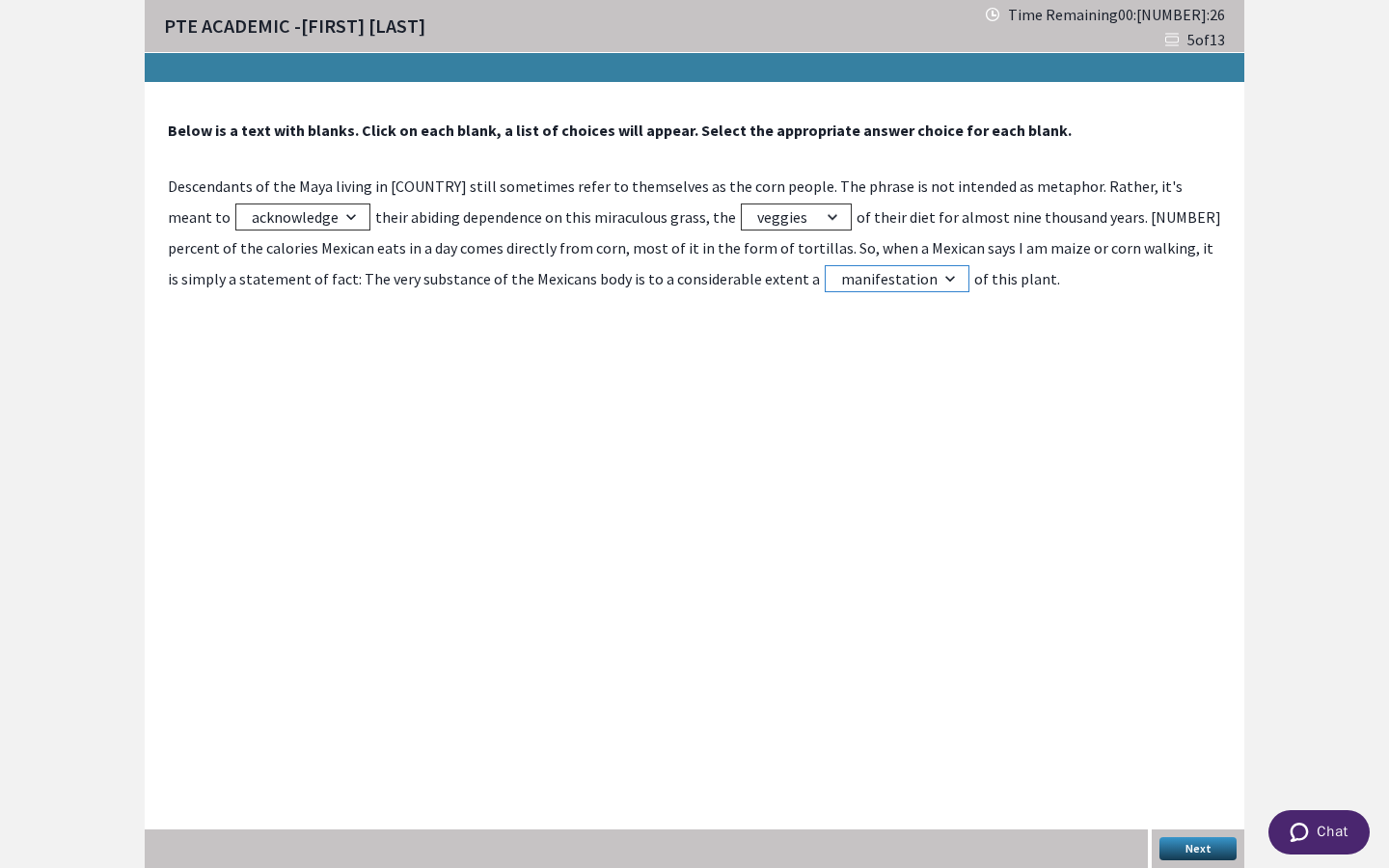 click on "color manifestation corn moving" at bounding box center (897, 279) 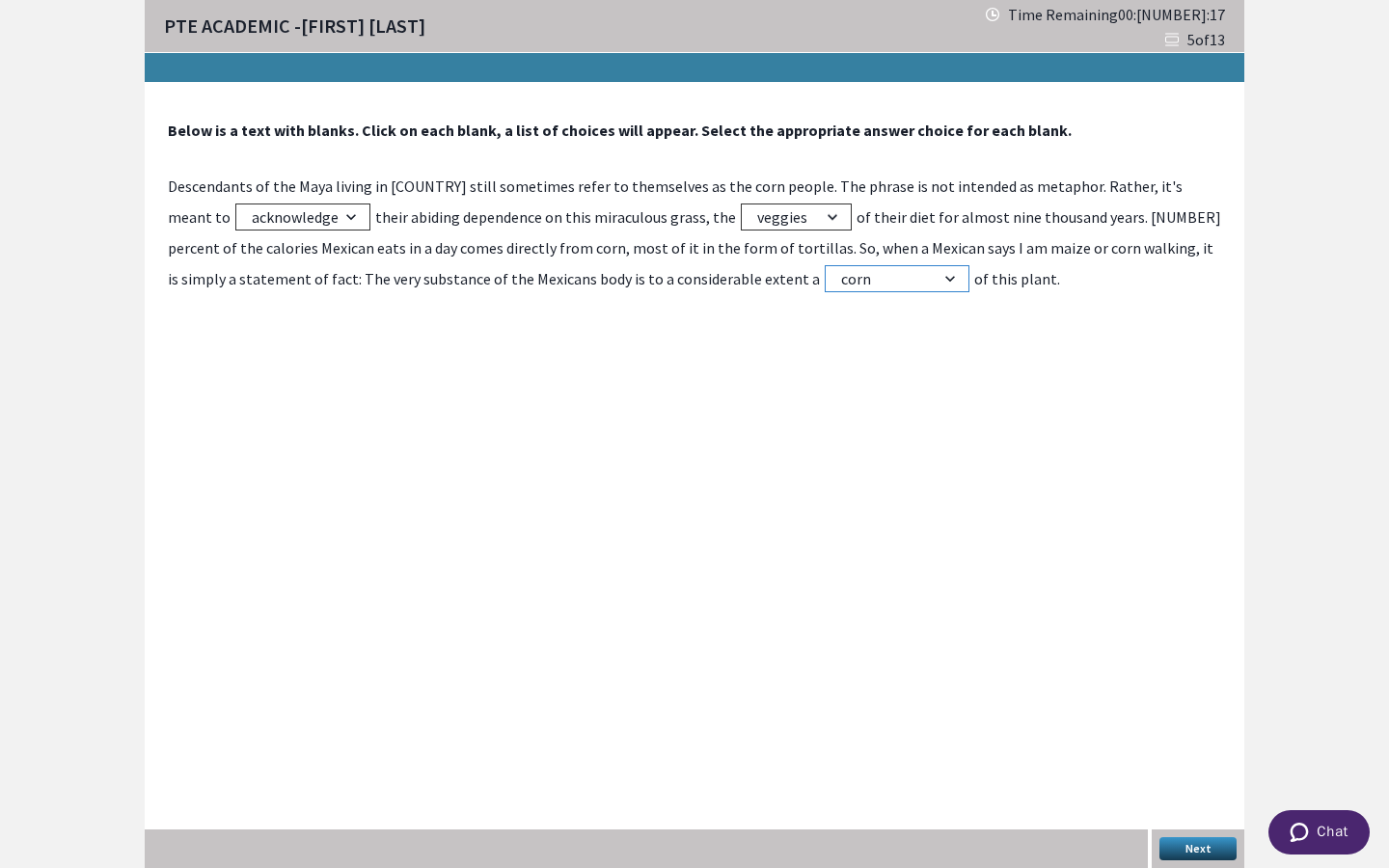 click on "color manifestation corn moving" at bounding box center [897, 279] 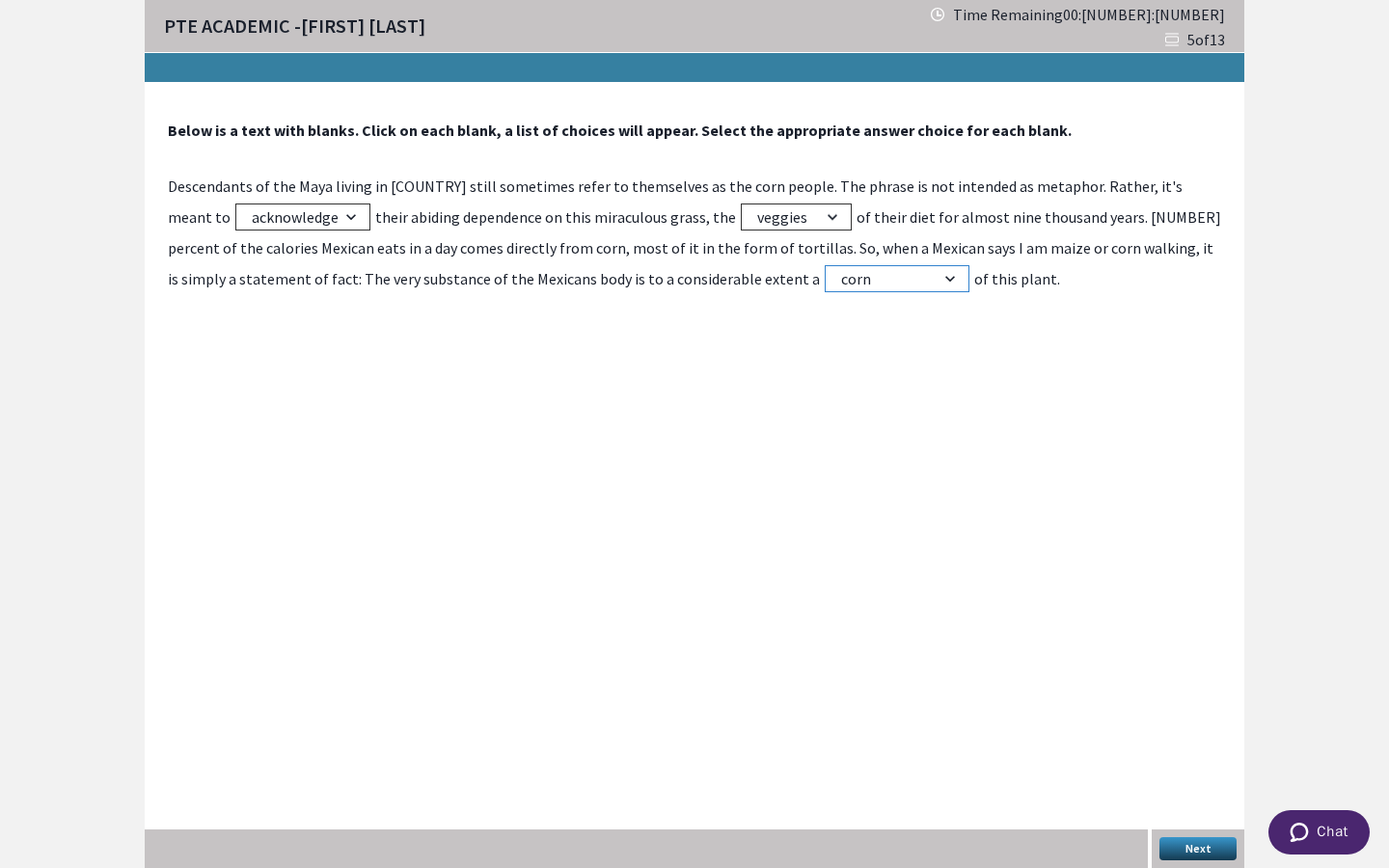 select on "manifestation" 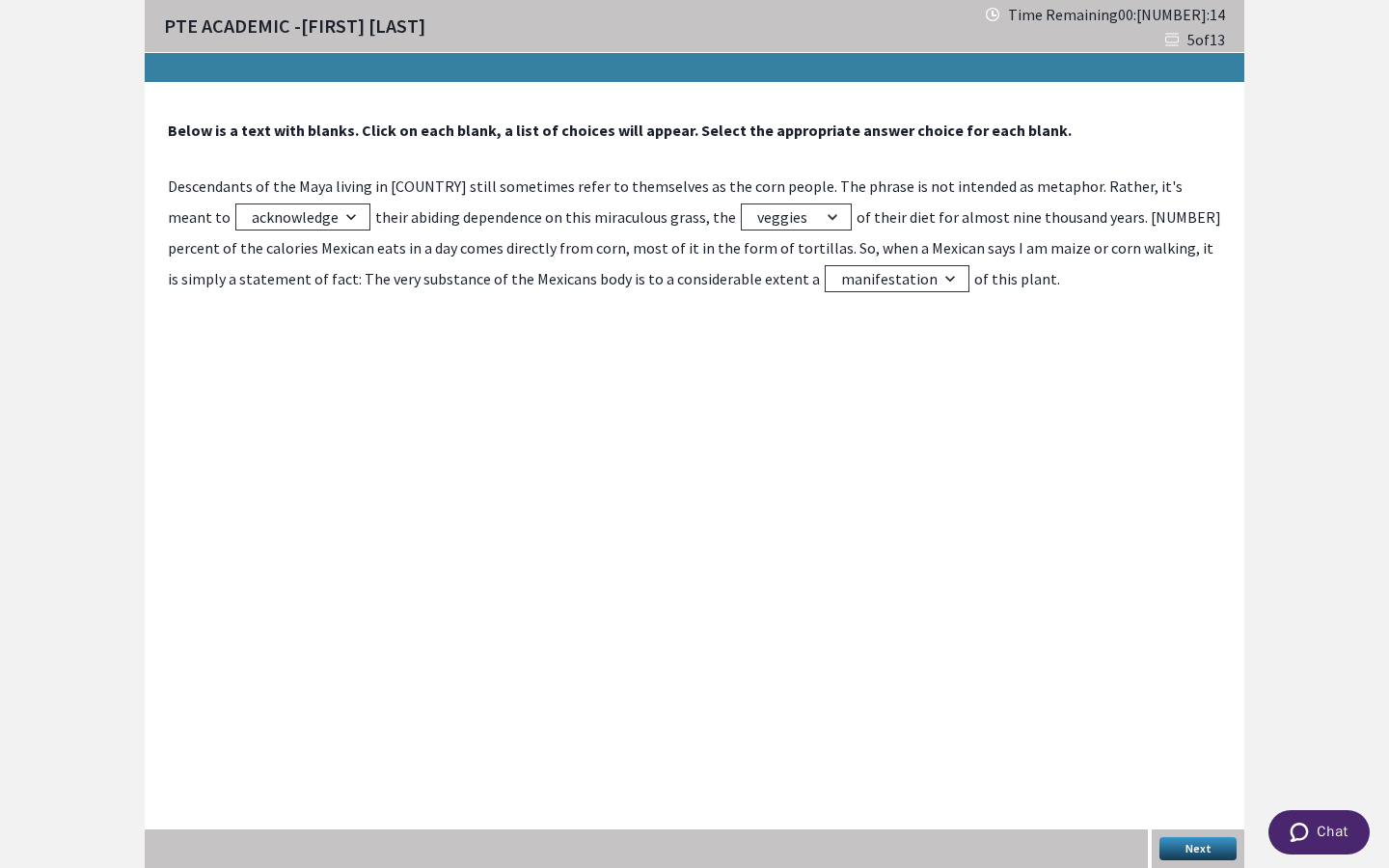 click on "Next" at bounding box center [1198, 849] 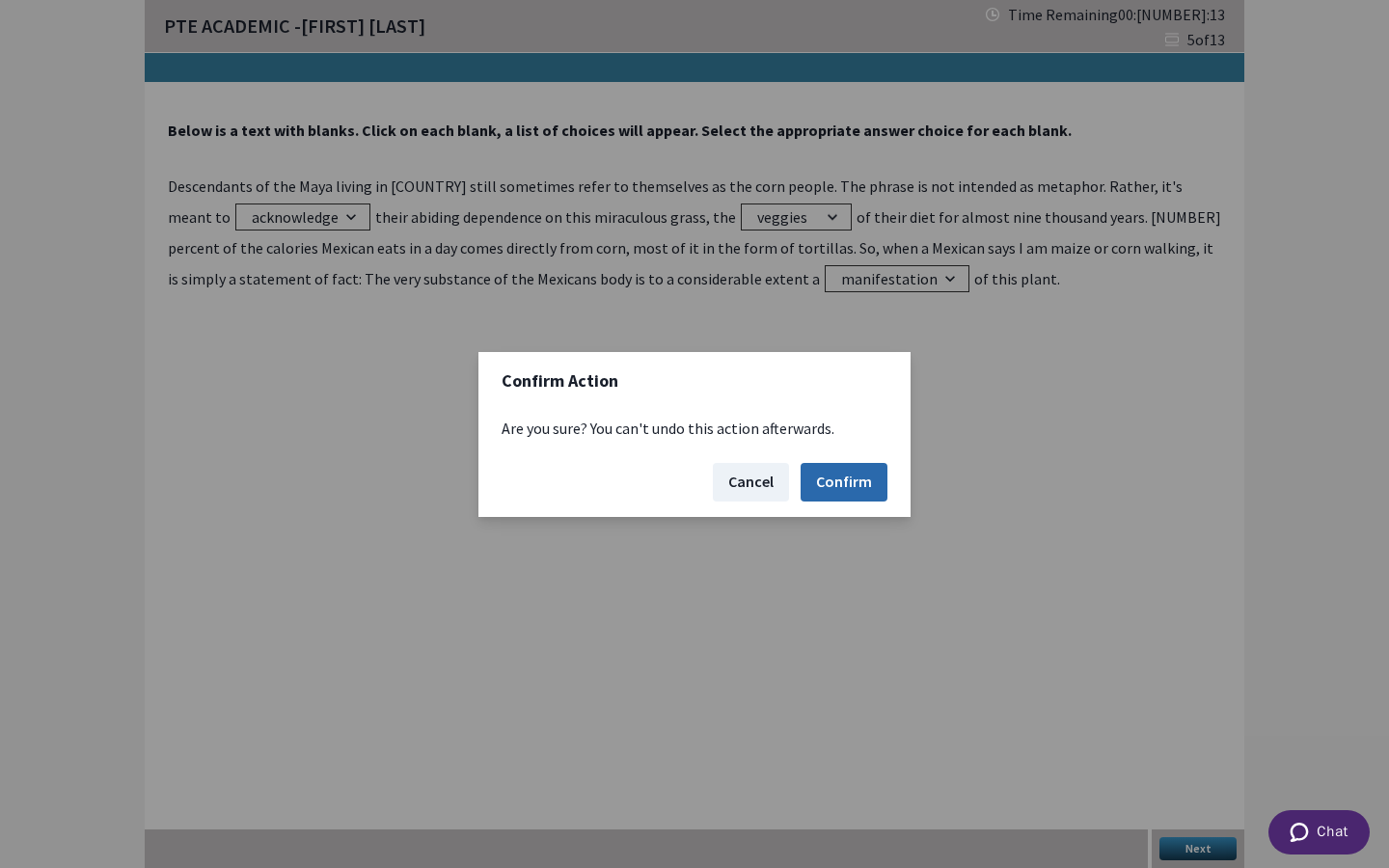 click on "Confirm" at bounding box center (844, 482) 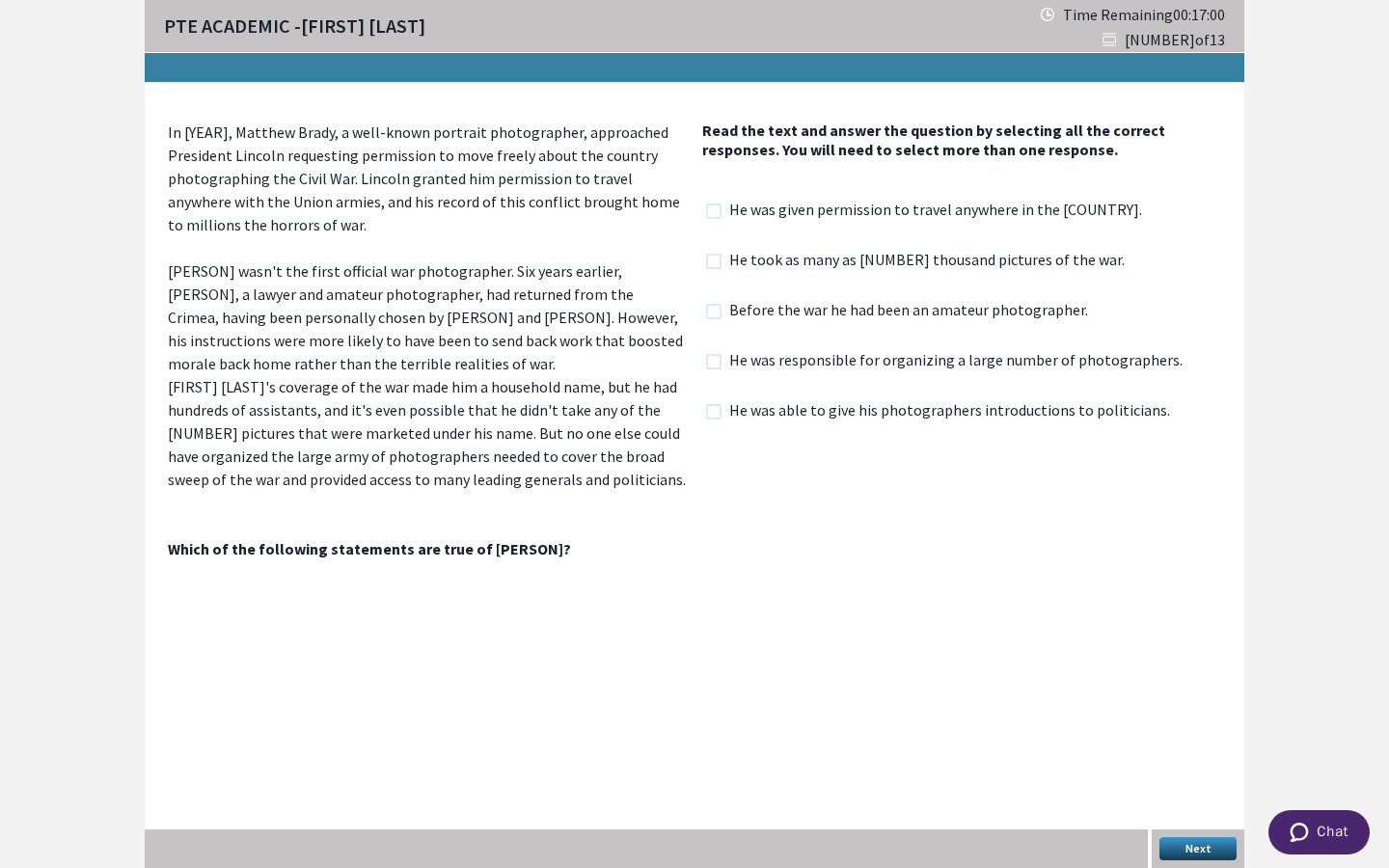 click on "He took as many as [NUMBER] thousand pictures of the war." at bounding box center [933, 261] 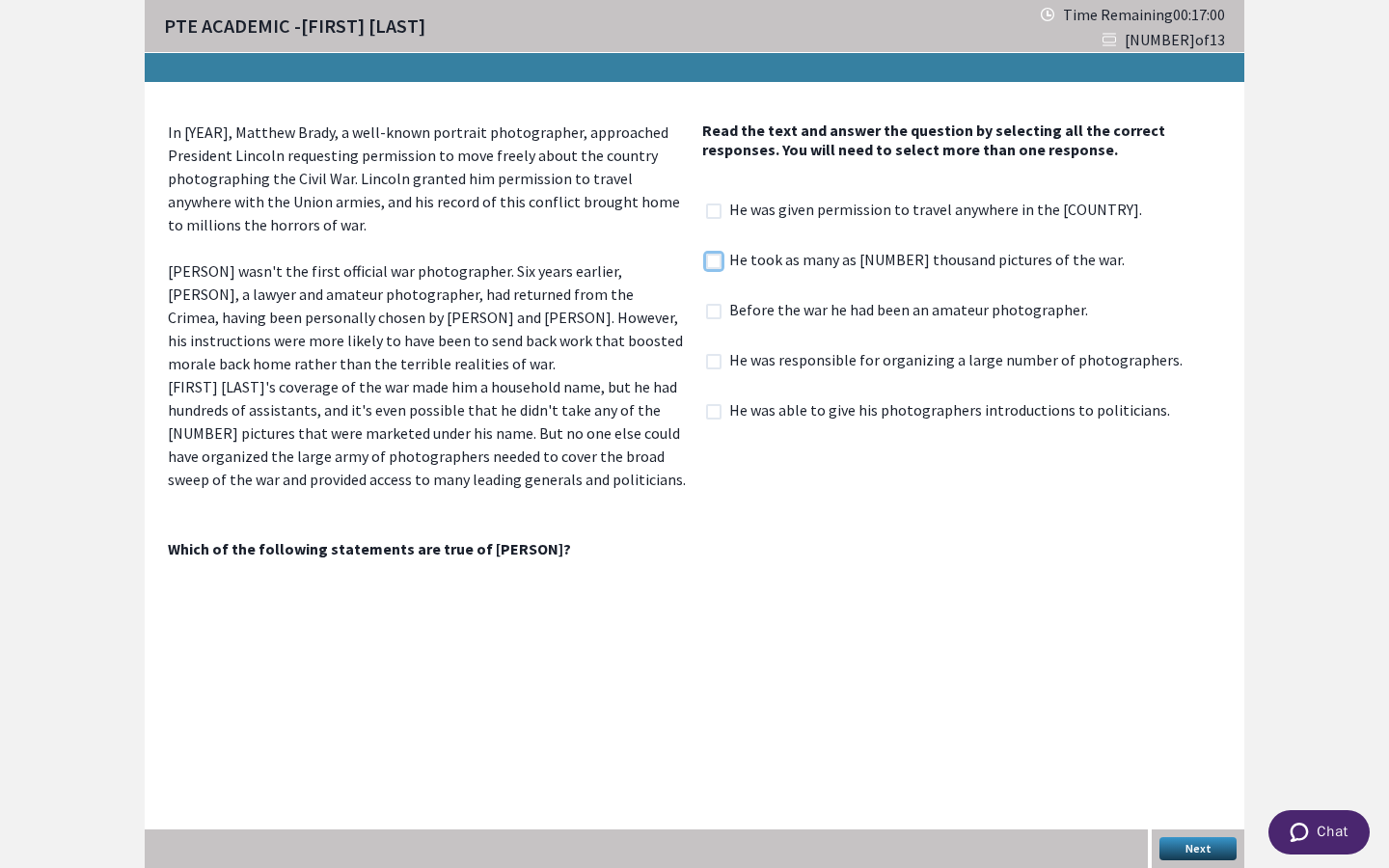 click at bounding box center (705, 260) 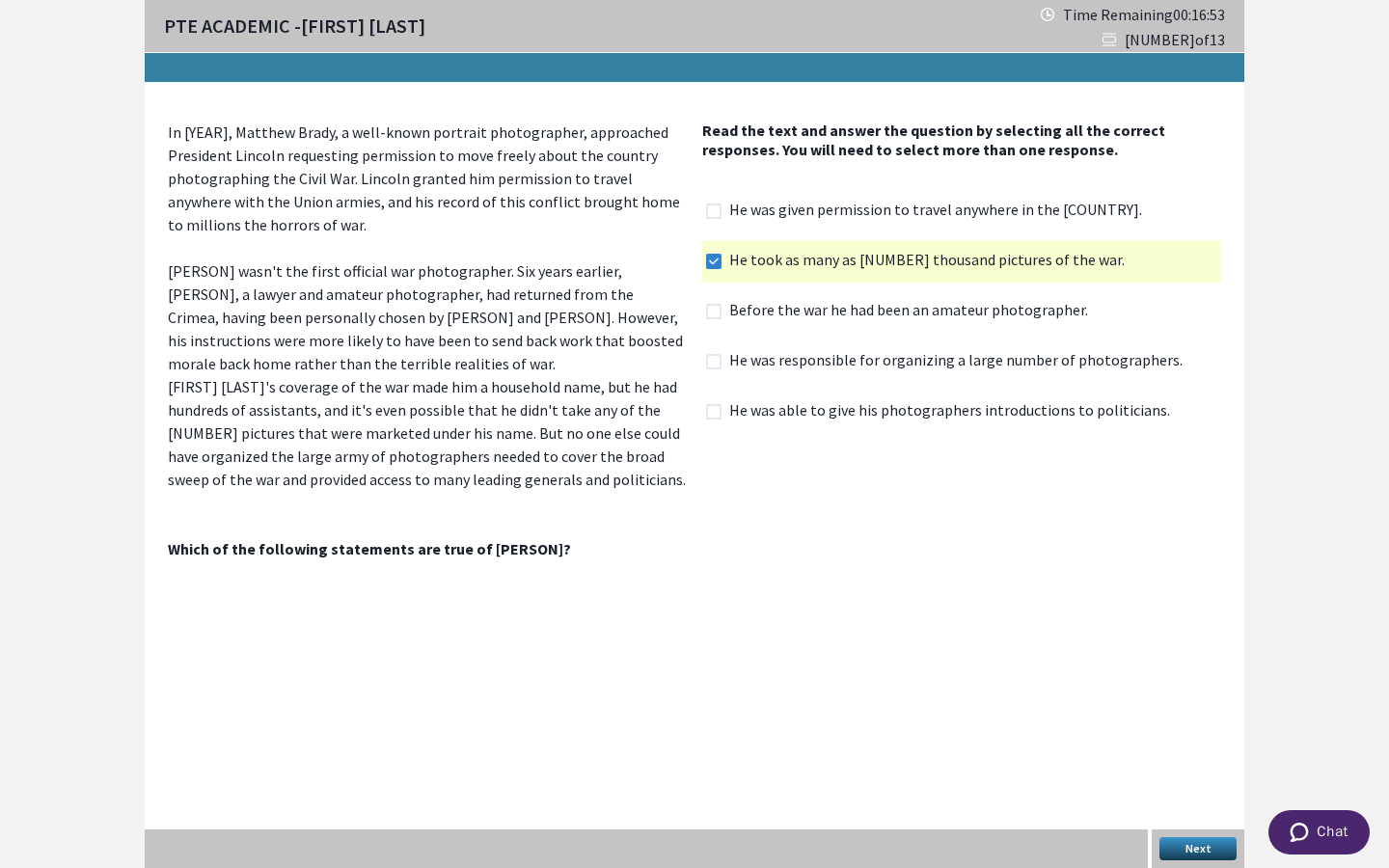 click 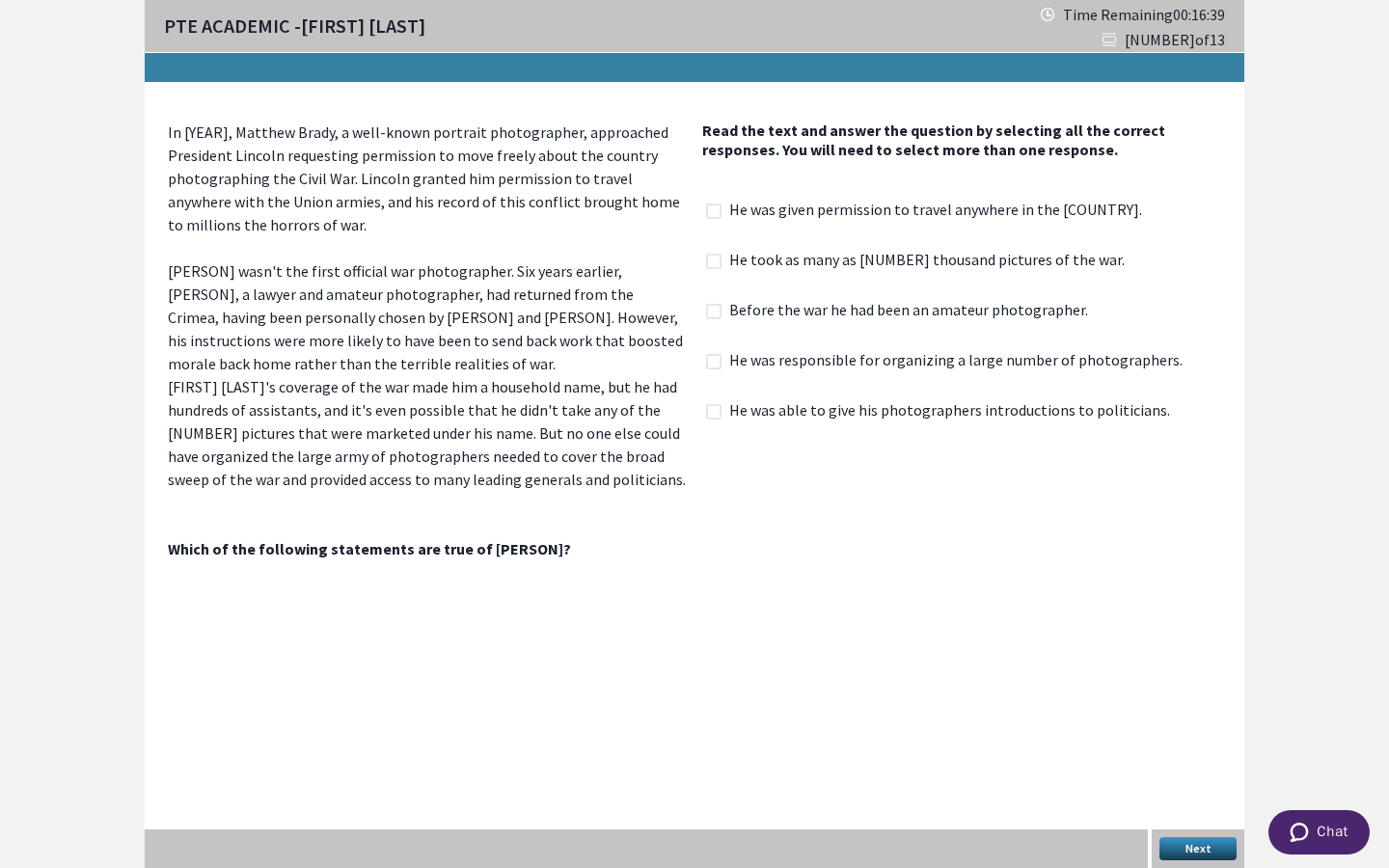 click 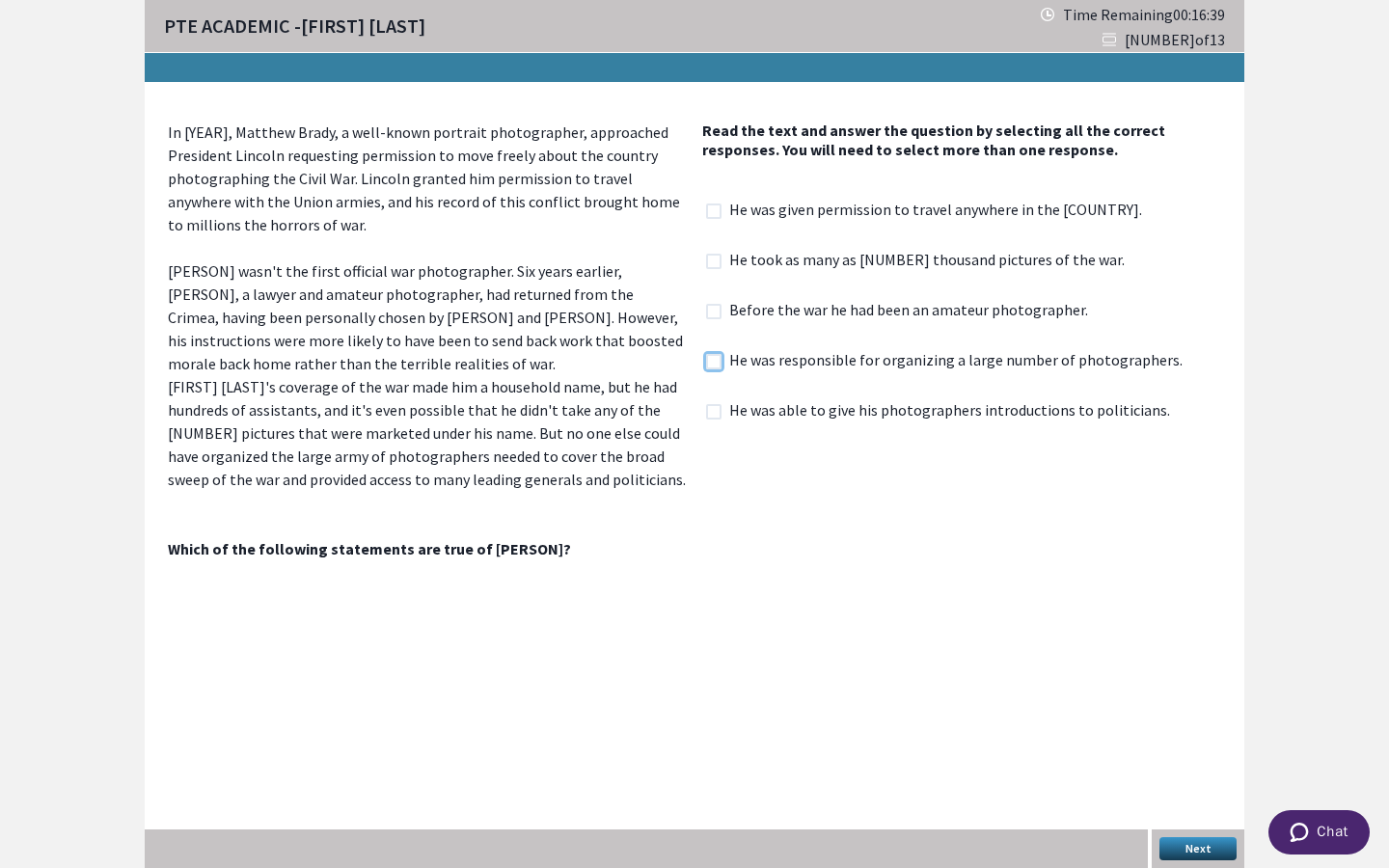 click at bounding box center [705, 361] 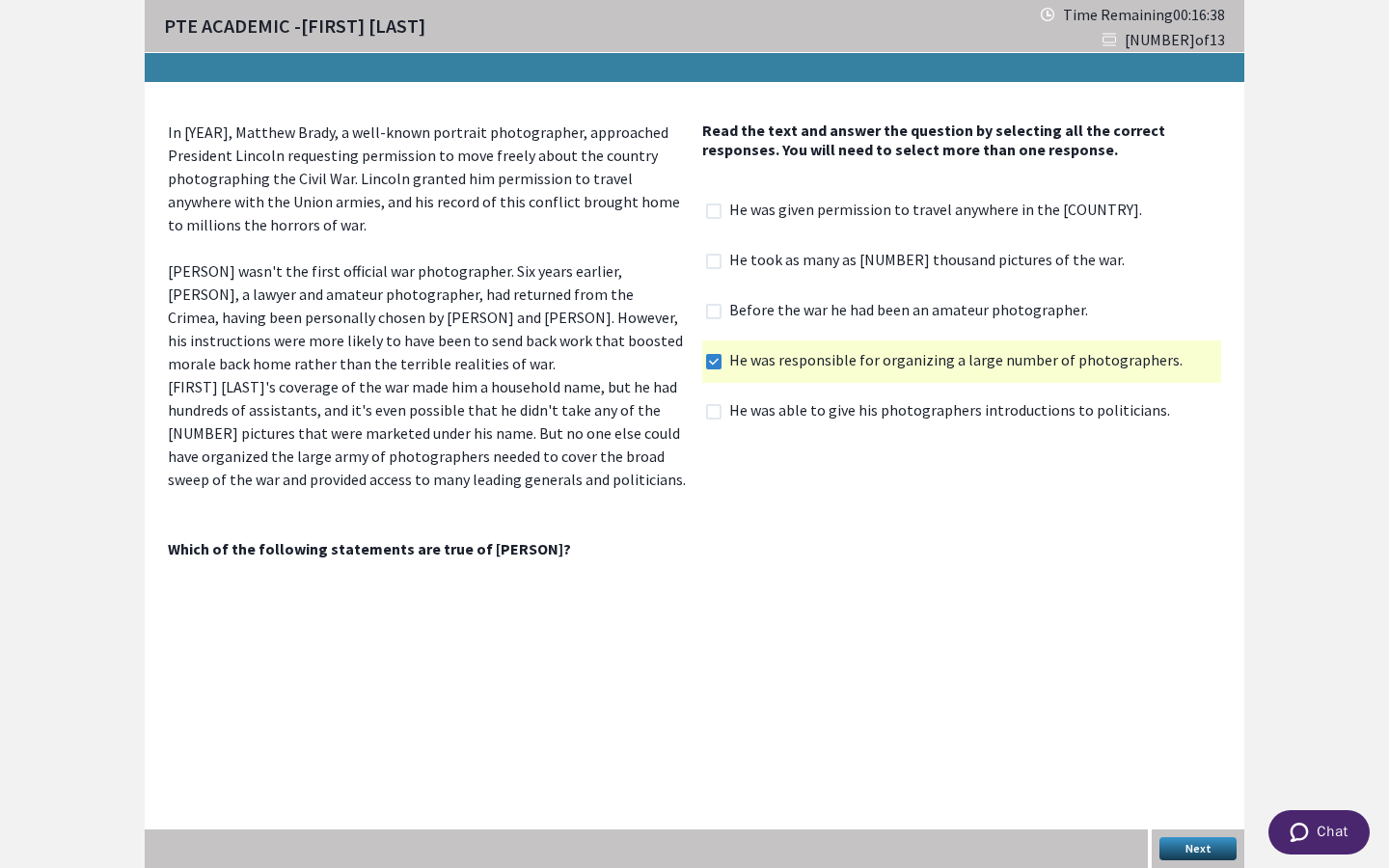 click 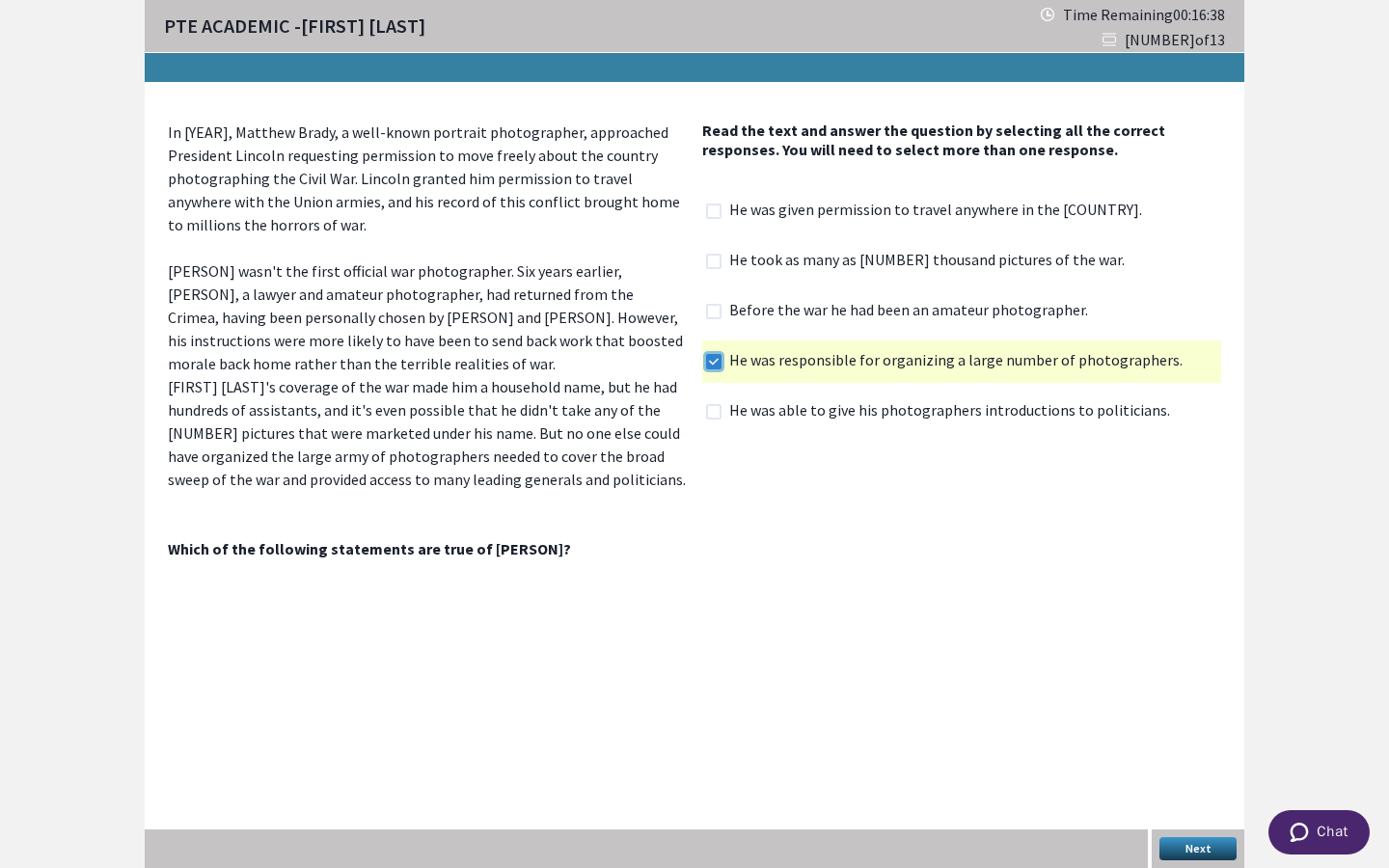click at bounding box center (705, 361) 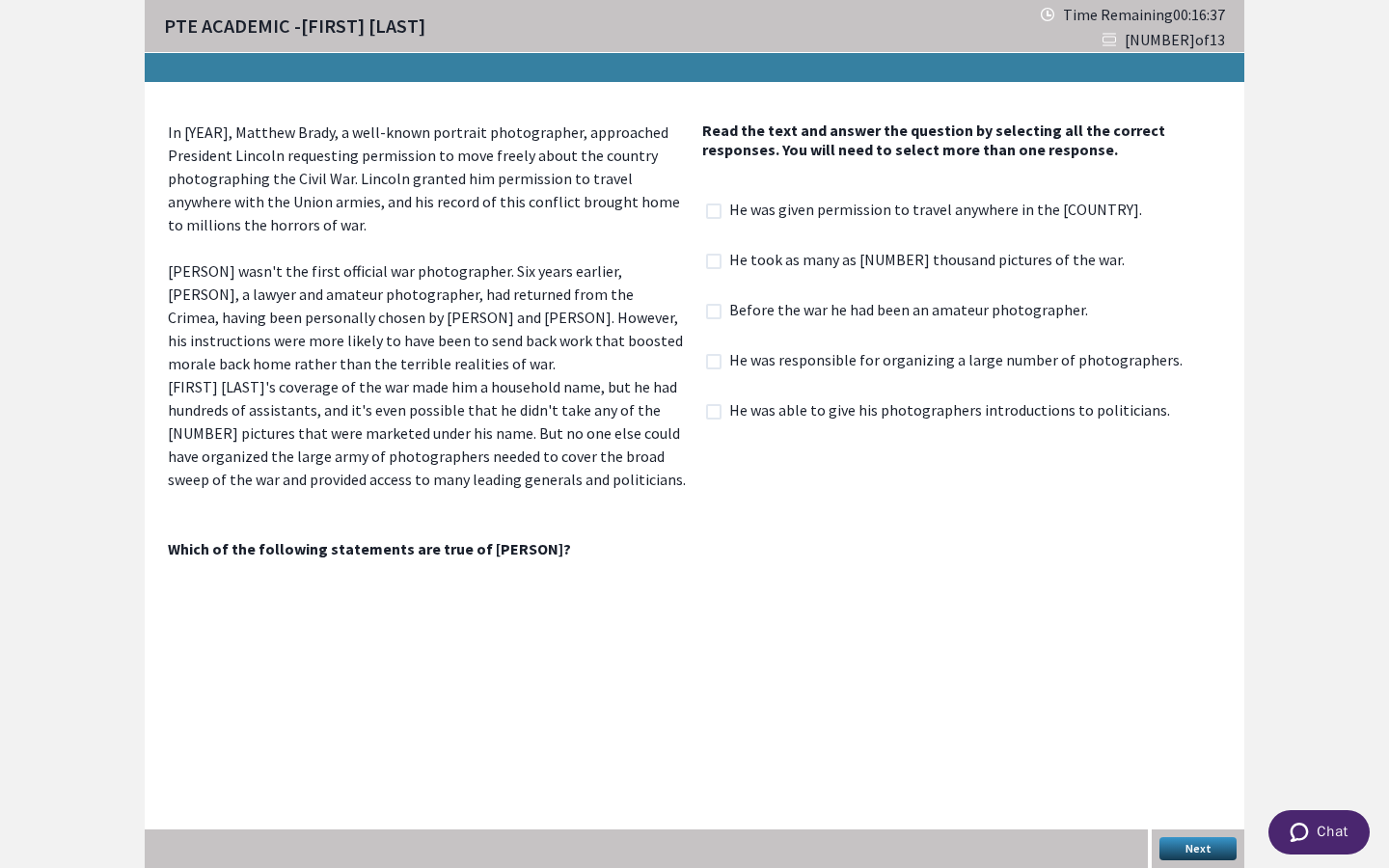 click 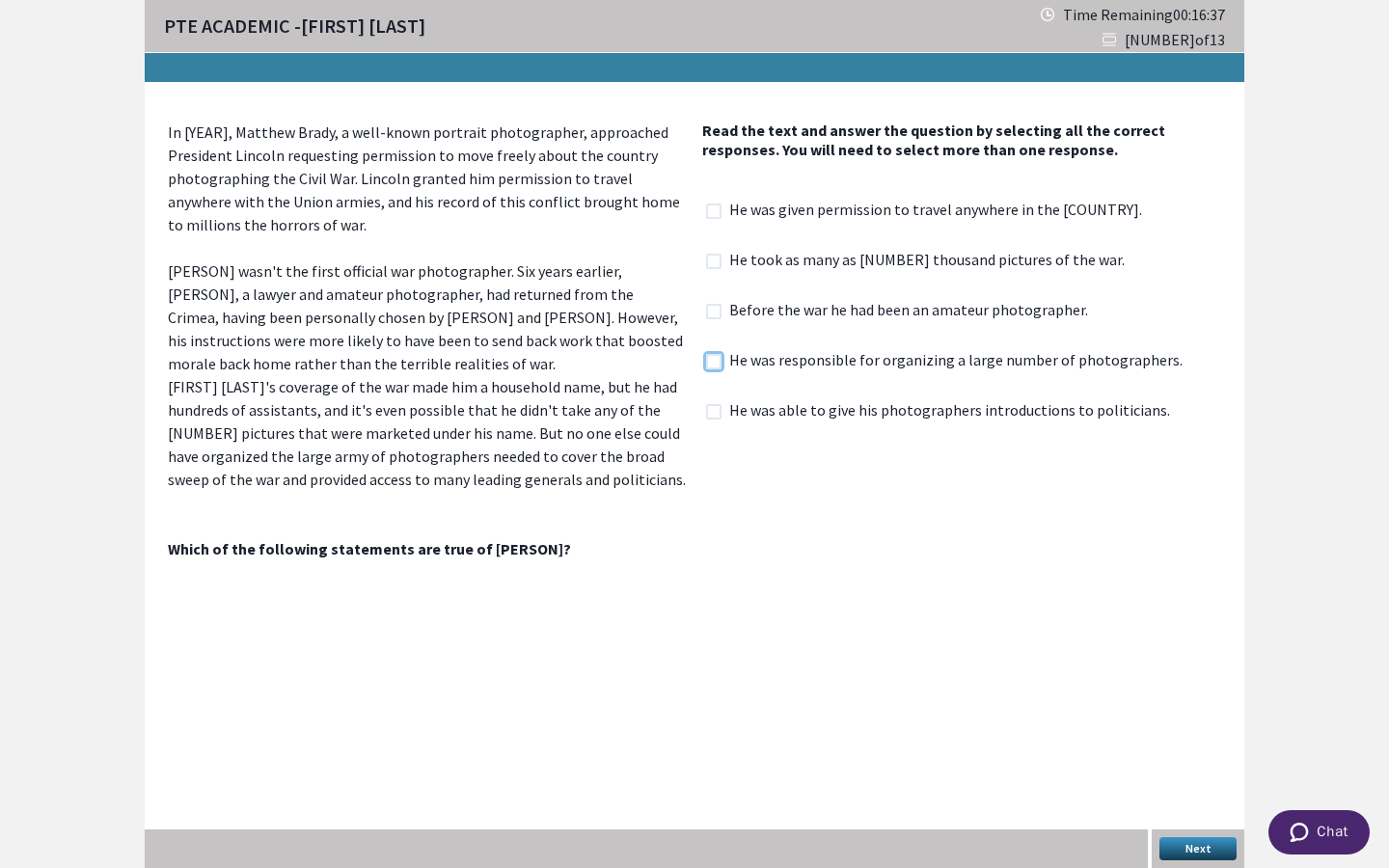 checkbox on "true" 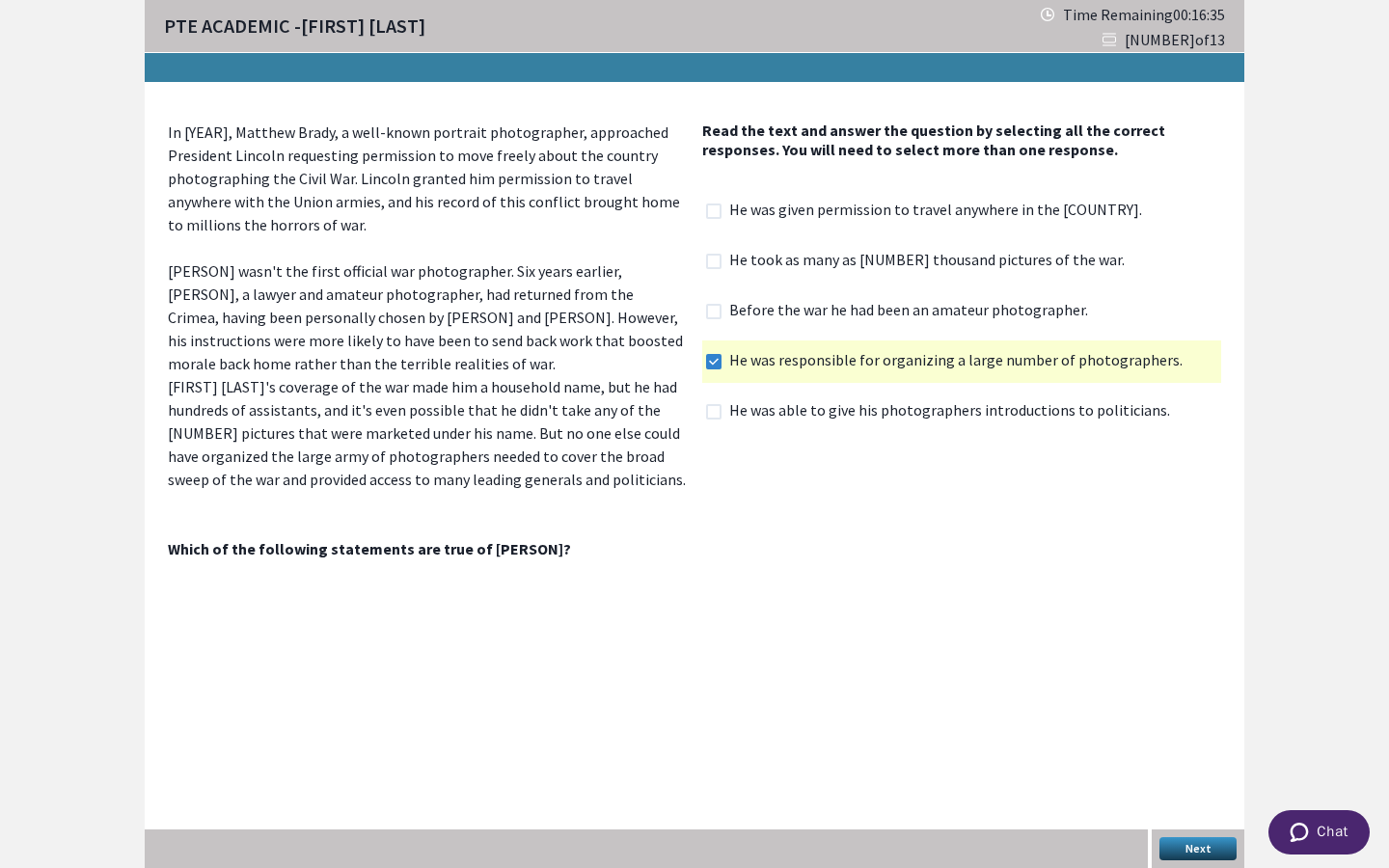 click on "Next" at bounding box center (1198, 849) 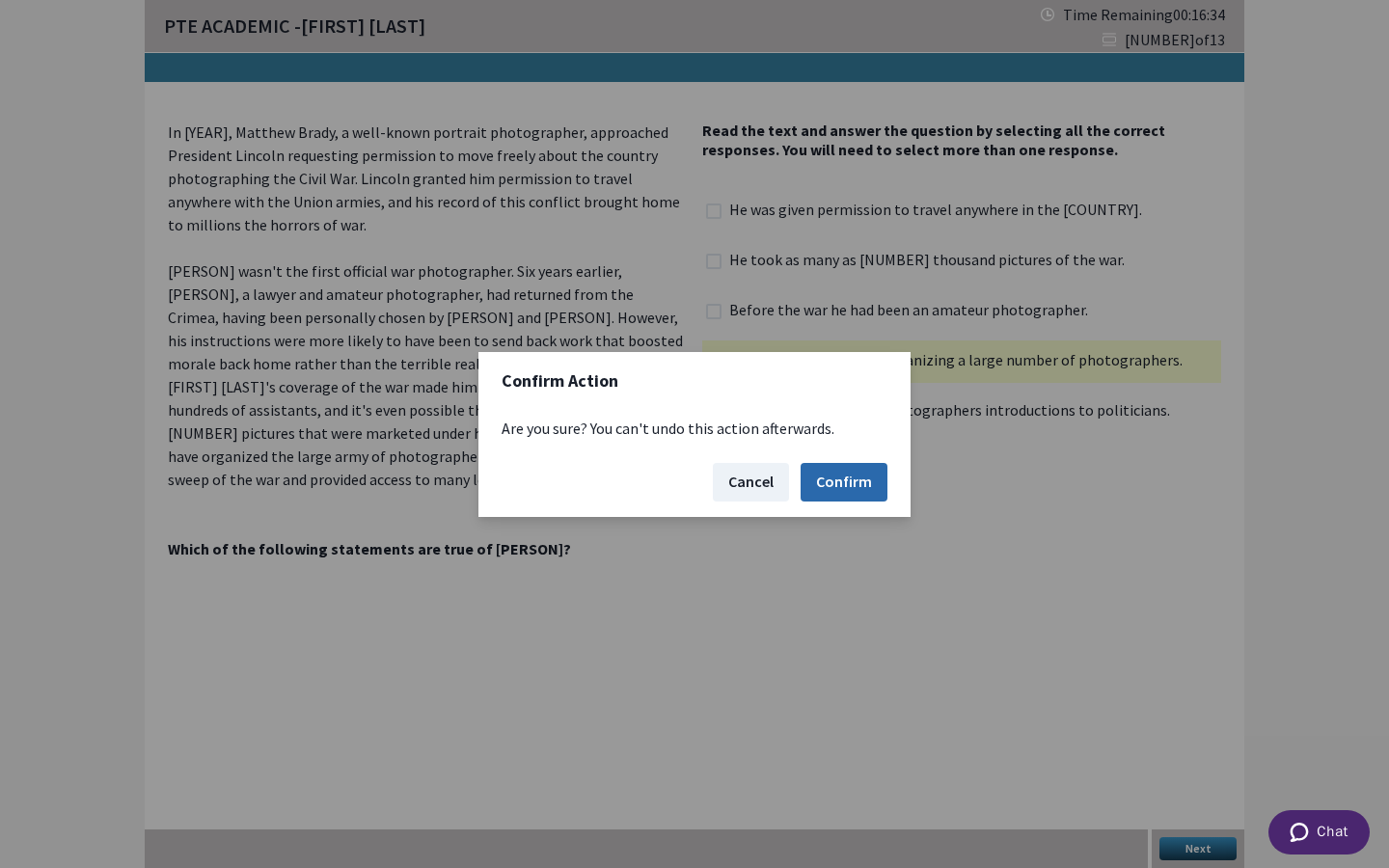 click on "Confirm" at bounding box center (844, 482) 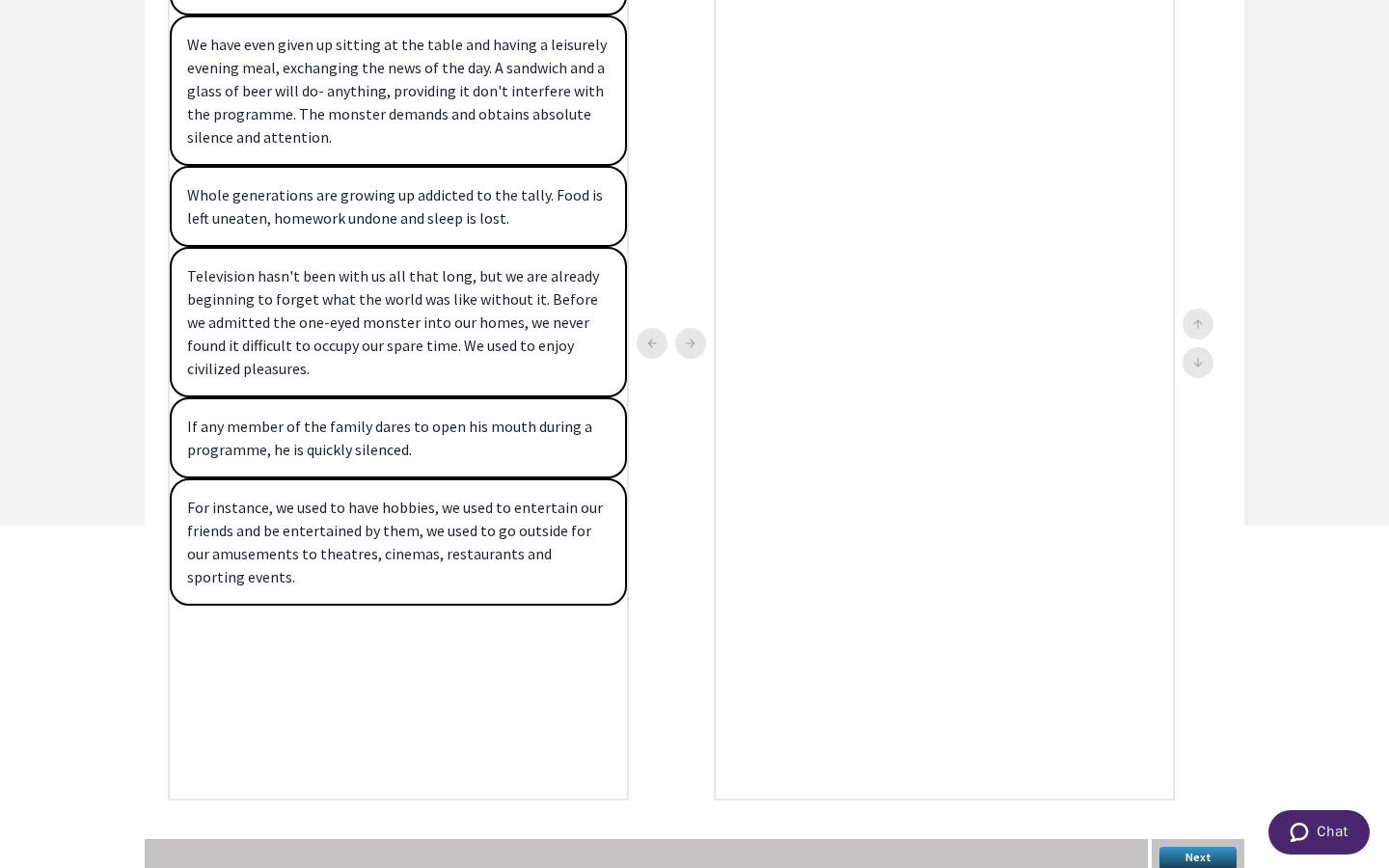 scroll, scrollTop: 341, scrollLeft: 0, axis: vertical 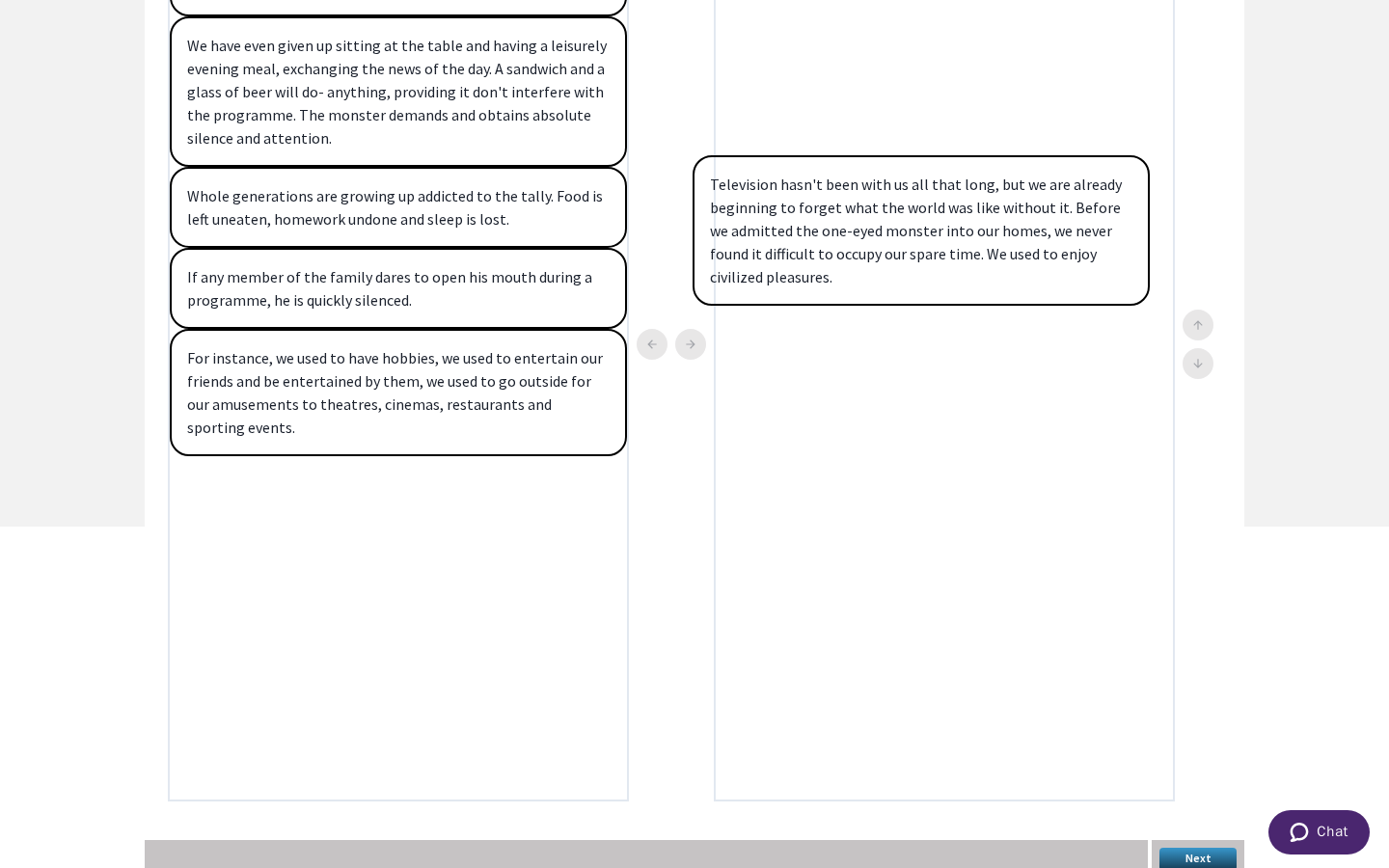 drag, startPoint x: 391, startPoint y: 314, endPoint x: 918, endPoint y: 220, distance: 535.3177 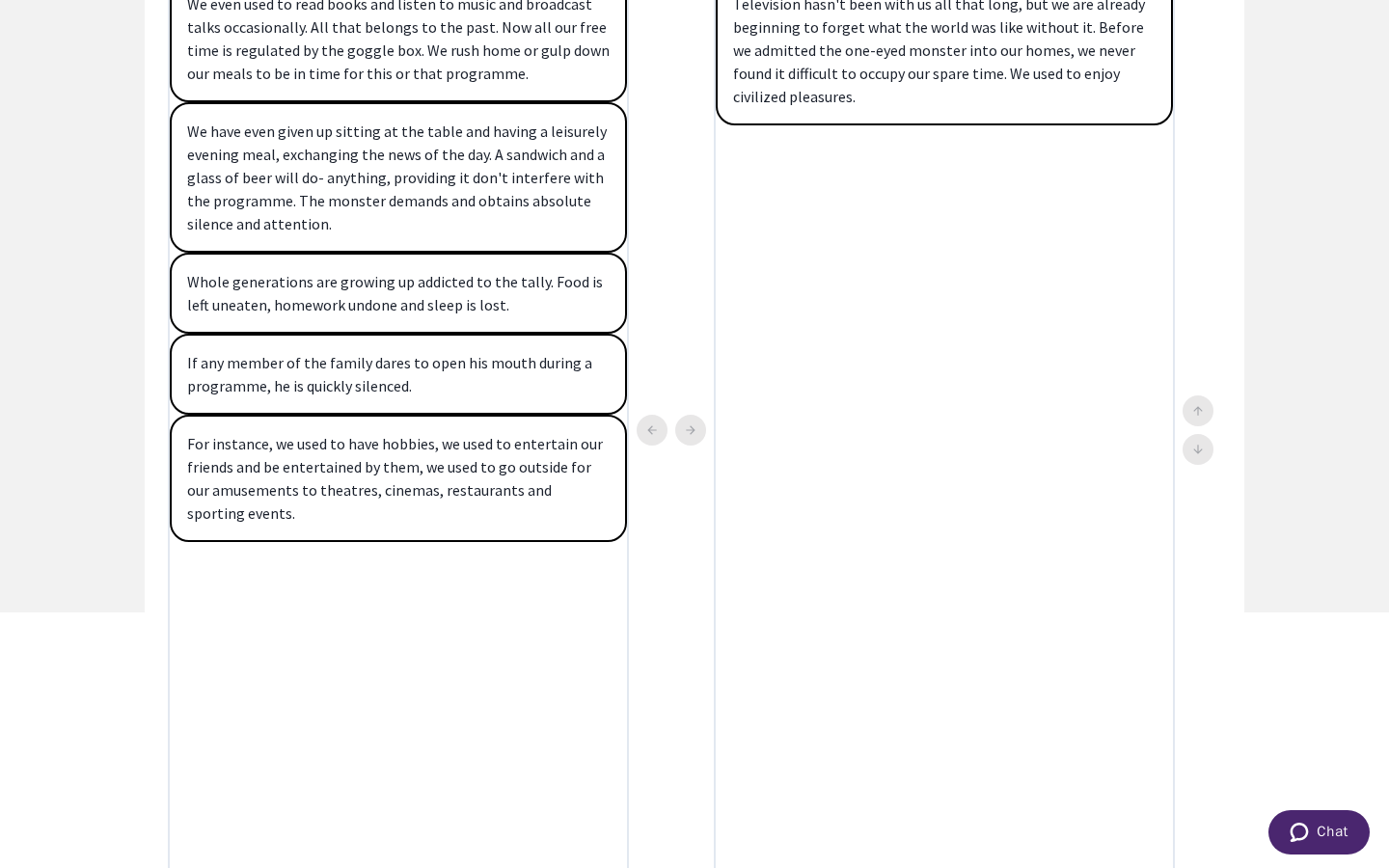 scroll, scrollTop: 246, scrollLeft: 0, axis: vertical 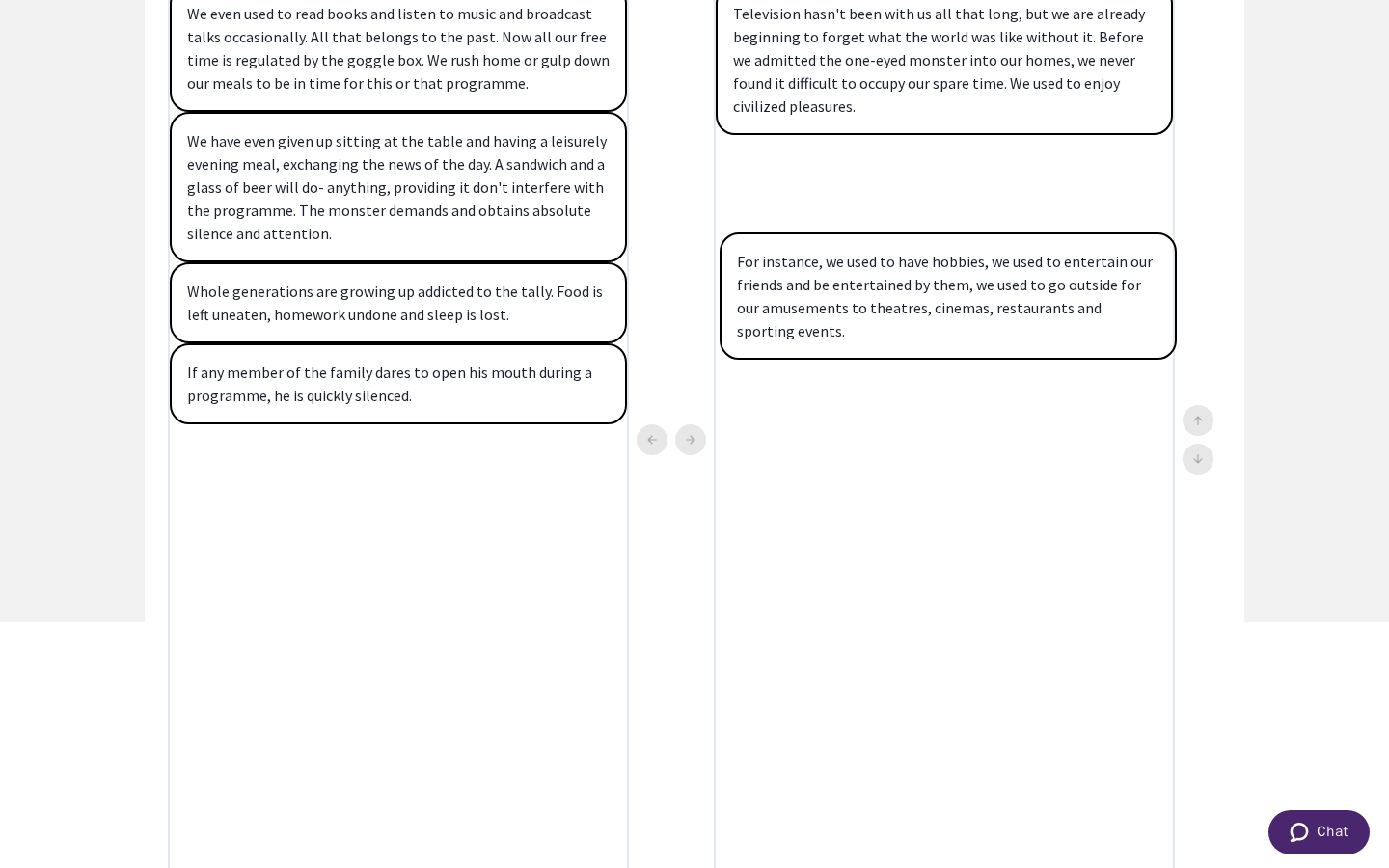 drag, startPoint x: 469, startPoint y: 499, endPoint x: 1024, endPoint y: 308, distance: 586.9463 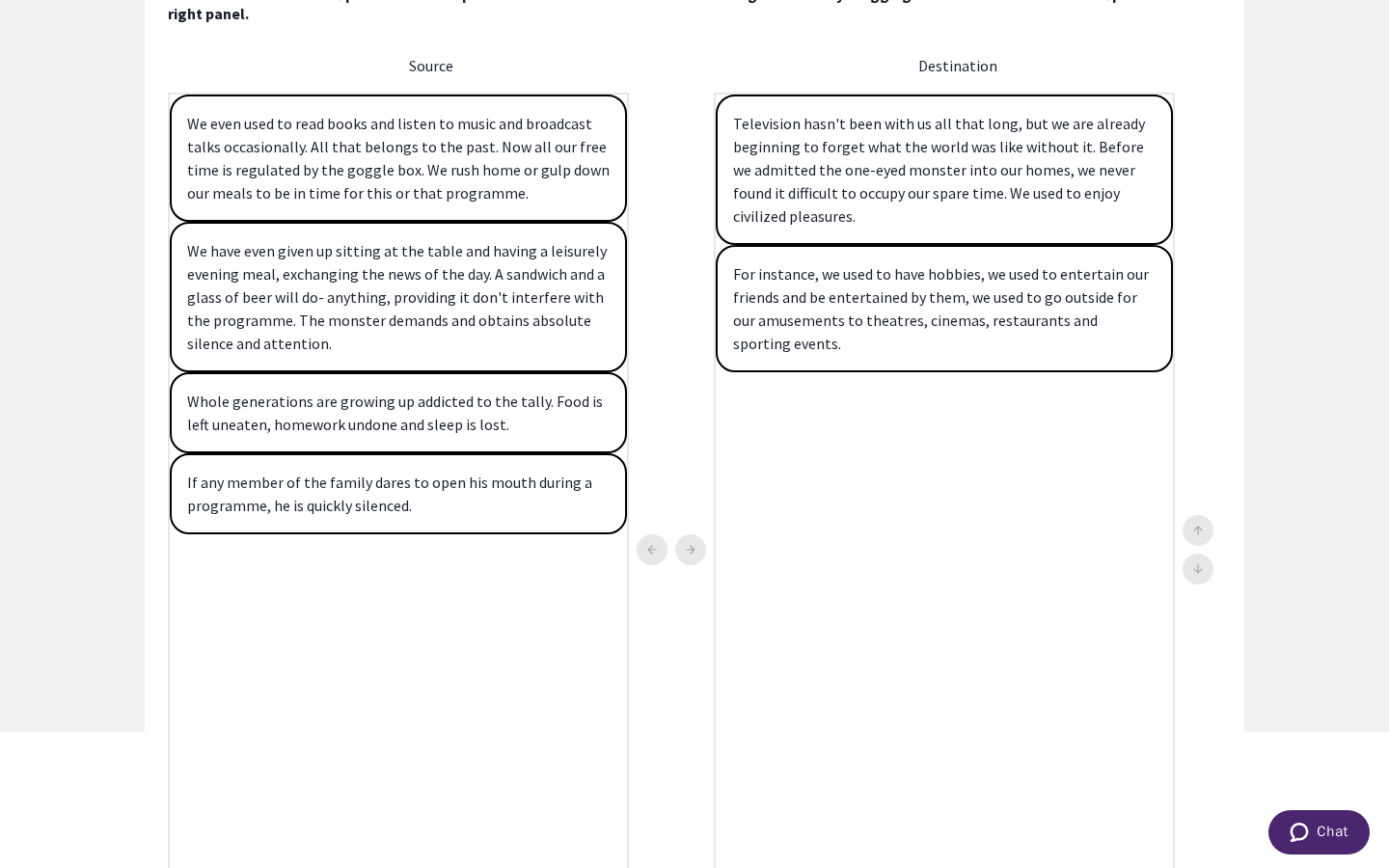 scroll, scrollTop: 133, scrollLeft: 0, axis: vertical 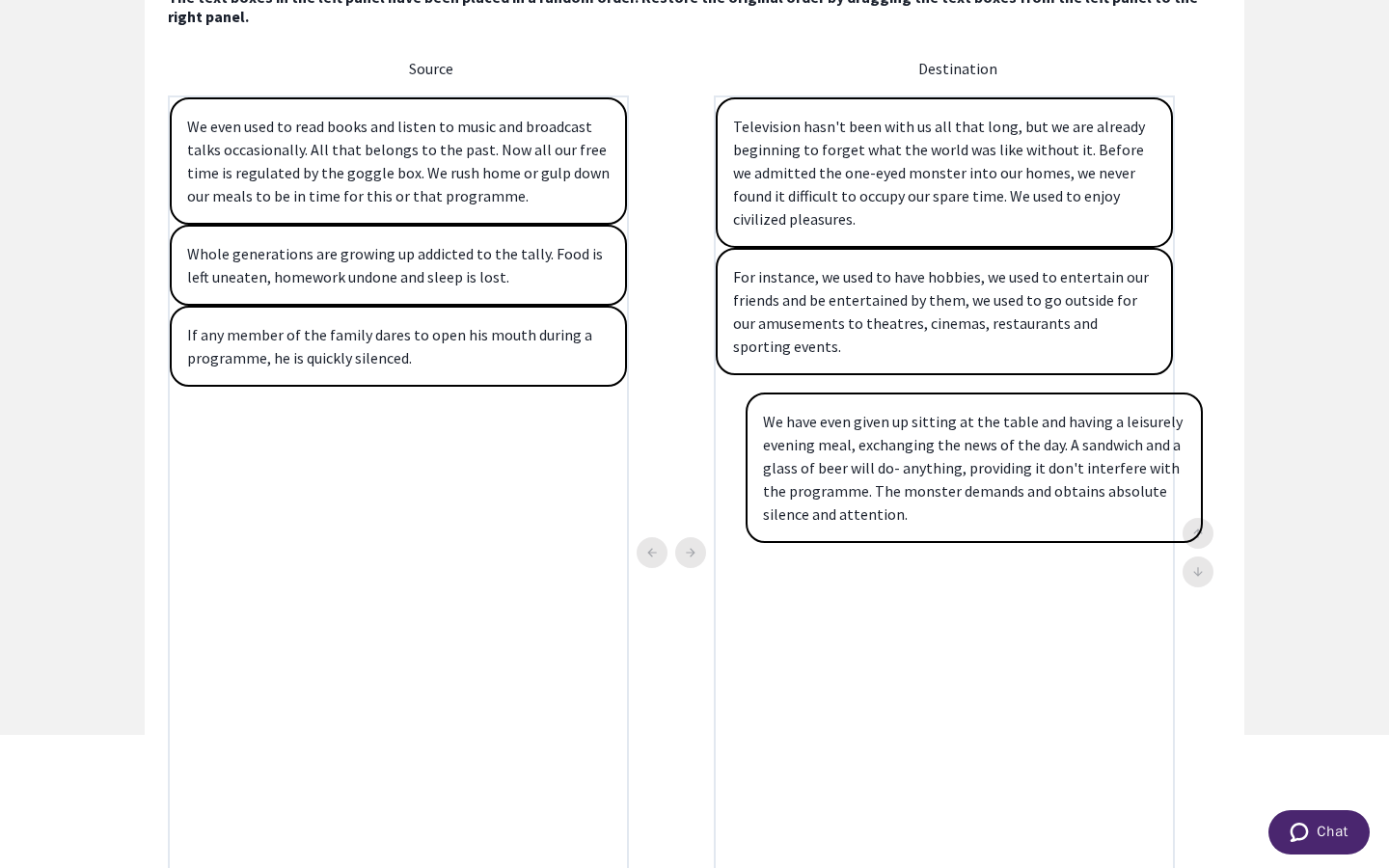 drag, startPoint x: 401, startPoint y: 293, endPoint x: 988, endPoint y: 465, distance: 611.6805 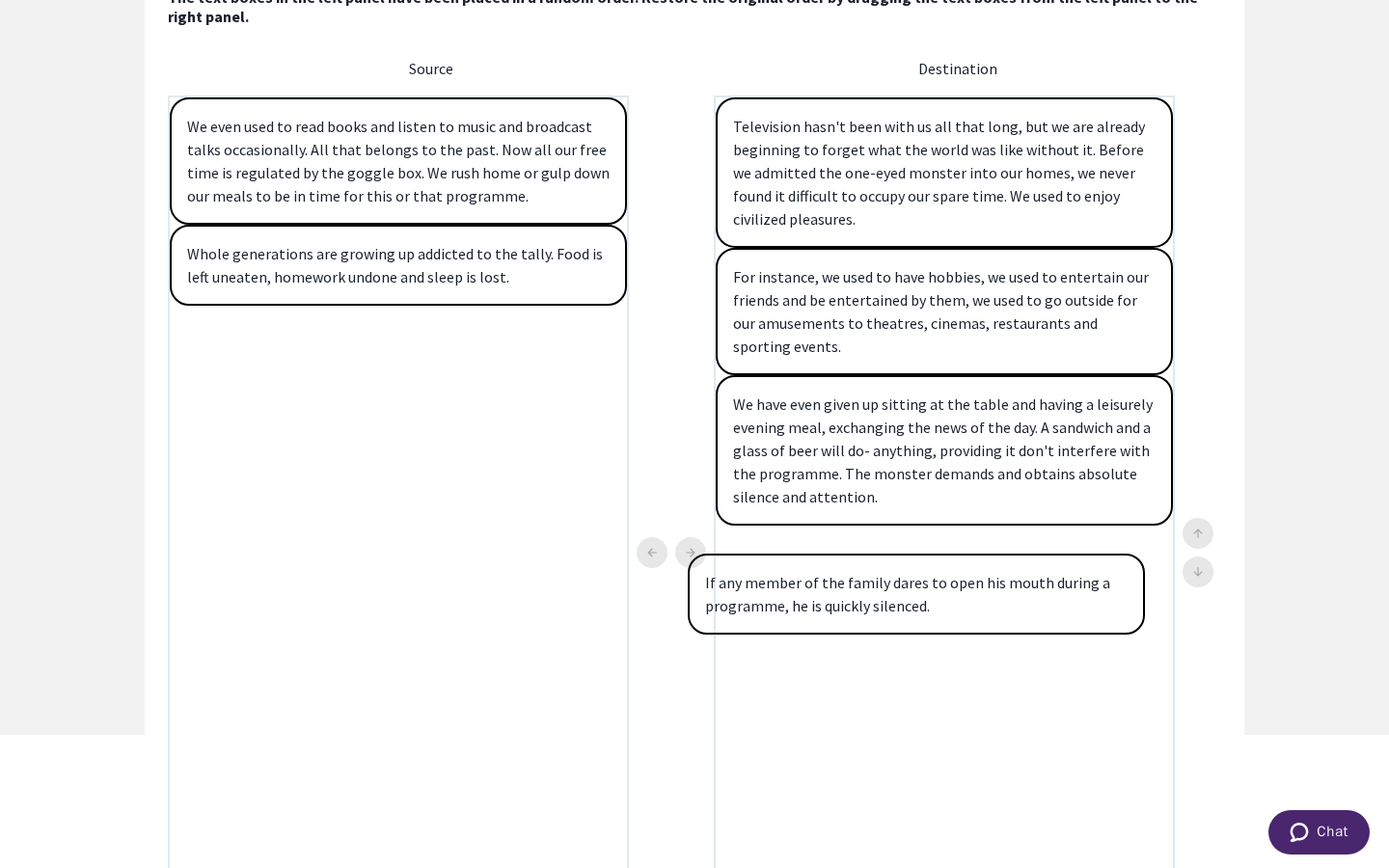 drag, startPoint x: 404, startPoint y: 356, endPoint x: 928, endPoint y: 610, distance: 582.31607 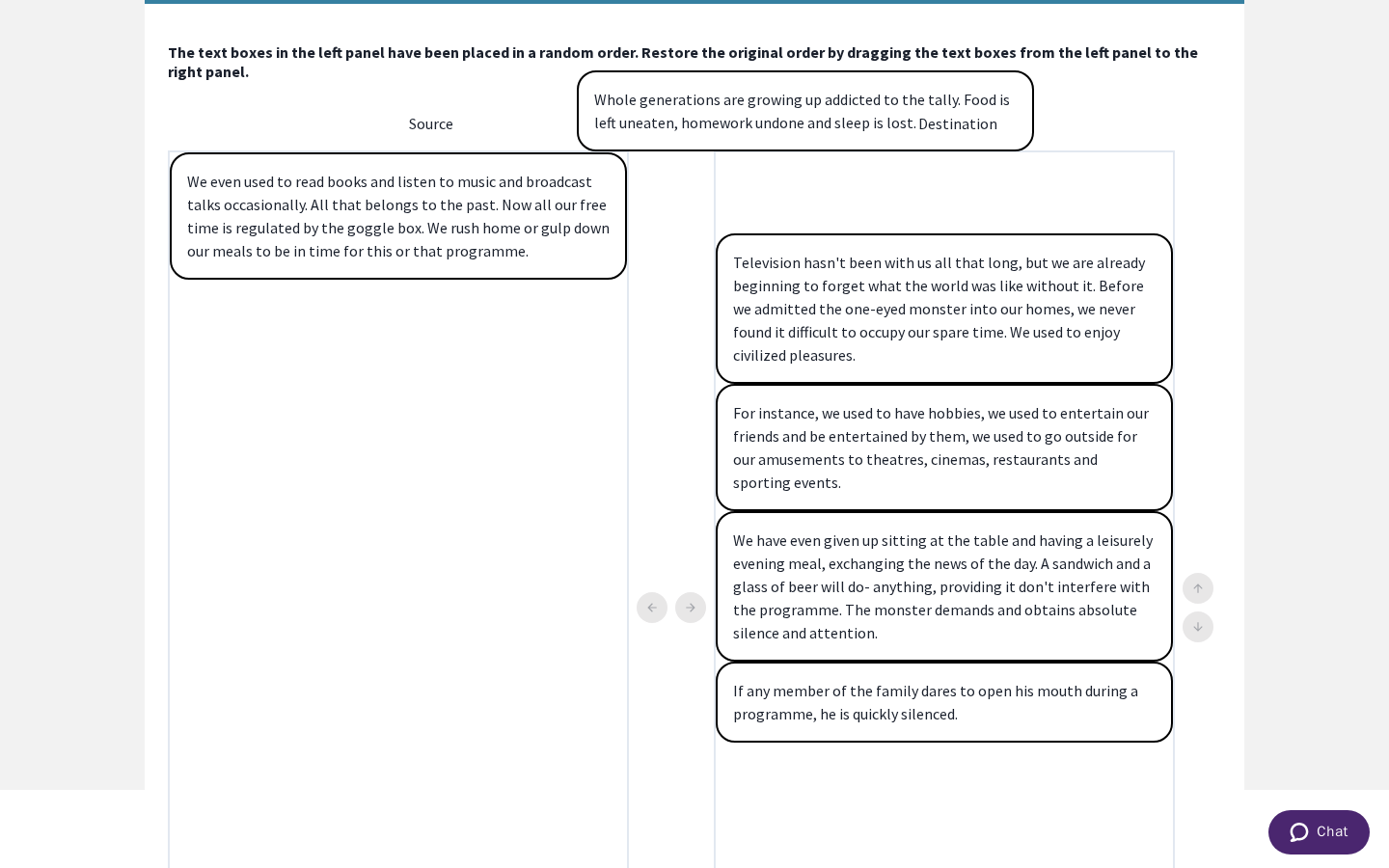 scroll, scrollTop: 0, scrollLeft: 0, axis: both 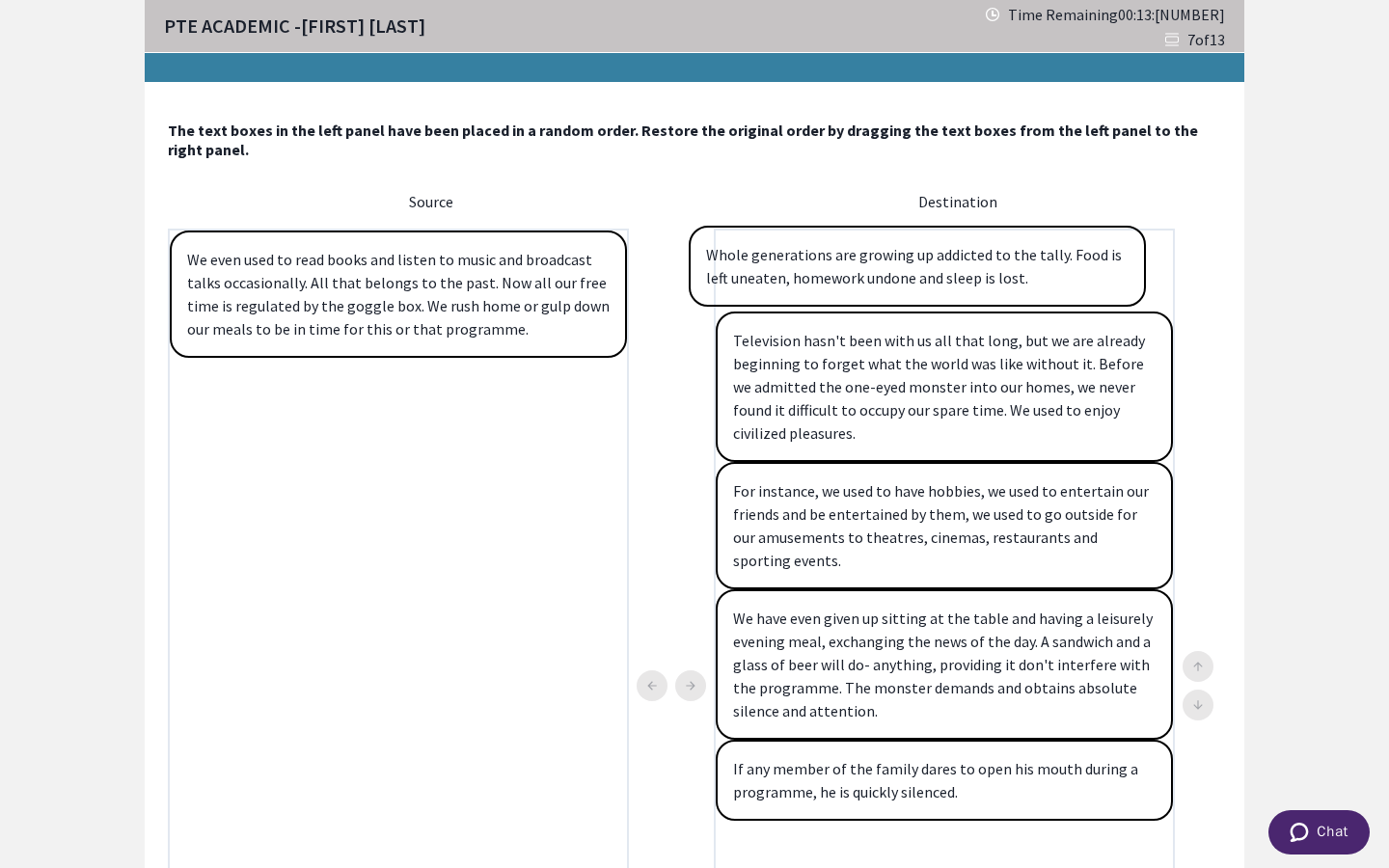 drag, startPoint x: 383, startPoint y: 267, endPoint x: 906, endPoint y: 273, distance: 523.0344 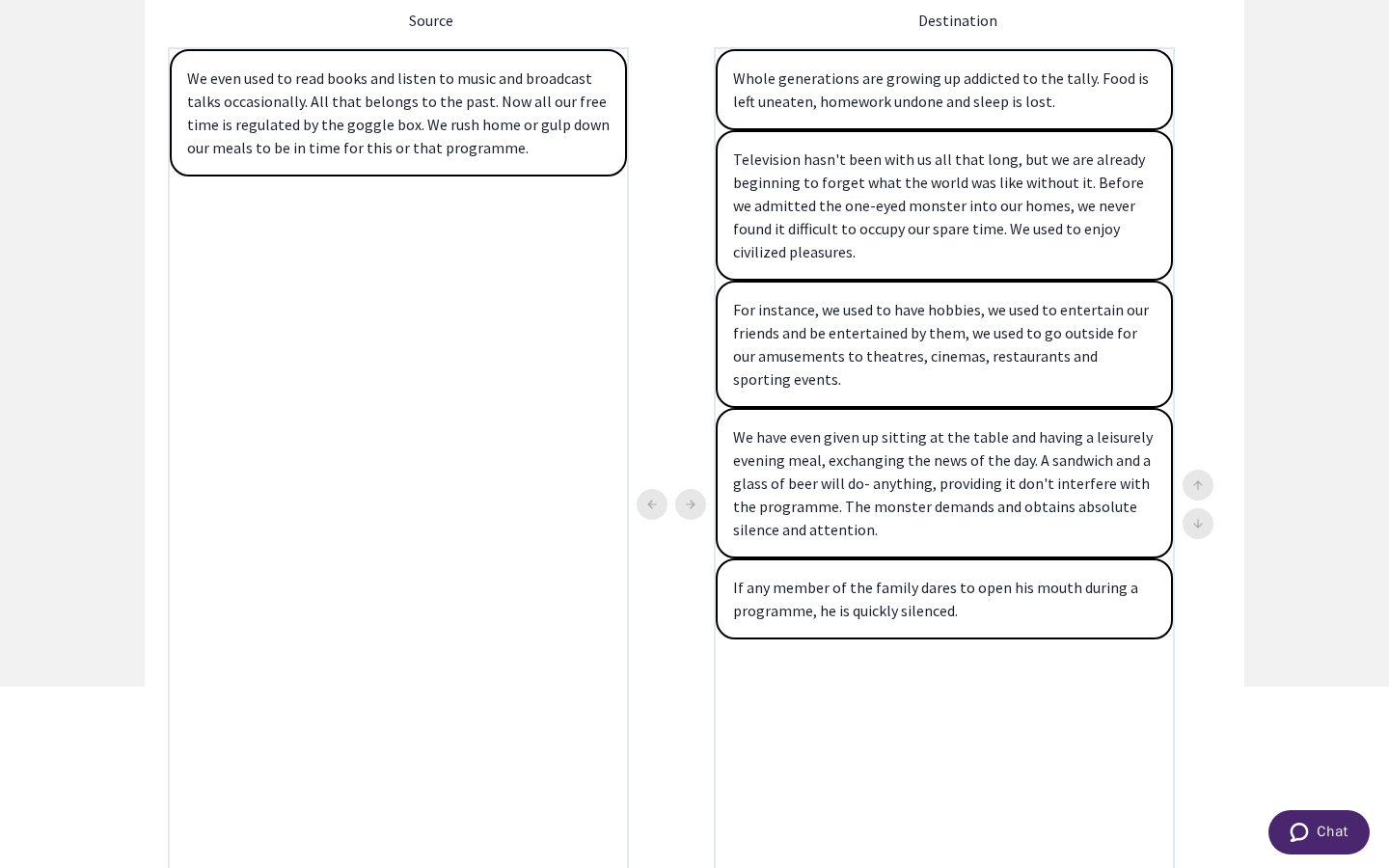 scroll, scrollTop: 183, scrollLeft: 0, axis: vertical 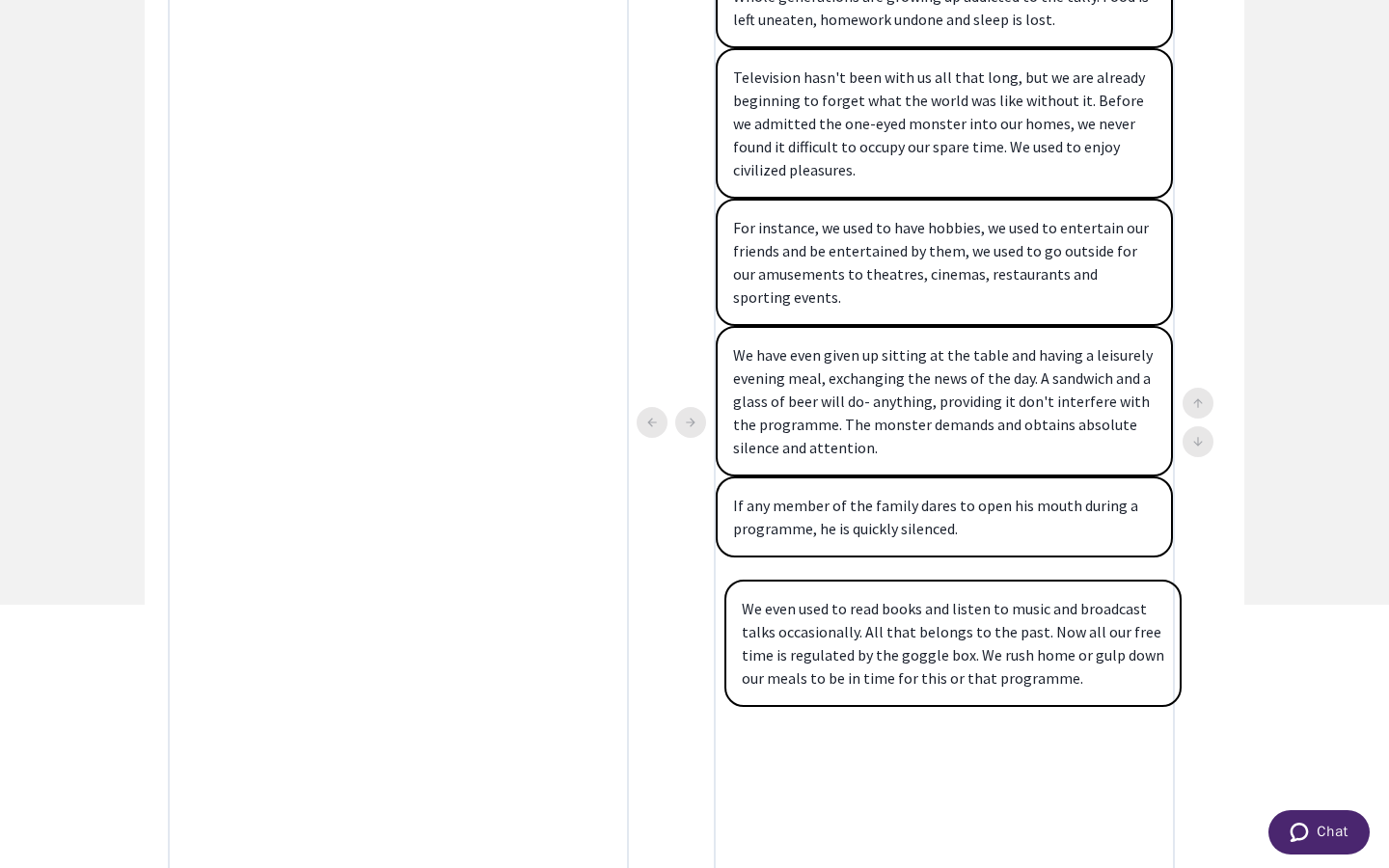 drag, startPoint x: 410, startPoint y: 141, endPoint x: 965, endPoint y: 685, distance: 777.1493 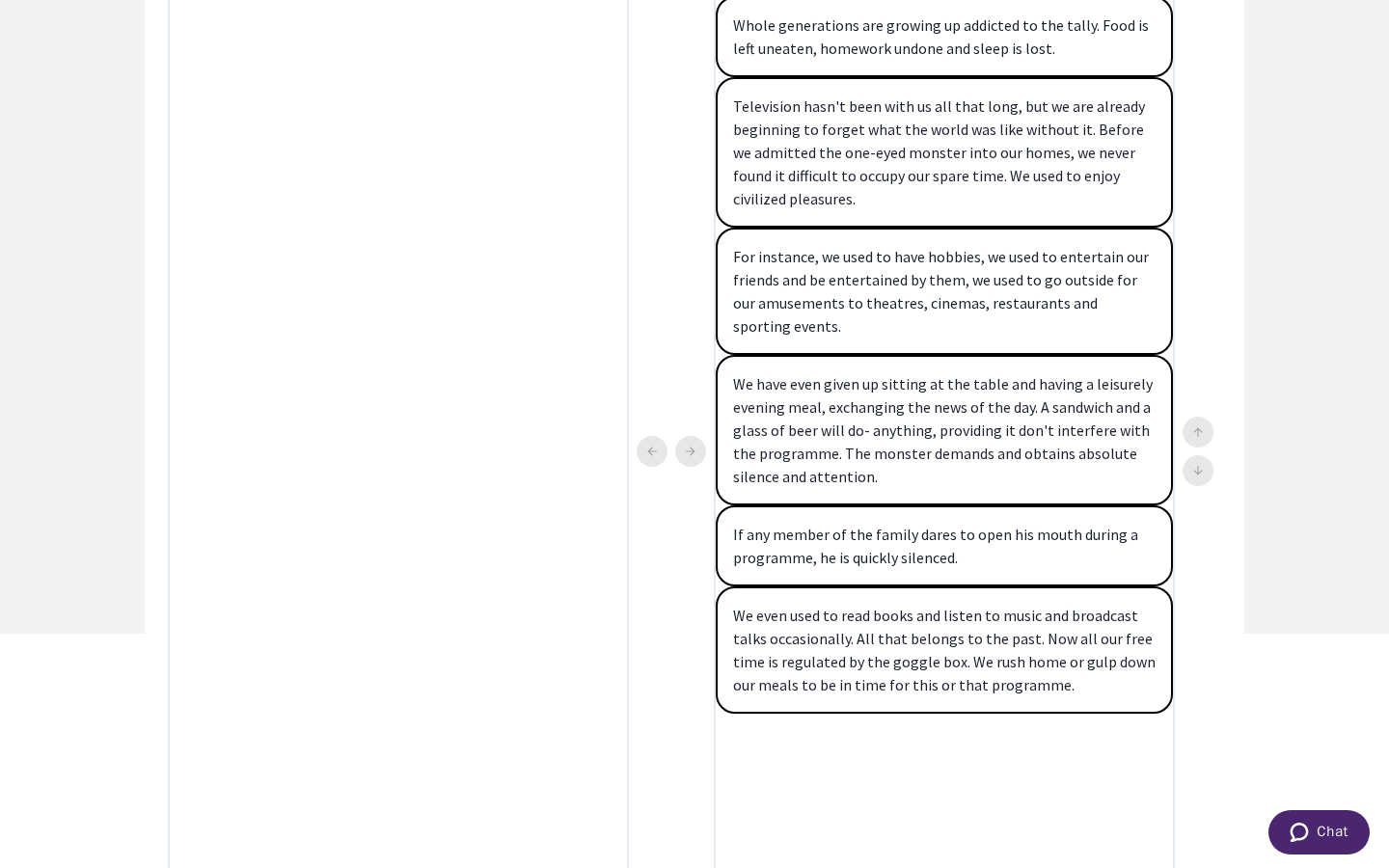 scroll, scrollTop: 233, scrollLeft: 0, axis: vertical 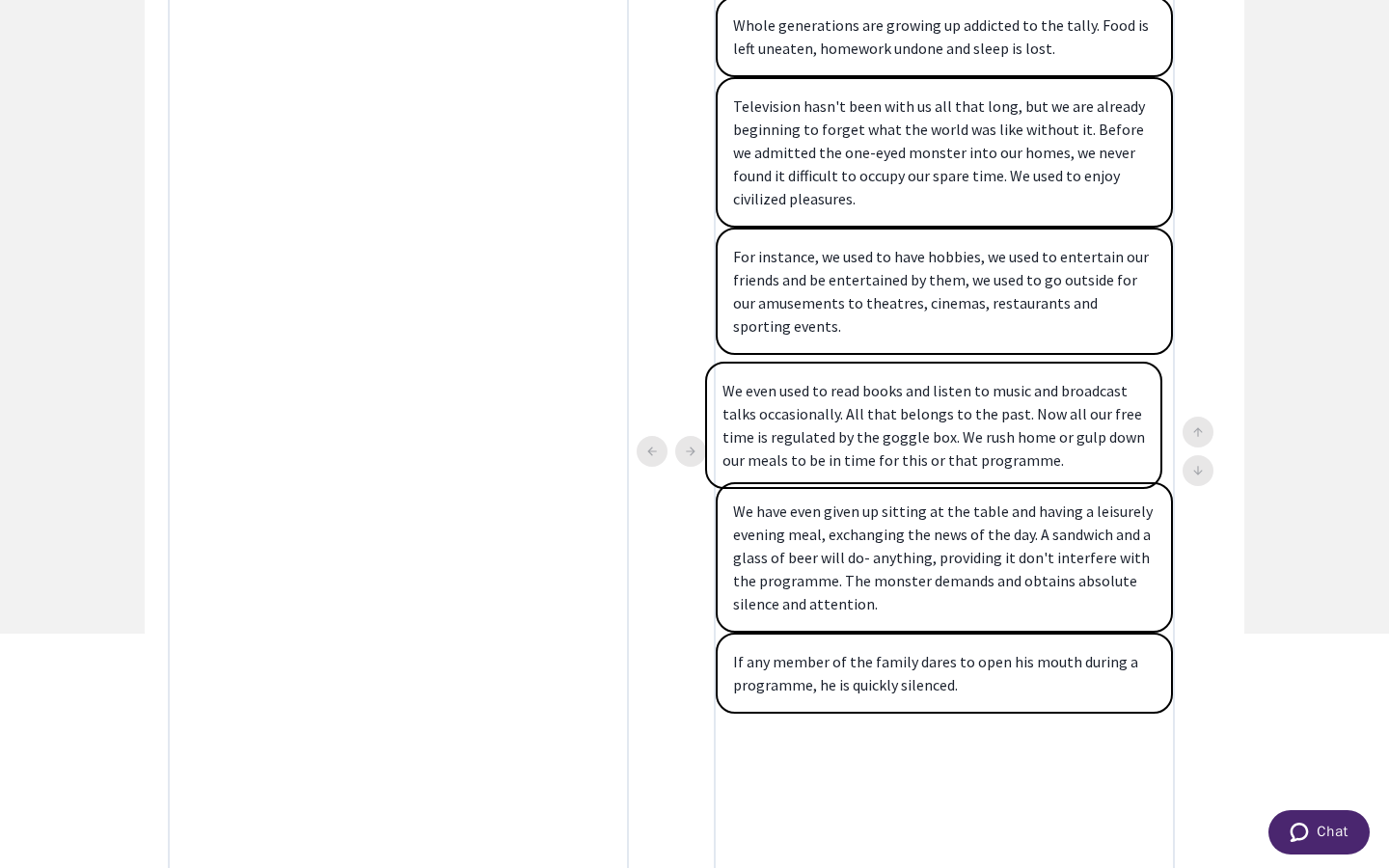 drag, startPoint x: 895, startPoint y: 677, endPoint x: 885, endPoint y: 444, distance: 233.21449 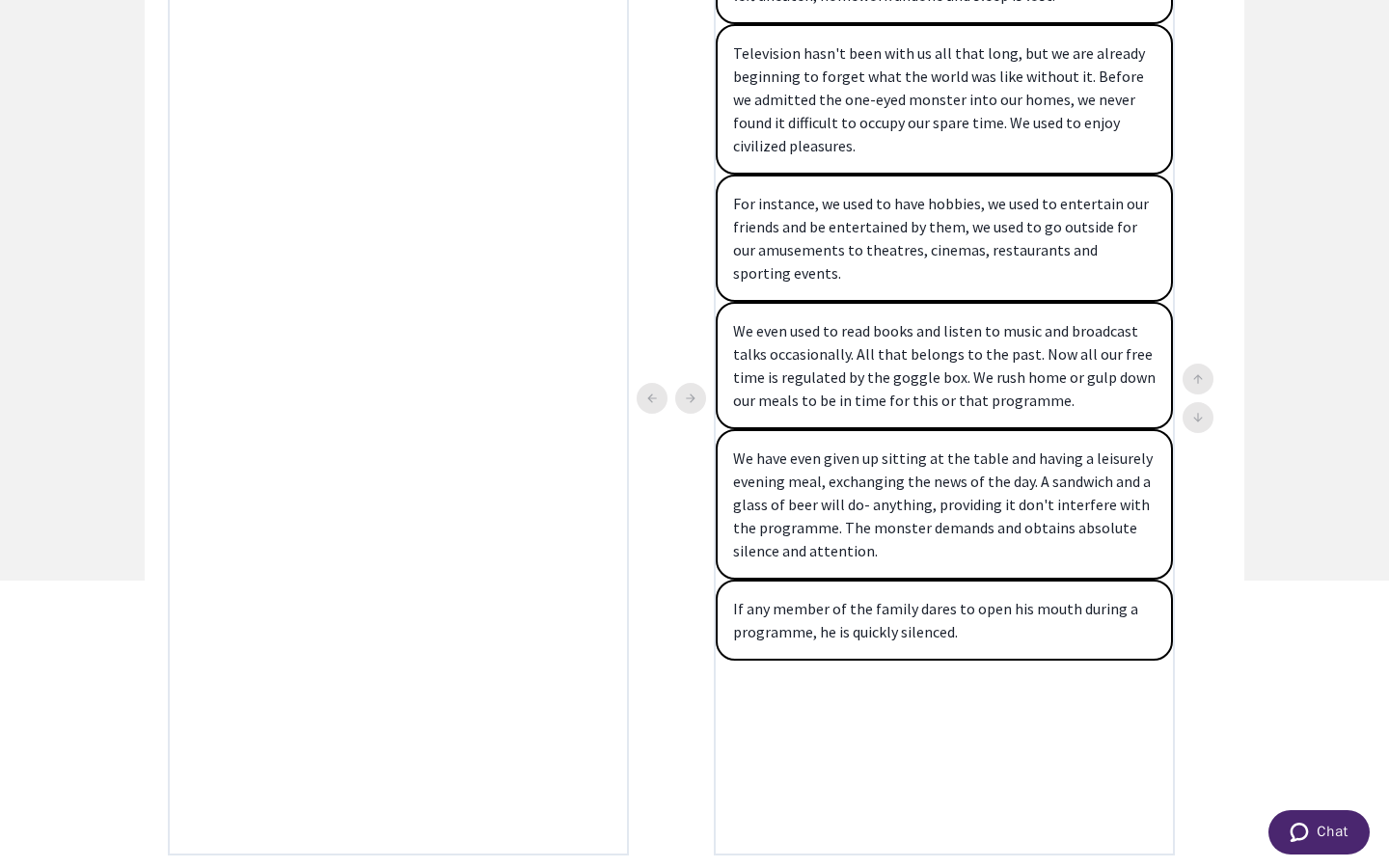 scroll, scrollTop: 351, scrollLeft: 0, axis: vertical 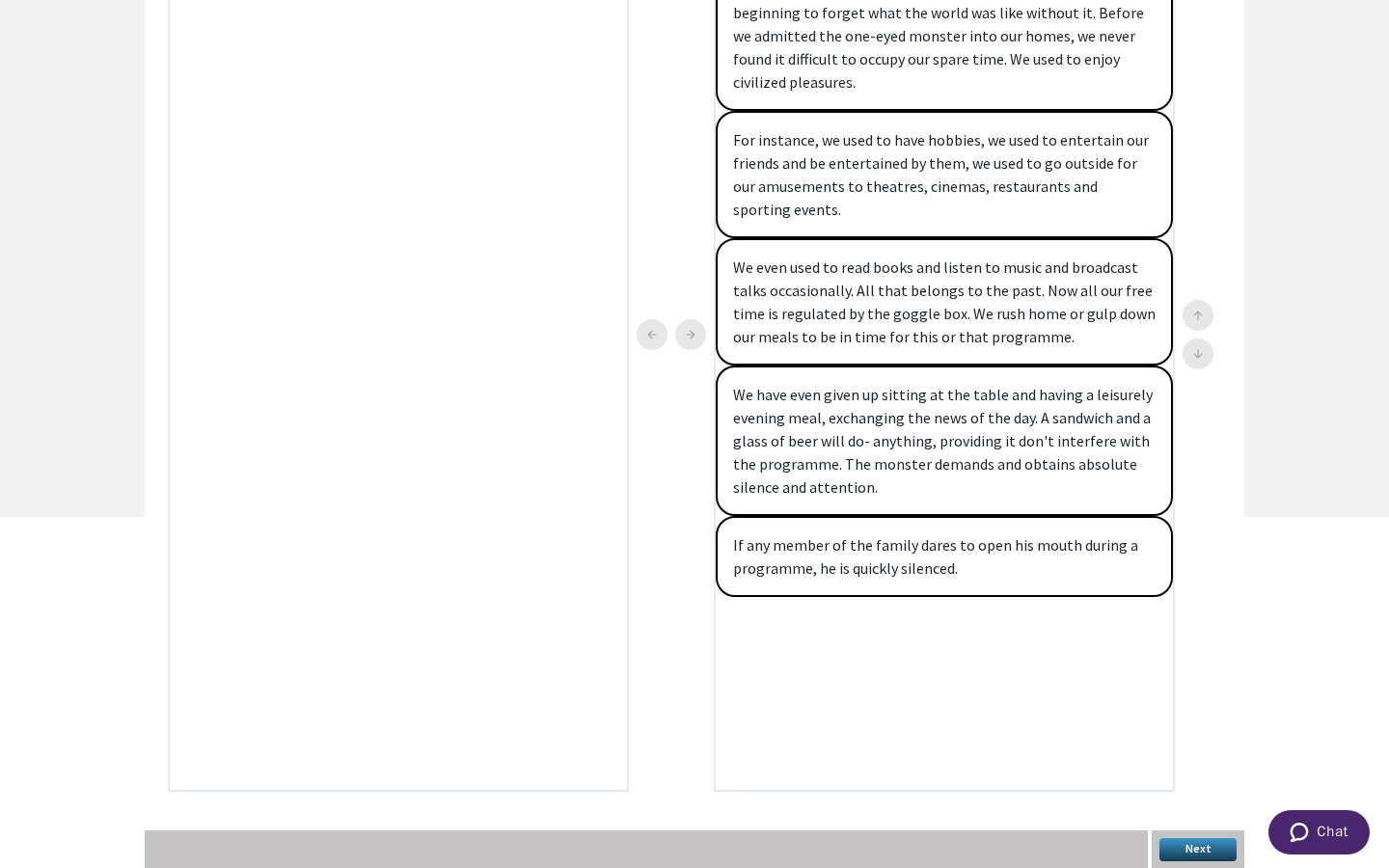 click on "Next" at bounding box center (1198, 850) 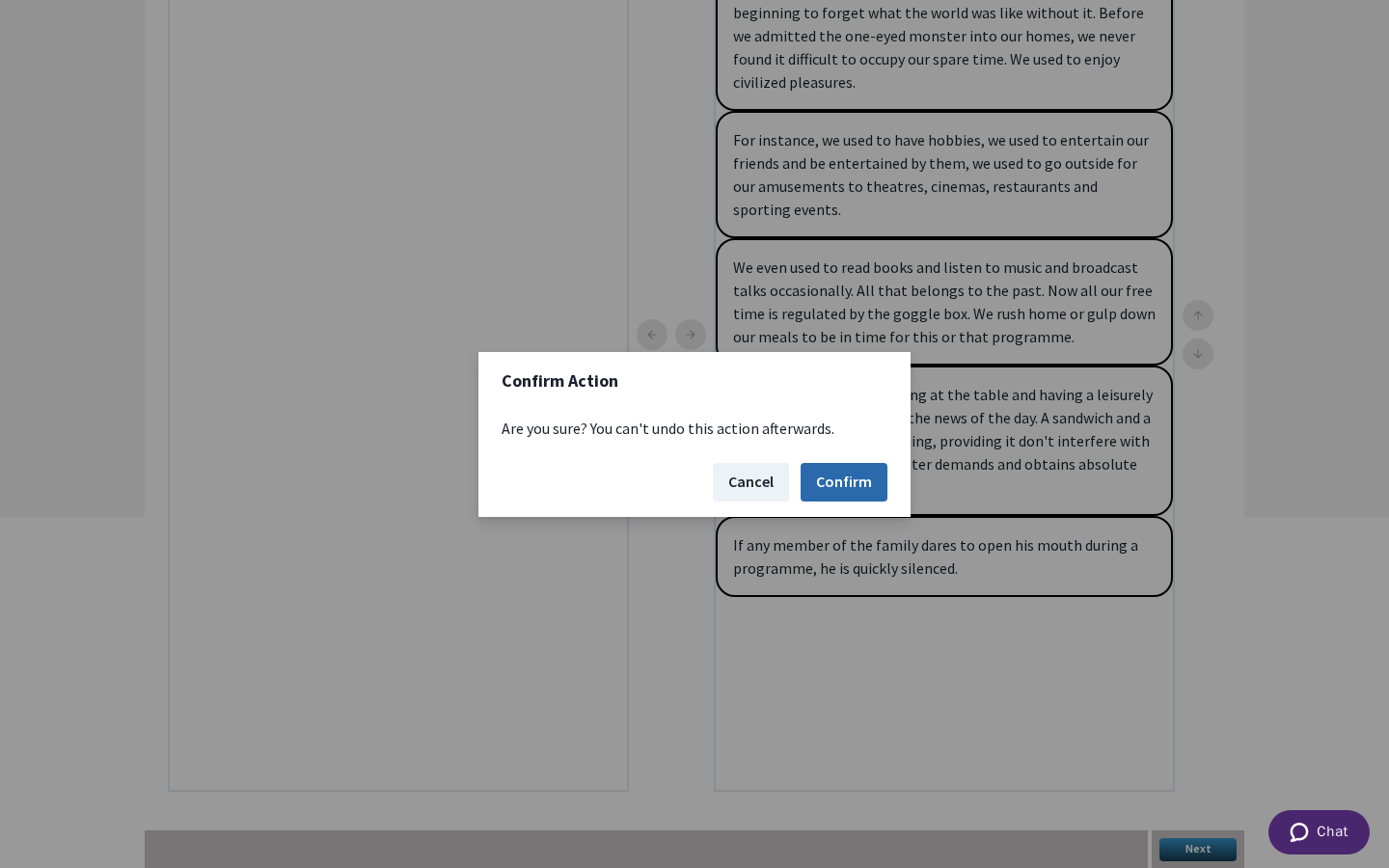 click on "Confirm" at bounding box center (844, 482) 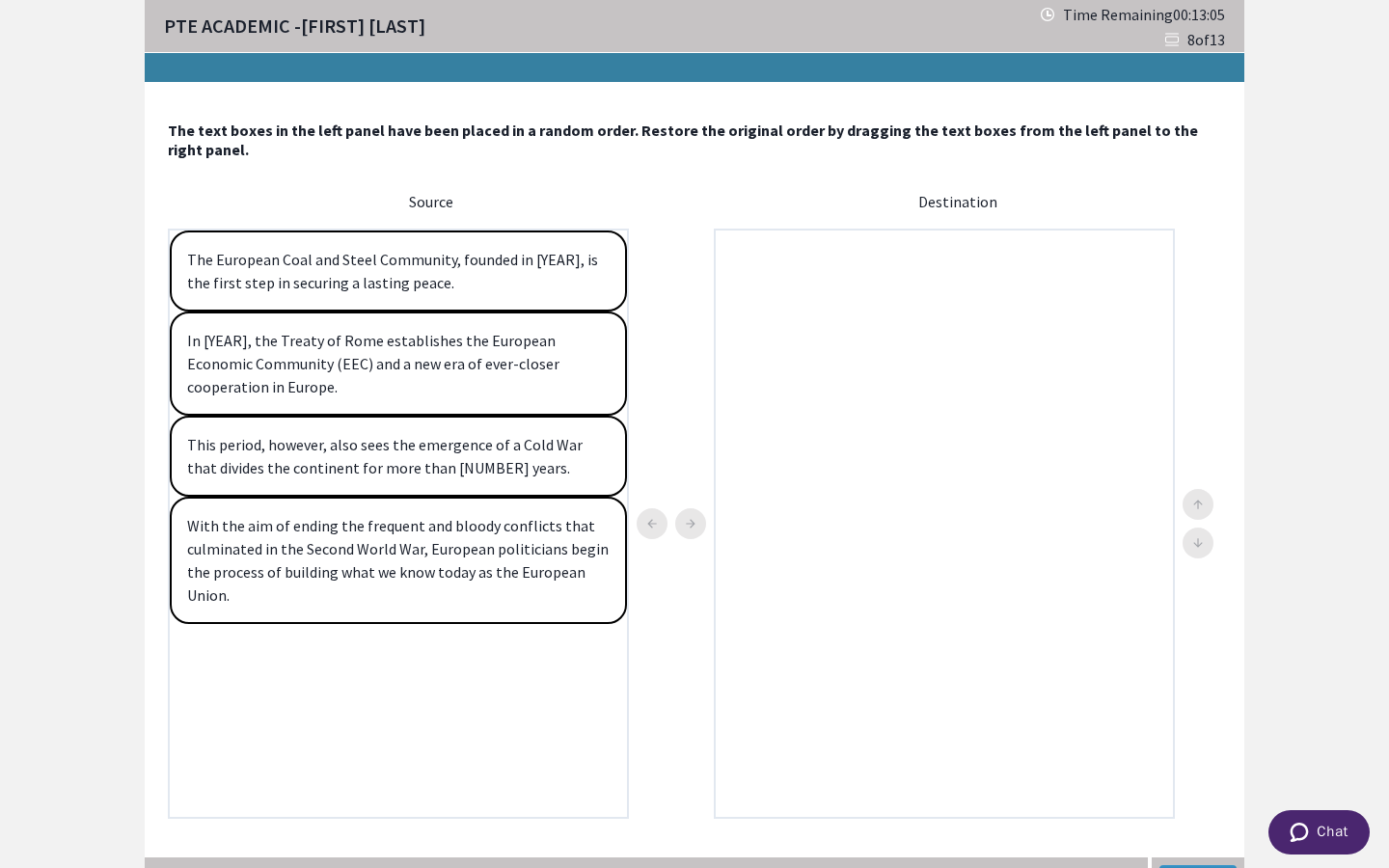 scroll, scrollTop: 27, scrollLeft: 0, axis: vertical 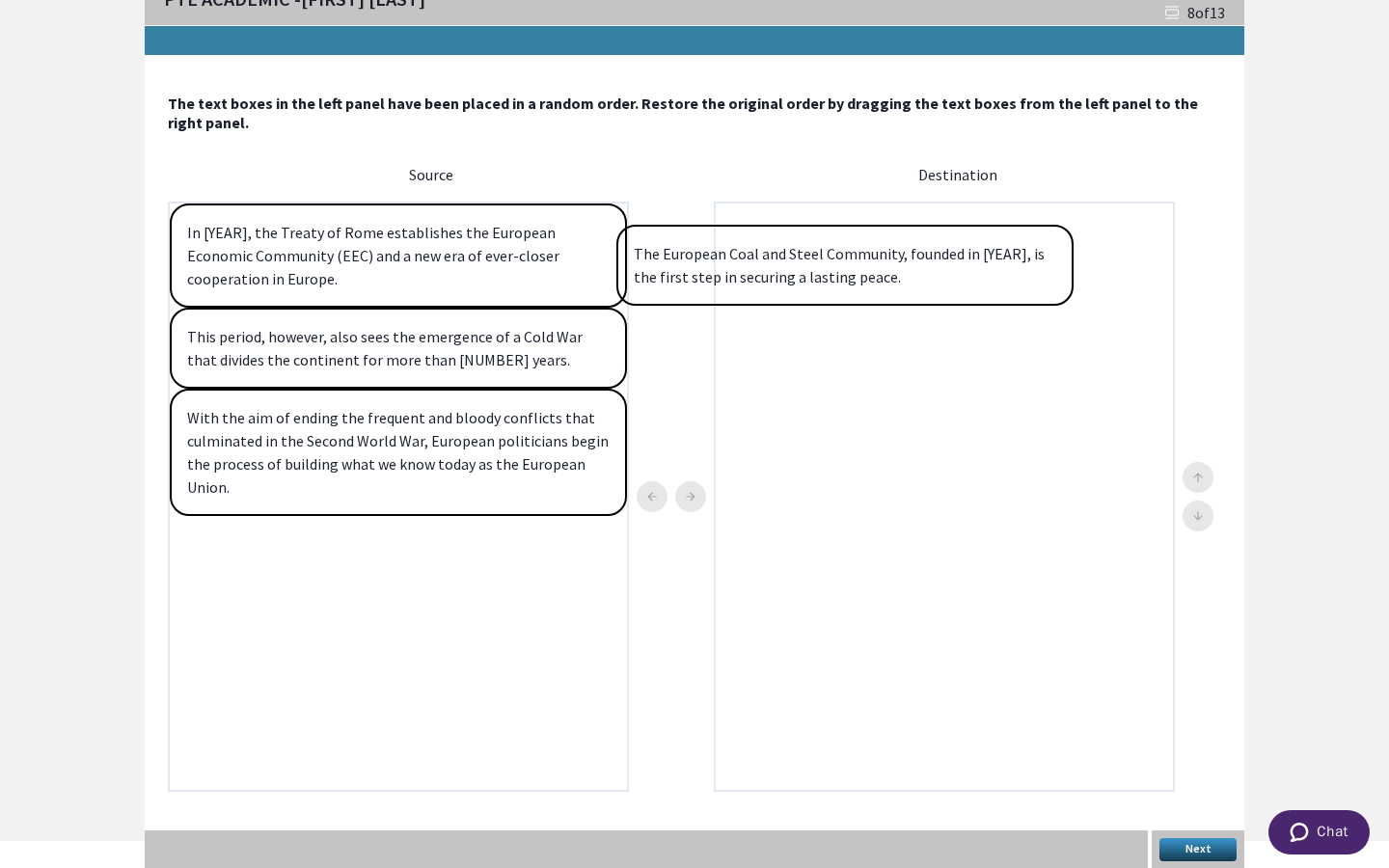 drag, startPoint x: 459, startPoint y: 264, endPoint x: 916, endPoint y: 286, distance: 457.52923 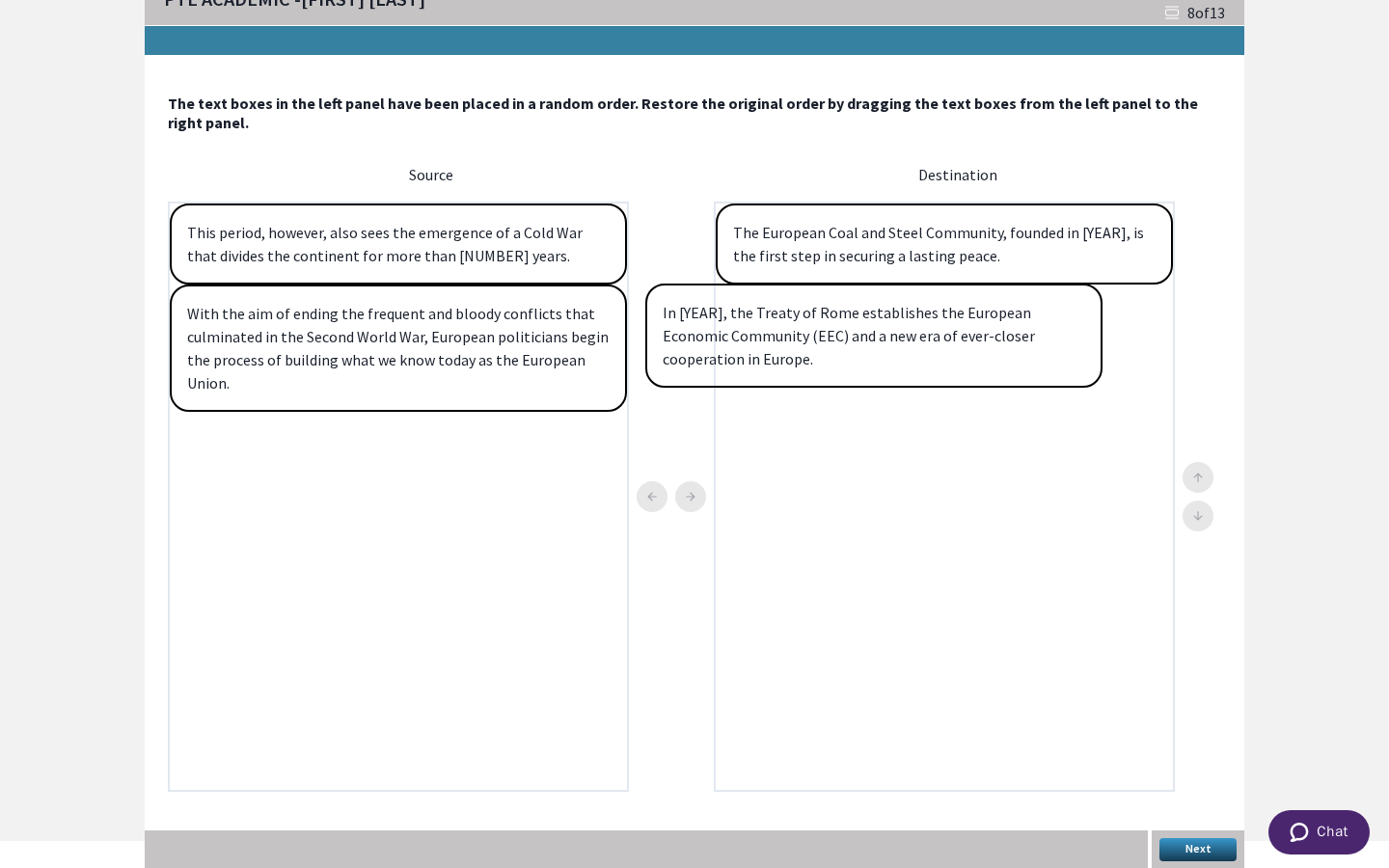drag, startPoint x: 492, startPoint y: 258, endPoint x: 977, endPoint y: 341, distance: 492.0508 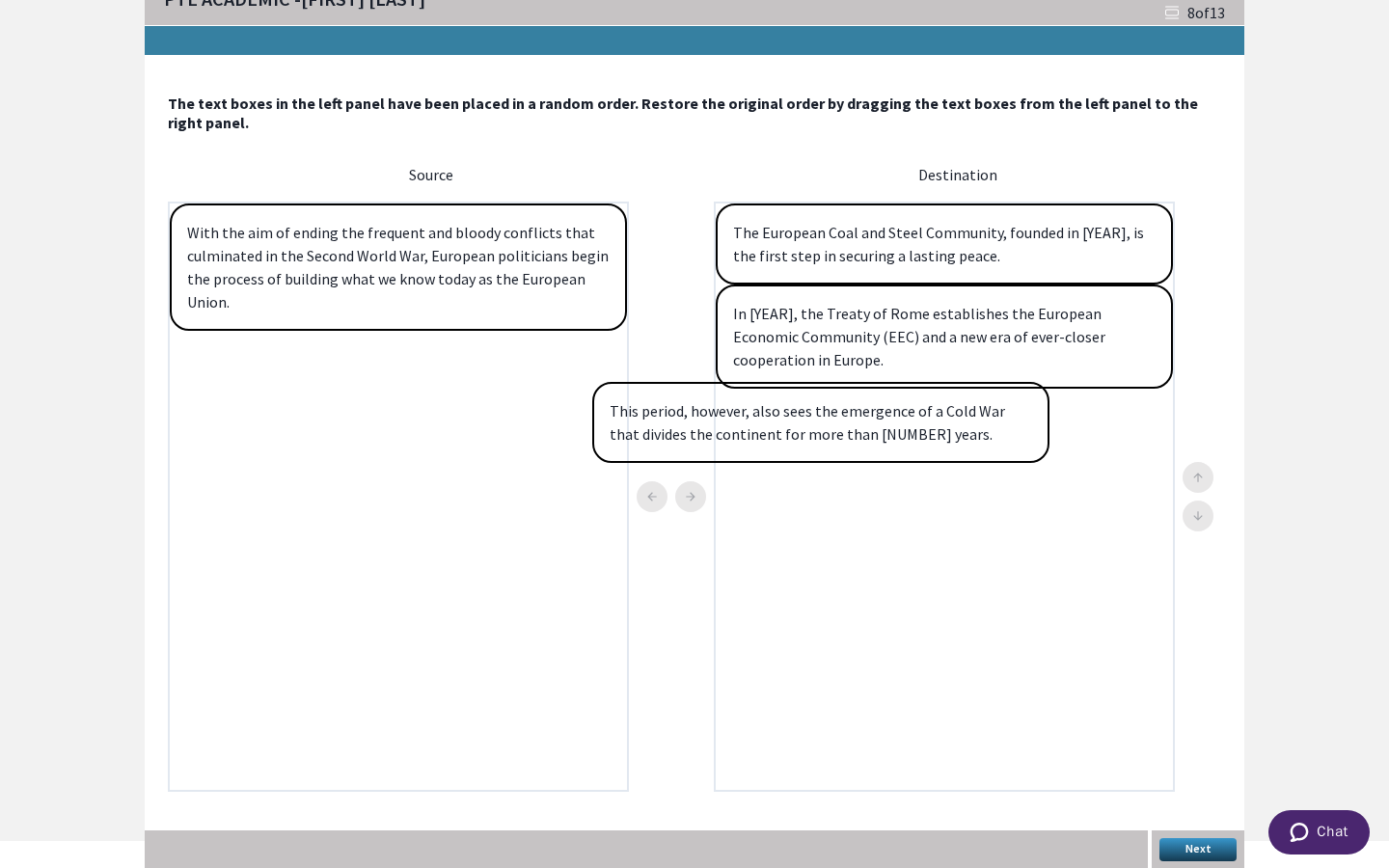 drag, startPoint x: 460, startPoint y: 241, endPoint x: 904, endPoint y: 434, distance: 484.13325 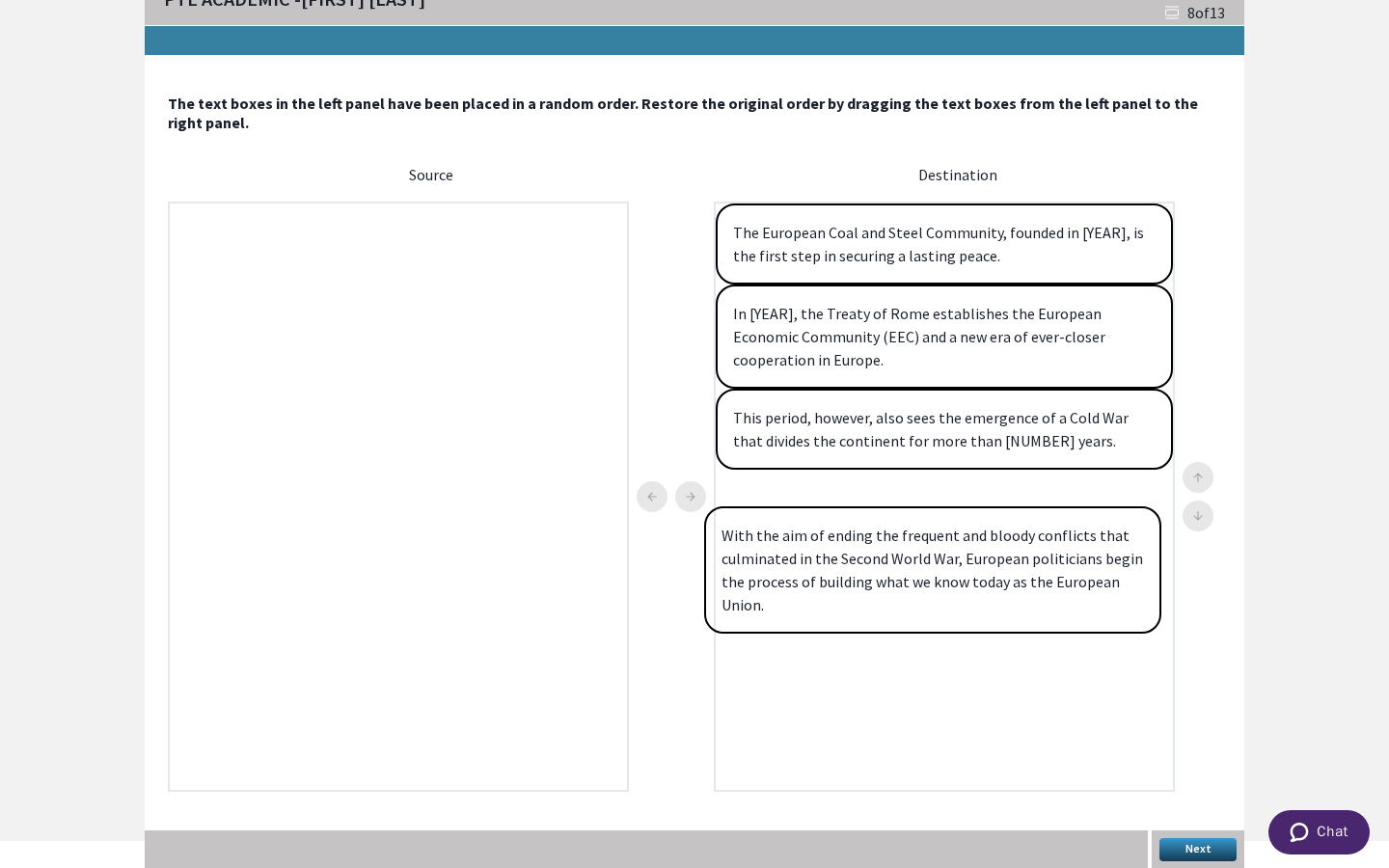 drag, startPoint x: 376, startPoint y: 269, endPoint x: 922, endPoint y: 585, distance: 630.8502 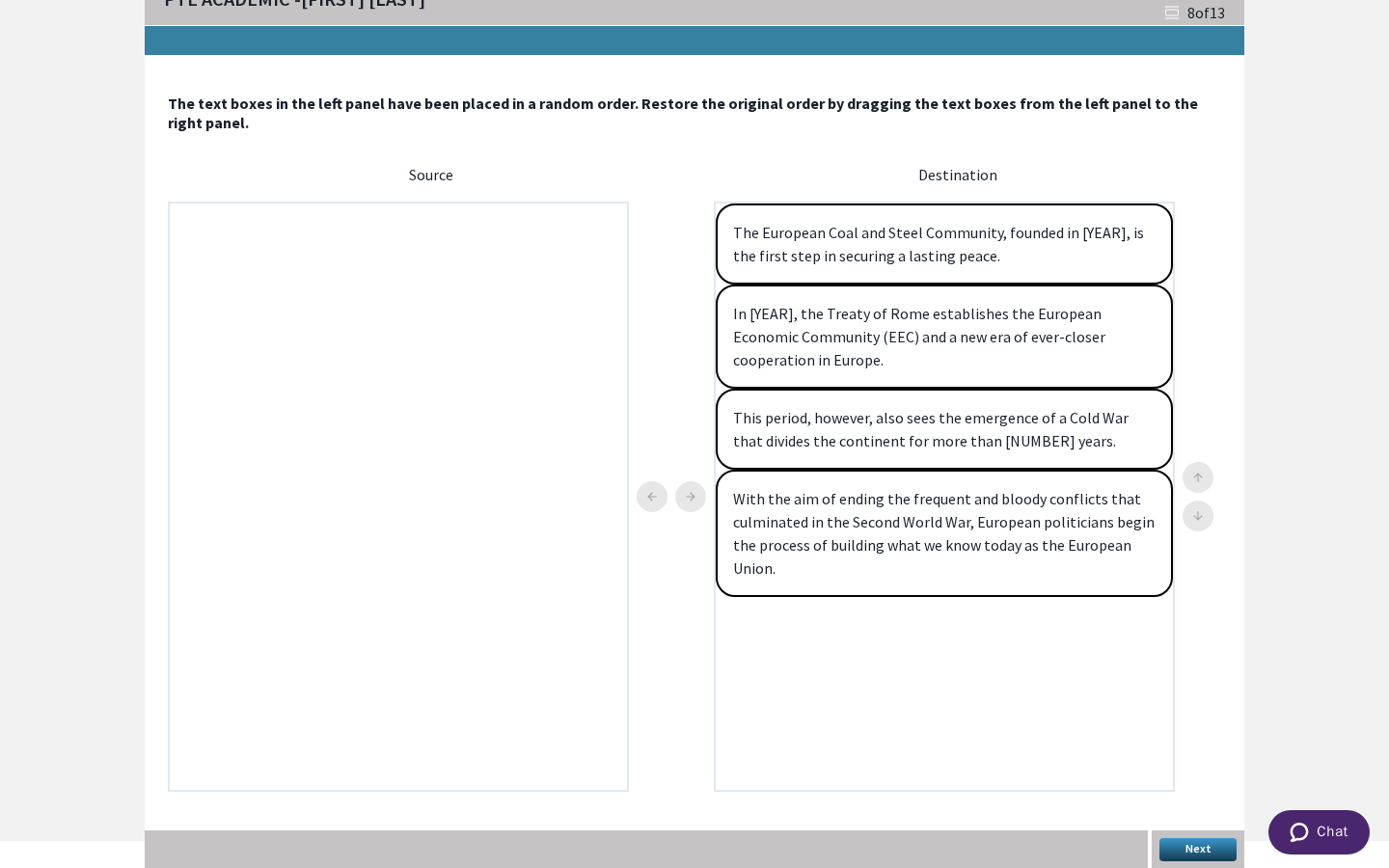 click on "Next" at bounding box center [1198, 850] 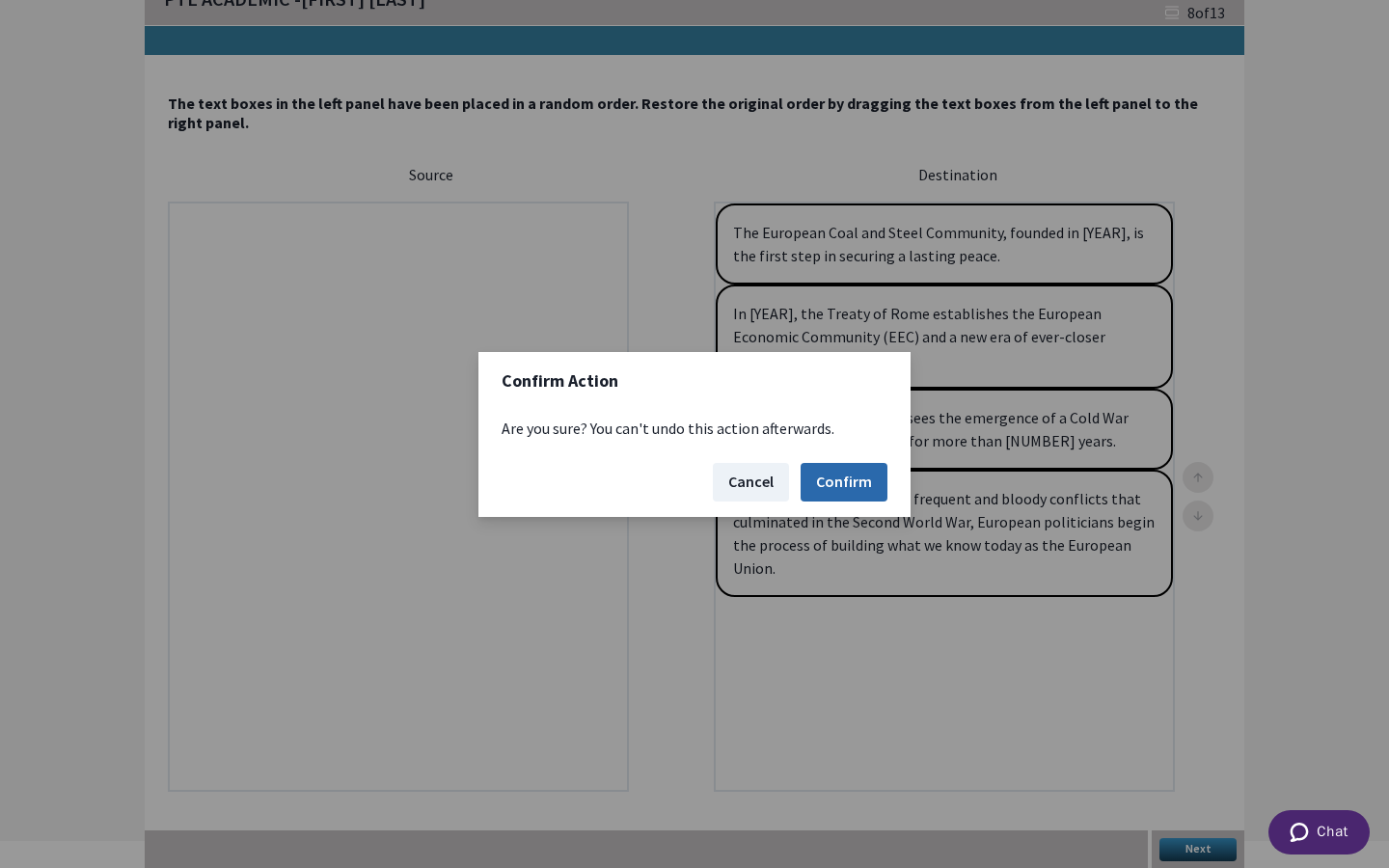 click on "Confirm" at bounding box center (844, 482) 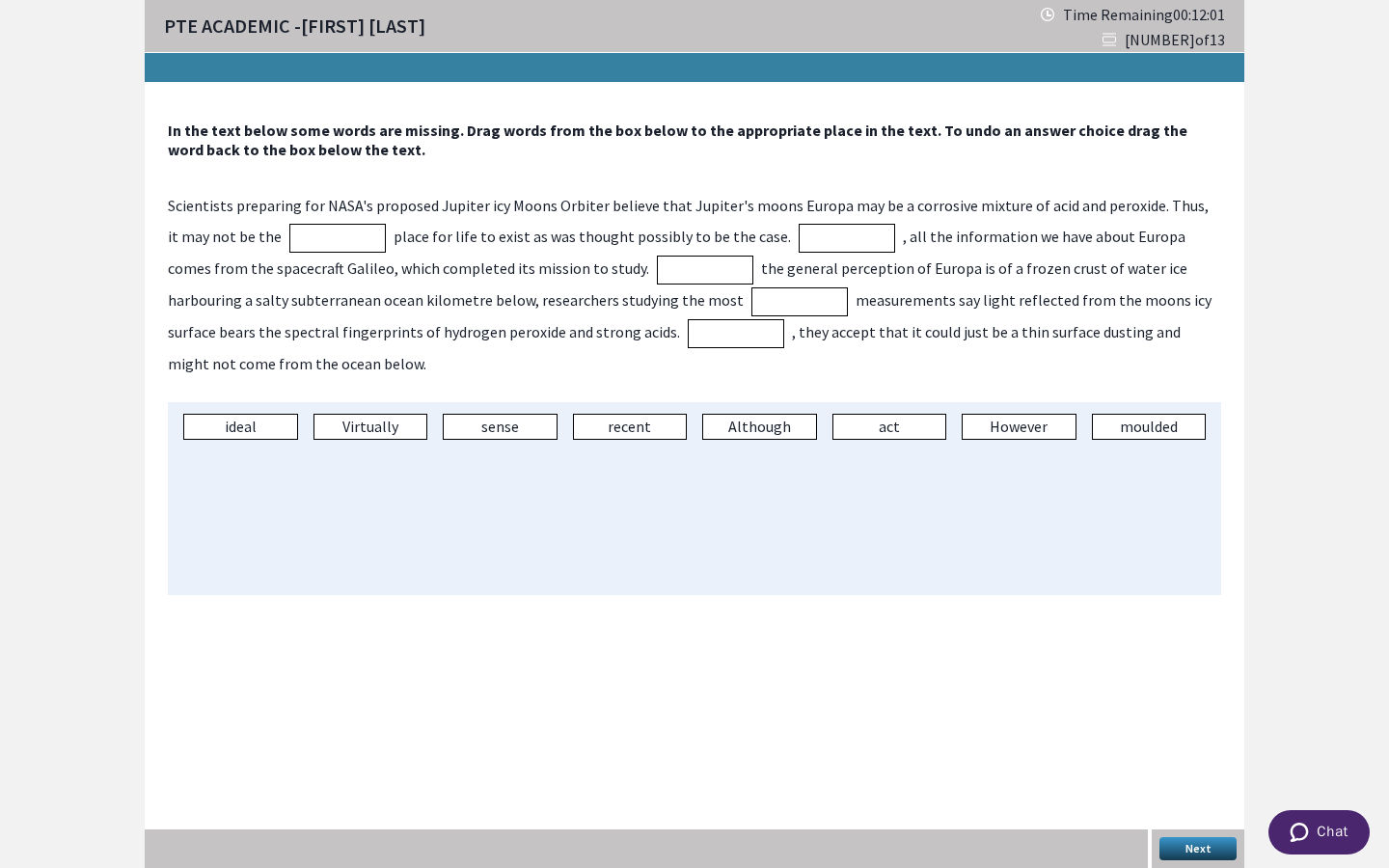 scroll, scrollTop: 0, scrollLeft: 0, axis: both 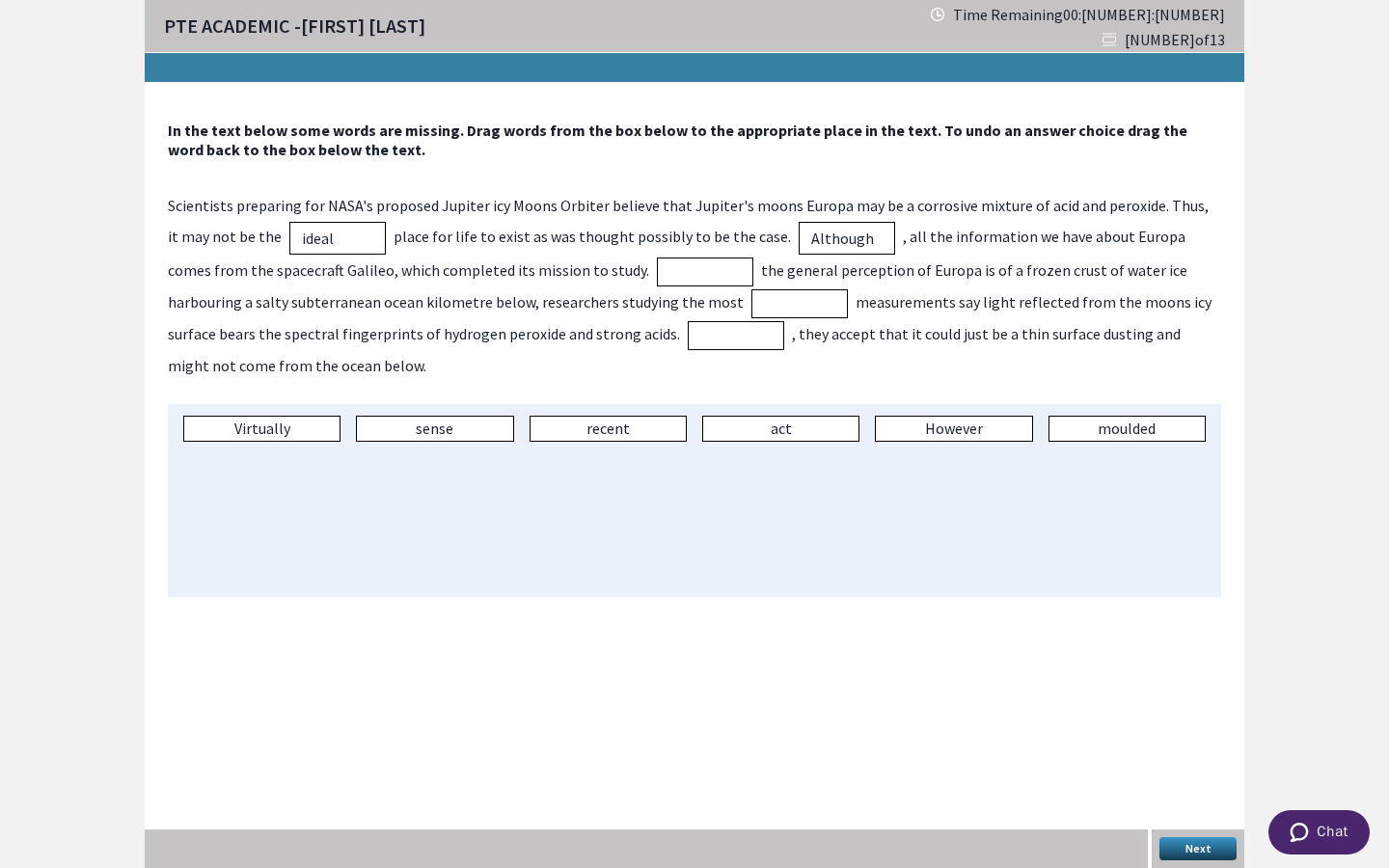 click on "moulded" at bounding box center [1127, 428] 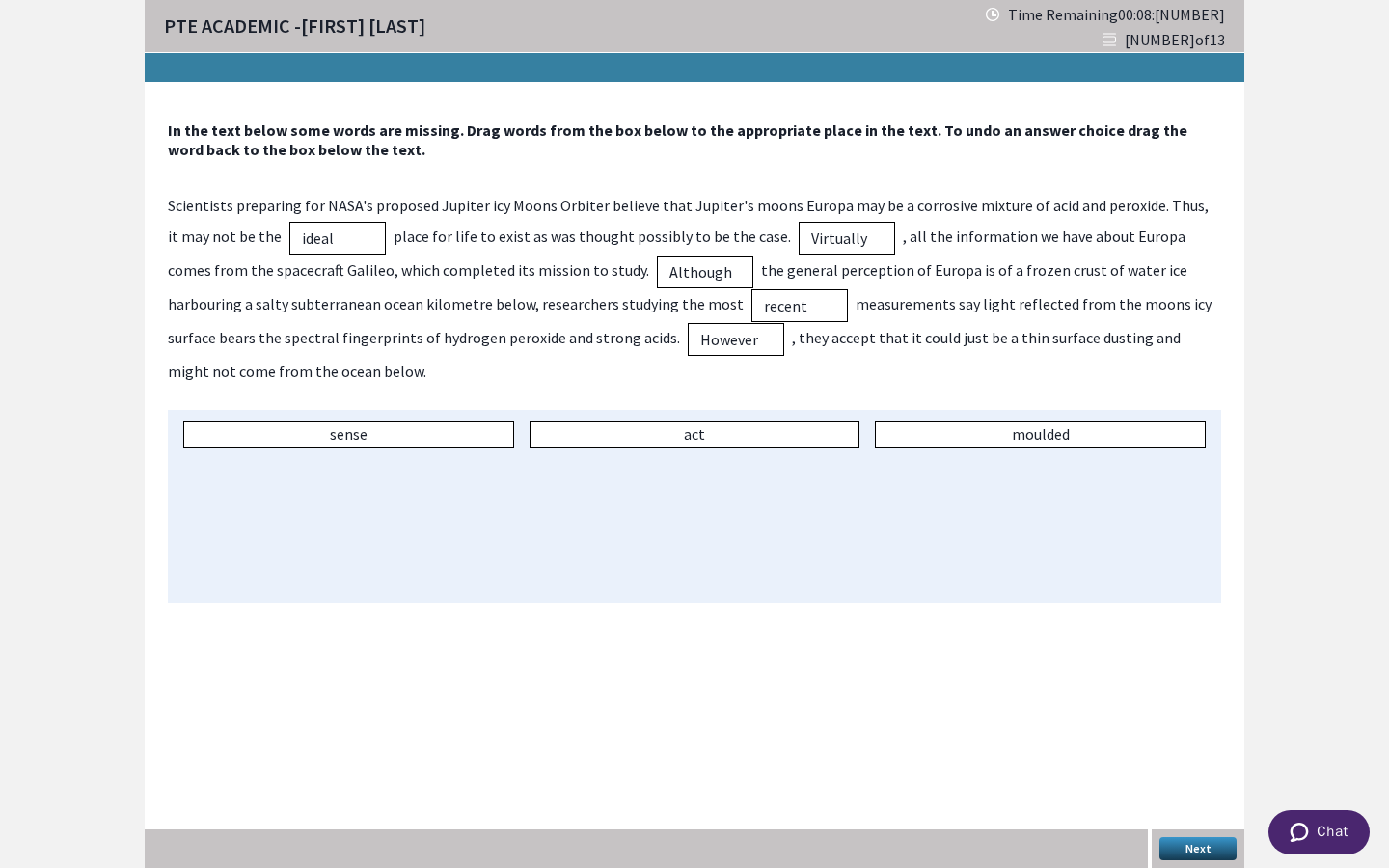 click on "Next" at bounding box center [1198, 849] 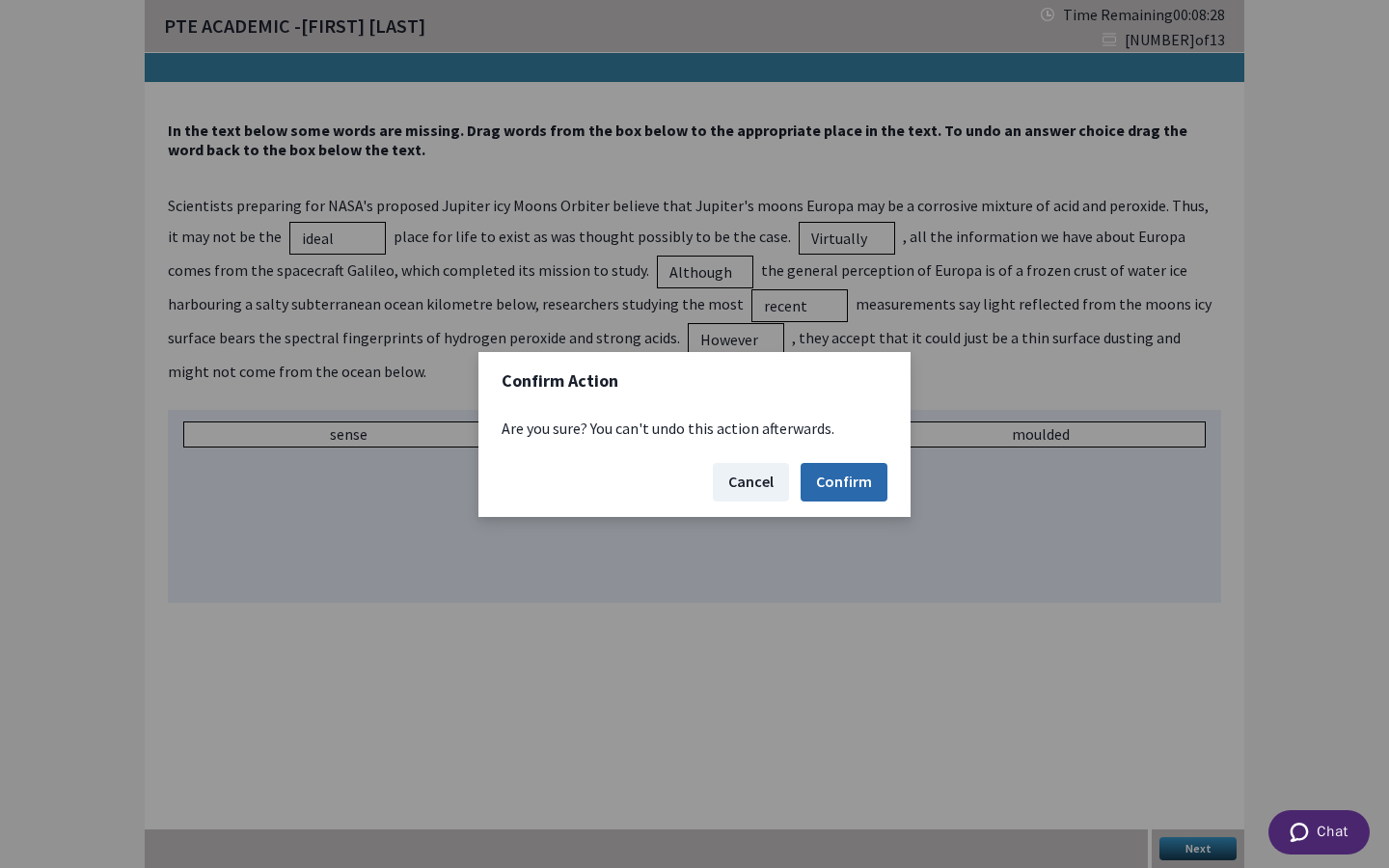 click on "Confirm" at bounding box center [844, 482] 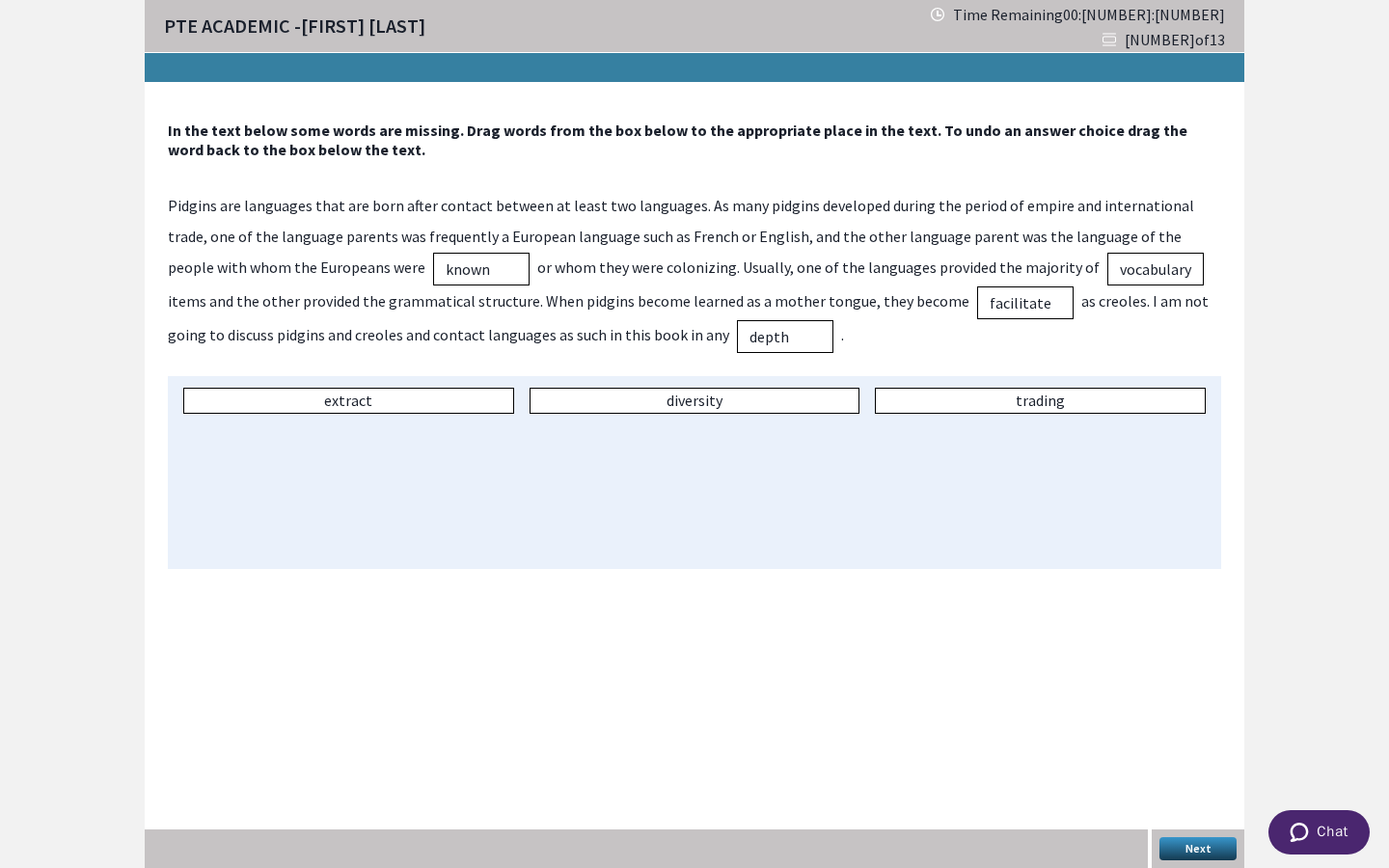 click on "Next" at bounding box center (1198, 849) 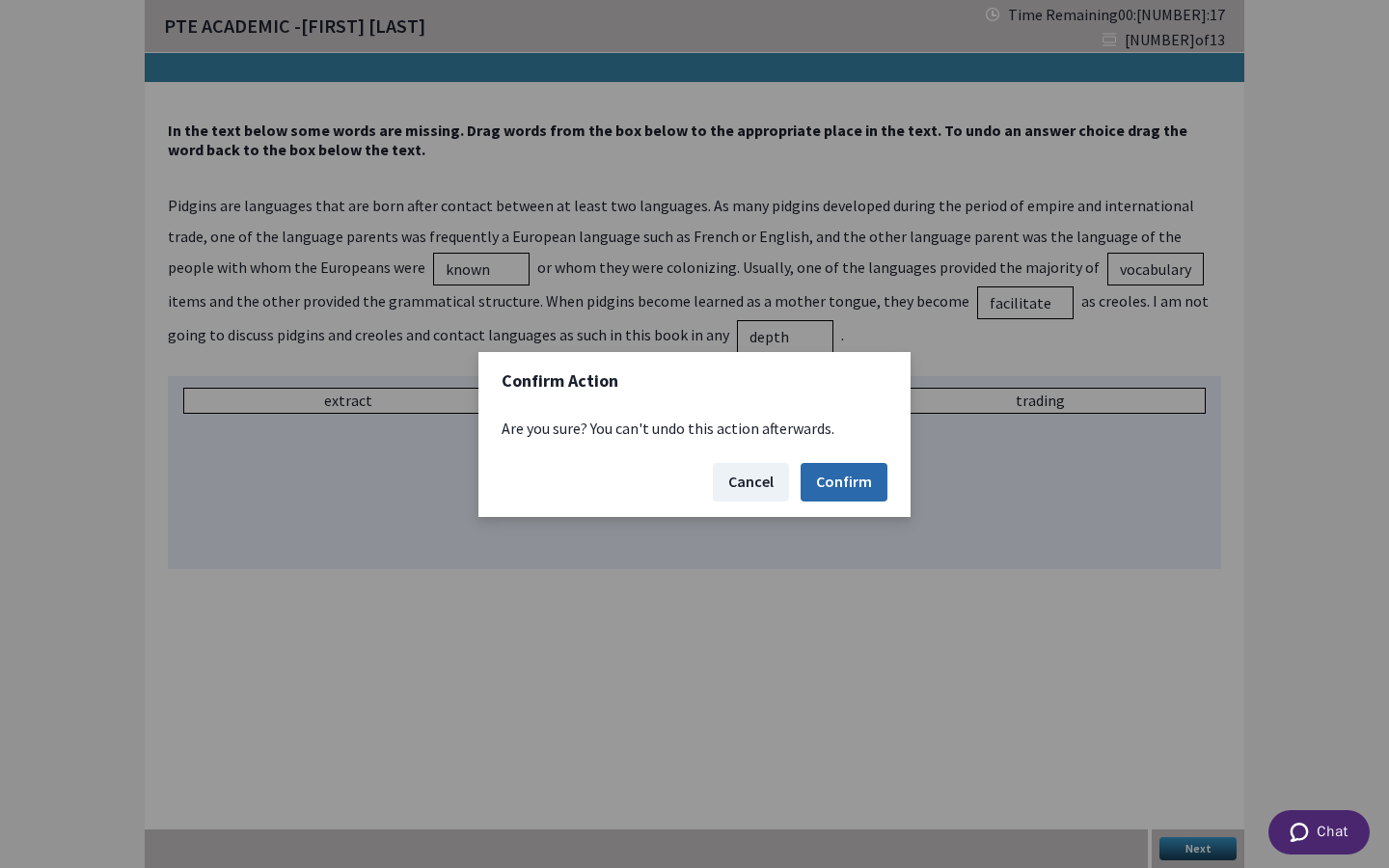 click on "Confirm" at bounding box center [844, 482] 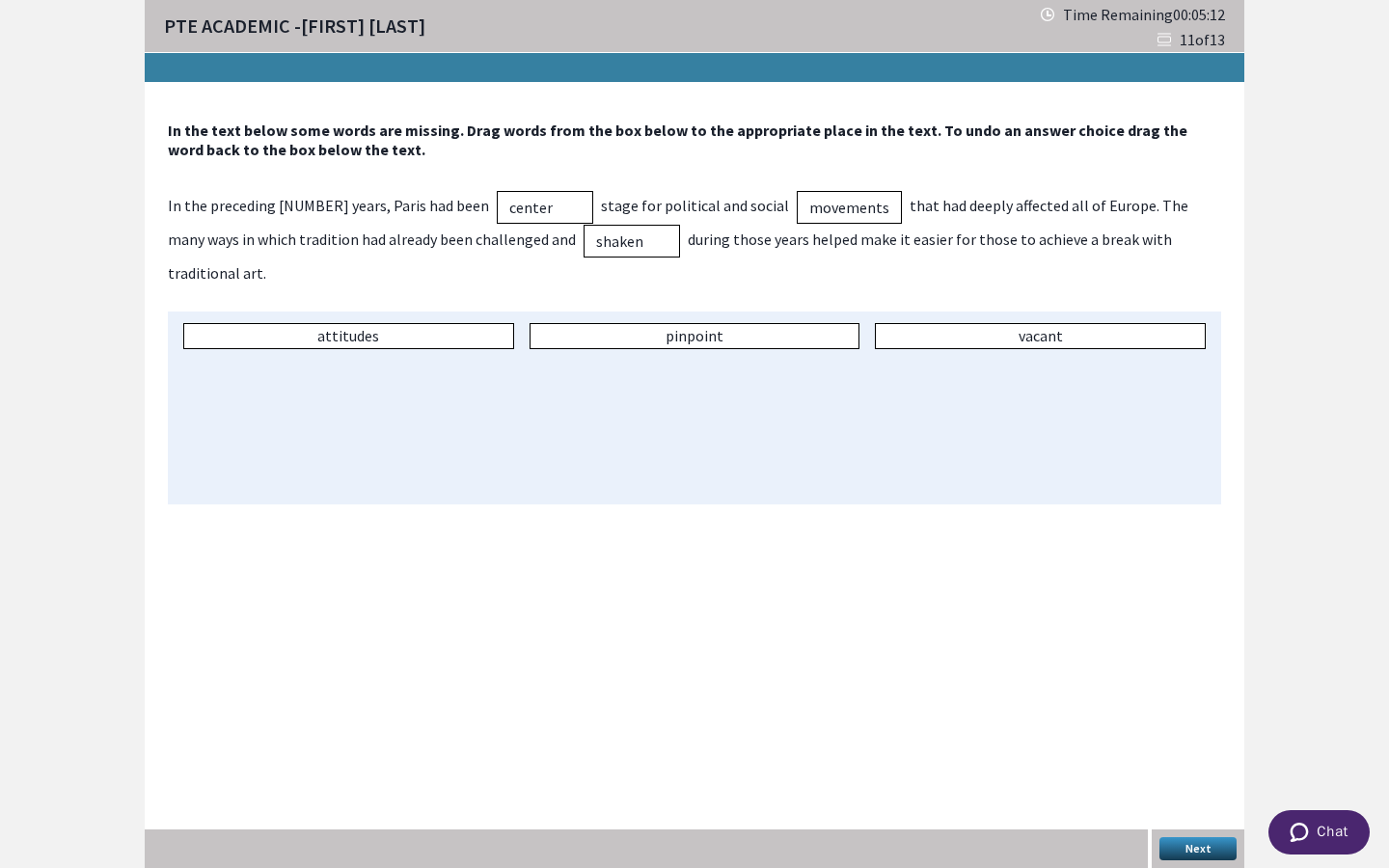 click on "Next" at bounding box center [1198, 849] 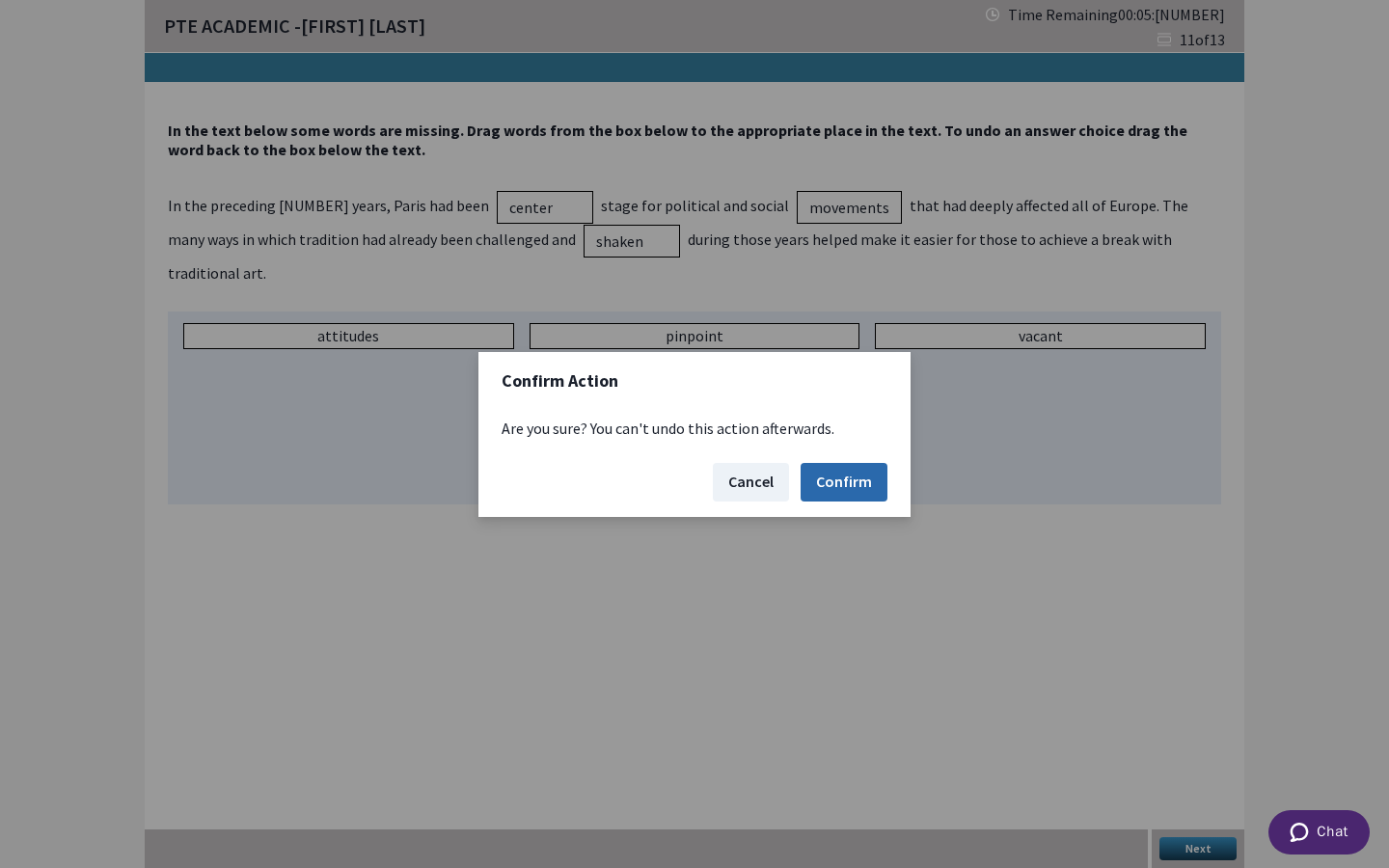 click on "Confirm" at bounding box center [844, 482] 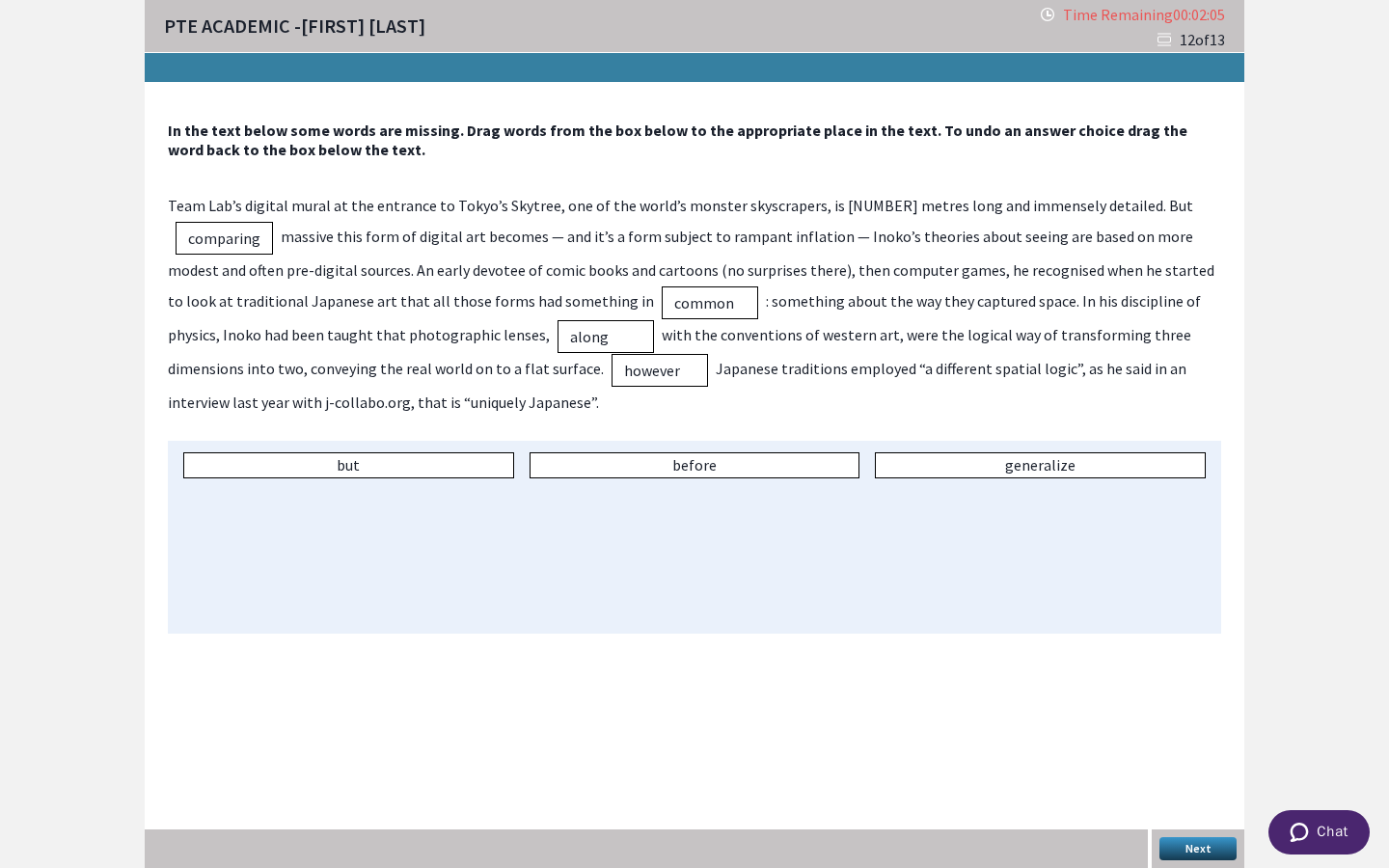 click on "Next" at bounding box center (1198, 849) 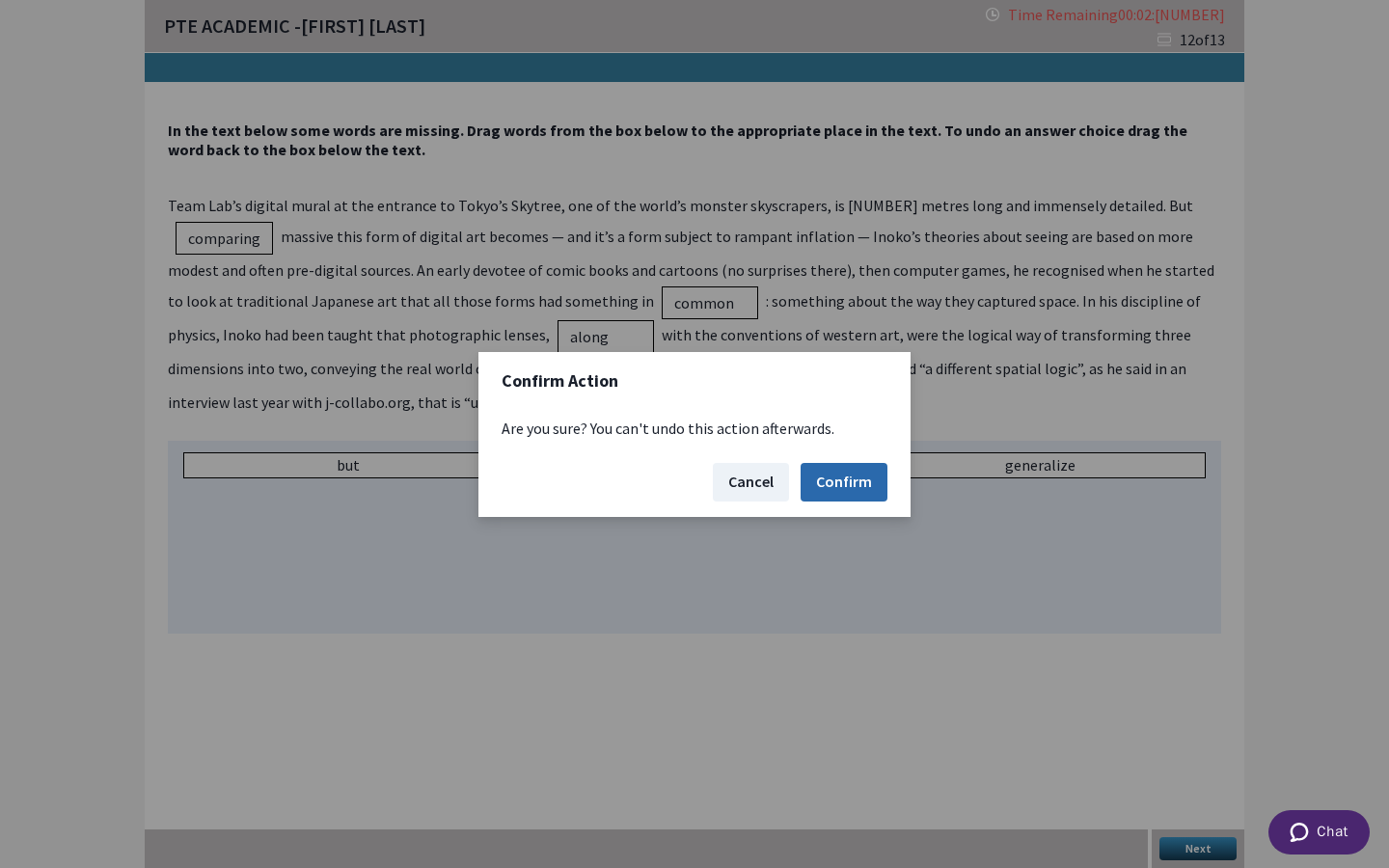 click on "Confirm" at bounding box center (844, 482) 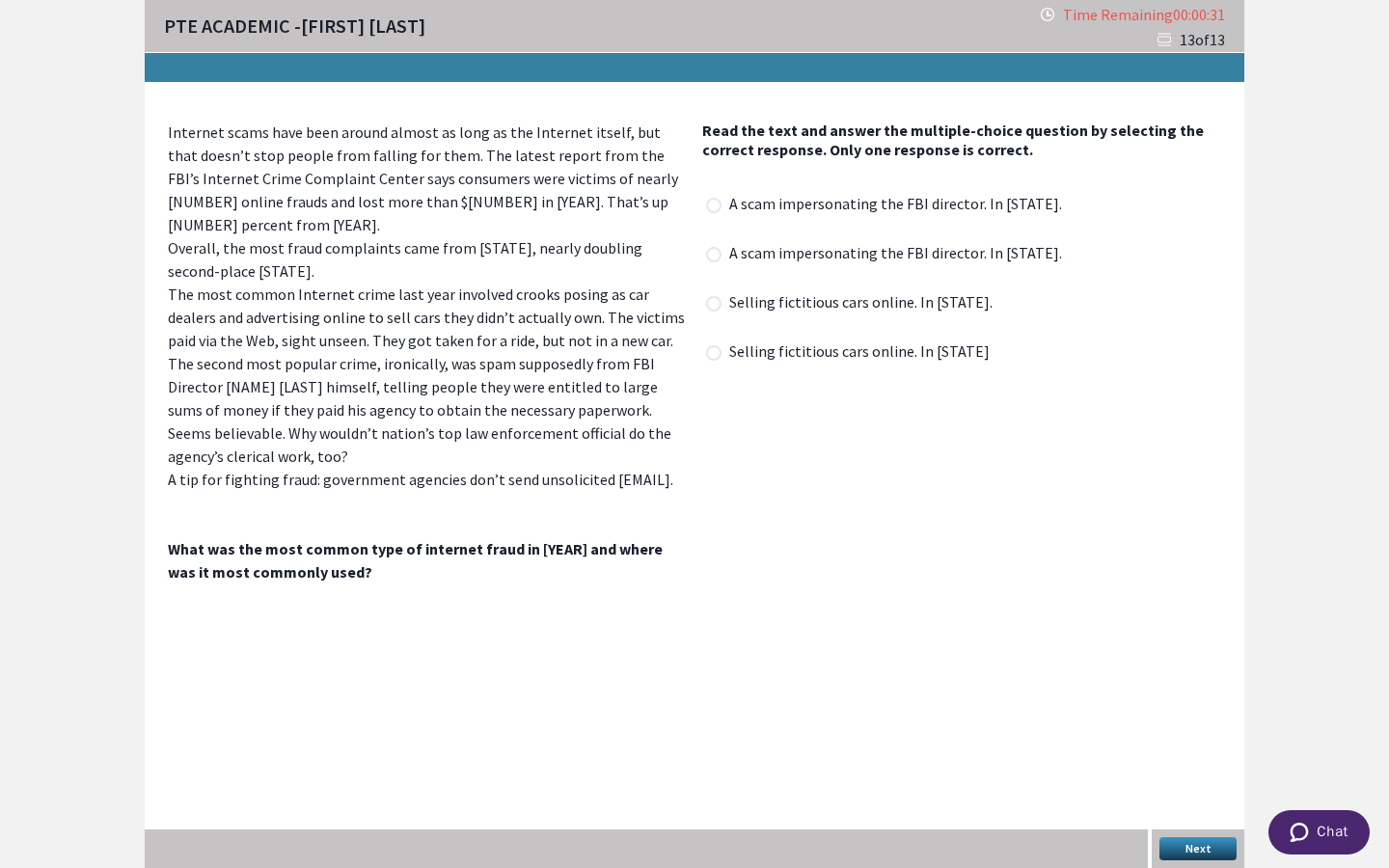 click on "A scam impersonating the FBI director. In [STATE]." at bounding box center (901, 205) 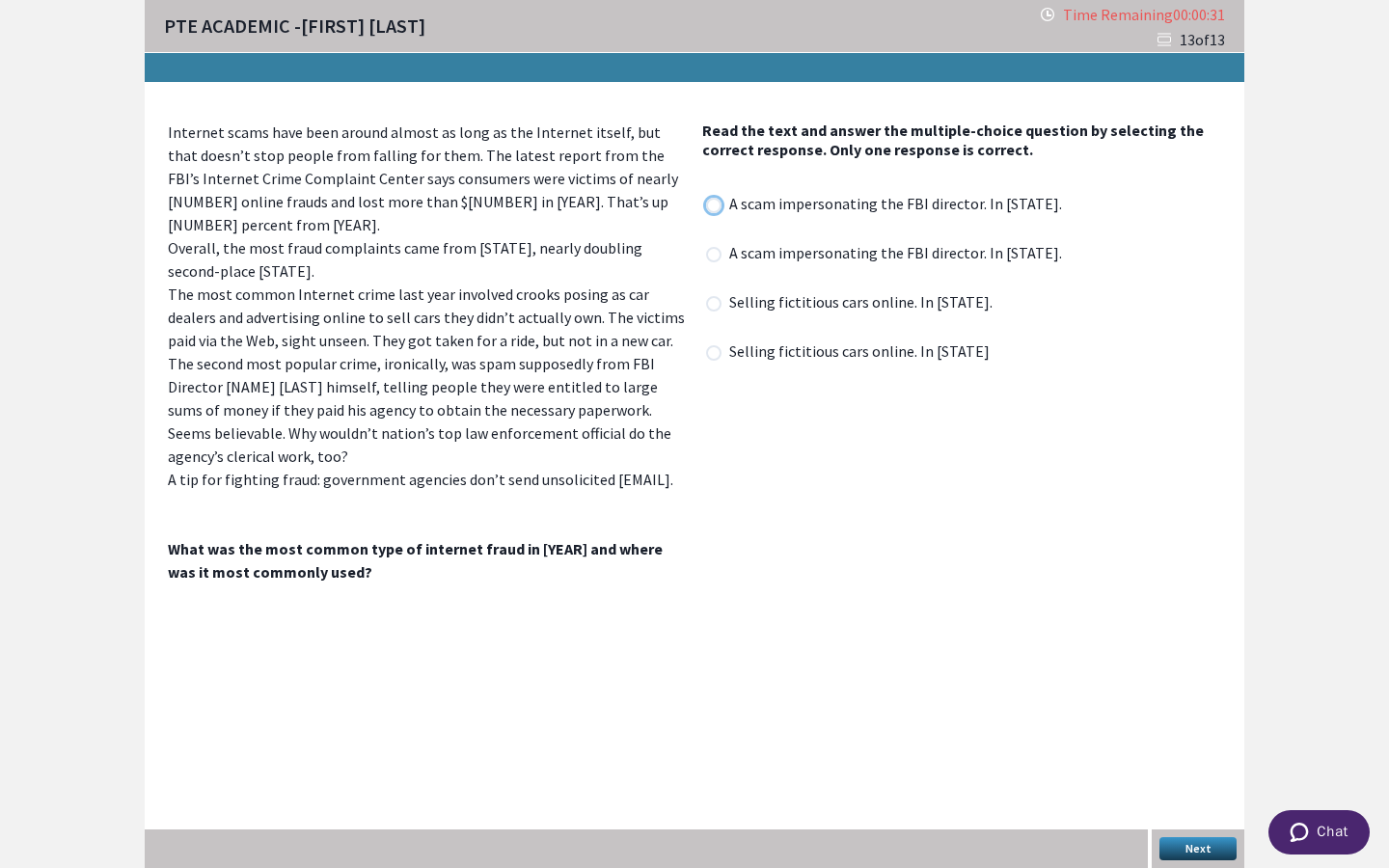 click at bounding box center [705, 204] 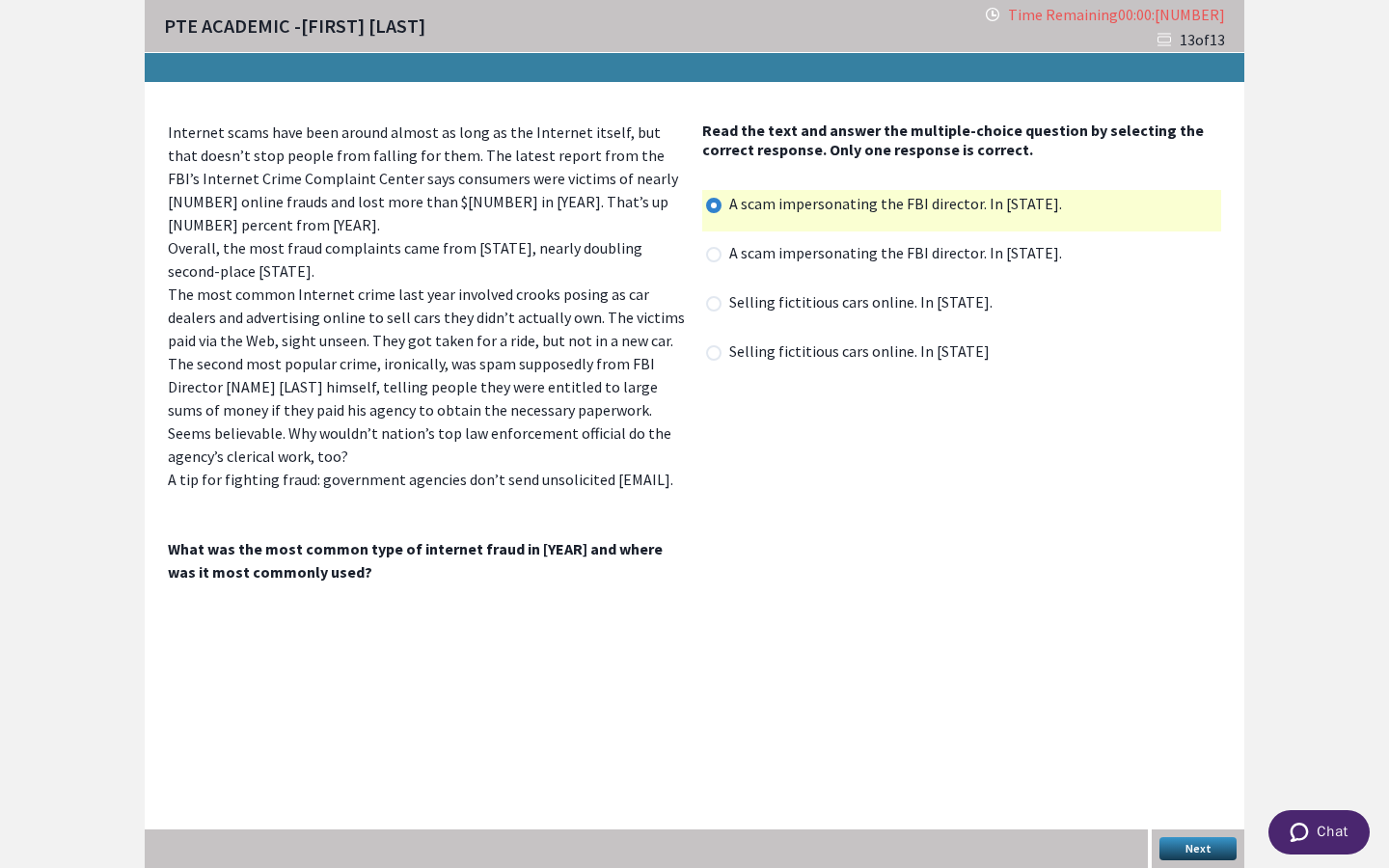 click on "Selling fictitious cars online. In [STATE]." at bounding box center (866, 304) 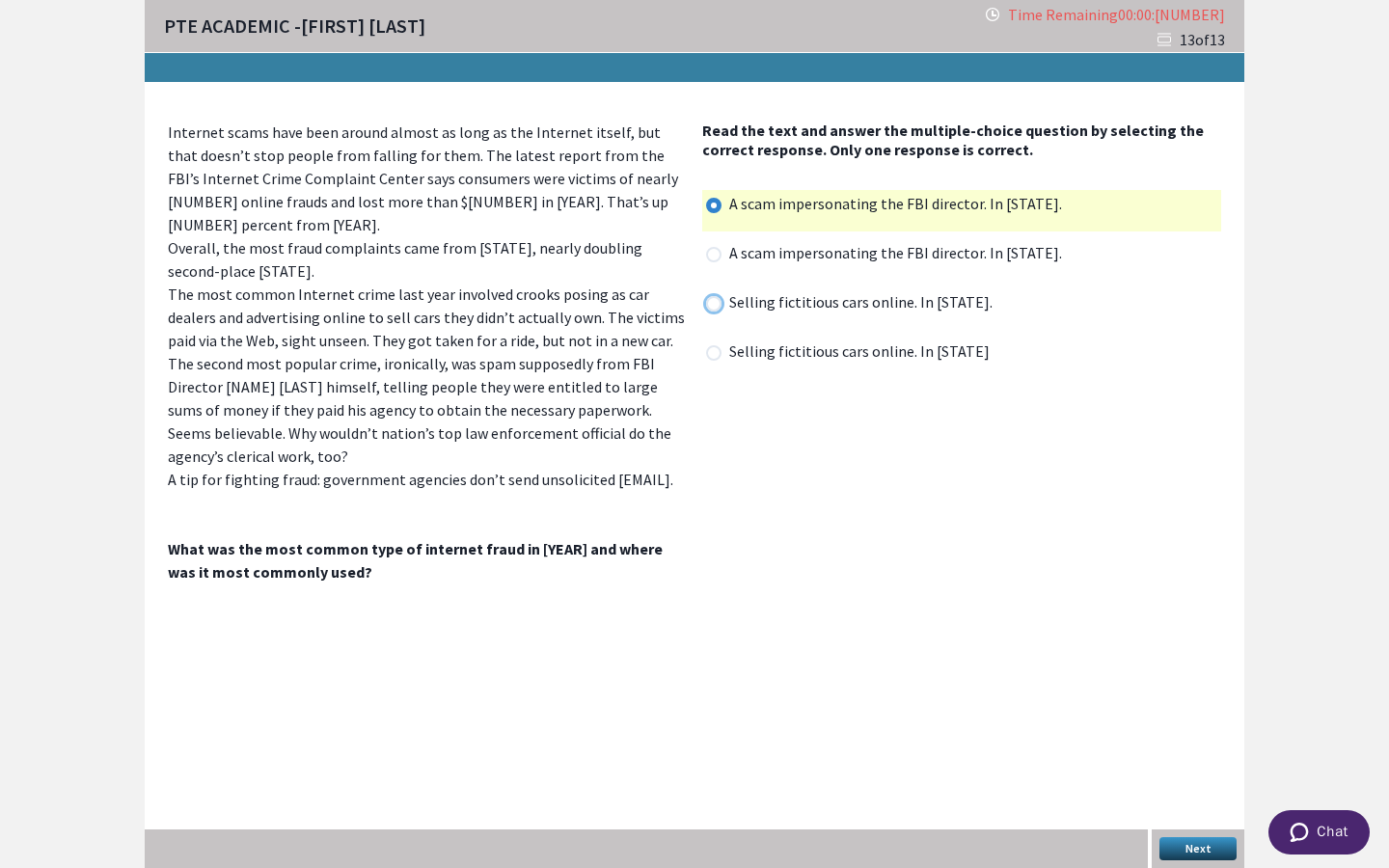 click at bounding box center [705, 303] 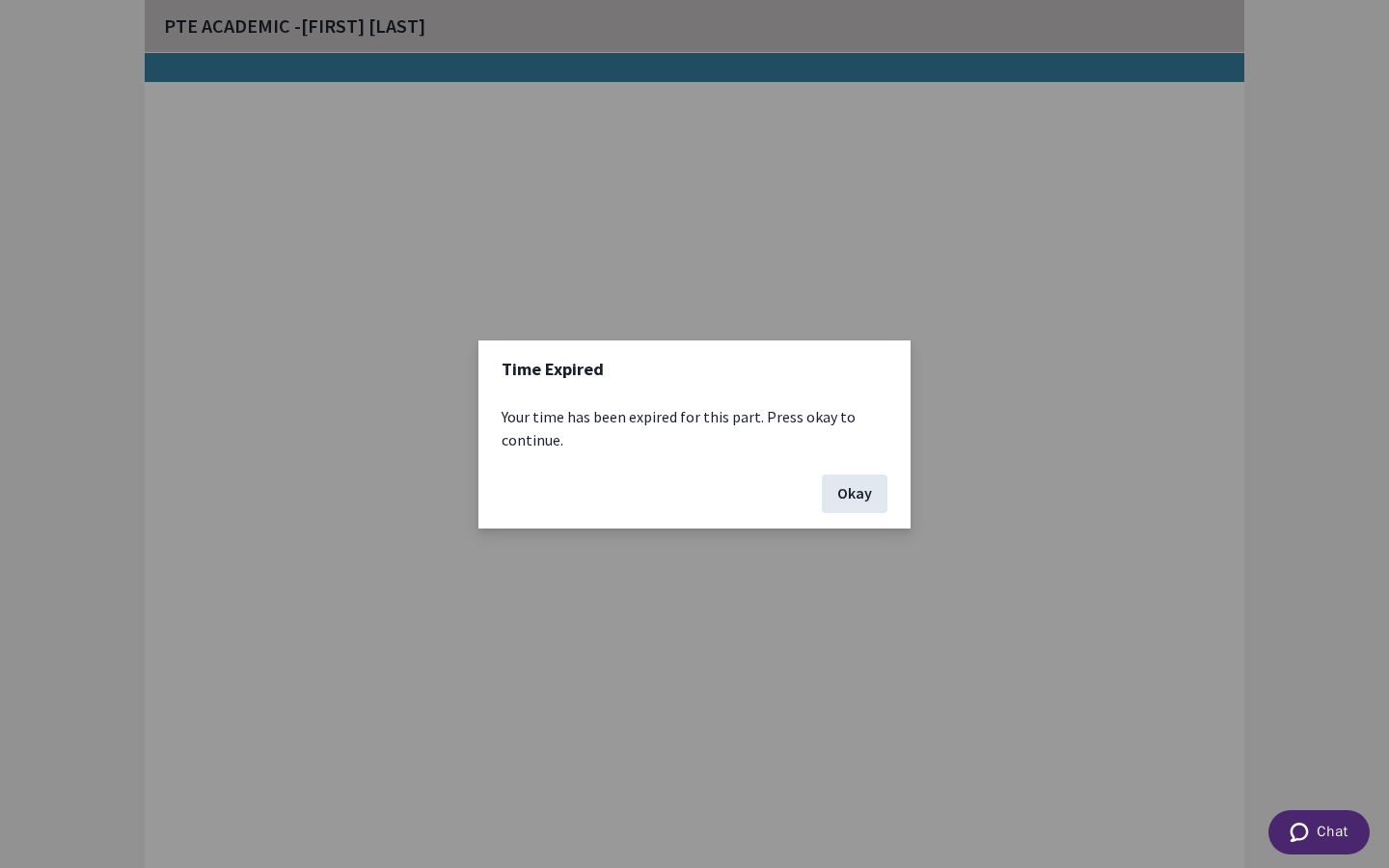 click on "Okay" at bounding box center [855, 494] 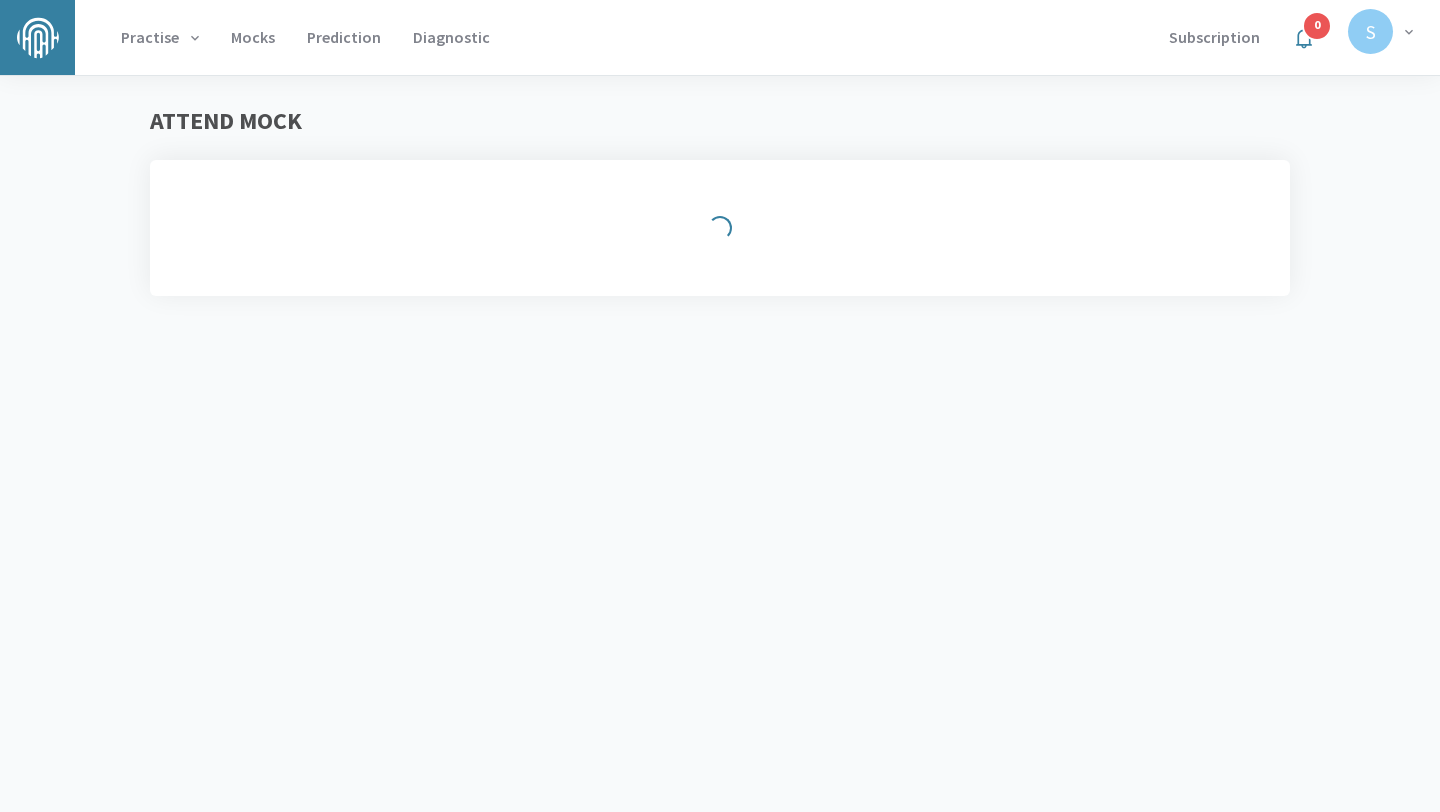 scroll, scrollTop: 0, scrollLeft: 0, axis: both 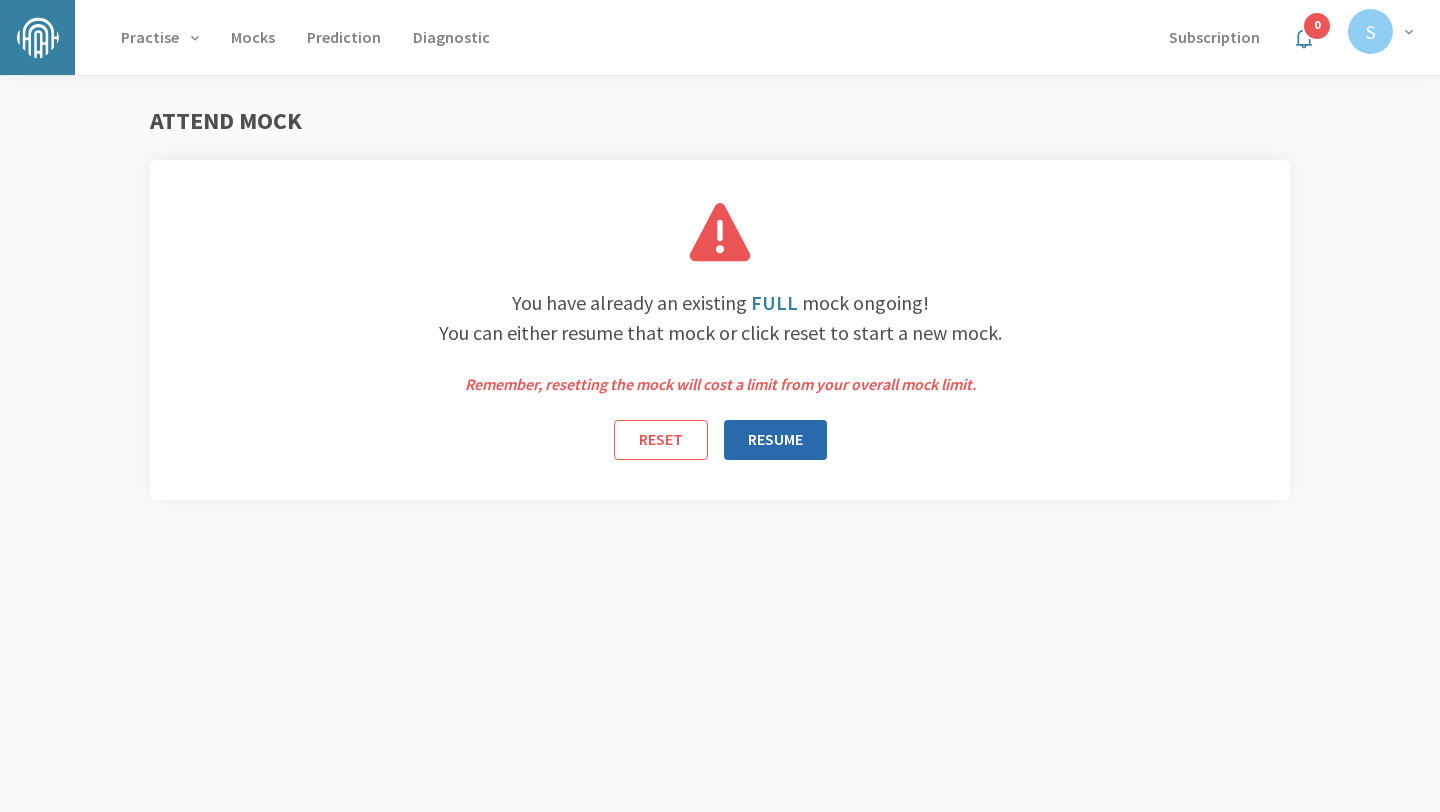 click on "RESUME" at bounding box center [775, 440] 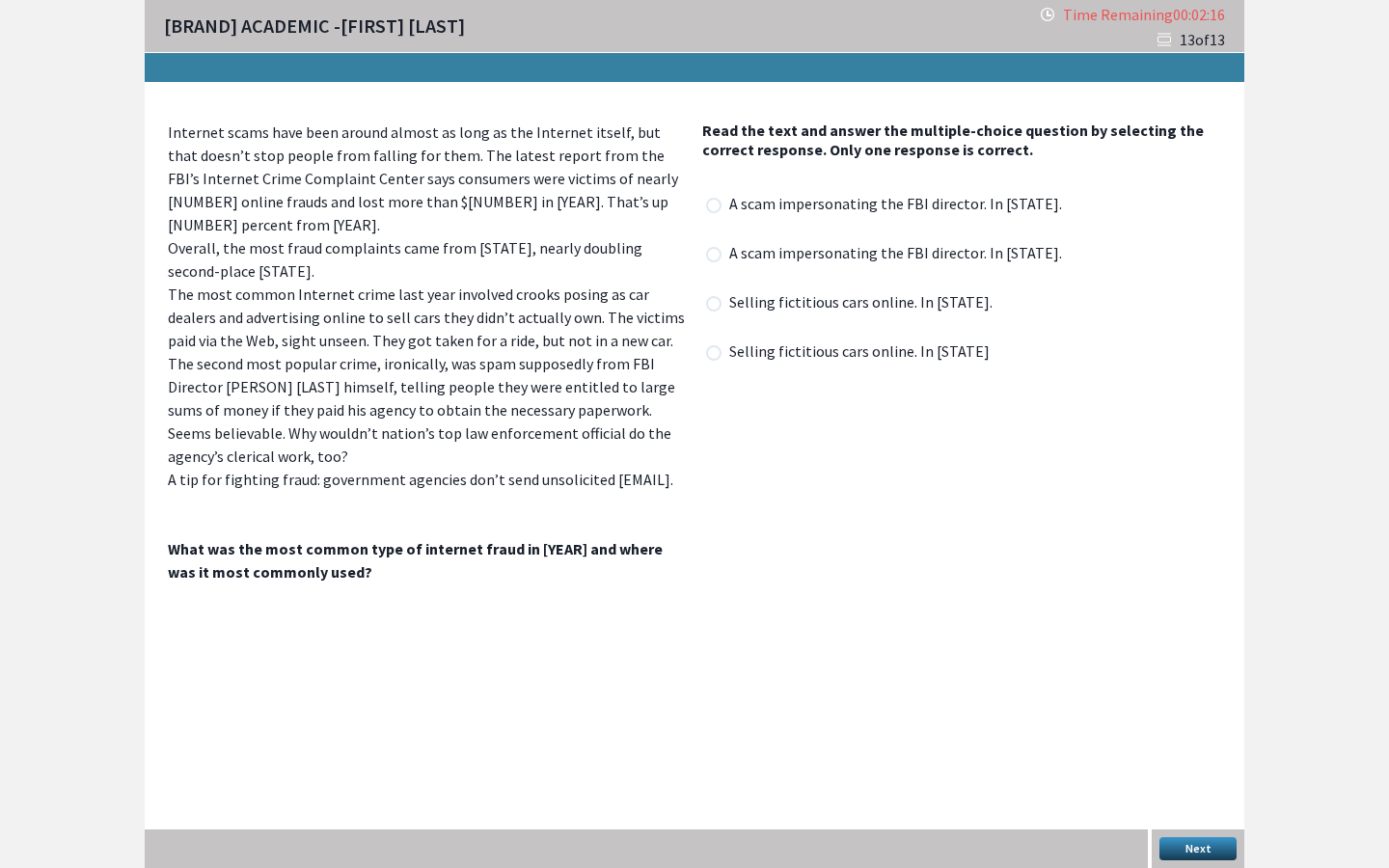 click on "Selling fictitious cars online. In [STATE]" at bounding box center [854, 356] 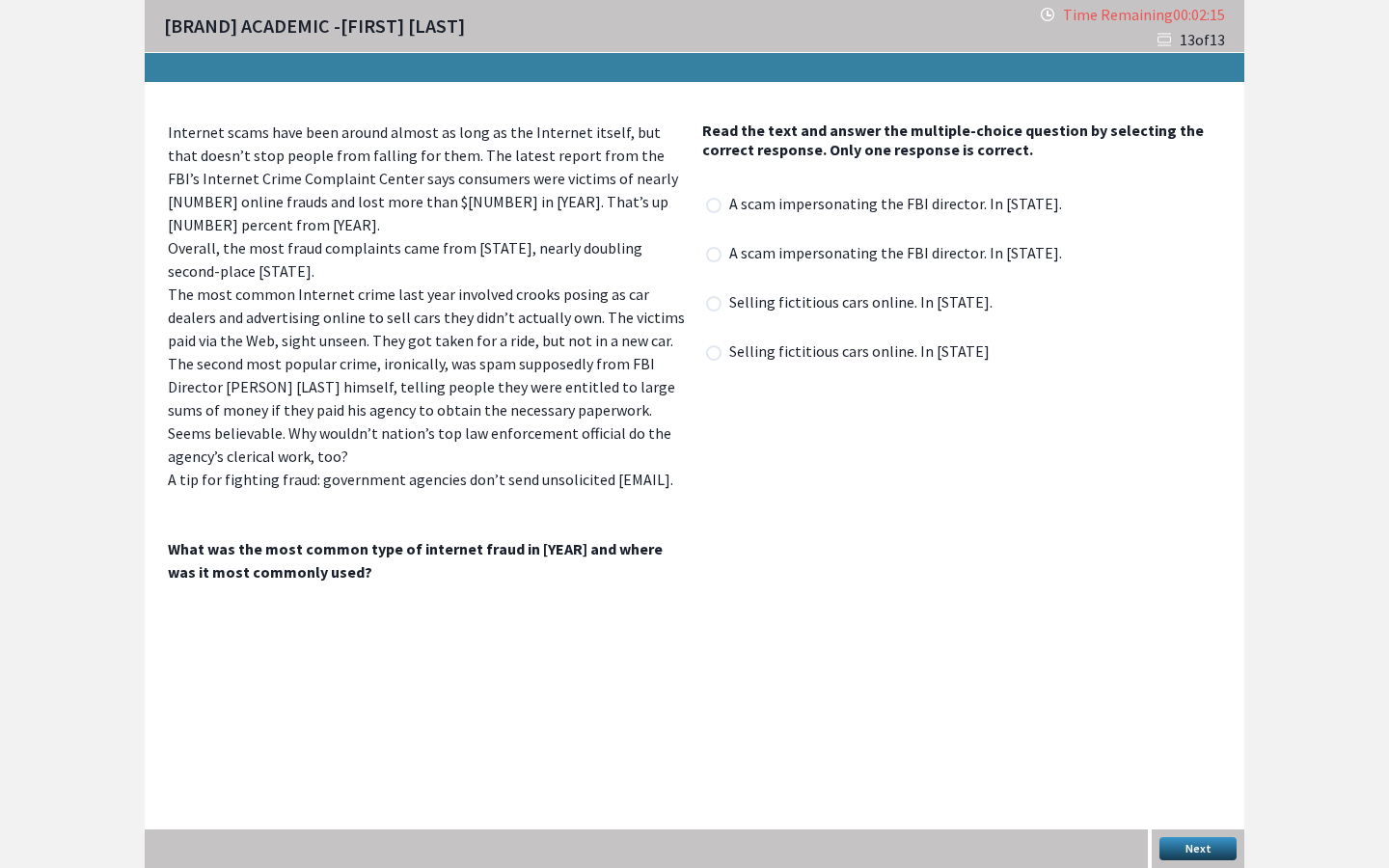 click at bounding box center [714, 304] 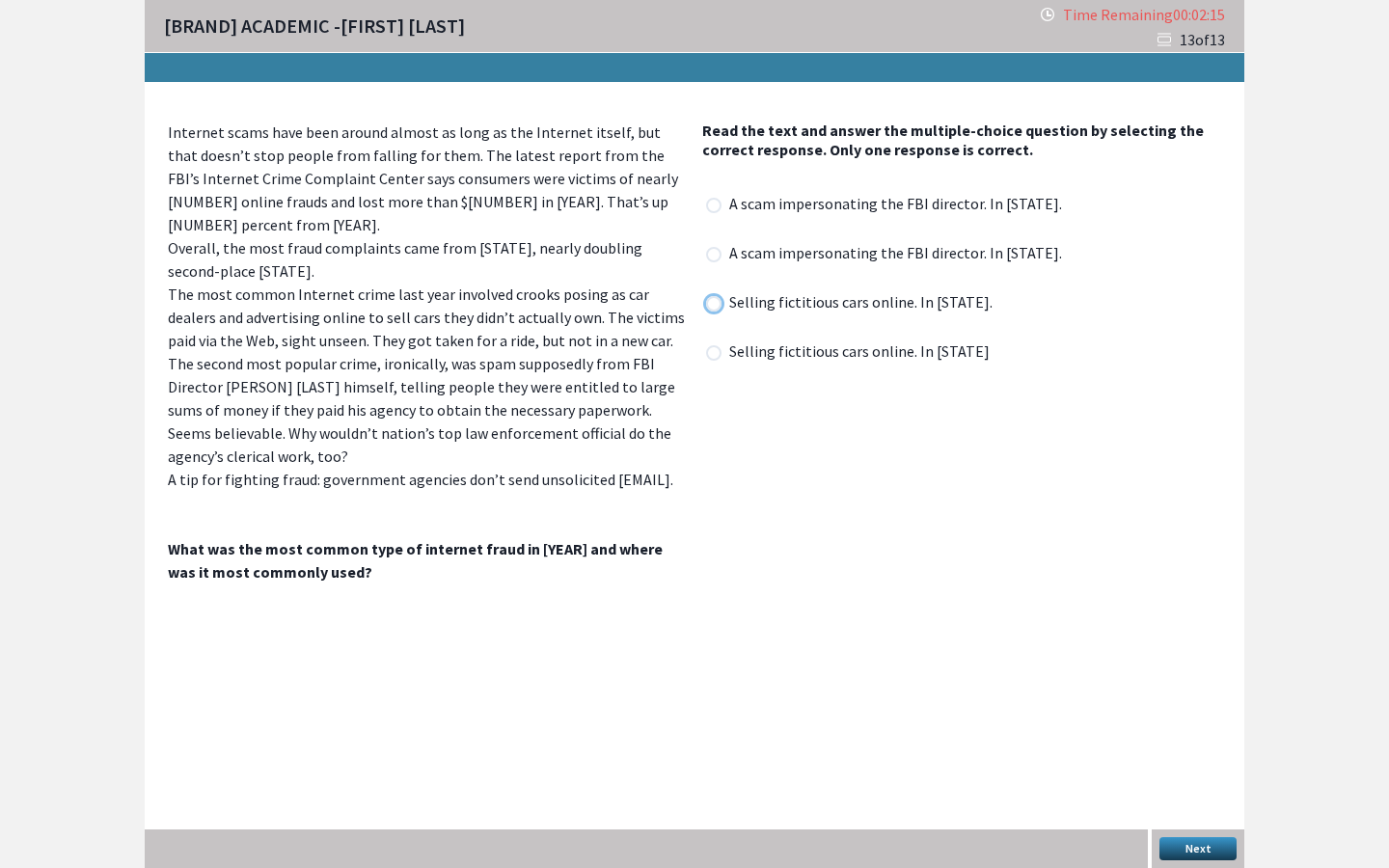 click at bounding box center (705, 303) 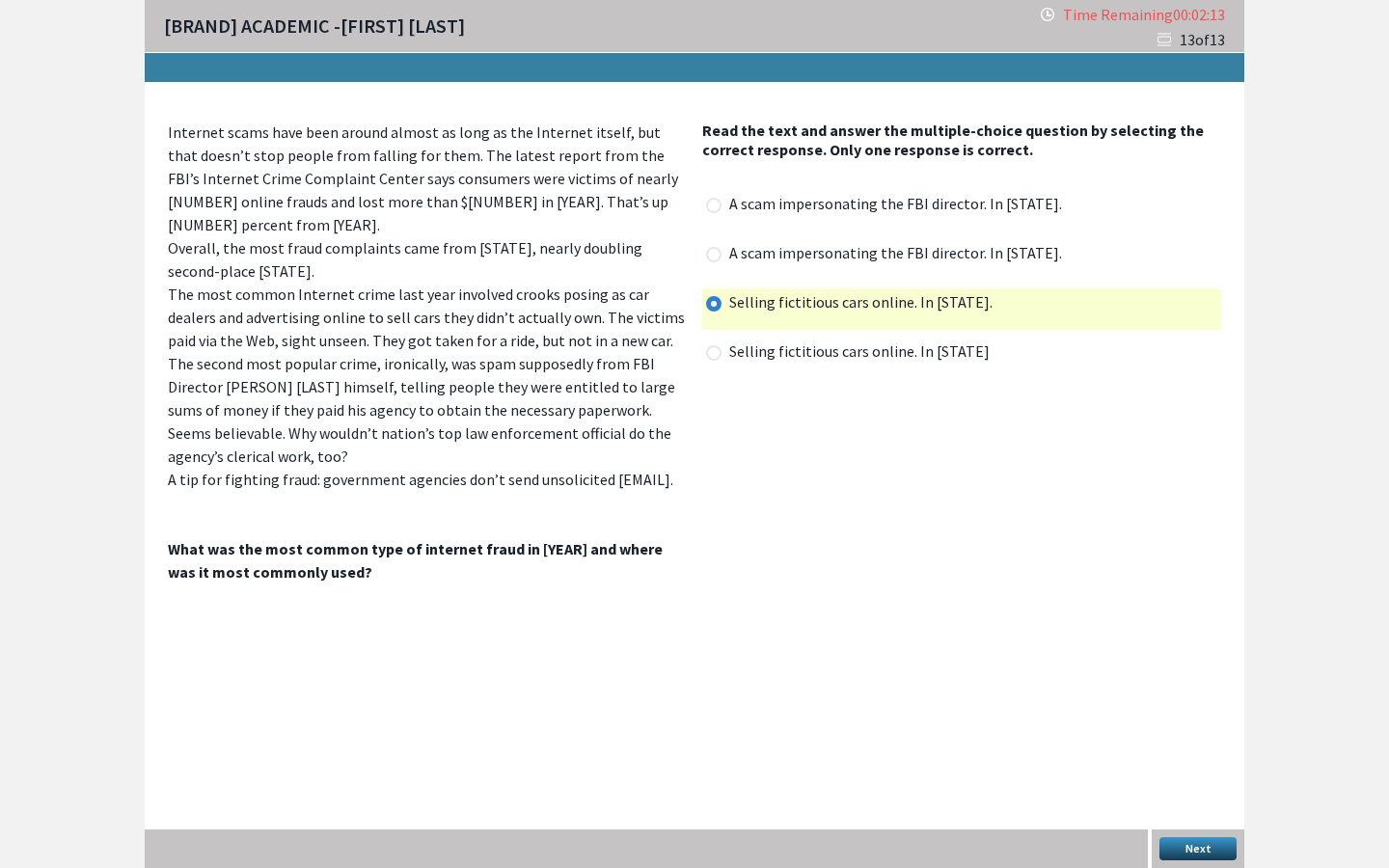 click on "Next" at bounding box center [1198, 849] 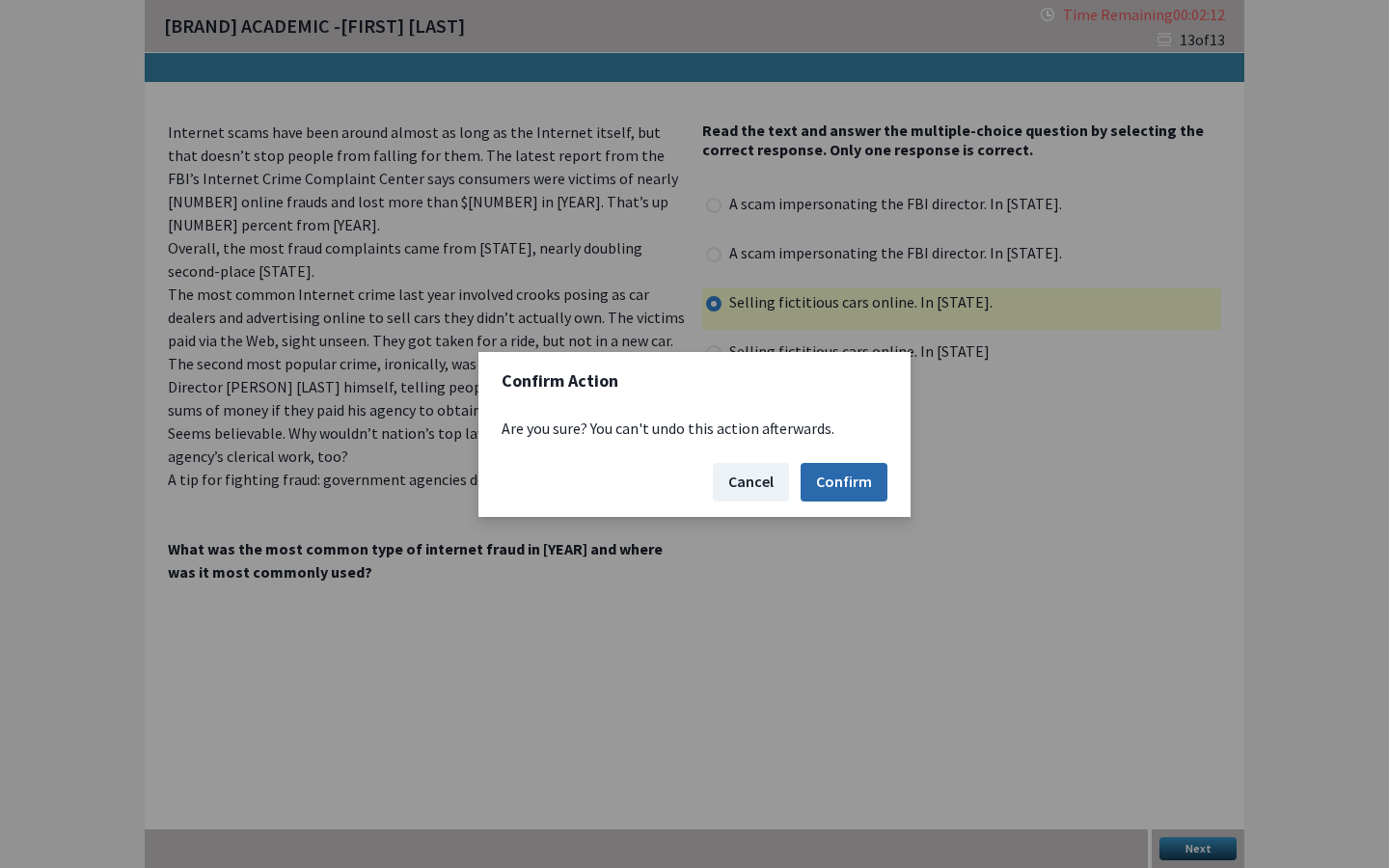 click on "Confirm" at bounding box center [844, 482] 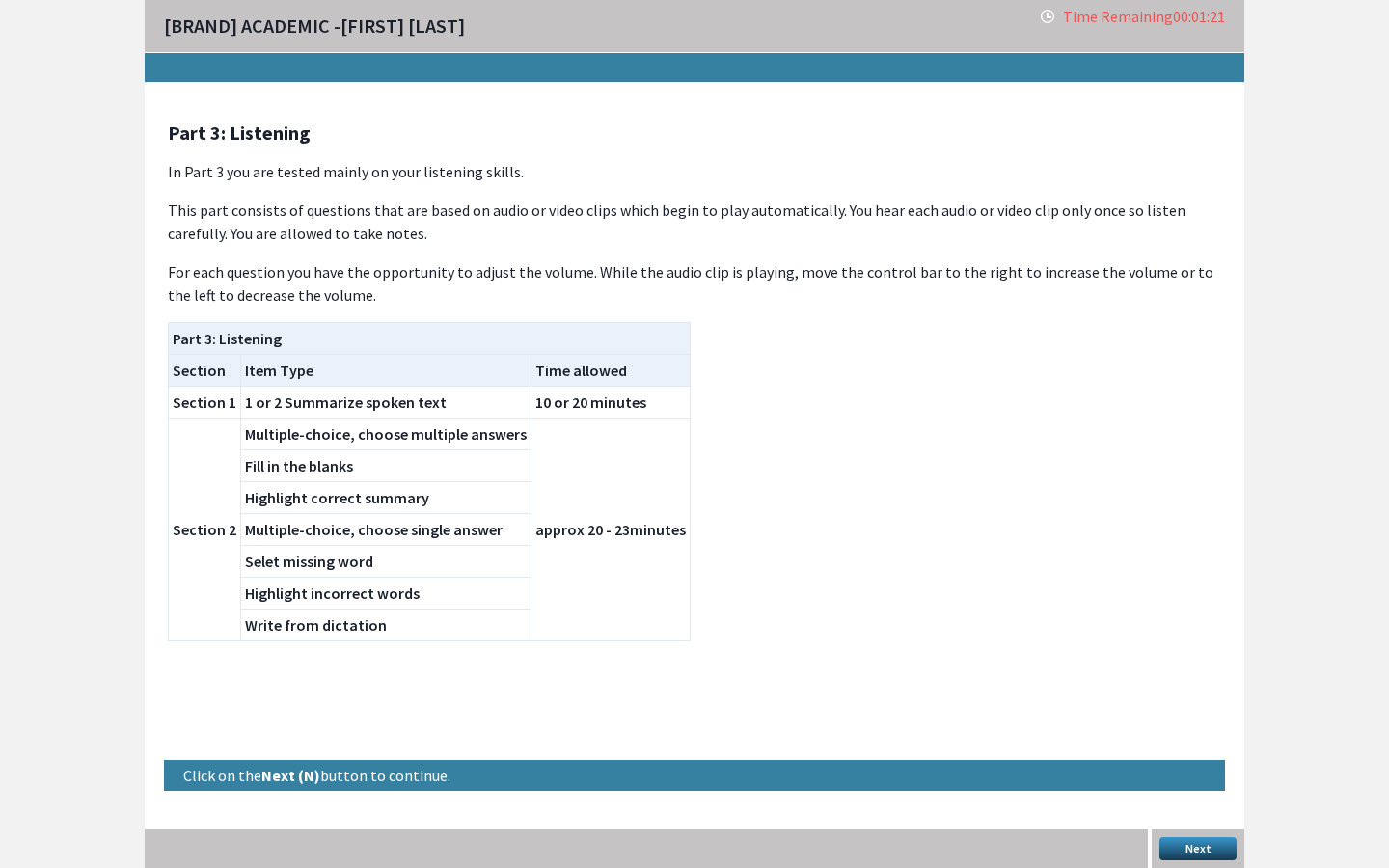 click on "Next" at bounding box center (1198, 849) 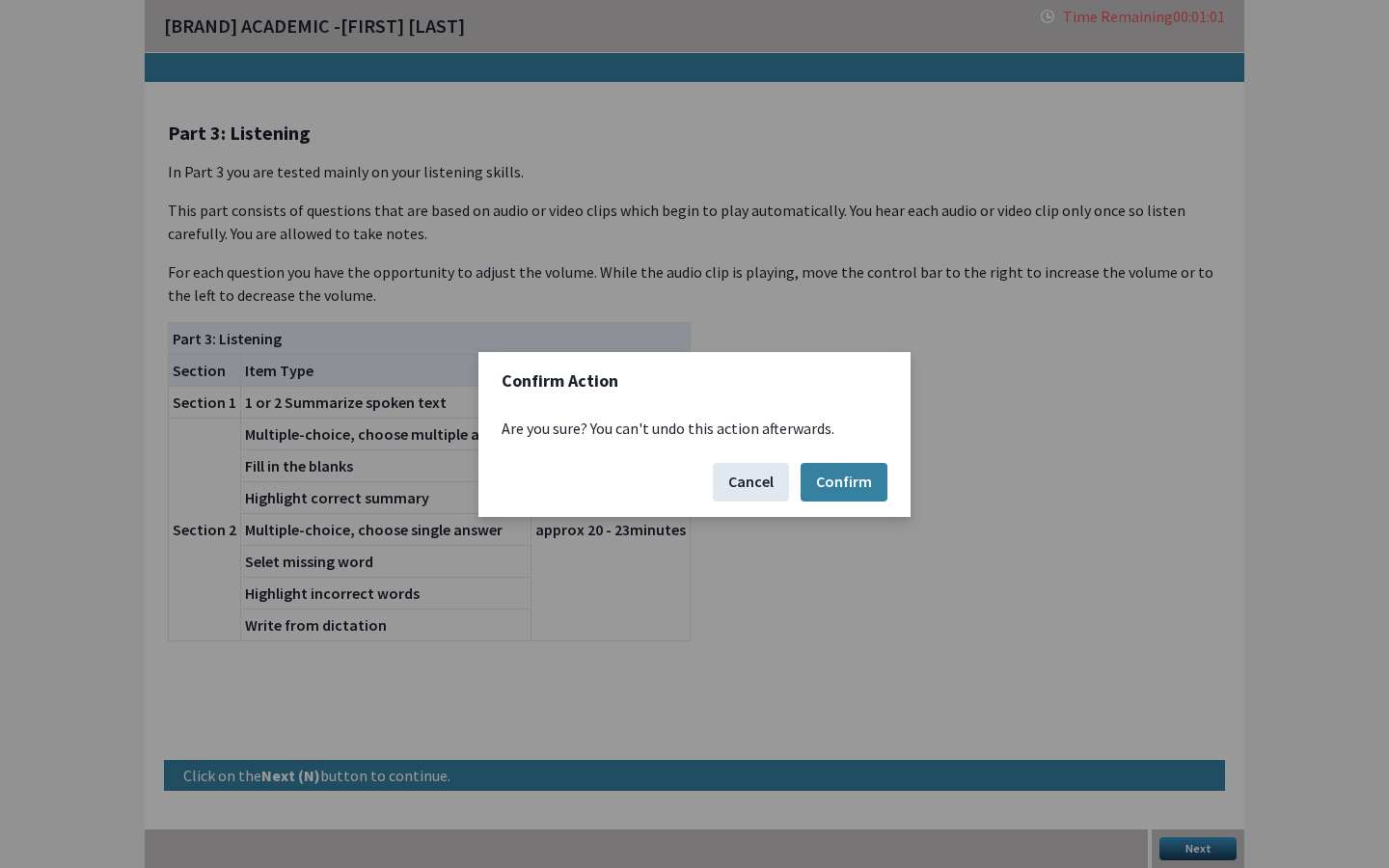 click on "Cancel" at bounding box center [750, 482] 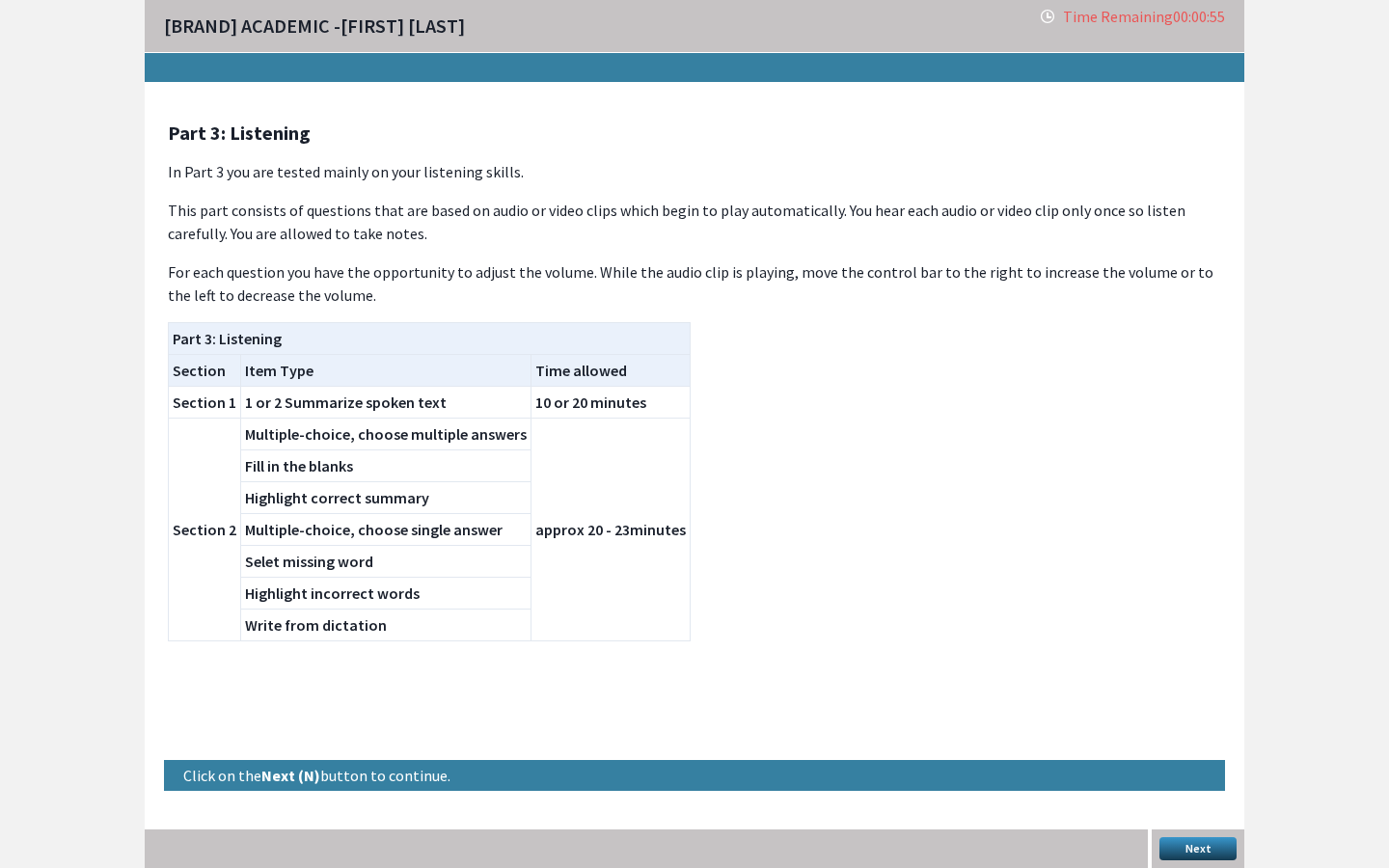 click on "Next" at bounding box center [1198, 849] 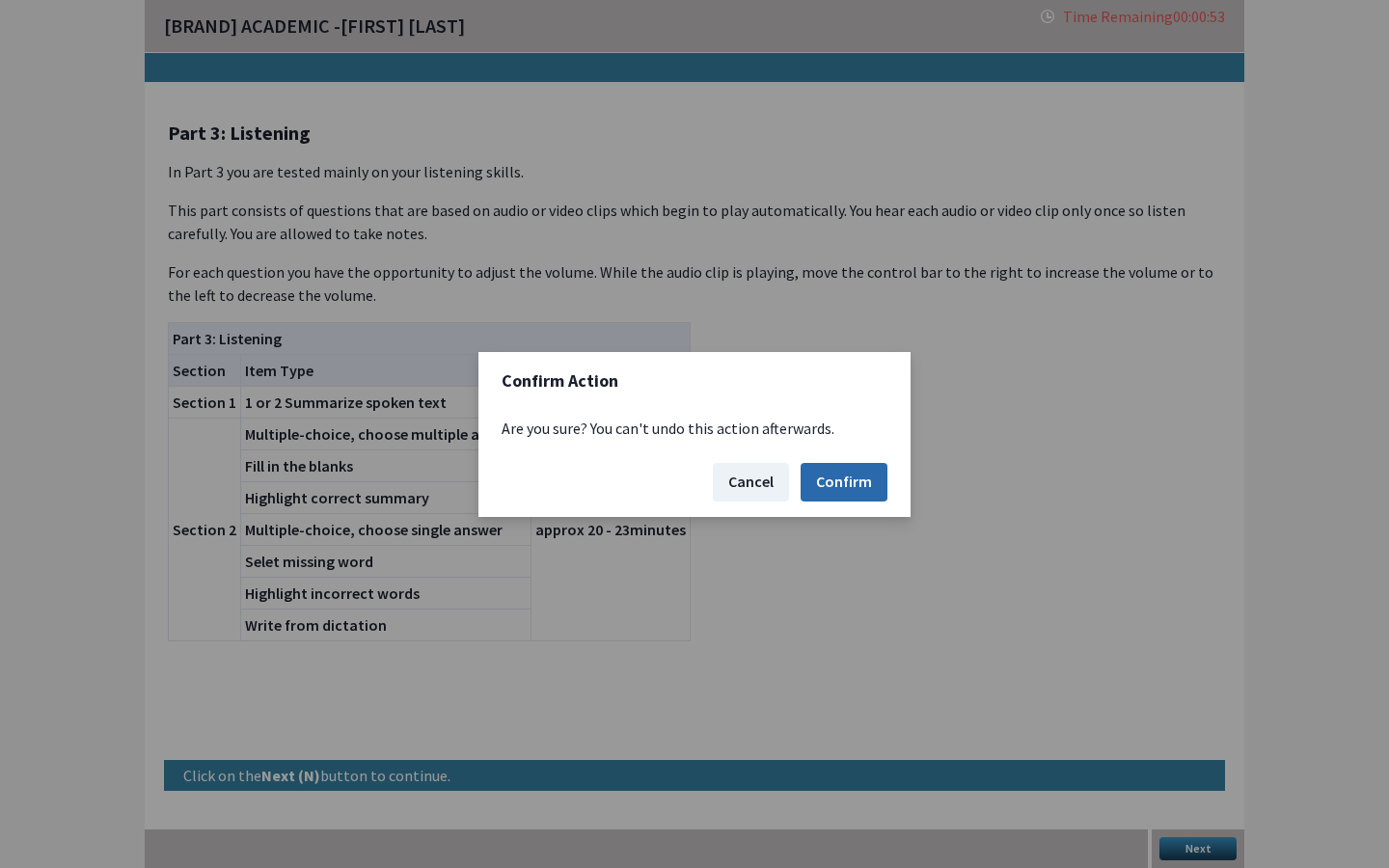 click on "Confirm" at bounding box center [844, 482] 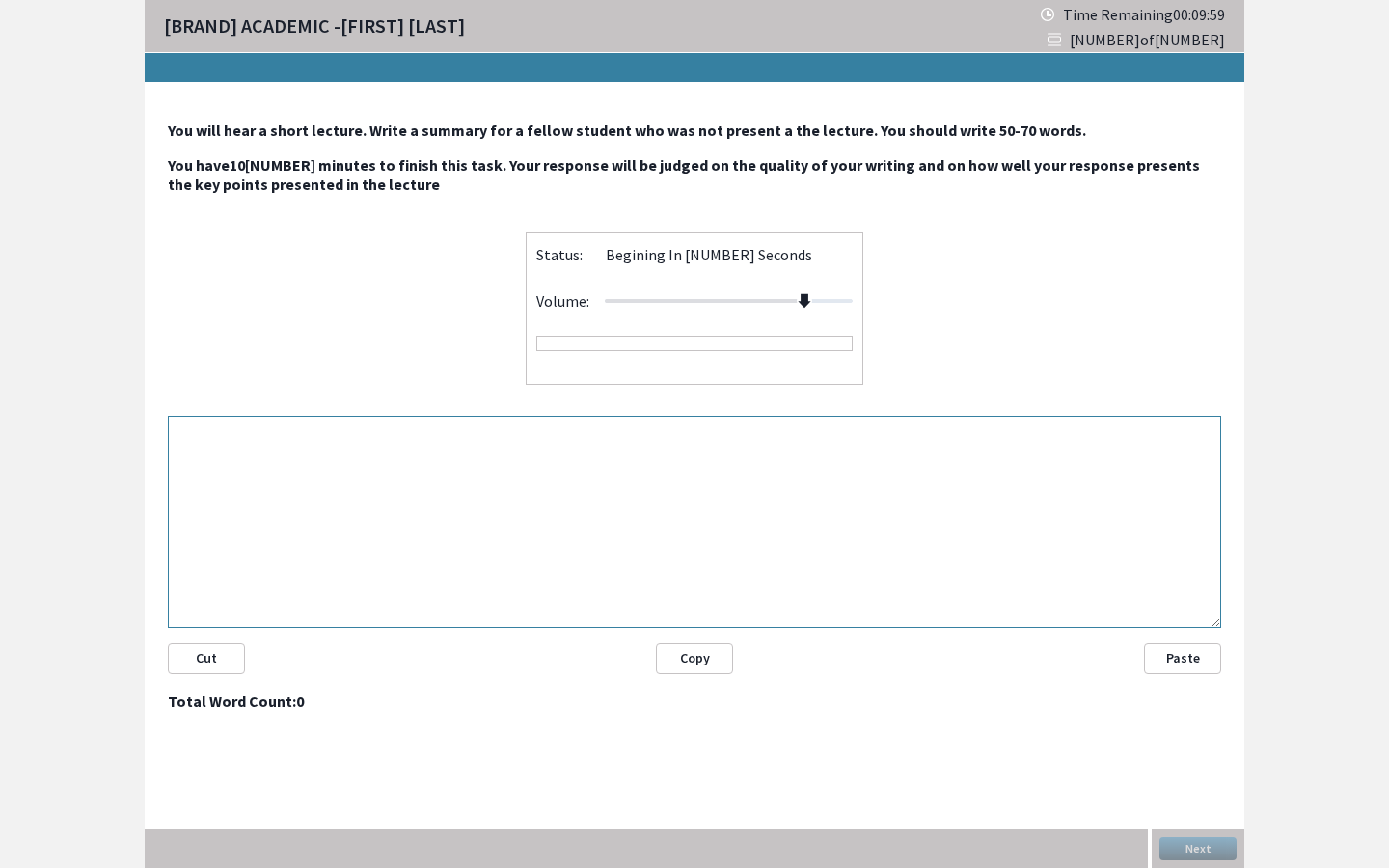 click at bounding box center (728, 301) 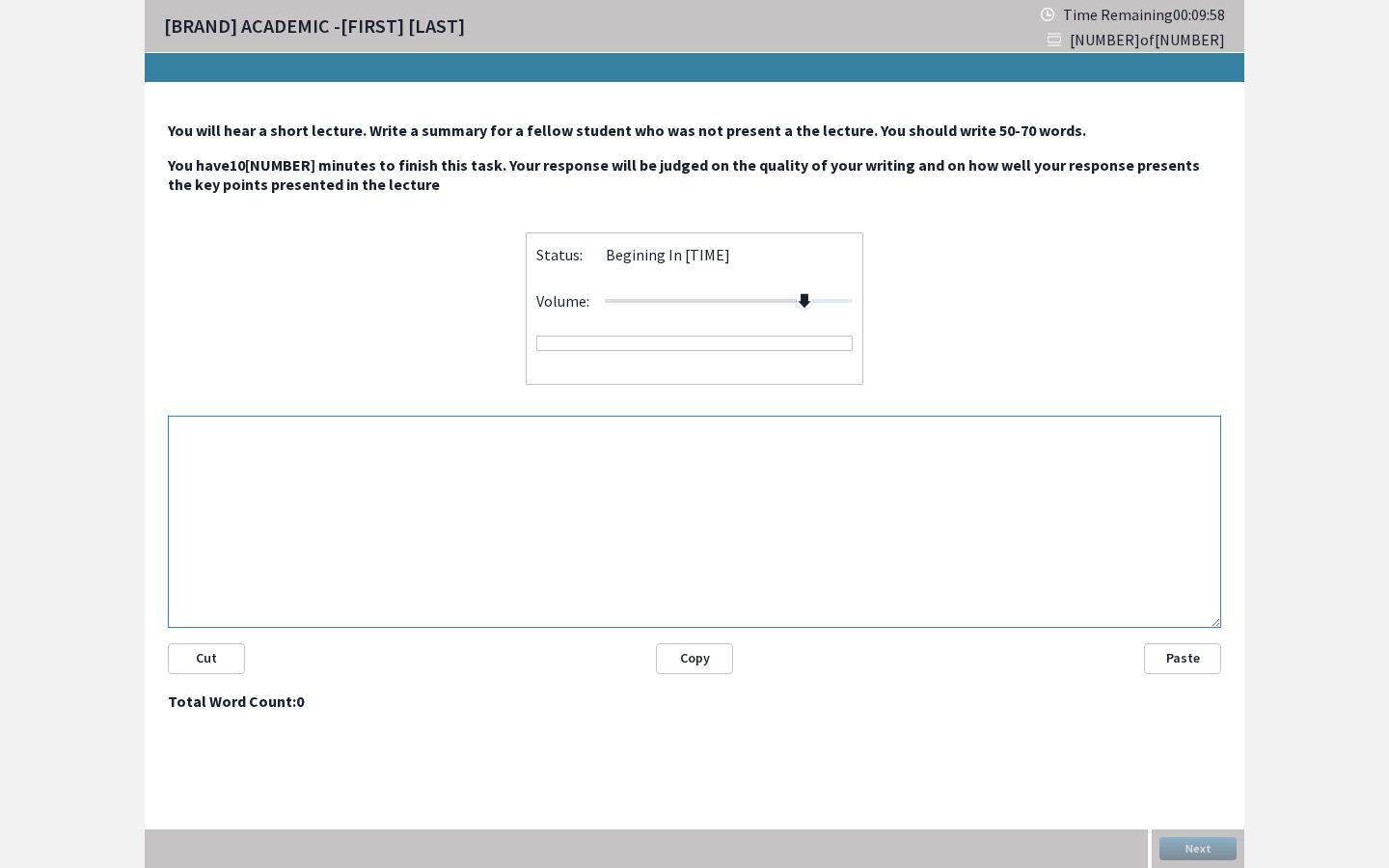 click at bounding box center (694, 522) 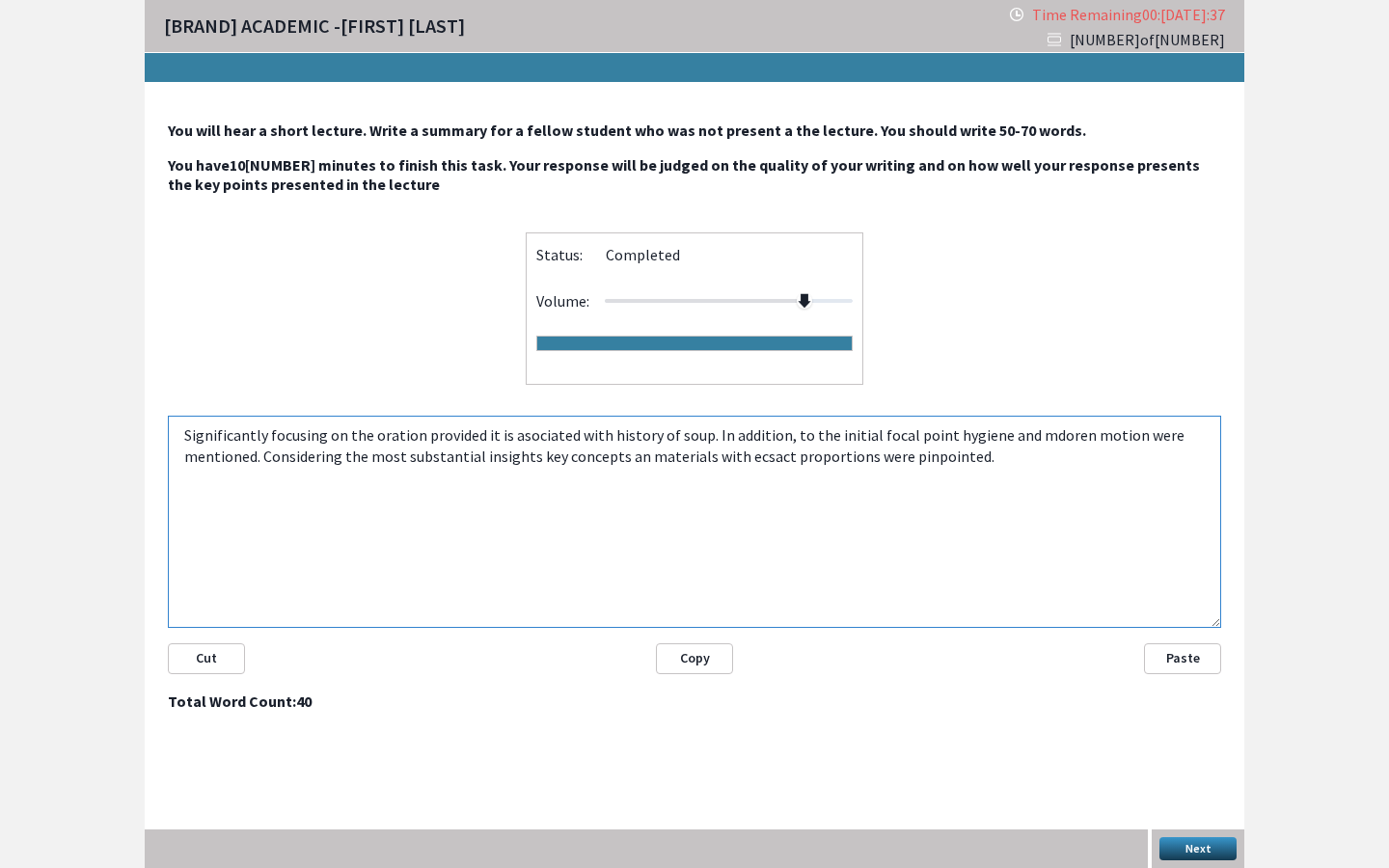 click on "Significantly focusing on the oration provided it is asociated with history of soup. In addition, to the initial focal point hygiene and mdoren motion were mentioned. Considering the most substantial insights key concepts an materials with ecsact proportions were pinpointed." at bounding box center [694, 522] 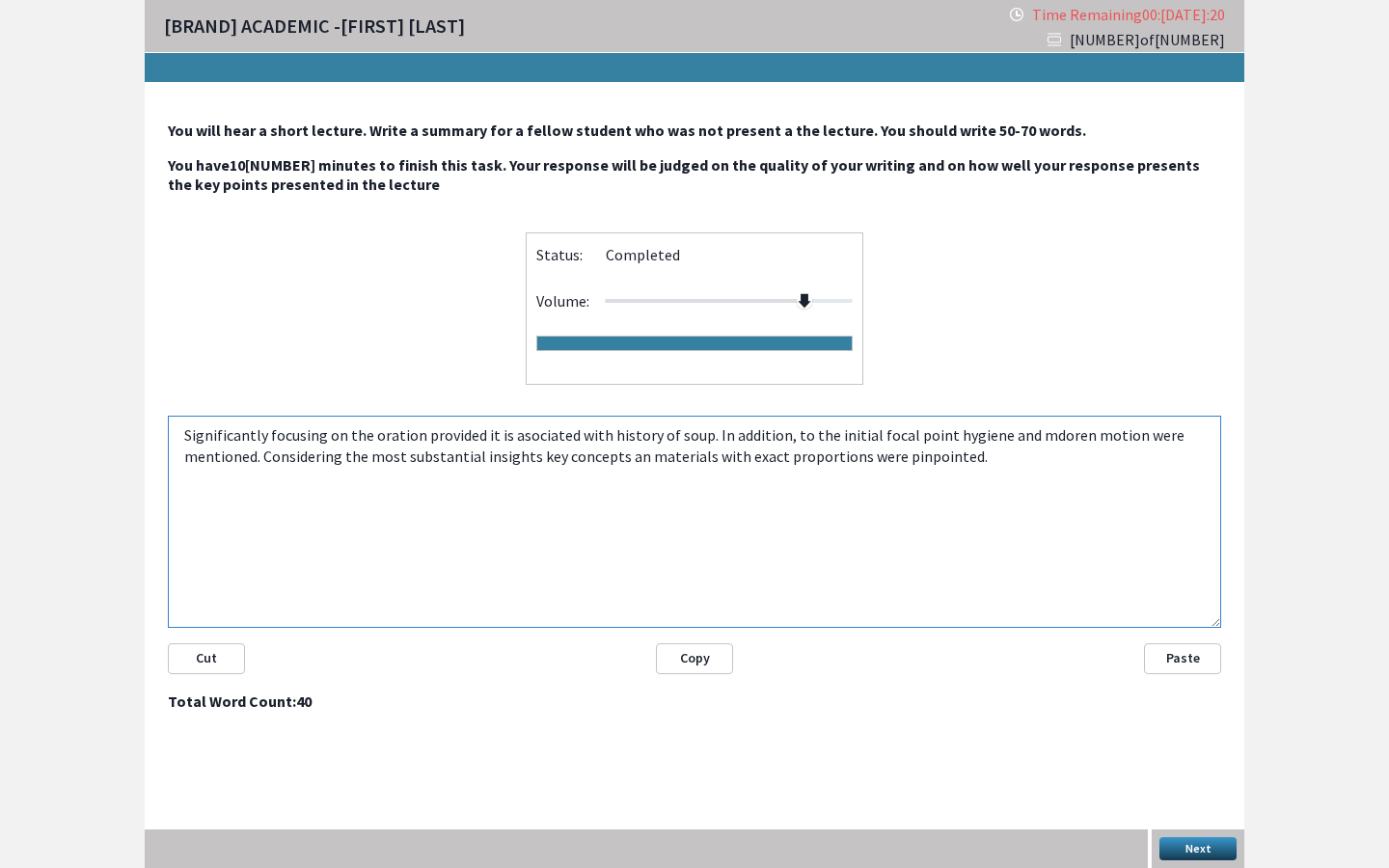 click on "Significantly focusing on the oration provided it is asociated with history of soup. In addition, to the initial focal point hygiene and mdoren motion were mentioned. Considering the most substantial insights key concepts an materials with exact proportions were pinpointed." at bounding box center [694, 522] 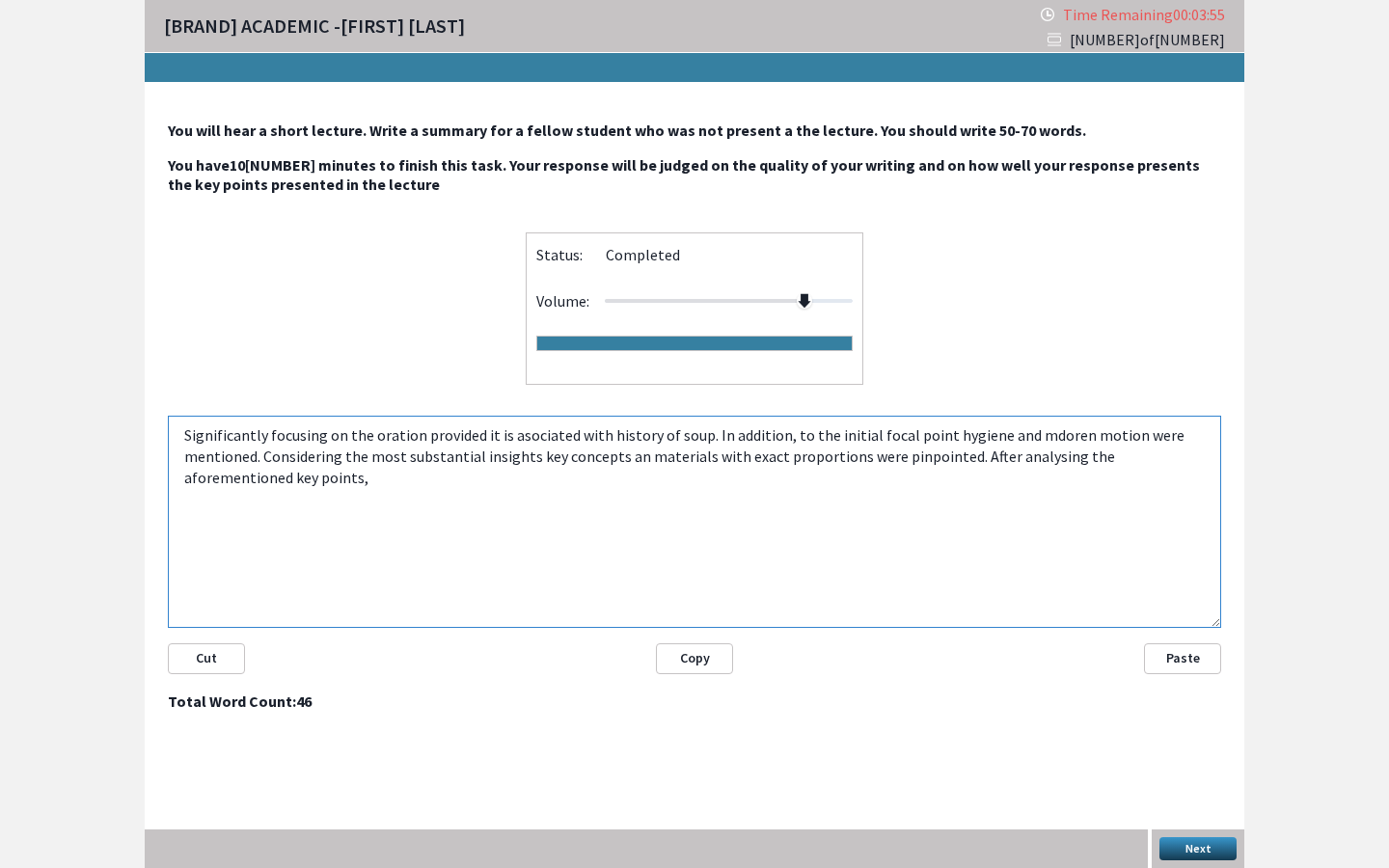 click on "Significantly focusing on the oration provided it is asociated with history of soup. In addition, to the initial focal point hygiene and mdoren motion were mentioned. Considering the most substantial insights key concepts an materials with exact proportions were pinpointed. After analysing the aforementioned key points," at bounding box center [694, 522] 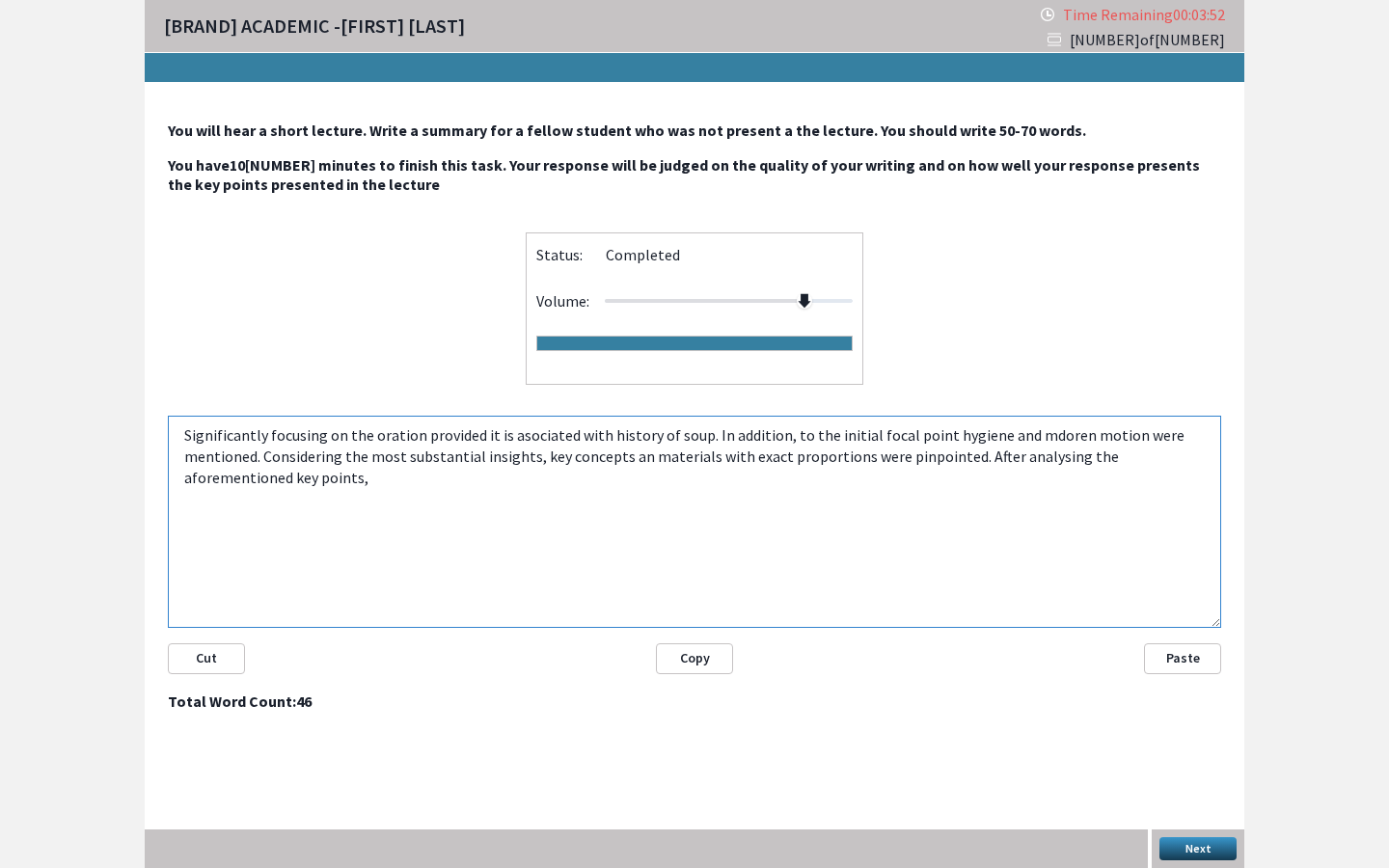 click on "Significantly focusing on the oration provided it is asociated with history of soup. In addition, to the initial focal point hygiene and mdoren motion were mentioned. Considering the most substantial insights, key concepts an materials with exact proportions were pinpointed. After analysing the aforementioned key points," at bounding box center (694, 522) 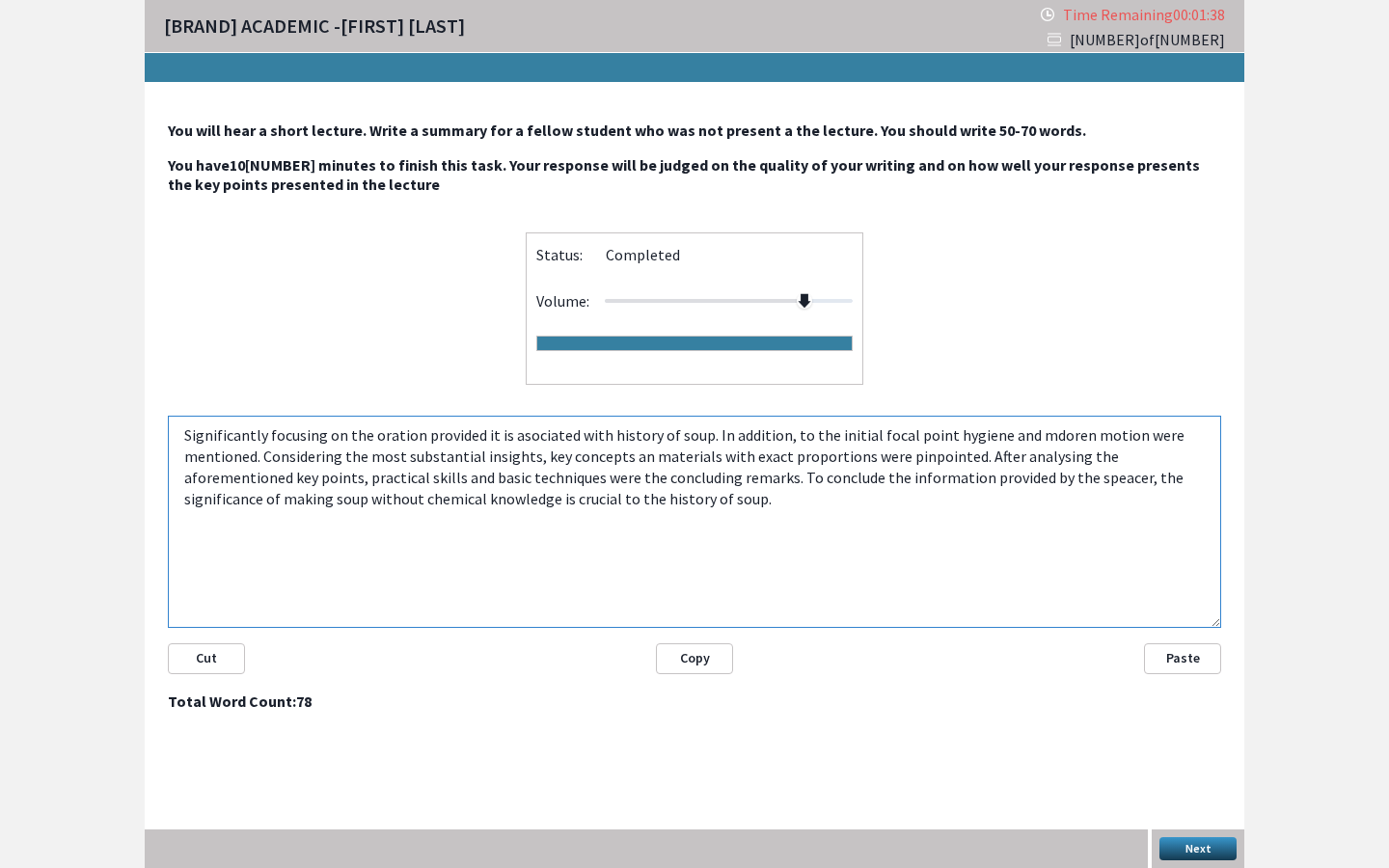 click on "Significantly focusing on the oration provided it is asociated with history of soup. In addition, to the initial focal point hygiene and mdoren motion were mentioned. Considering the most substantial insights, key concepts an materials with exact proportions were pinpointed. After analysing the aforementioned key points, practical skills and basic techniques were the concluding remarks. To conclude the information provided by the speacer, the significance of making soup without chemical knowledge is crucial to the history of soup." at bounding box center [694, 522] 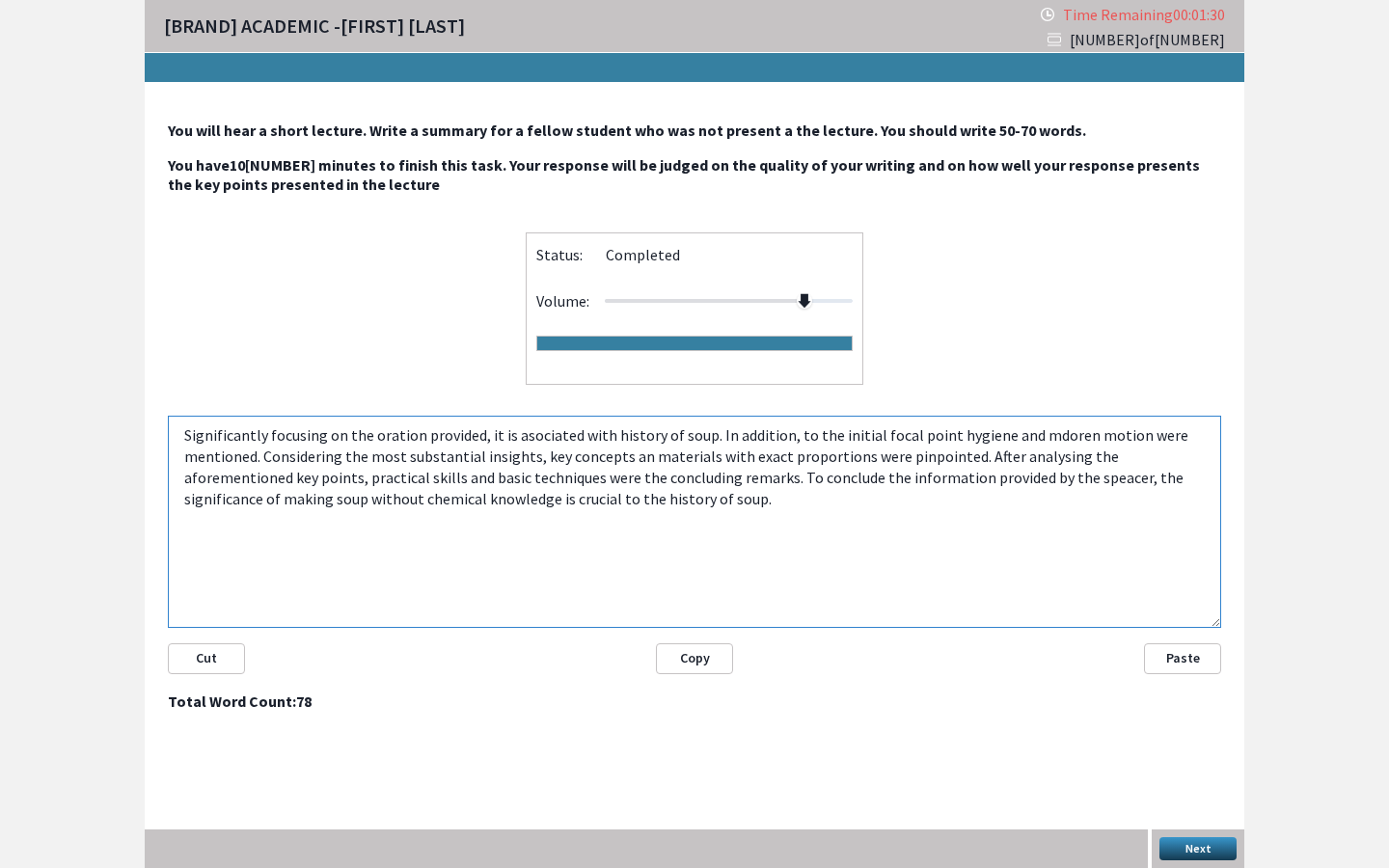 click on "Significantly focusing on the oration provided, it is asociated with history of soup. In addition, to the initial focal point hygiene and mdoren motion were mentioned. Considering the most substantial insights, key concepts an materials with exact proportions were pinpointed. After analysing the aforementioned key points, practical skills and basic techniques were the concluding remarks. To conclude the information provided by the speacer, the significance of making soup without chemical knowledge is crucial to the history of soup." at bounding box center [694, 522] 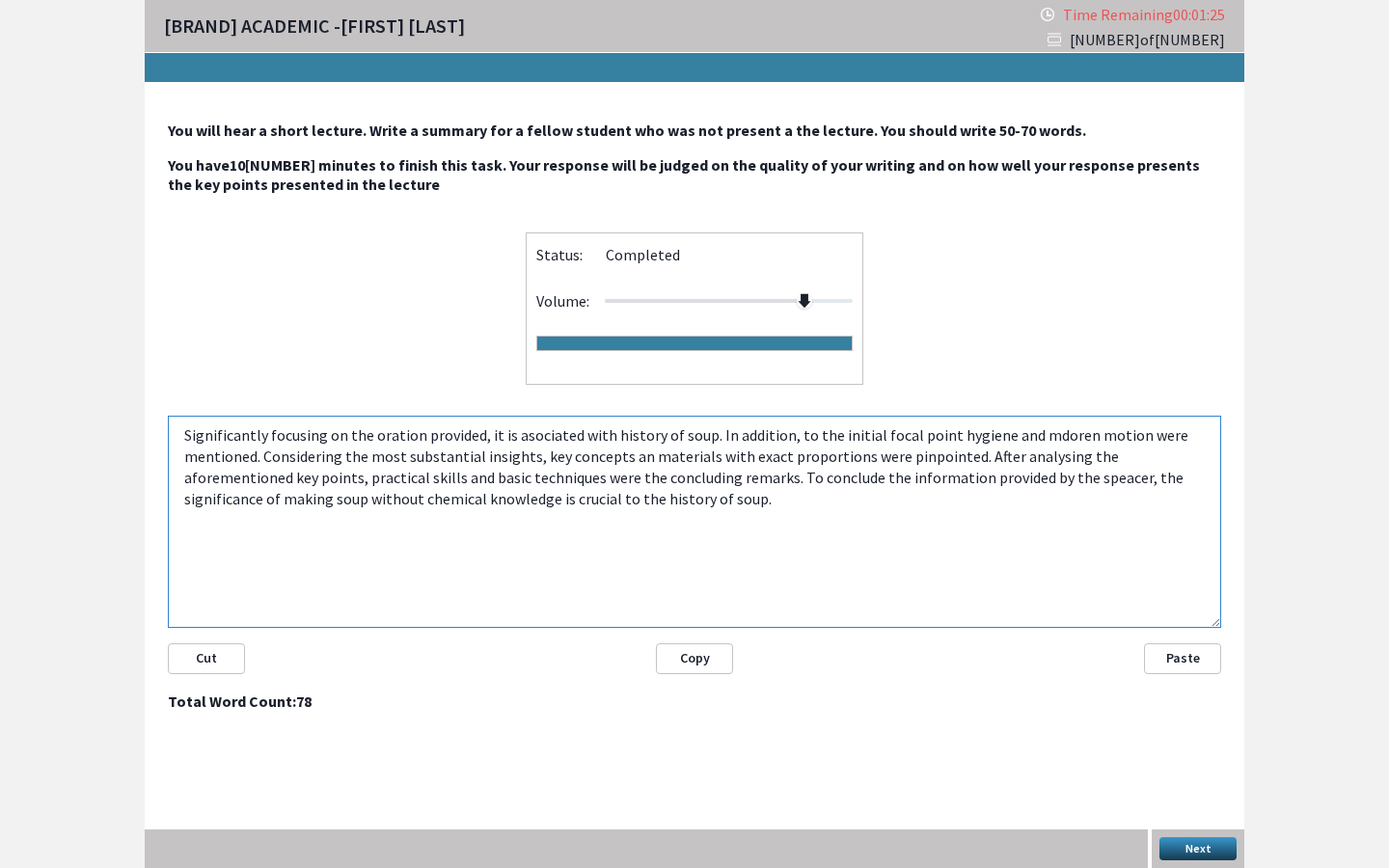 click on "Significantly focusing on the oration provided, it is asociated with history of soup. In addition, to the initial focal point hygiene and mdoren motion were mentioned. Considering the most substantial insights, key concepts an materials with exact proportions were pinpointed. After analysing the aforementioned key points, practical skills and basic techniques were the concluding remarks. To conclude the information provided by the speacer, the significance of making soup without chemical knowledge is crucial to the history of soup." at bounding box center (694, 522) 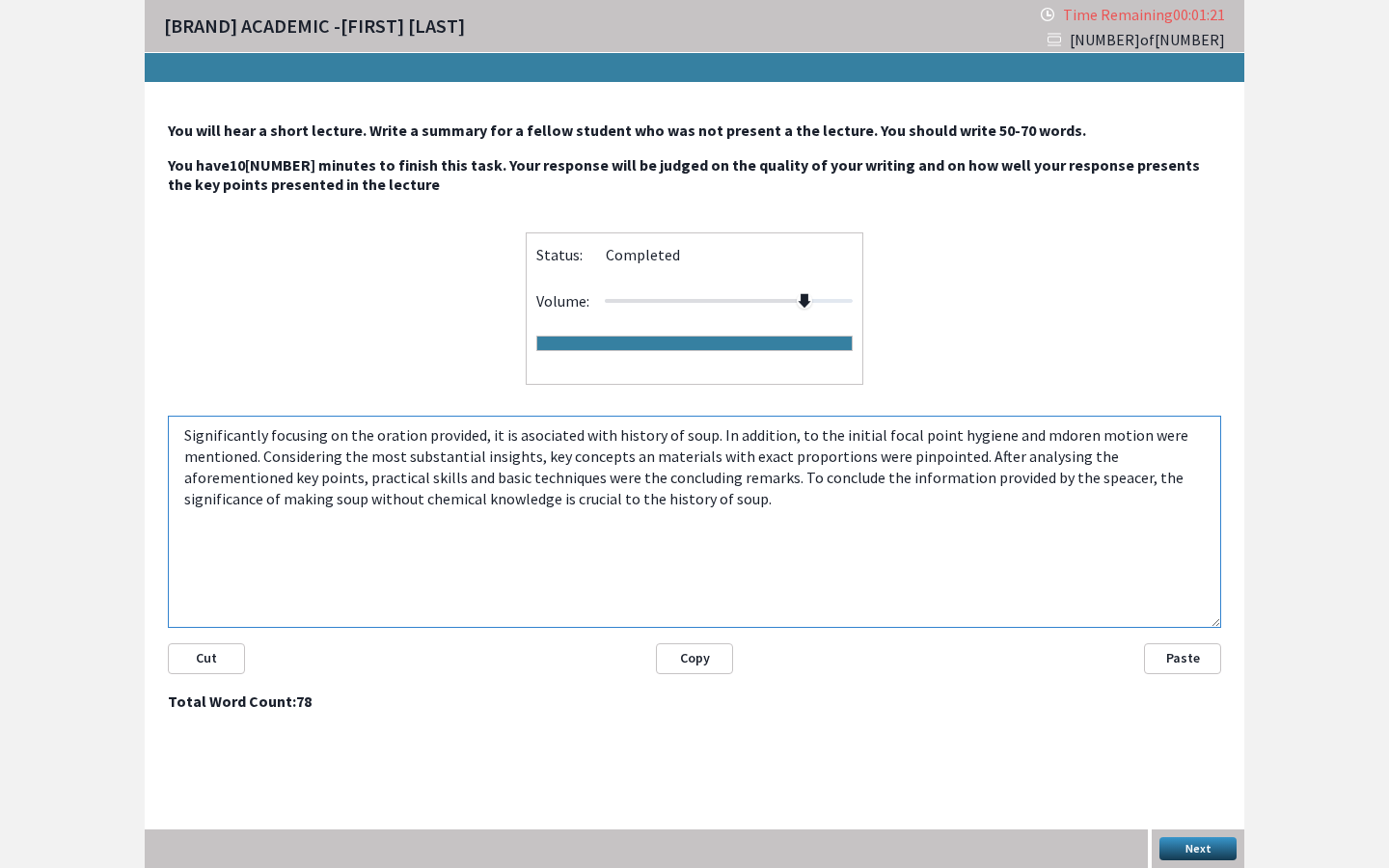 click on "Significantly focusing on the oration provided, it is asociated with history of soup. In addition, to the initial focal point hygiene and mdoren motion were mentioned. Considering the most substantial insights, key concepts an materials with exact proportions were pinpointed. After analysing the aforementioned key points, practical skills and basic techniques were the concluding remarks. To conclude the information provided by the speacer, the significance of making soup without chemical knowledge is crucial to the history of soup." at bounding box center [694, 522] 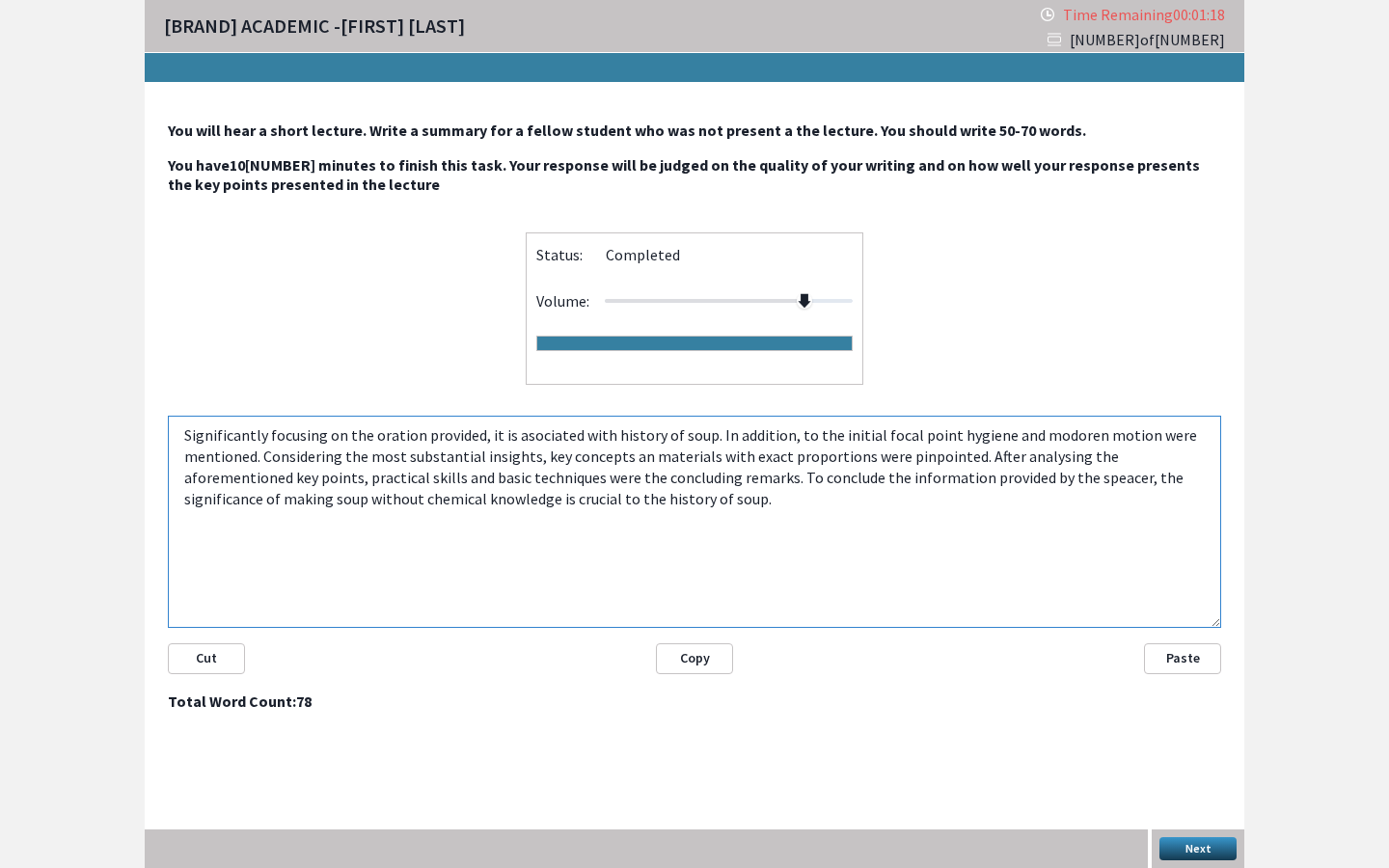 click on "Significantly focusing on the oration provided, it is asociated with history of soup. In addition, to the initial focal point hygiene and modoren motion were mentioned. Considering the most substantial insights, key concepts an materials with exact proportions were pinpointed. After analysing the aforementioned key points, practical skills and basic techniques were the concluding remarks. To conclude the information provided by the speacer, the significance of making soup without chemical knowledge is crucial to the history of soup." at bounding box center [694, 522] 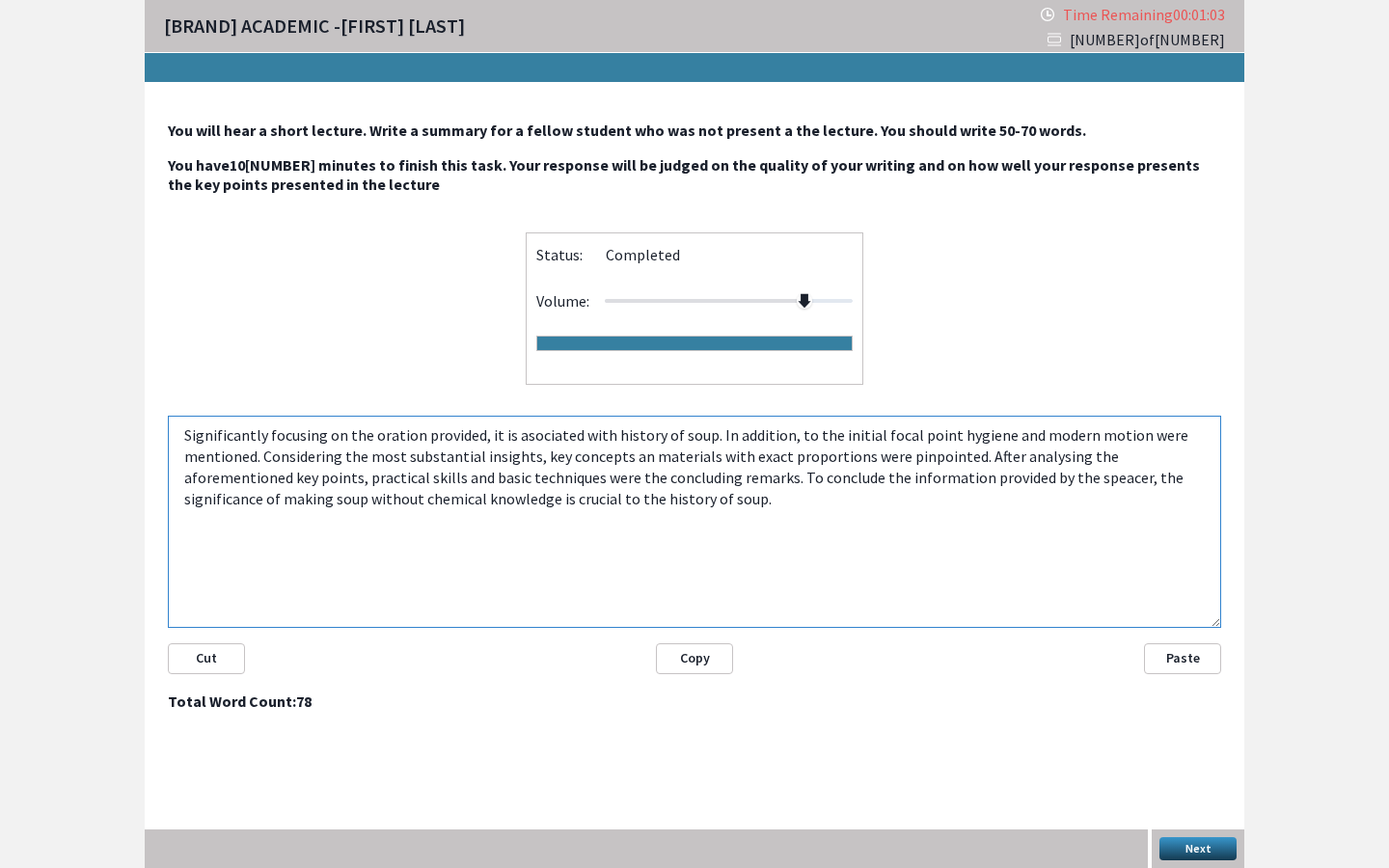 click on "Significantly focusing on the oration provided, it is asociated with history of soup. In addition, to the initial focal point hygiene and modern motion were mentioned. Considering the most substantial insights, key concepts an materials with exact proportions were pinpointed. After analysing the aforementioned key points, practical skills and basic techniques were the concluding remarks. To conclude the information provided by the speacer, the significance of making soup without chemical knowledge is crucial to the history of soup." at bounding box center (694, 522) 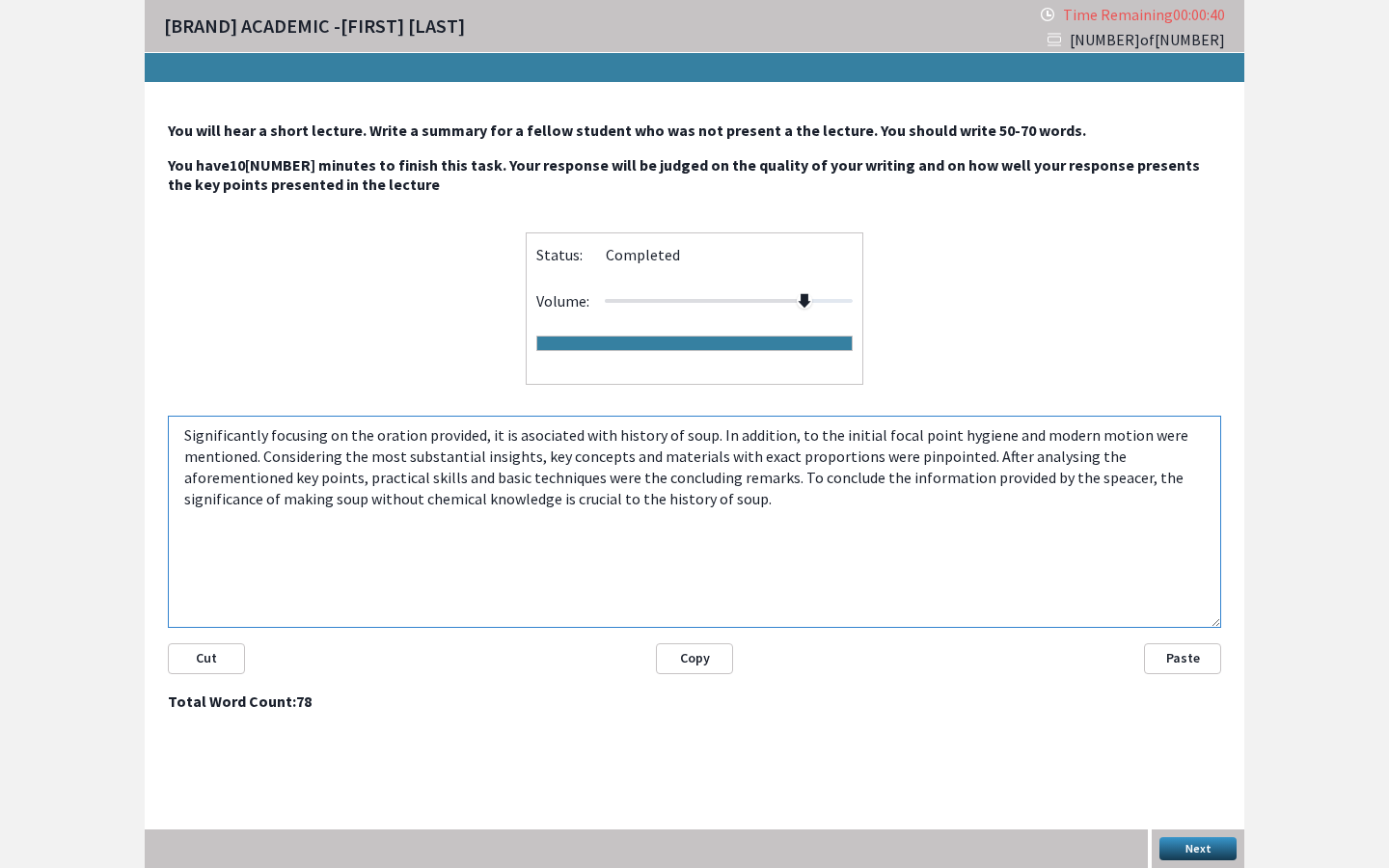 click on "Significantly focusing on the oration provided, it is asociated with history of soup. In addition, to the initial focal point hygiene and modern motion were mentioned. Considering the most substantial insights, key concepts and materials with exact proportions were pinpointed. After analysing the aforementioned key points, practical skills and basic techniques were the concluding remarks. To conclude the information provided by the speacer, the significance of making soup without chemical knowledge is crucial to the history of soup." at bounding box center [694, 522] 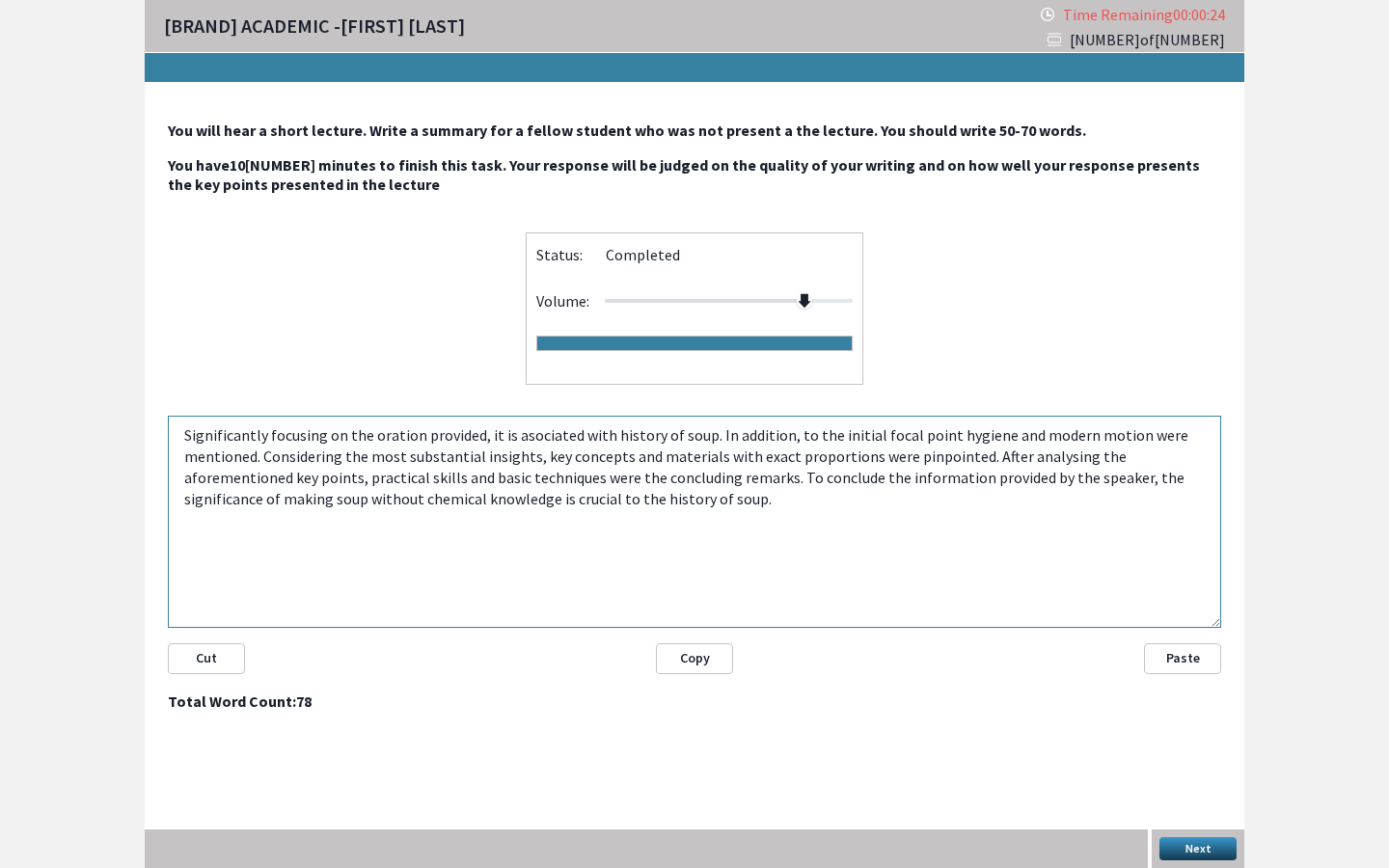 click on "Next" at bounding box center (1198, 849) 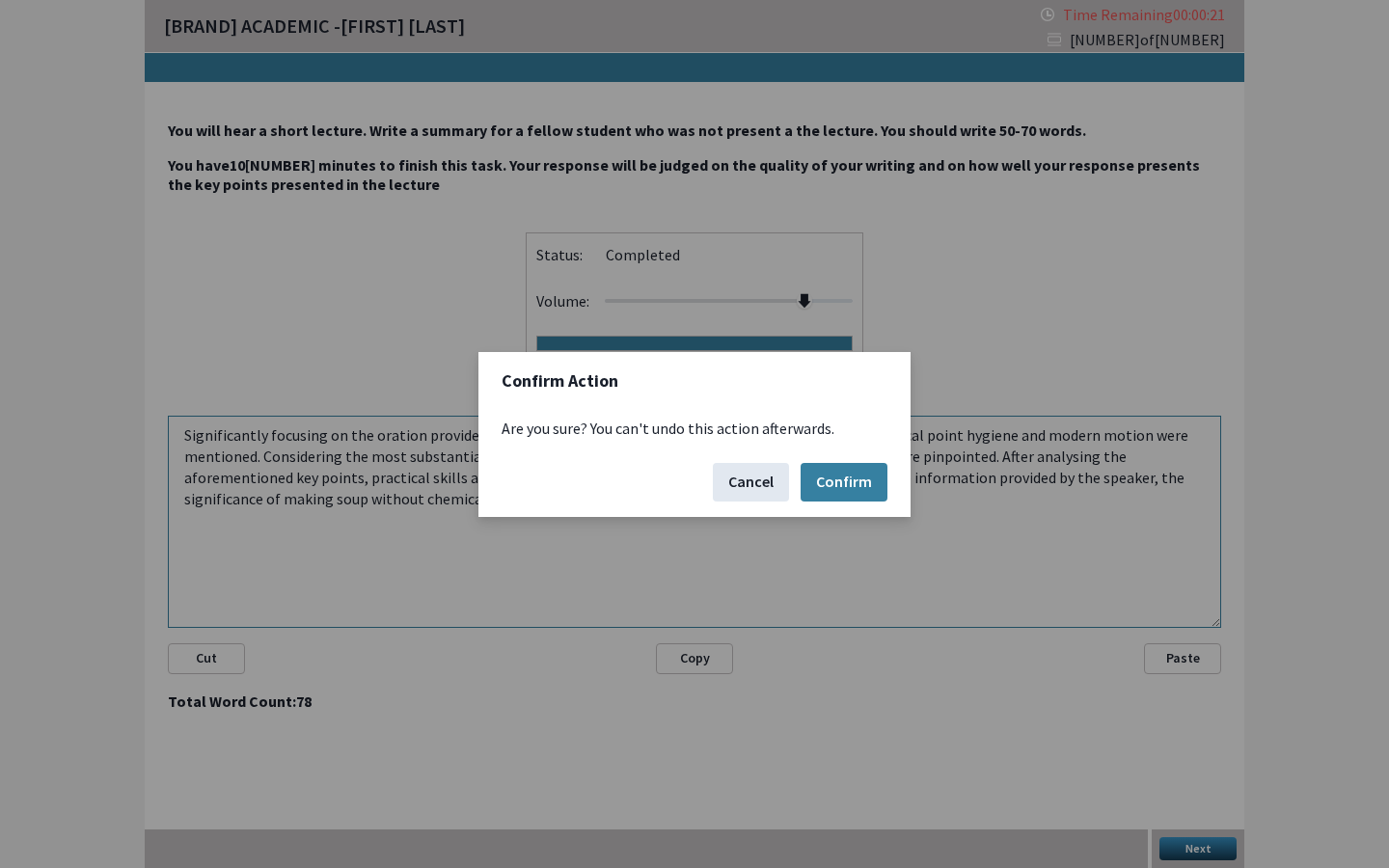 click on "Cancel" at bounding box center [750, 482] 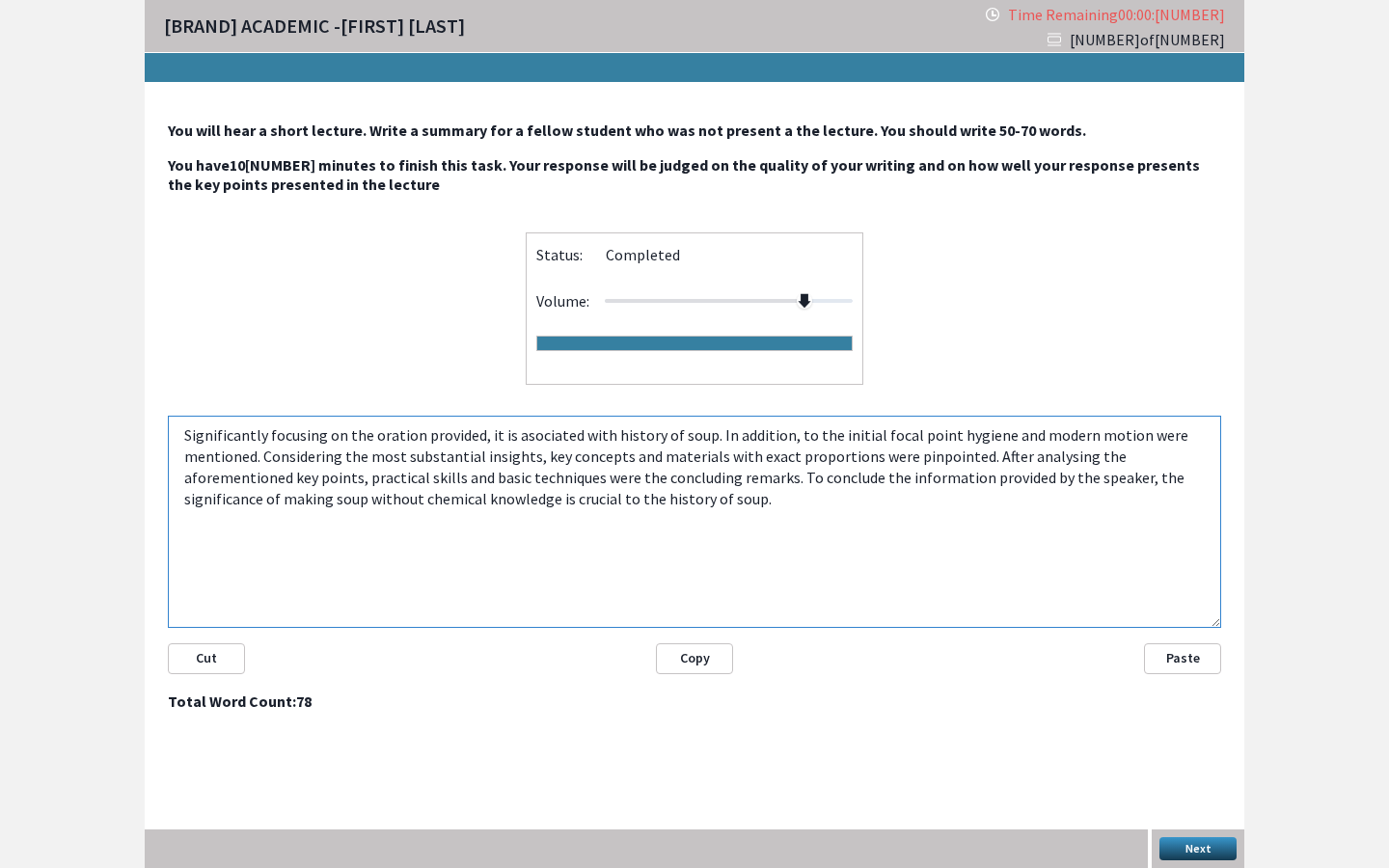 drag, startPoint x: 685, startPoint y: 481, endPoint x: 697, endPoint y: 502, distance: 24.186773 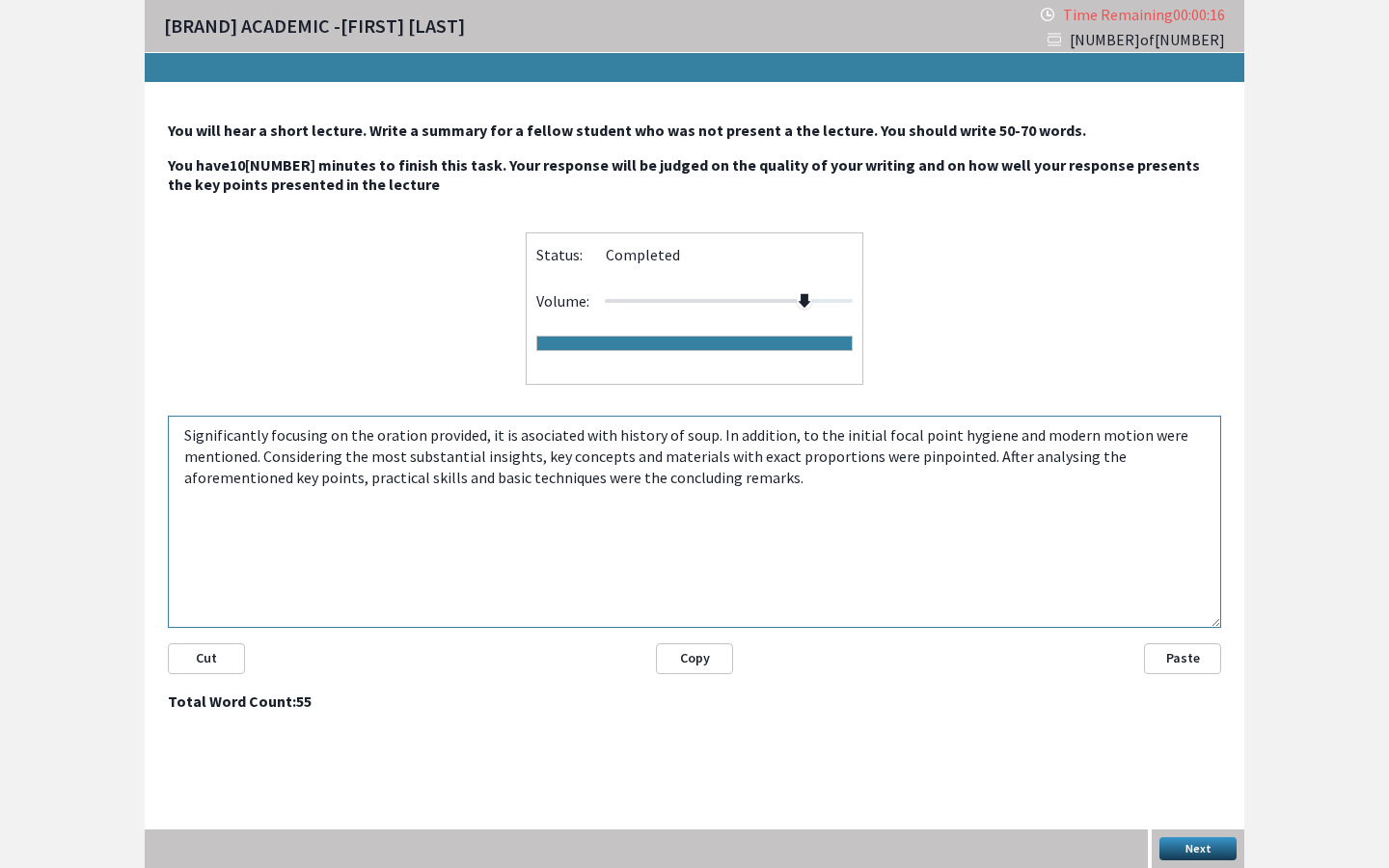 click on "Next" at bounding box center (1198, 849) 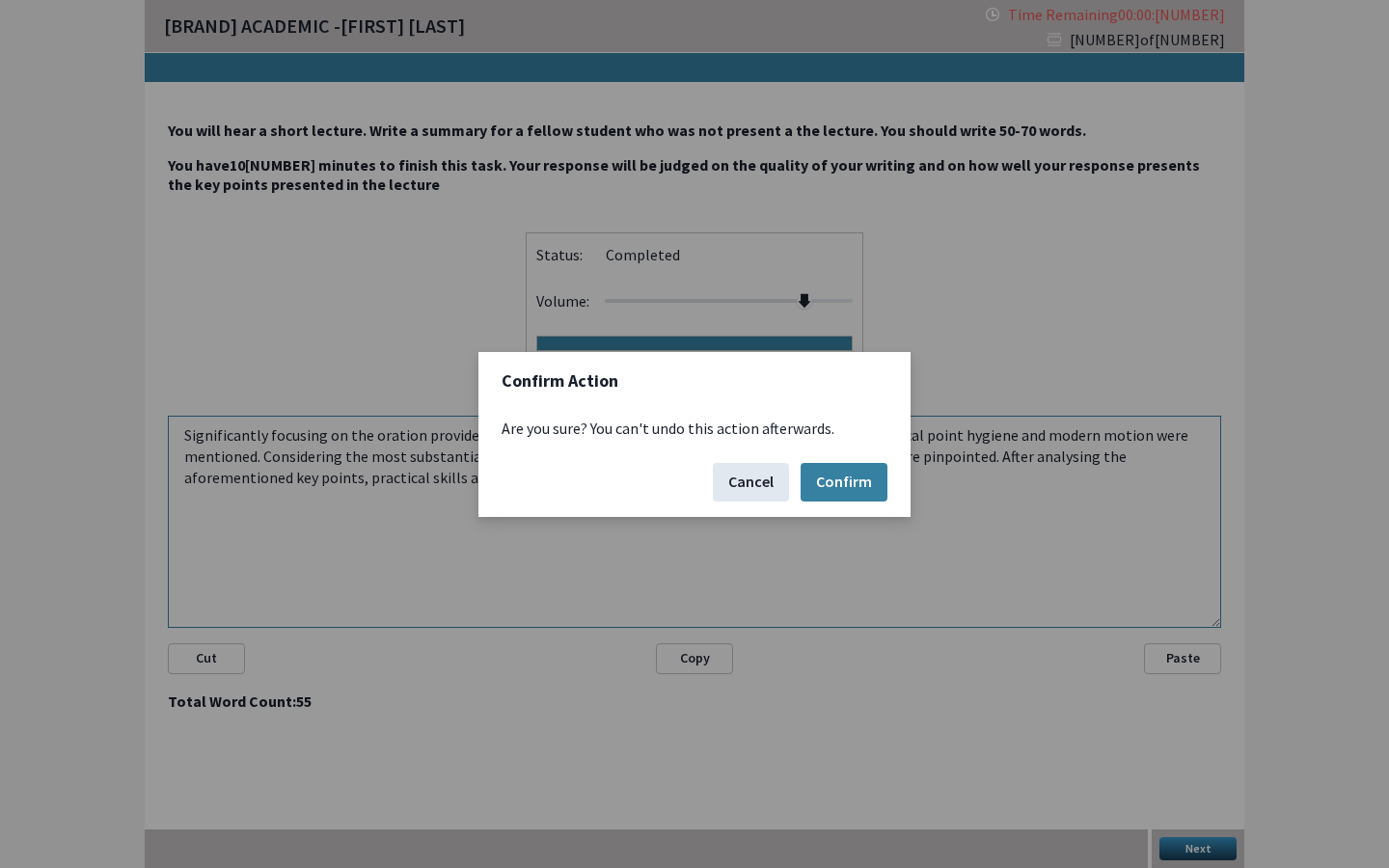 click on "Cancel" at bounding box center [750, 482] 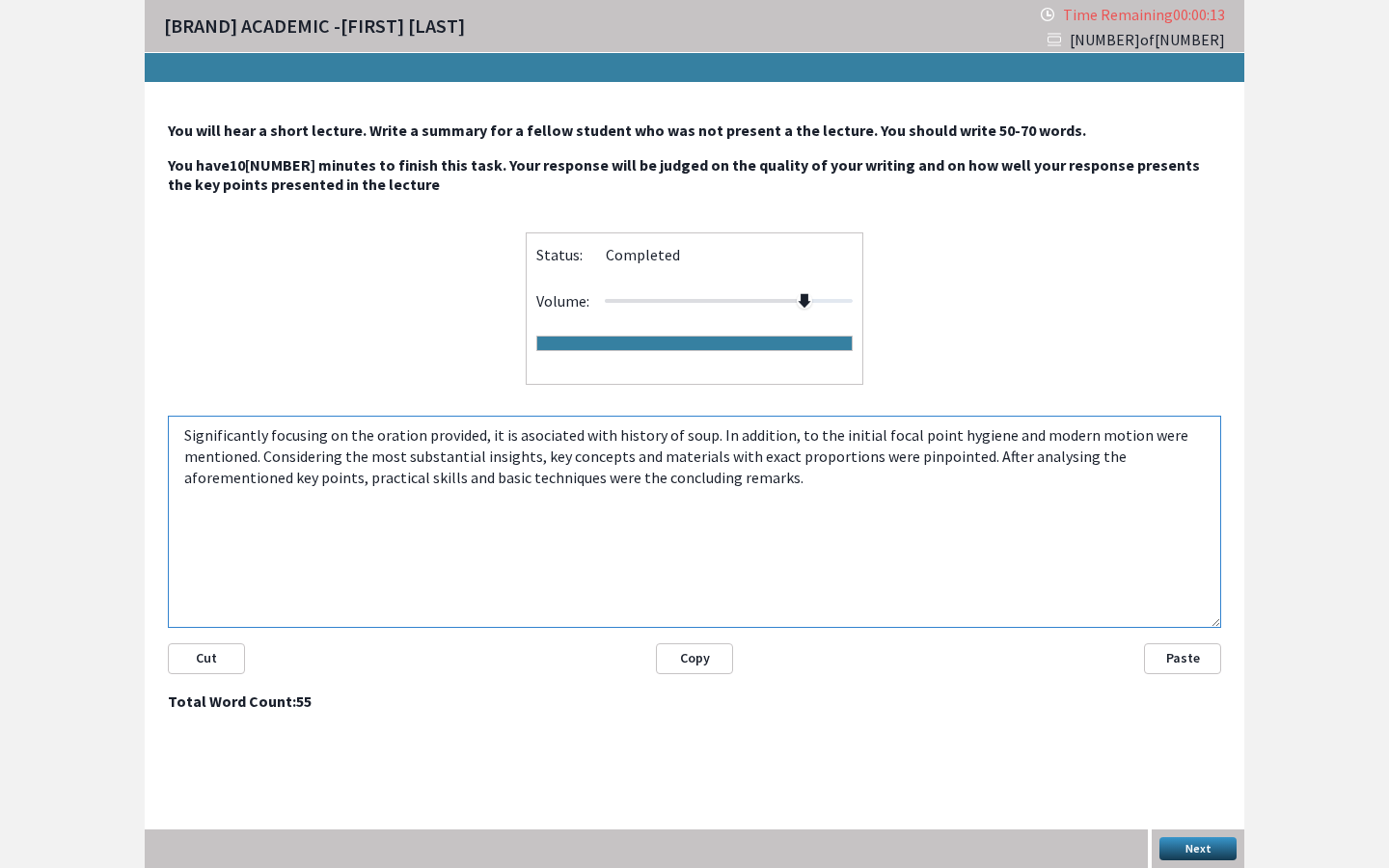 click on "Significantly focusing on the oration provided, it is asociated with history of soup. In addition, to the initial focal point hygiene and modern motion were mentioned. Considering the most substantial insights, key concepts and materials with exact proportions were pinpointed. After analysing the aforementioned key points, practical skills and basic techniques were the concluding remarks." at bounding box center [694, 522] 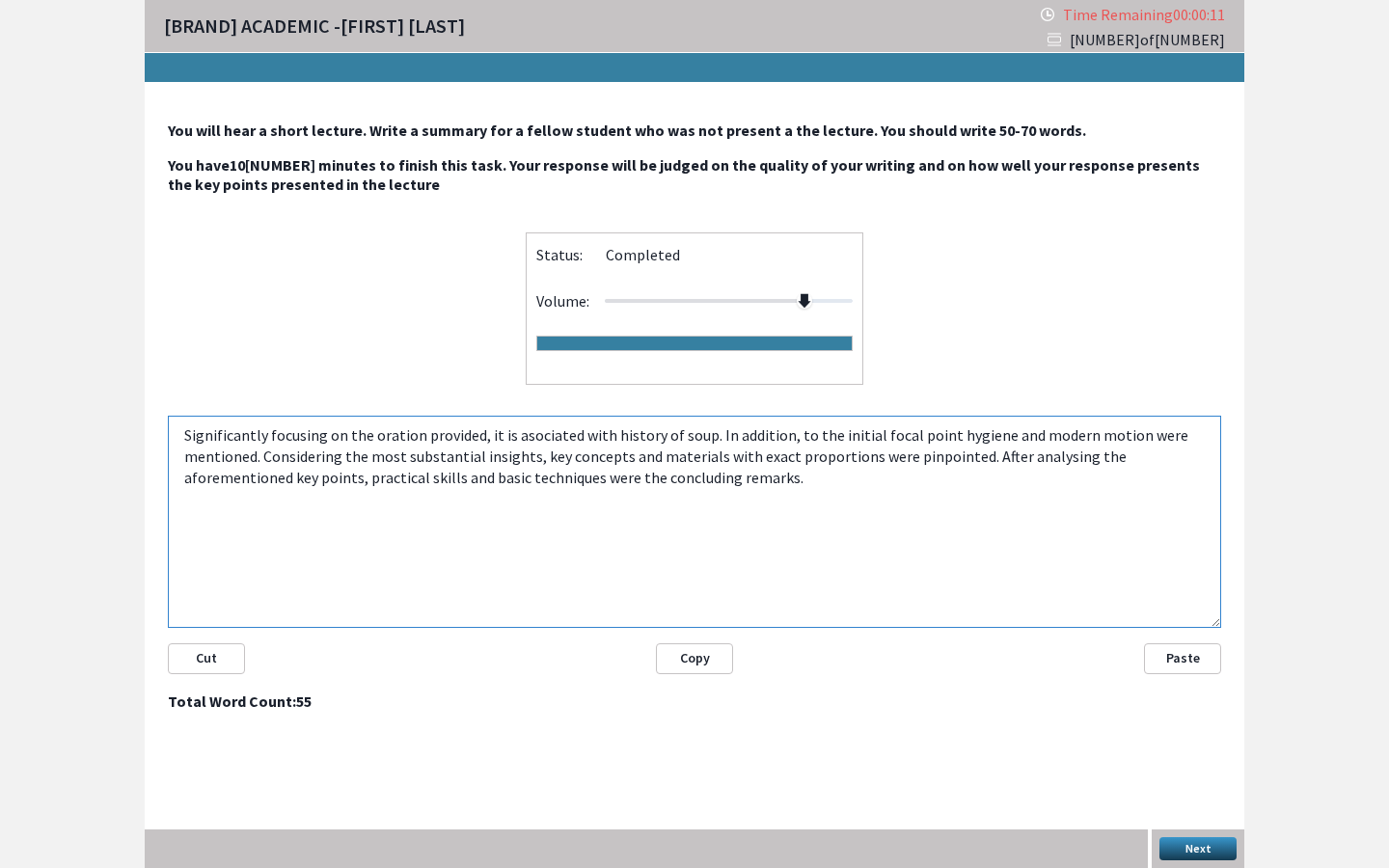 type on "Significantly focusing on the oration provided, it is asociated with history of soup. In addition, to the initial focal point hygiene and modern motion were mentioned. Considering the most substantial insights, key concepts and materials with exact proportions were pinpointed. After analysing the aforementioned key points, practical skills and basic techniques were the concluding remarks." 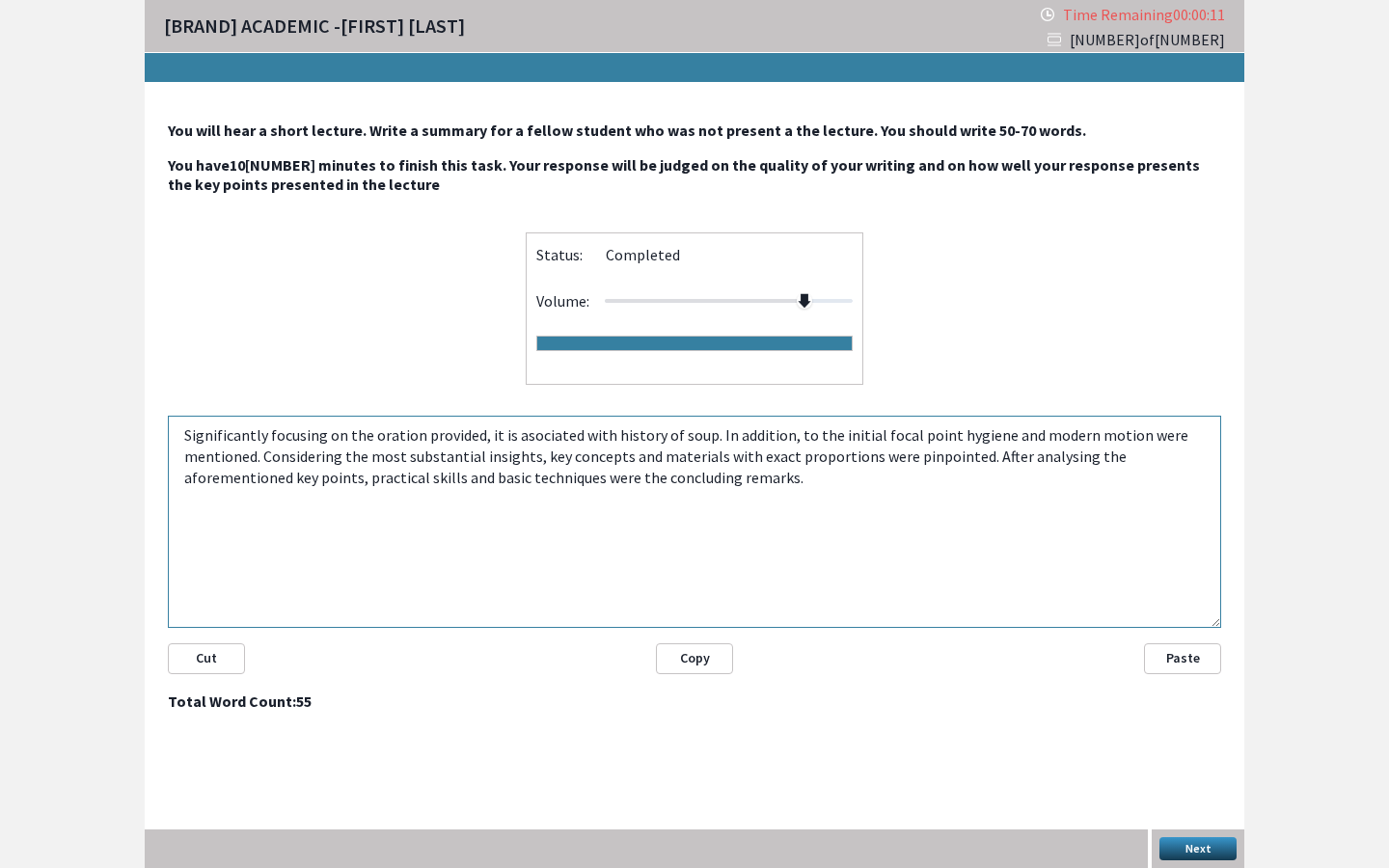 click on "Next" at bounding box center (1198, 849) 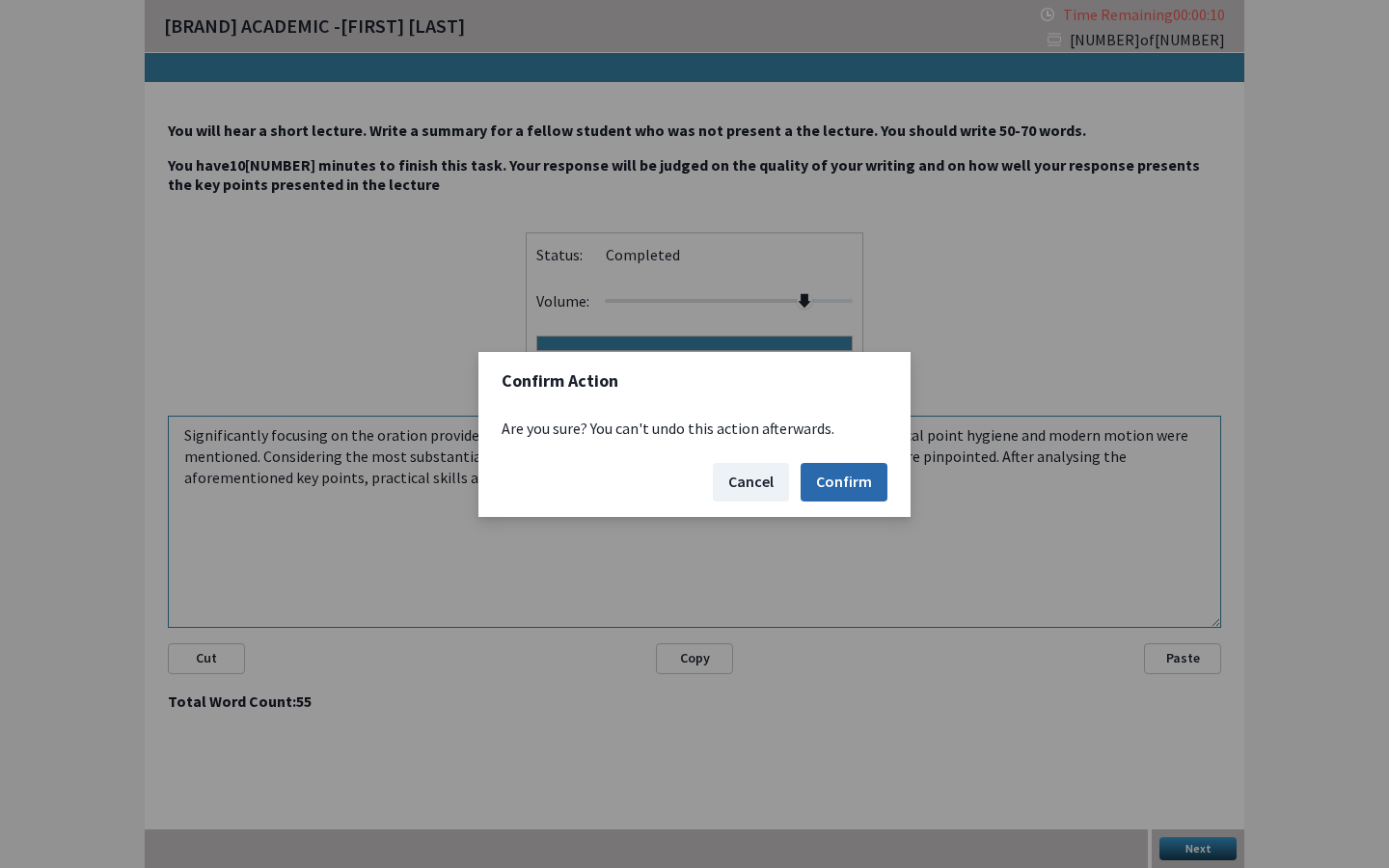 click on "Confirm" at bounding box center (844, 482) 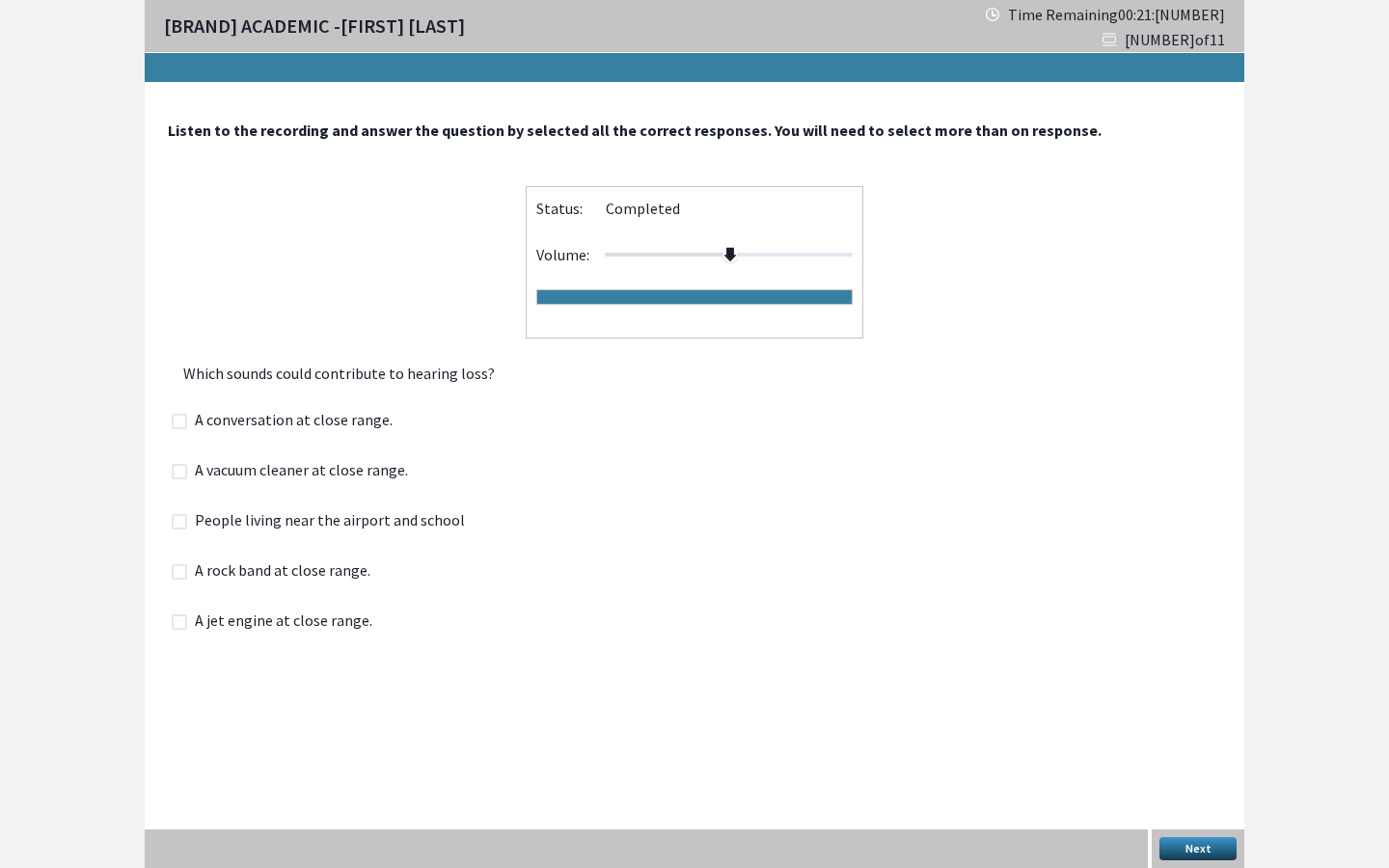 click on "A conversation at close range." at bounding box center [299, 421] 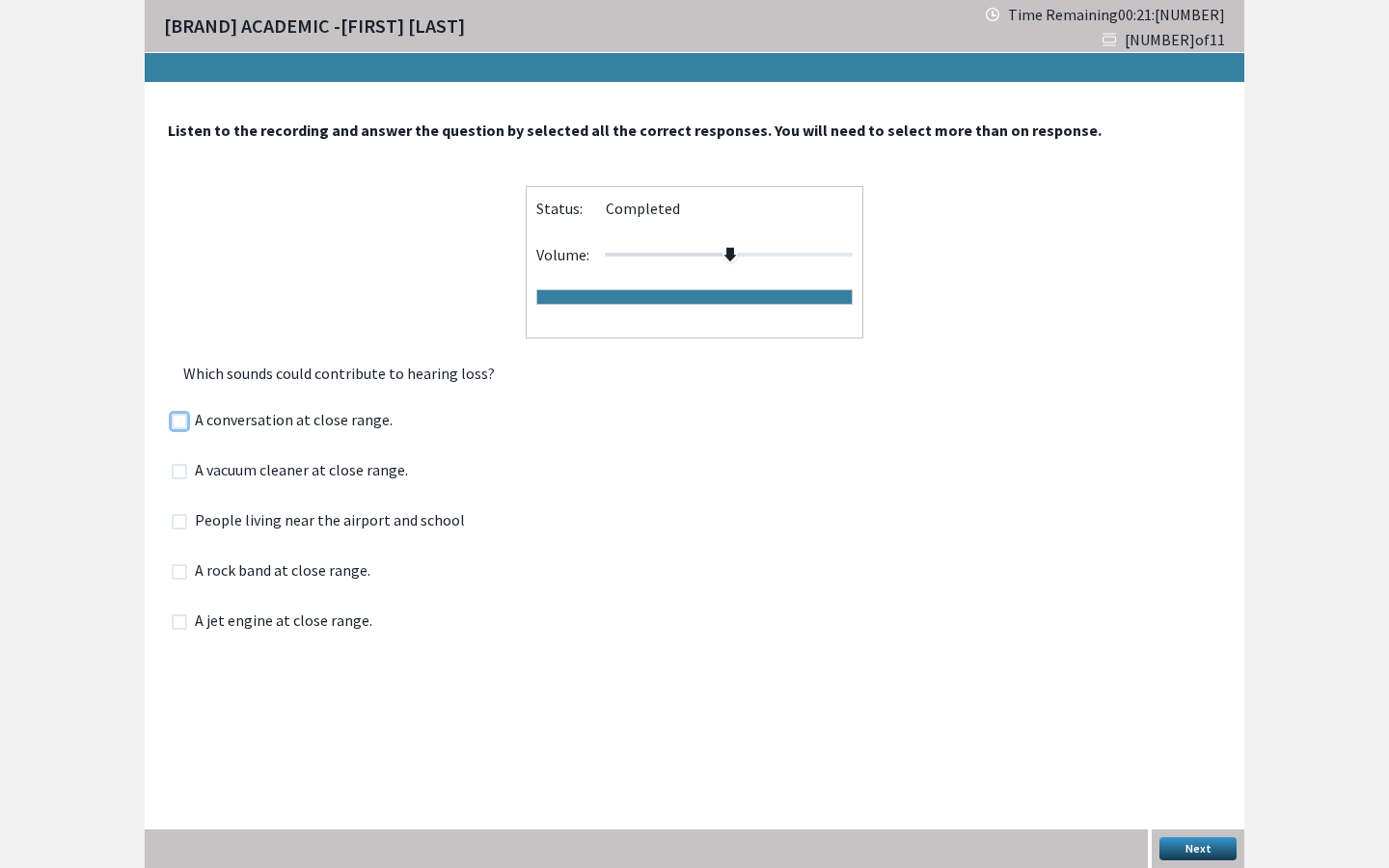 click at bounding box center (171, 420) 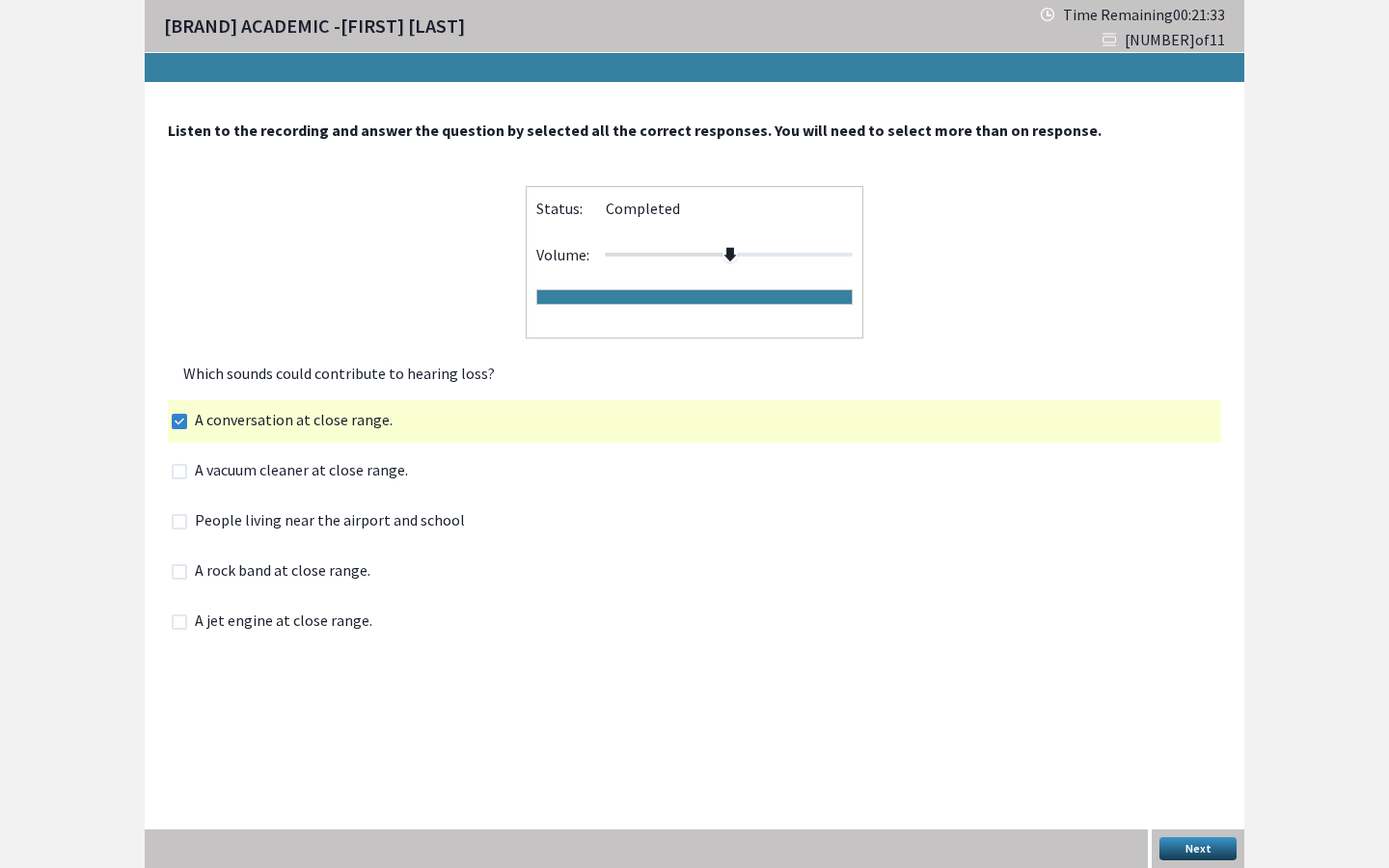 click on "A conversation at close range." at bounding box center (299, 421) 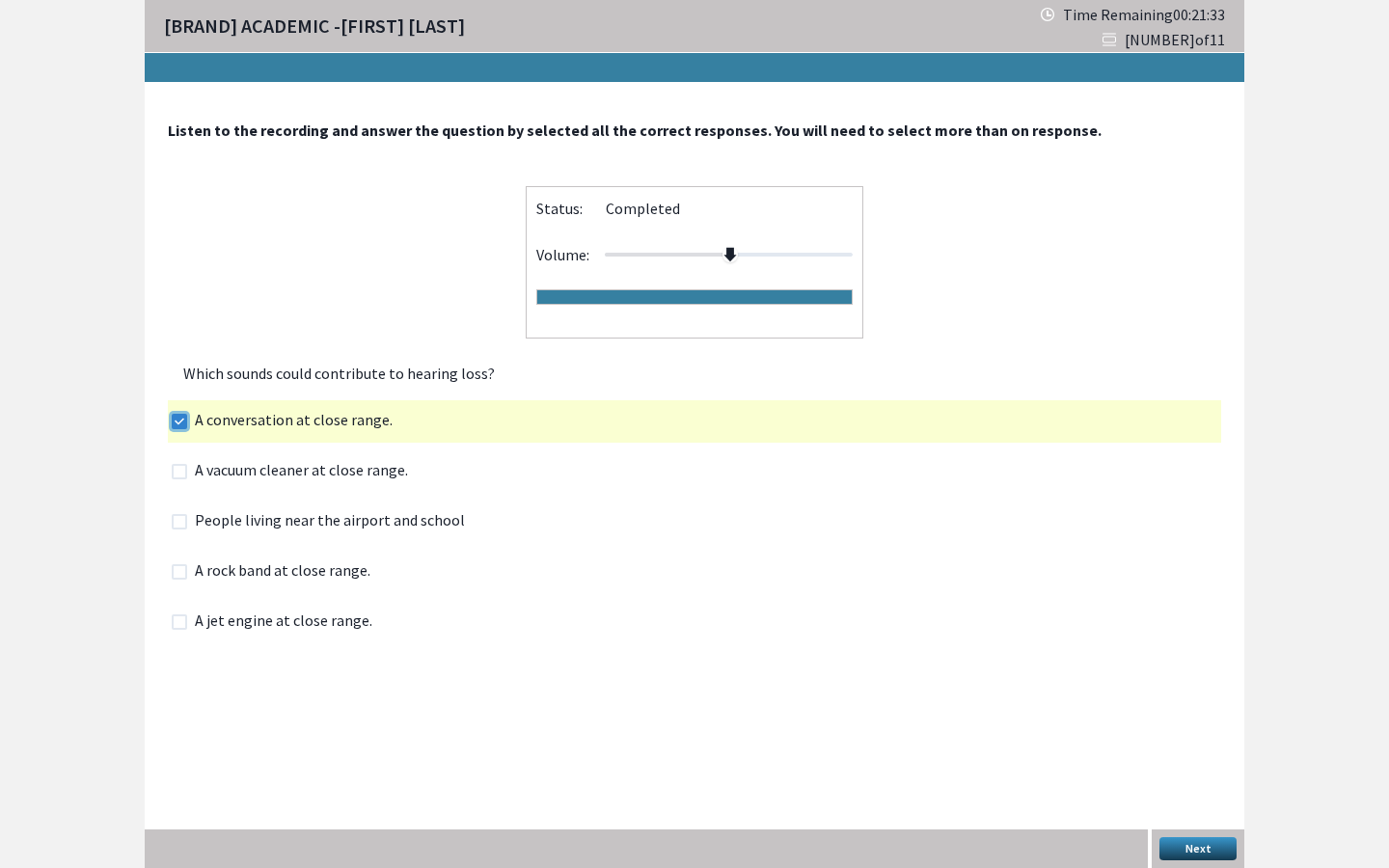 click at bounding box center (171, 420) 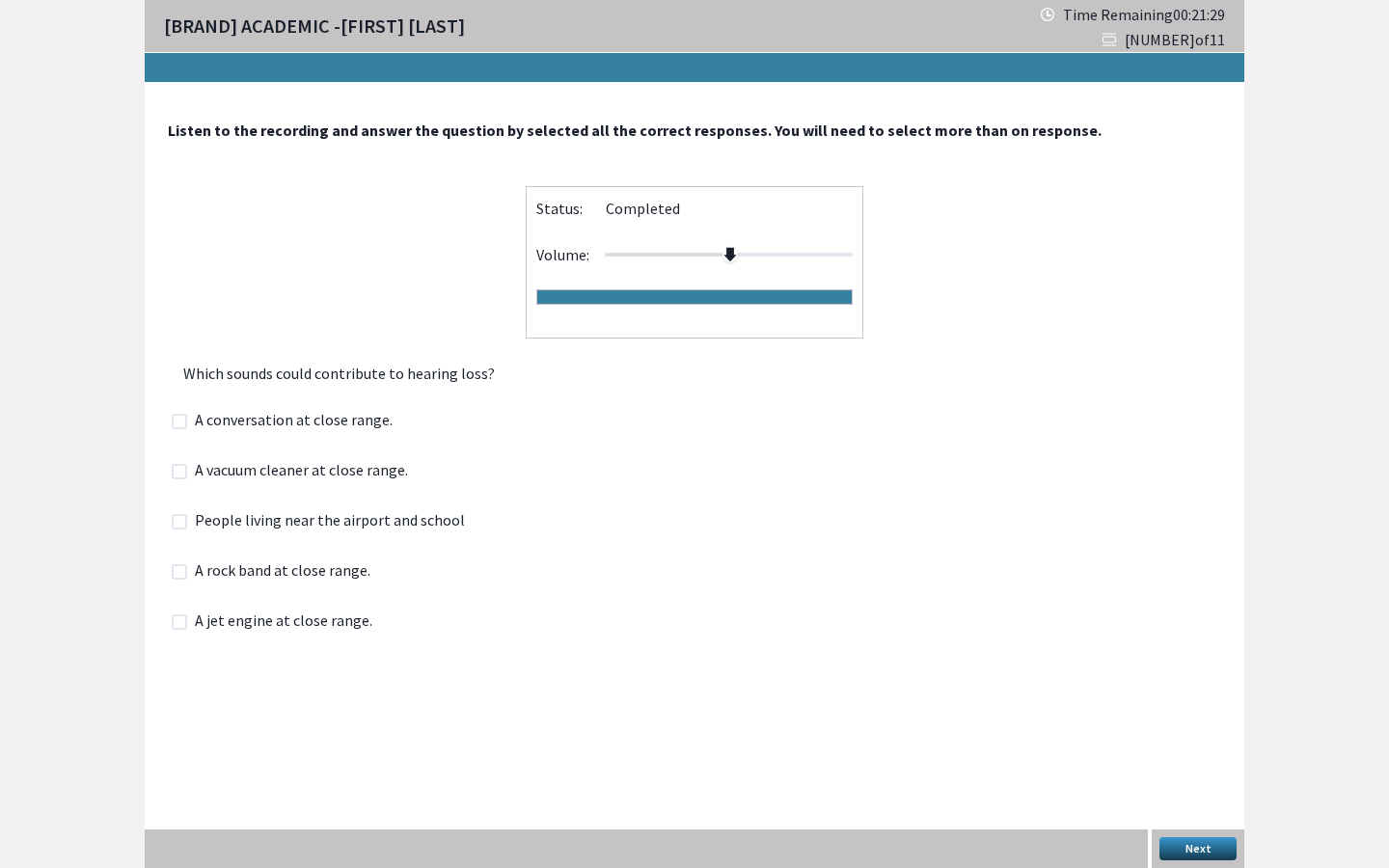 click on "A jet engine at close range." at bounding box center [289, 622] 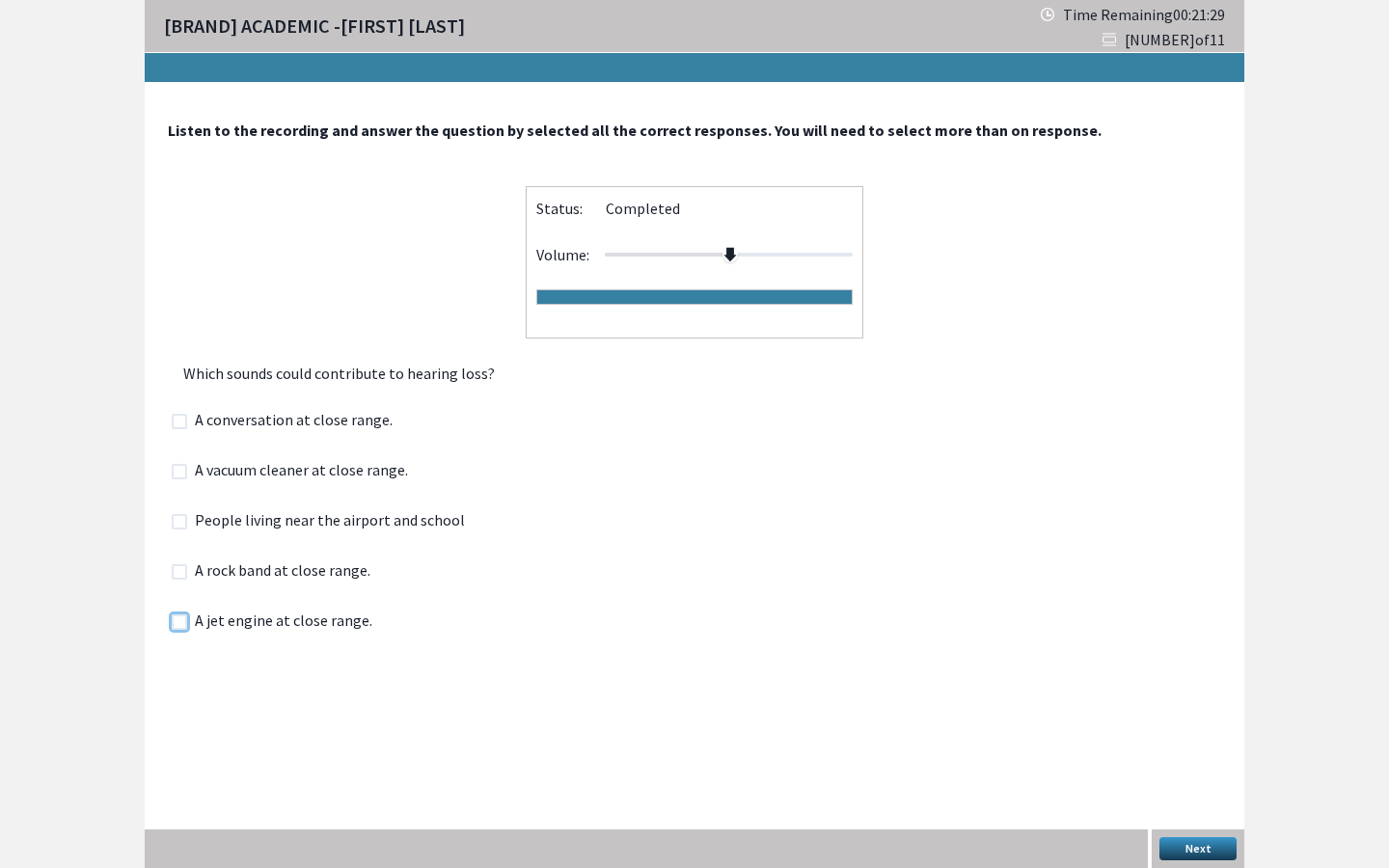 click at bounding box center [171, 621] 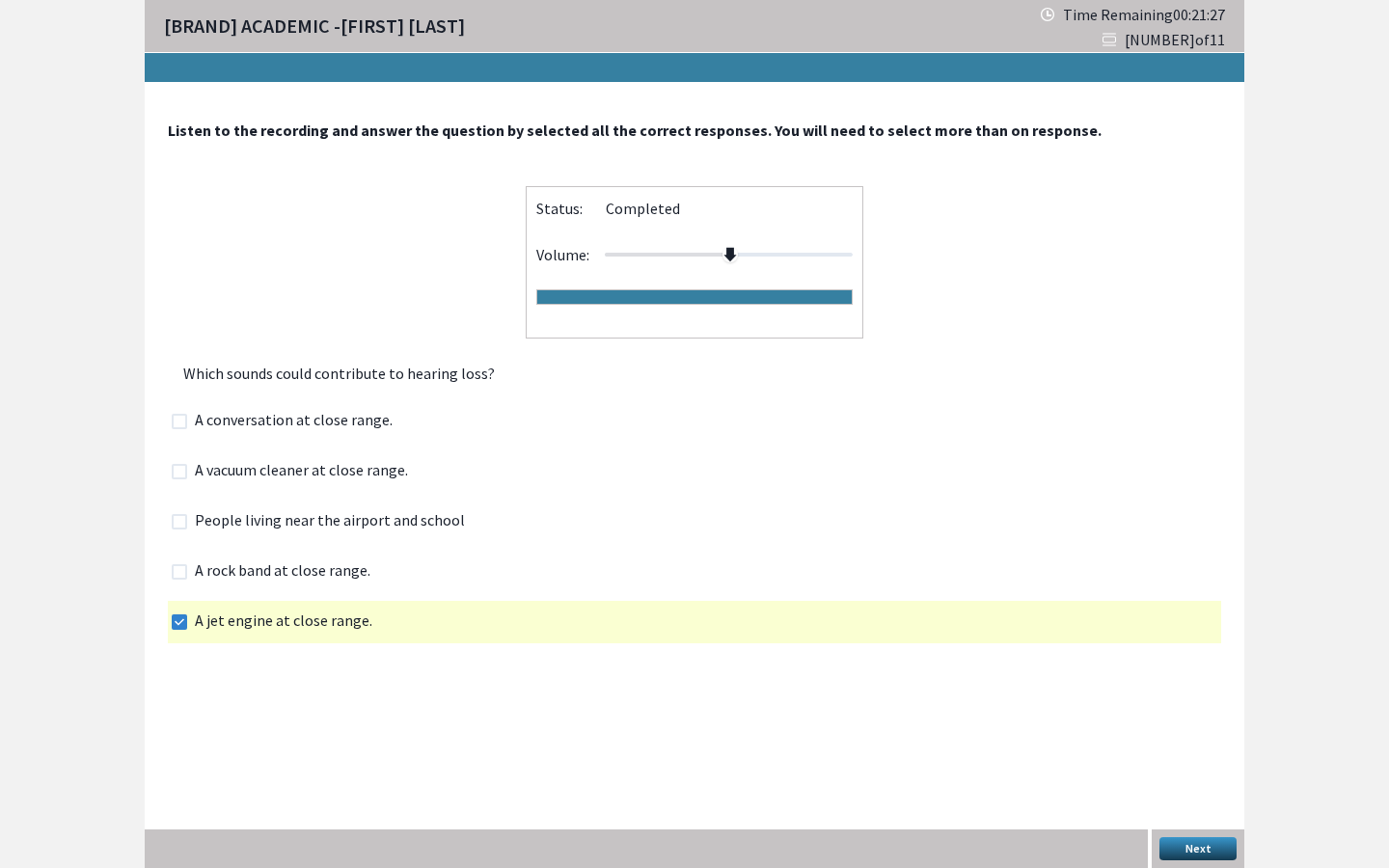 click on "Next" at bounding box center [1198, 849] 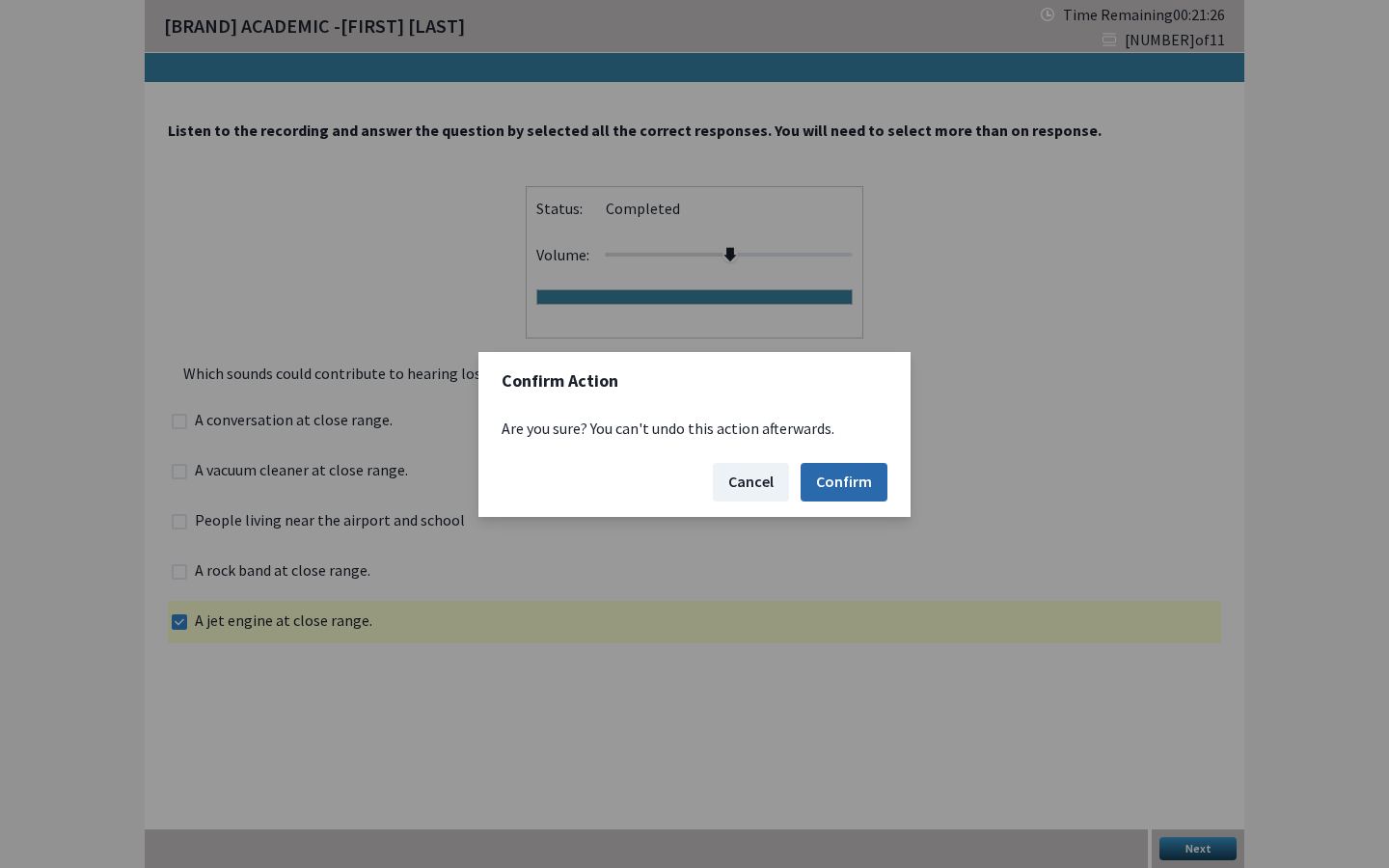 click on "Confirm" at bounding box center (844, 482) 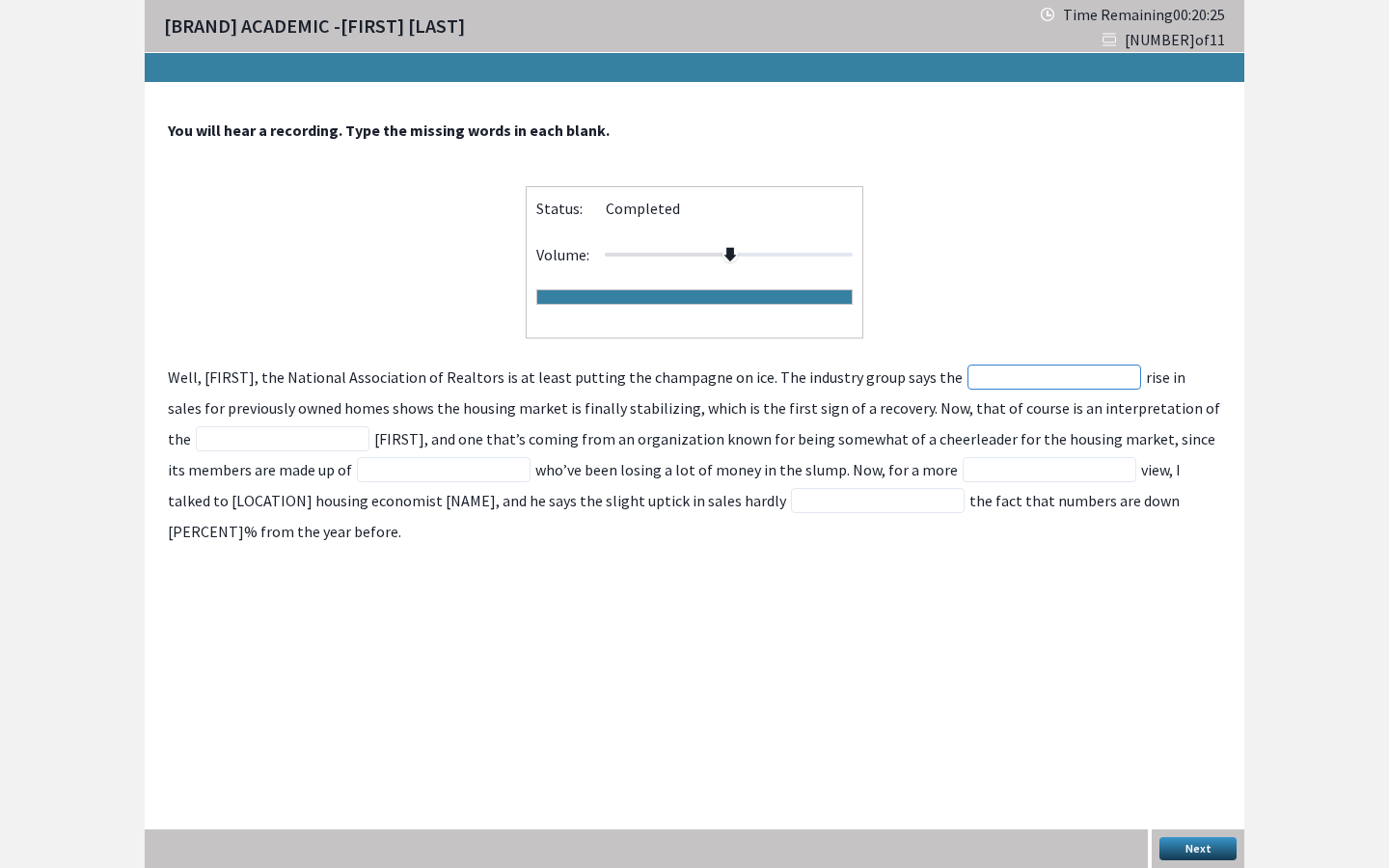click at bounding box center [1054, 377] 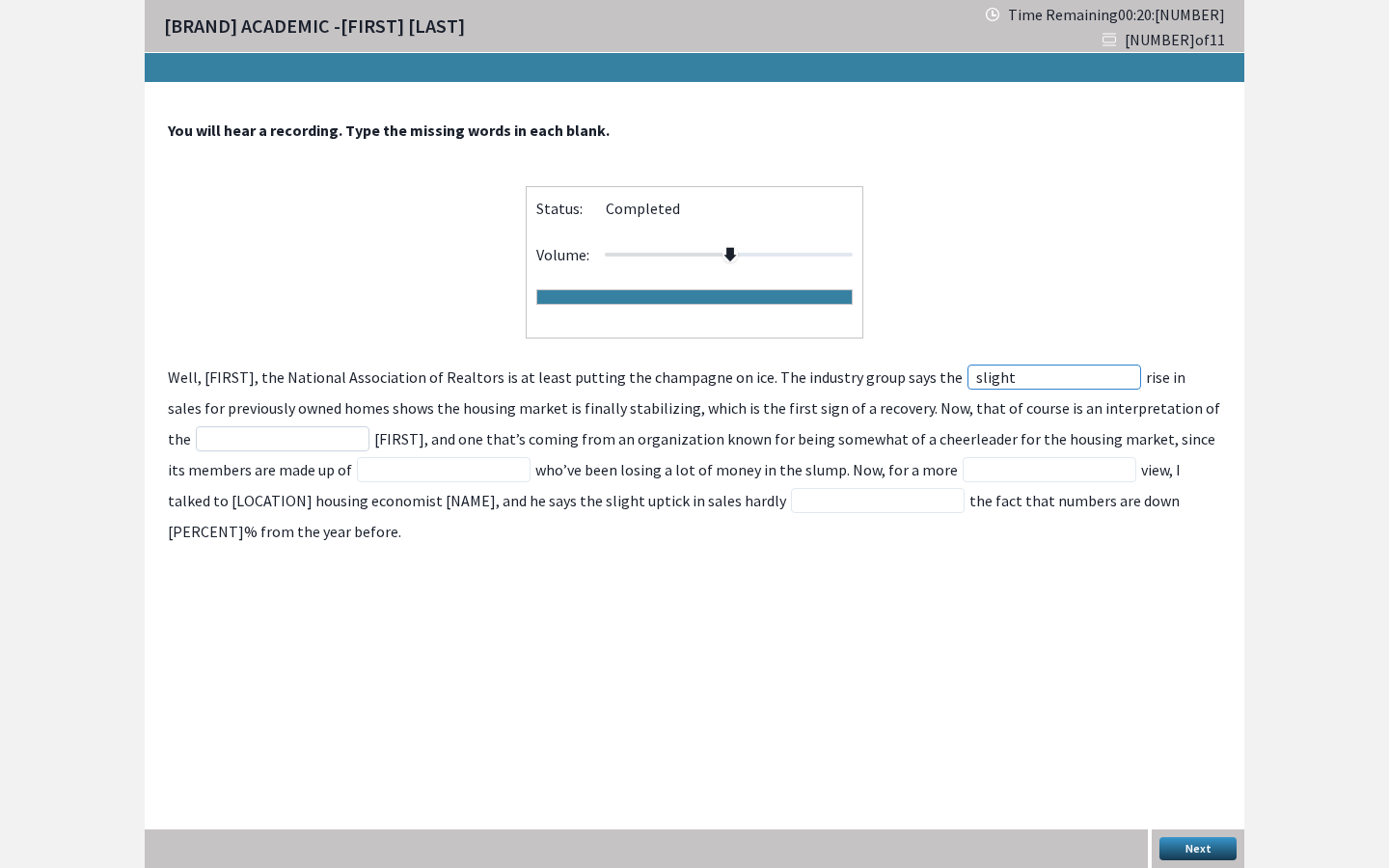 type on "slight" 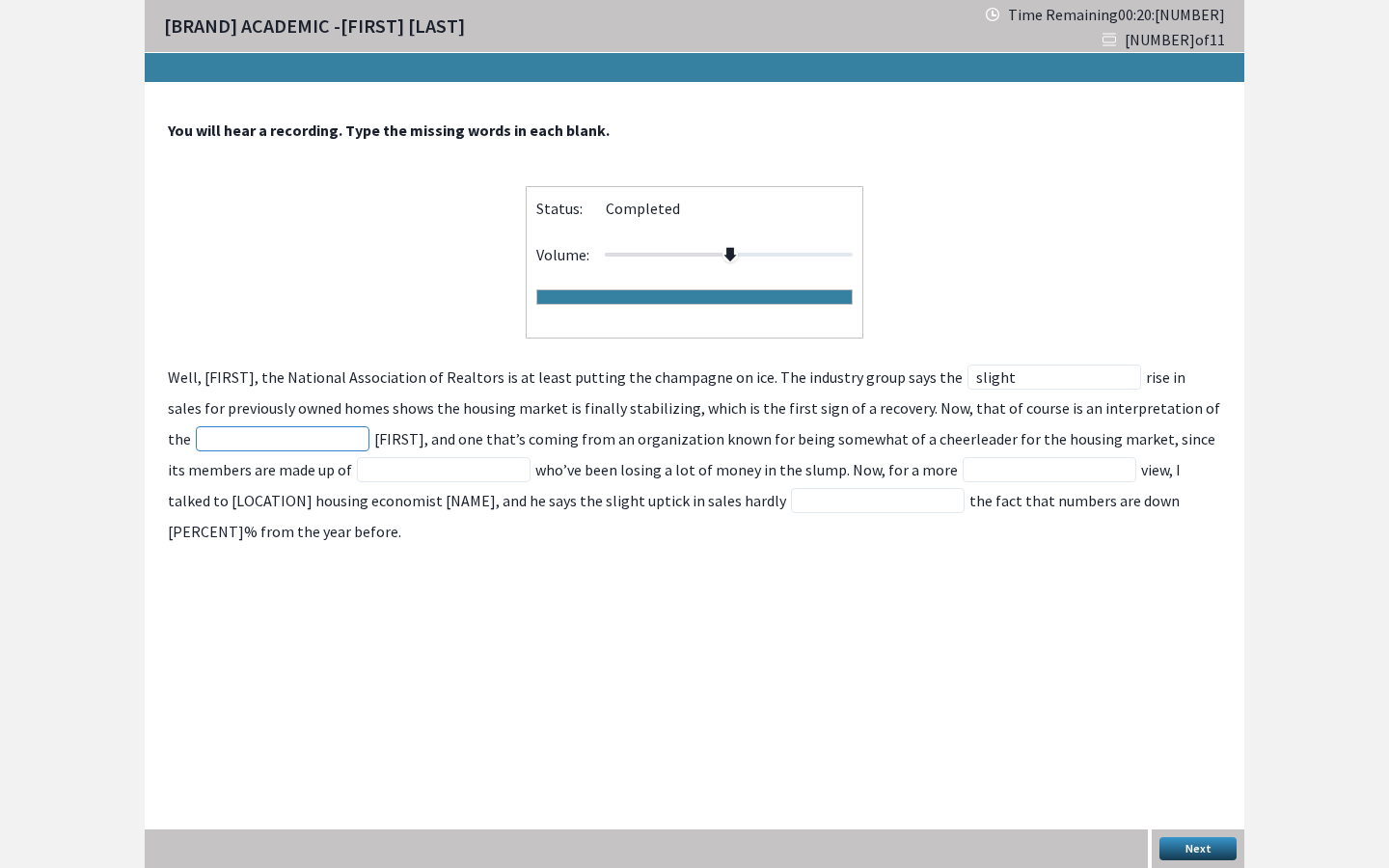 click at bounding box center (283, 439) 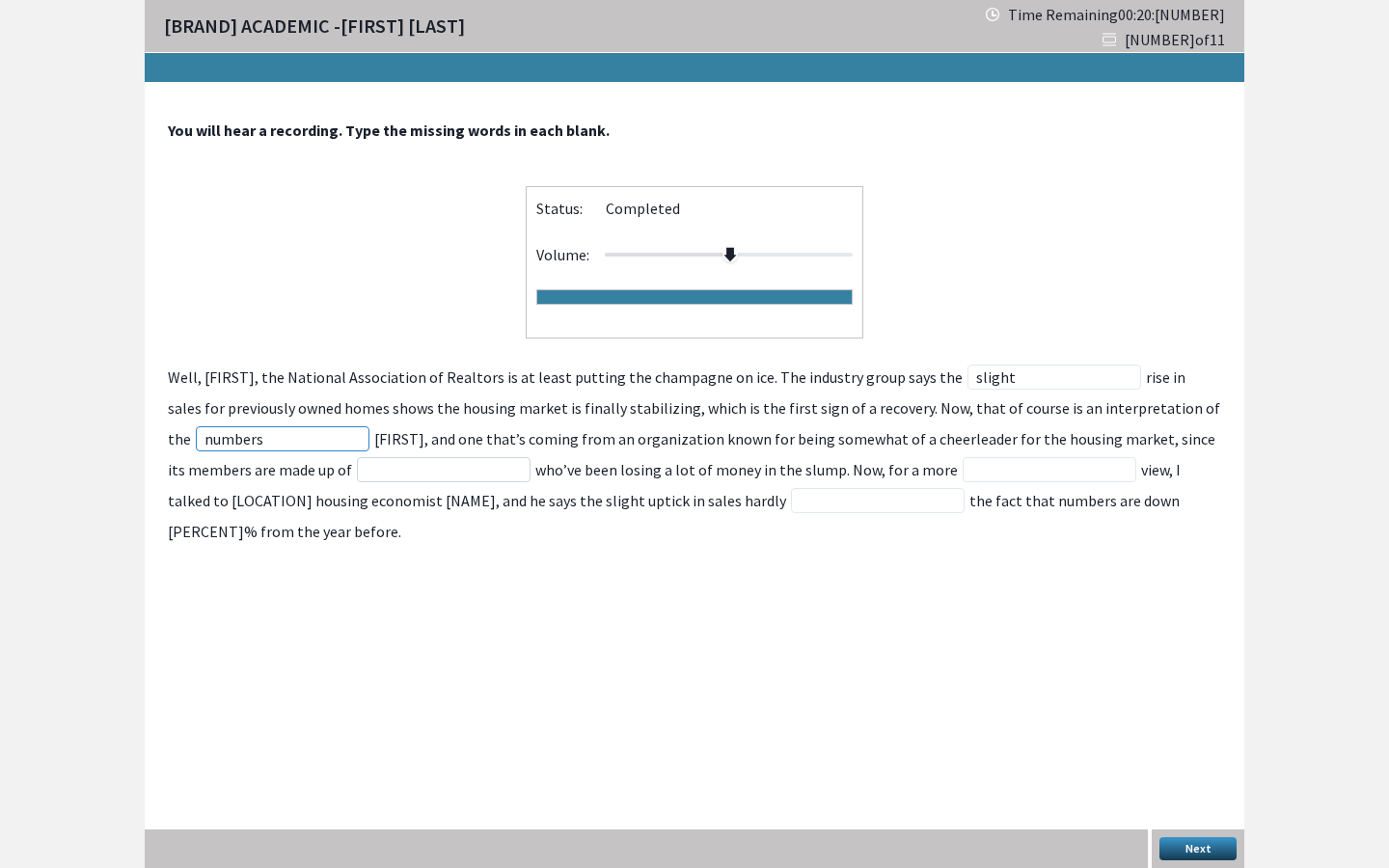 type on "numbers" 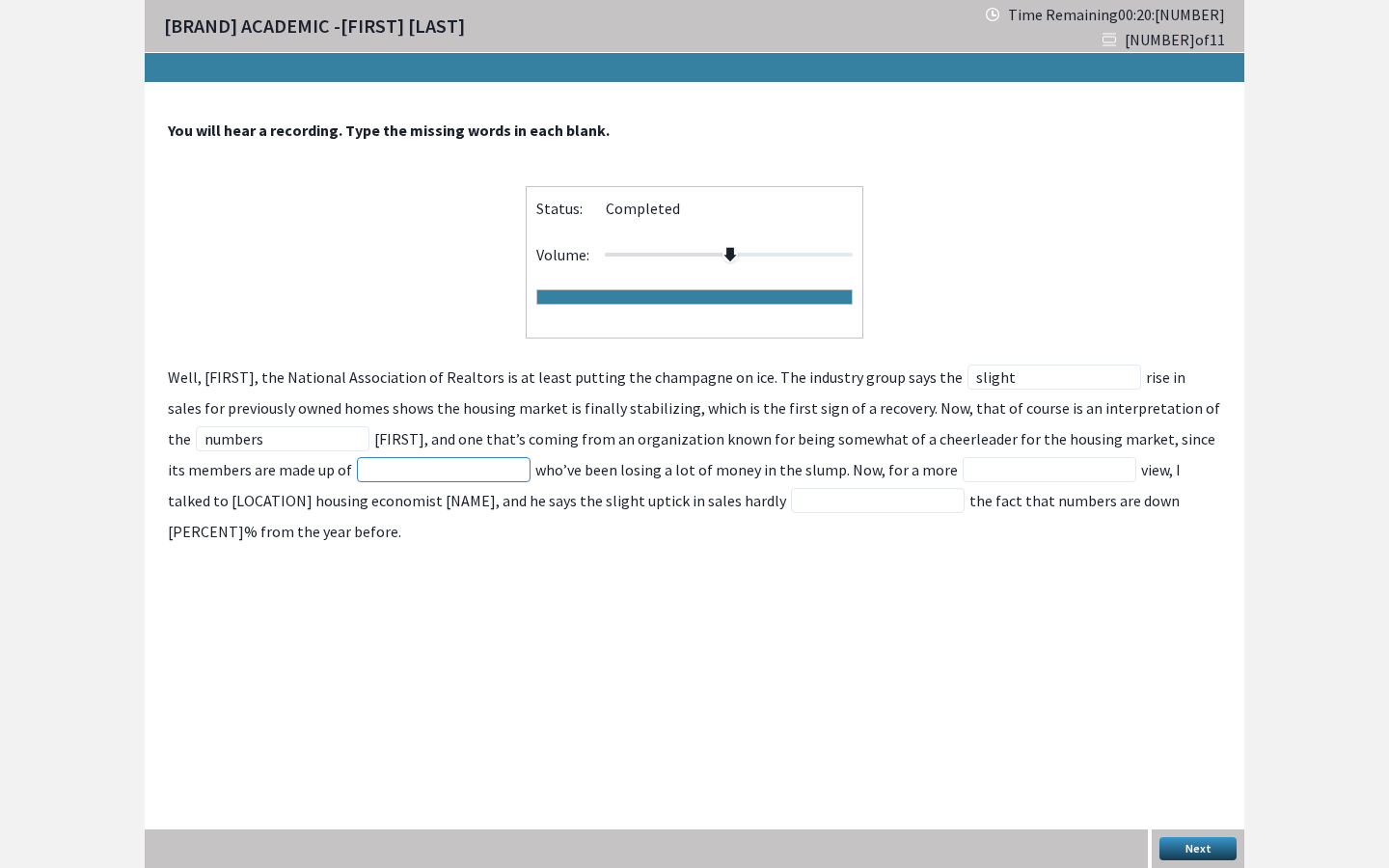 click at bounding box center [444, 470] 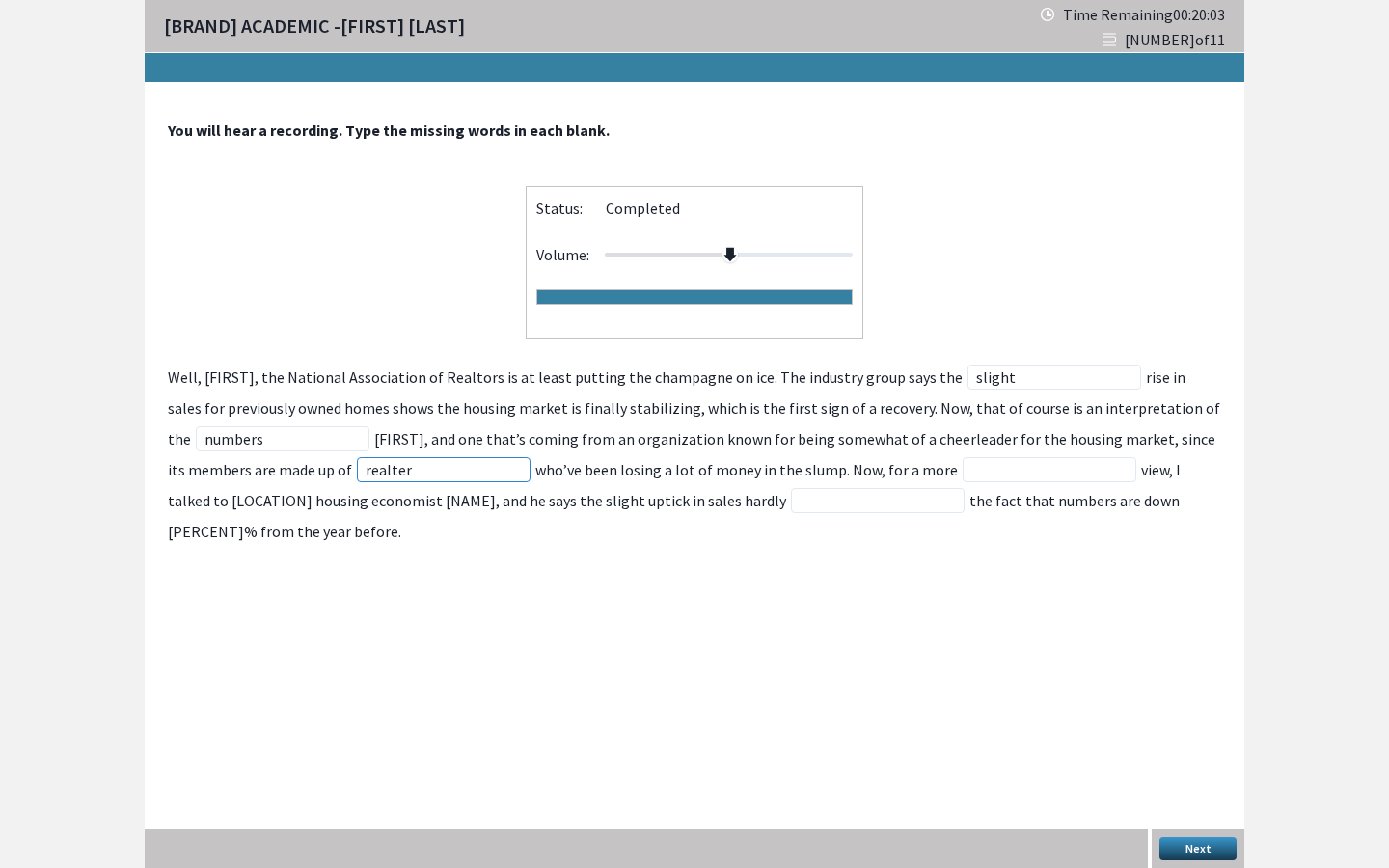click on "realter" at bounding box center [444, 470] 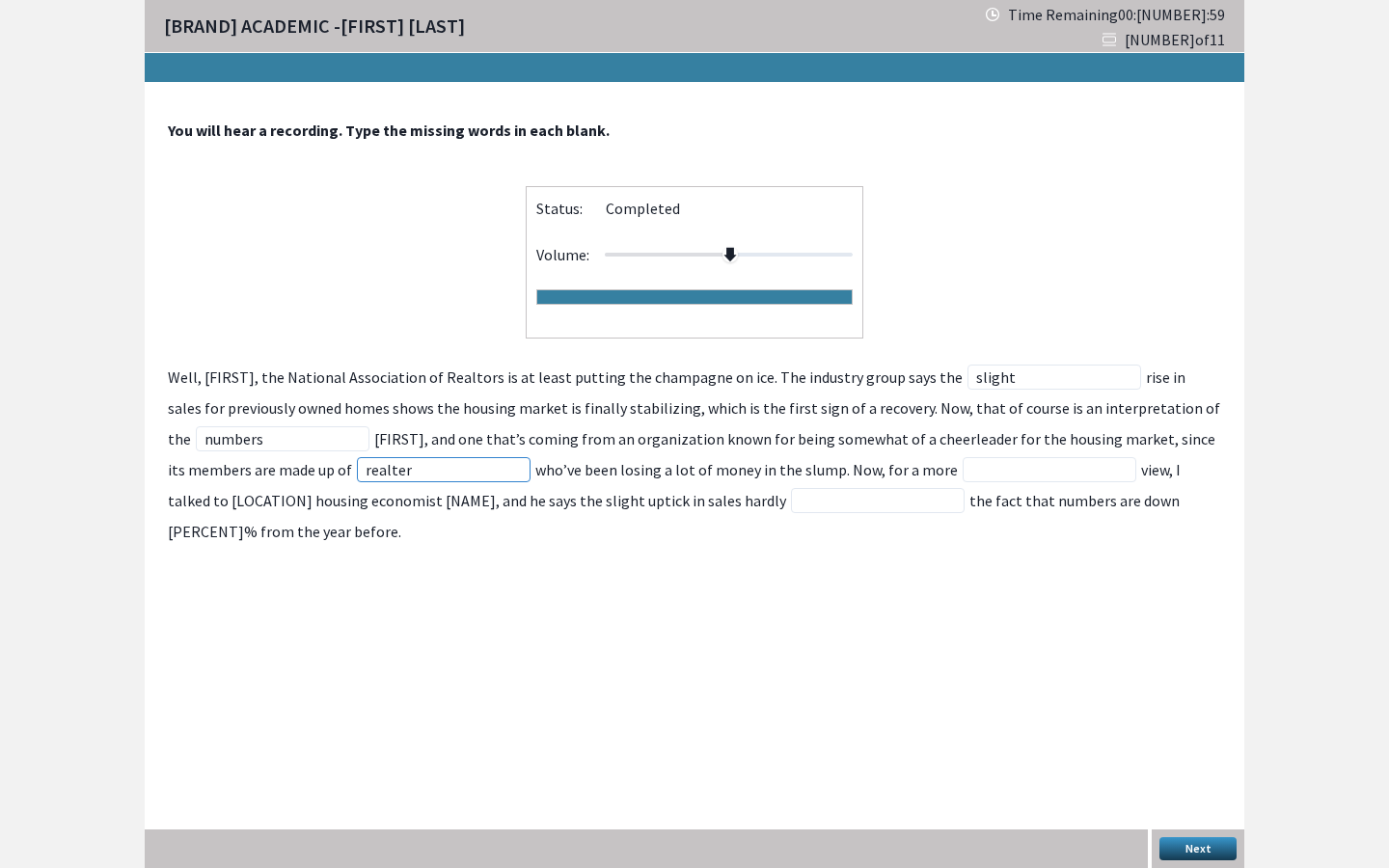click on "realter" at bounding box center [444, 470] 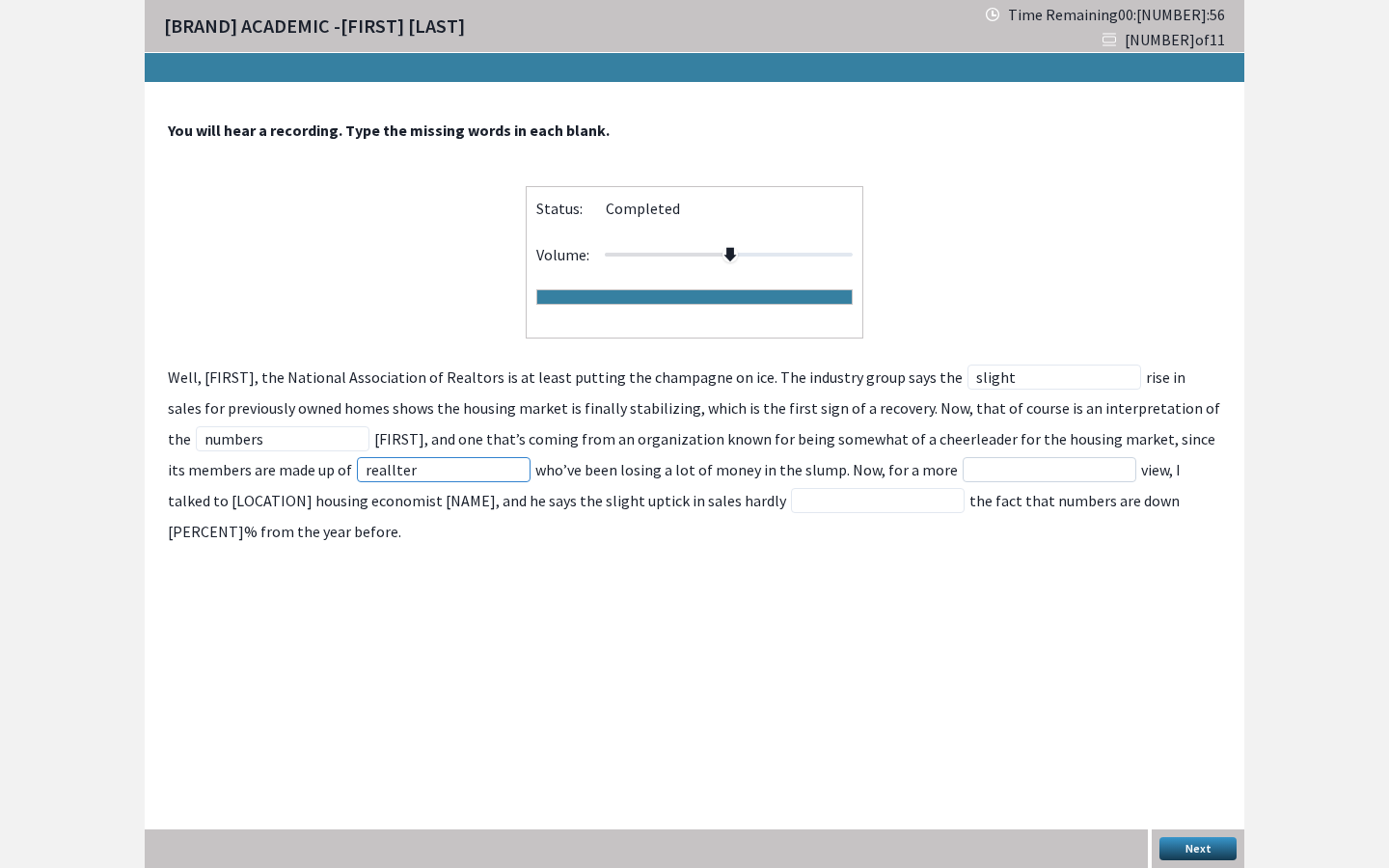 type on "reallter" 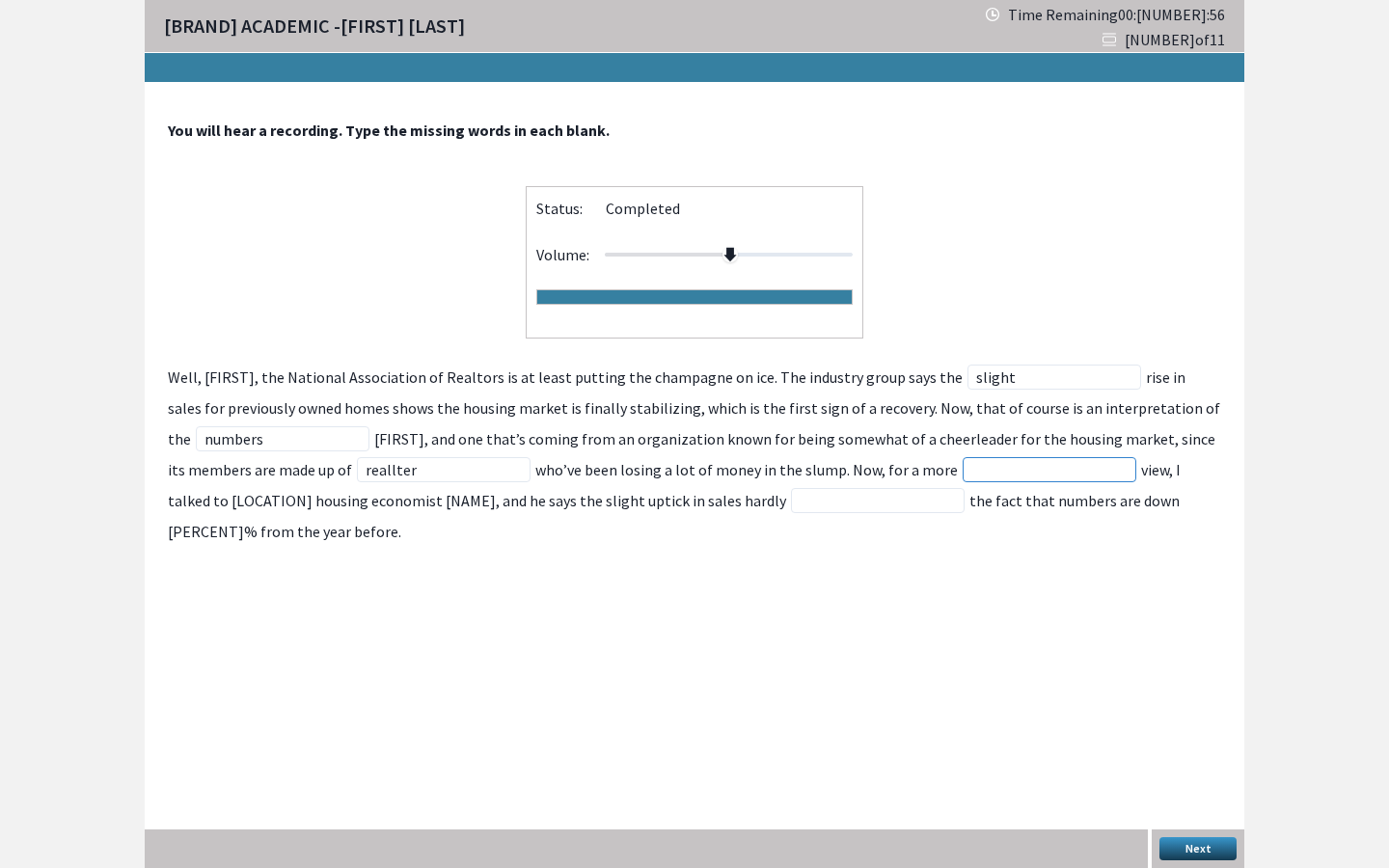 click at bounding box center (1049, 470) 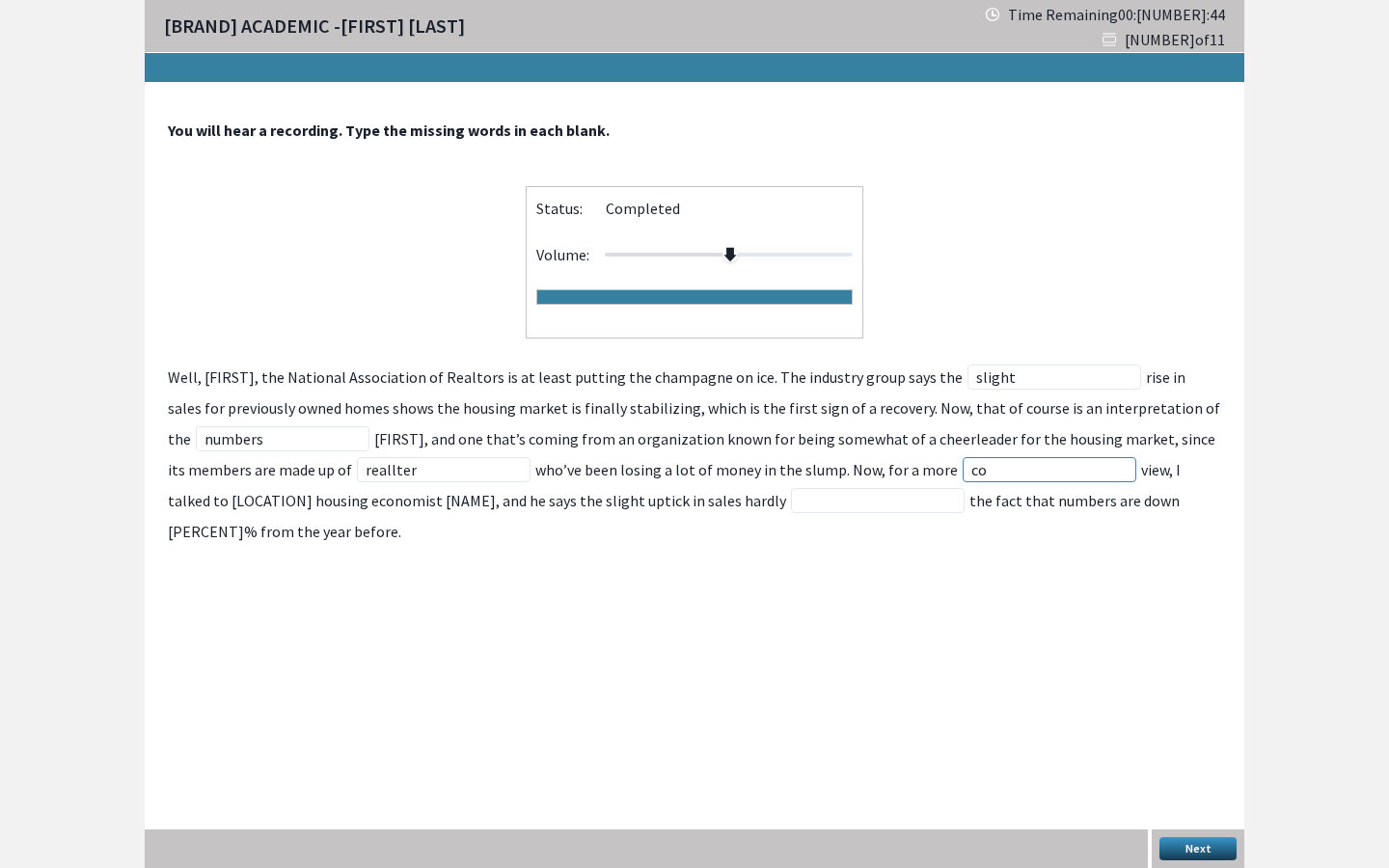 type on "c" 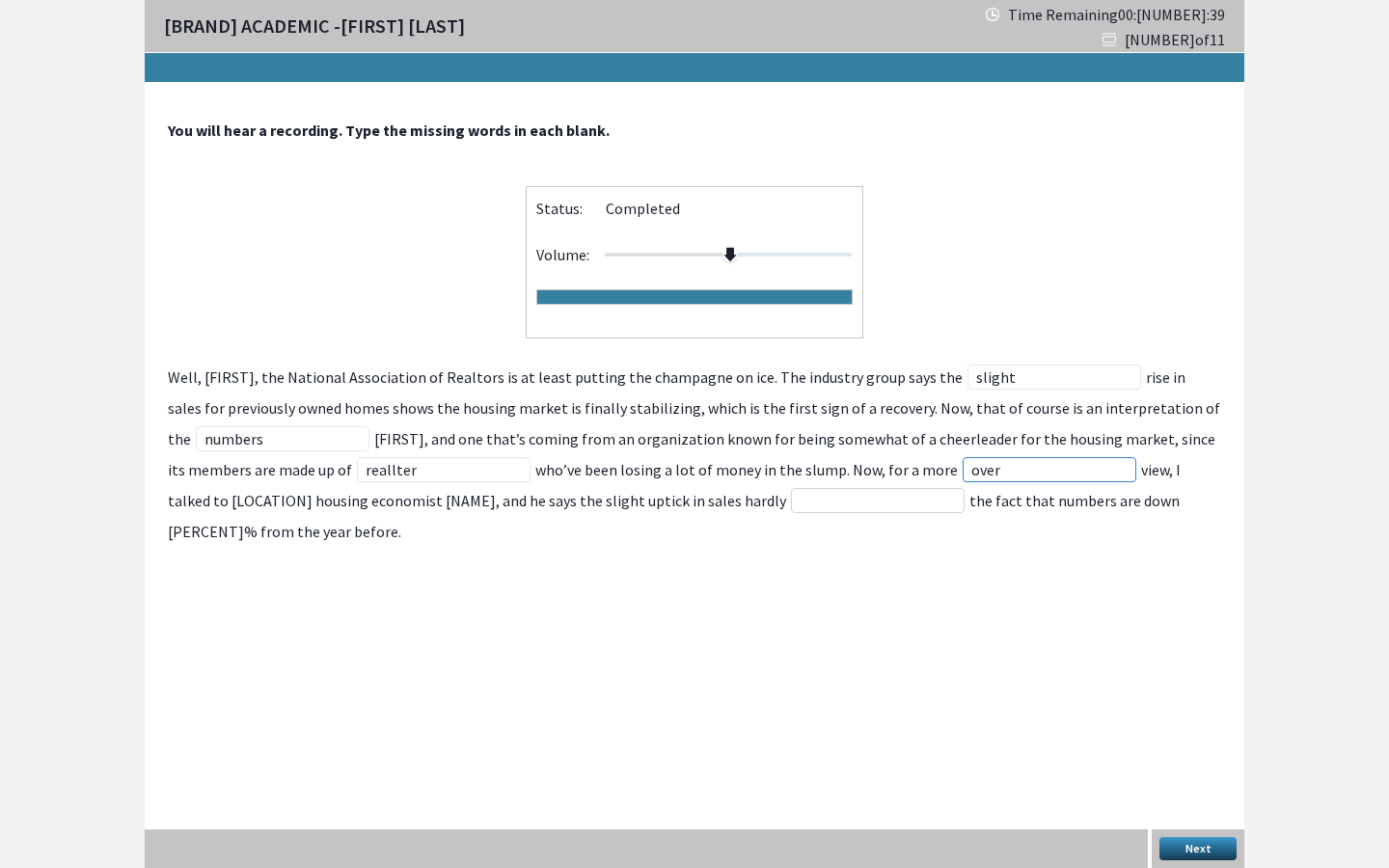 type on "over" 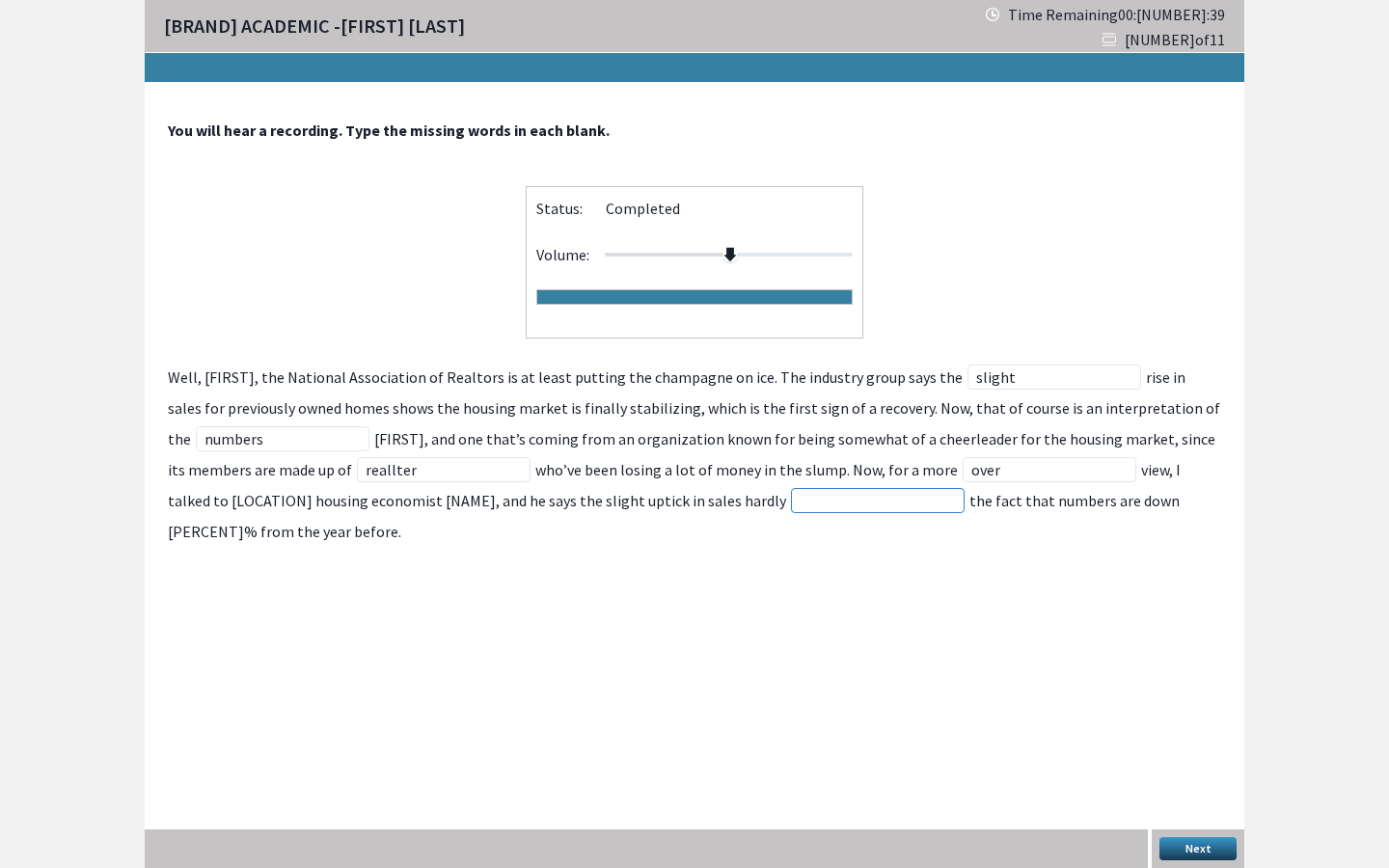click at bounding box center [878, 501] 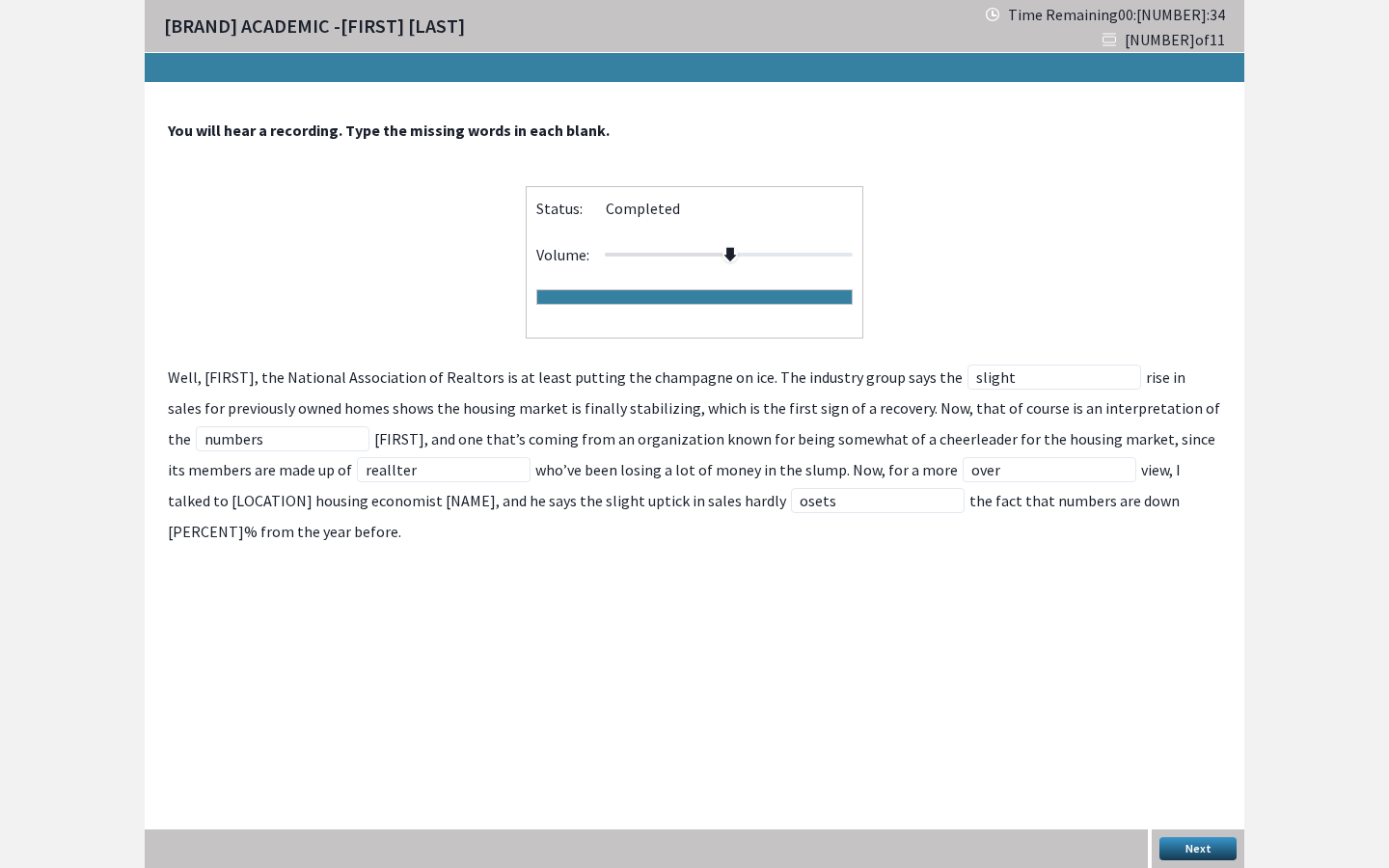 click on "You will hear a recording. Type the missing words in each blank. Status: completed Volume: Well, [PERSON] [LAST], the National Association of Realtors is at least putting the champagne on ice. The industry group says the slight rise in sales for previously owned homes shows the housing market is finally stabilizing, which is the first sign of a recovery. Now, that of course is an interpretation of the numbers [PERSON], and one that’s coming from an organization known for being somewhat of a cheerleader for the housing market, since its members are made up of [OCCUPATION] who’ve been losing a lot of money in the slump. Now, for a more over view, I talked to Wellesley housing economist [PERSON] [LAST], and he says the slight uptick in sales hardly osets the fact that numbers are down 20 percent from the year before." at bounding box center [694, 334] 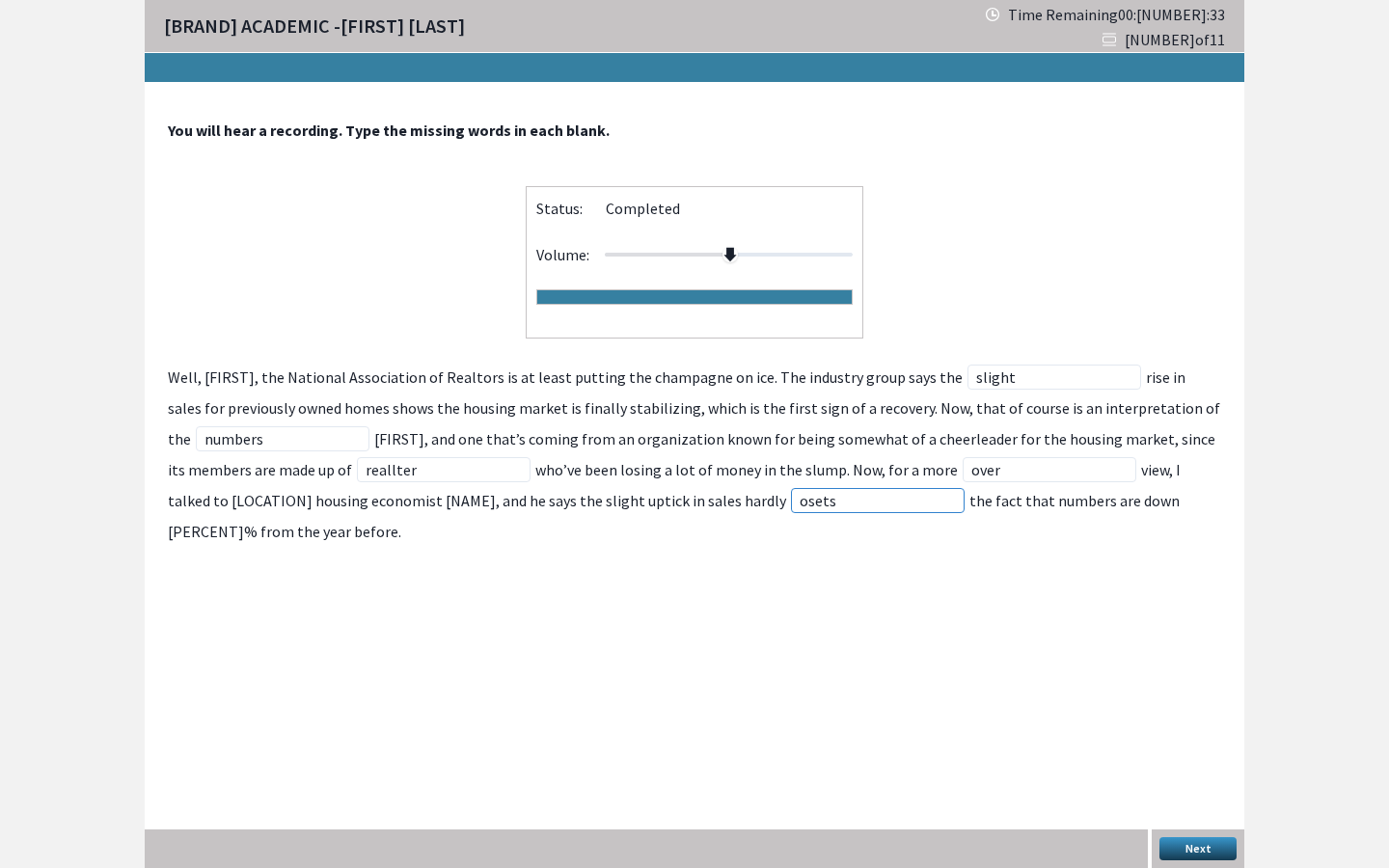 click on "osets" at bounding box center (878, 501) 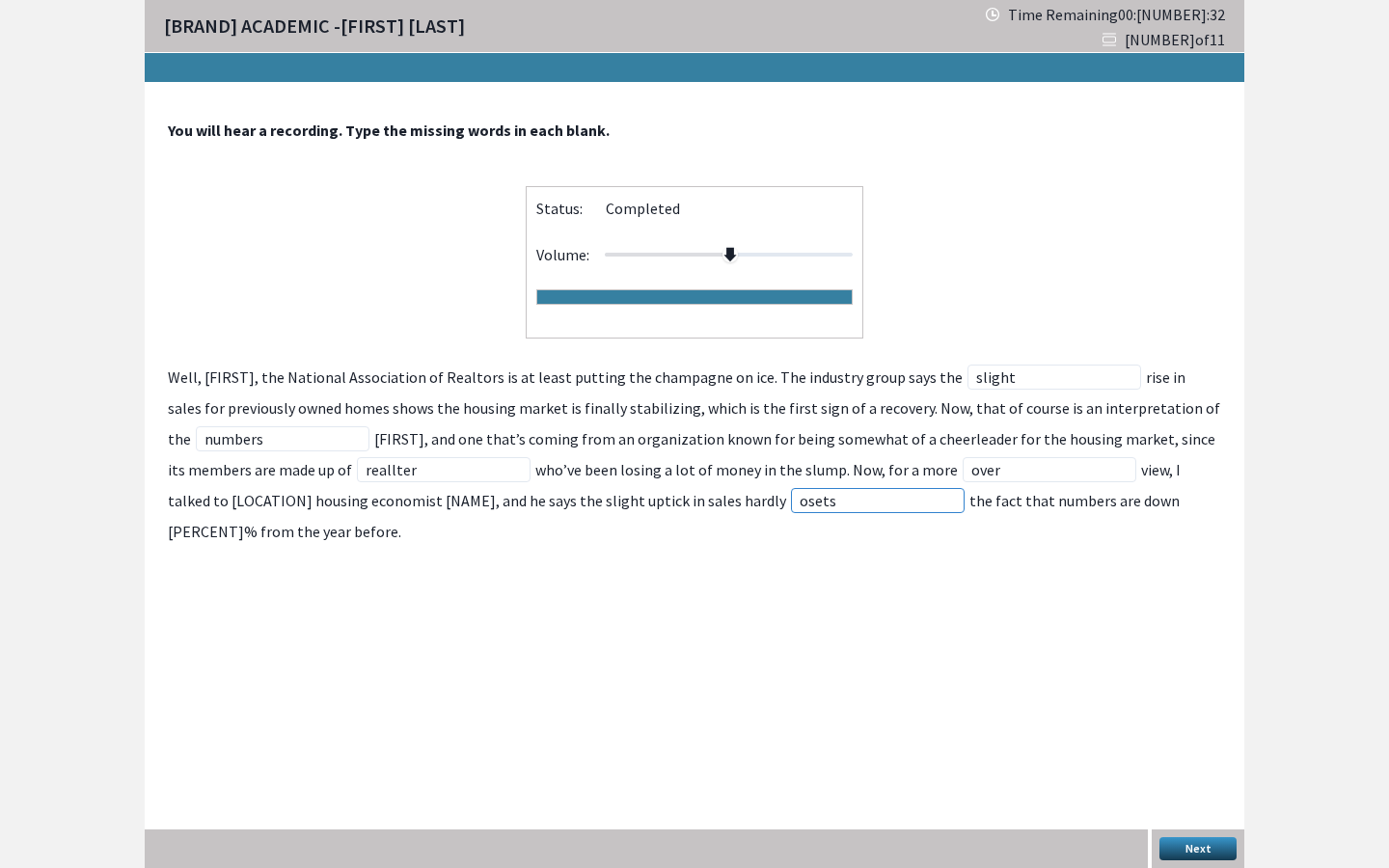 click on "osets" at bounding box center [878, 501] 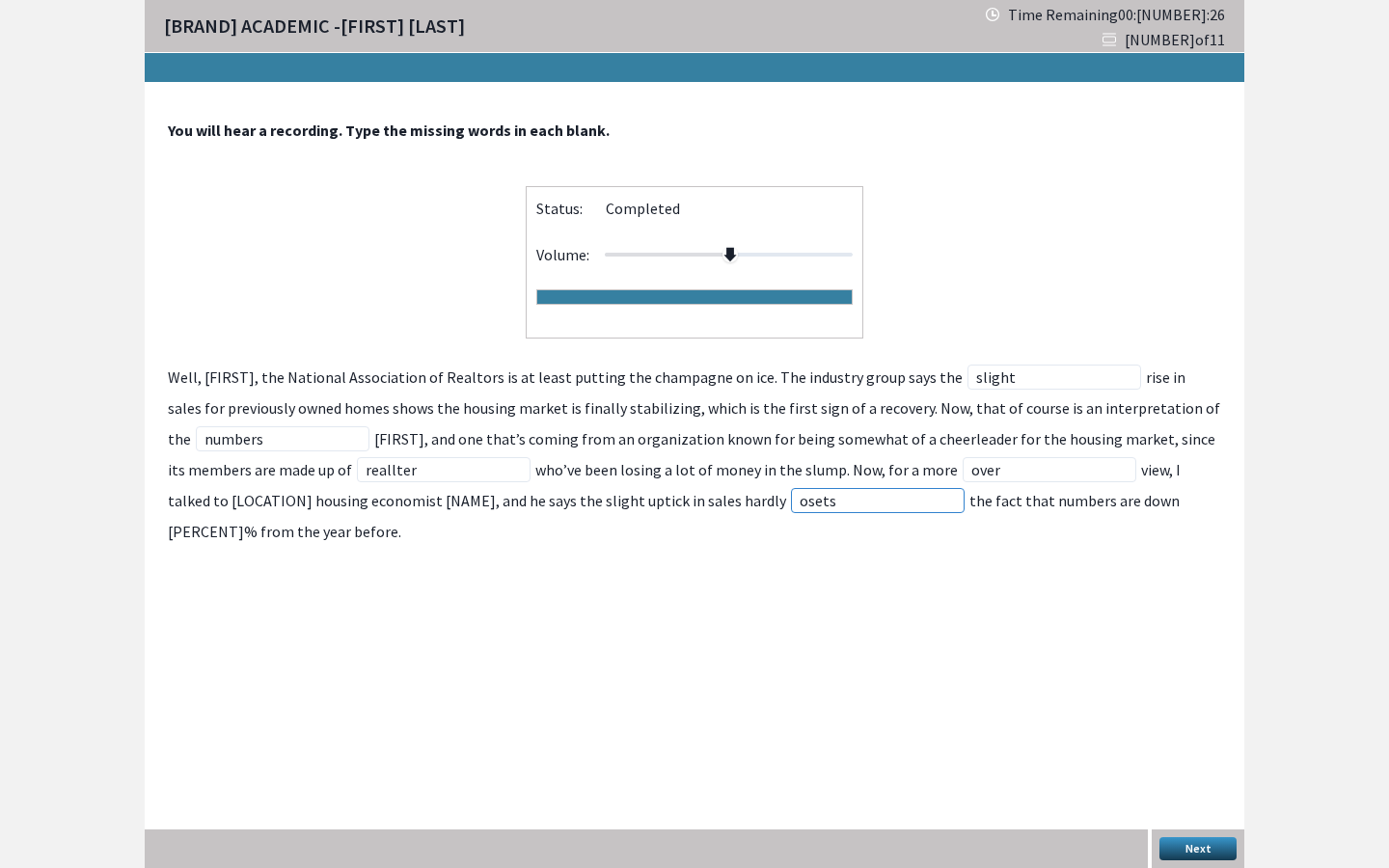 click on "osets" at bounding box center (878, 501) 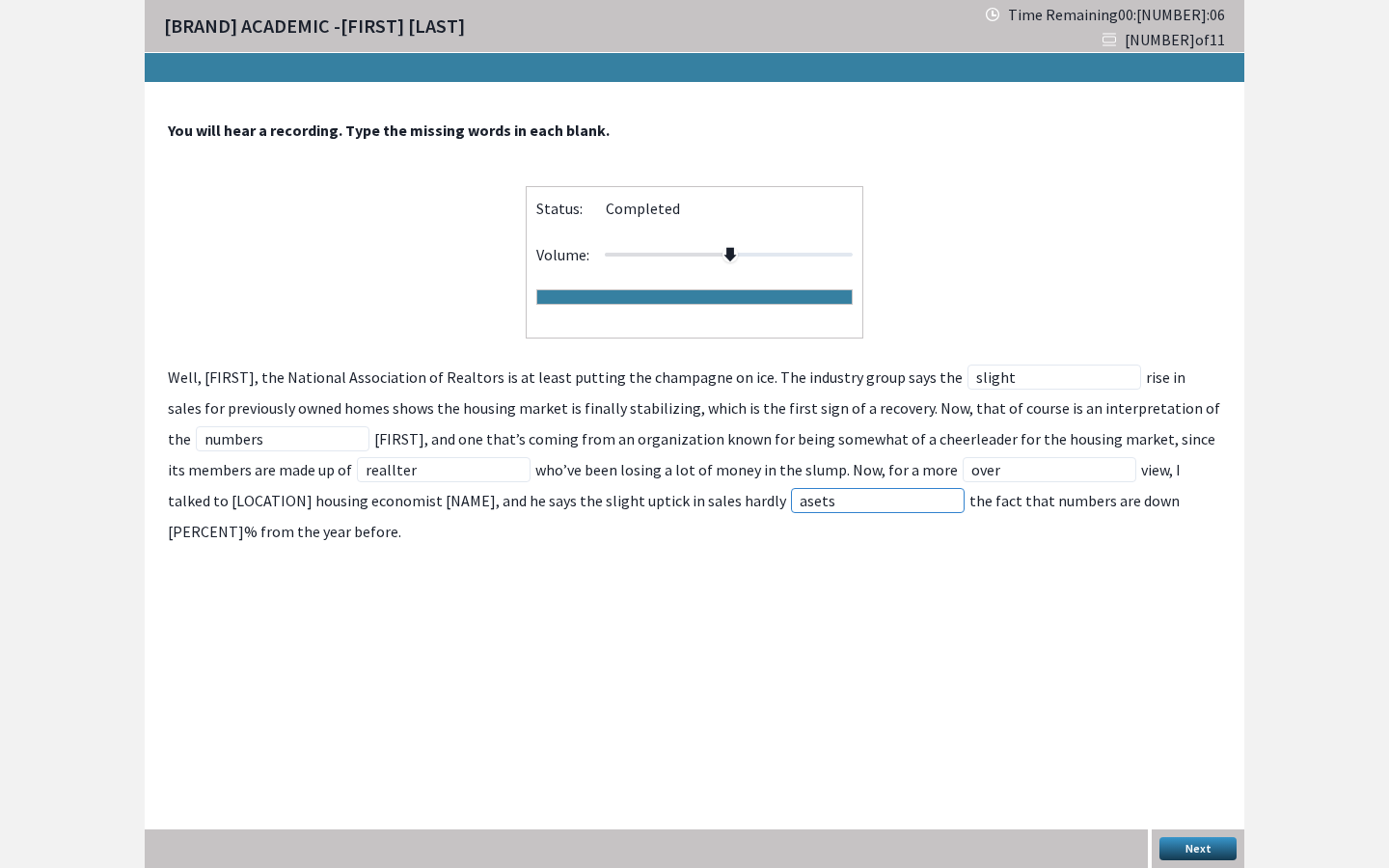 type on "asets" 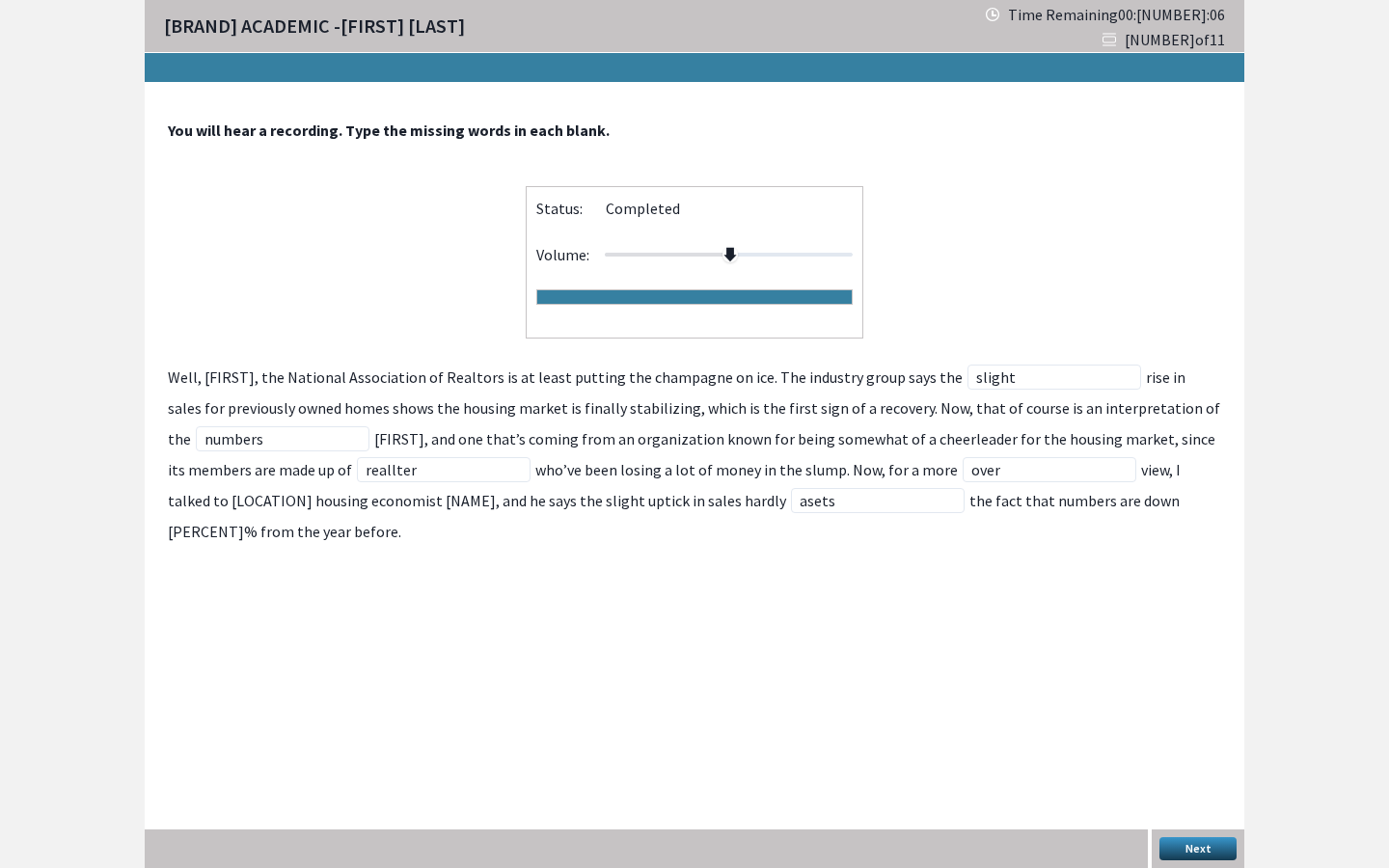 click on "Next" at bounding box center (1198, 849) 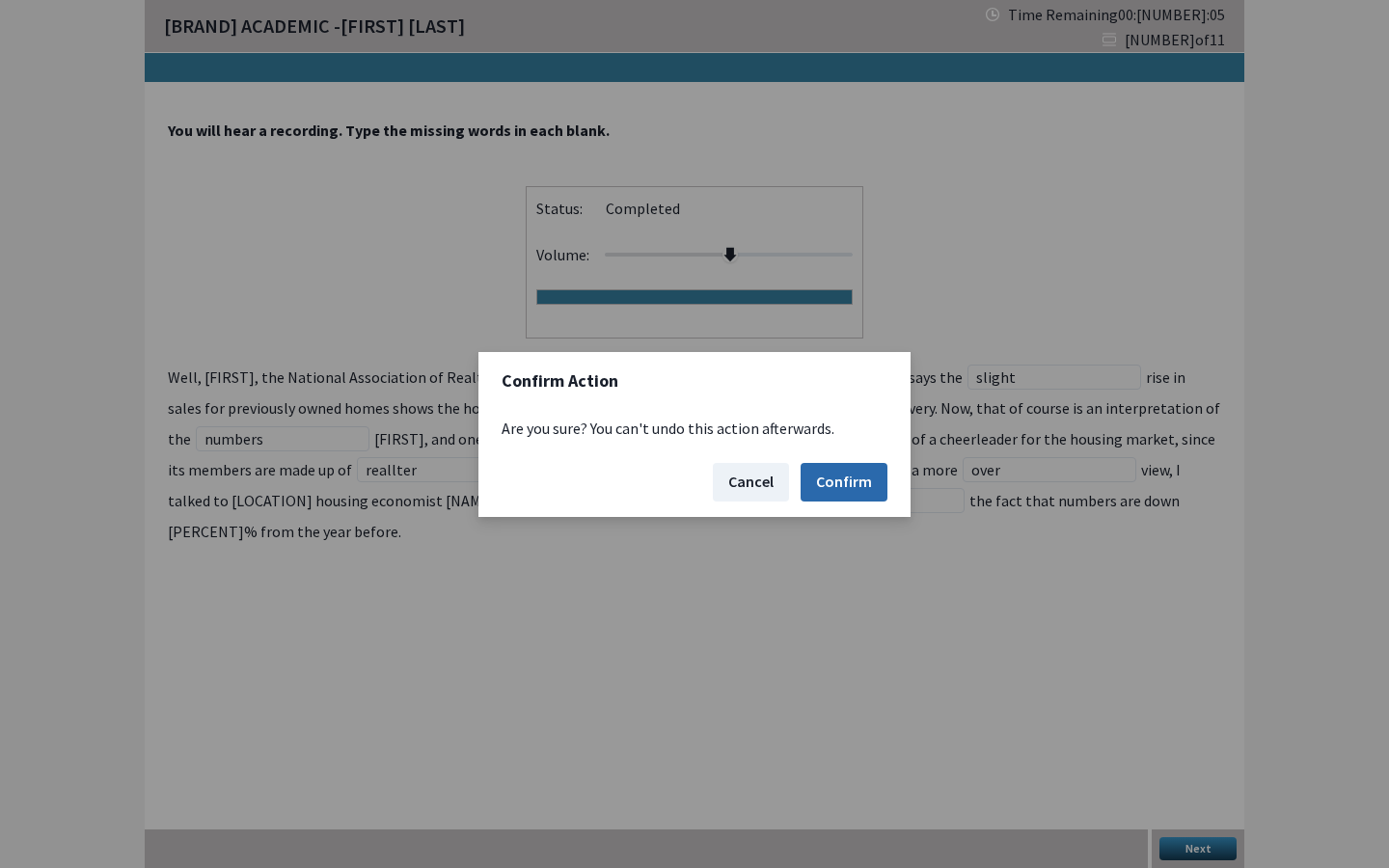 click on "Confirm" at bounding box center (844, 482) 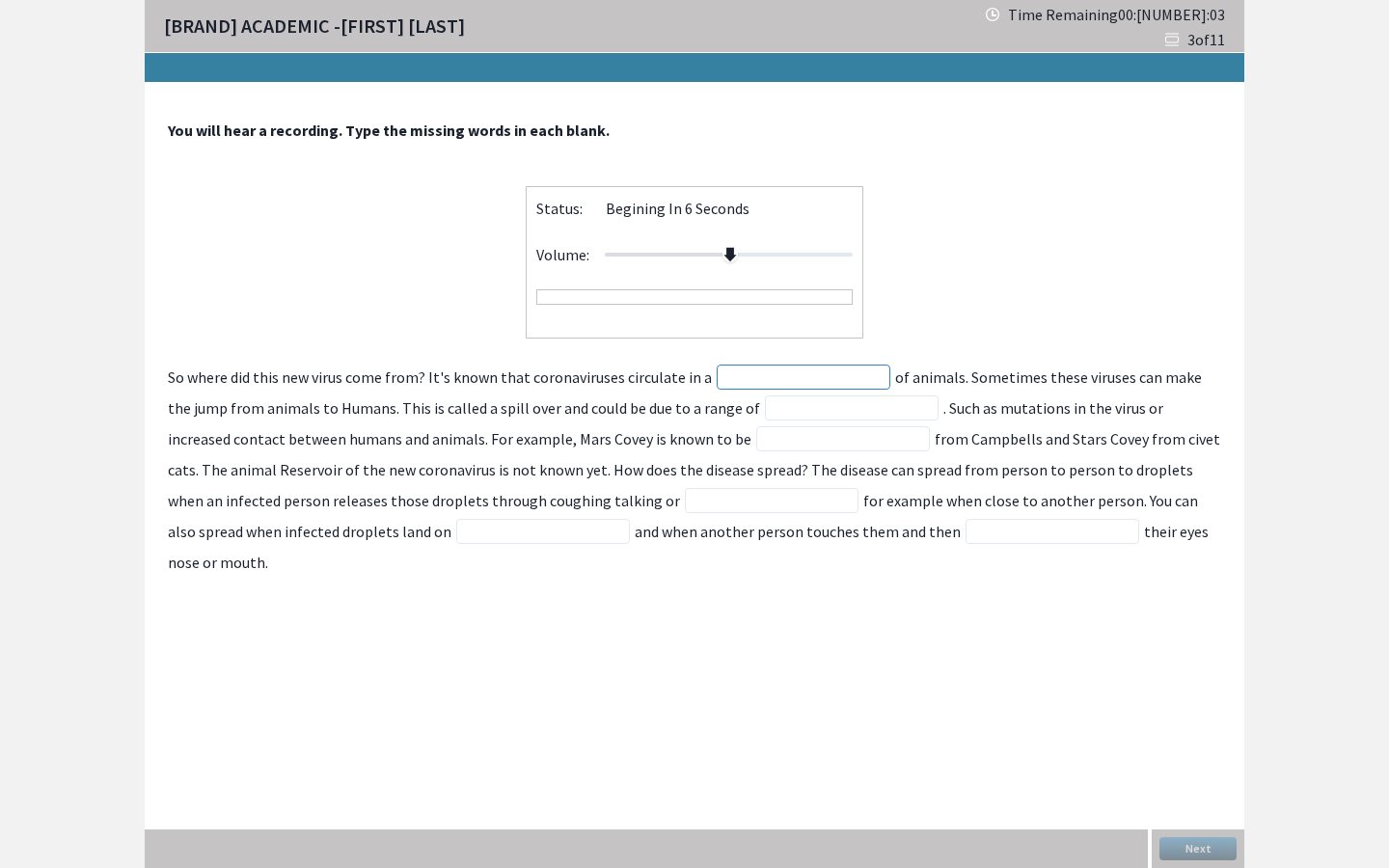 click at bounding box center [803, 377] 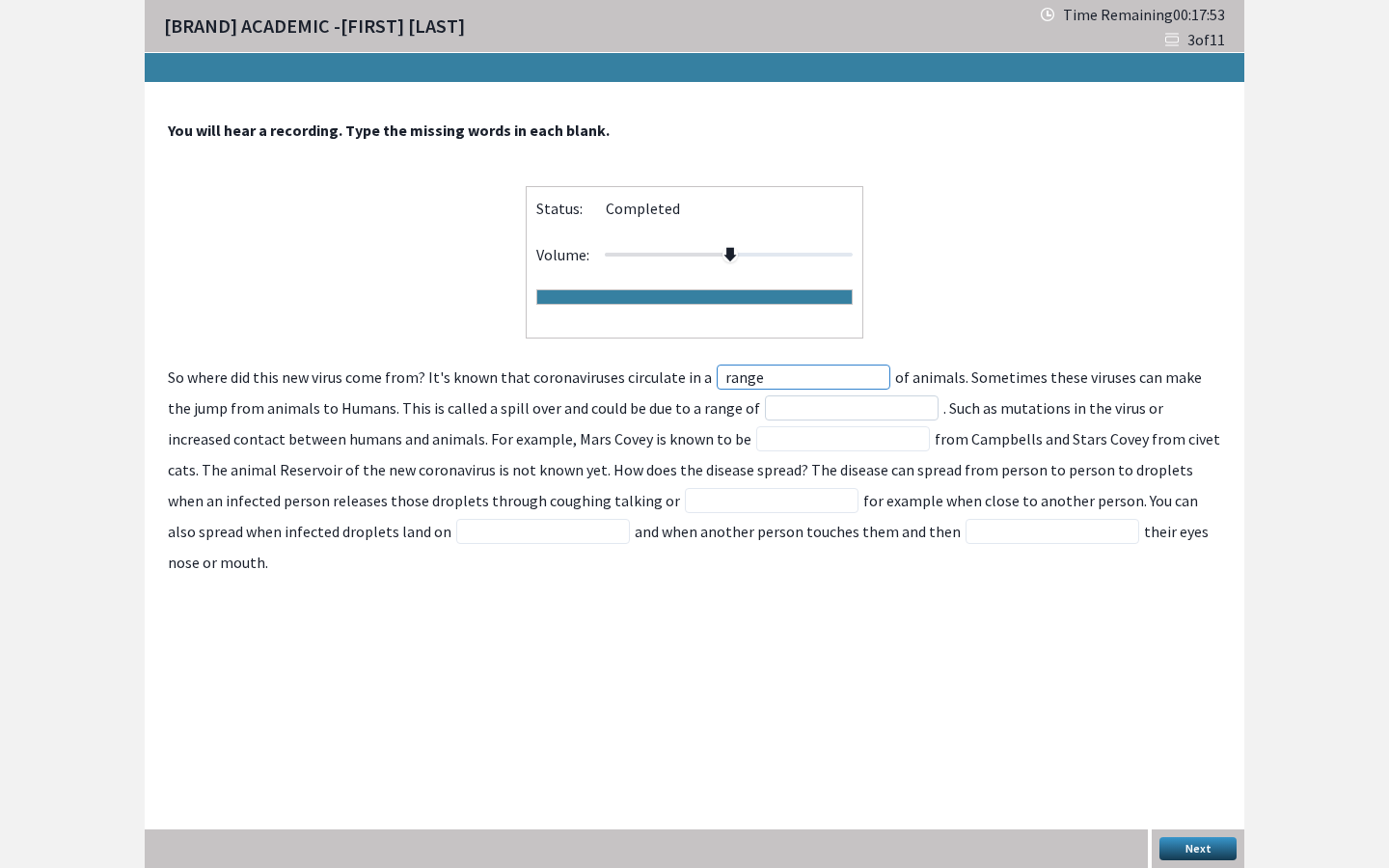 type on "range" 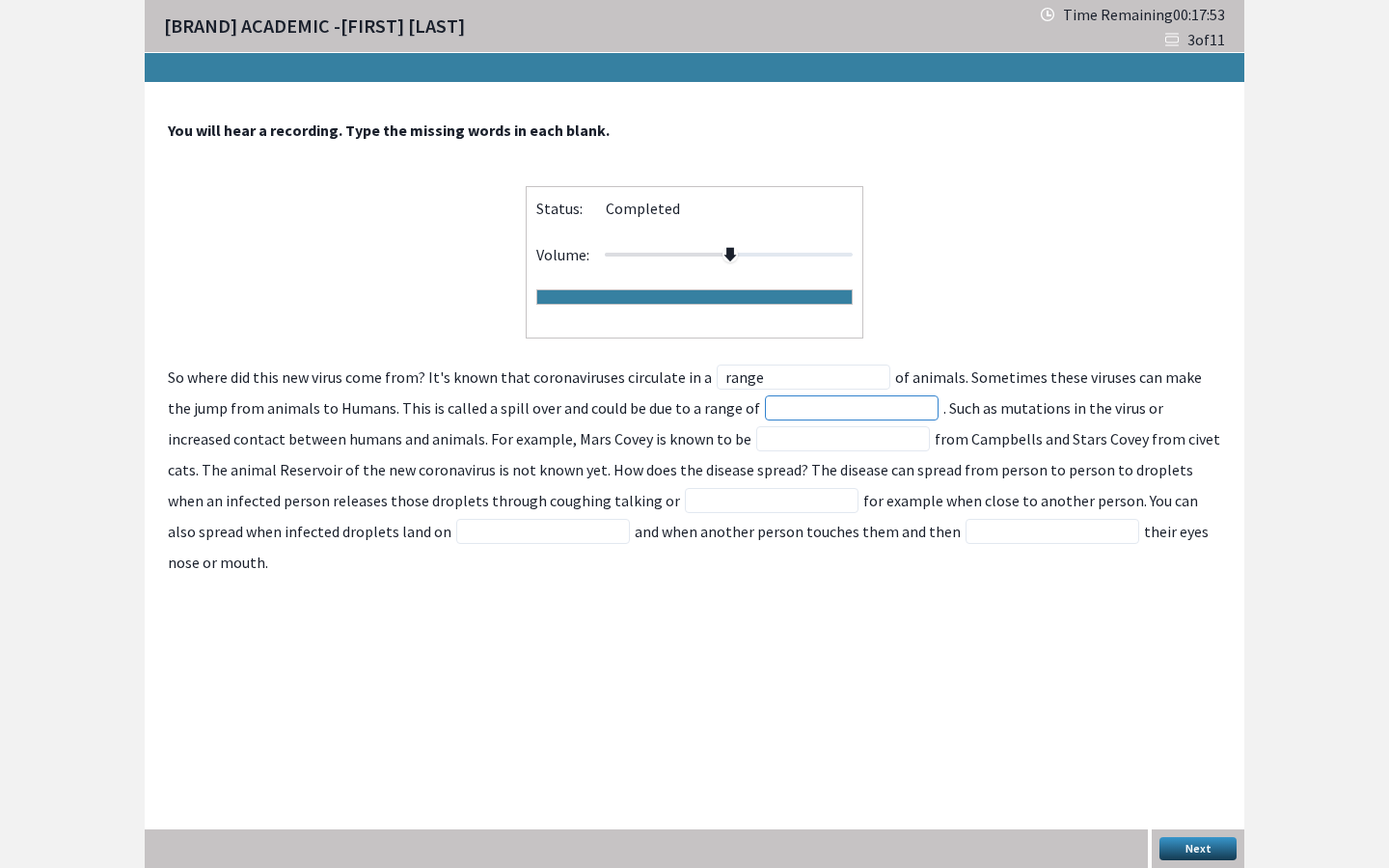 click at bounding box center (852, 408) 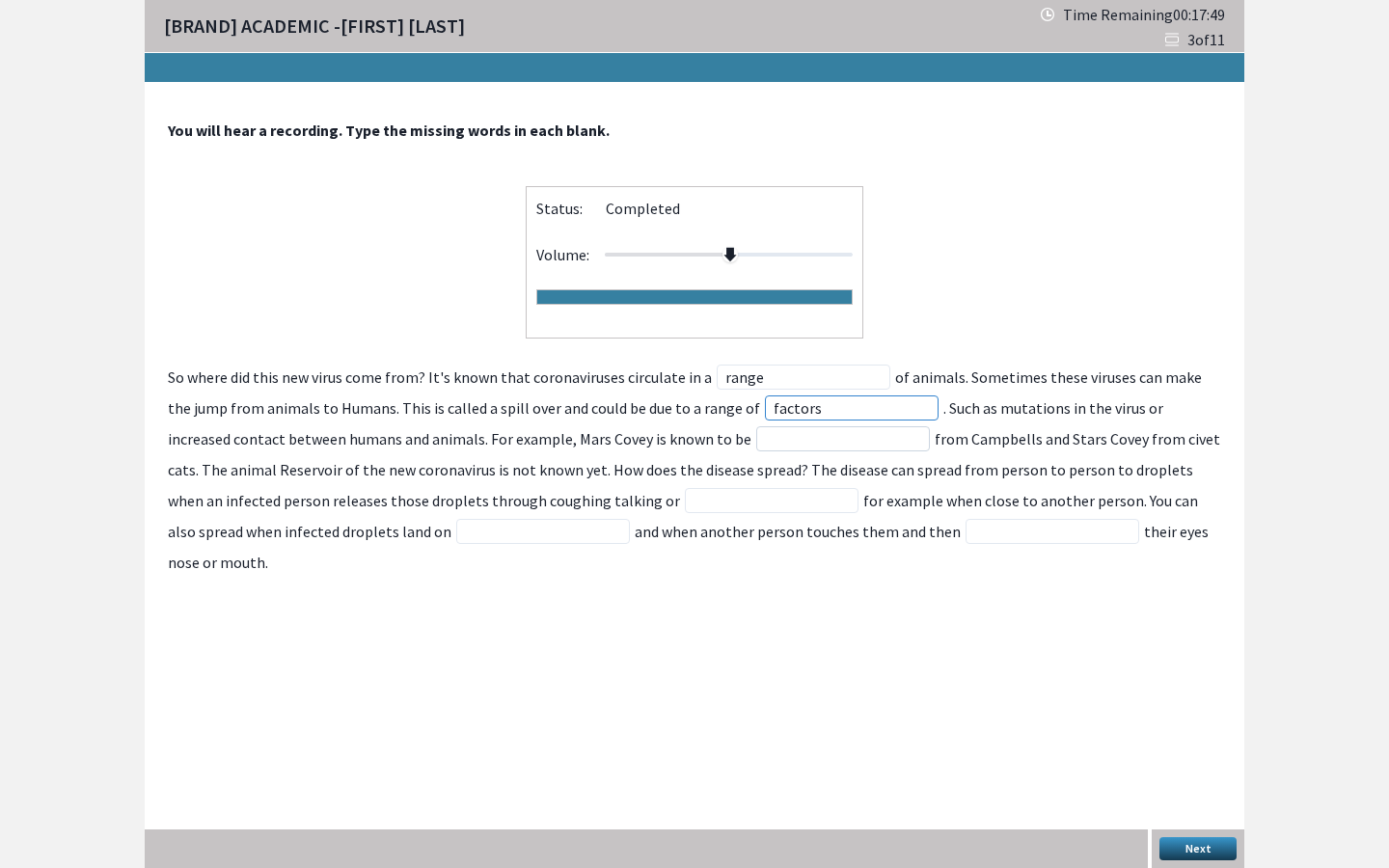type on "factors" 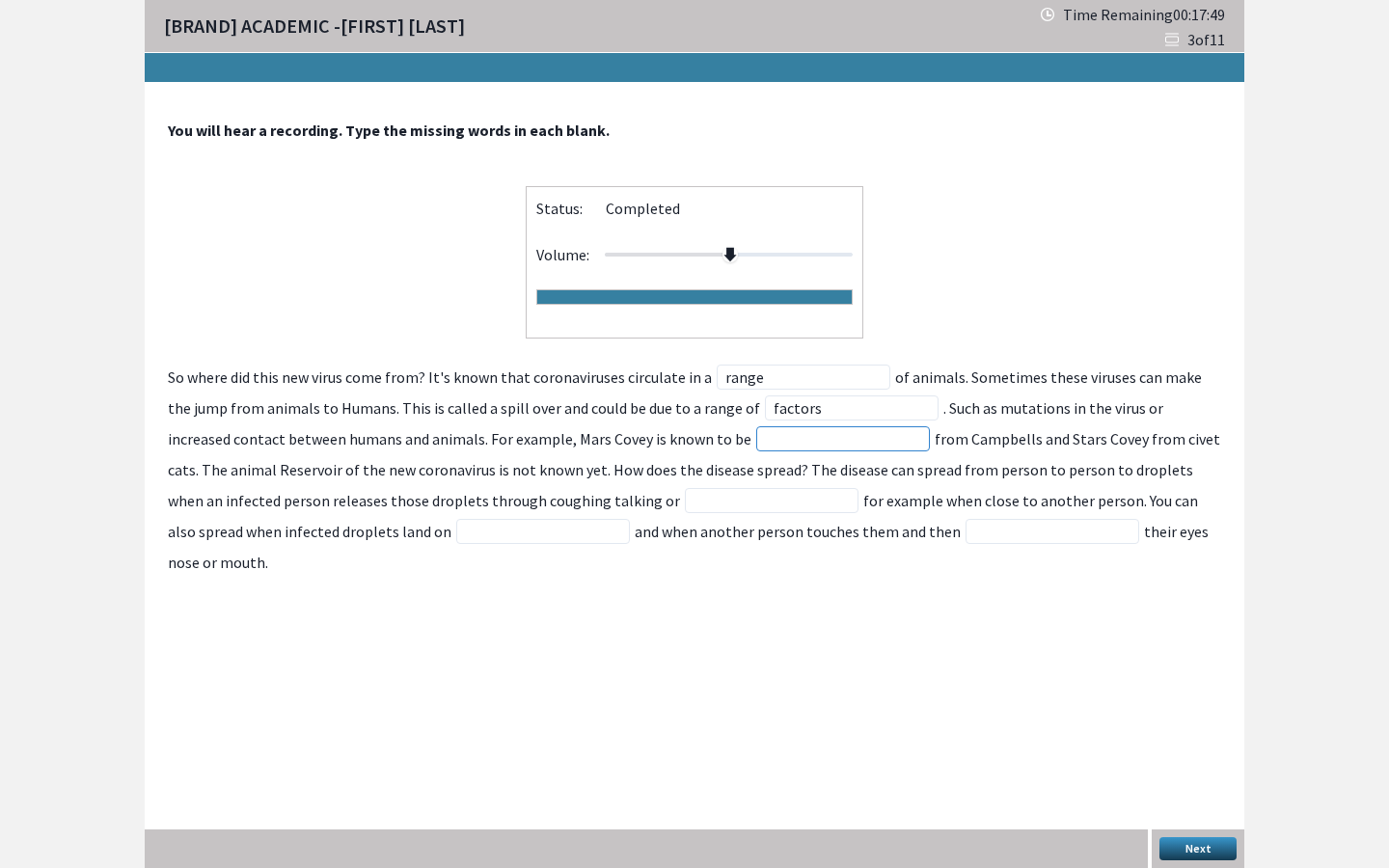 click at bounding box center [843, 439] 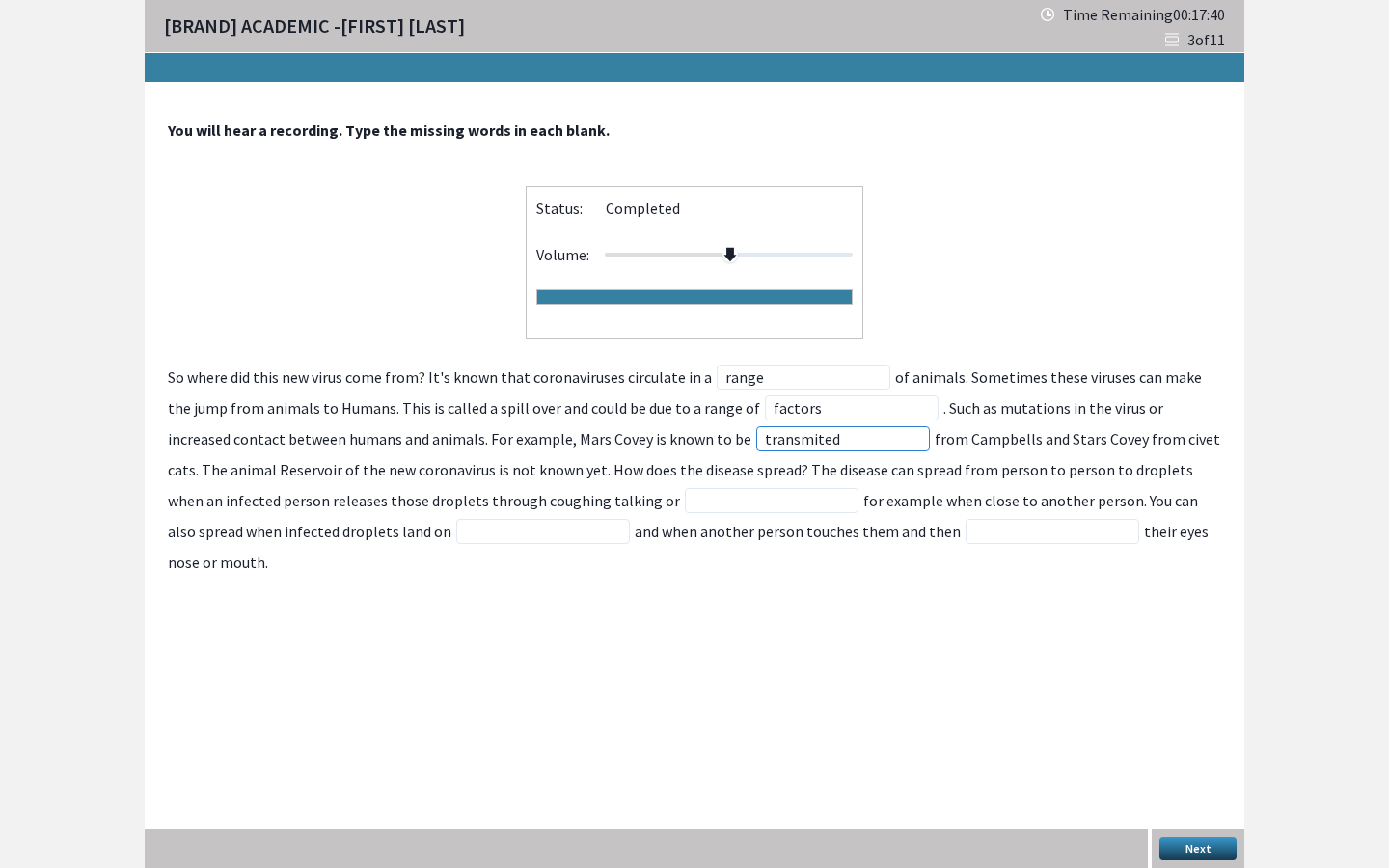 click on "transmited" at bounding box center [843, 439] 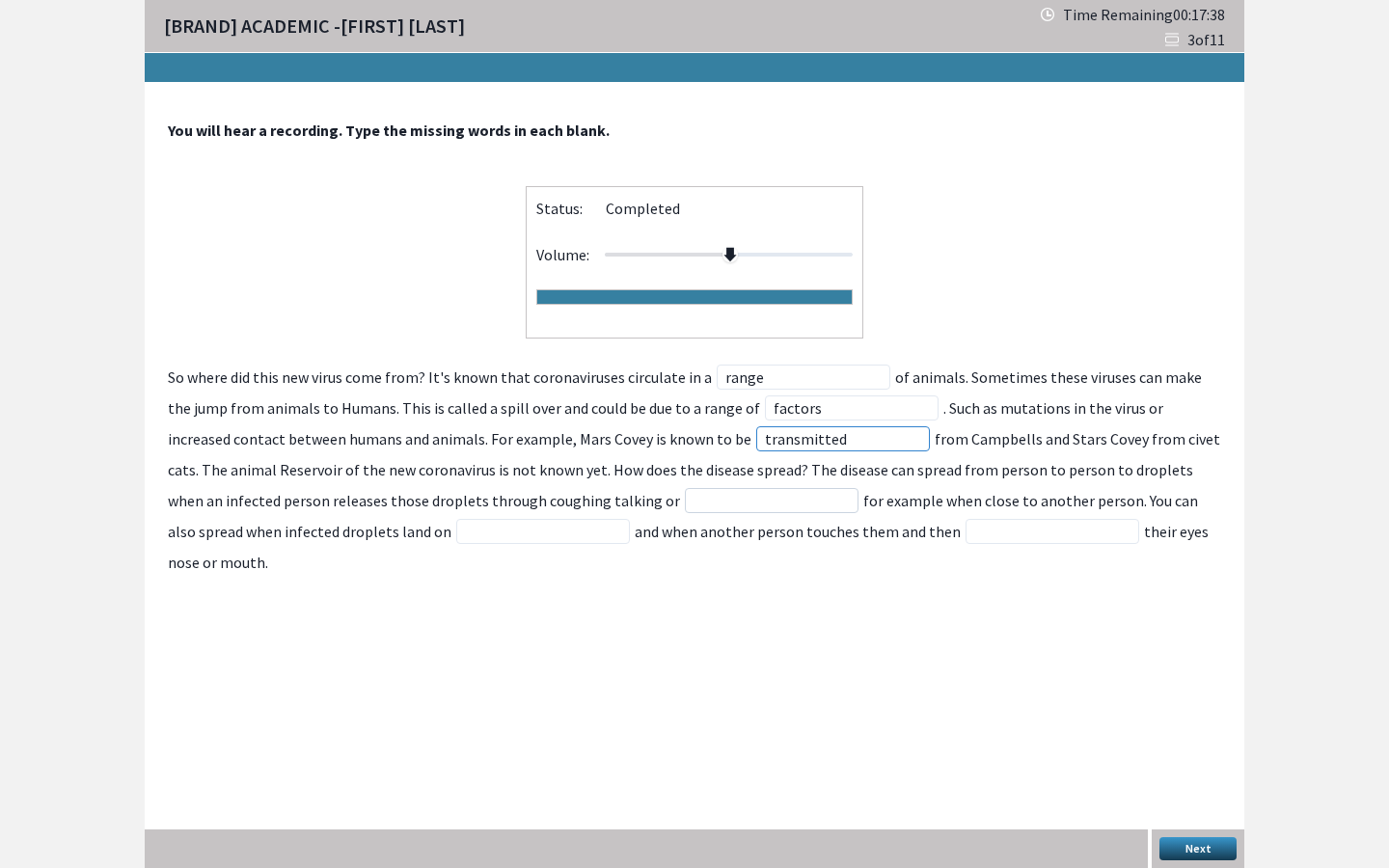 type on "transmitted" 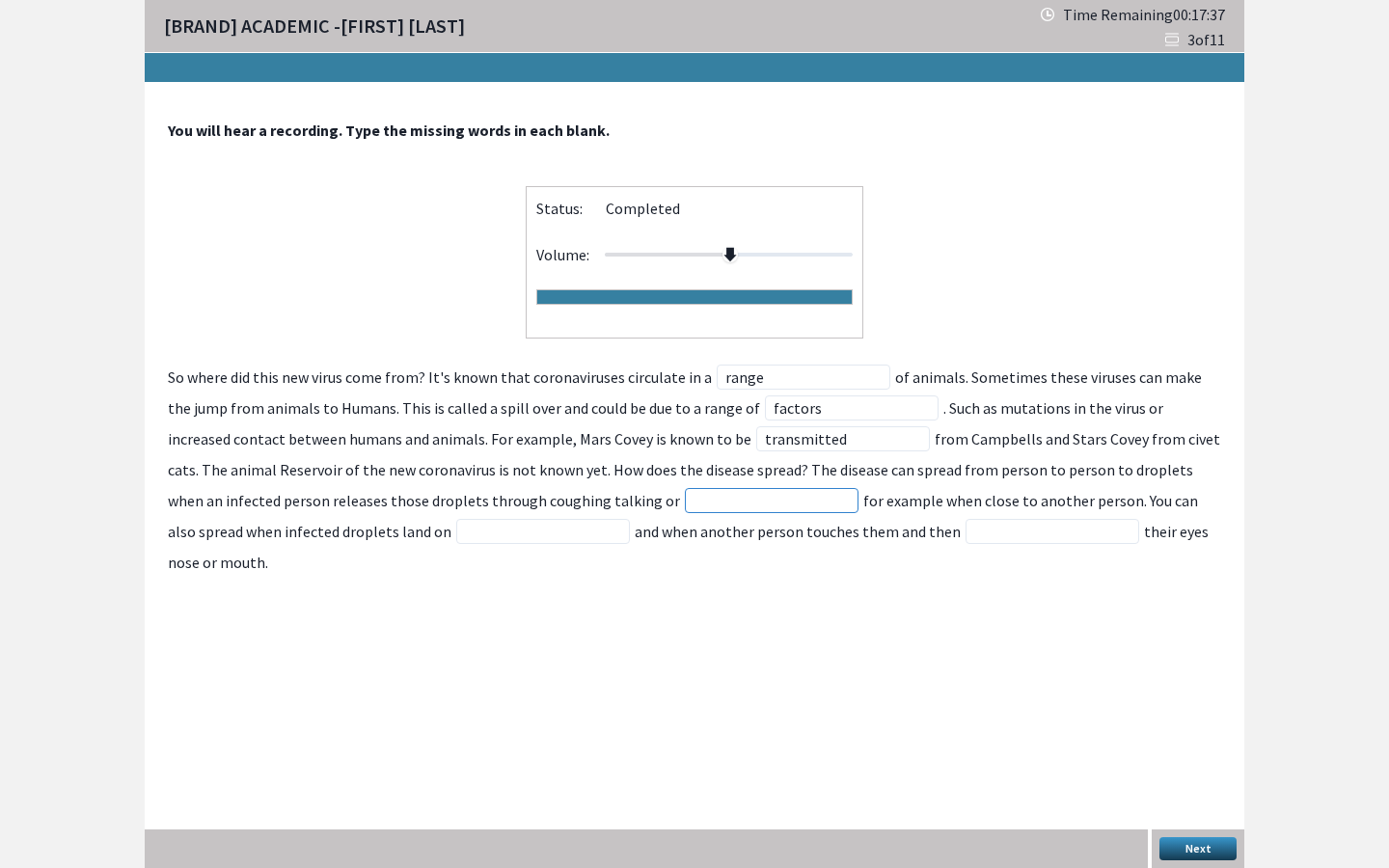 click at bounding box center (772, 501) 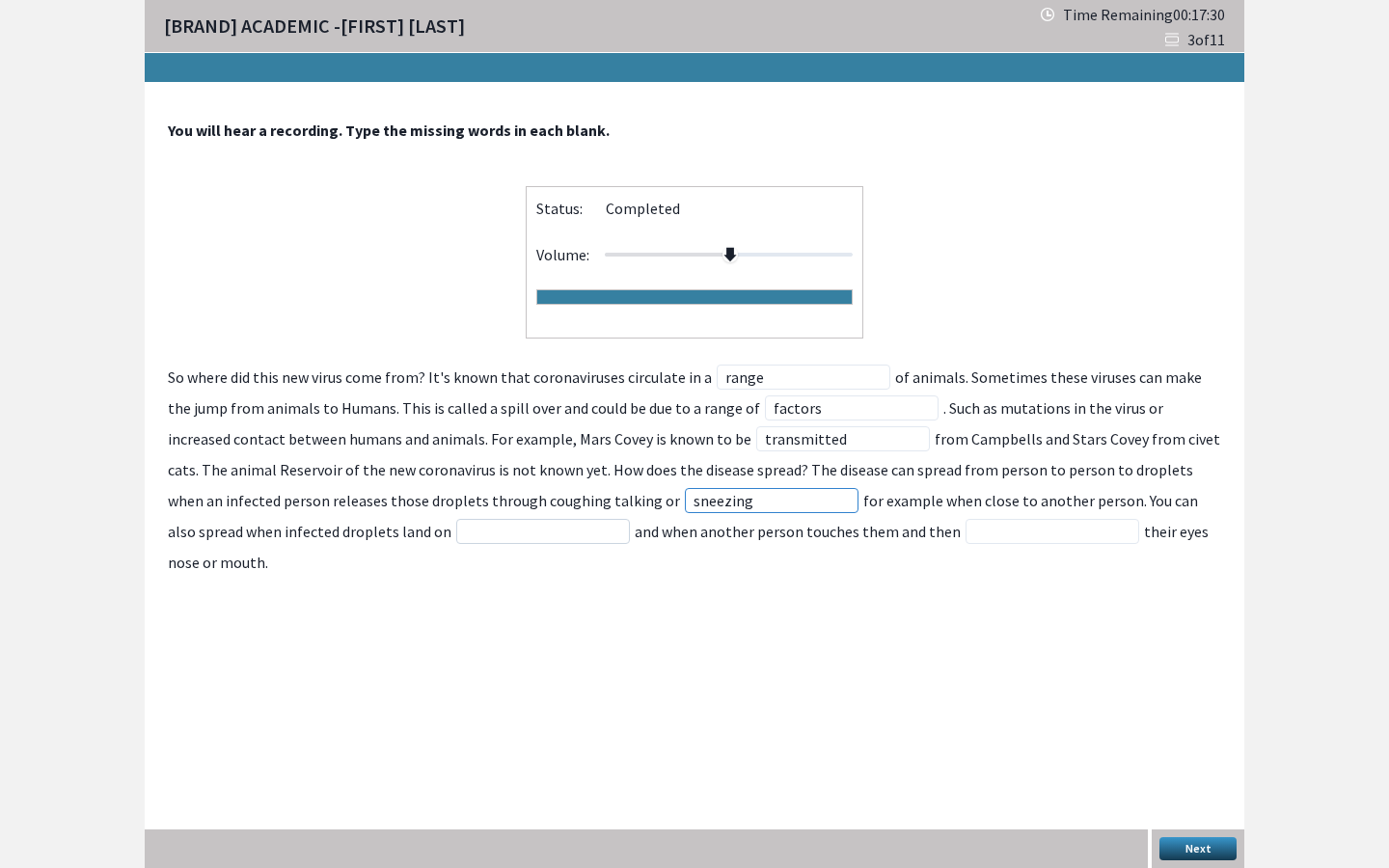 type on "sneezing" 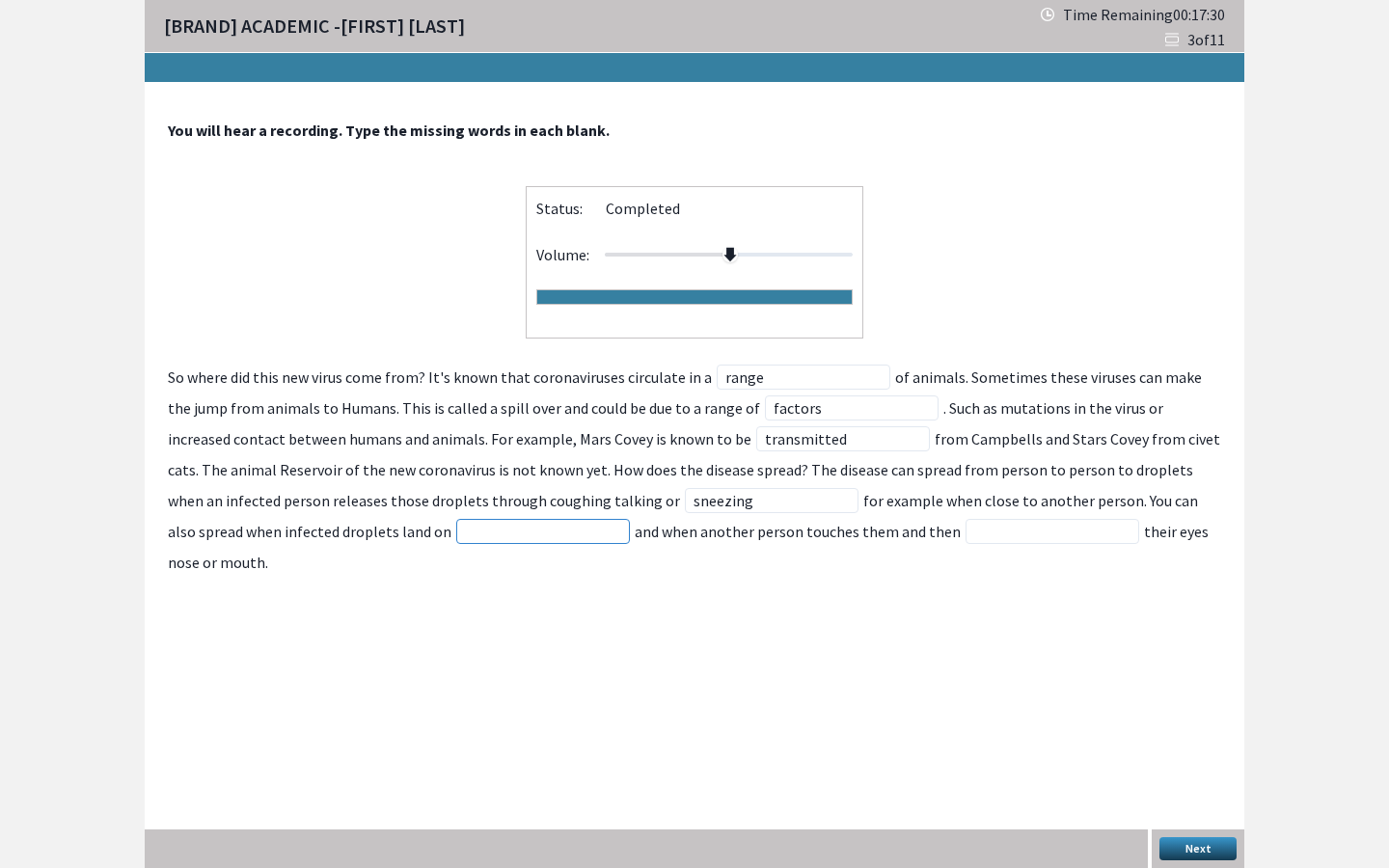 click at bounding box center [543, 531] 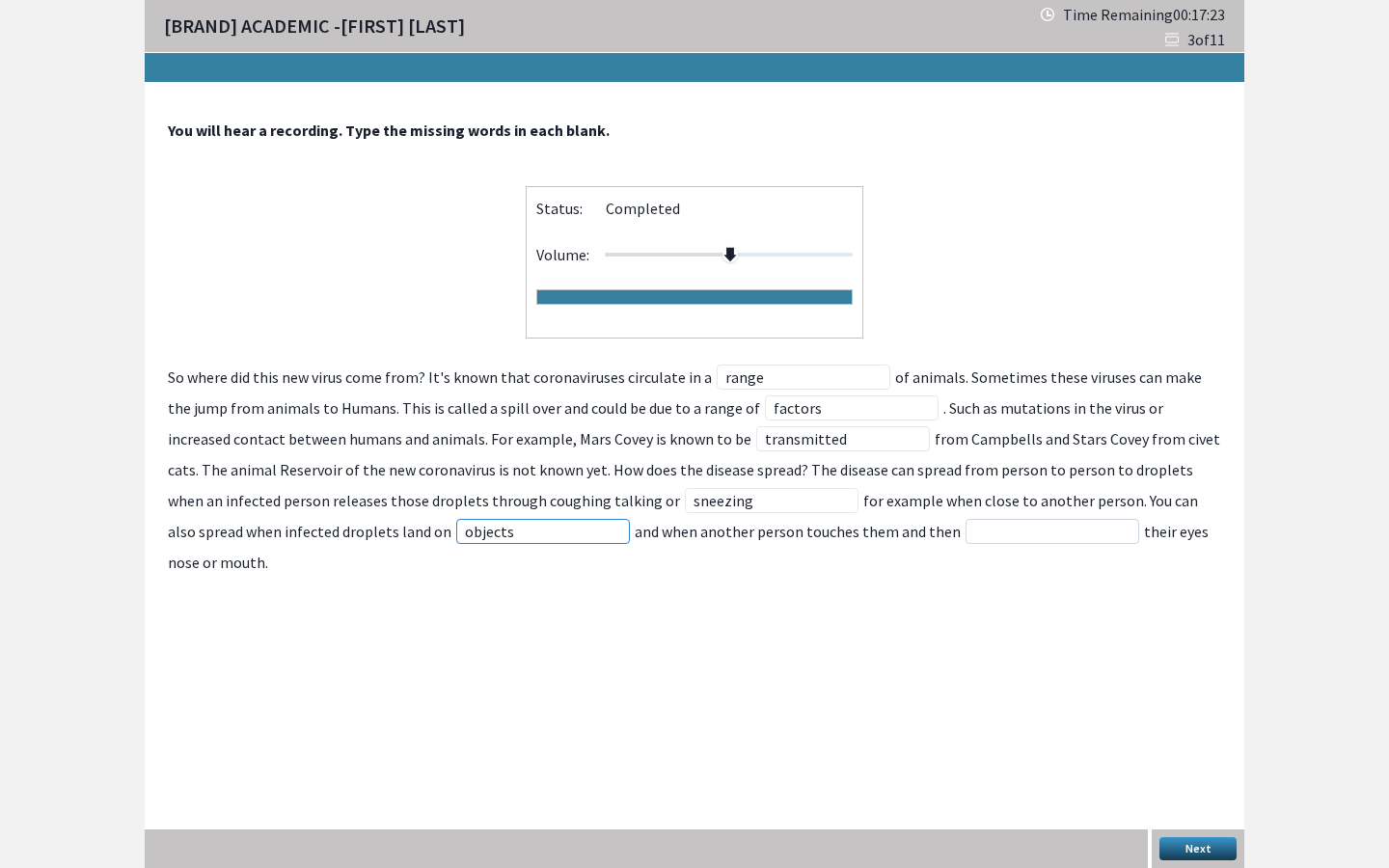 type on "objects" 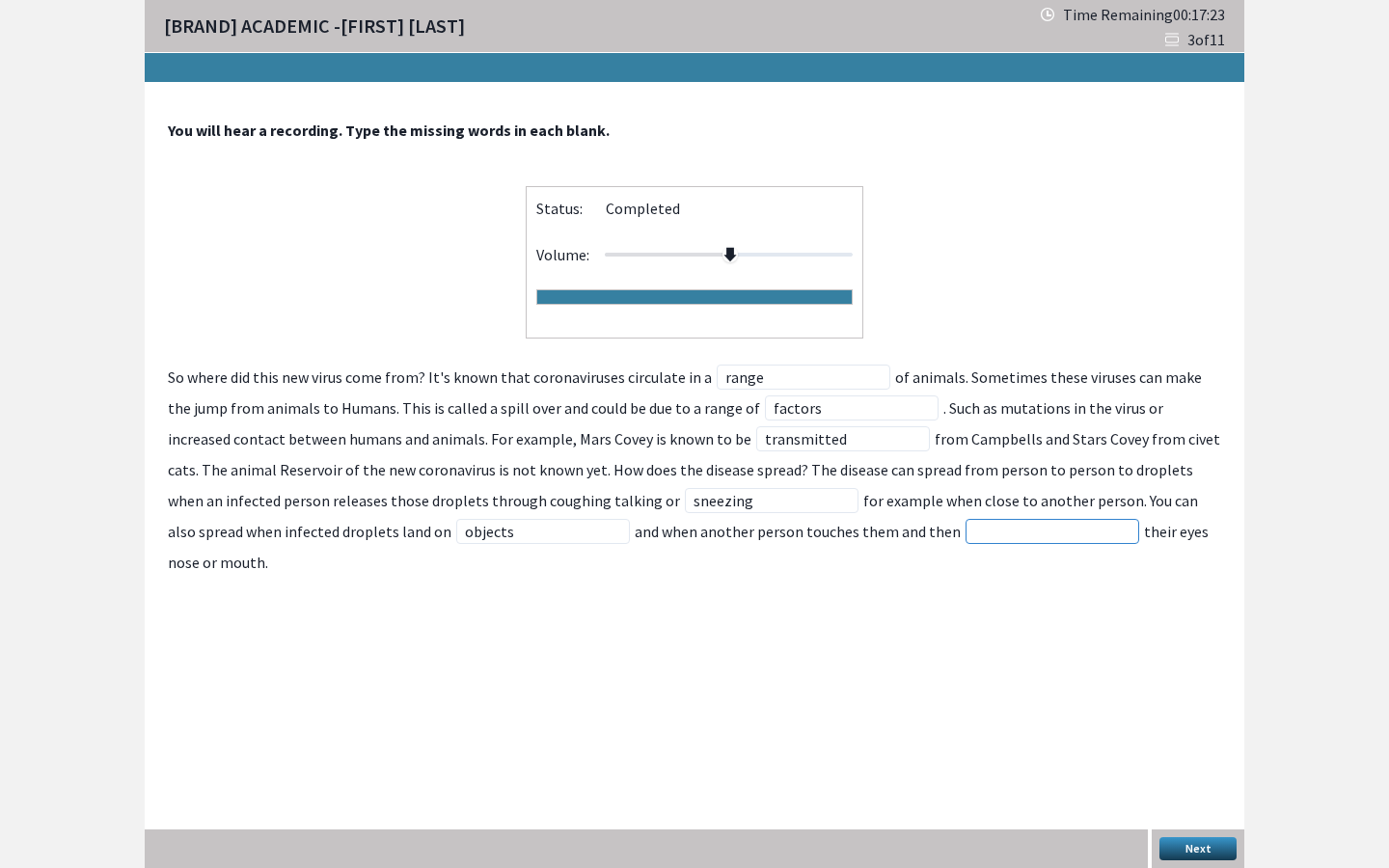 click at bounding box center [1052, 531] 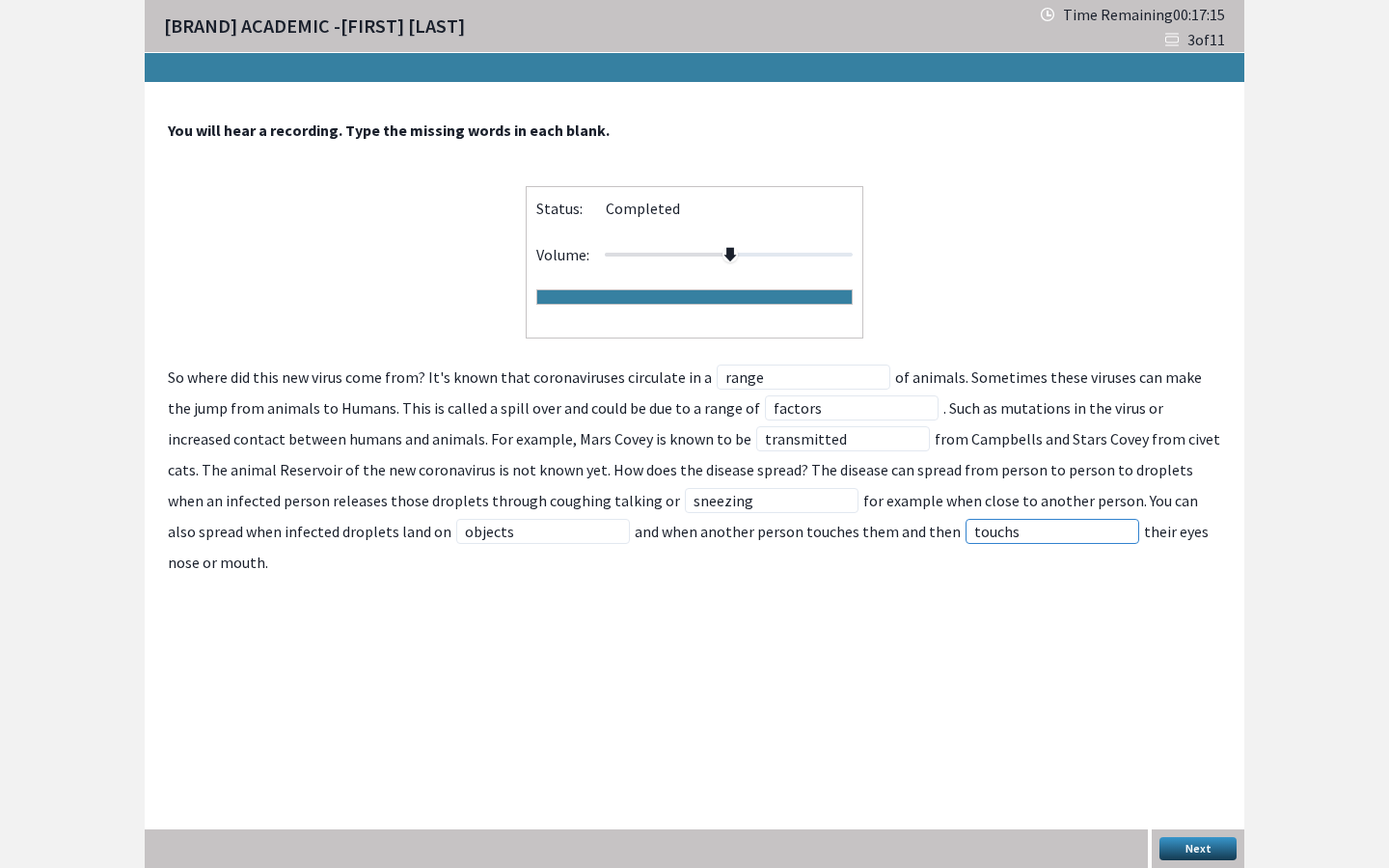 click on "touchs" at bounding box center (1052, 531) 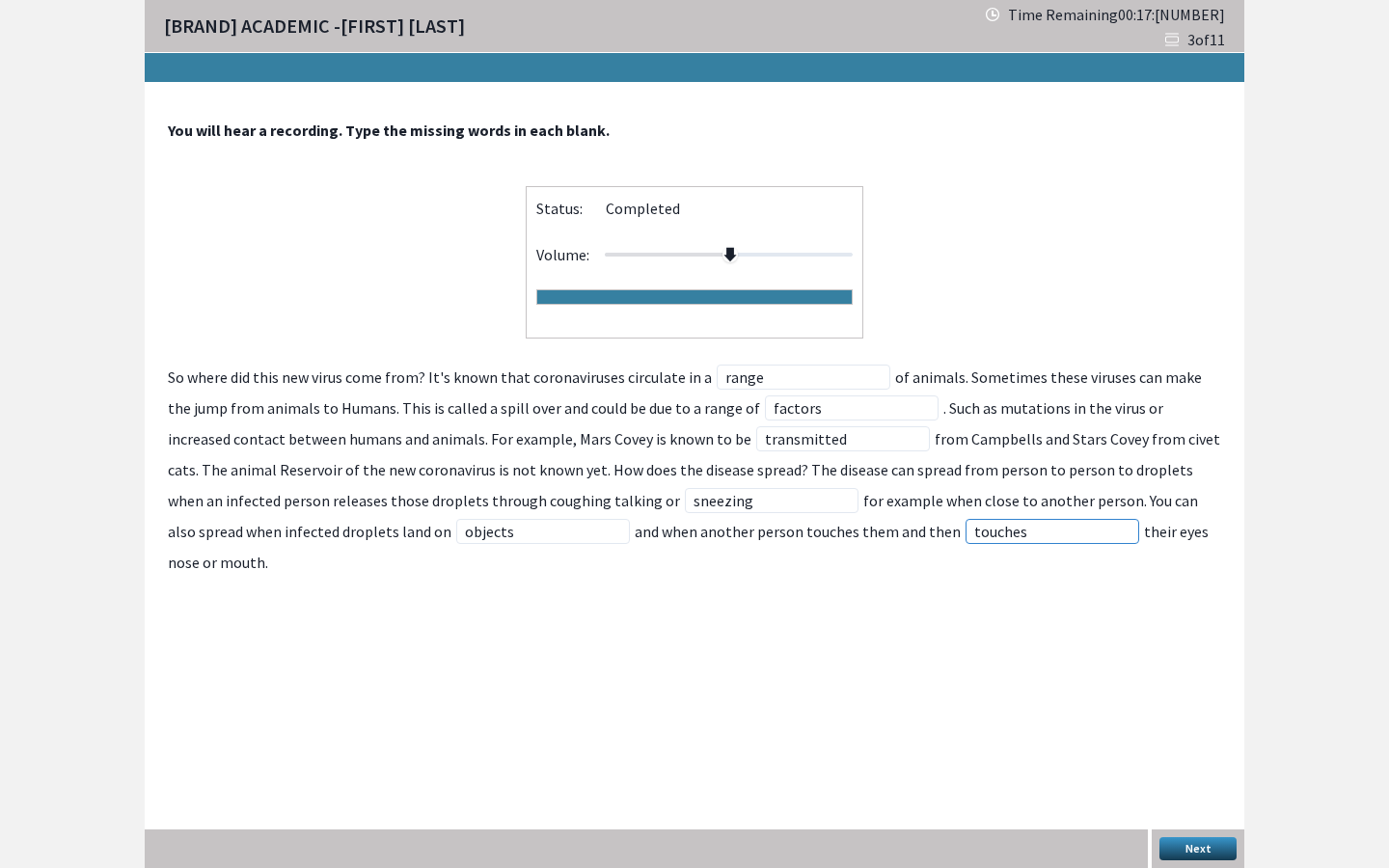type on "touches" 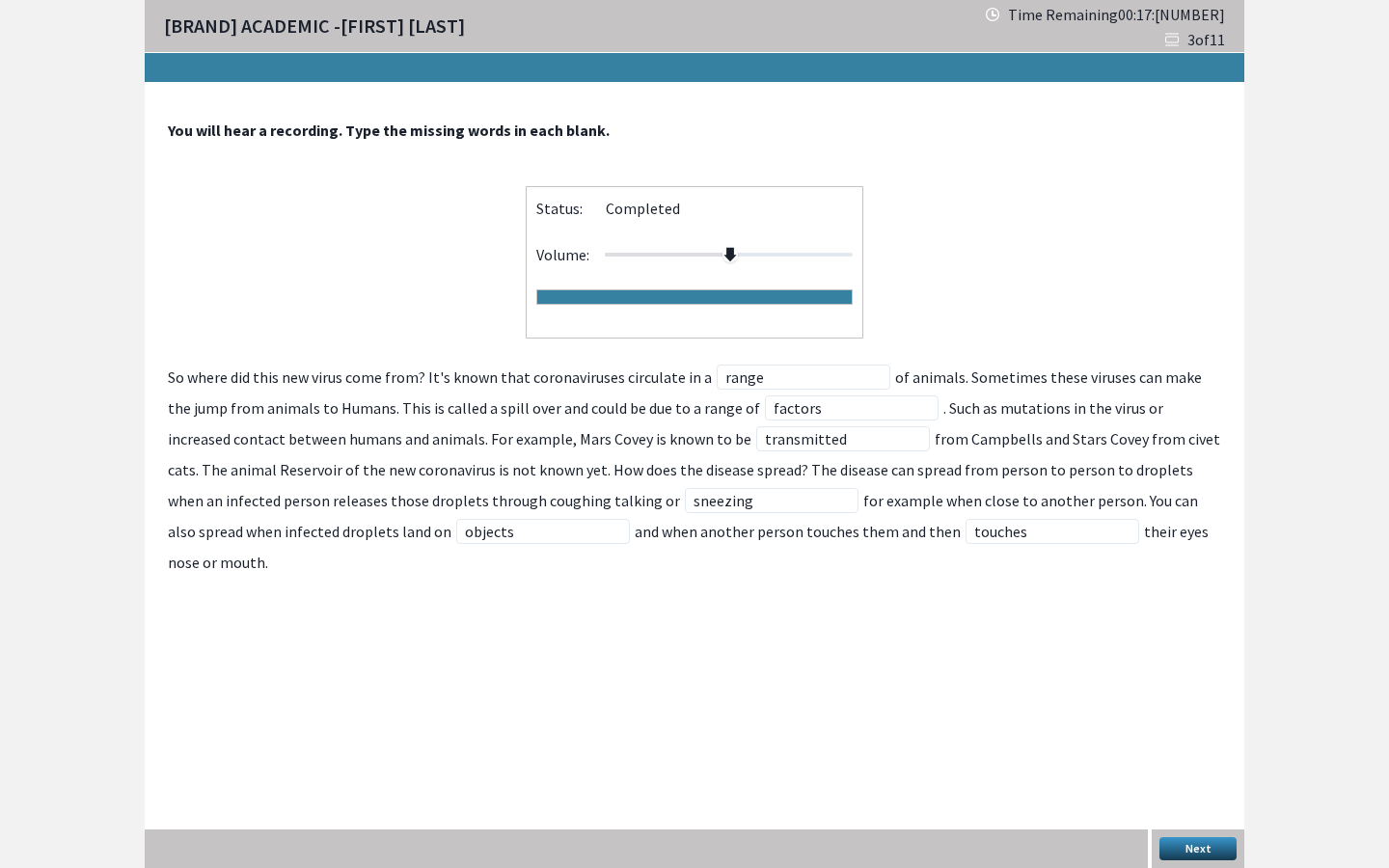click on "Next" at bounding box center [1198, 849] 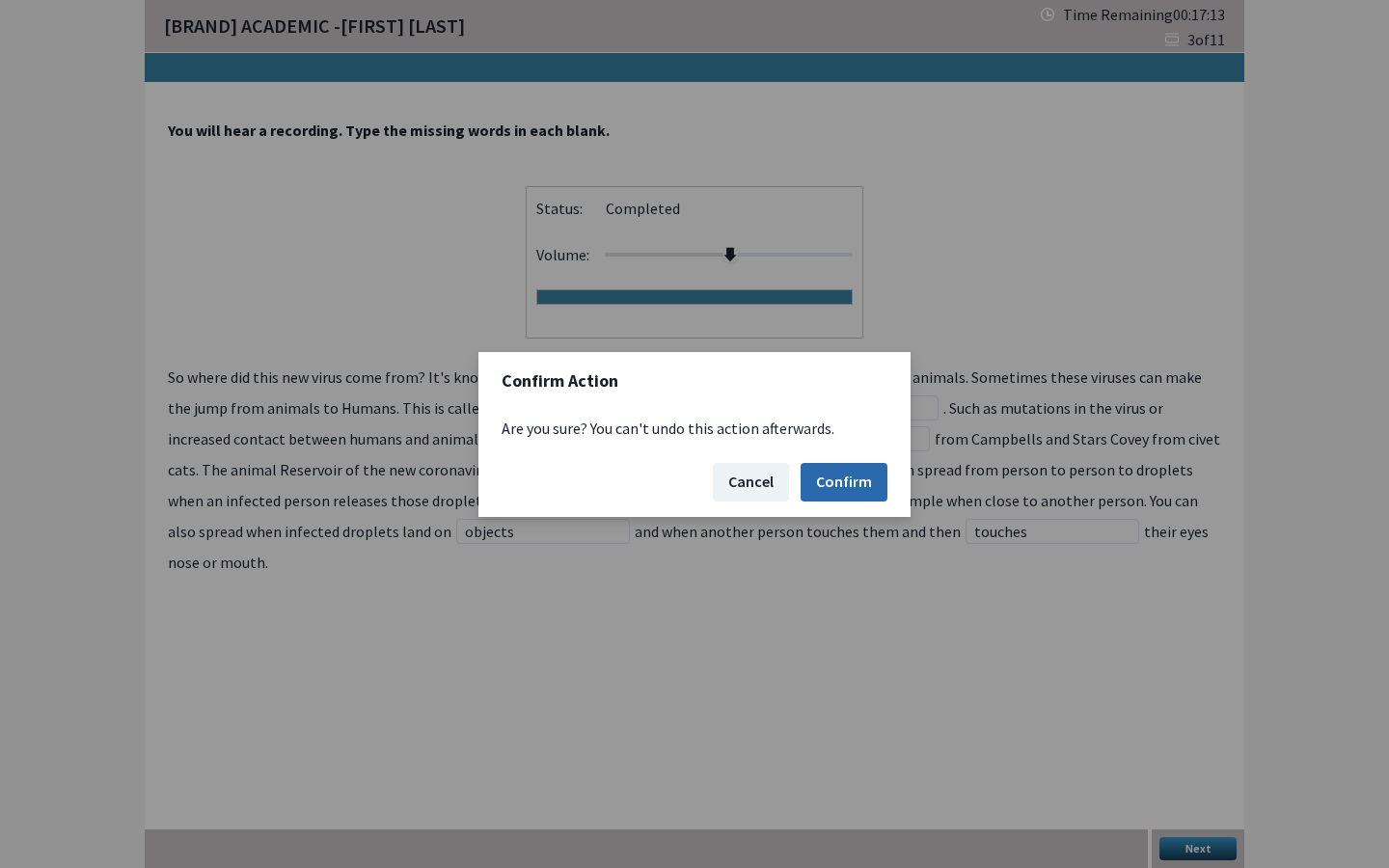 click on "Confirm" at bounding box center [844, 482] 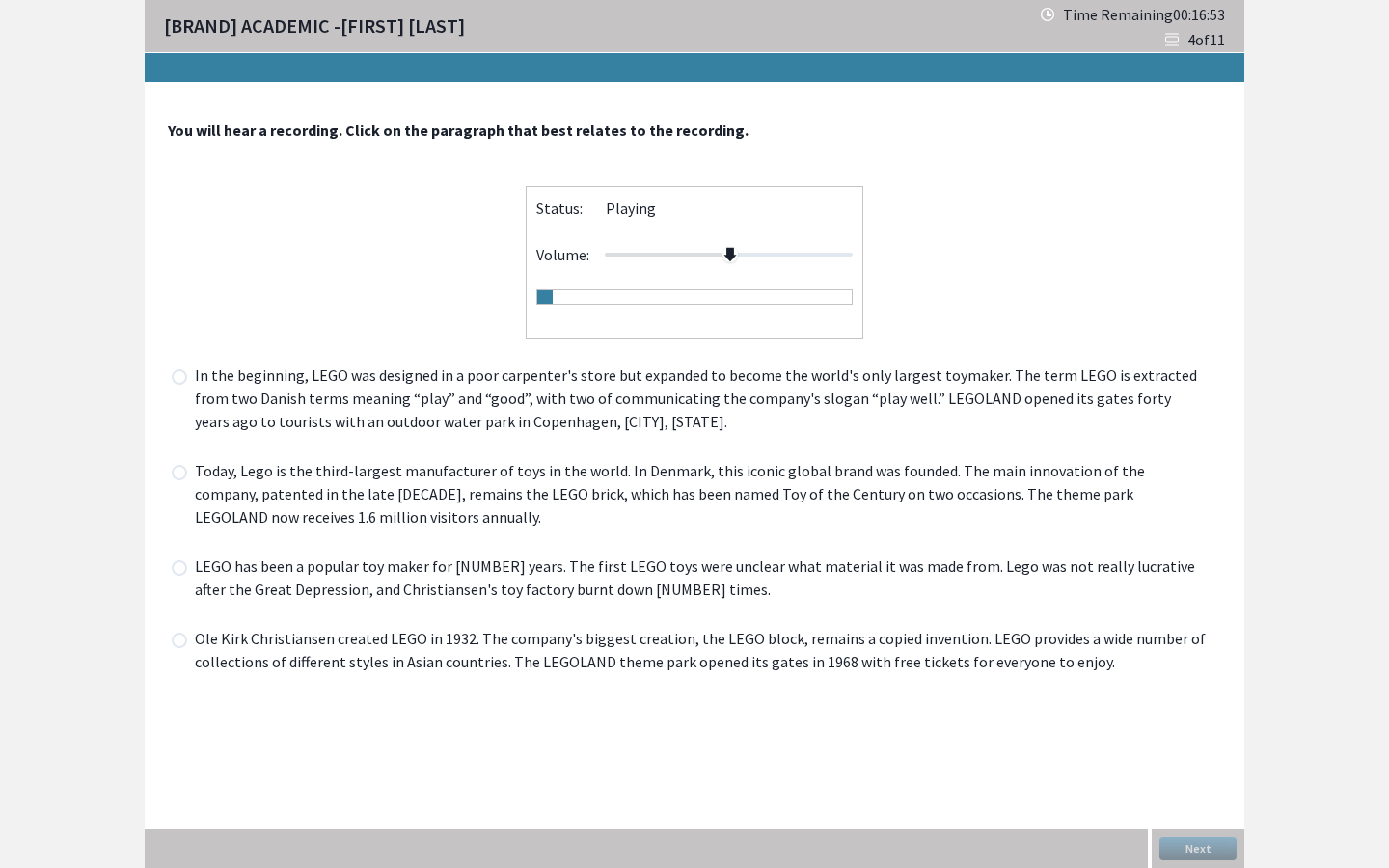 click on "Today, Lego is the third-largest manufacturer of toys in the world. In Denmark, this iconic global brand was founded. The main innovation of the company, patented in the late [DECADE], remains the LEGO brick, which has been named Toy of the Century on two occasions. The theme park LEGOLAND now receives 1.6 million visitors annually." at bounding box center [706, 496] 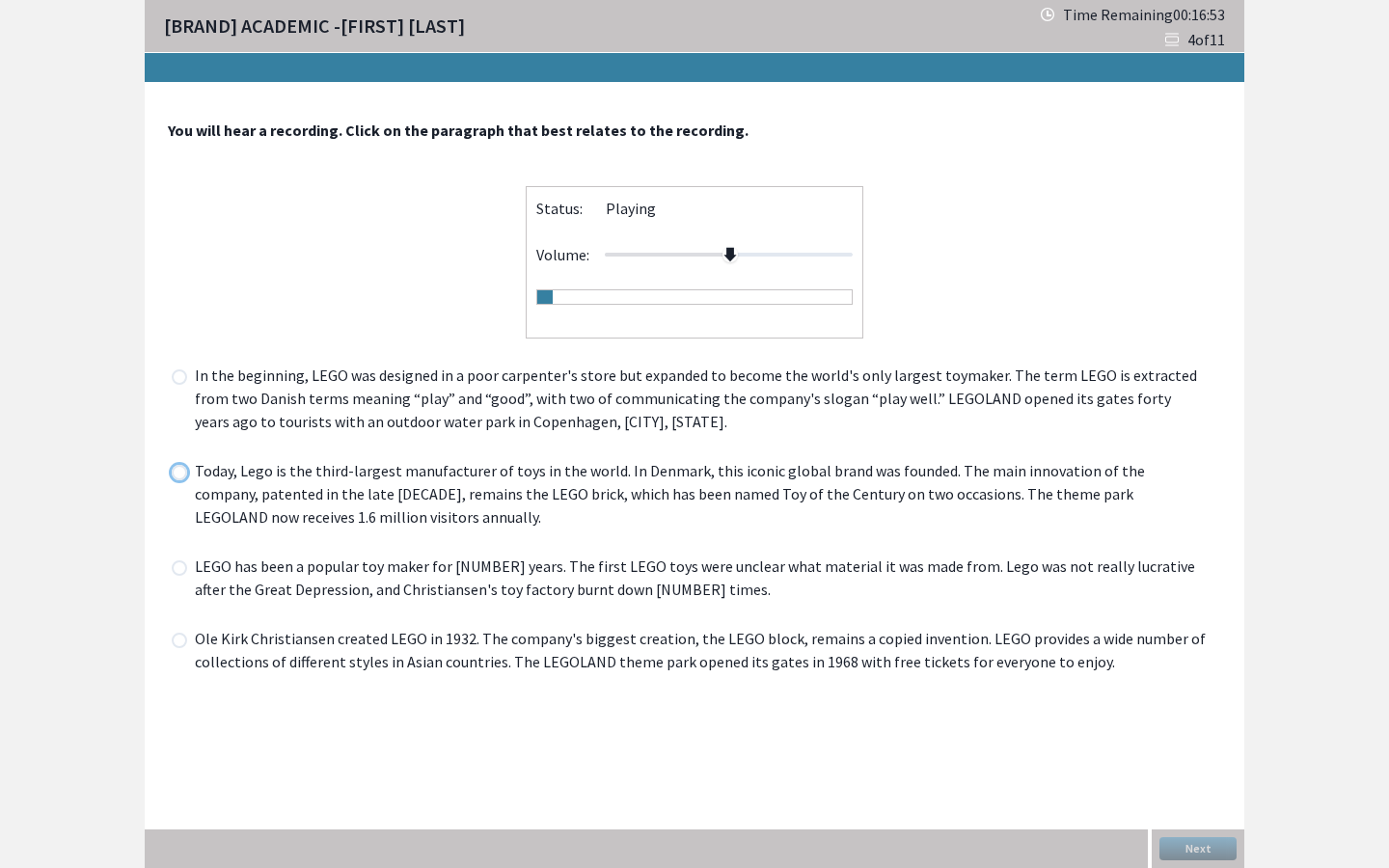 click at bounding box center (171, 472) 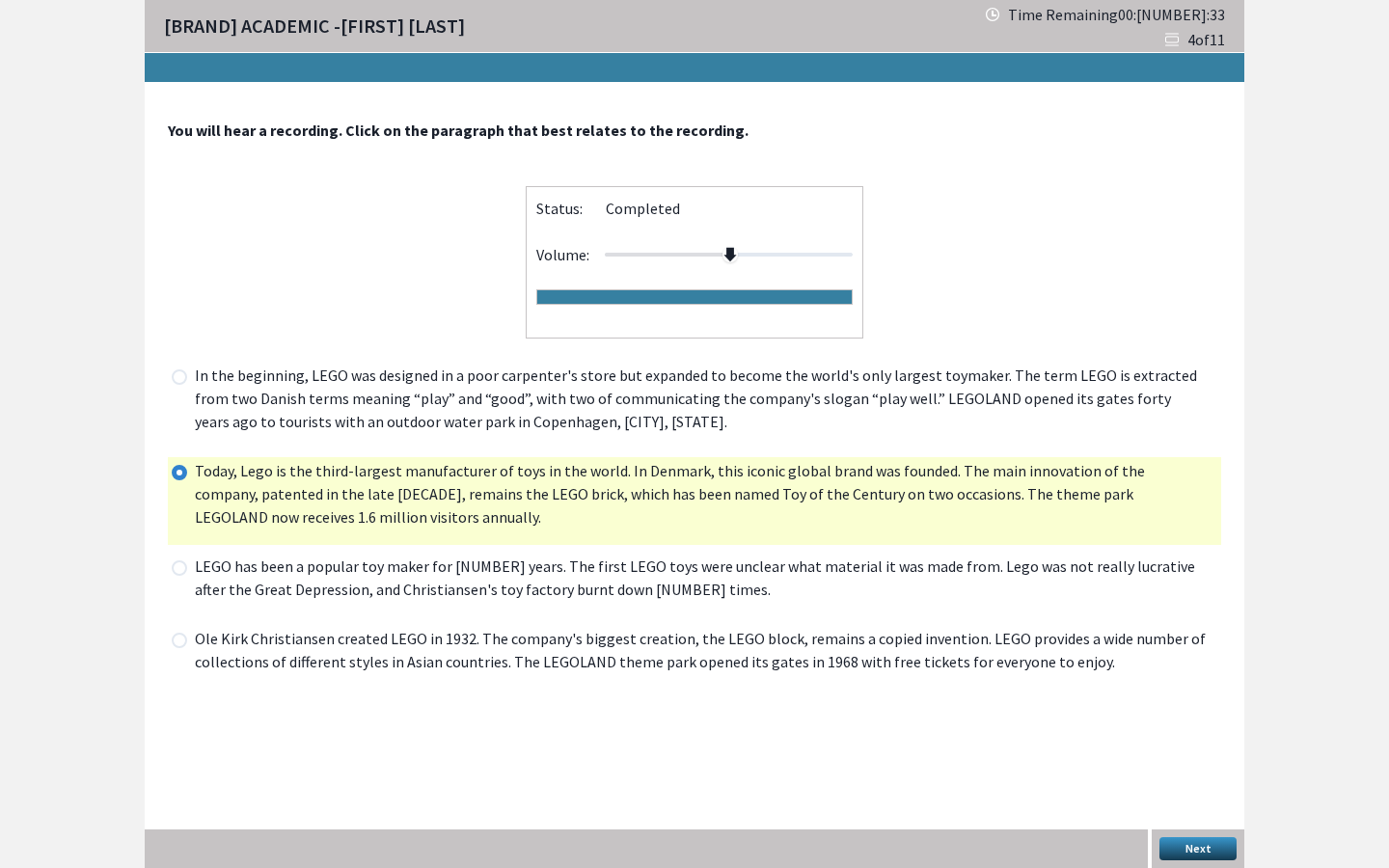 click on "Next" at bounding box center (1198, 849) 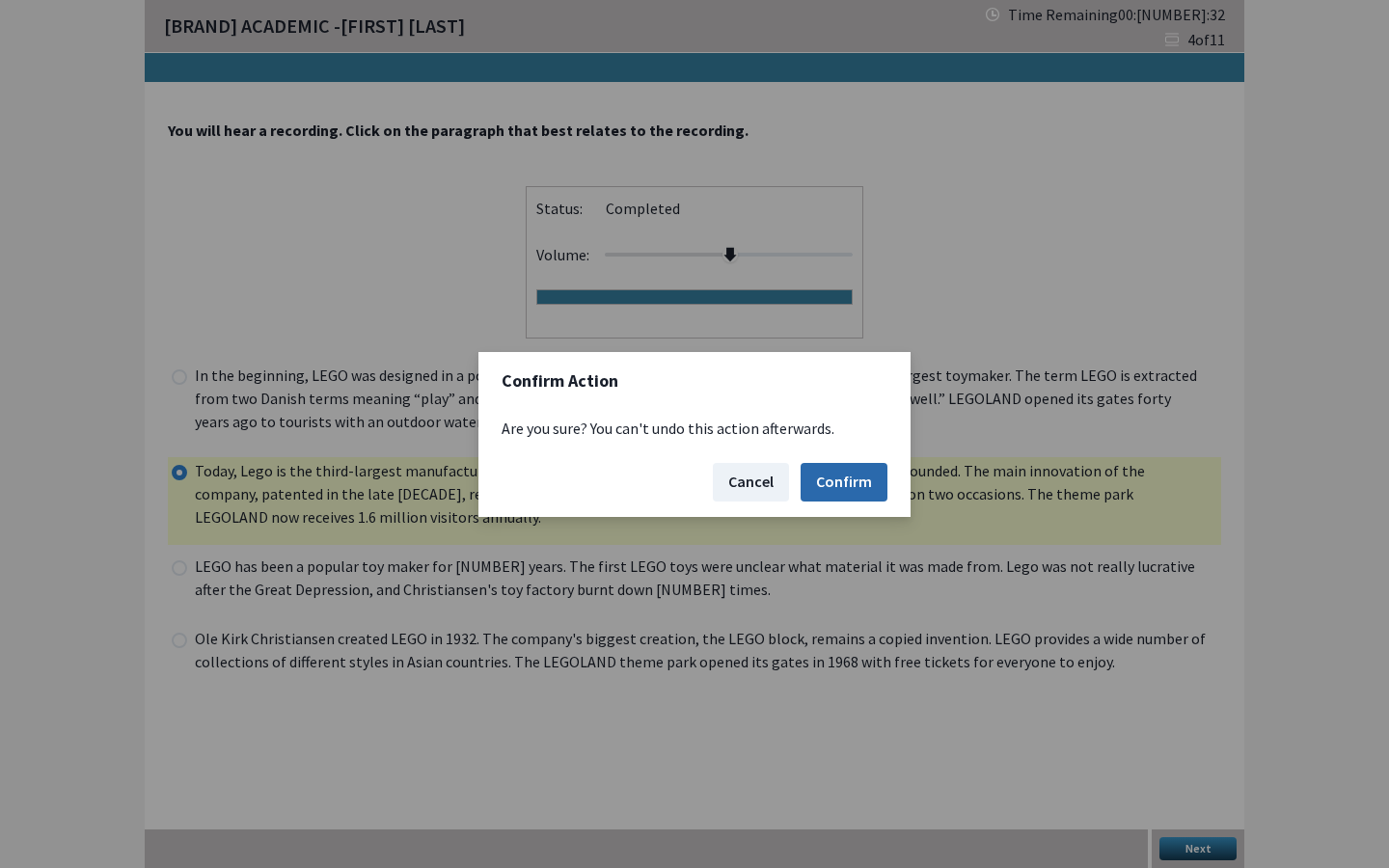 click on "Confirm" at bounding box center (844, 482) 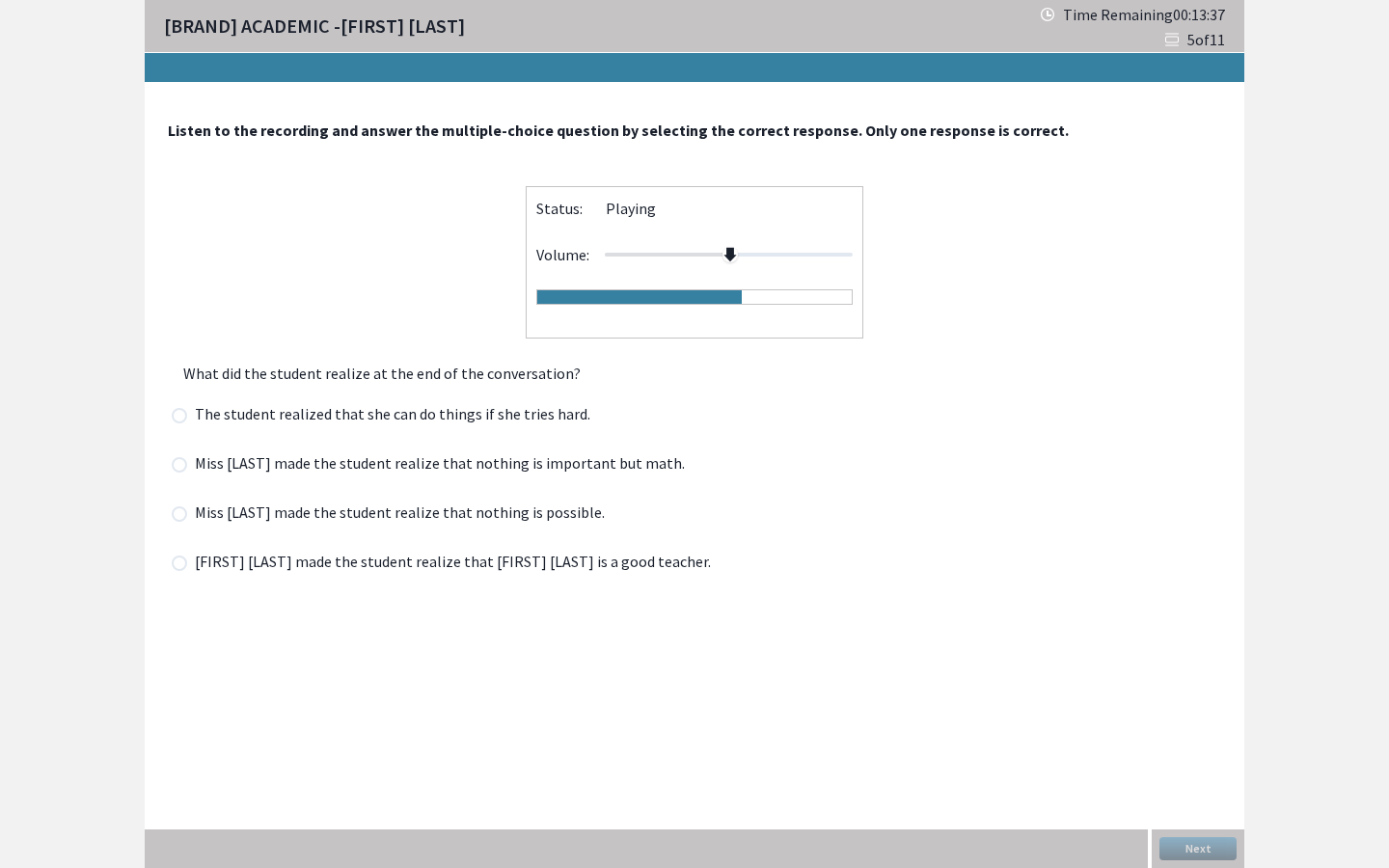 click on "The student realized that she can do things if she tries hard." at bounding box center [398, 416] 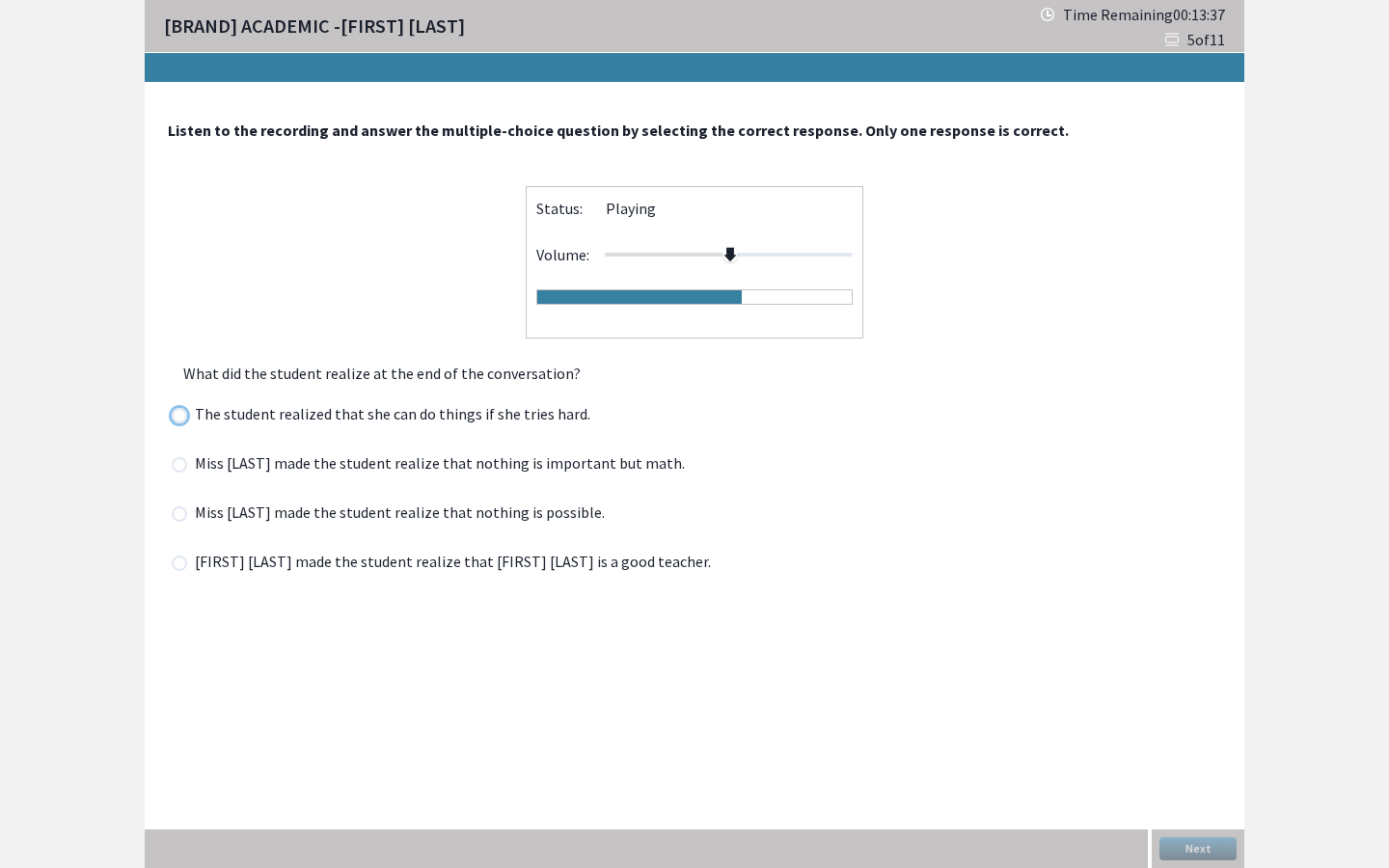 click at bounding box center [171, 415] 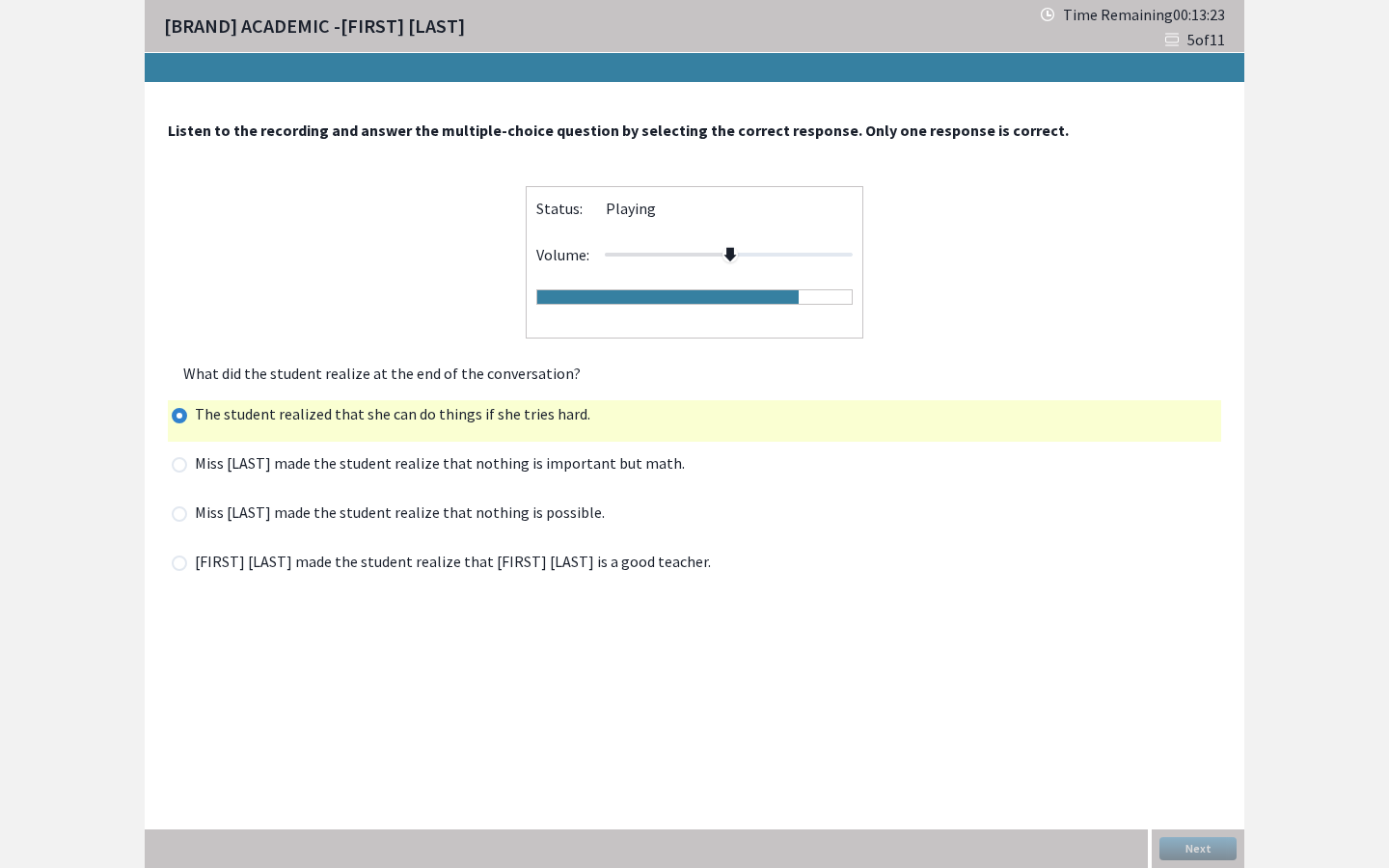 click on "[FIRST] [LAST] made the student realize that [FIRST] [LAST] is a good teacher." at bounding box center (458, 563) 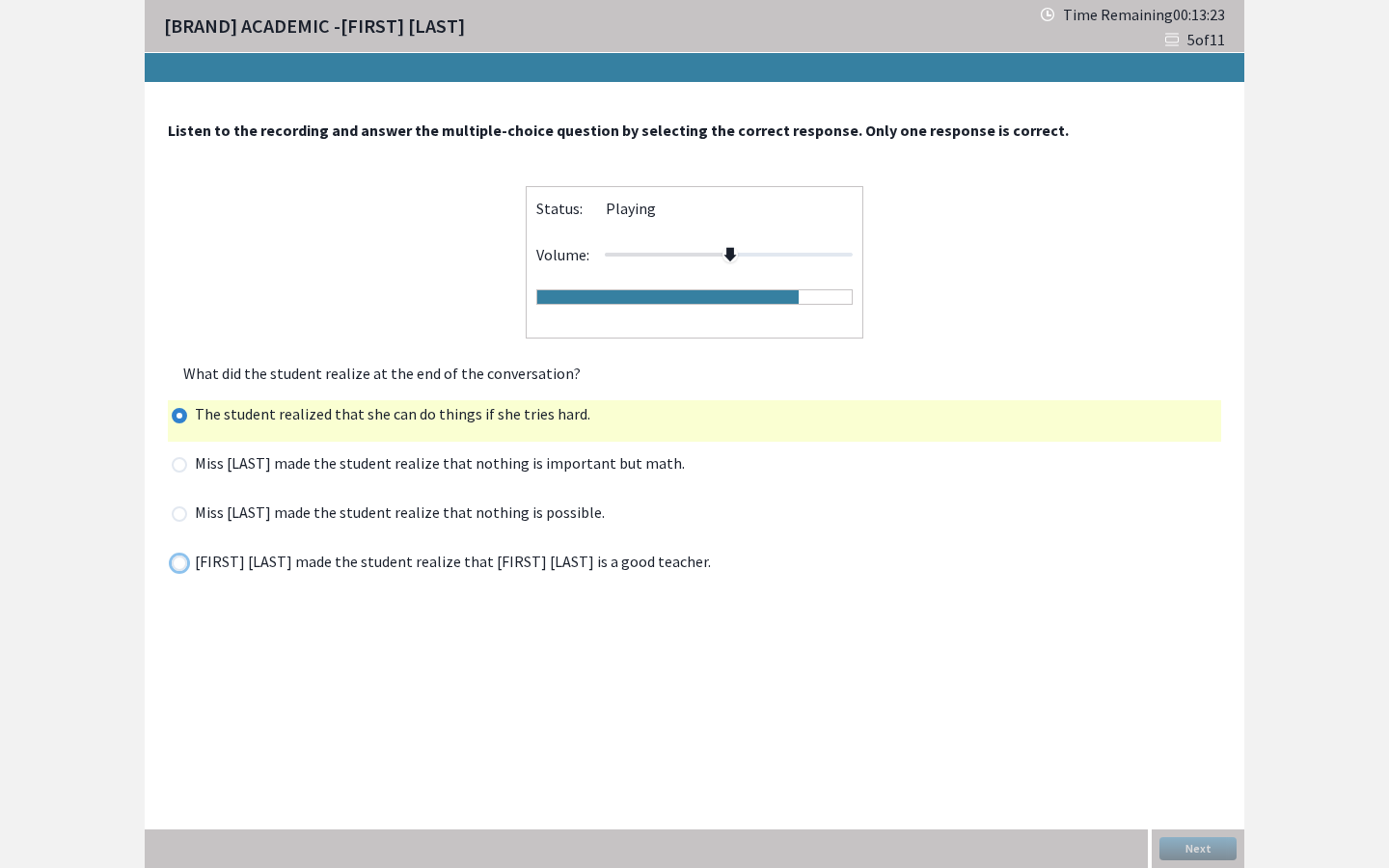 click at bounding box center [171, 562] 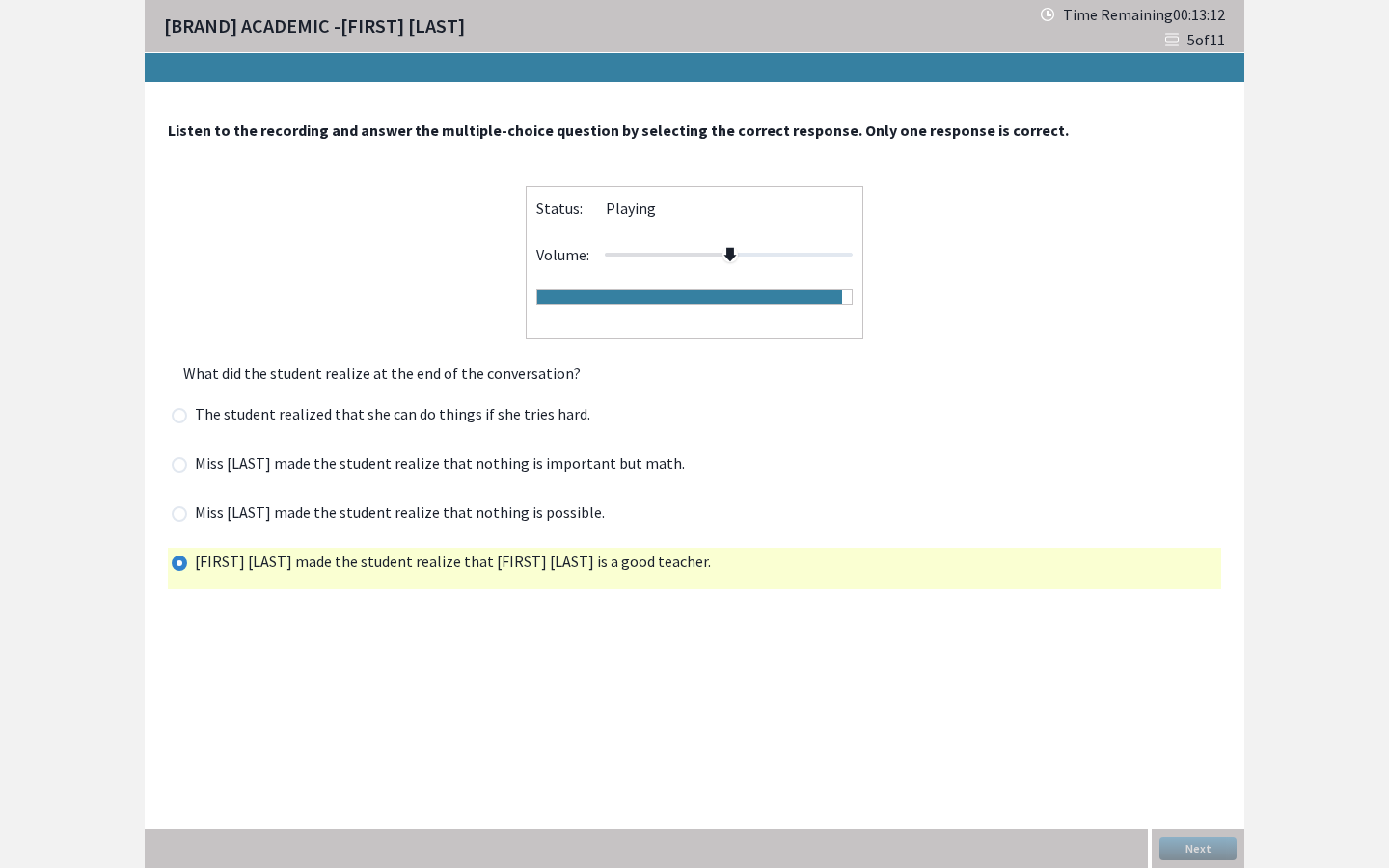 click on "The student realized that she can do things if she tries hard." at bounding box center (398, 416) 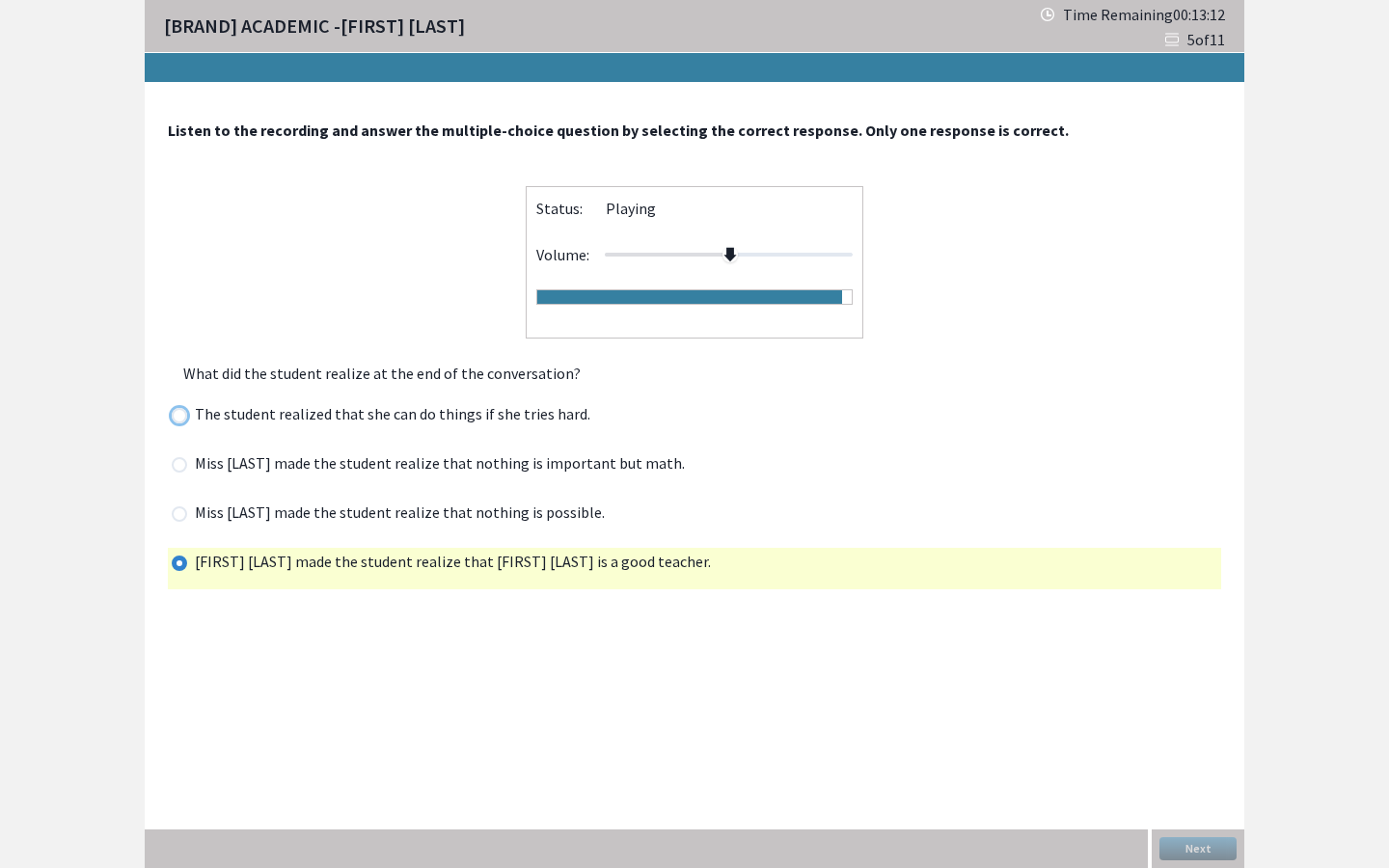 click at bounding box center [171, 415] 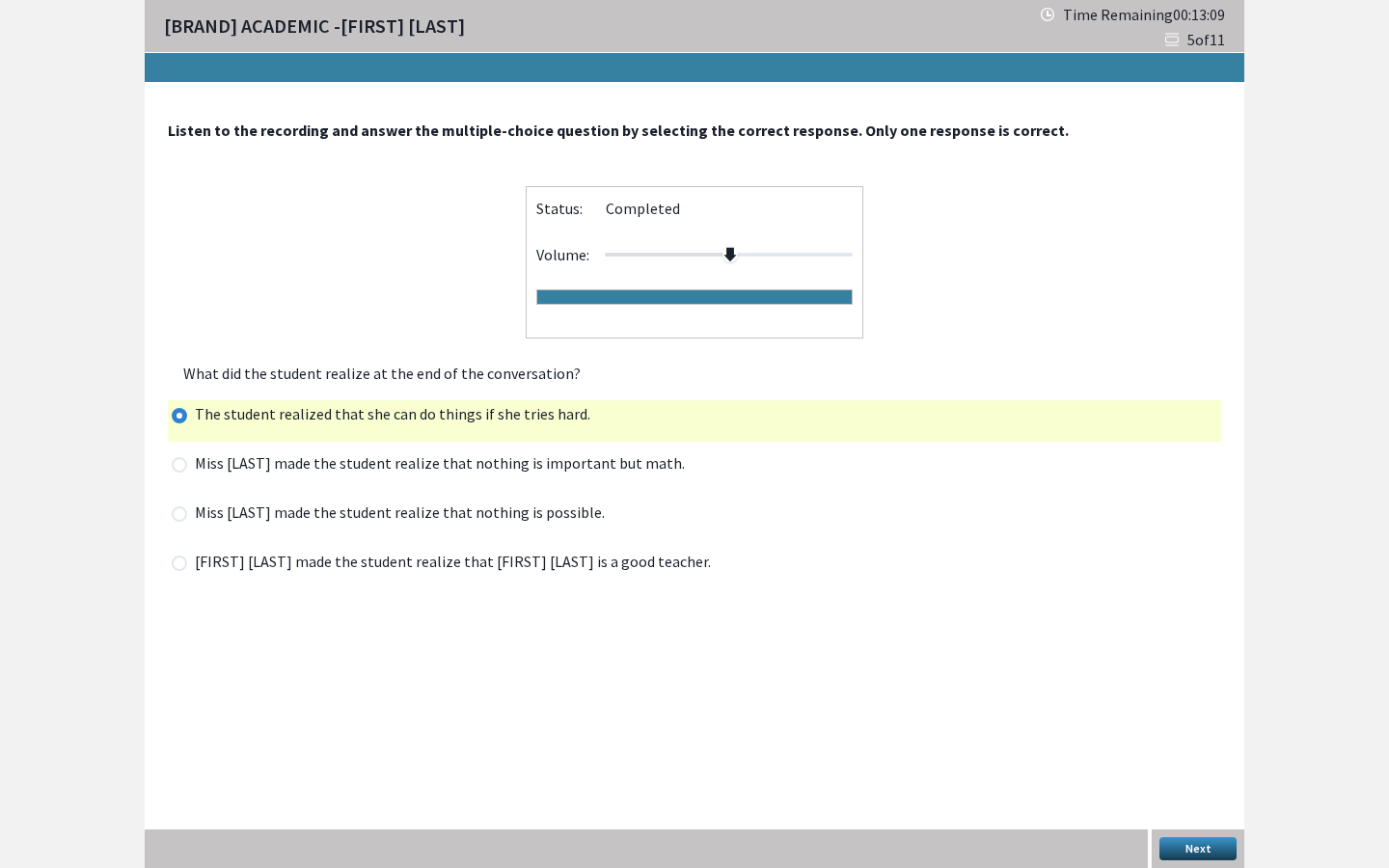 click on "Next" at bounding box center (1198, 849) 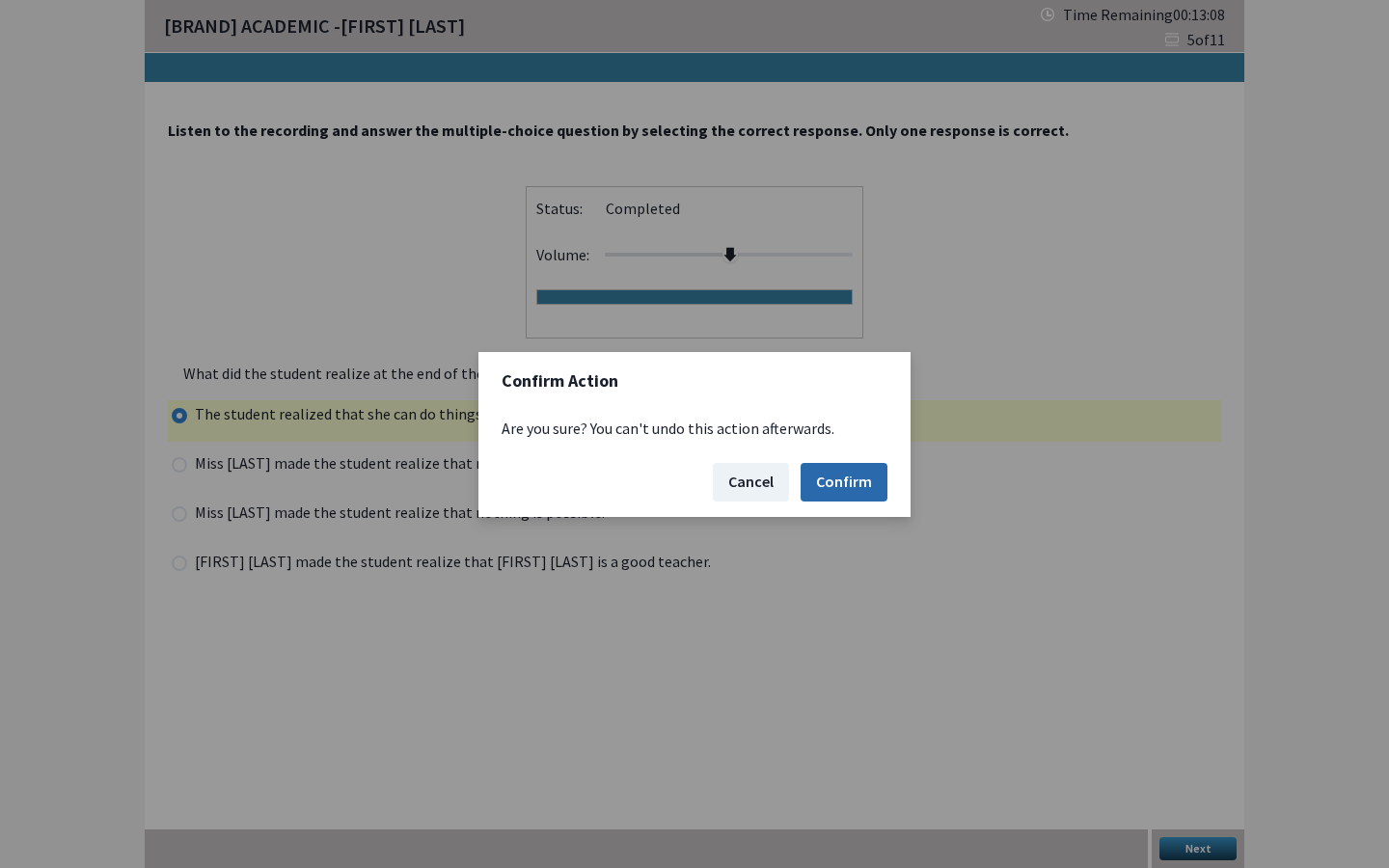 click on "Confirm" at bounding box center (844, 482) 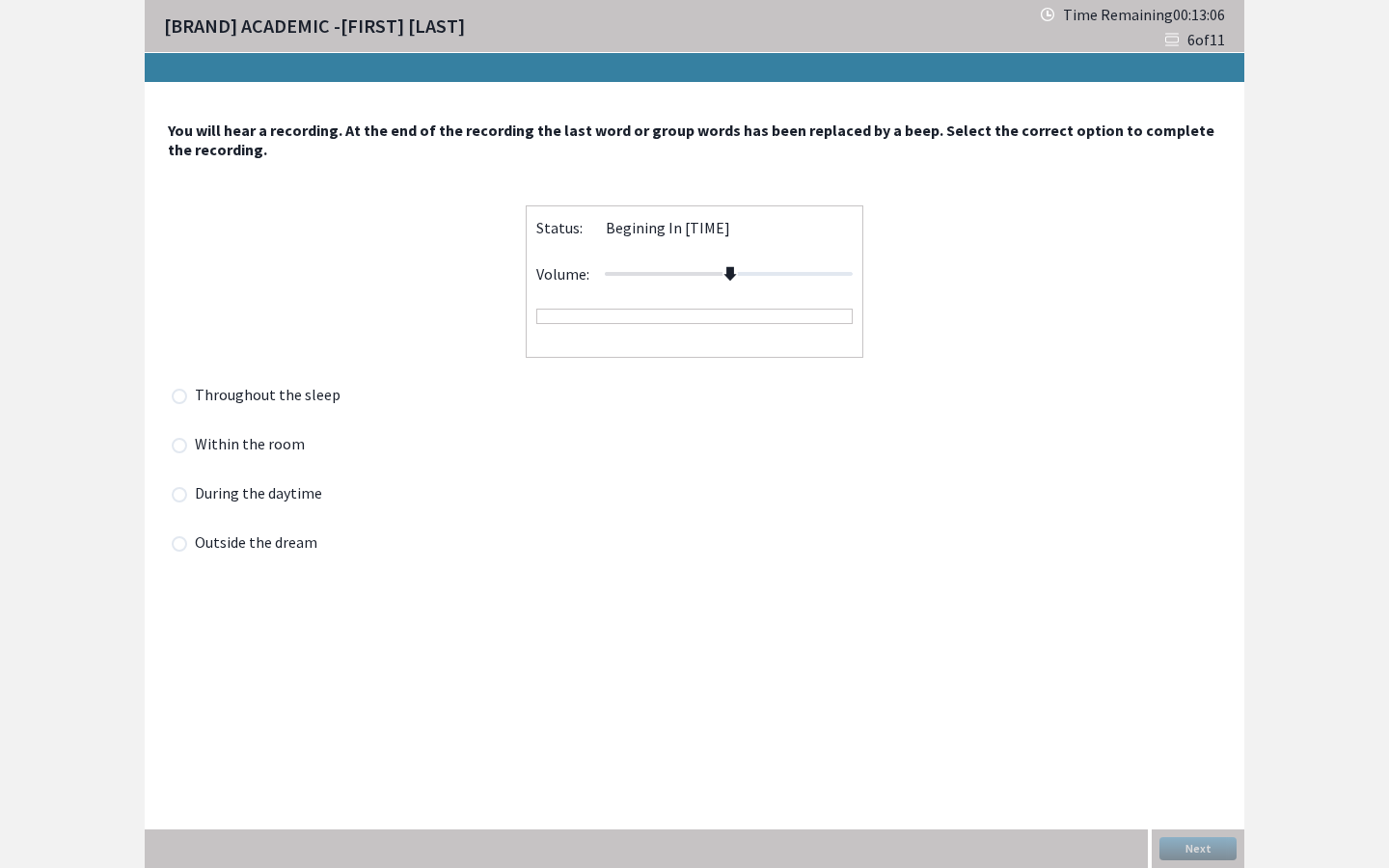 click at bounding box center [728, 274] 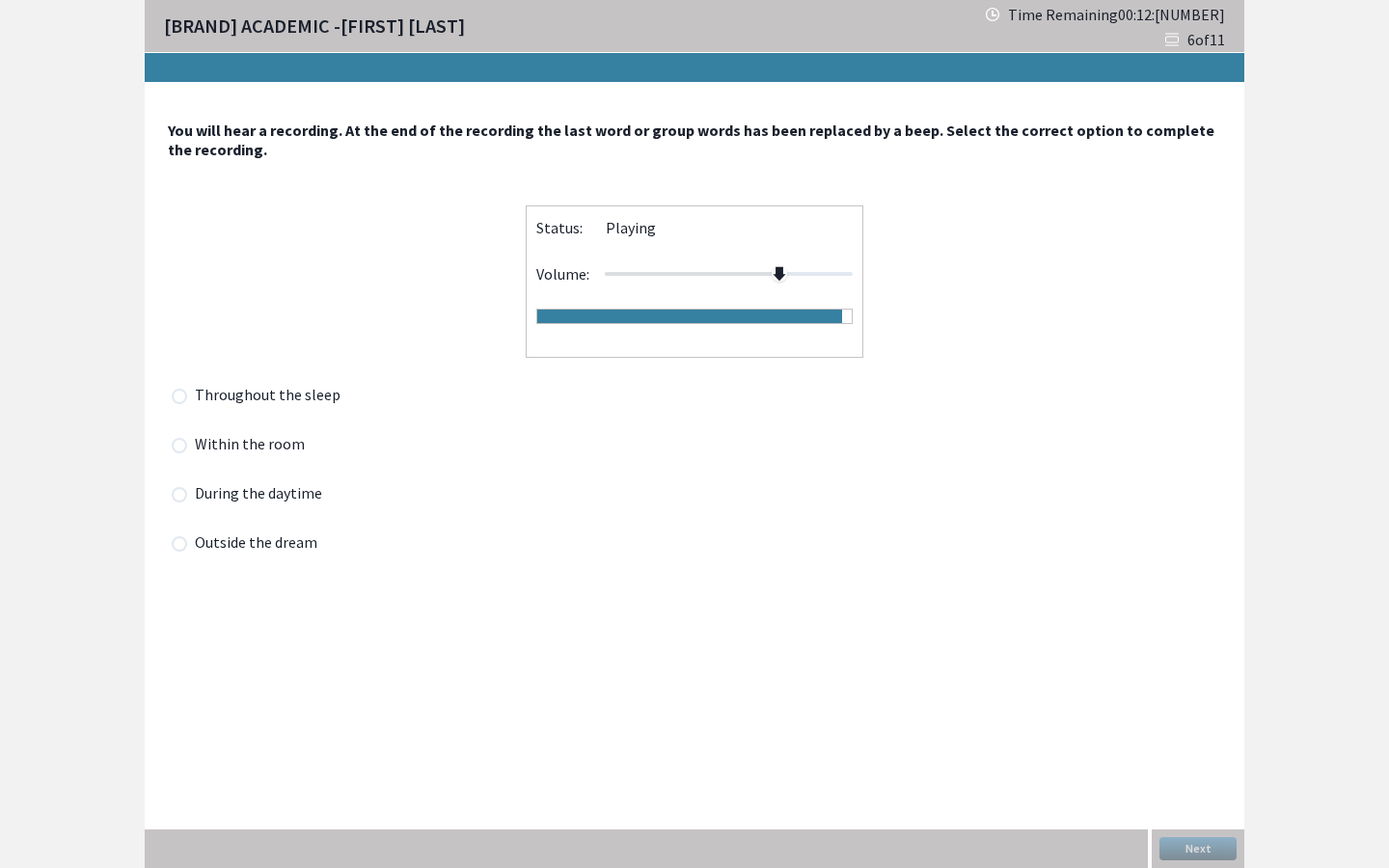 click on "Throughout the sleep" at bounding box center [273, 396] 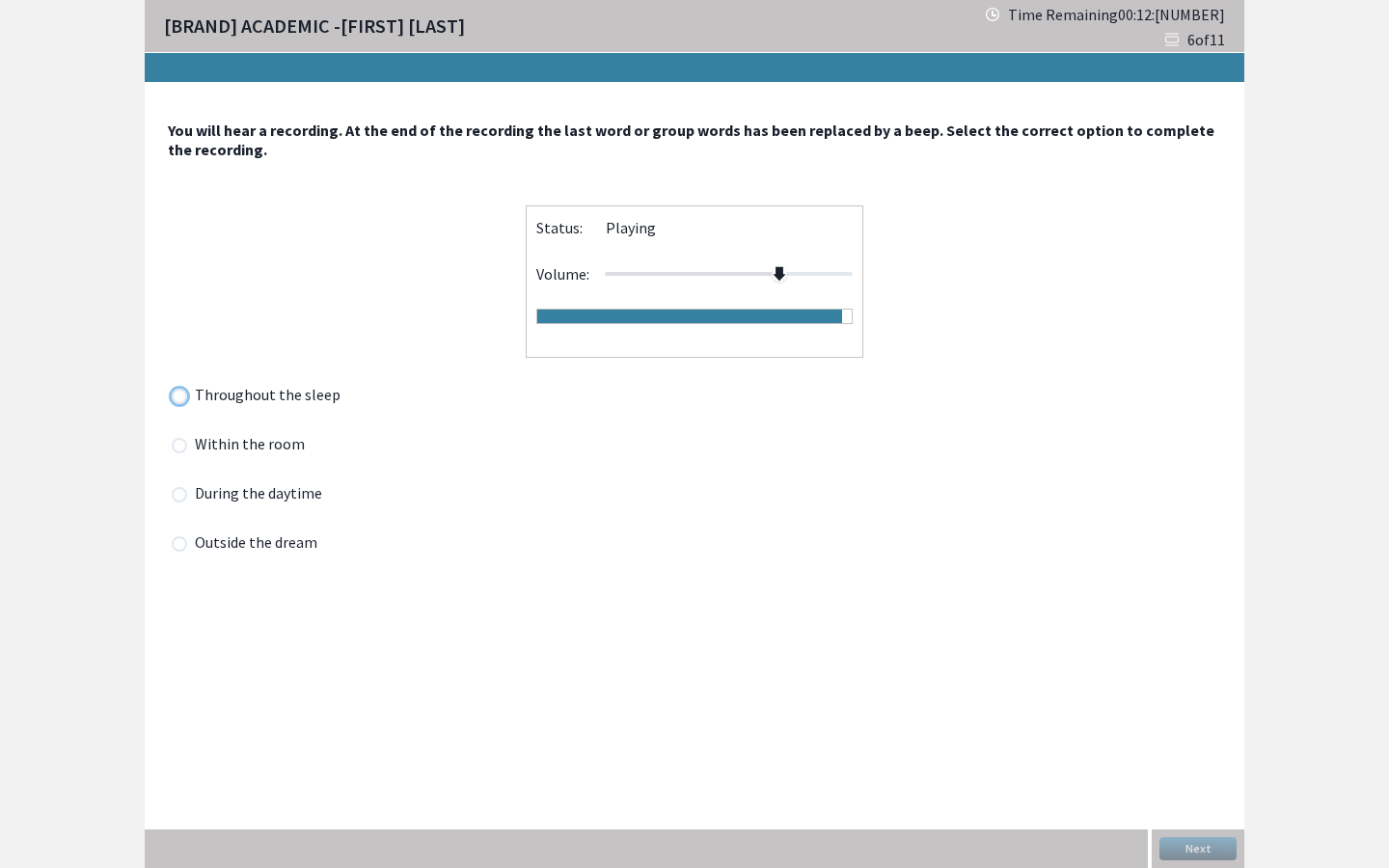 click at bounding box center [171, 395] 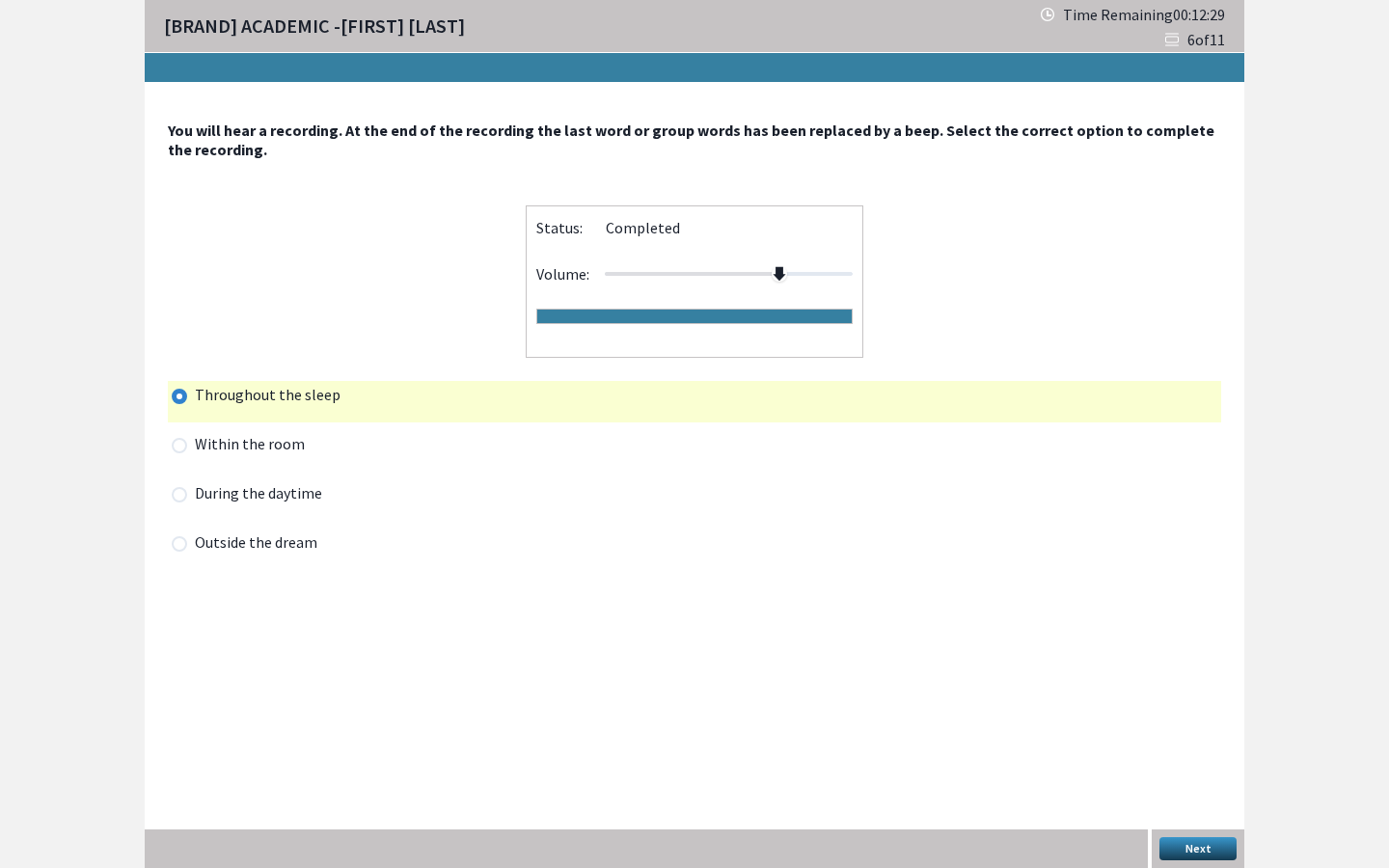 click on "During the daytime" at bounding box center [264, 495] 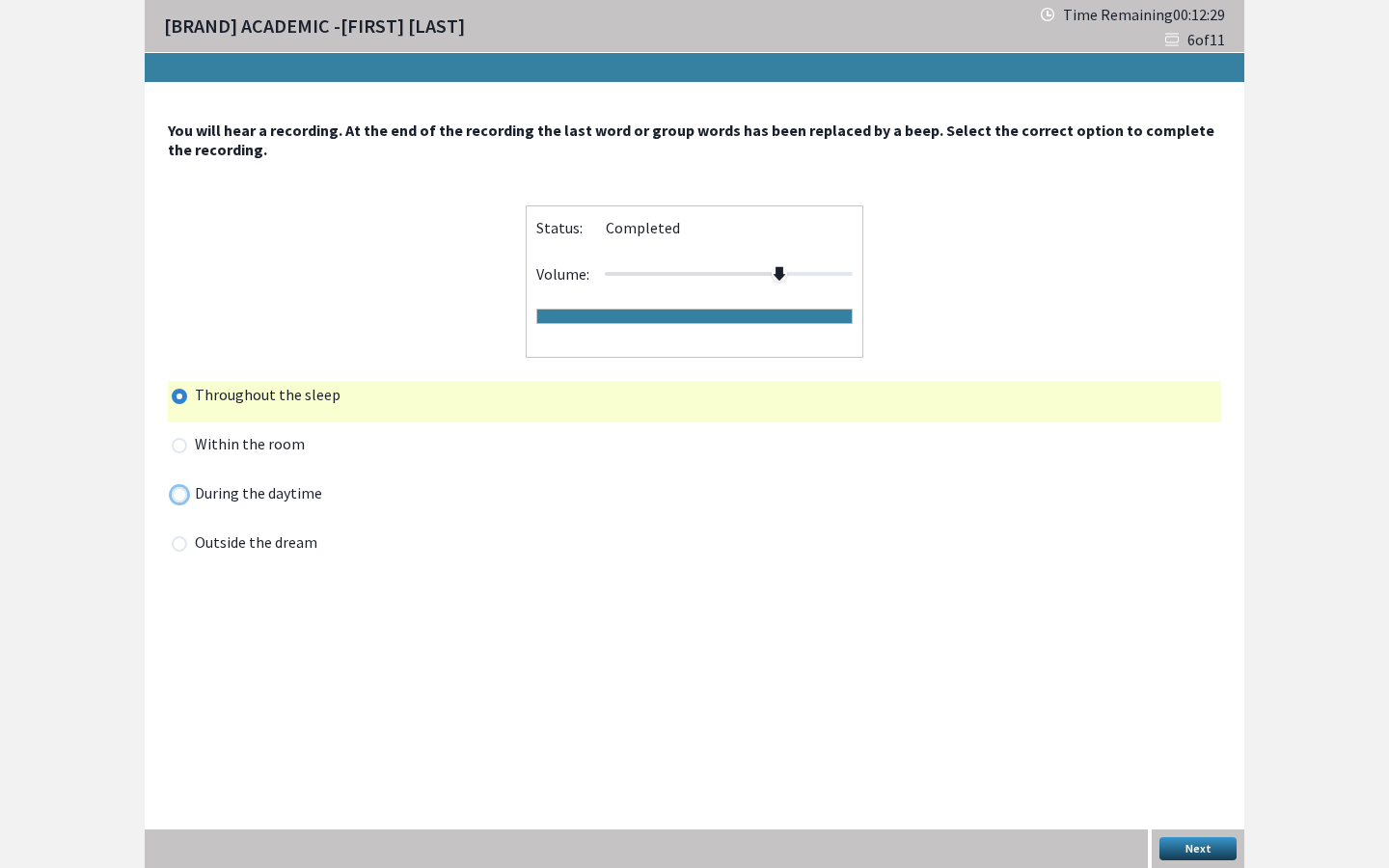 click at bounding box center [171, 494] 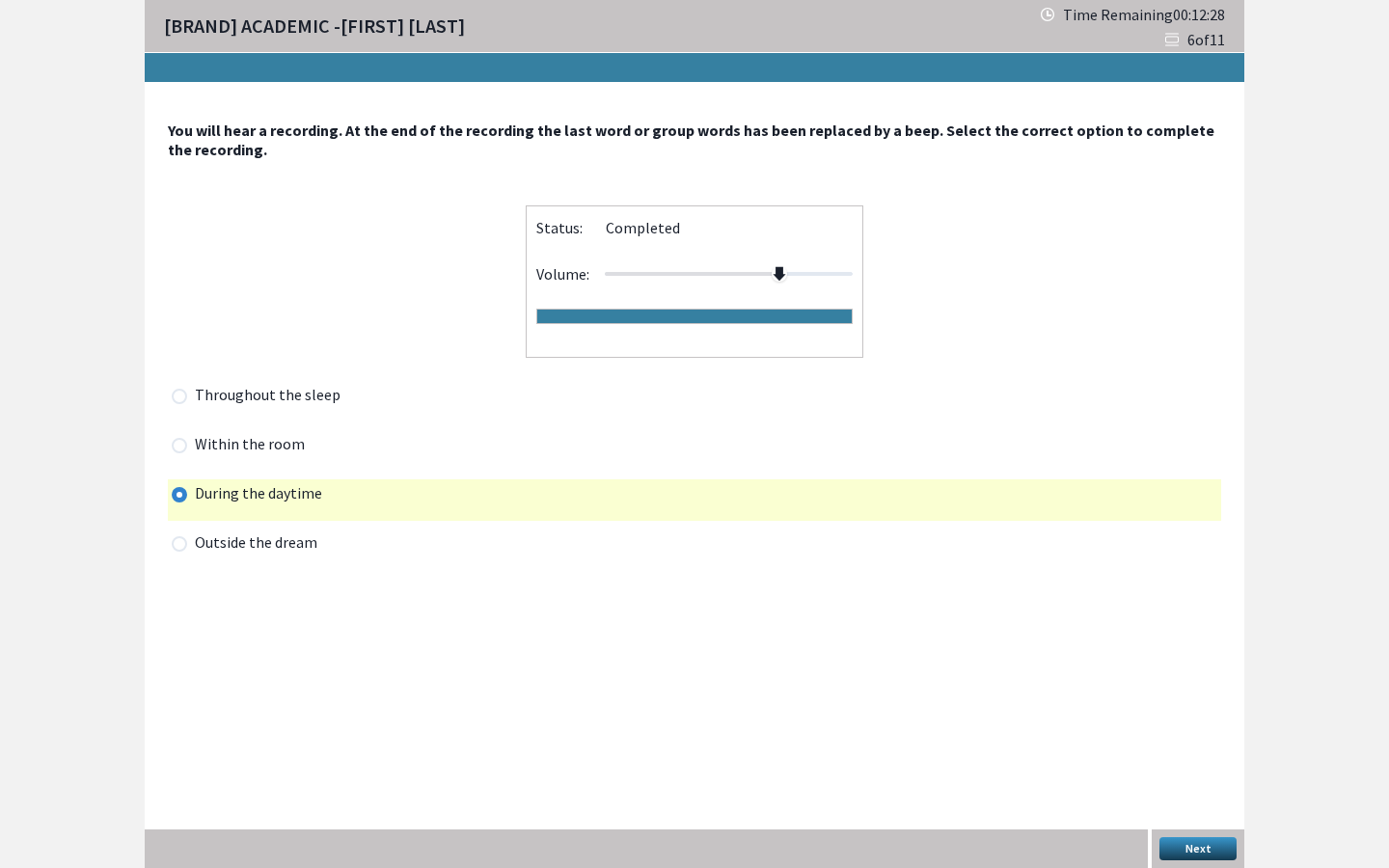 click on "Next" at bounding box center [1198, 849] 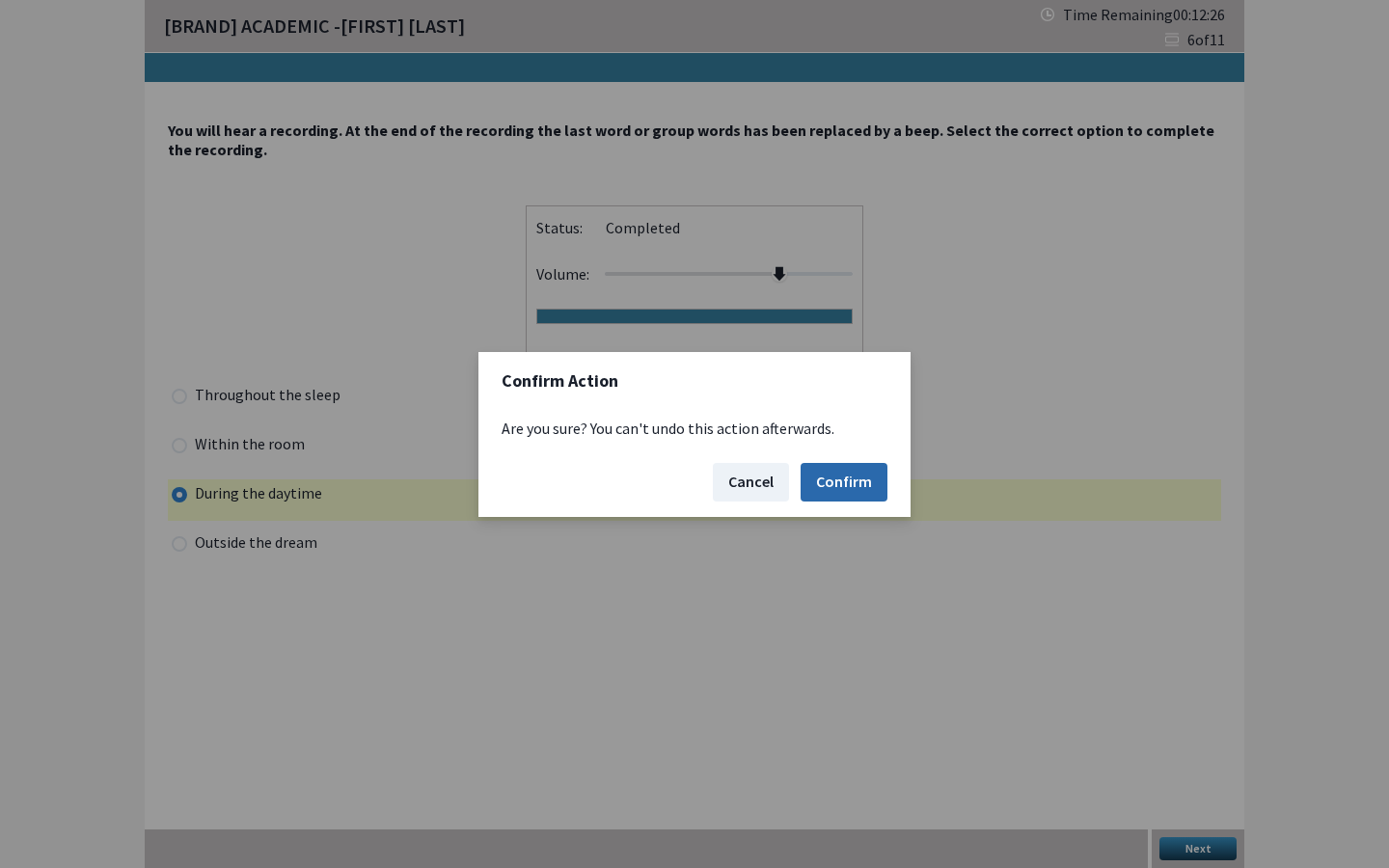 click on "Confirm" at bounding box center (844, 482) 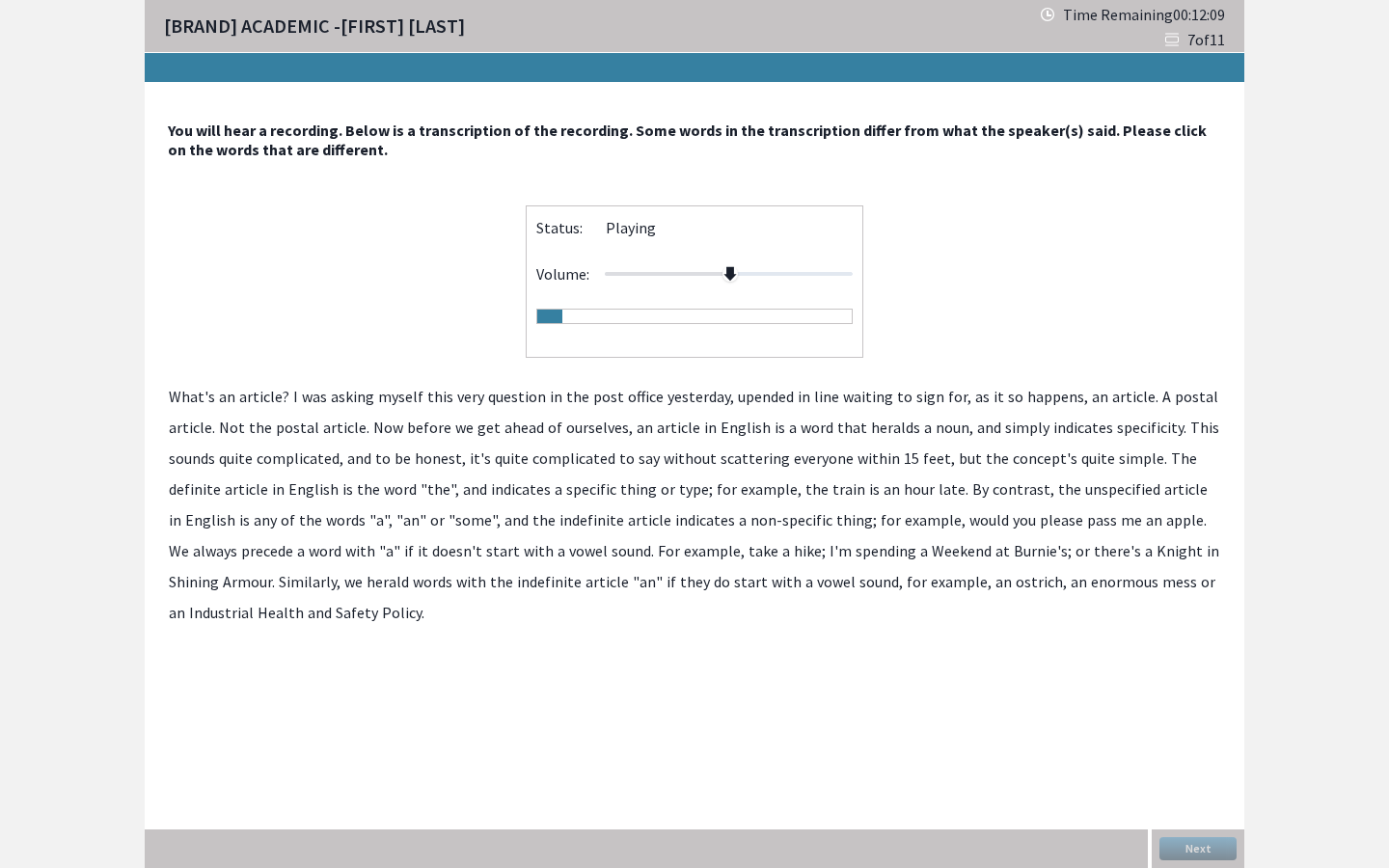 click on "upended" 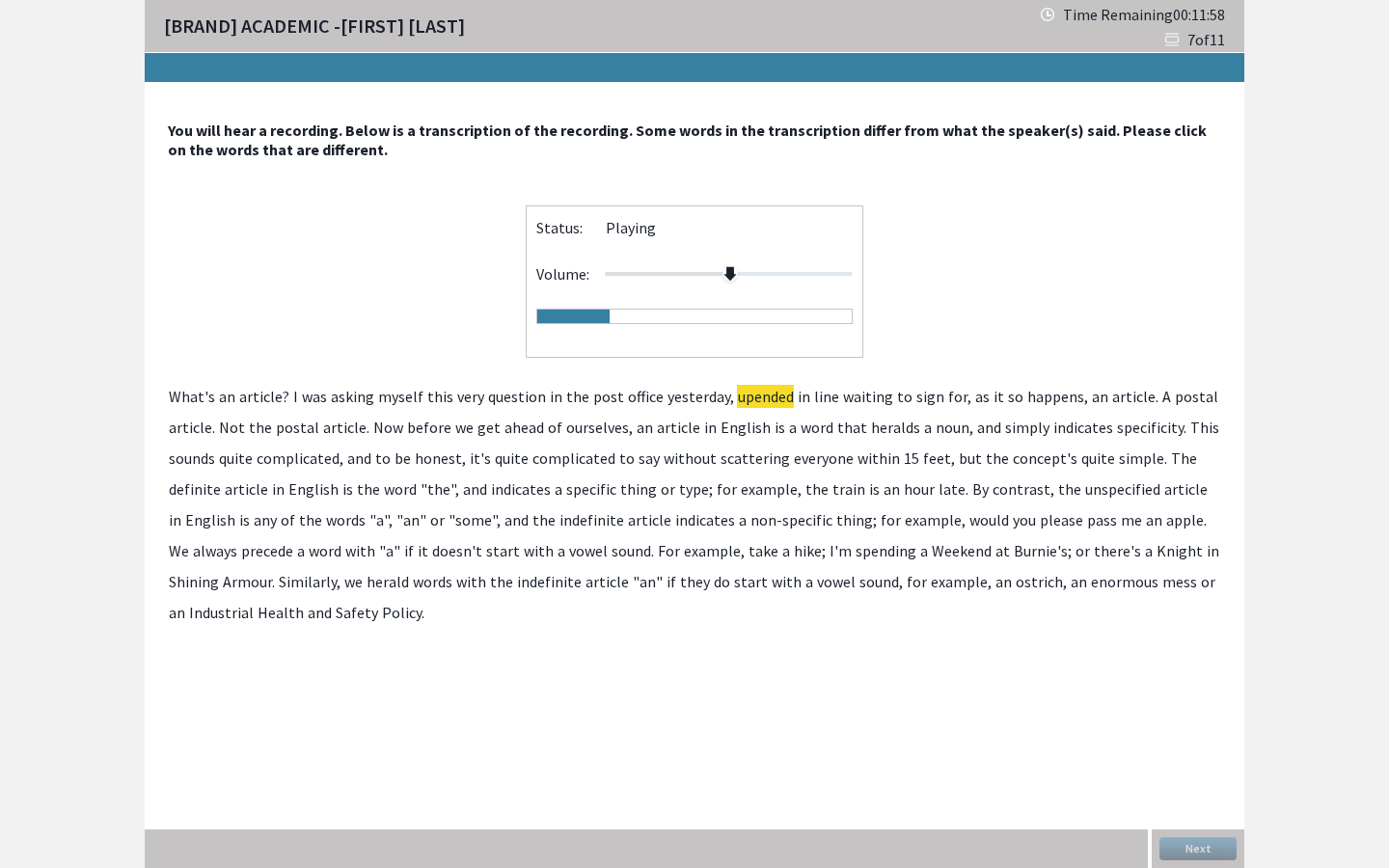 click on "heralds" 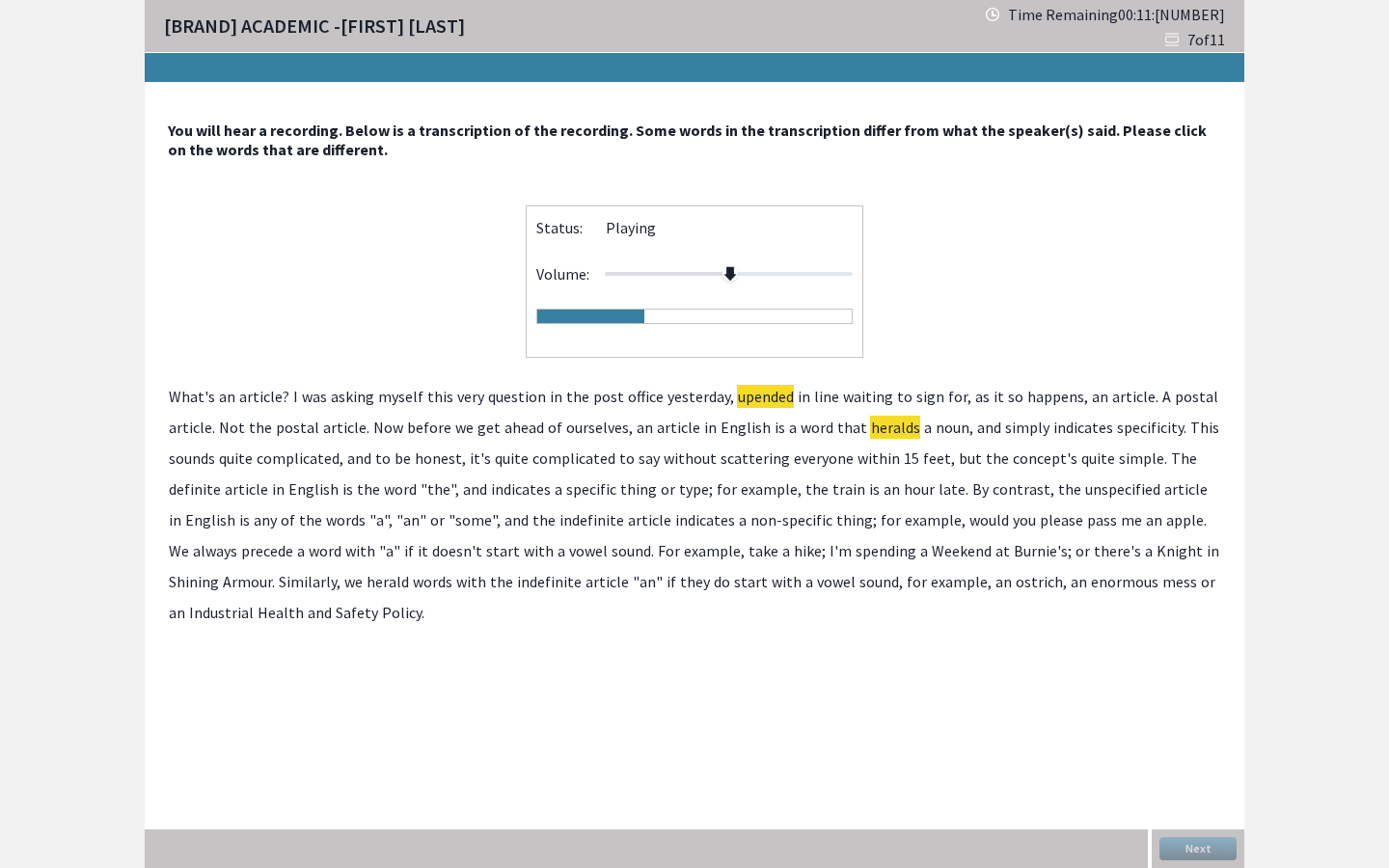 click on "scattering" 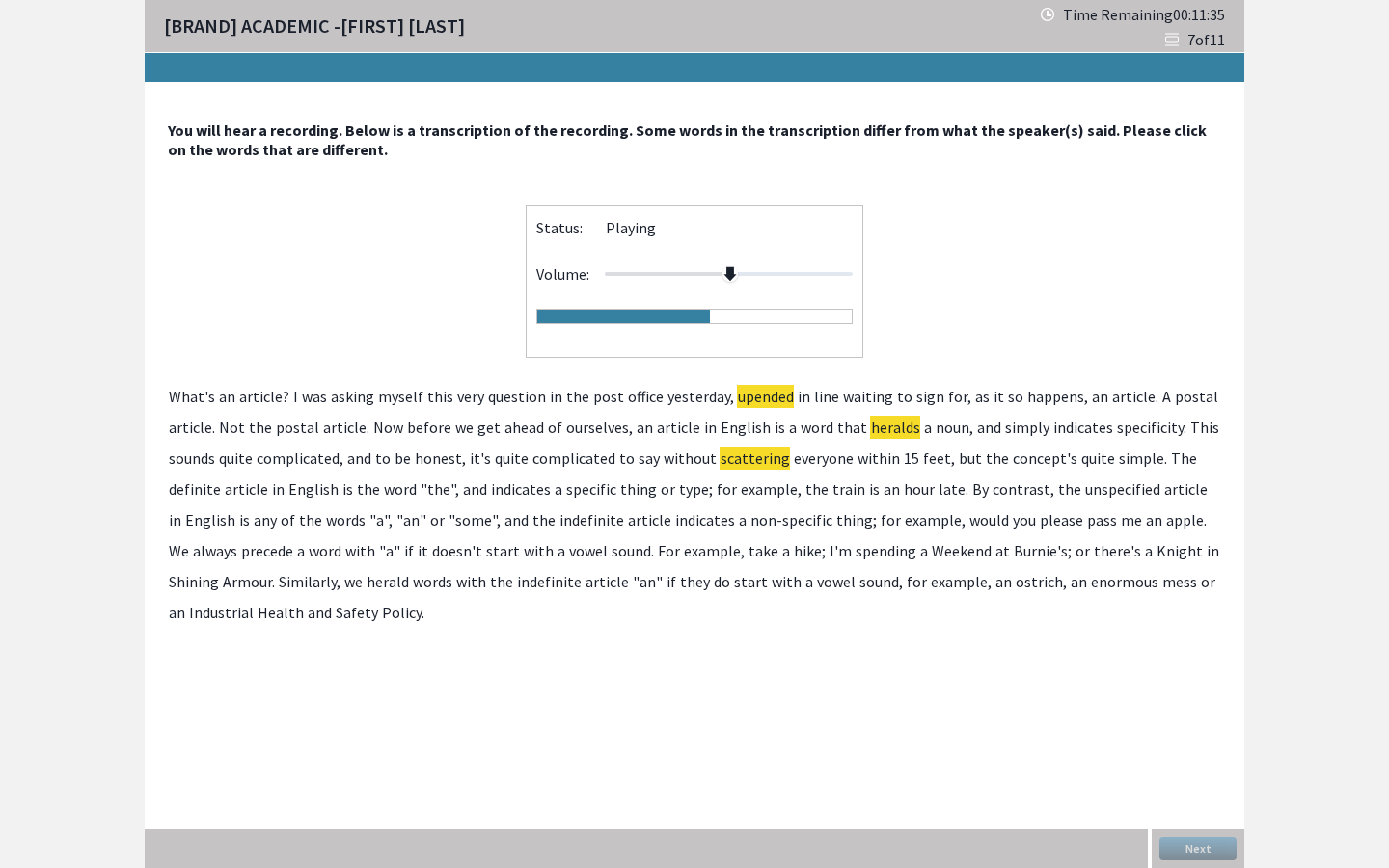 click on "unspecified" 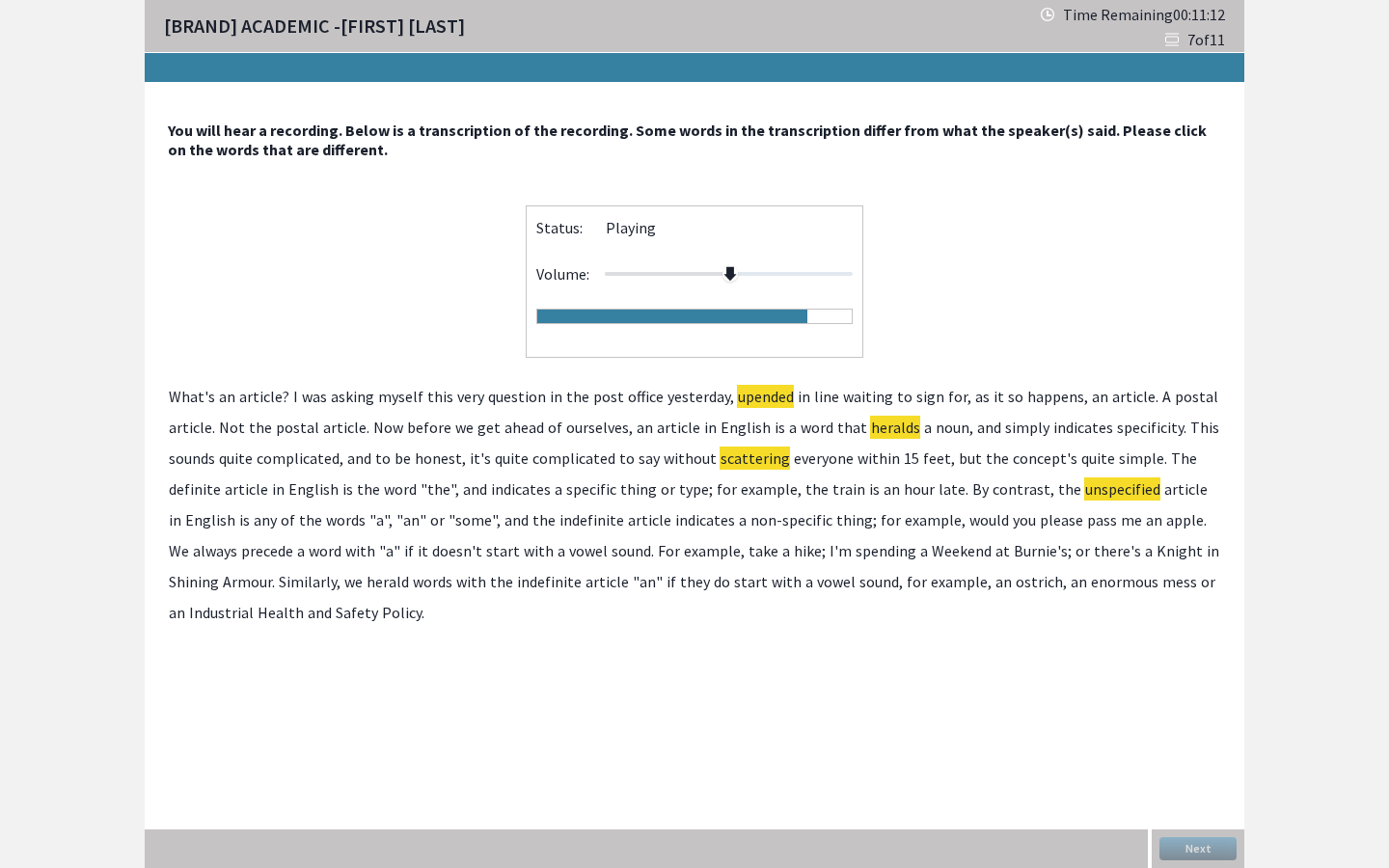 click on "herald" 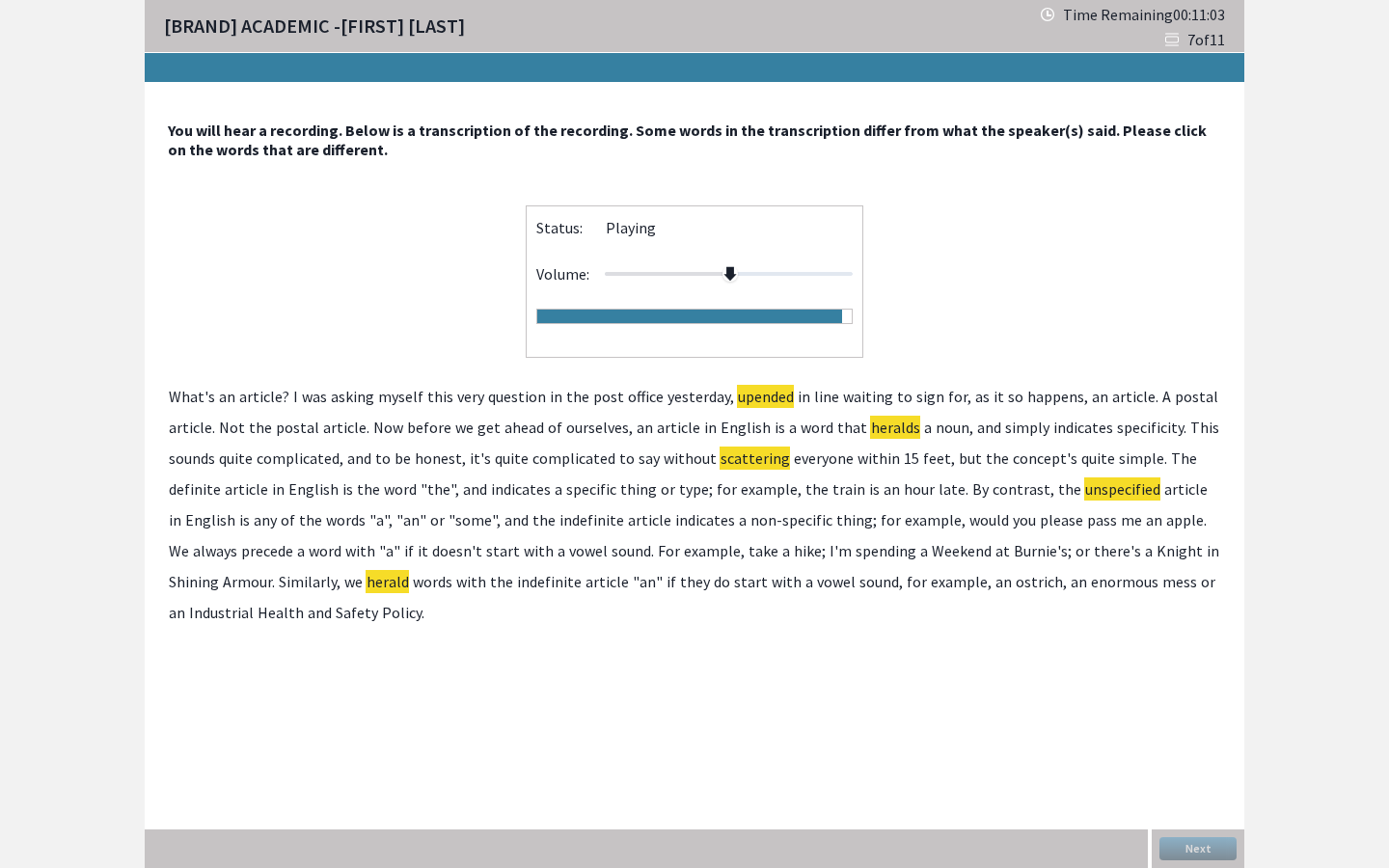 click on "Industrial" 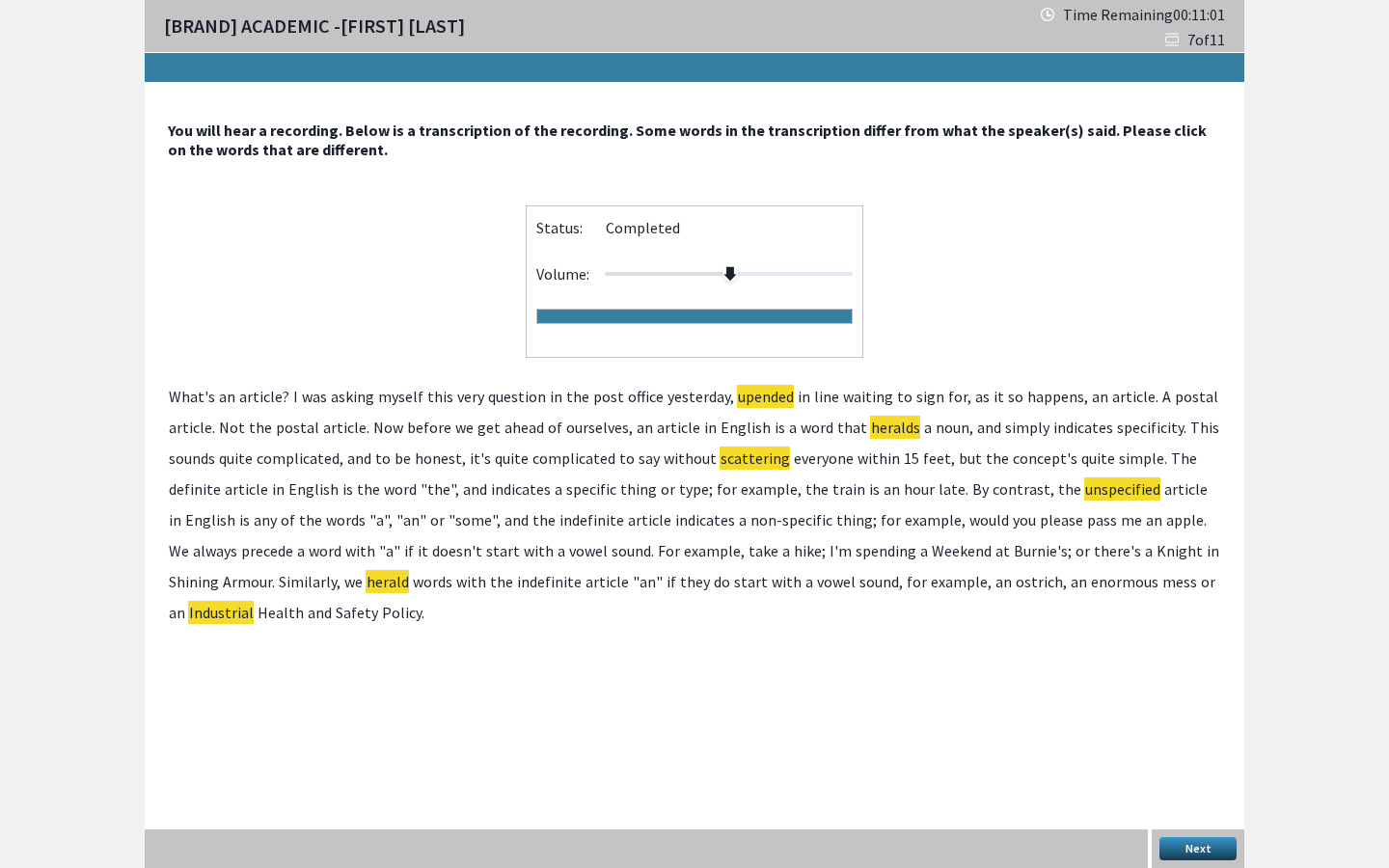 click on "Next" at bounding box center (1198, 849) 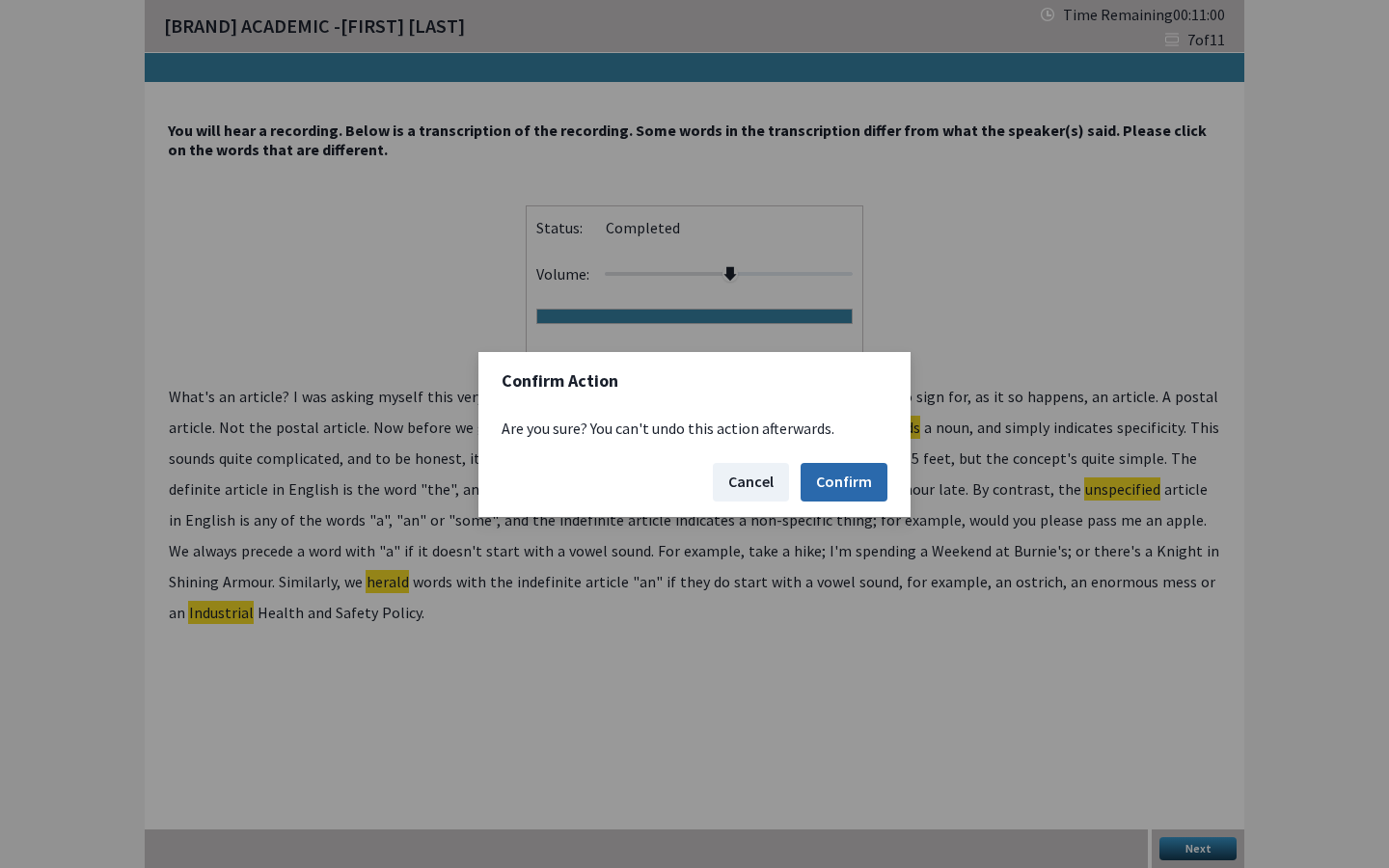 click on "Confirm" at bounding box center (844, 482) 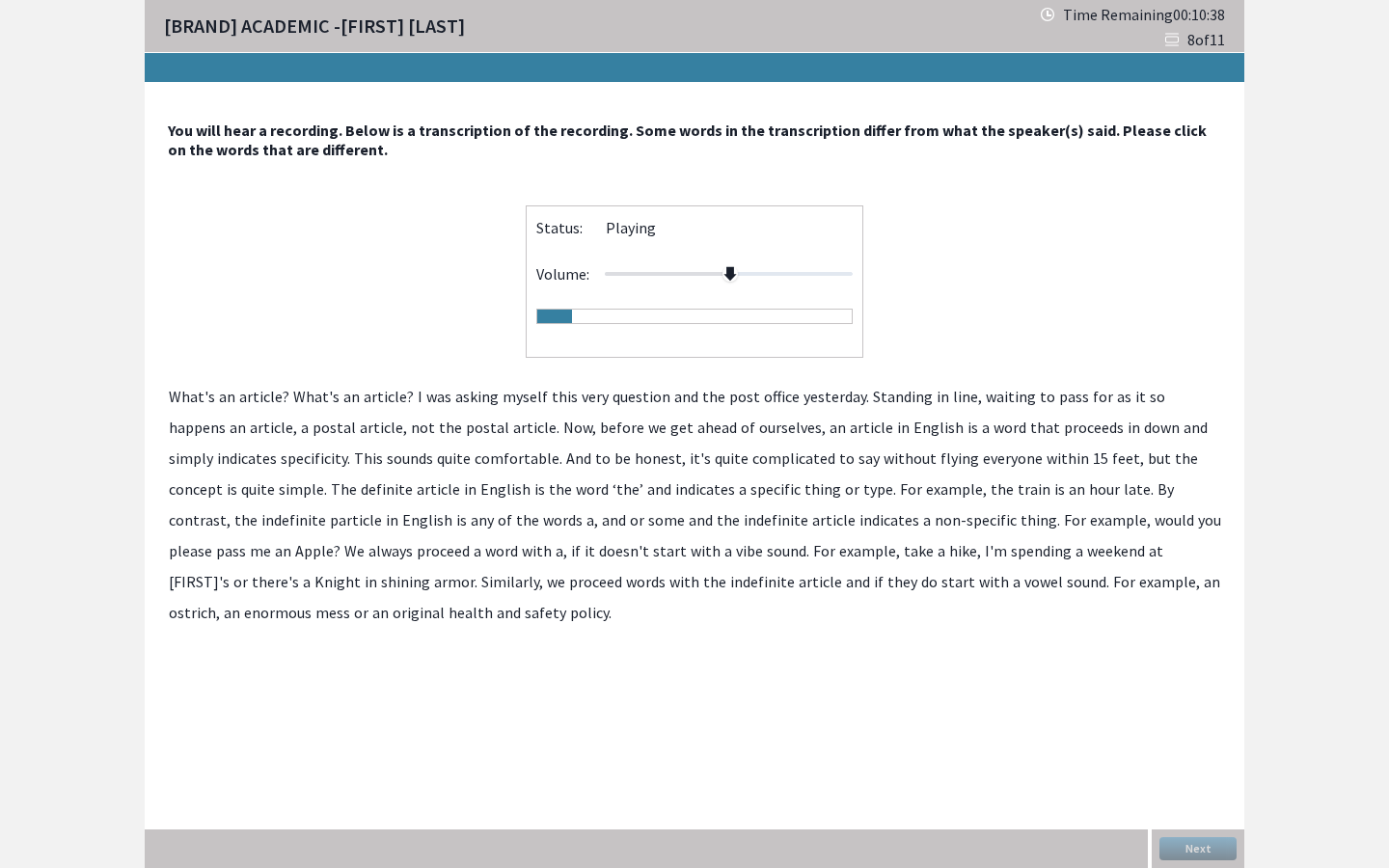 click on "pass" 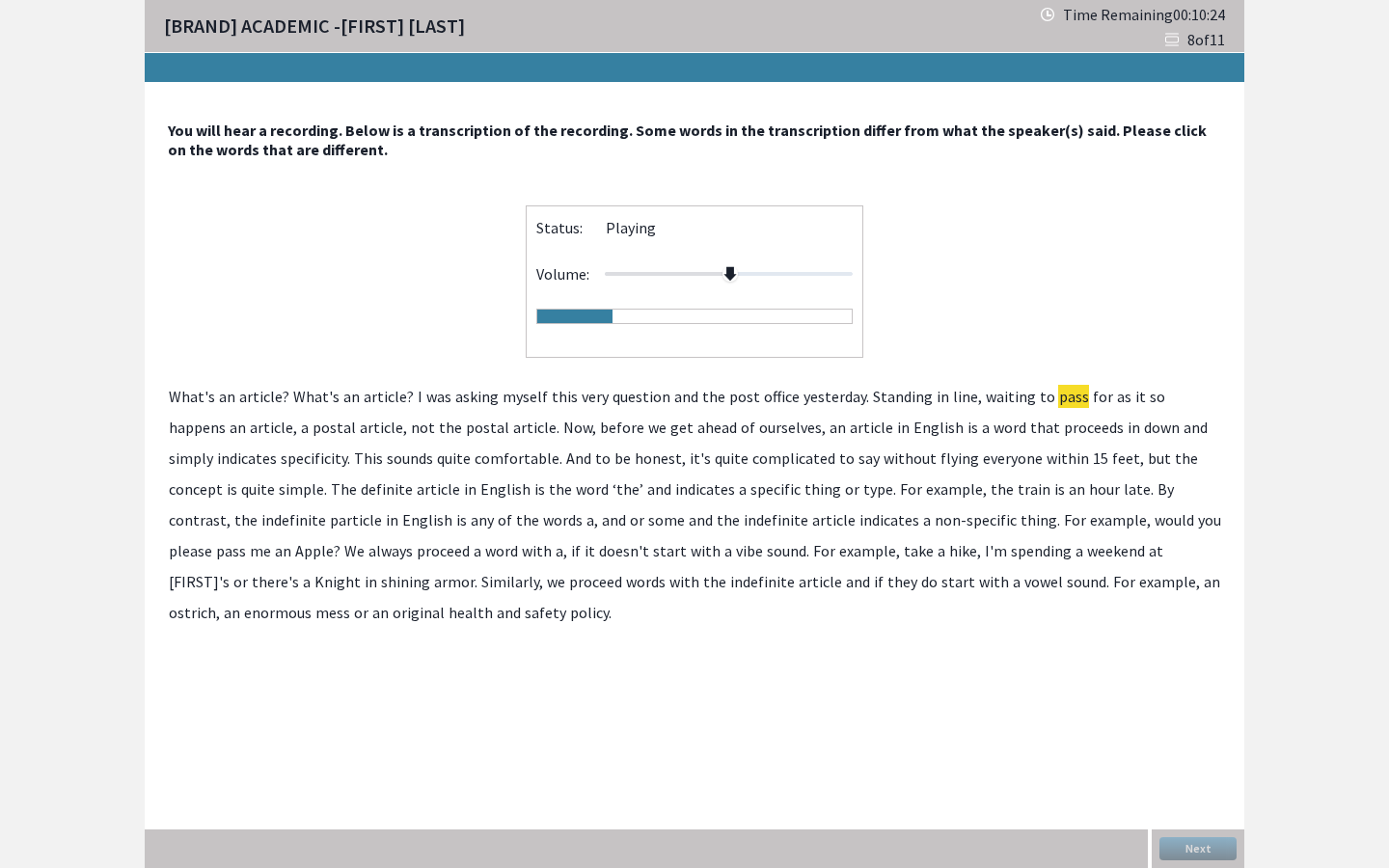 click on "down" 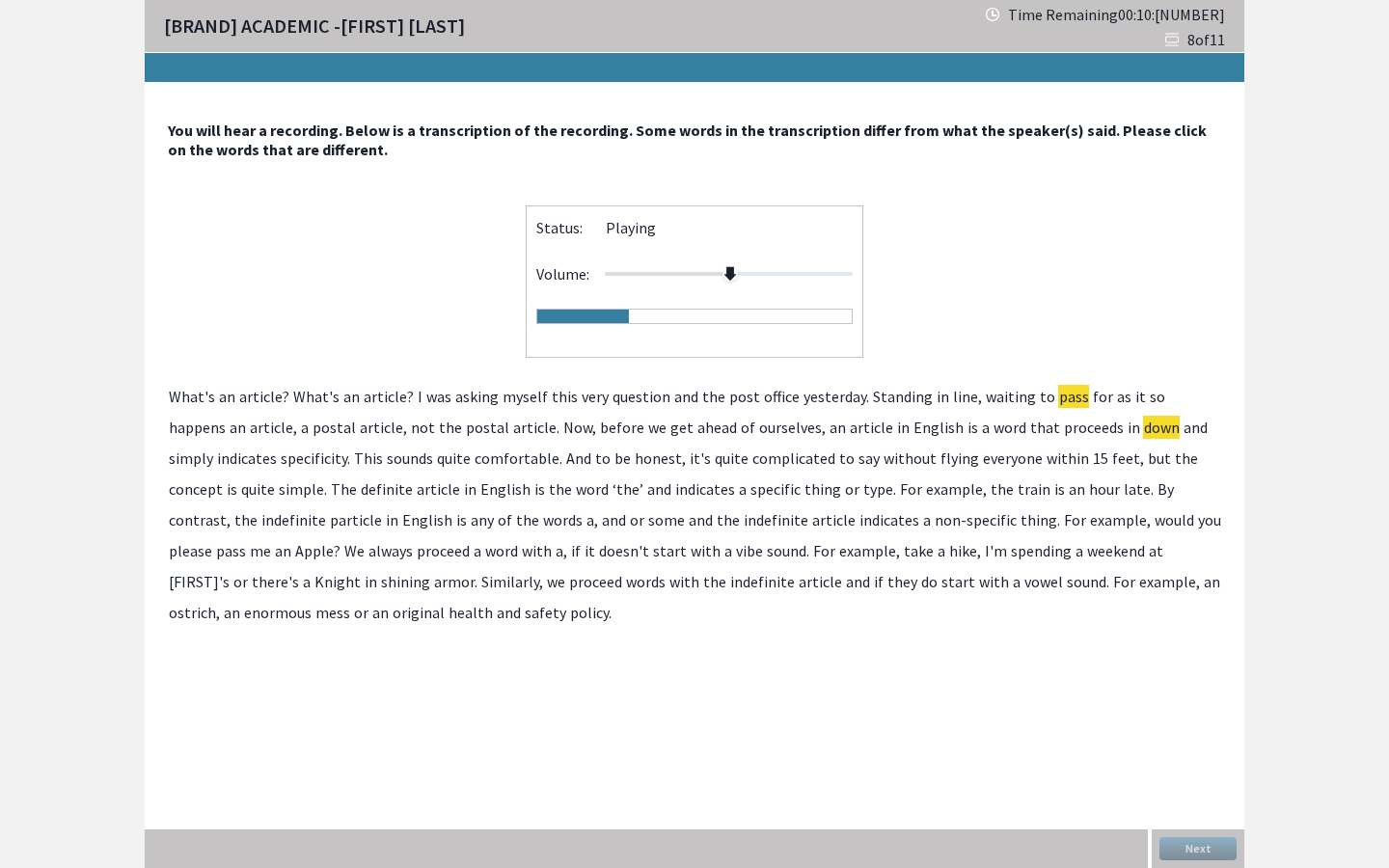 click on "comfortable." 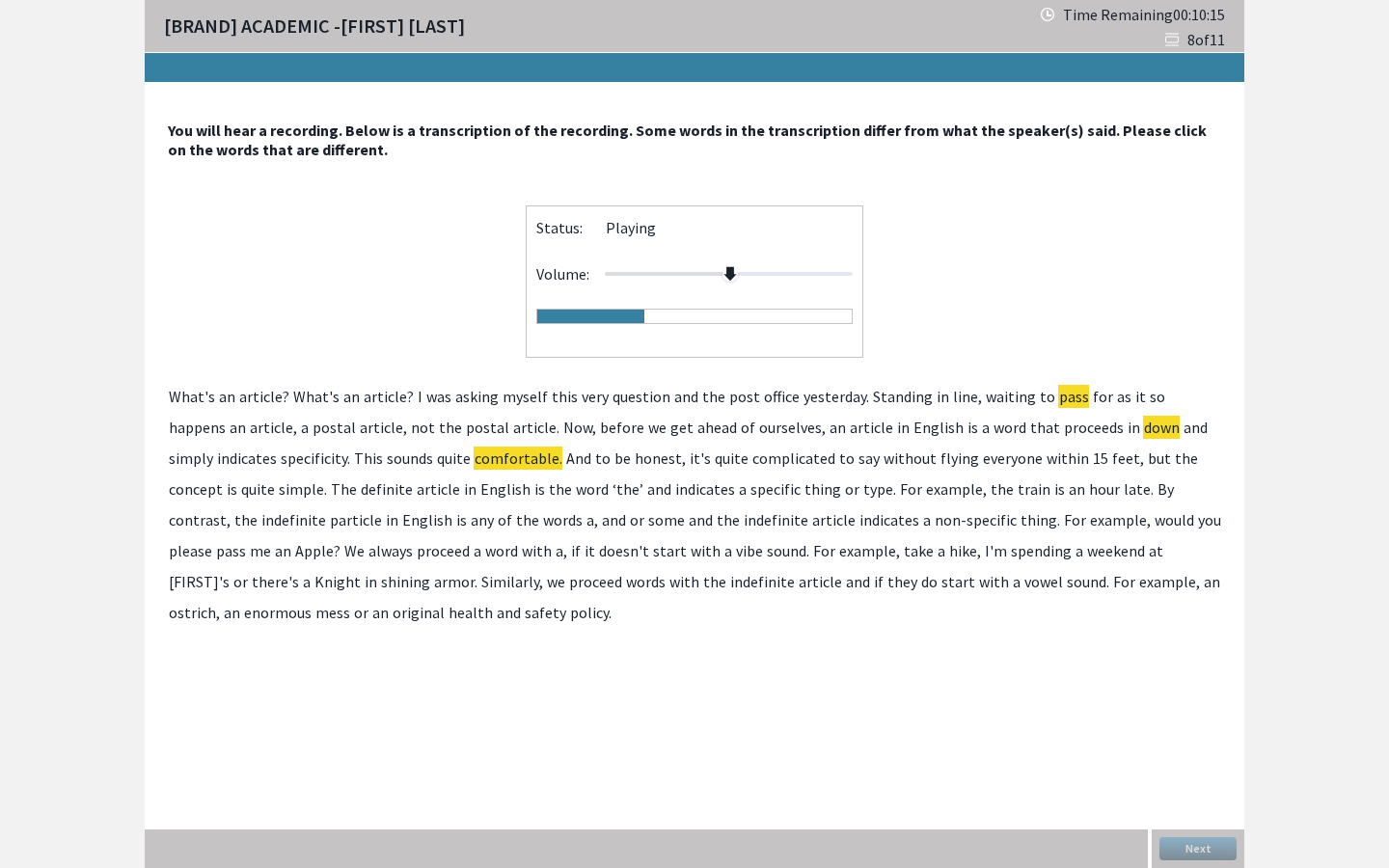 click on "flying" 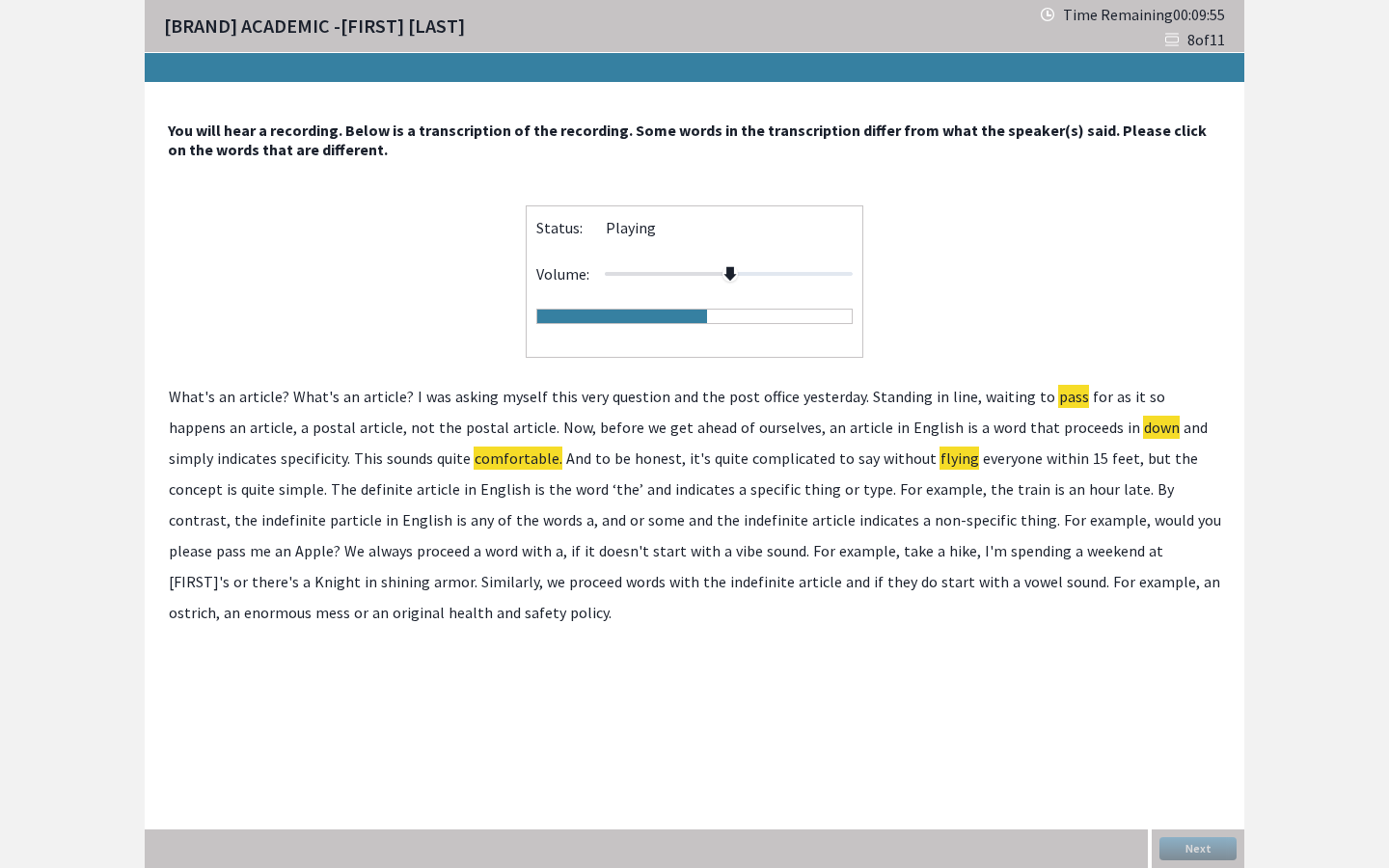 click on "particle" 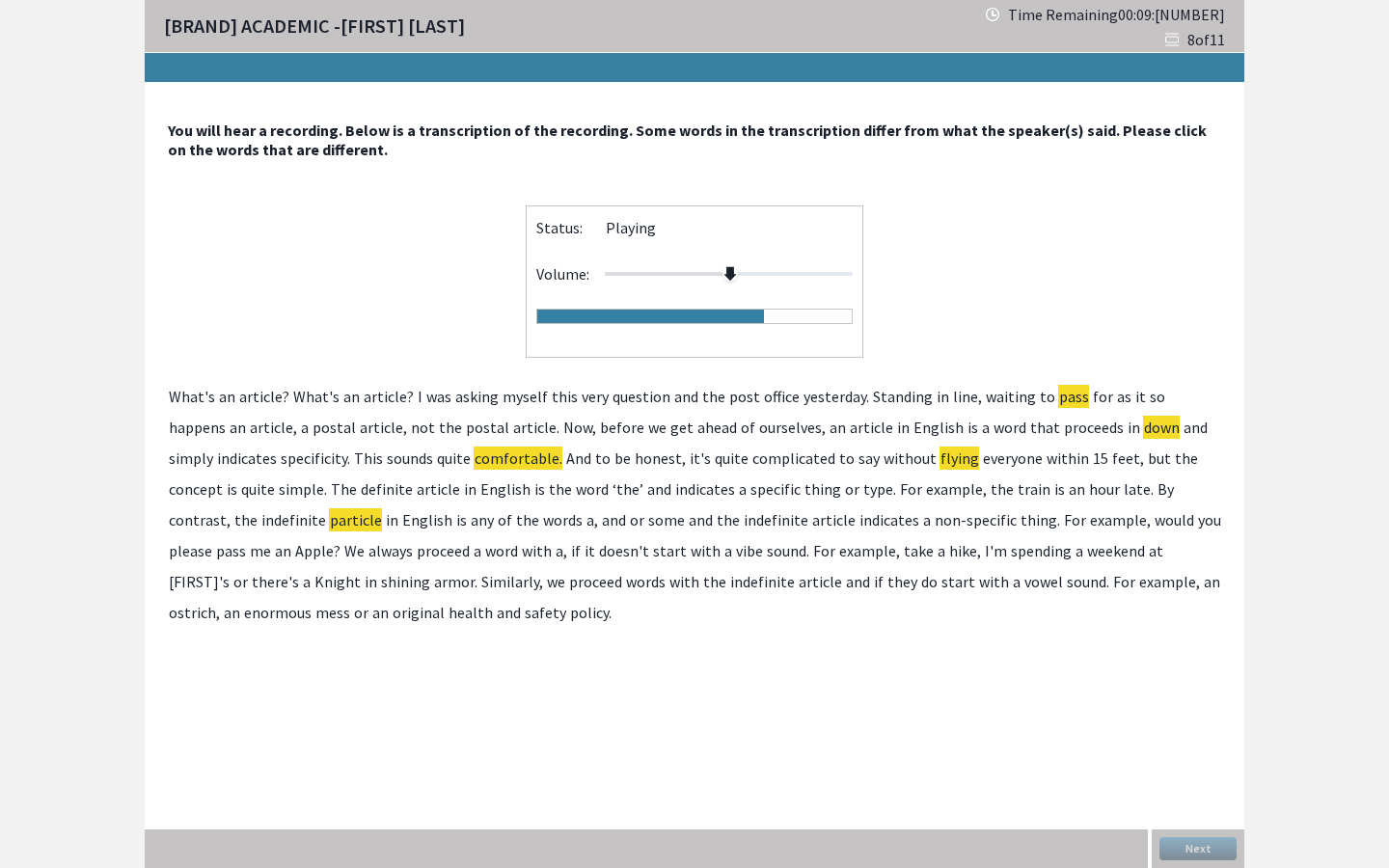 click on "vibe" 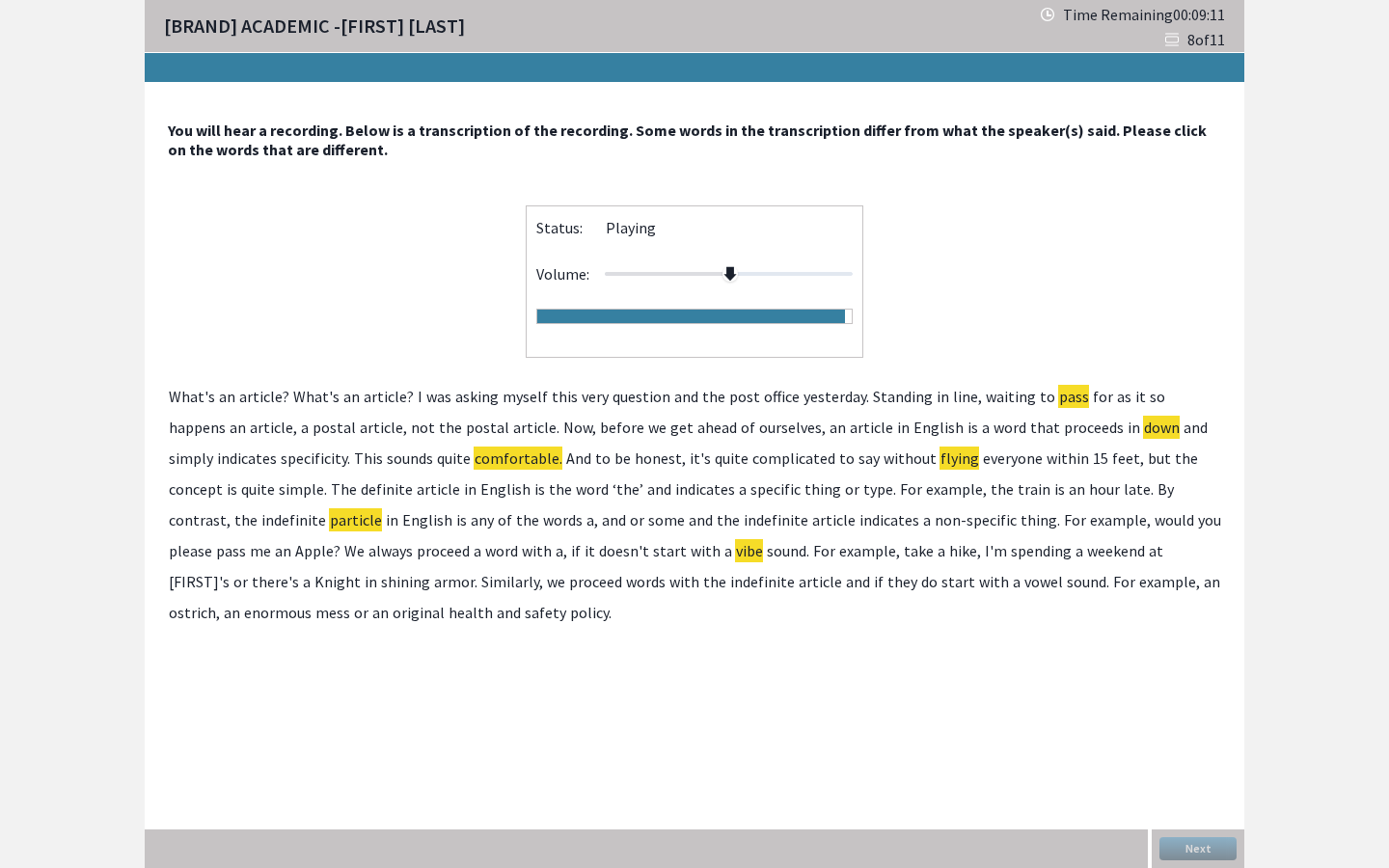 click on "original" 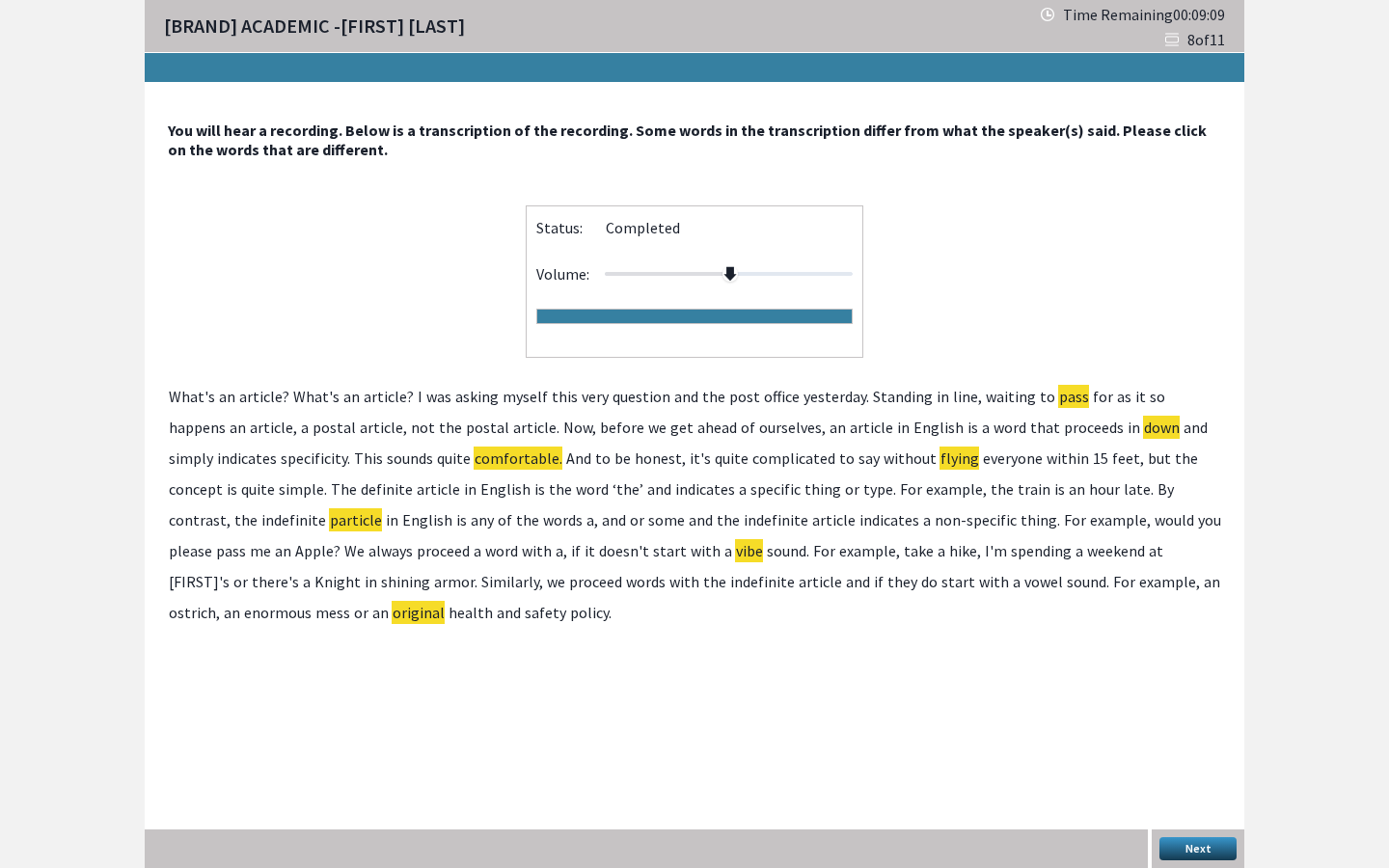 click on "Next" at bounding box center [1198, 849] 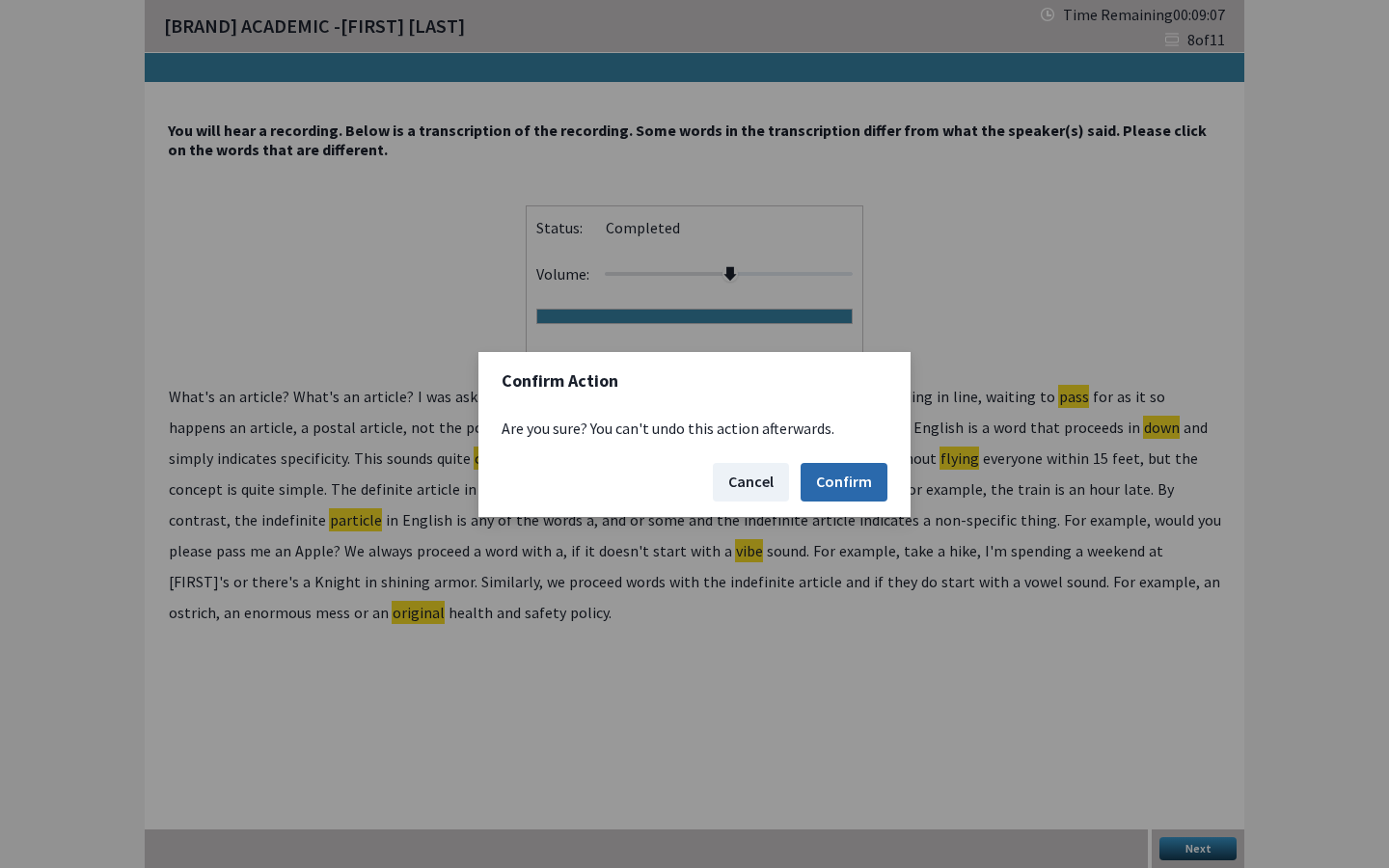 click on "Confirm" at bounding box center [844, 482] 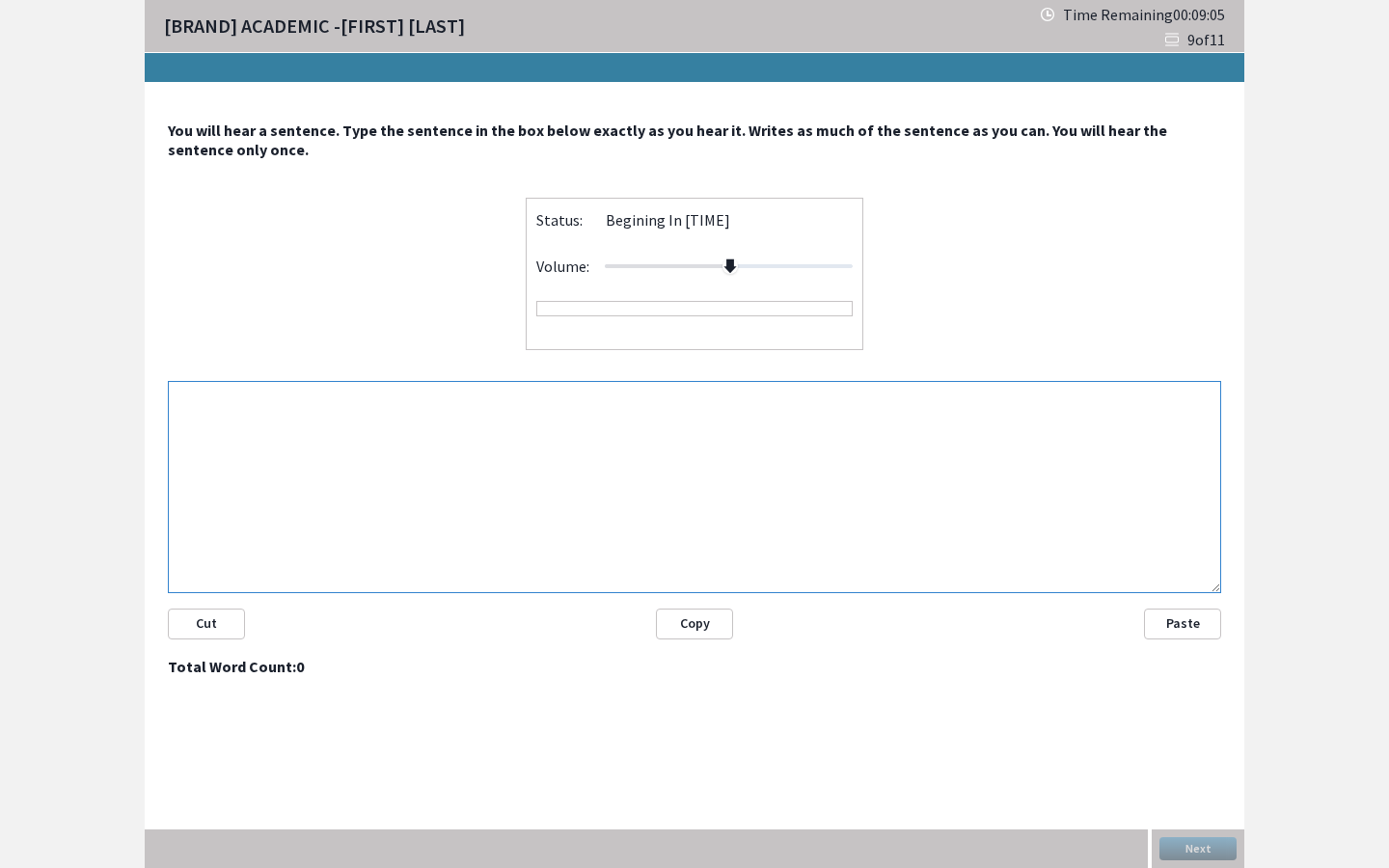 click at bounding box center [694, 487] 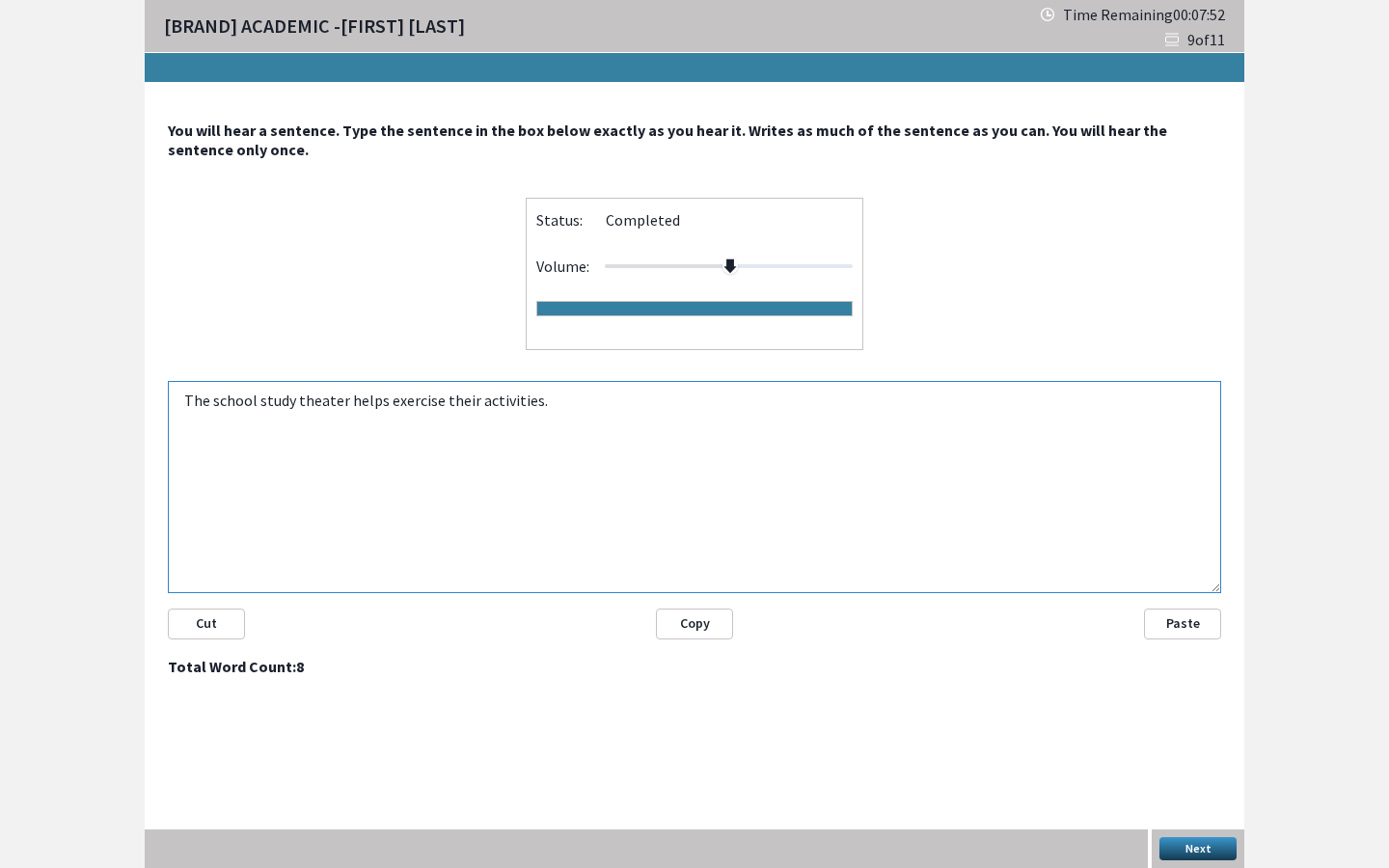 type on "The school study theater helps exercise their activities." 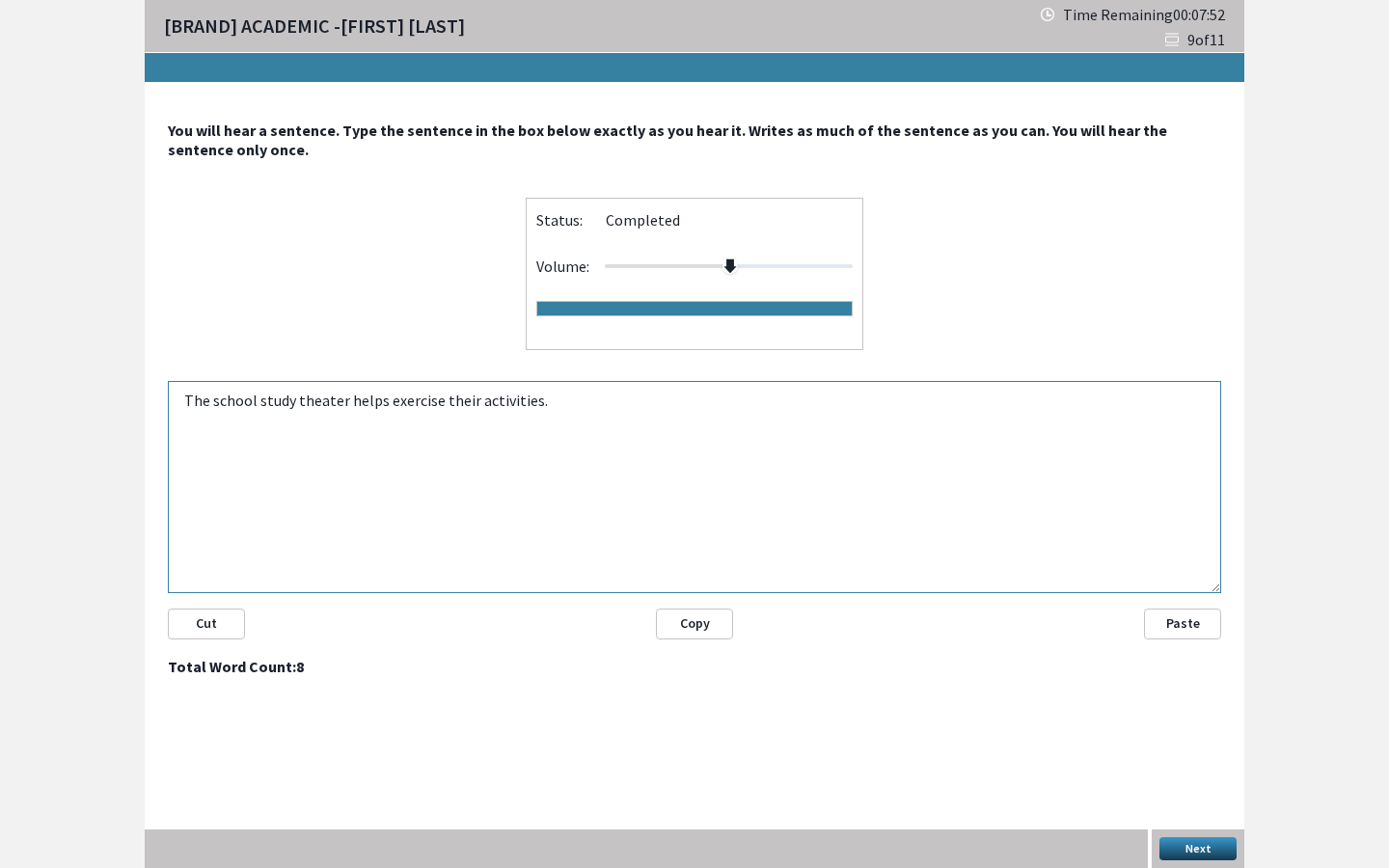 click on "Next" at bounding box center [1198, 849] 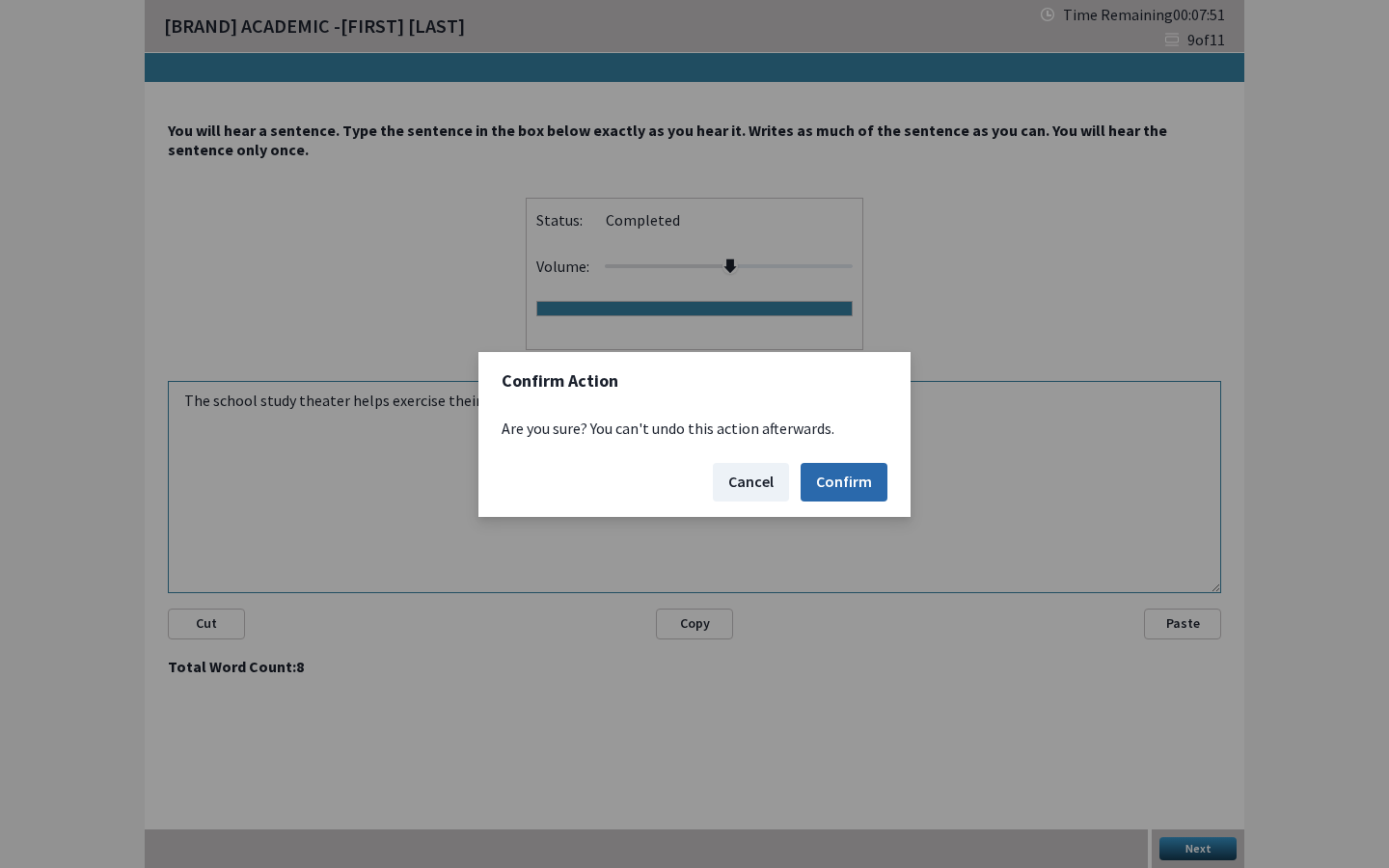 click on "Confirm" at bounding box center [844, 482] 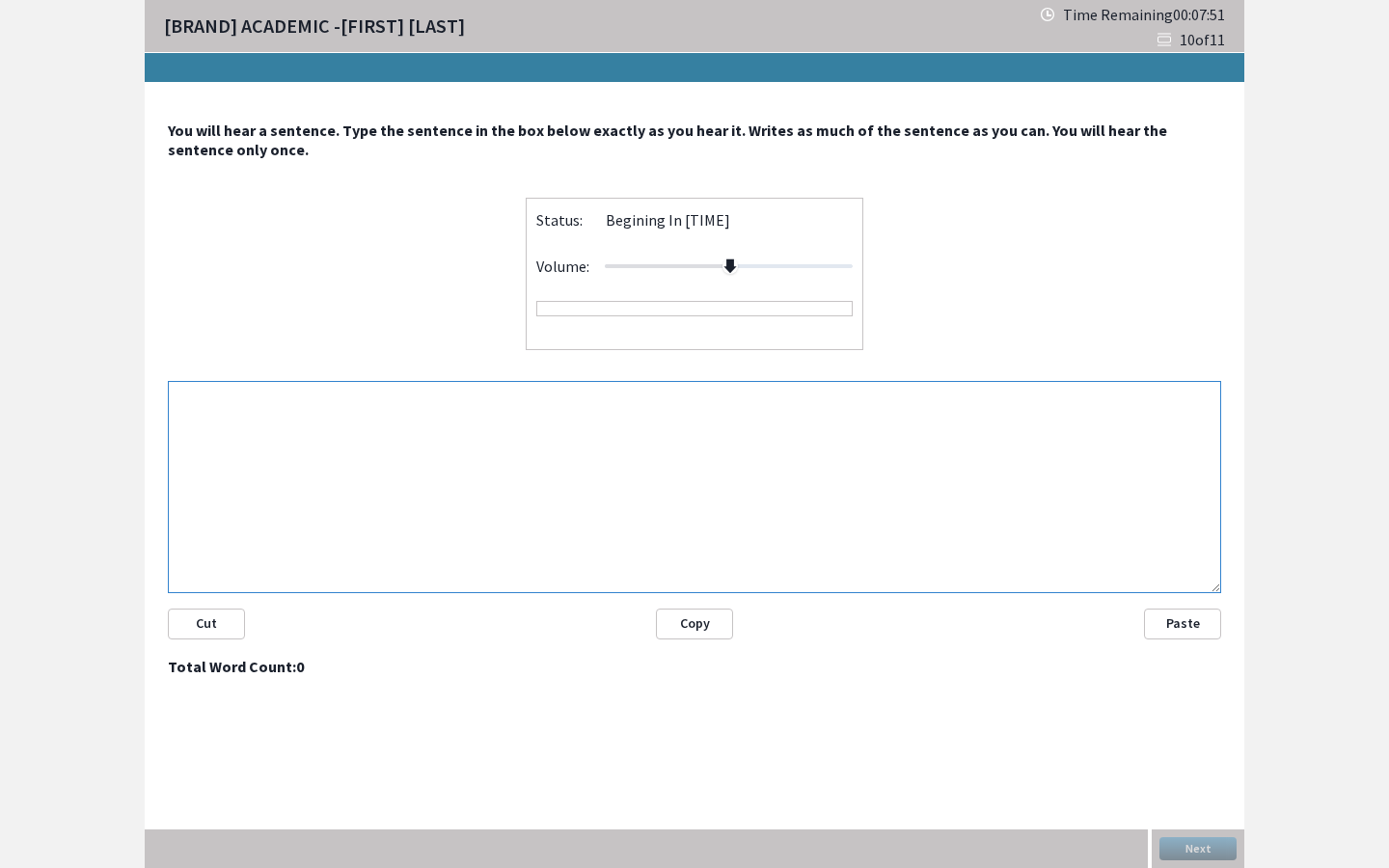 click at bounding box center [694, 487] 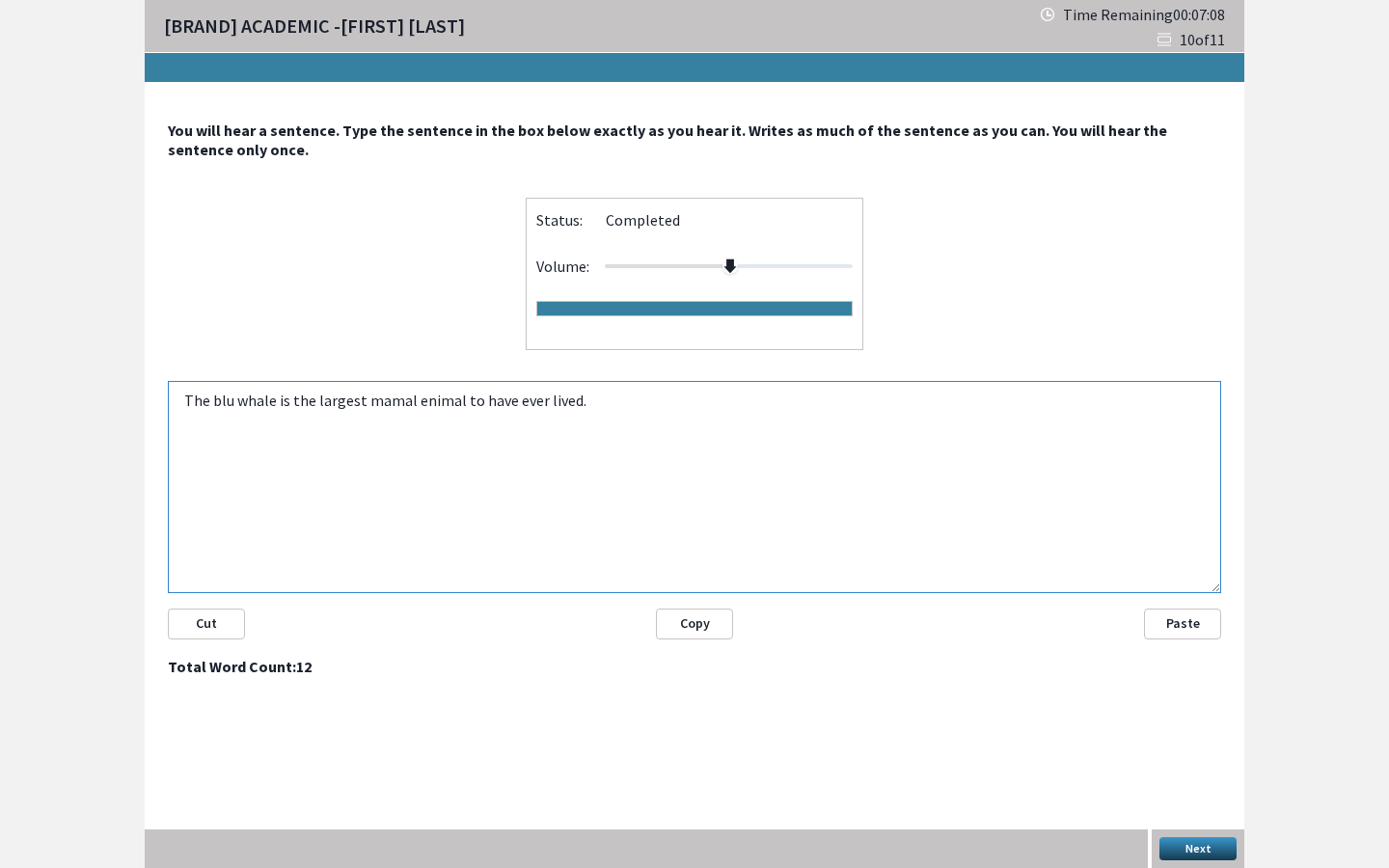 click on "The blu whale is the largest mamal enimal to have ever lived." at bounding box center [694, 487] 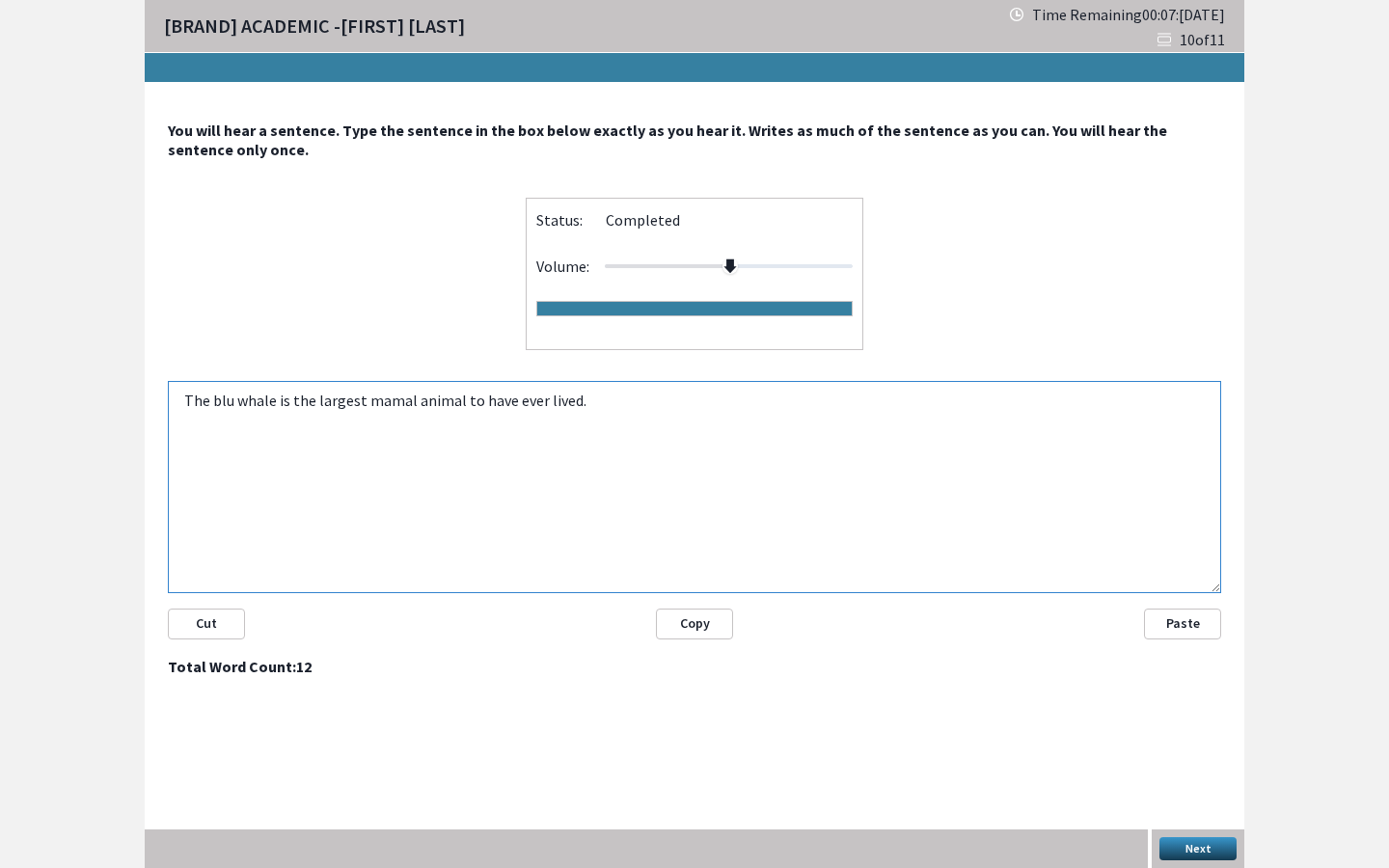 click on "The blu whale is the largest mamal animal to have ever lived." at bounding box center (694, 487) 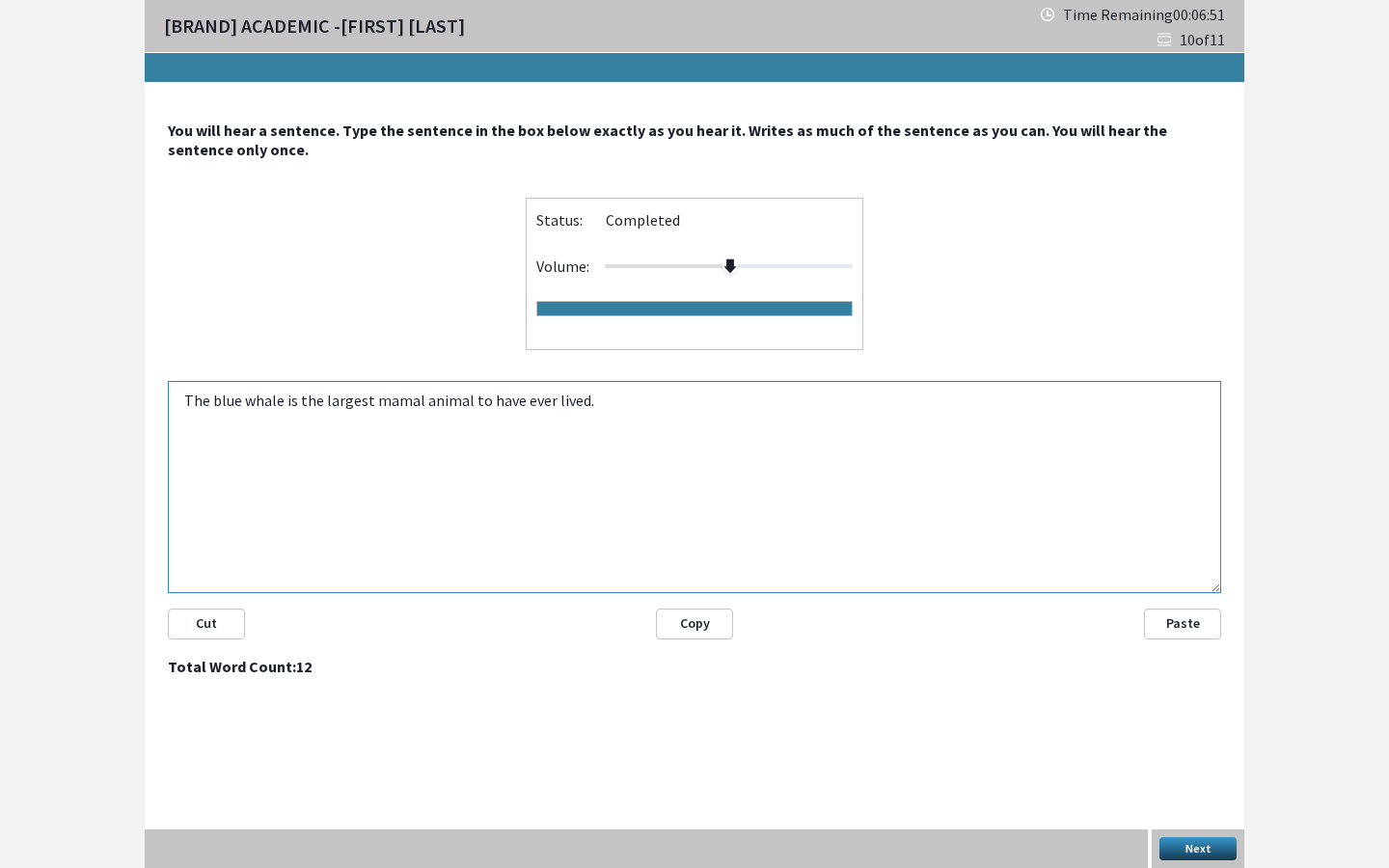 type on "The blue whale is the largest mamal animal to have ever lived." 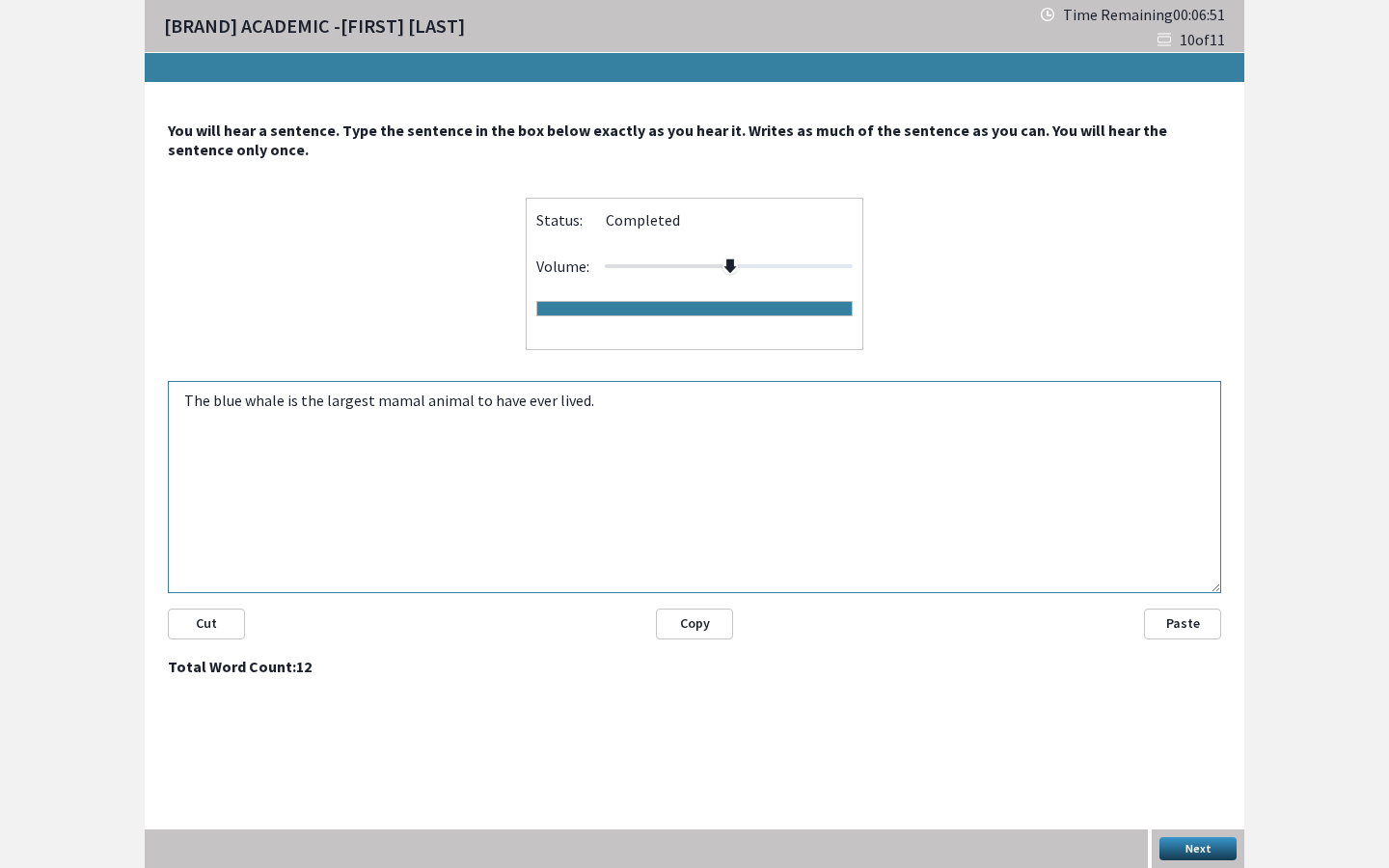 click on "Next" at bounding box center (1198, 849) 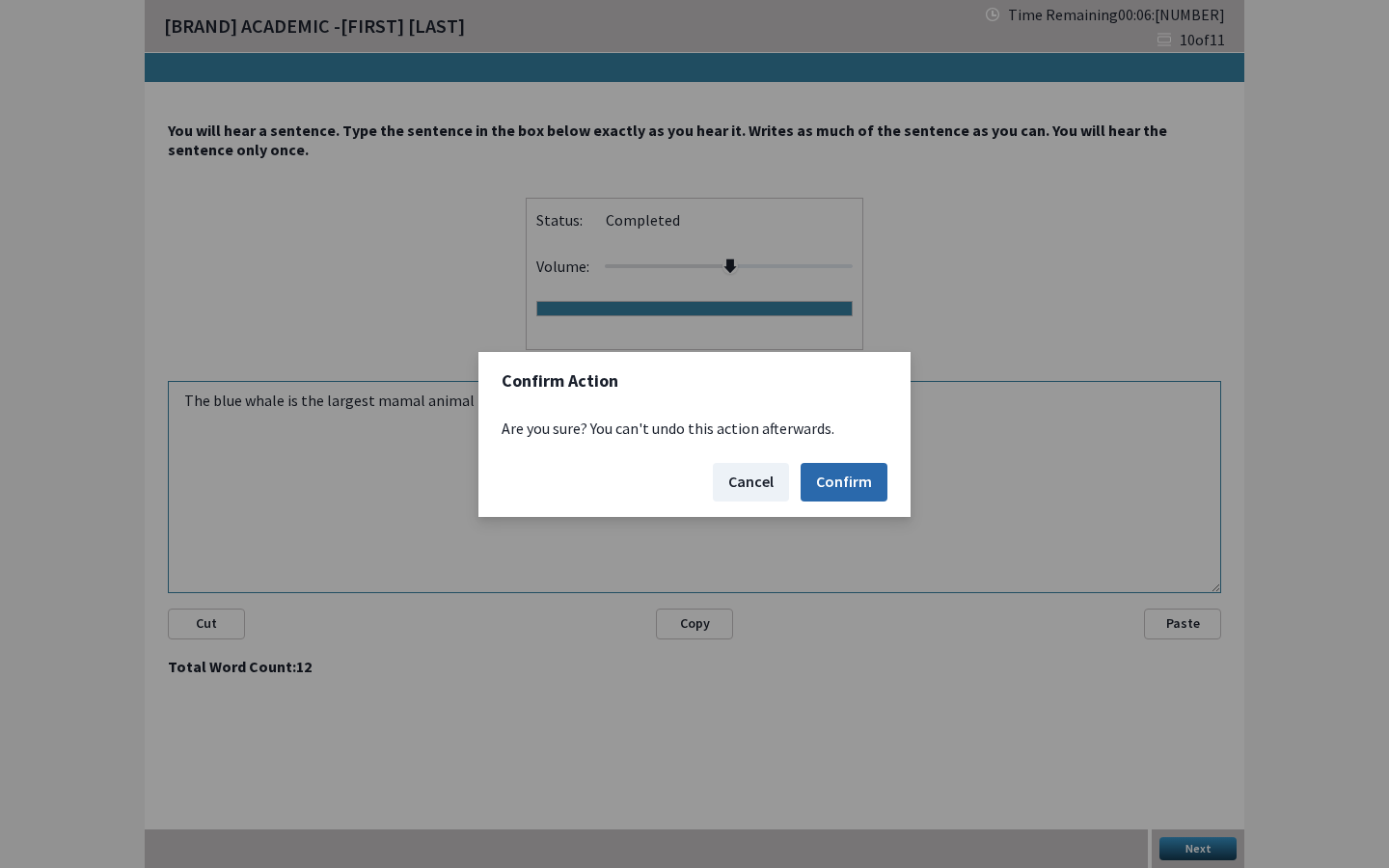 click on "Confirm" at bounding box center [844, 482] 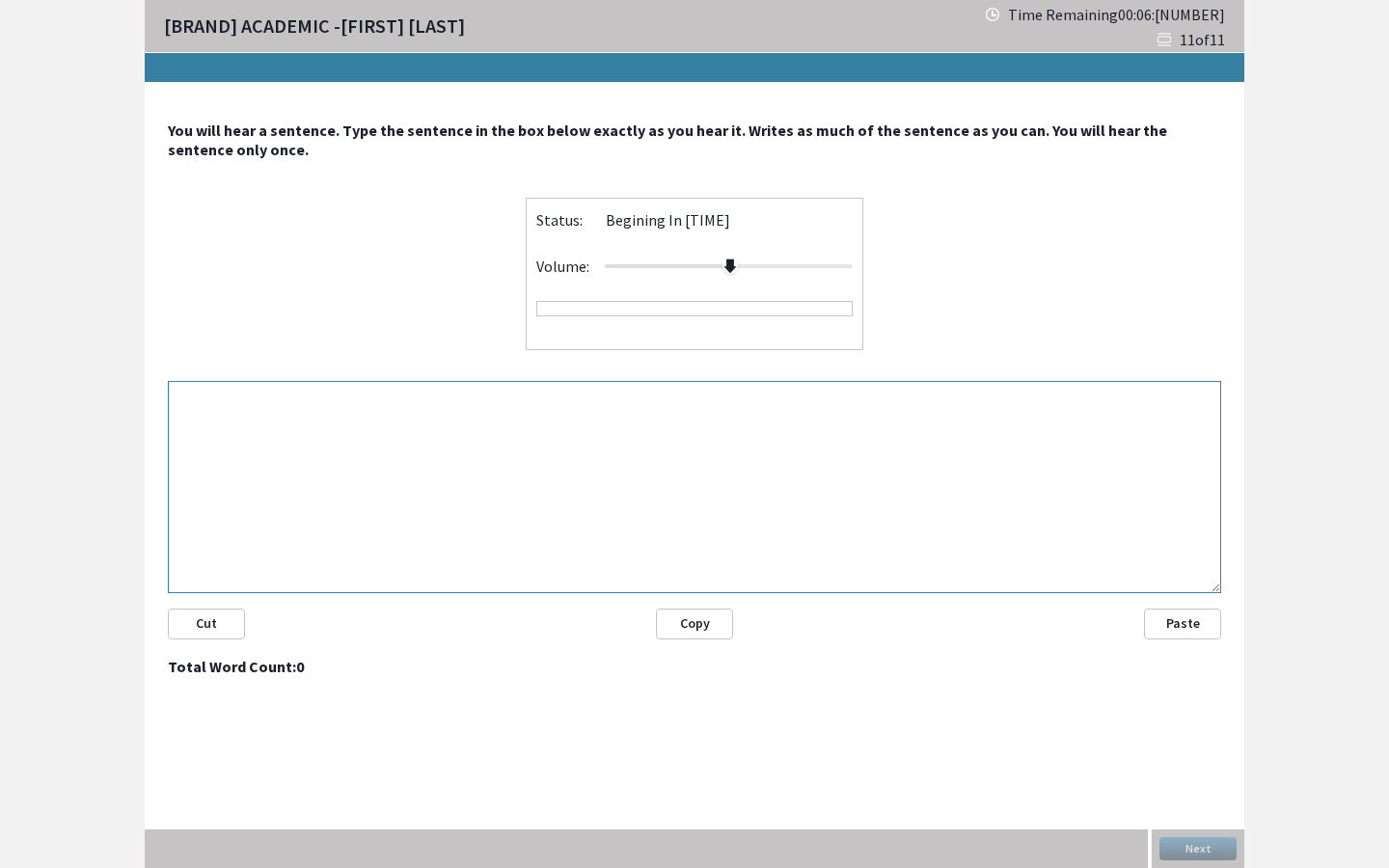 click at bounding box center (694, 487) 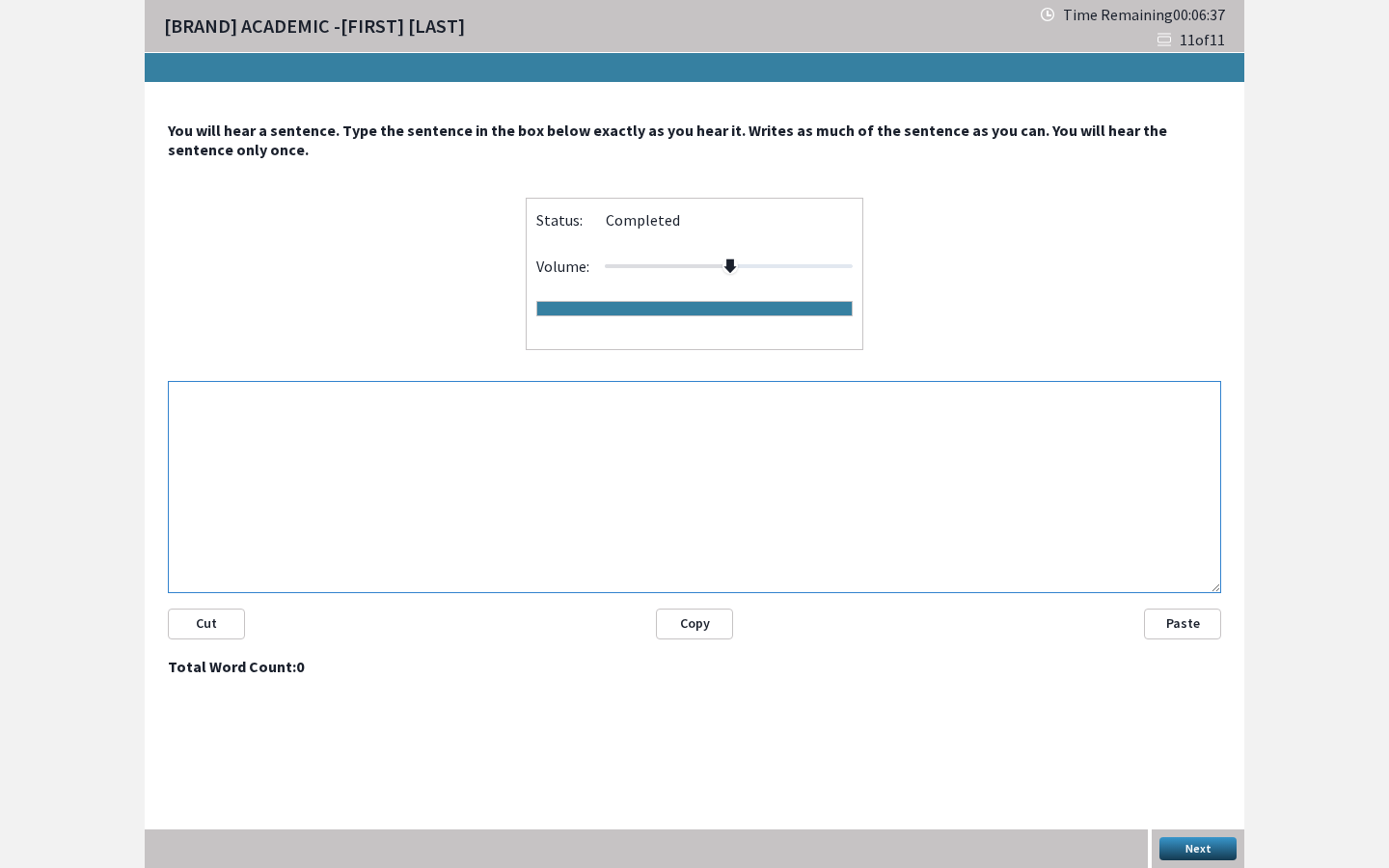 click at bounding box center (694, 487) 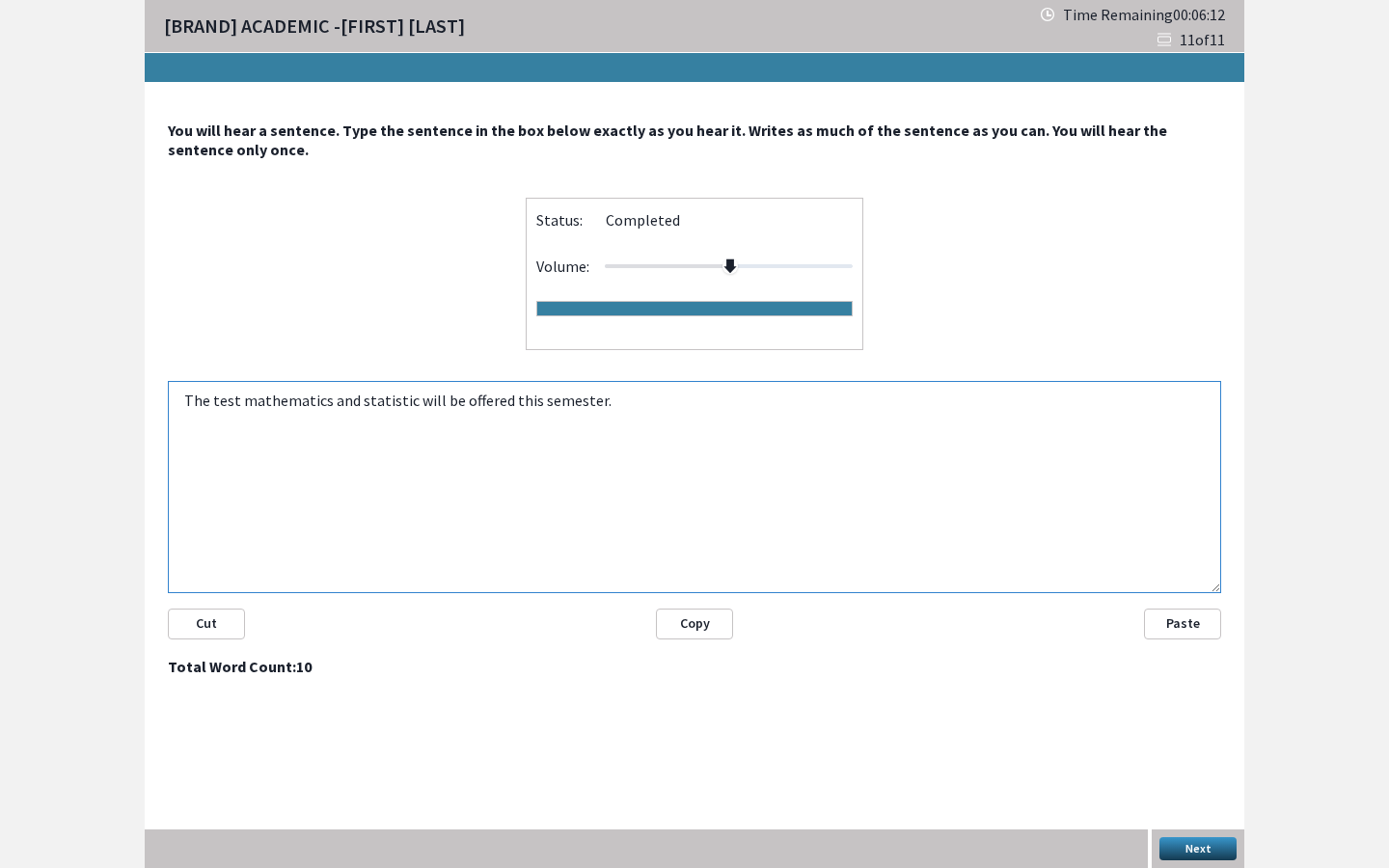 click on "The test mathematics and statistic will be offered this semester." at bounding box center [694, 487] 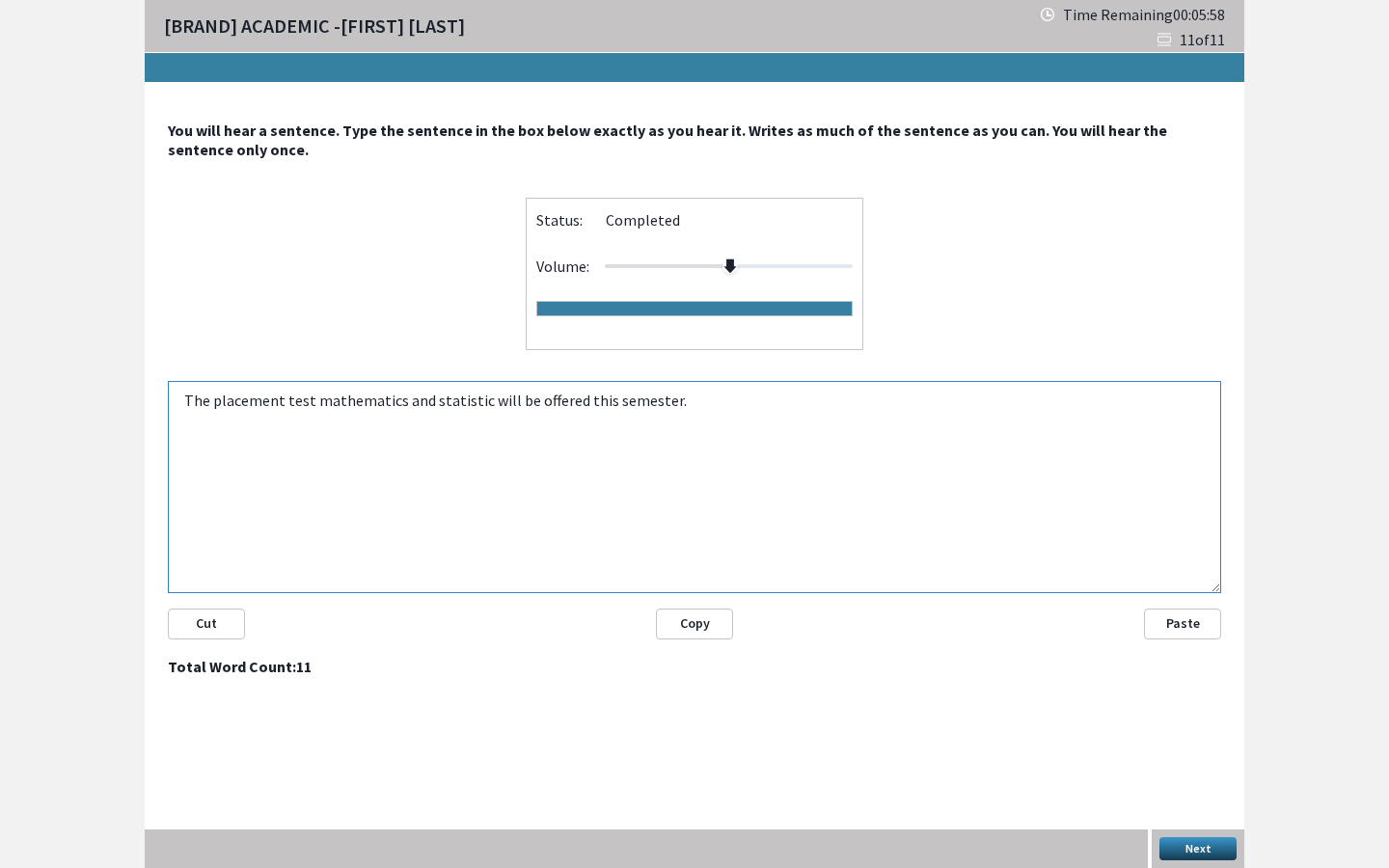 click on "The placement test mathematics and statistic will be offered this semester." at bounding box center (694, 487) 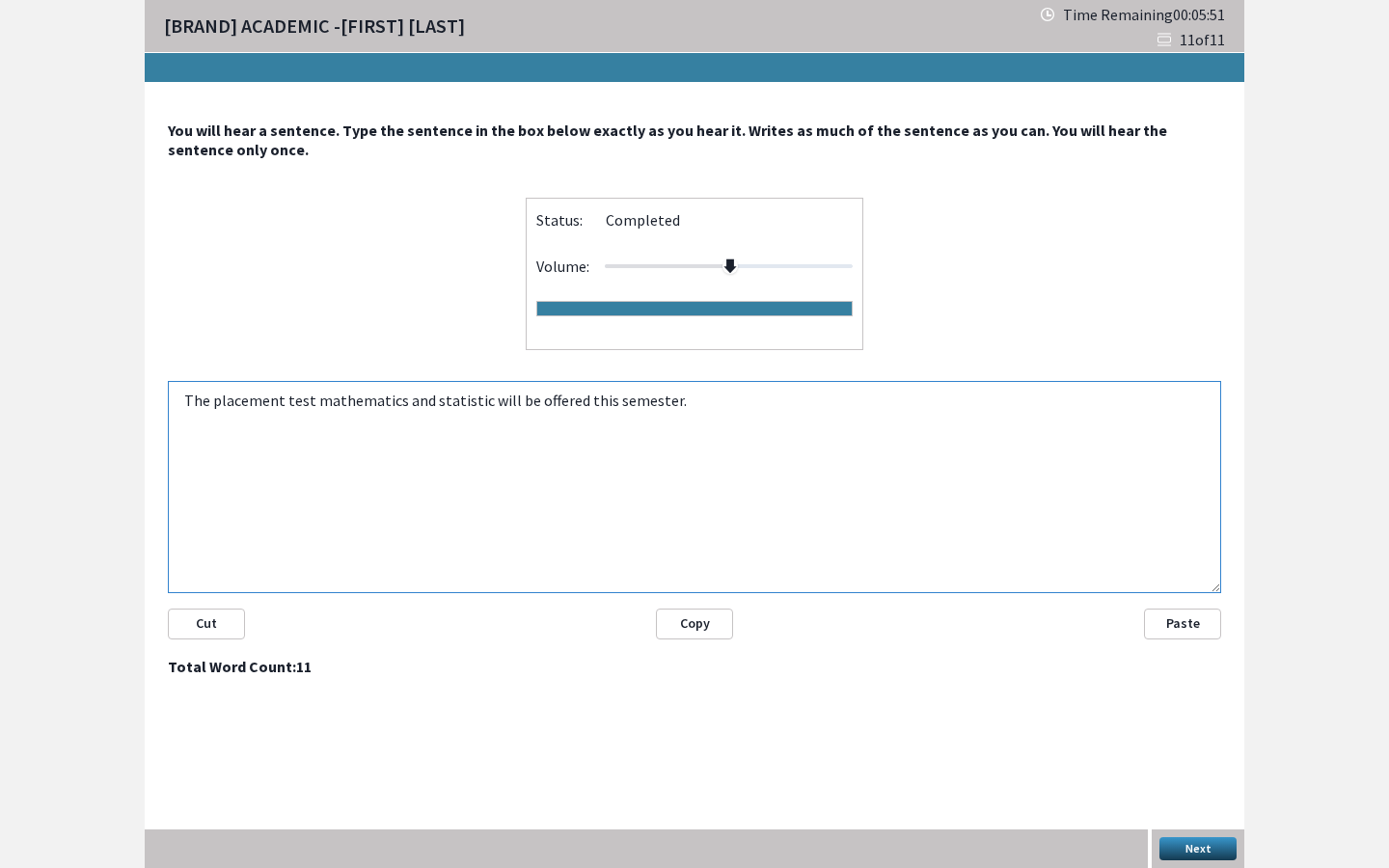 click on "The placement test mathematics and statistic will be offered this semester." at bounding box center [694, 487] 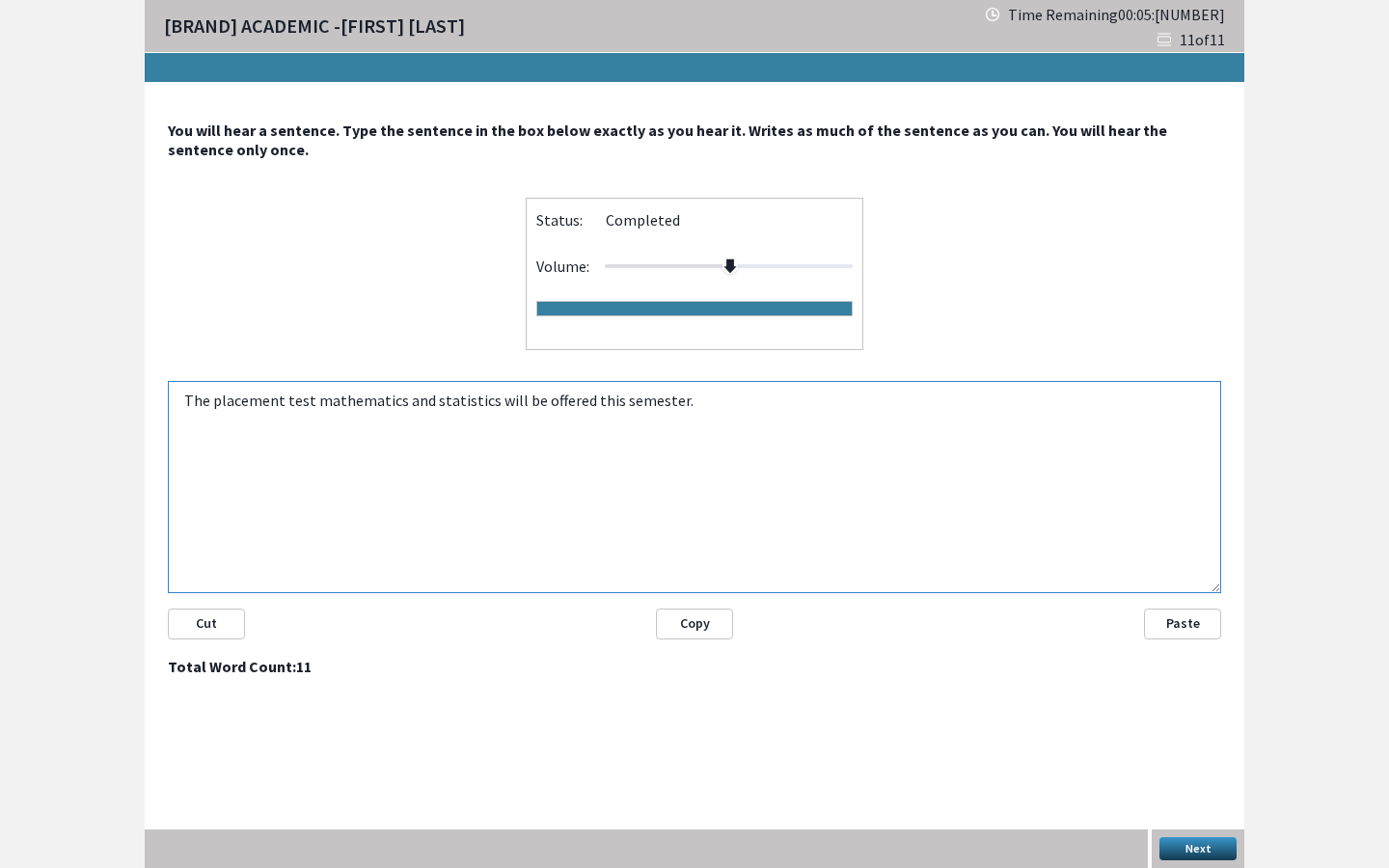click on "The placement test mathematics and statistics will be offered this semester." at bounding box center (694, 487) 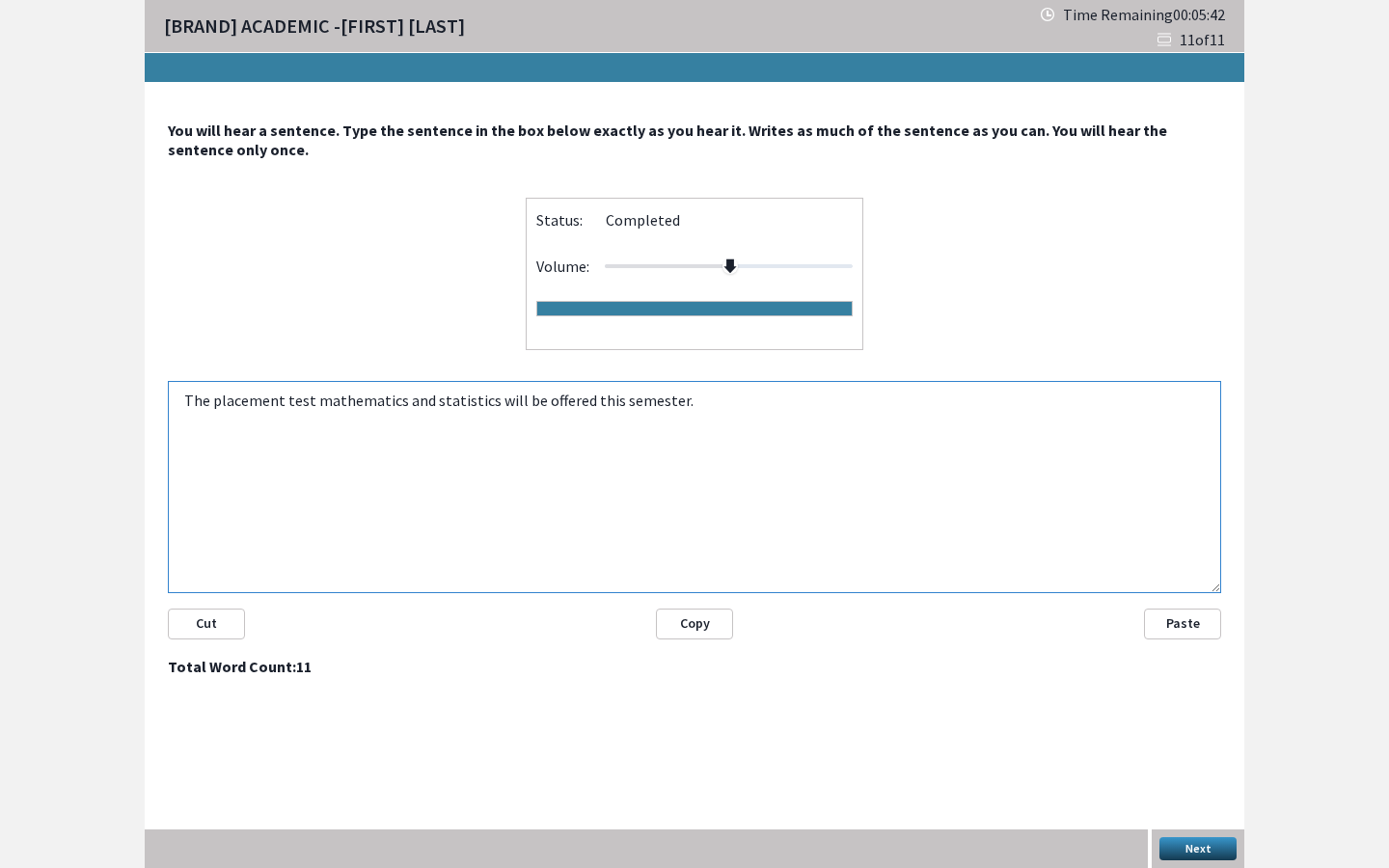 click on "The placement test mathematics and statistics will be offered this semester." at bounding box center (694, 487) 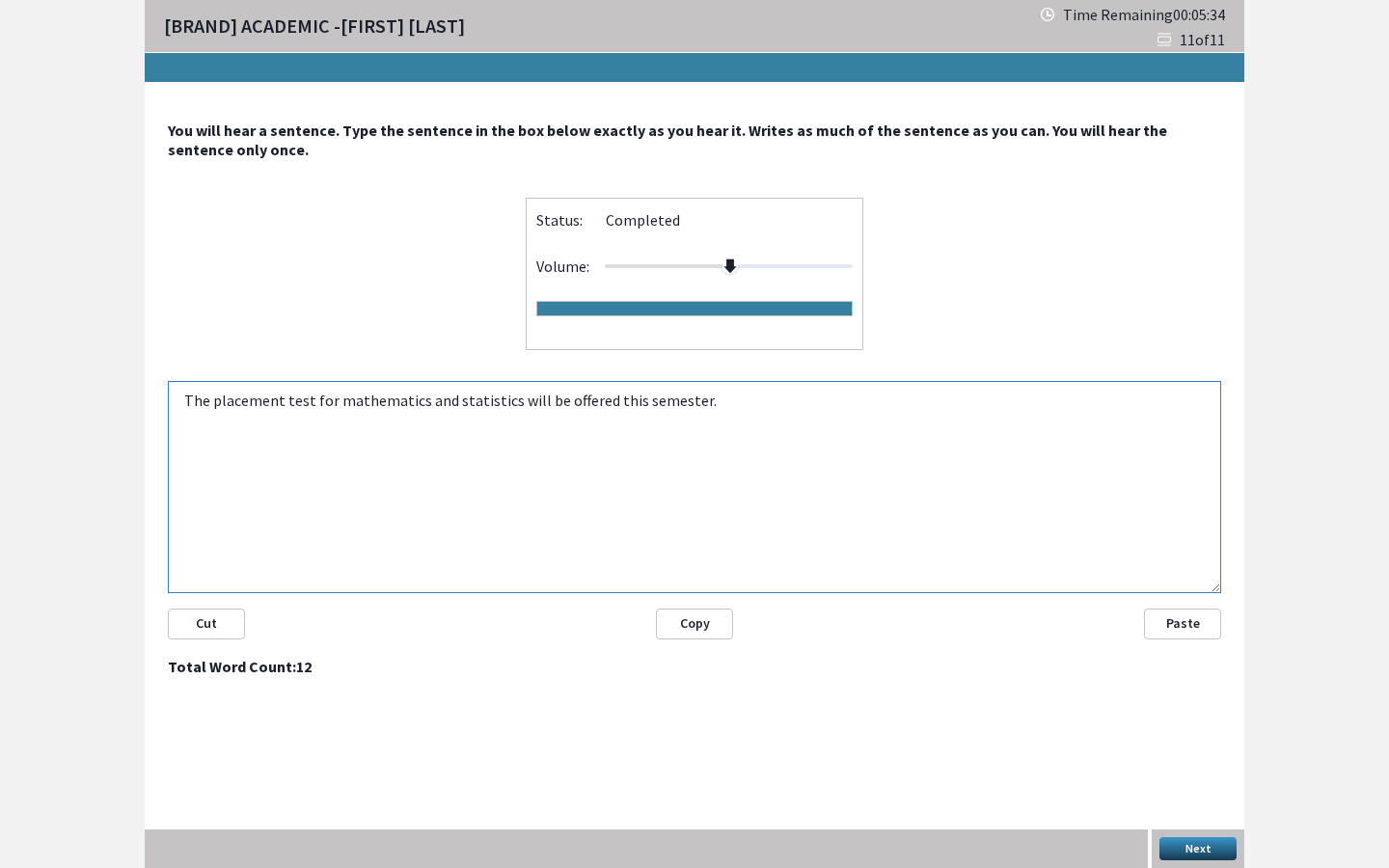 type on "The placement test for mathematics and statistics will be offered this semester." 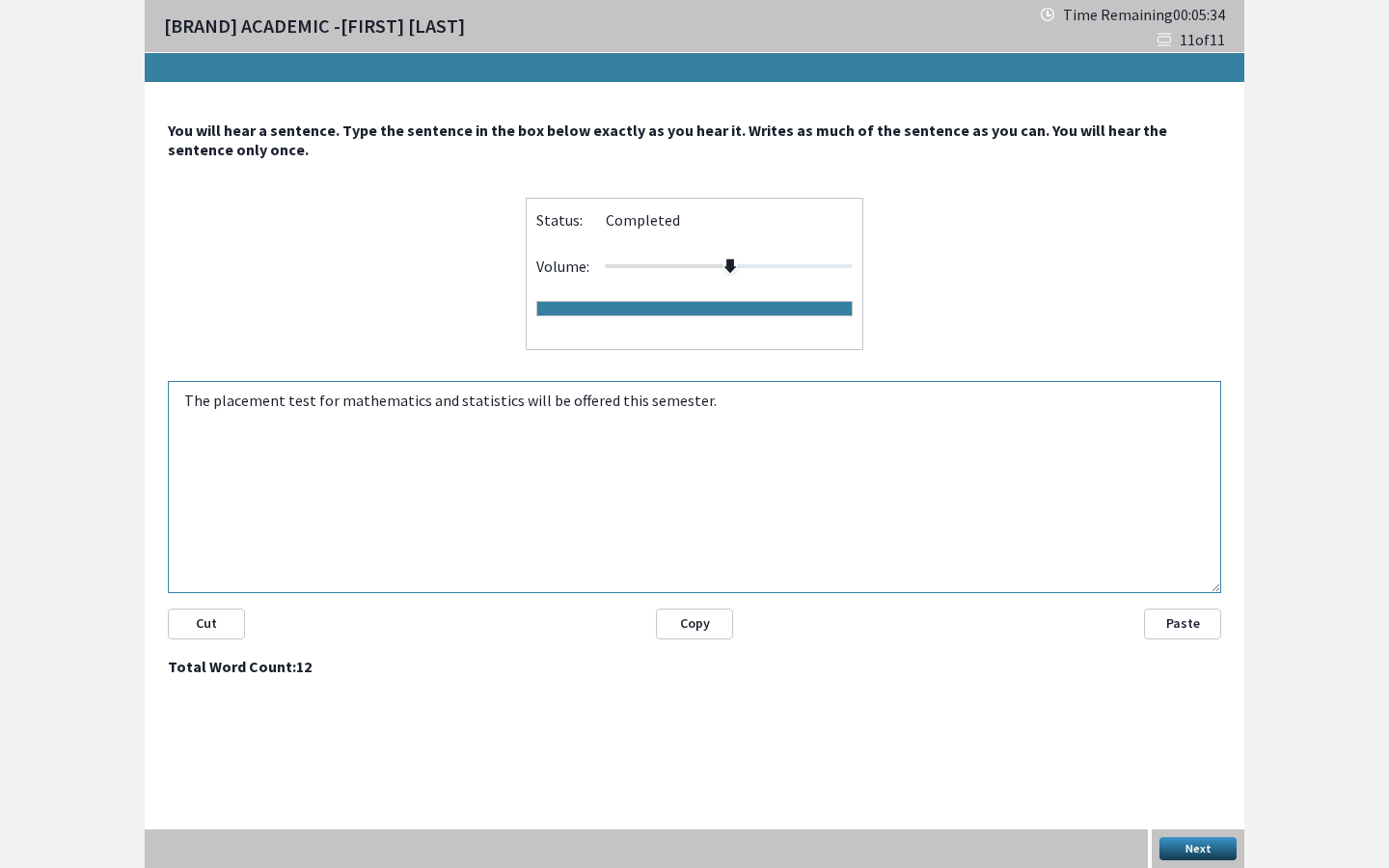 click on "Next" at bounding box center [1198, 849] 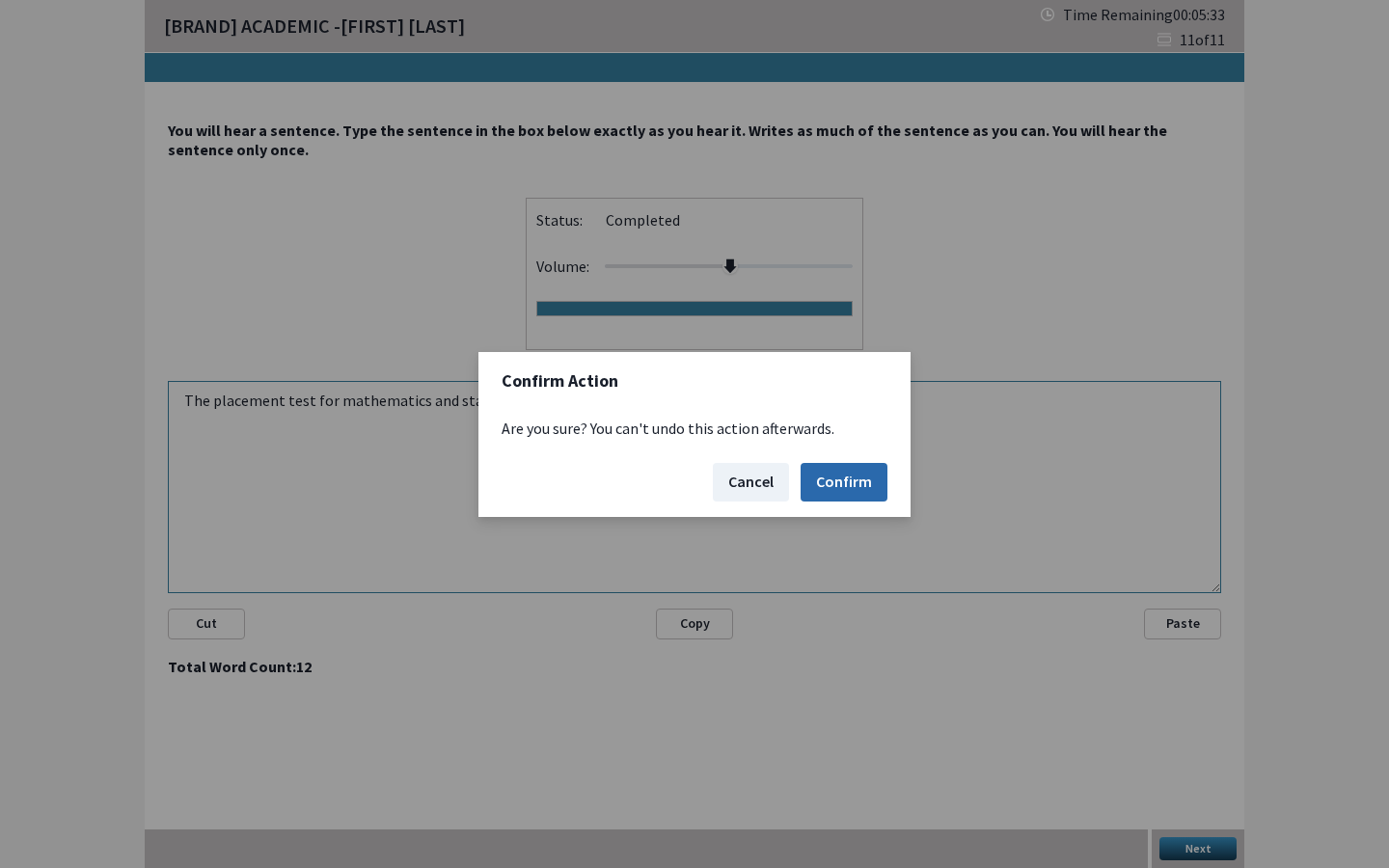 click on "Confirm" at bounding box center [844, 482] 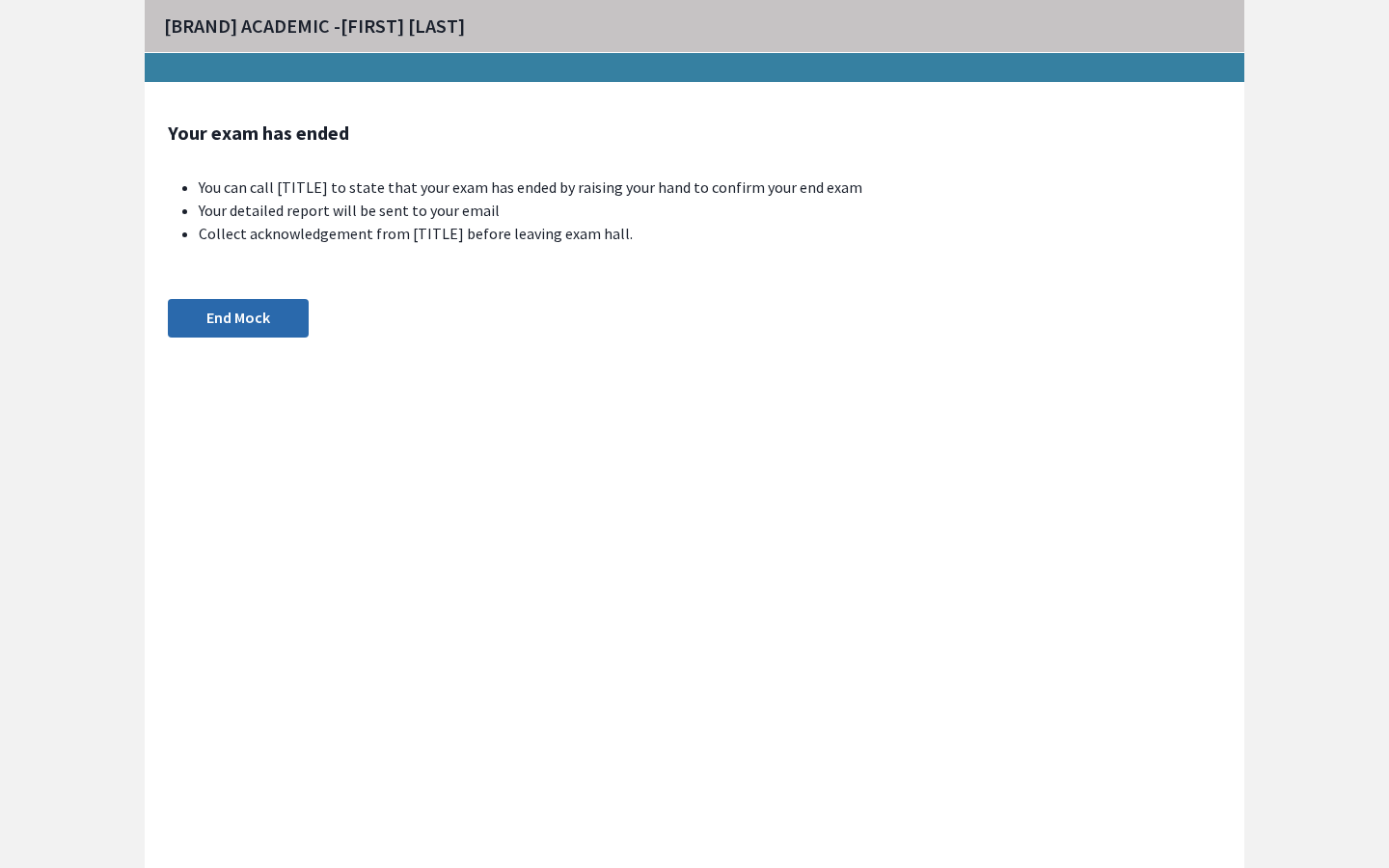 click on "End Mock" at bounding box center (238, 318) 